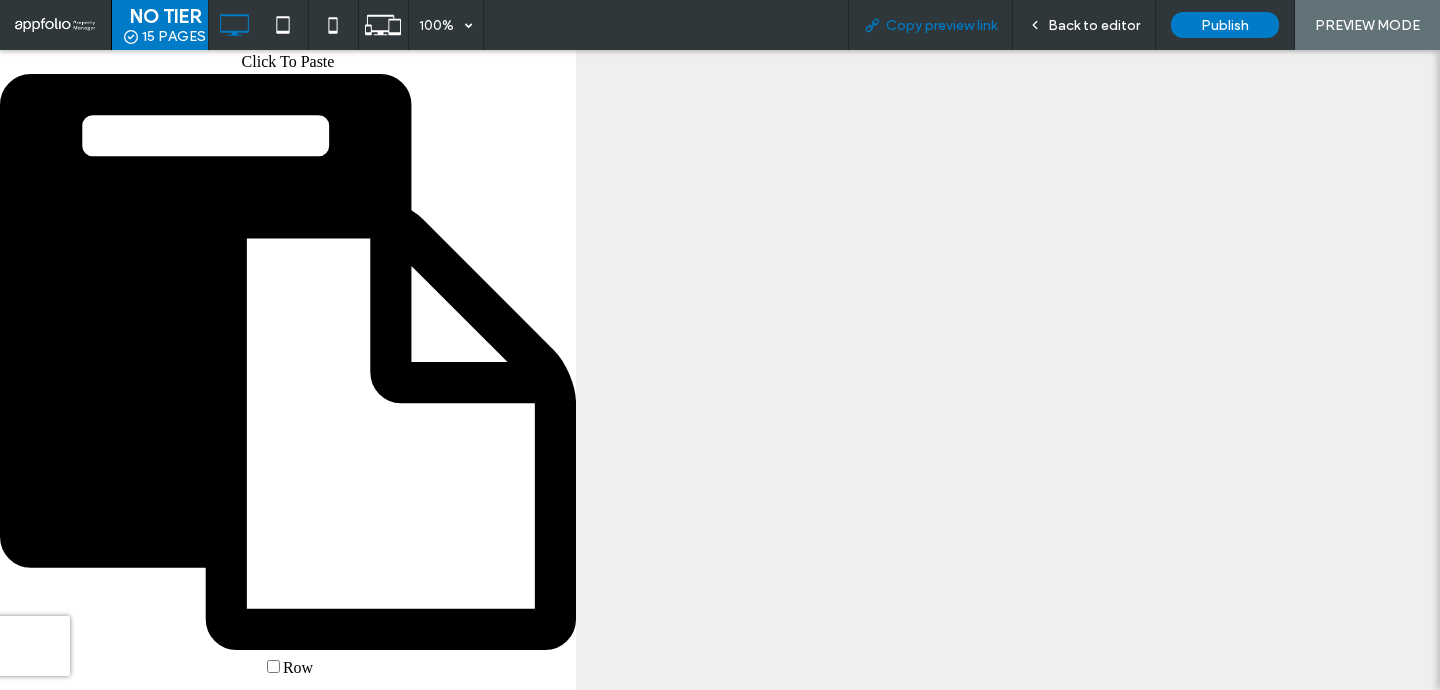 scroll, scrollTop: 48, scrollLeft: 0, axis: vertical 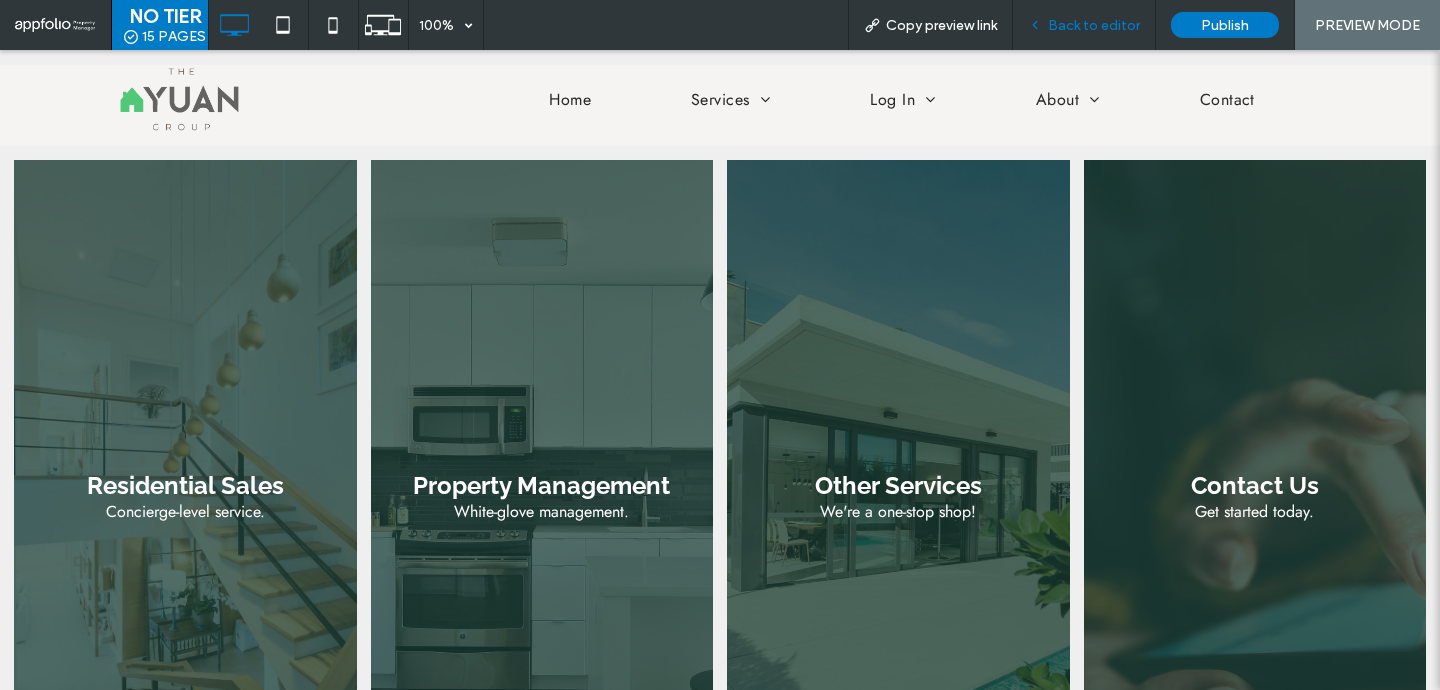 click on "Back to editor" at bounding box center [1094, 25] 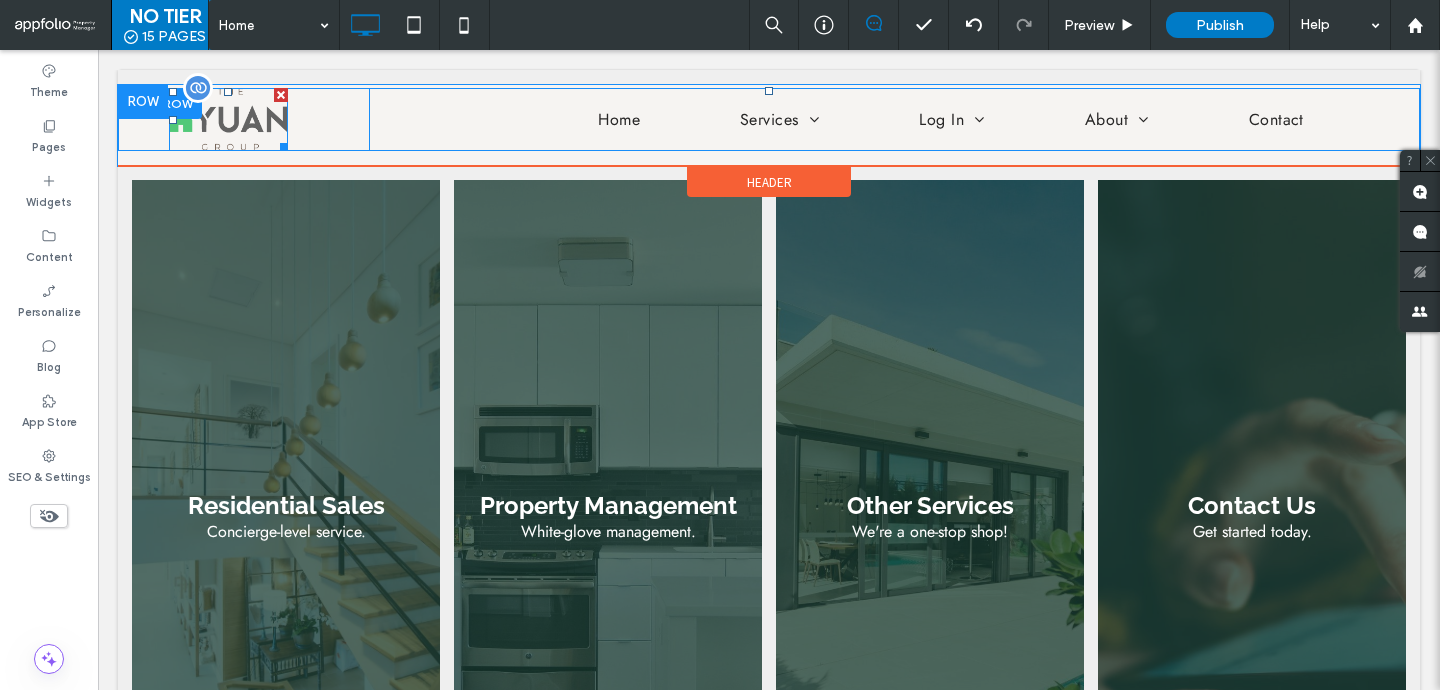 click at bounding box center [228, 119] 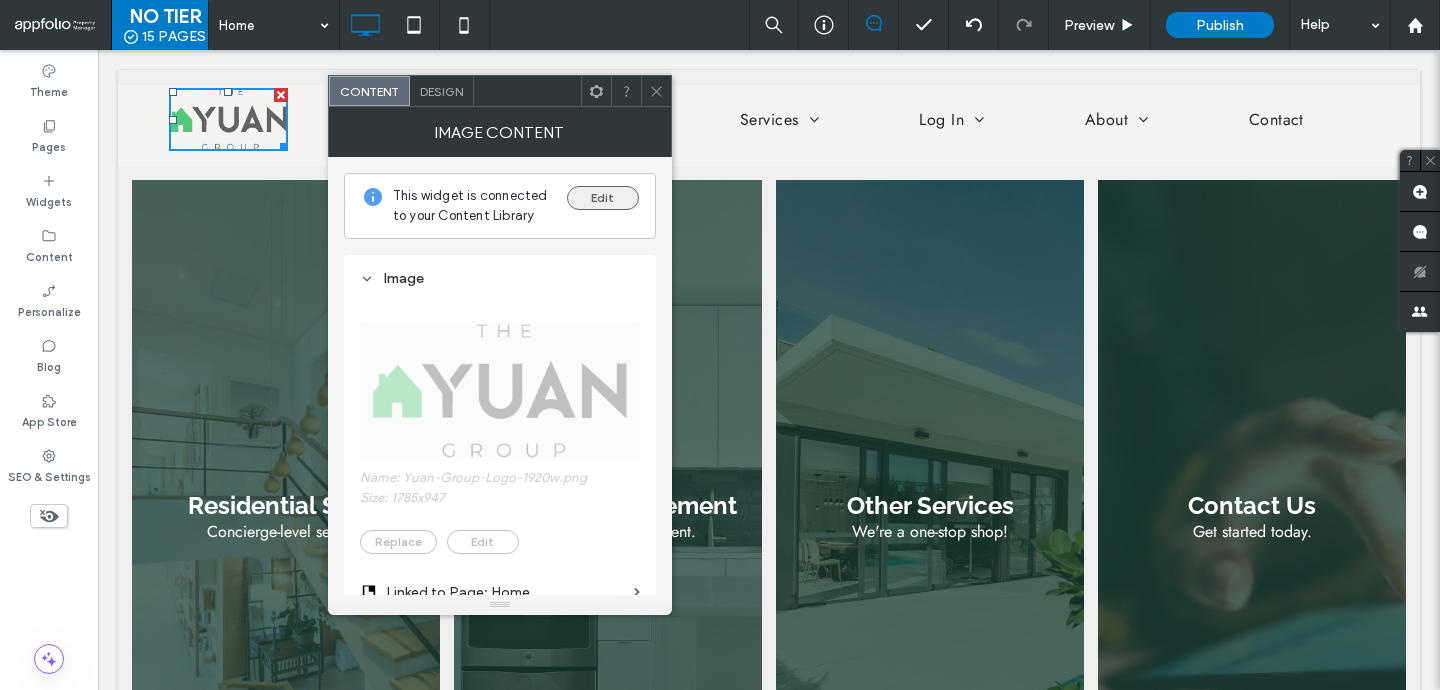 click on "Edit" at bounding box center [603, 198] 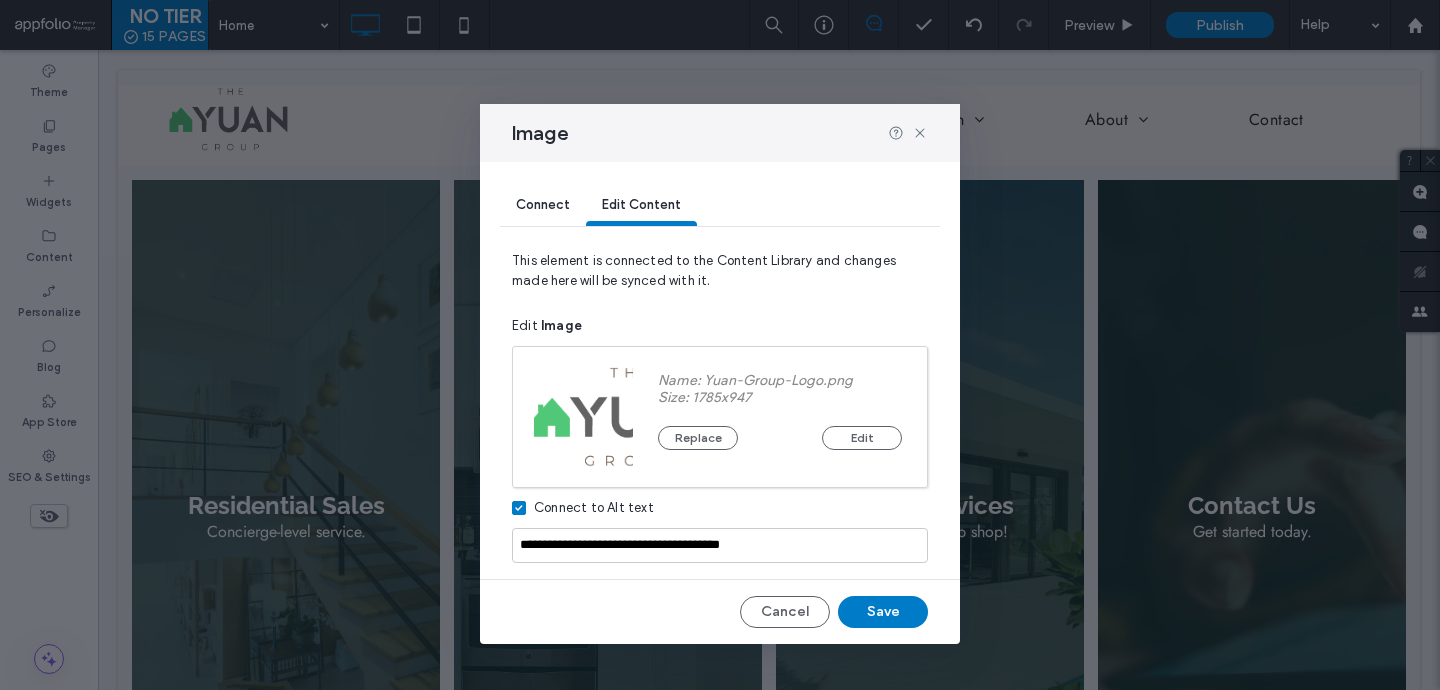 click on "Replace Edit" at bounding box center [780, 428] 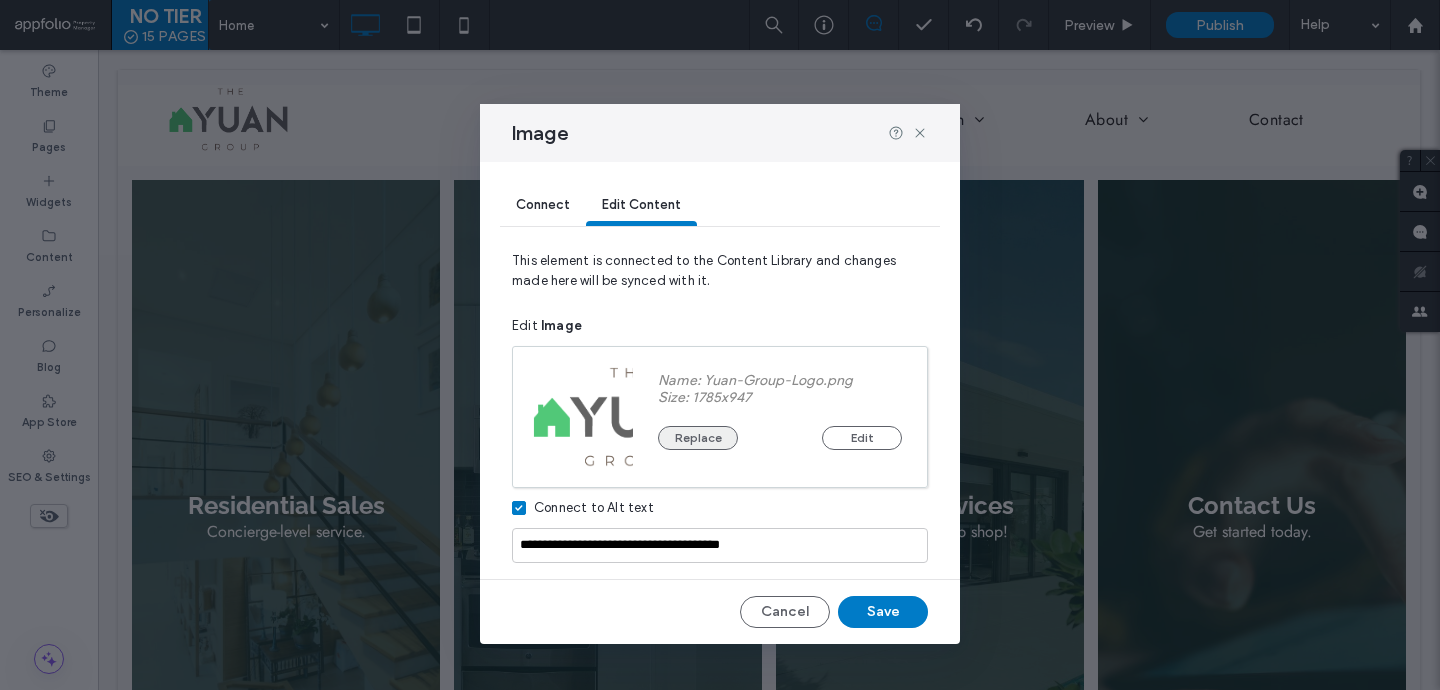 click on "Replace" at bounding box center (698, 438) 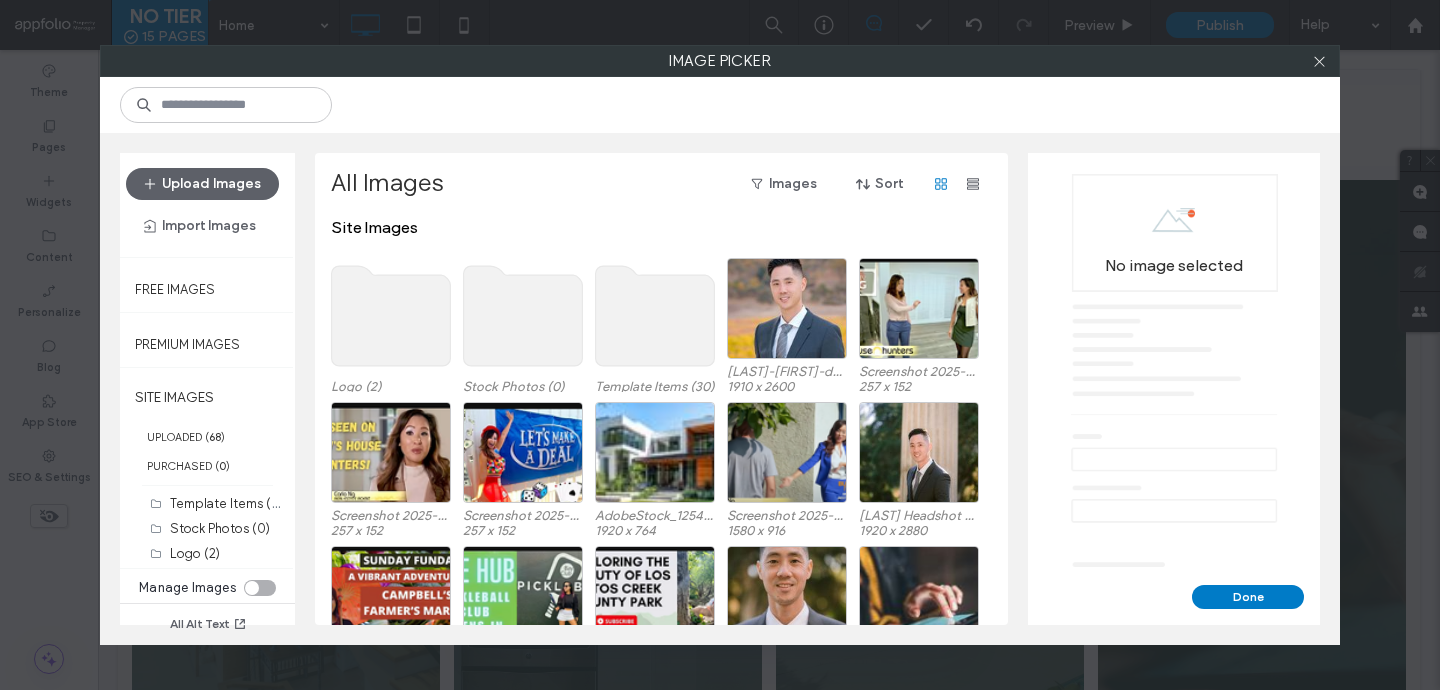 click 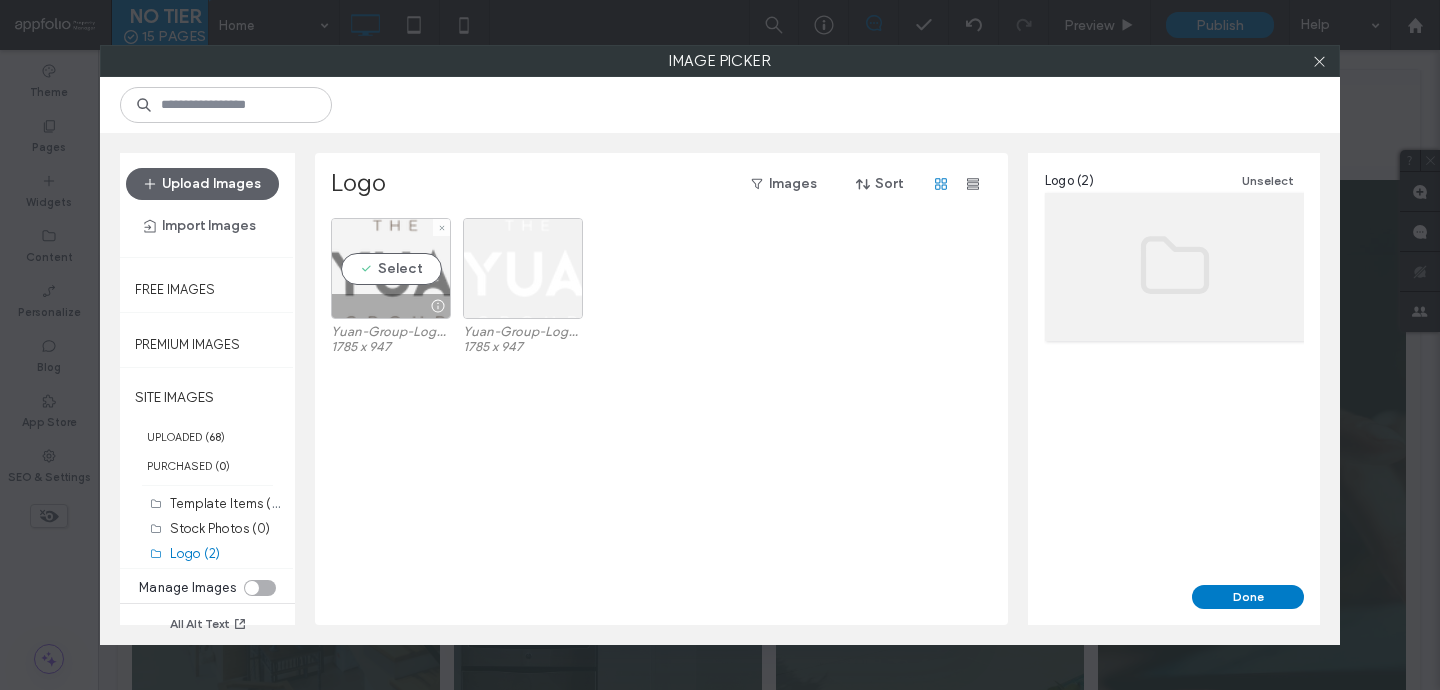 click on "Select" at bounding box center (391, 268) 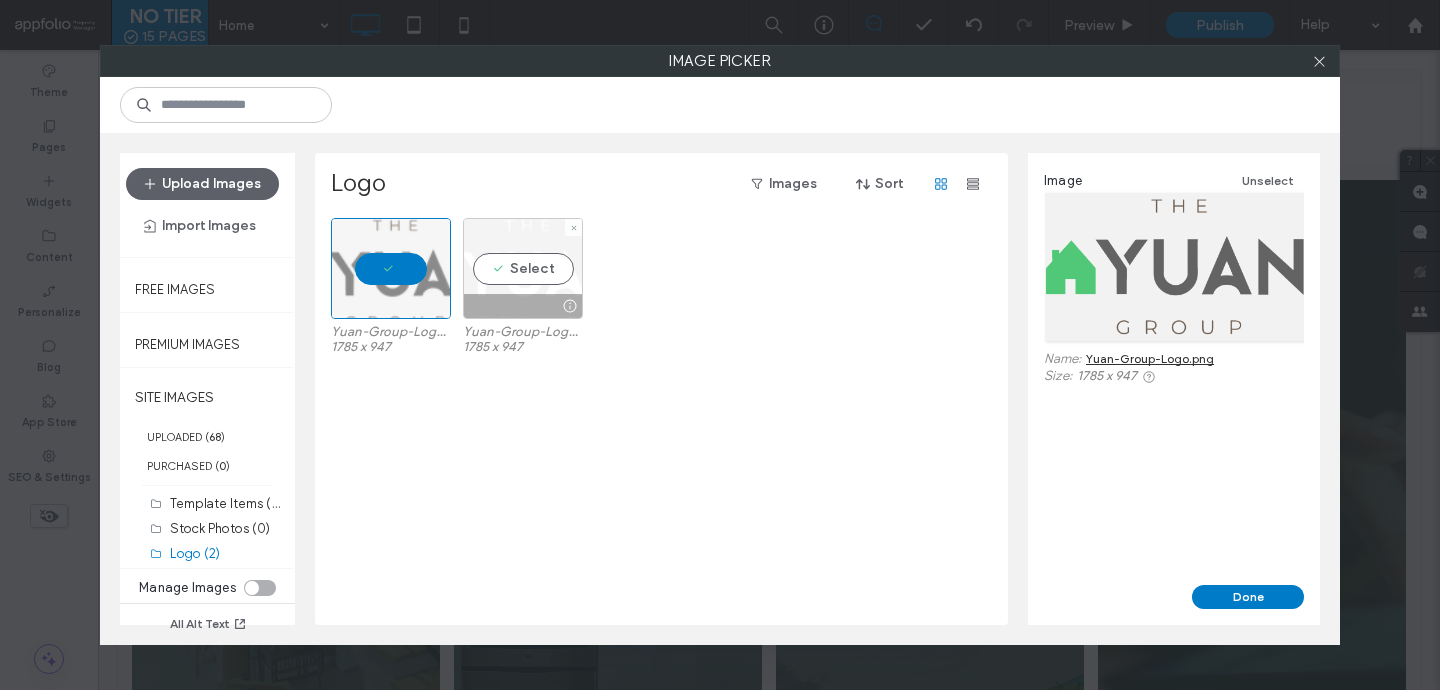 click on "Select" at bounding box center [523, 268] 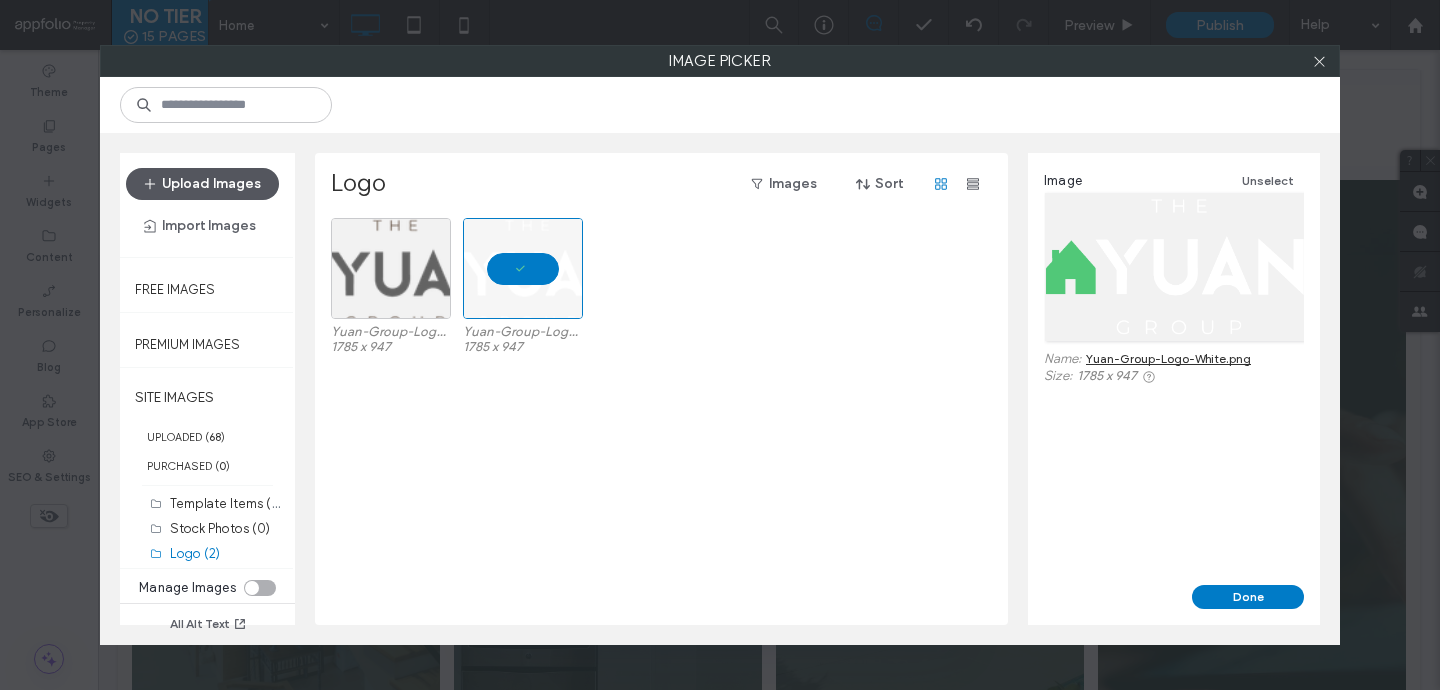 click on "Upload Images" at bounding box center (202, 184) 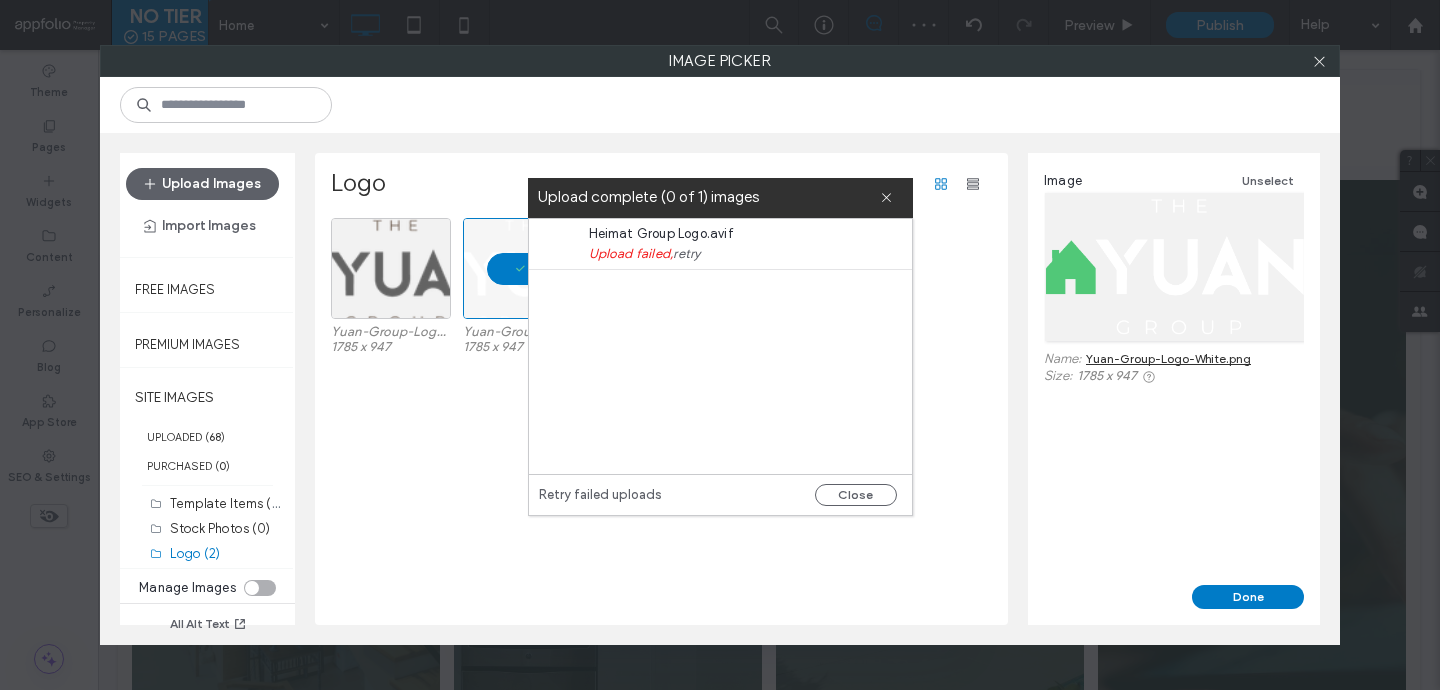 click on "retry" at bounding box center [686, 254] 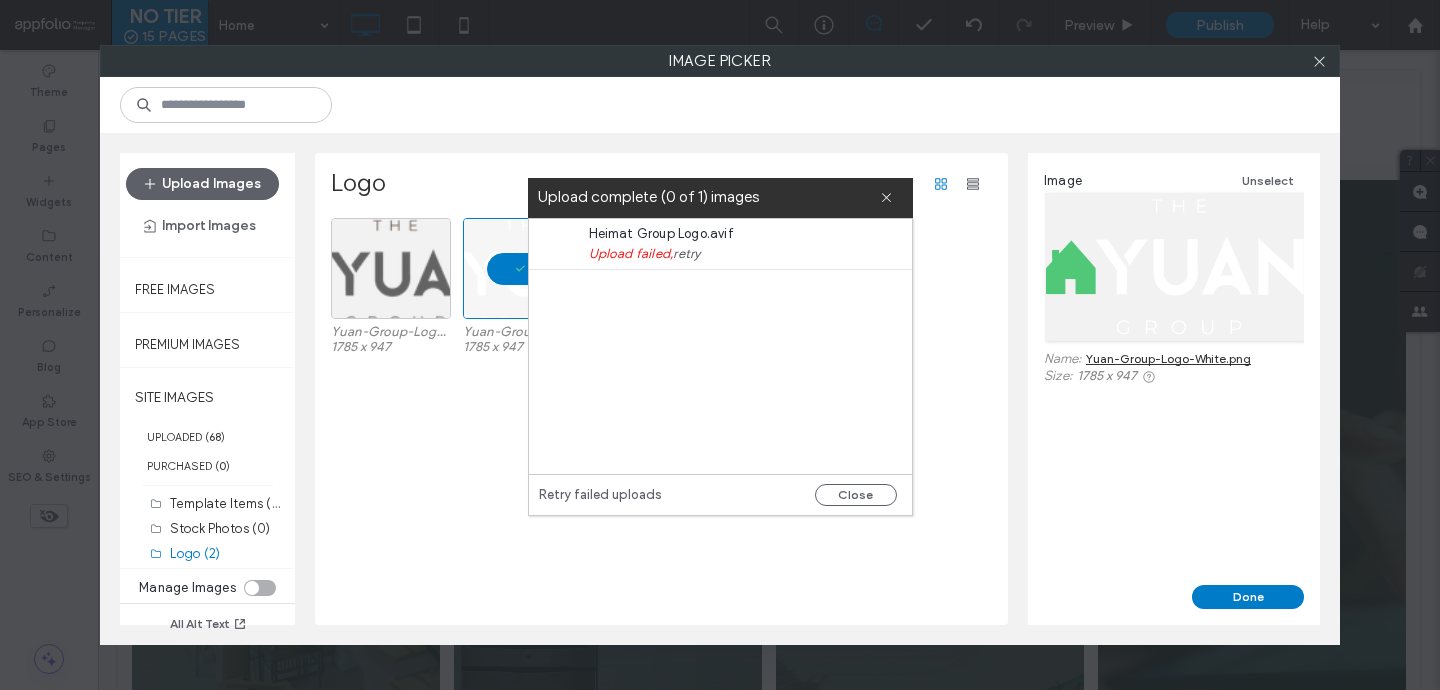 click on "Heimat Group Logo.avif Upload failed,  retry" at bounding box center [720, 346] 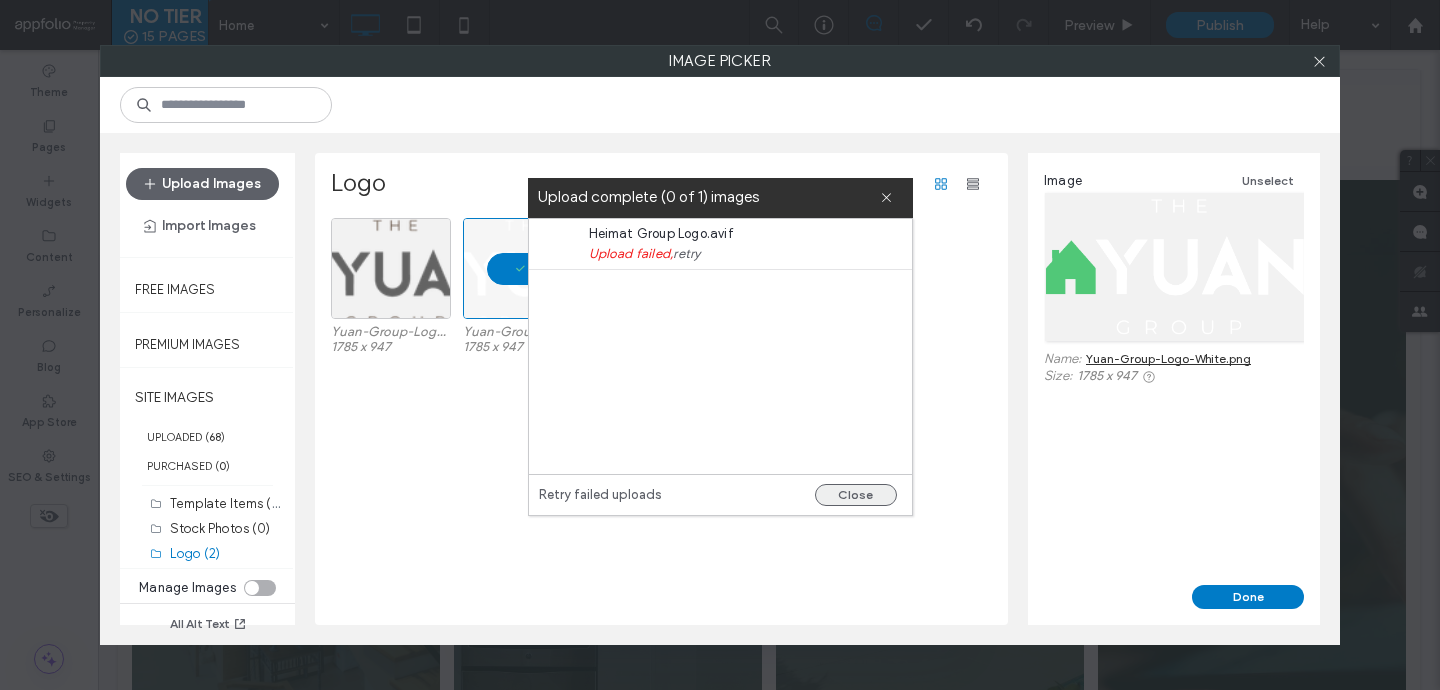 click on "Close" at bounding box center [856, 495] 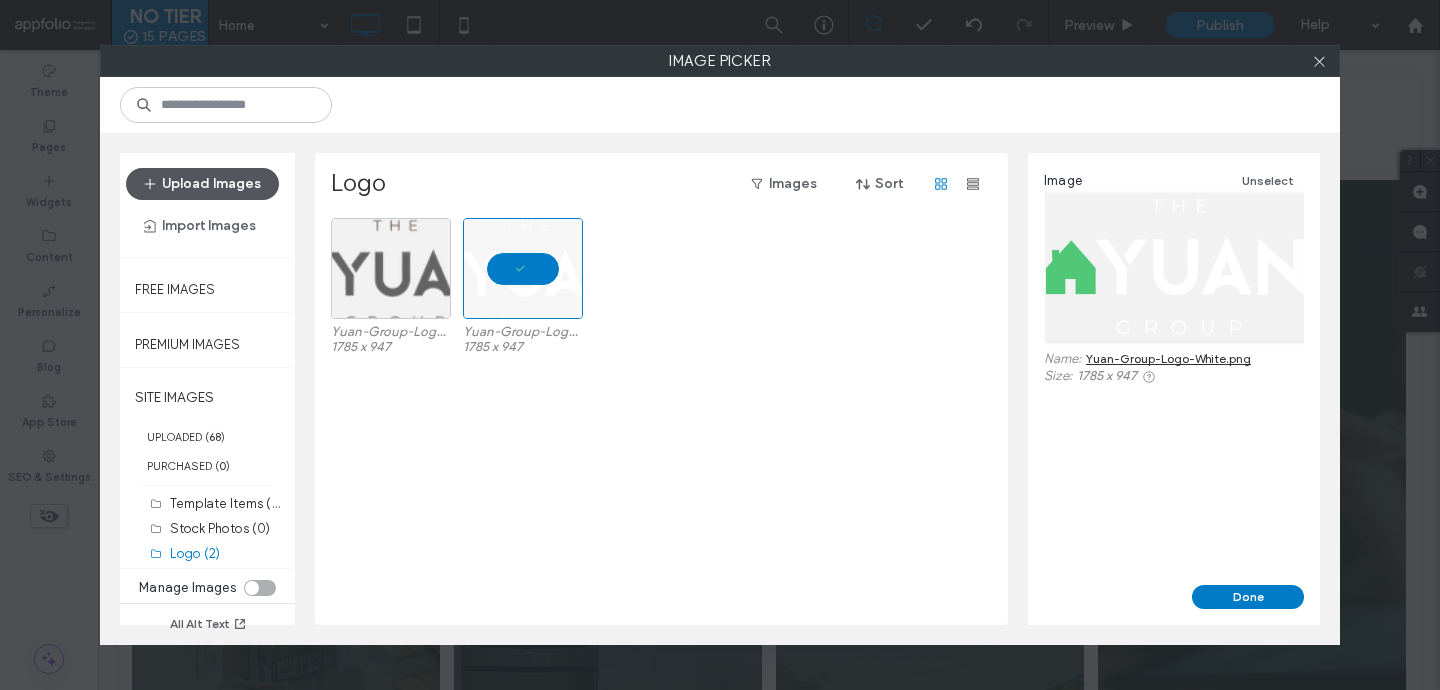 click on "Upload Images" at bounding box center (202, 184) 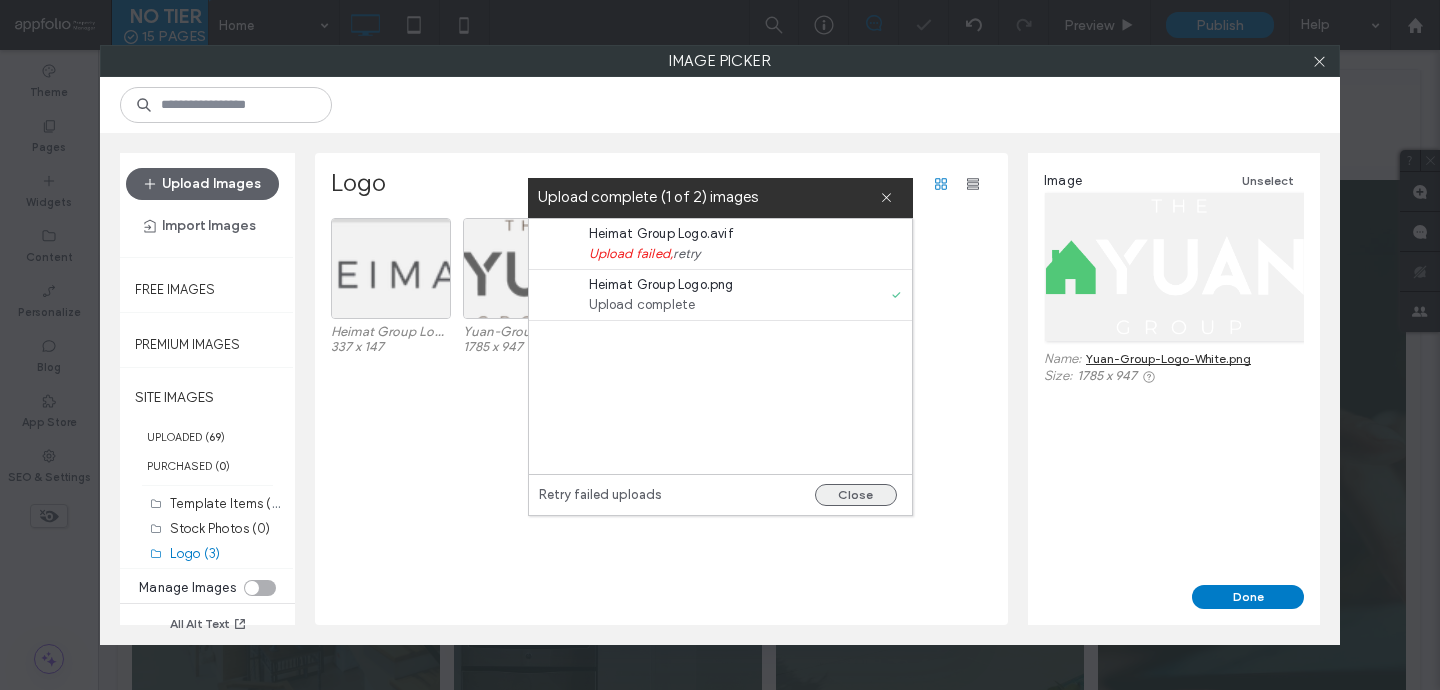 click on "Close" at bounding box center (856, 495) 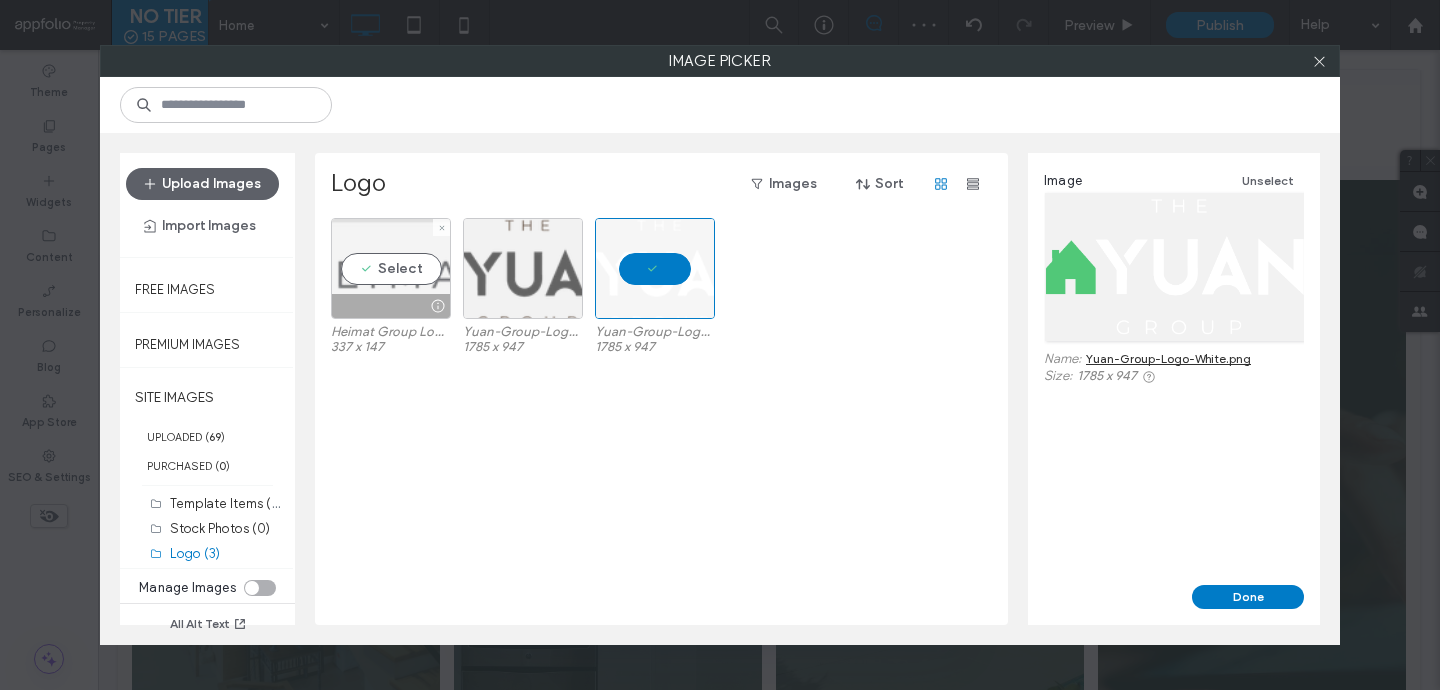 click on "Select" at bounding box center [391, 268] 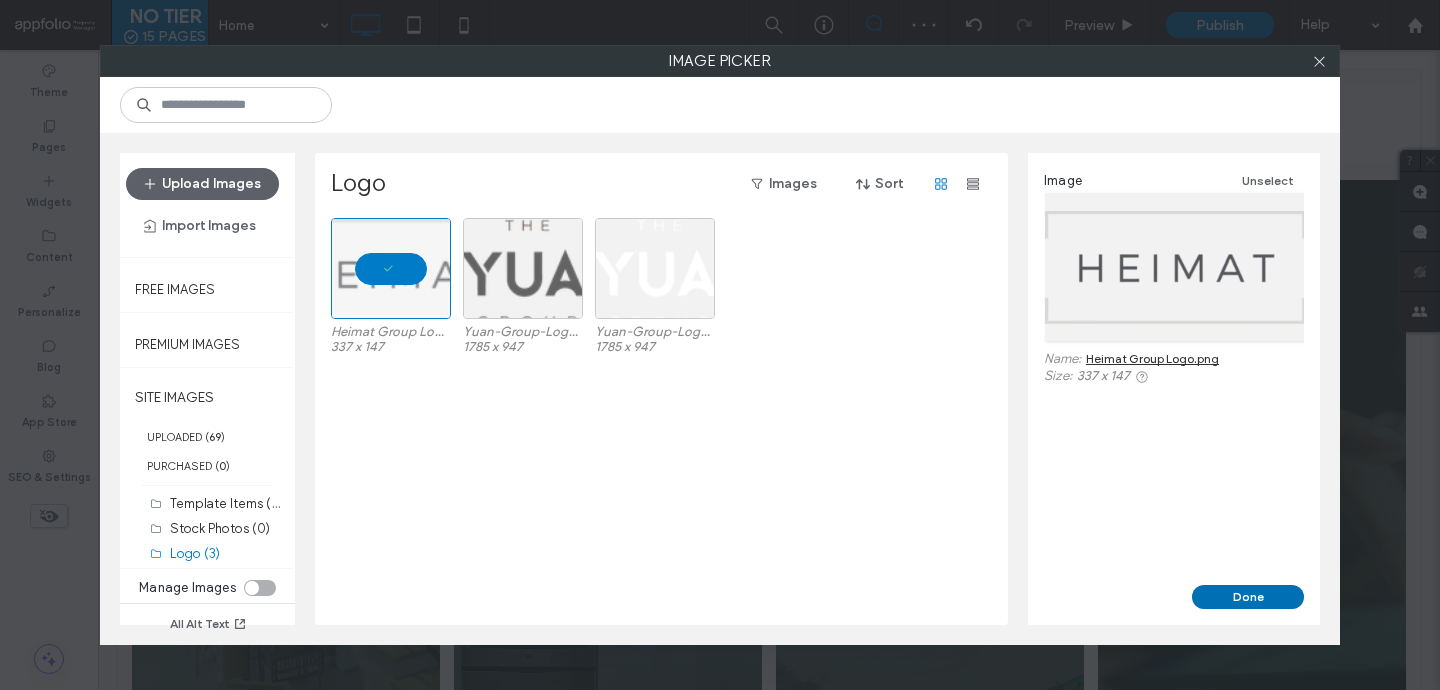 click on "Done" at bounding box center (1248, 597) 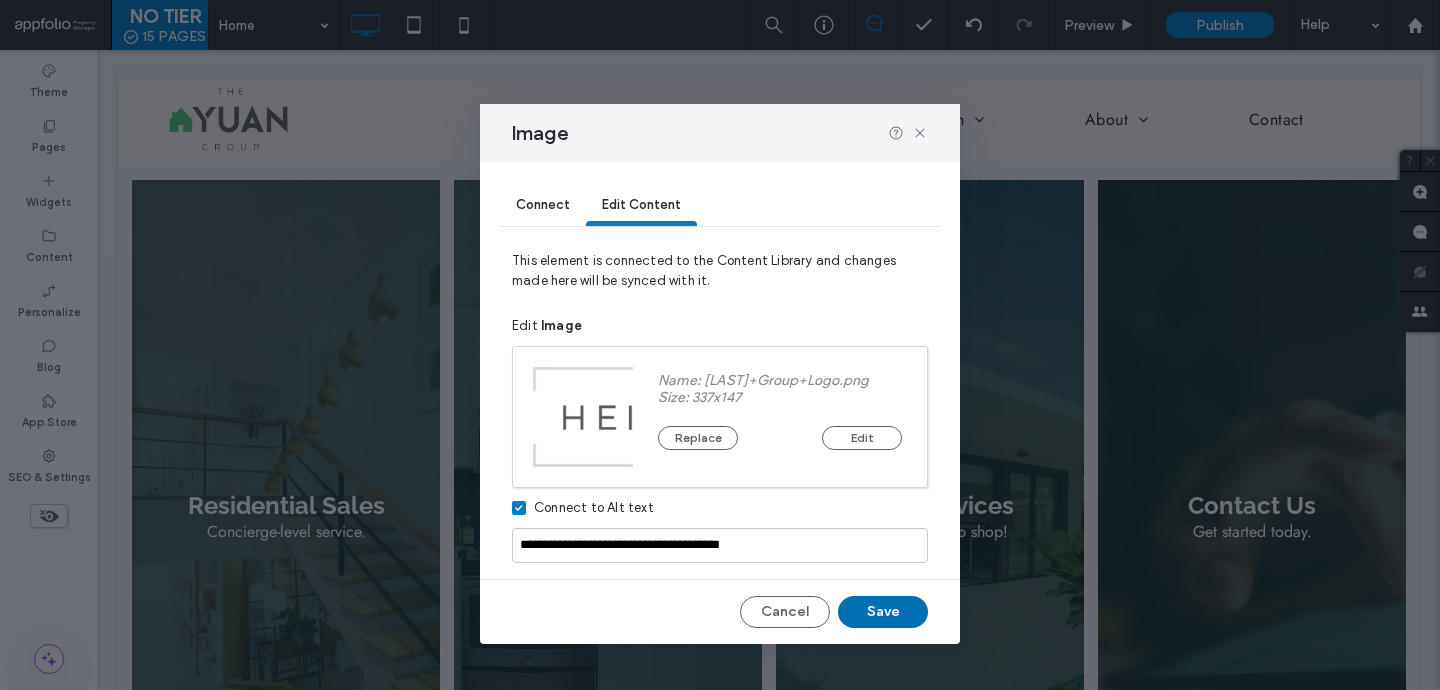 drag, startPoint x: 885, startPoint y: 626, endPoint x: 787, endPoint y: 571, distance: 112.37882 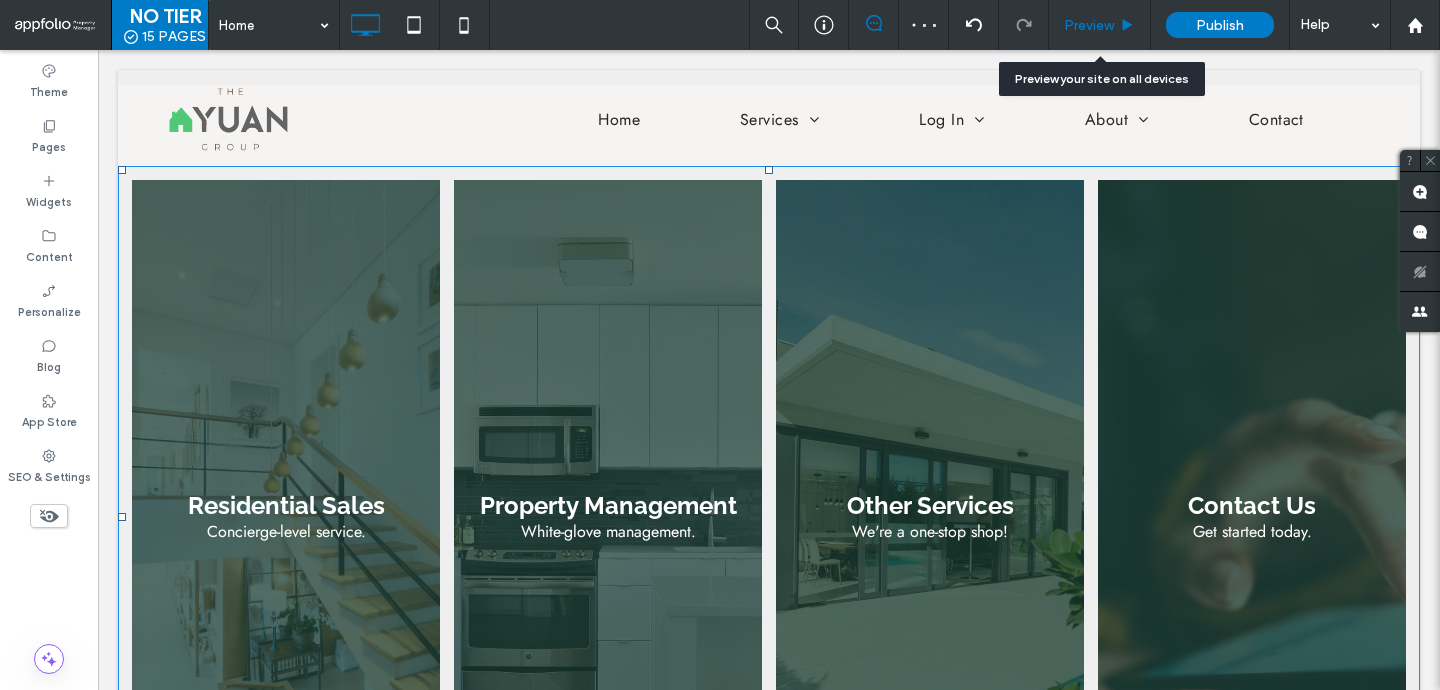 click on "Preview" at bounding box center [1089, 25] 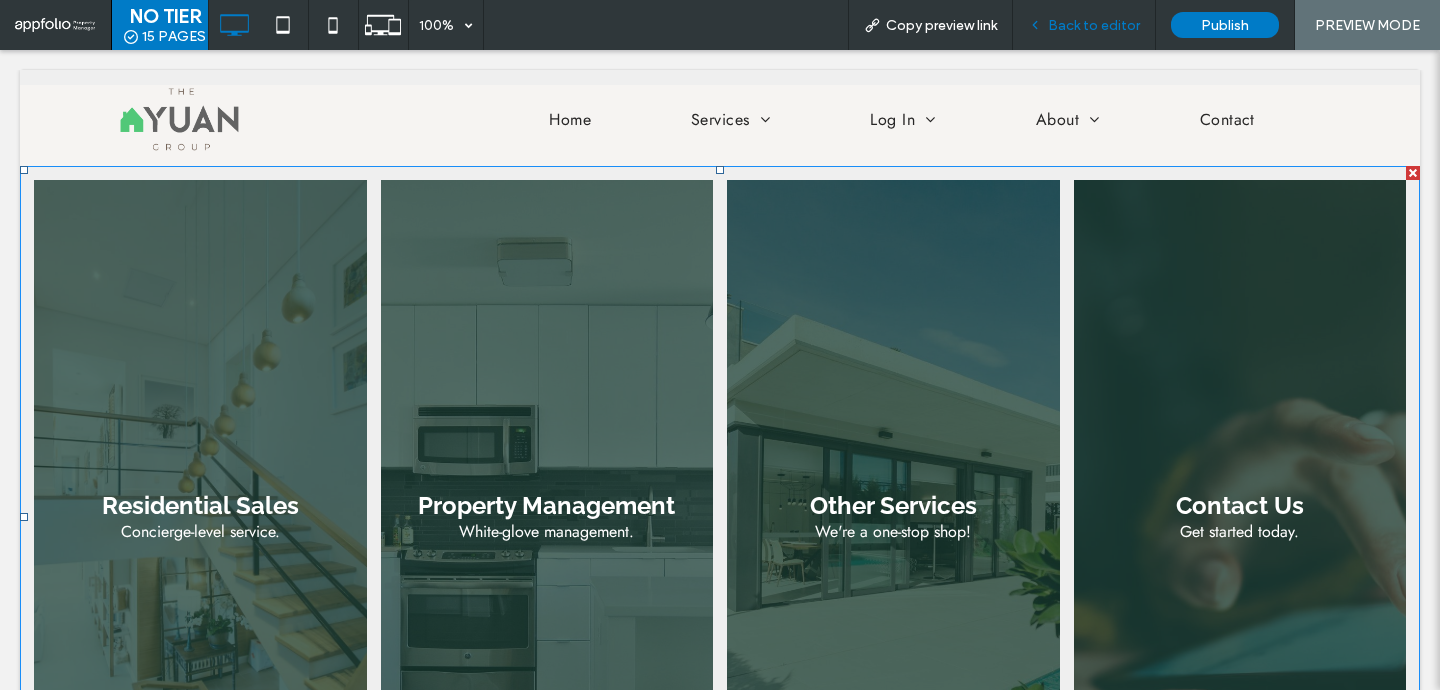 click on "Back to editor" at bounding box center [1084, 25] 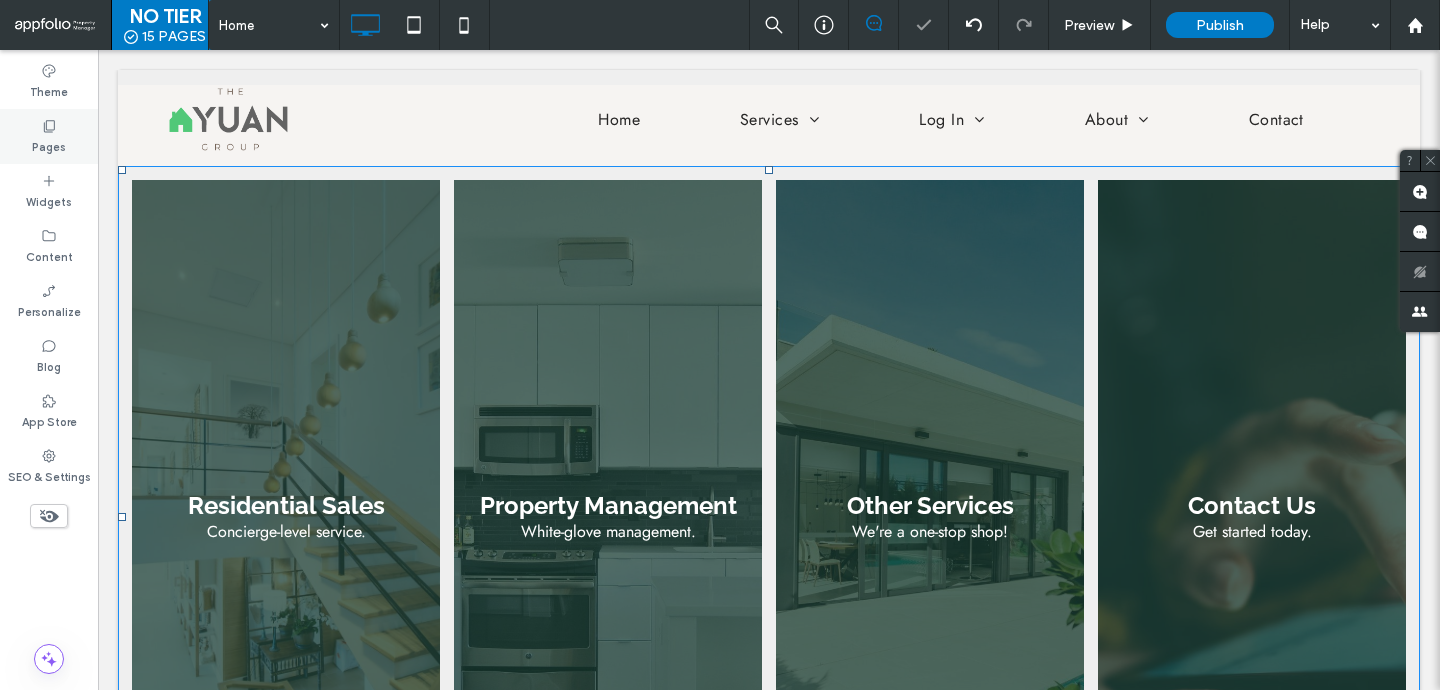 click on "Pages" at bounding box center (49, 136) 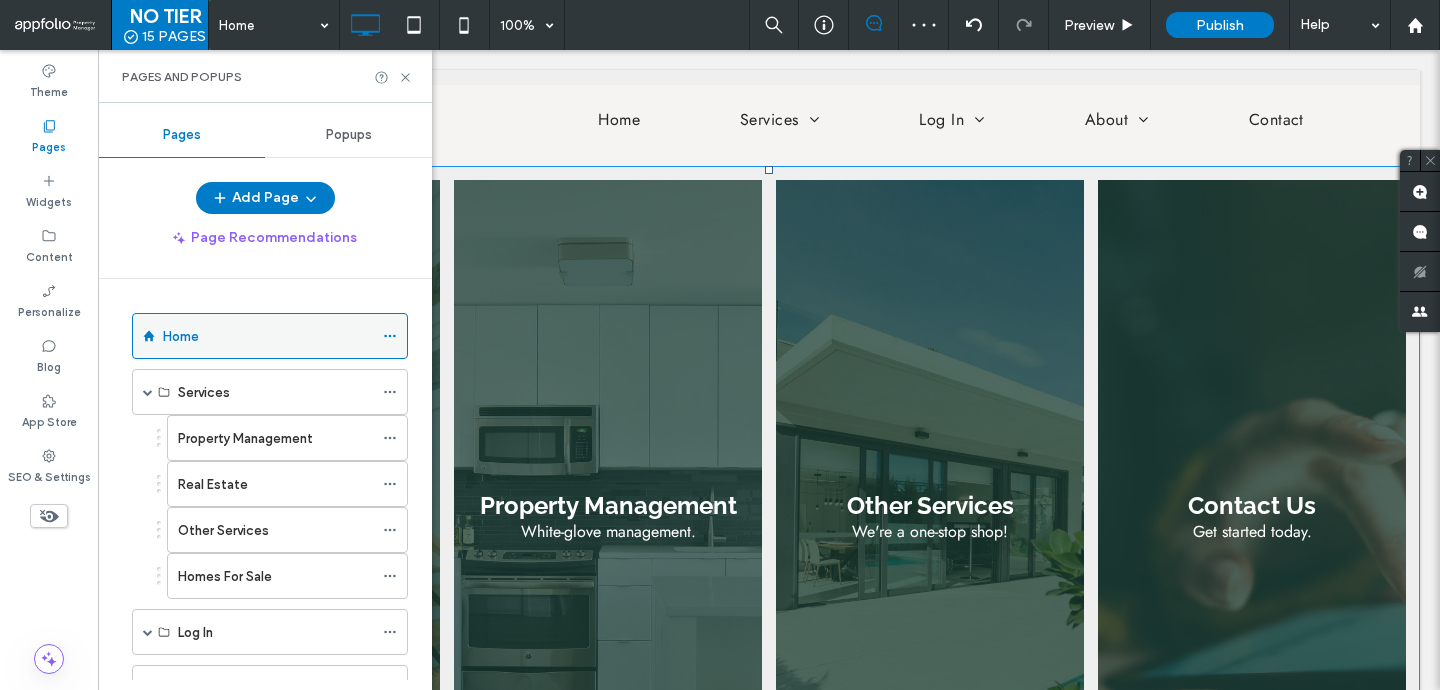 click 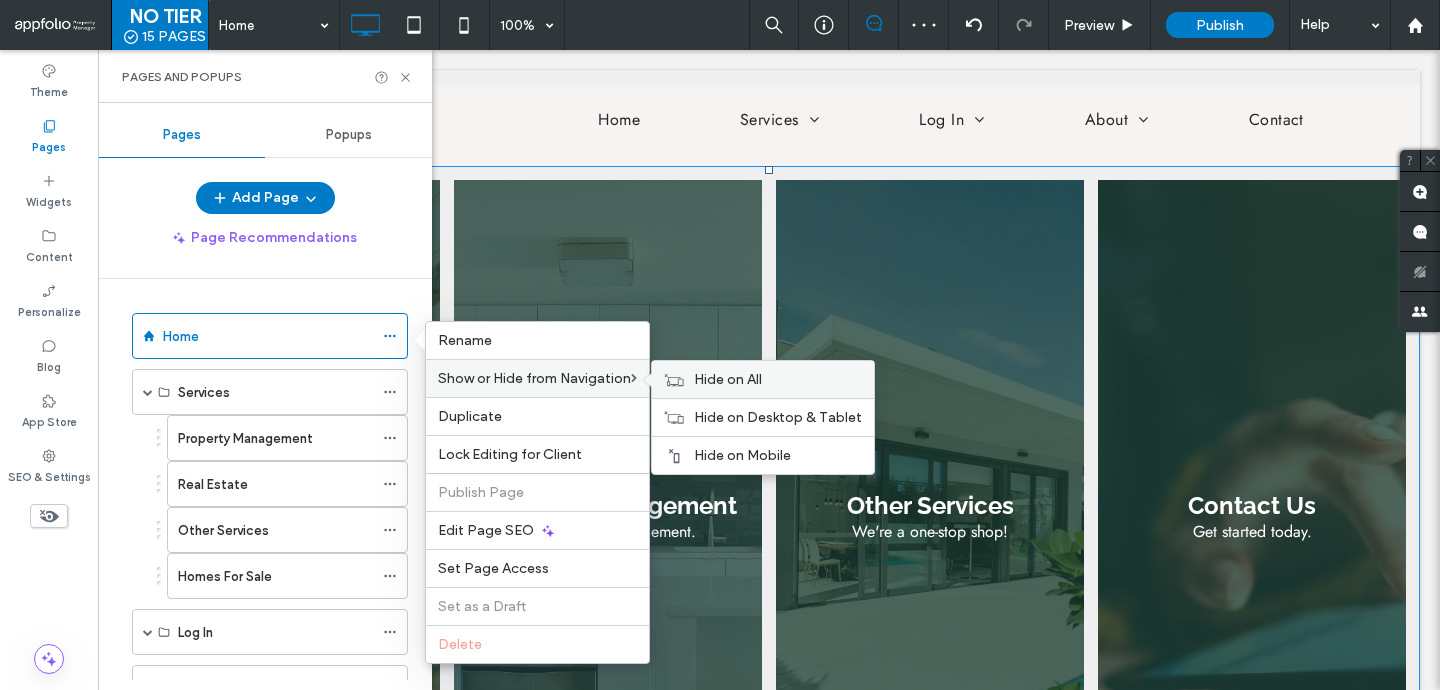 click on "Hide on All" at bounding box center [778, 379] 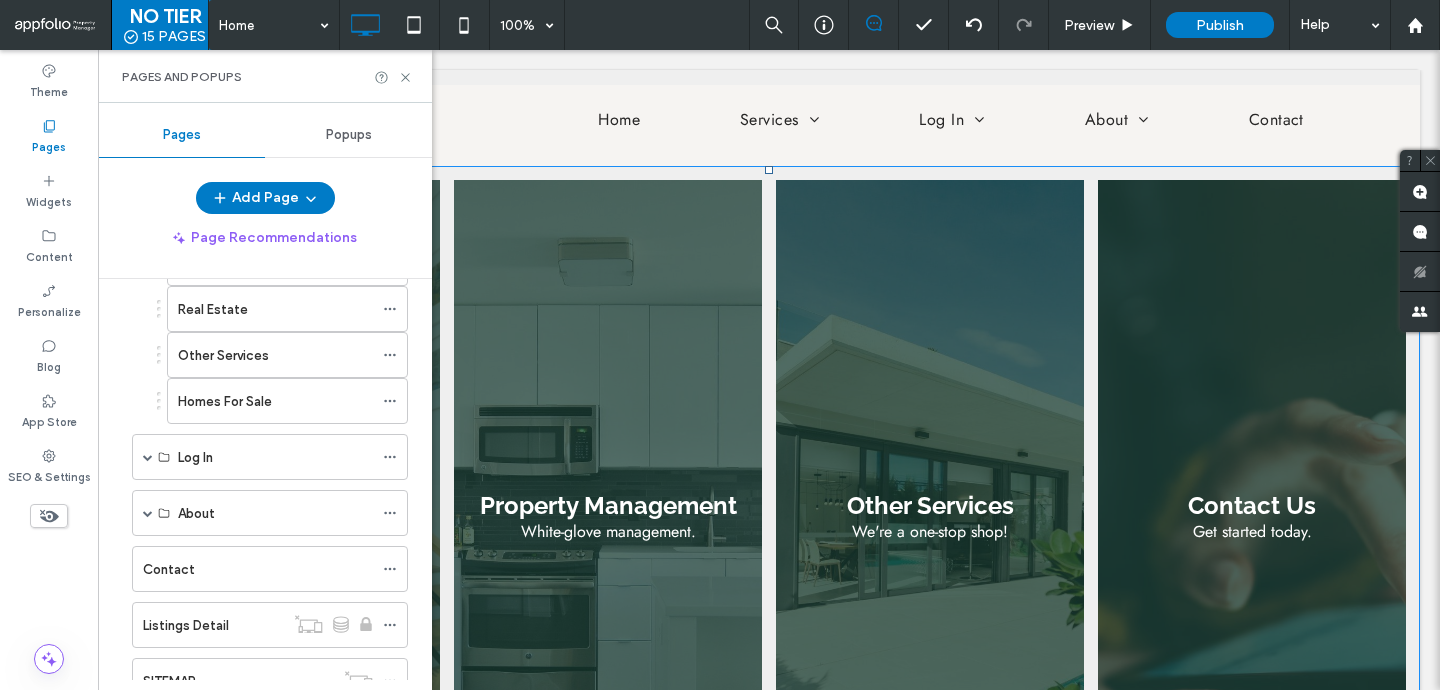 scroll, scrollTop: 89, scrollLeft: 0, axis: vertical 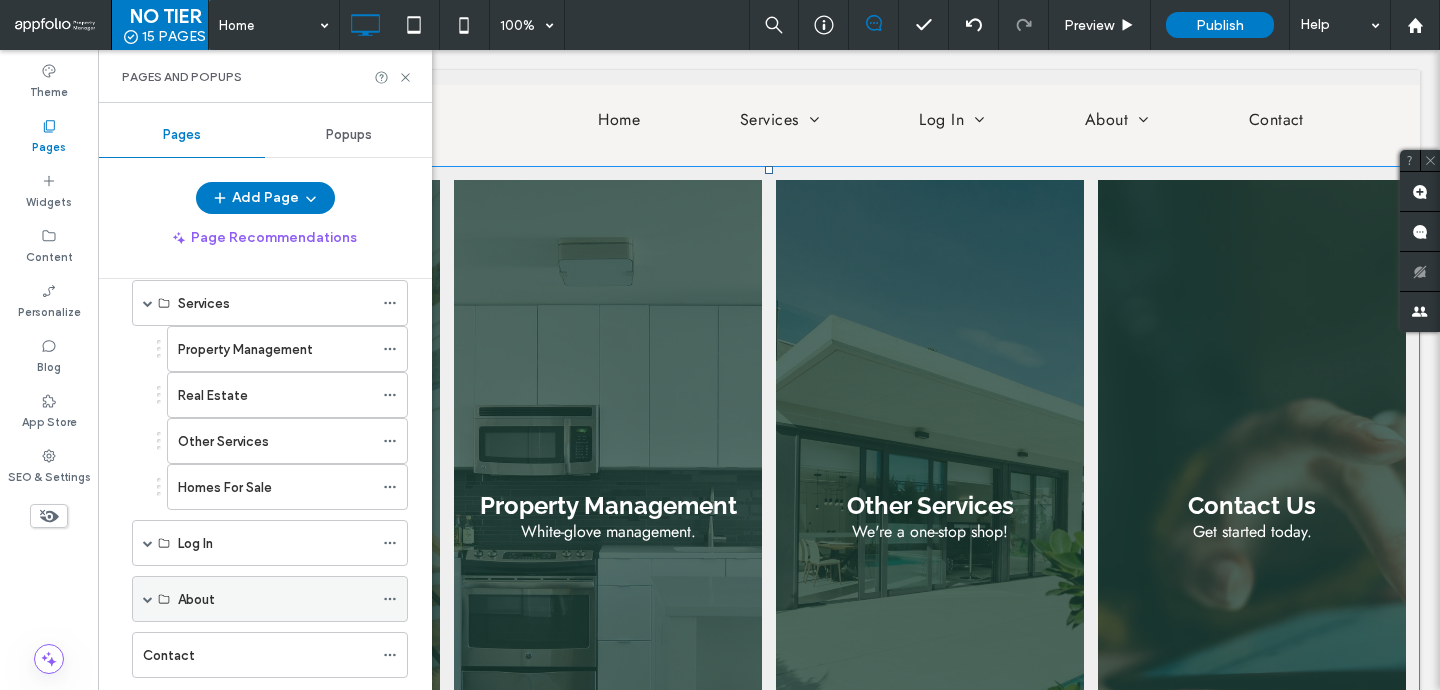 click at bounding box center [148, 599] 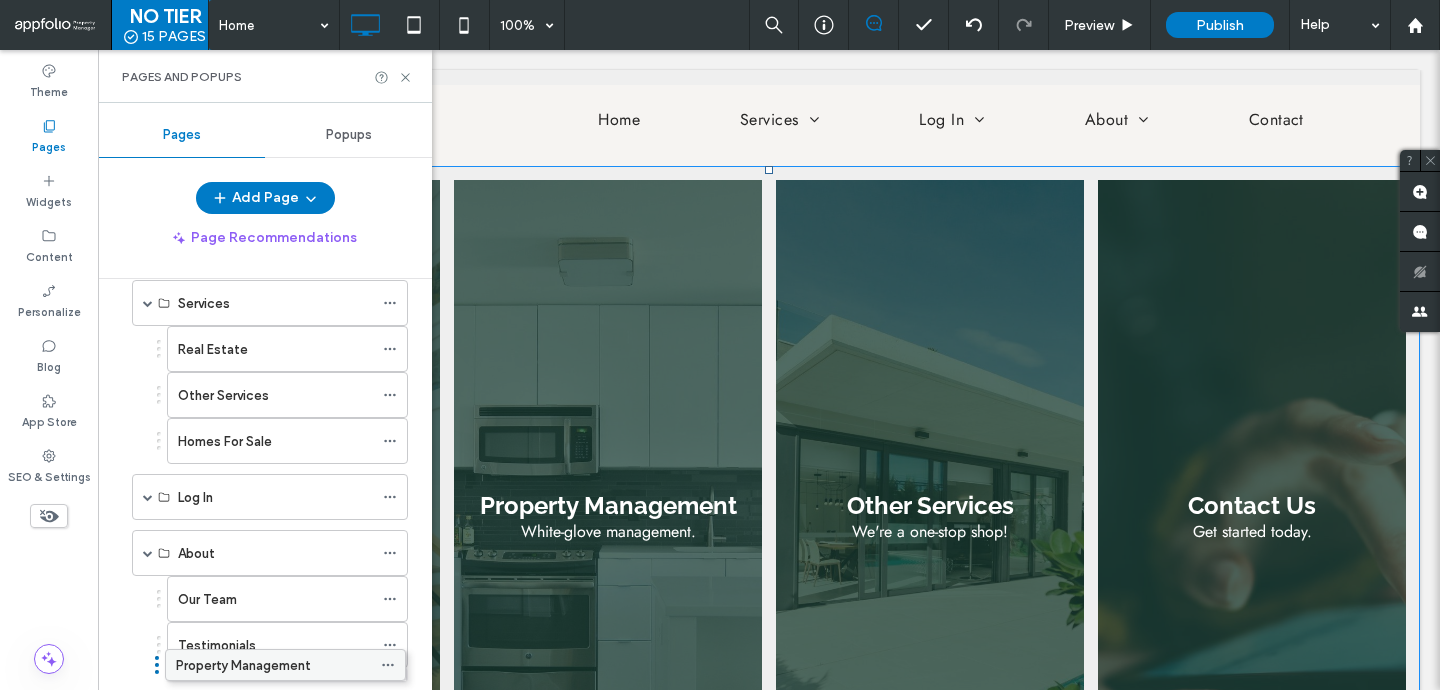 scroll, scrollTop: 209, scrollLeft: 0, axis: vertical 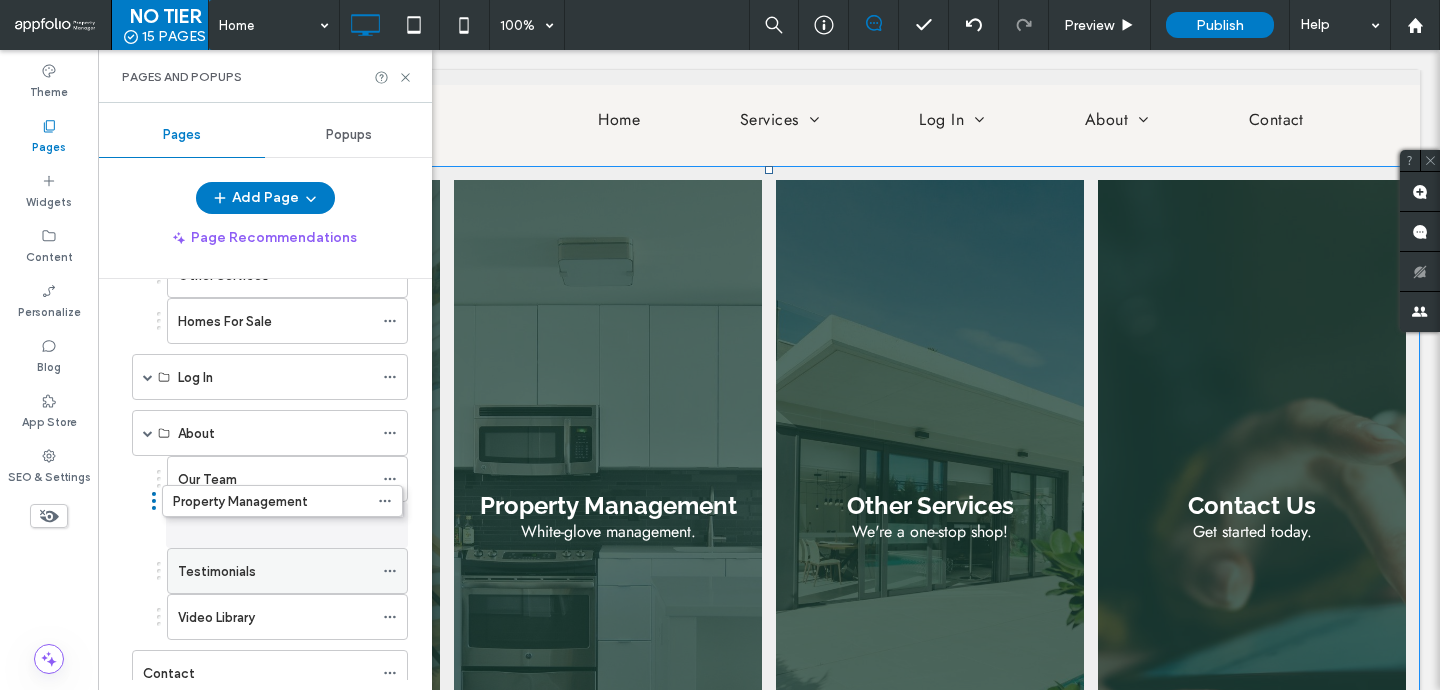 drag, startPoint x: 336, startPoint y: 348, endPoint x: 331, endPoint y: 495, distance: 147.085 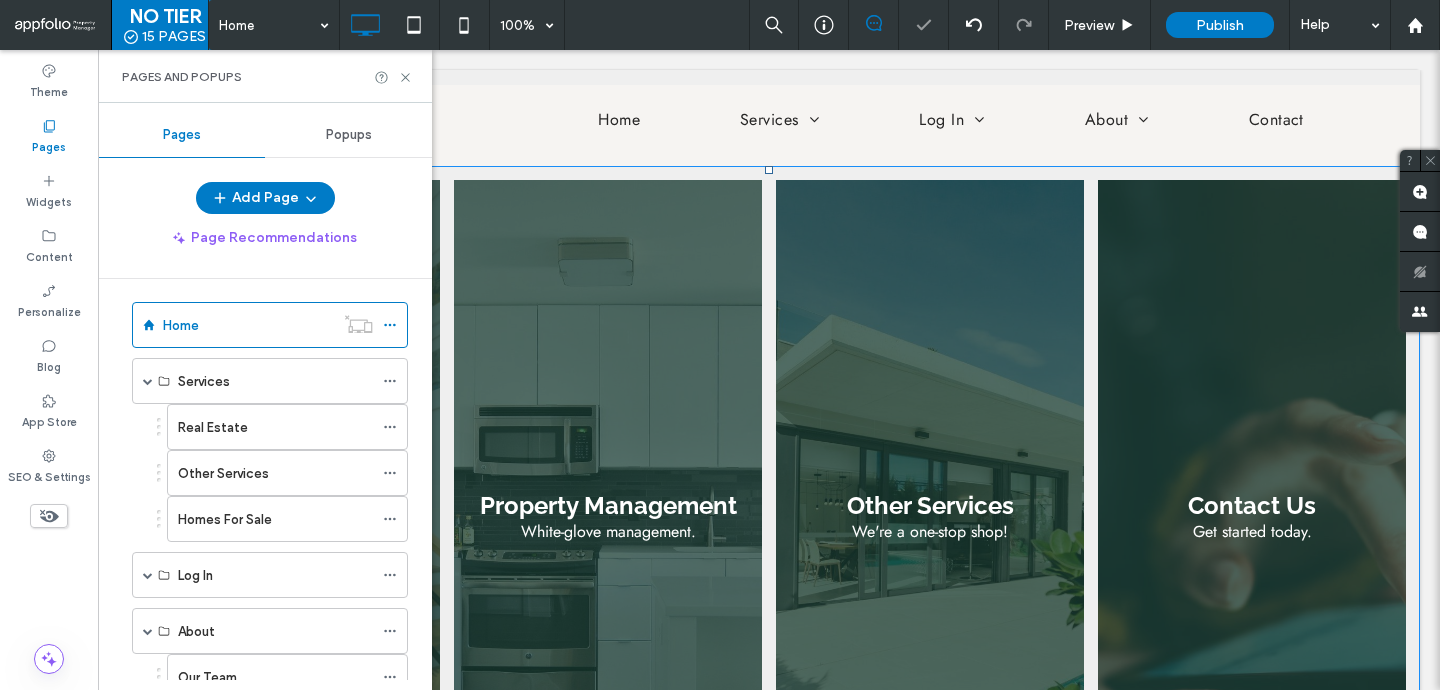 scroll, scrollTop: 0, scrollLeft: 0, axis: both 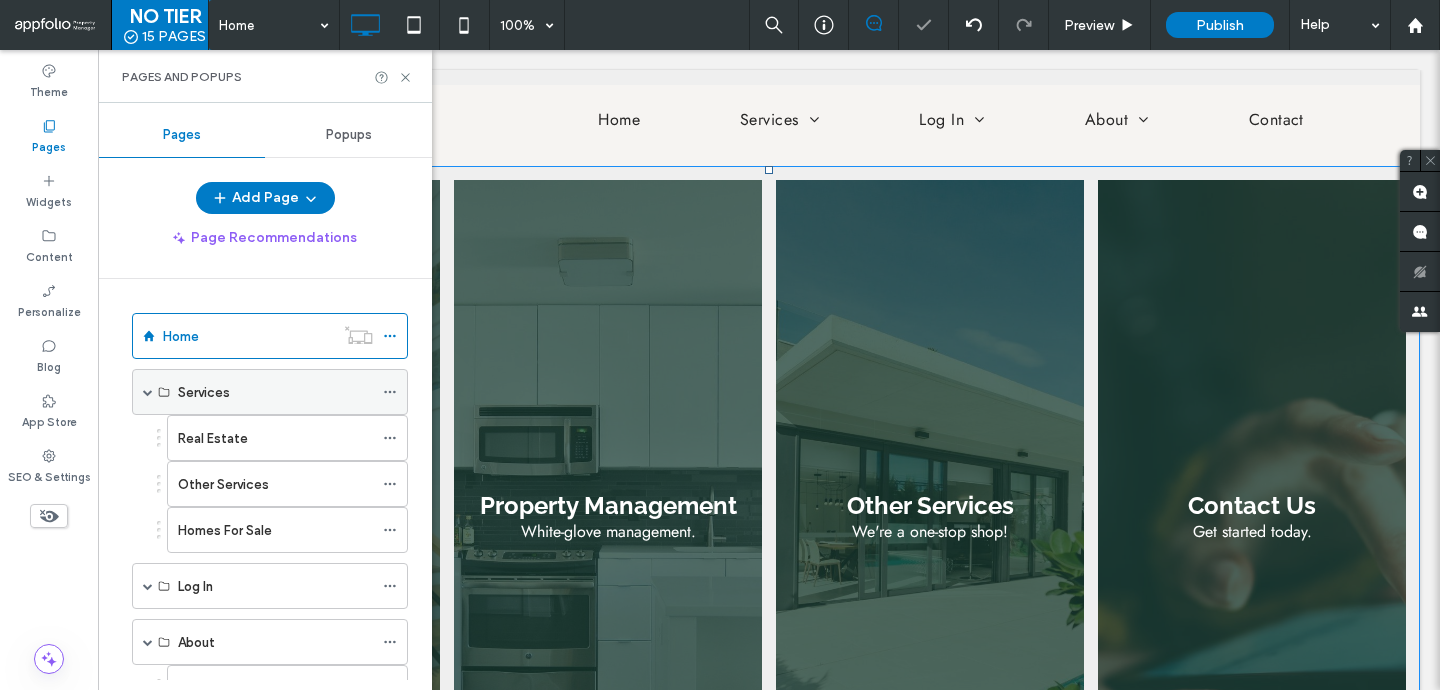 click 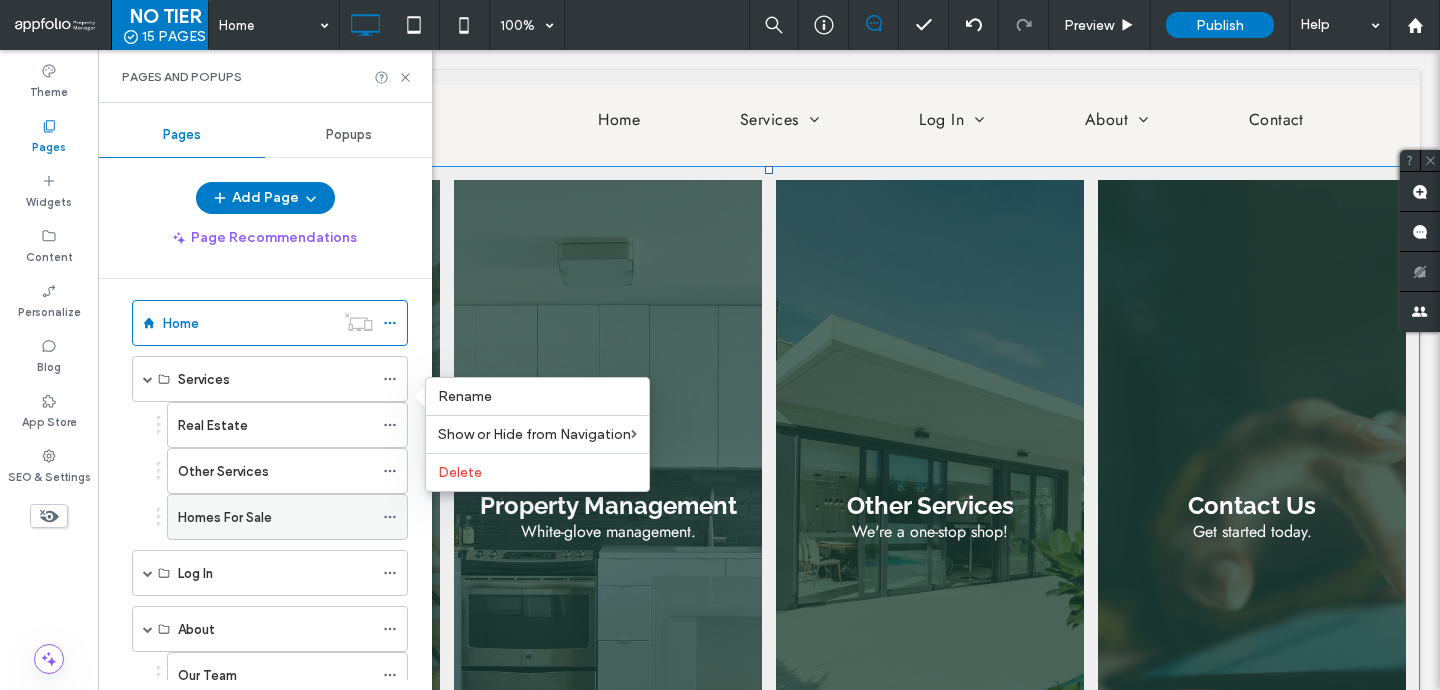 scroll, scrollTop: 0, scrollLeft: 0, axis: both 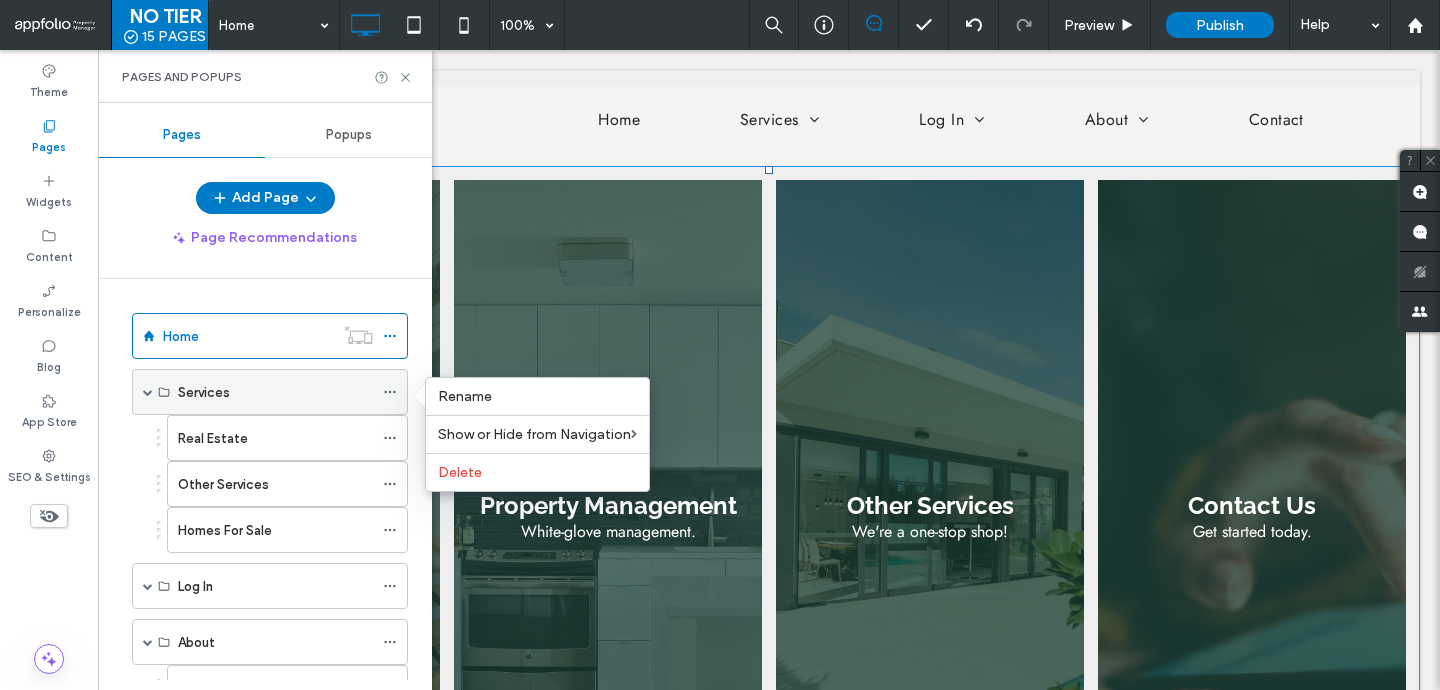 click 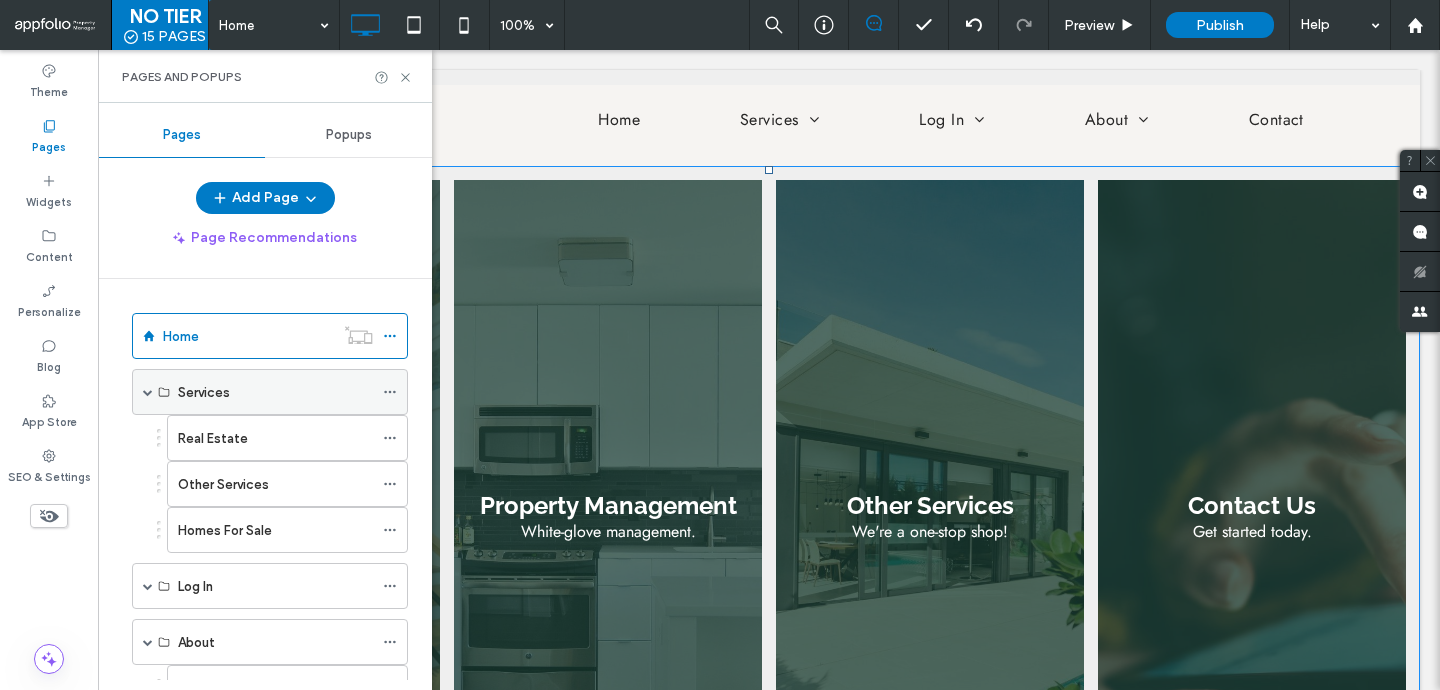 click 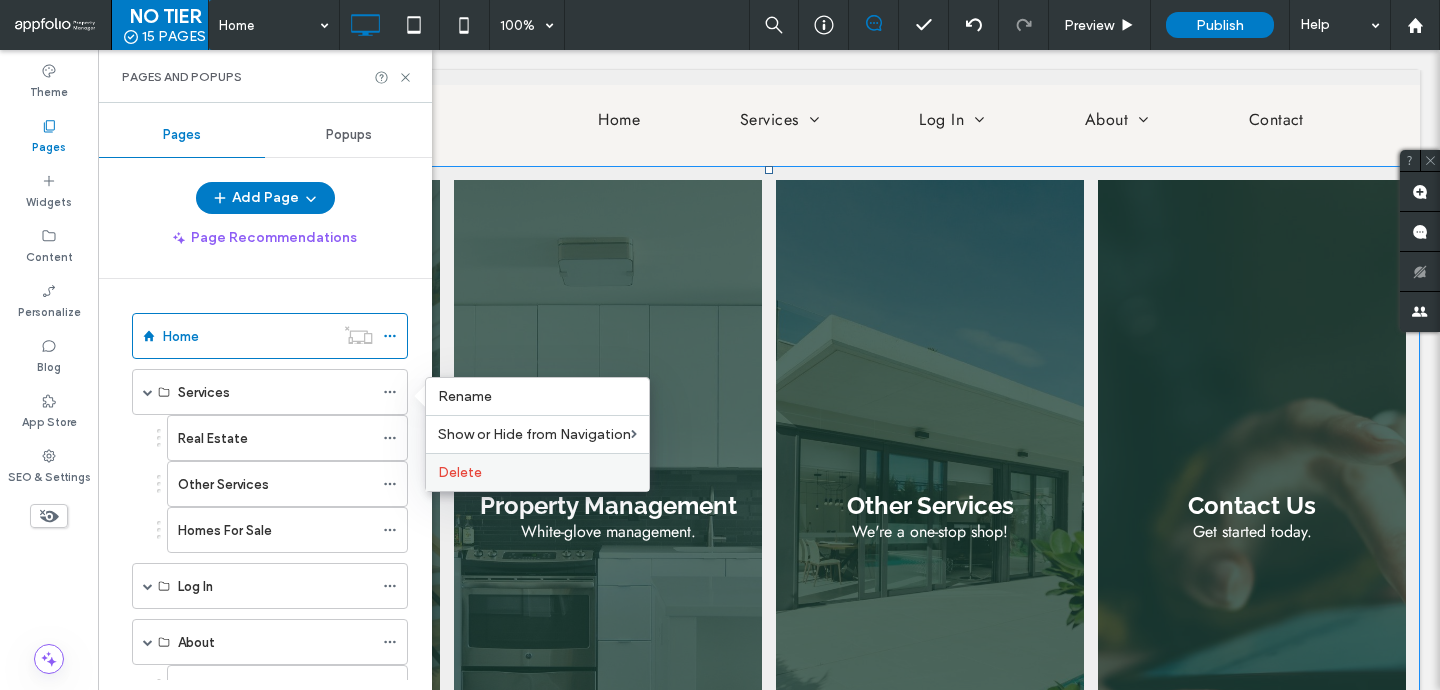 click on "Delete" at bounding box center (537, 472) 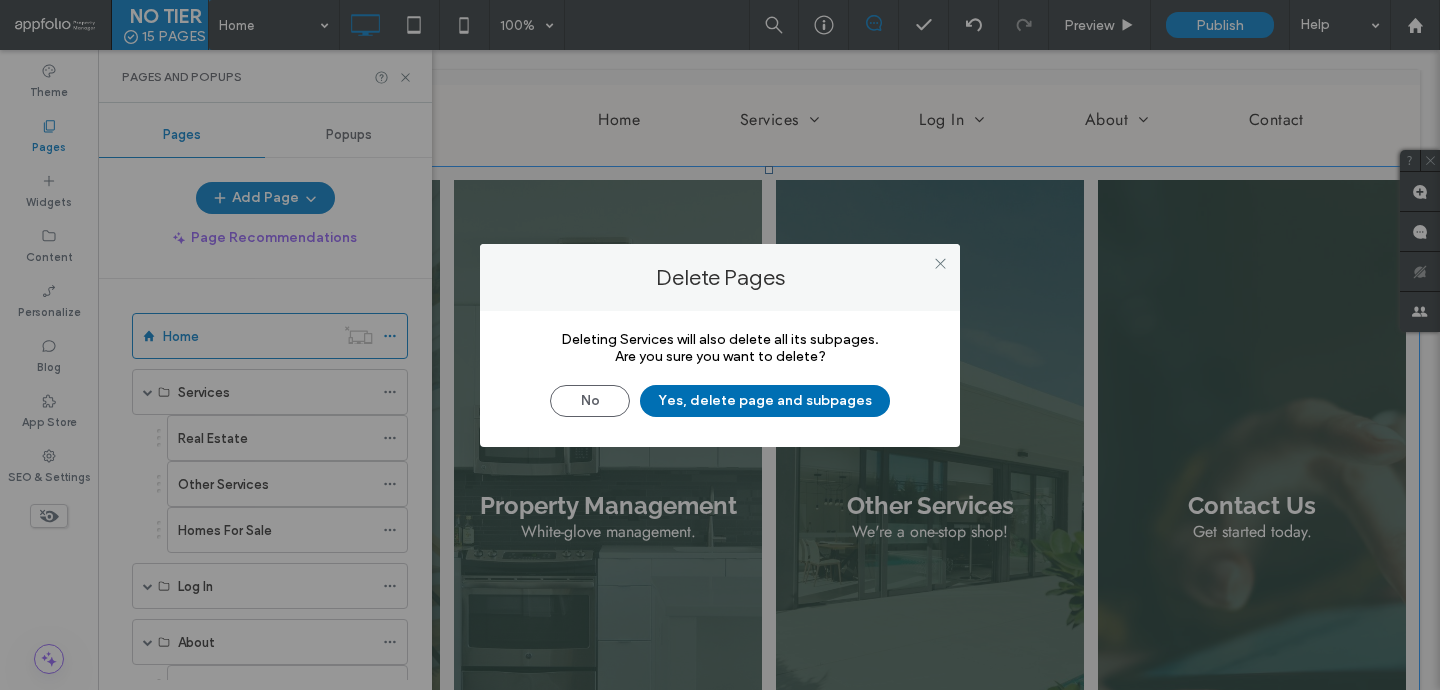 click on "Yes, delete page and subpages" at bounding box center (765, 401) 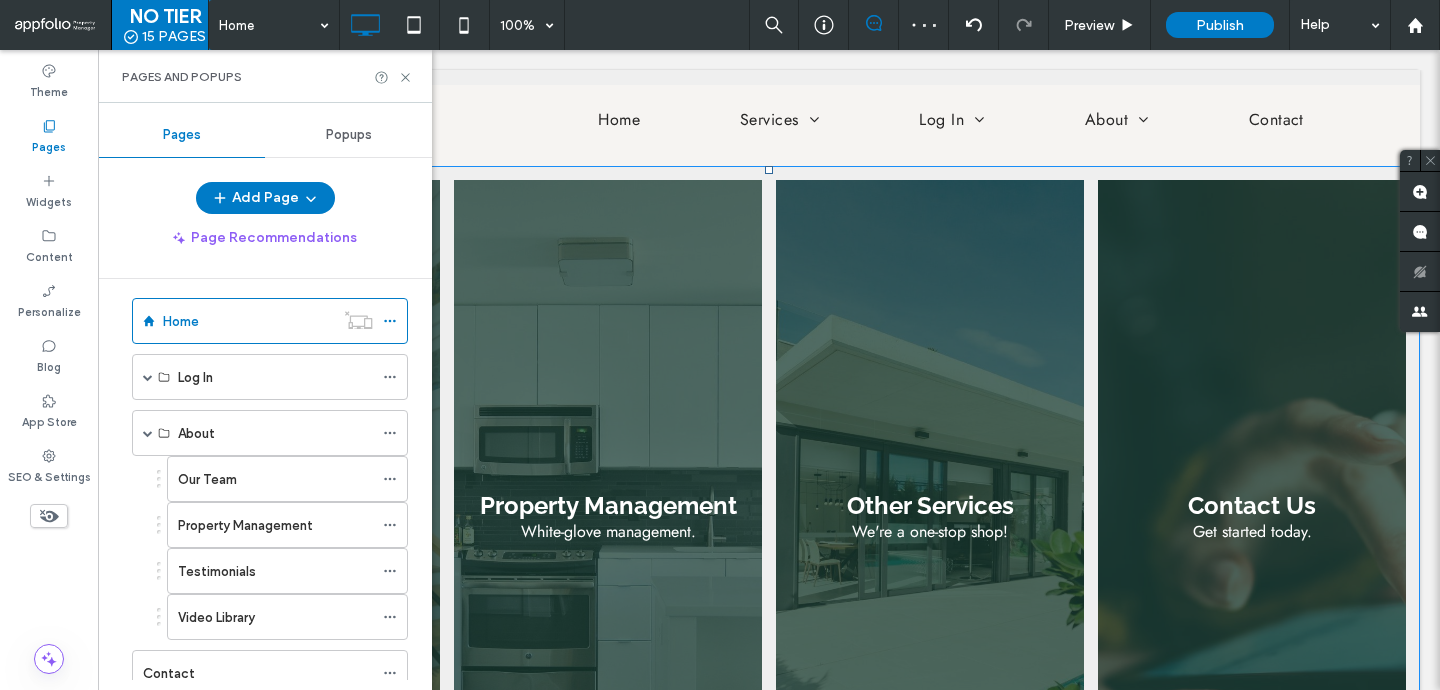 scroll, scrollTop: 20, scrollLeft: 0, axis: vertical 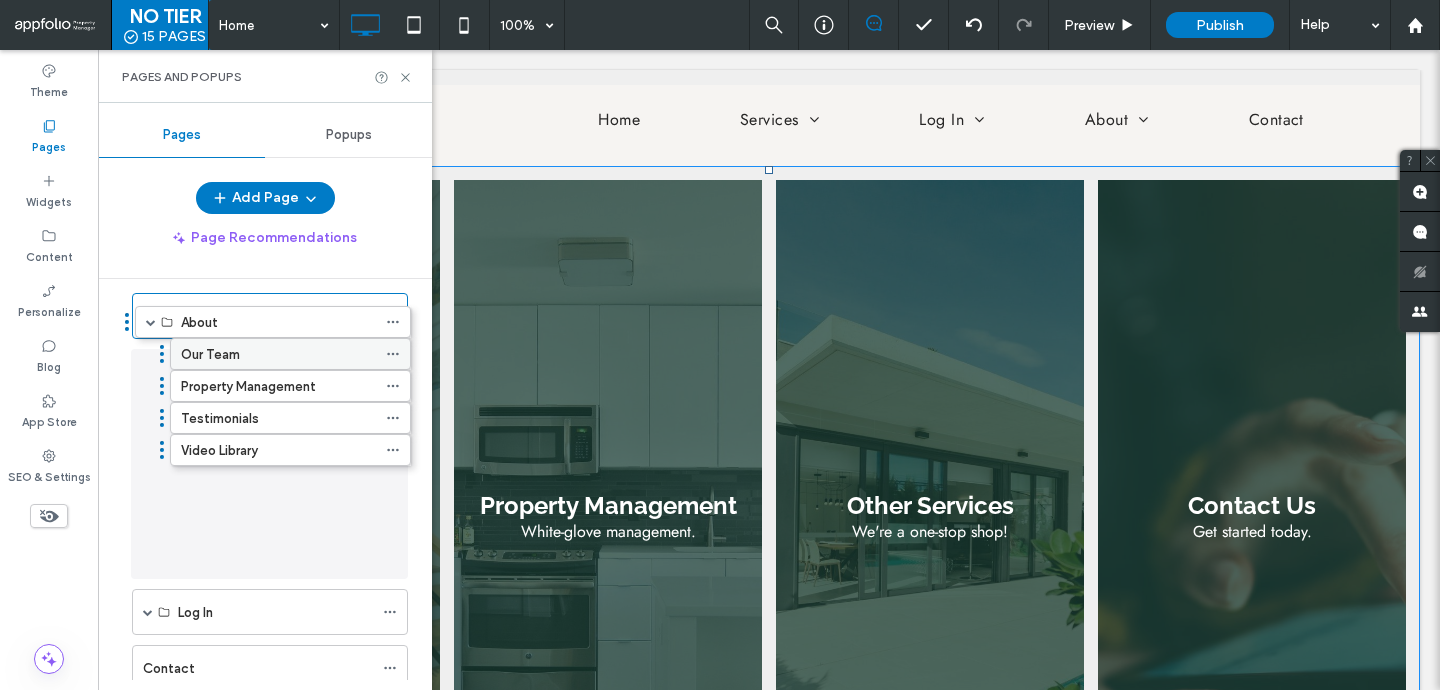 drag, startPoint x: 293, startPoint y: 435, endPoint x: 296, endPoint y: 338, distance: 97.04638 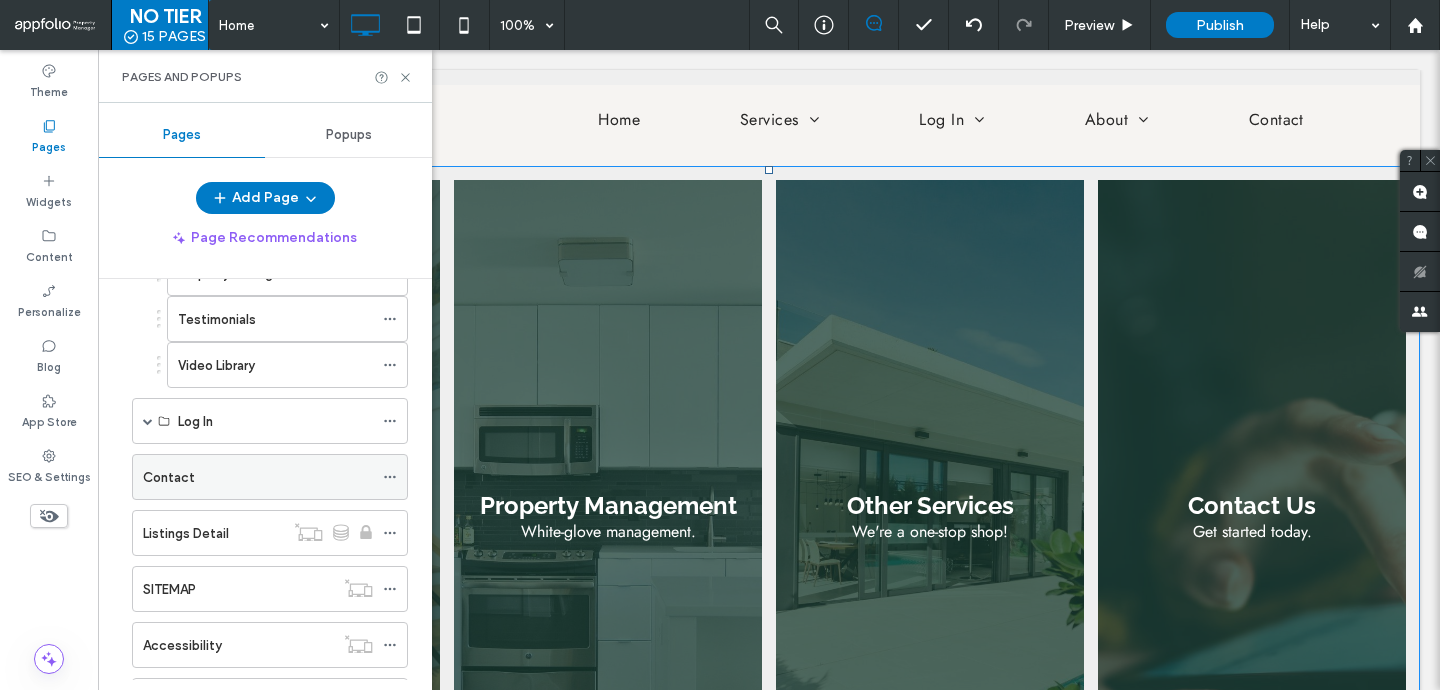 scroll, scrollTop: 207, scrollLeft: 0, axis: vertical 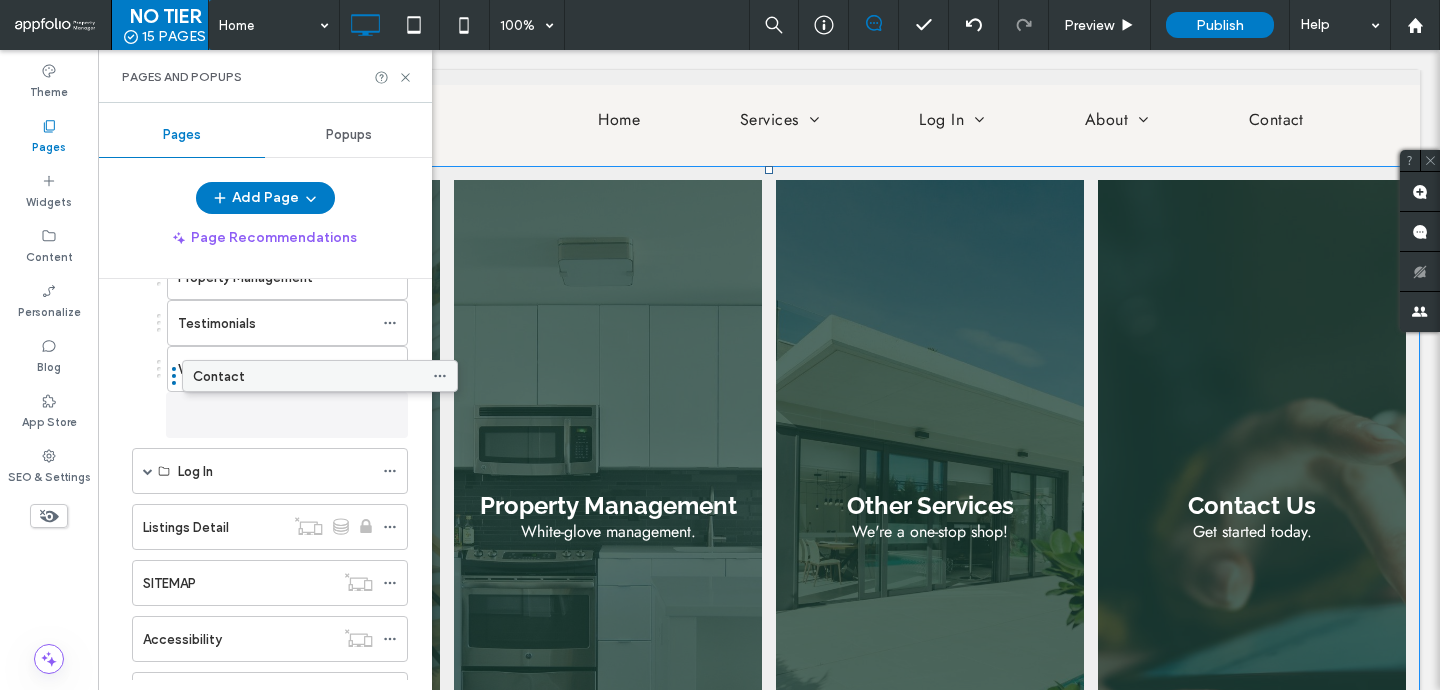 drag, startPoint x: 266, startPoint y: 470, endPoint x: 316, endPoint y: 372, distance: 110.01818 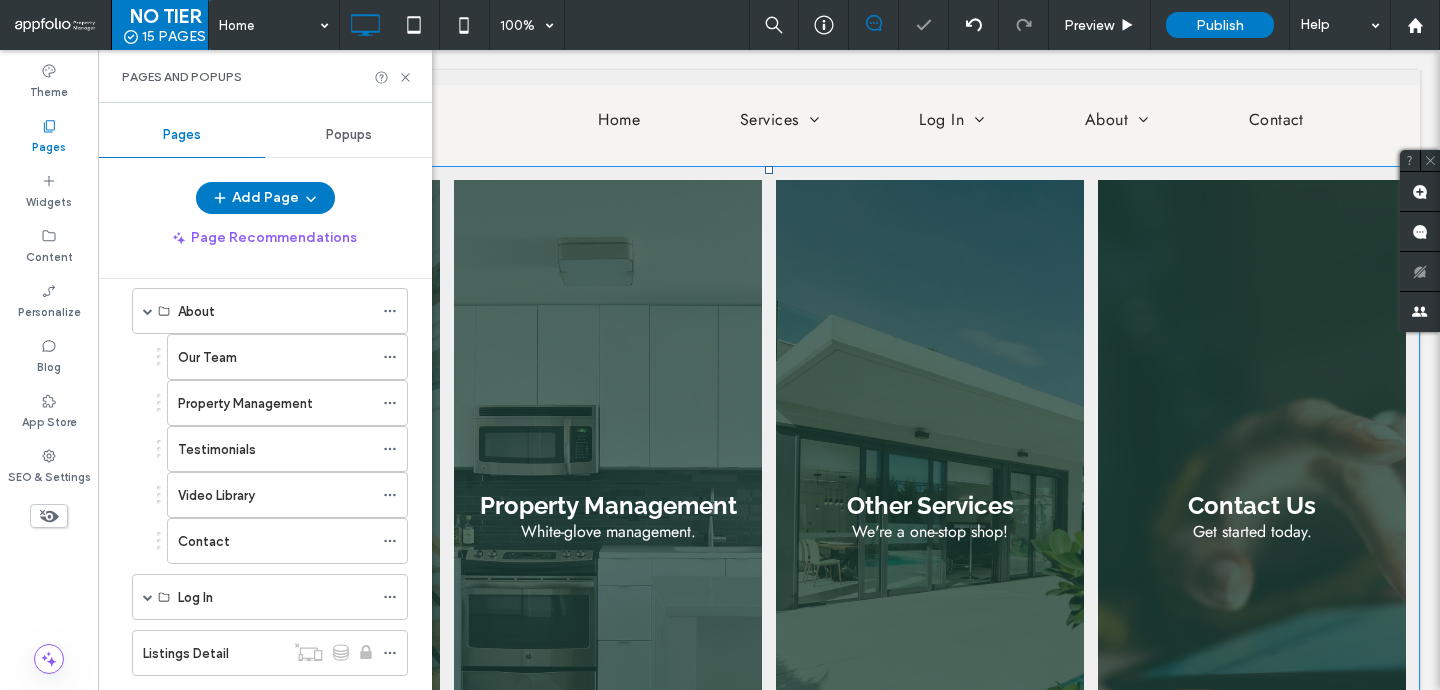 scroll, scrollTop: 0, scrollLeft: 0, axis: both 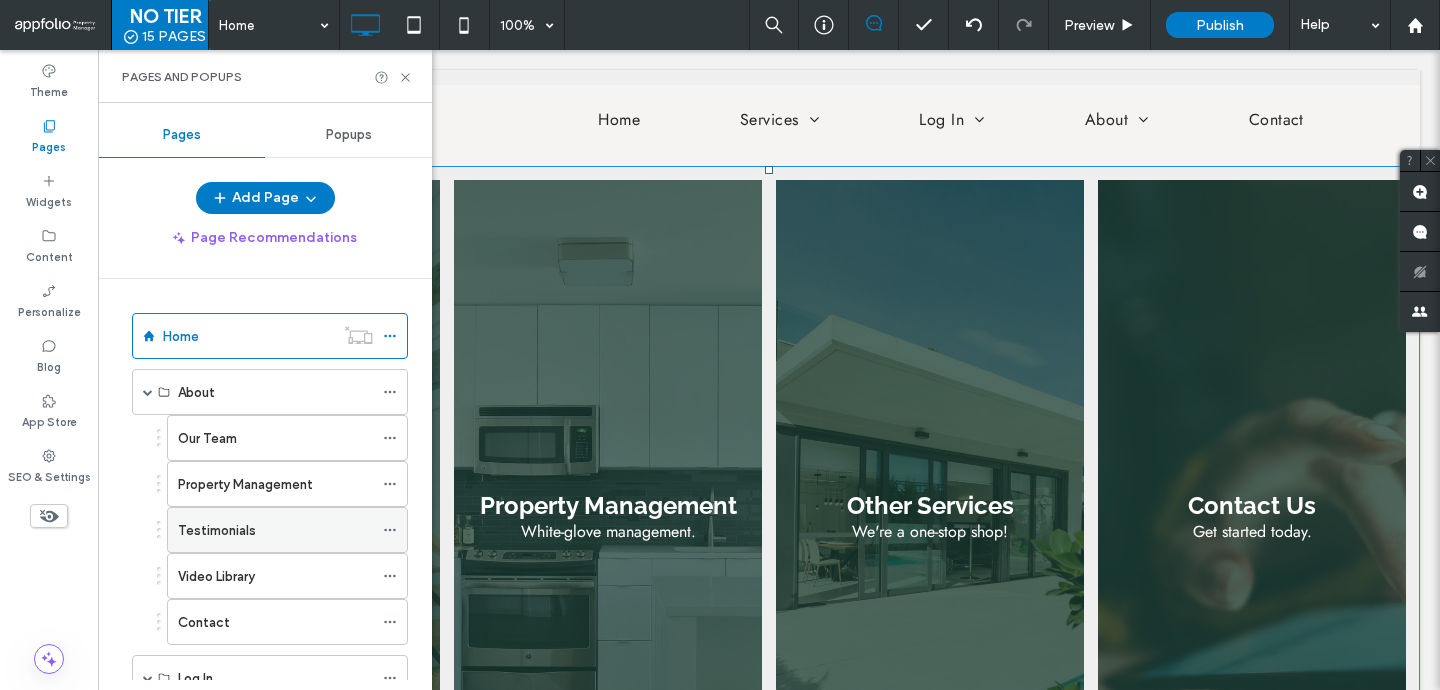 click 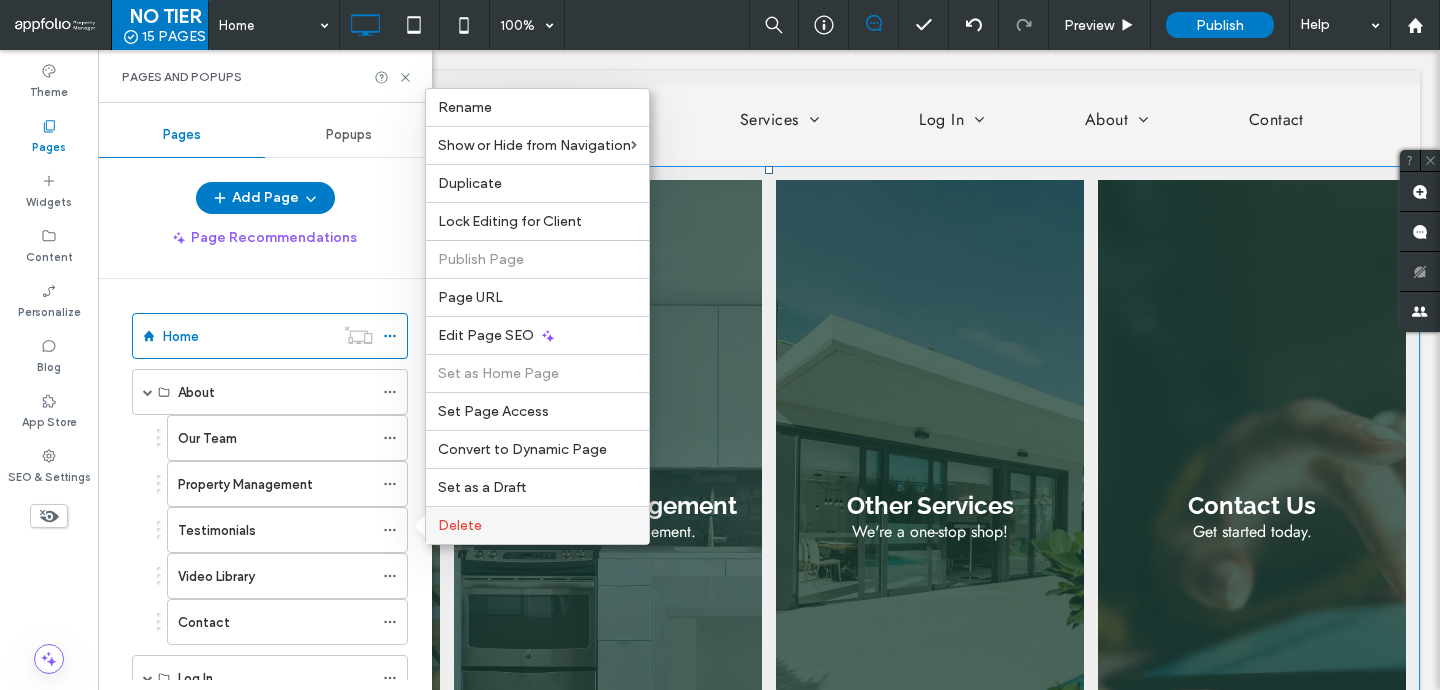 click on "Delete" at bounding box center [460, 525] 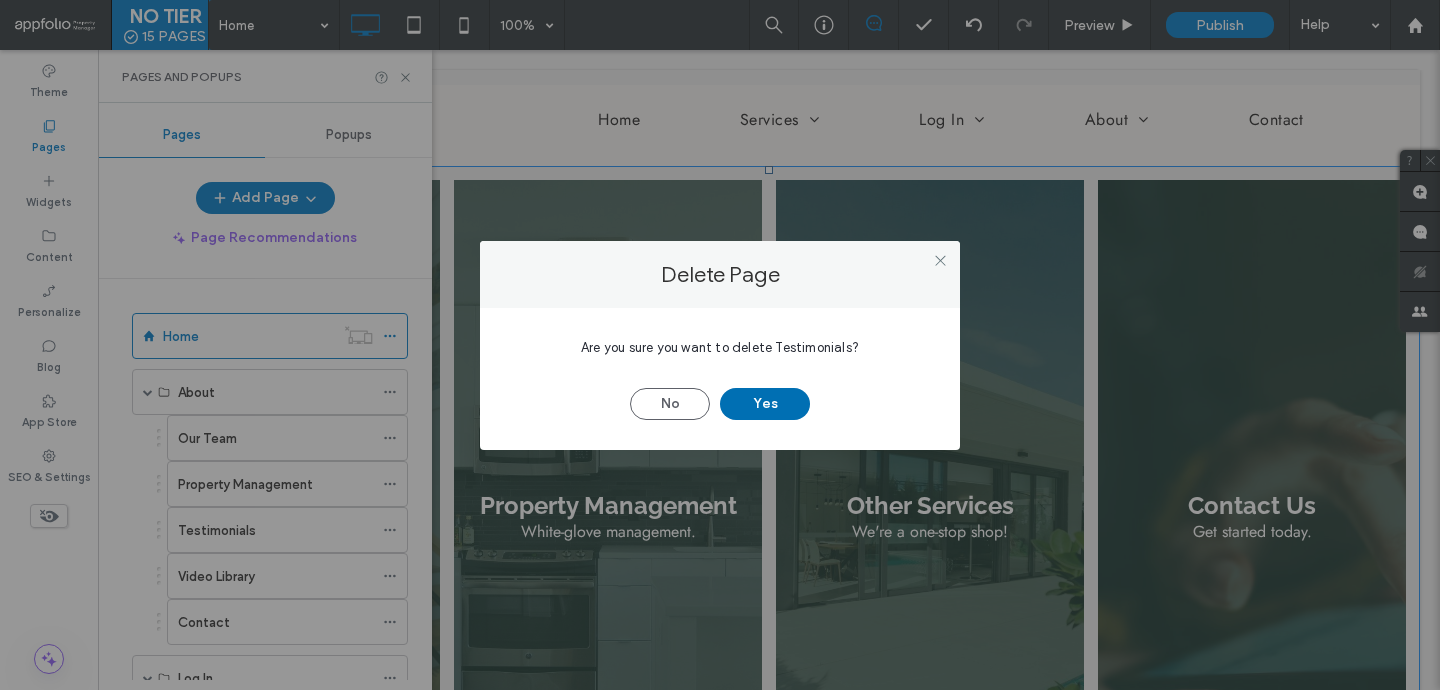 click on "Yes" at bounding box center (765, 404) 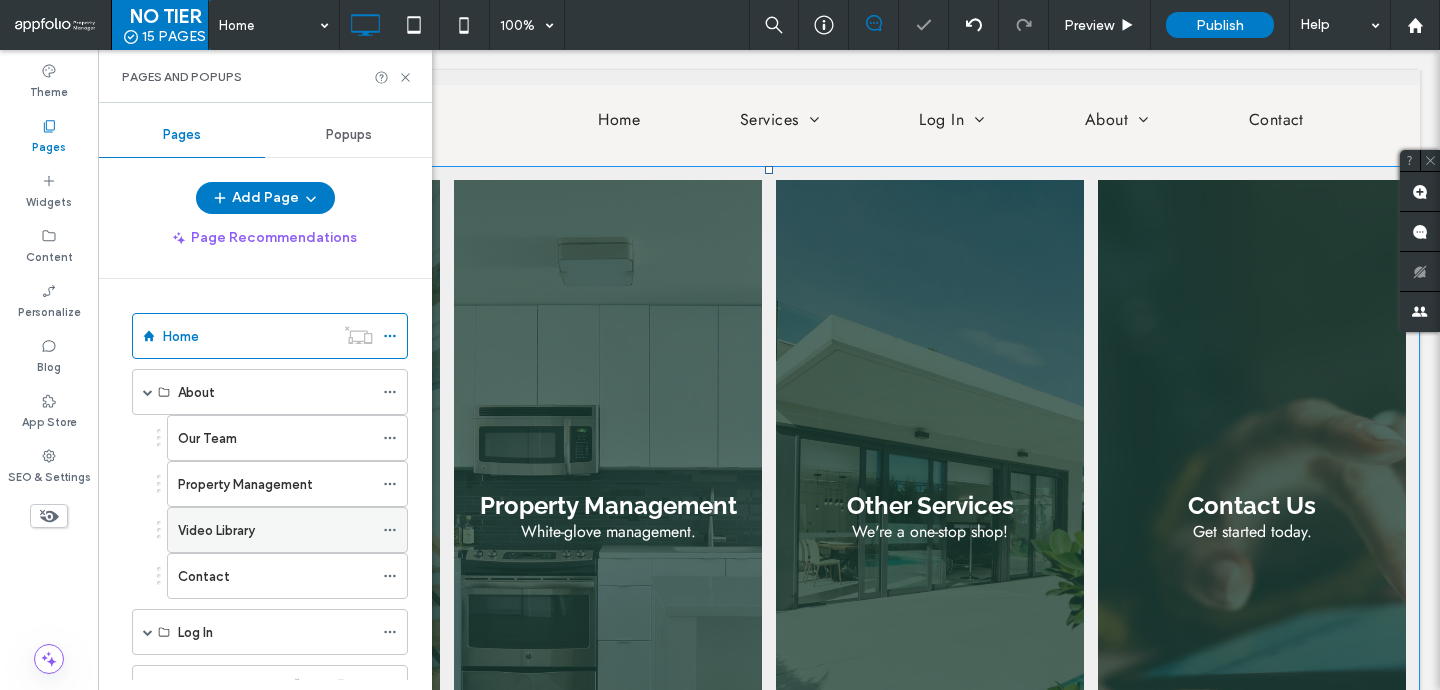 click 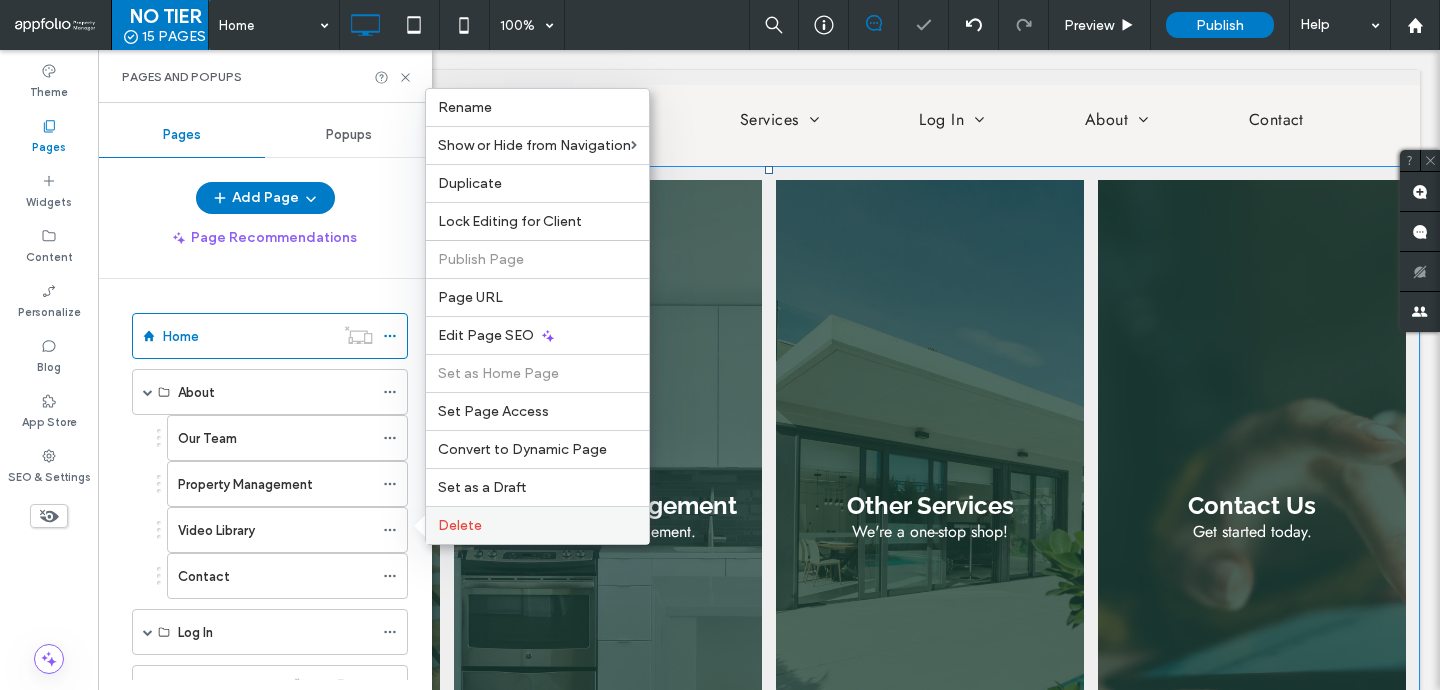 click on "Delete" at bounding box center (537, 525) 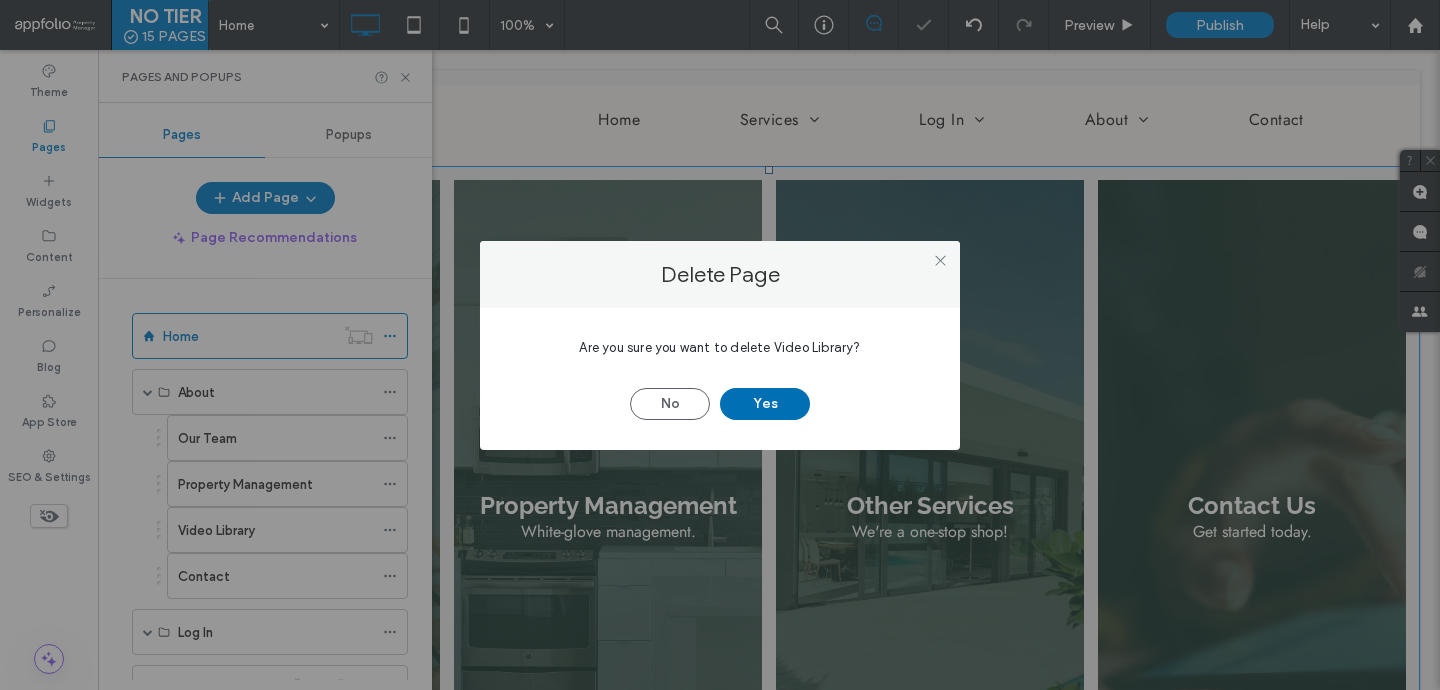 click on "Yes" at bounding box center (765, 404) 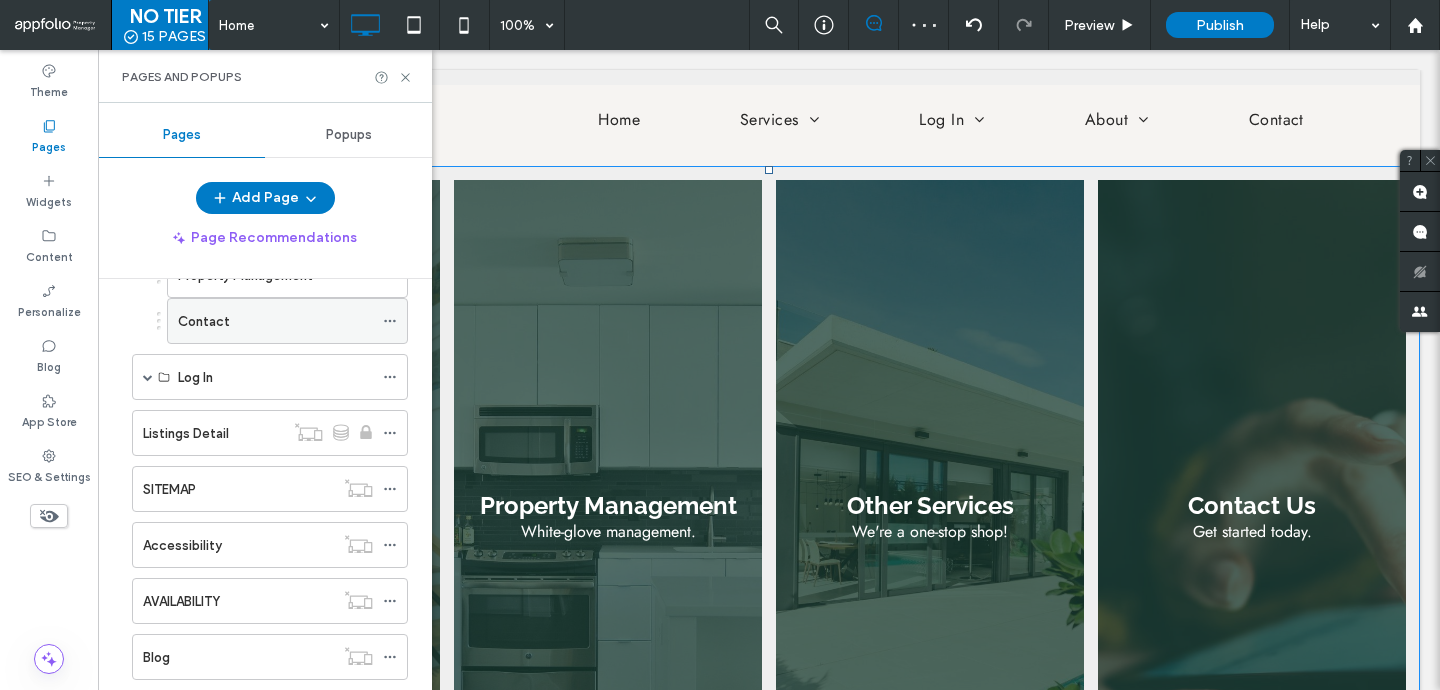 scroll, scrollTop: 259, scrollLeft: 0, axis: vertical 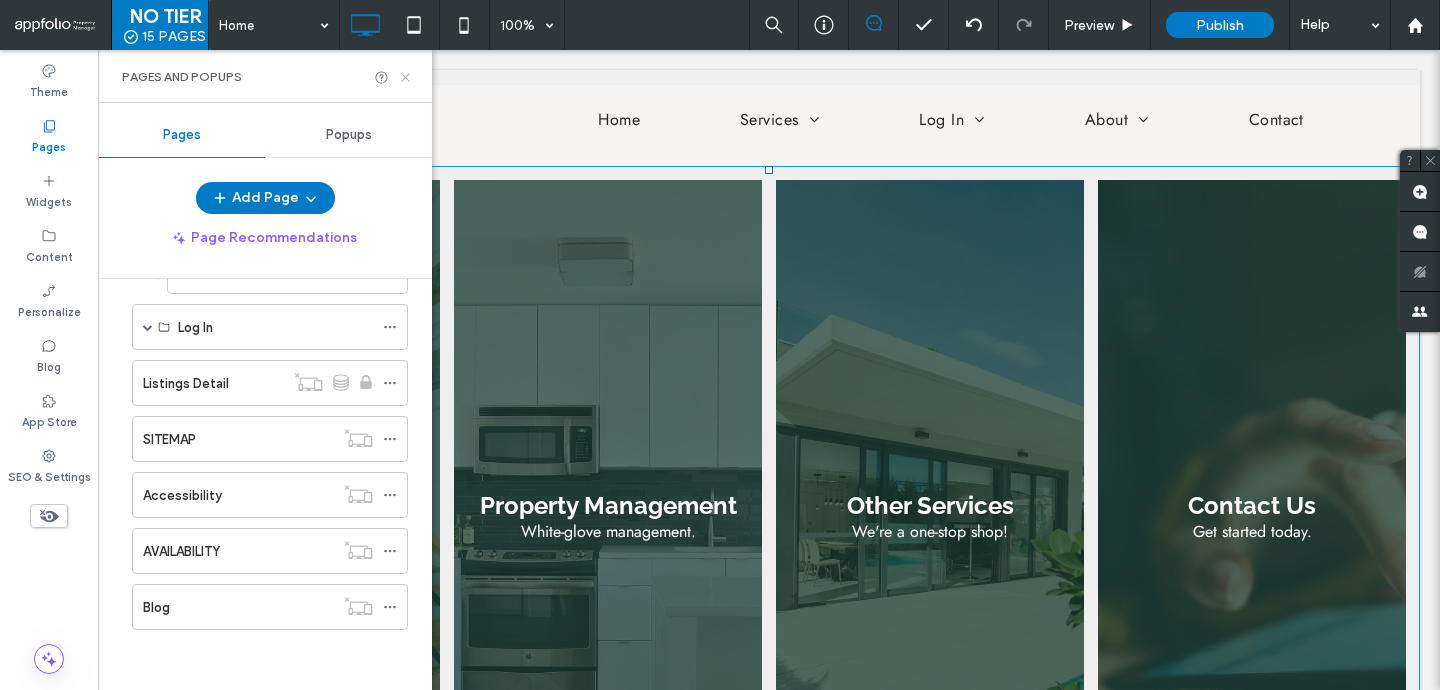click 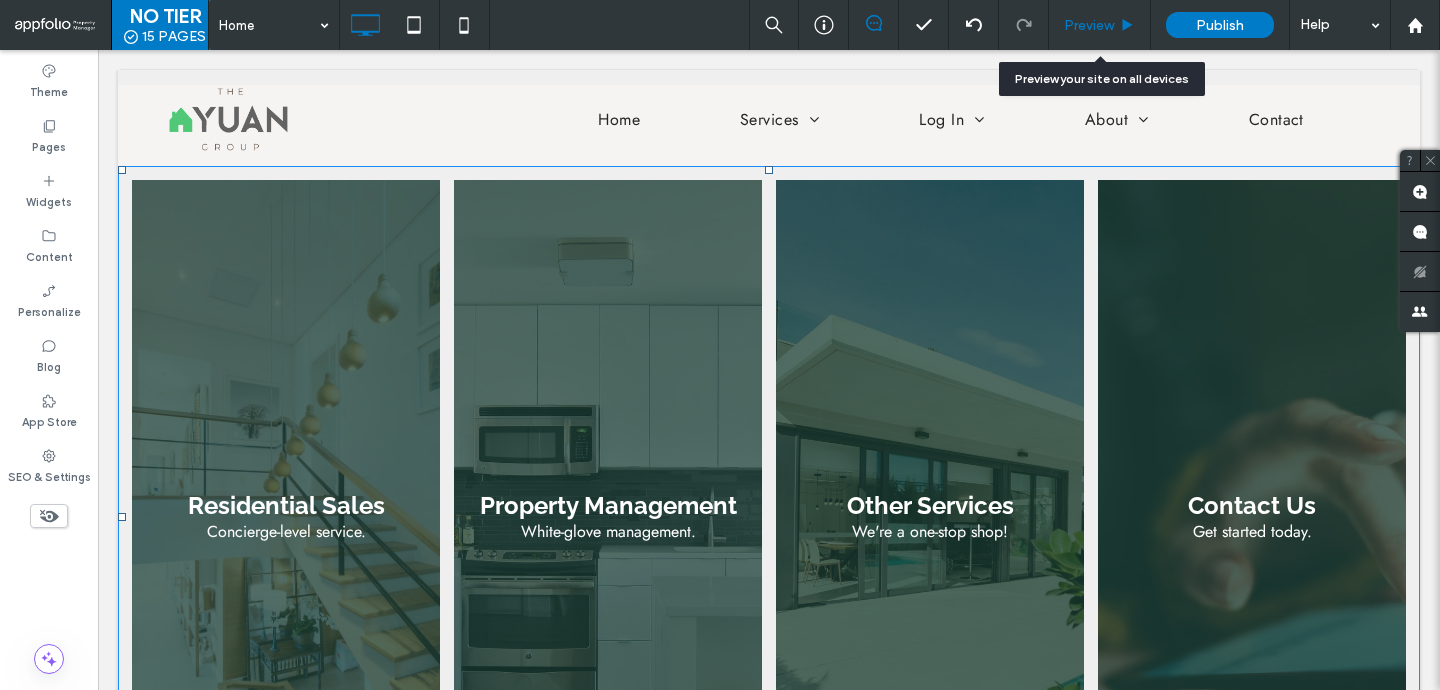 click on "Preview" at bounding box center (1100, 25) 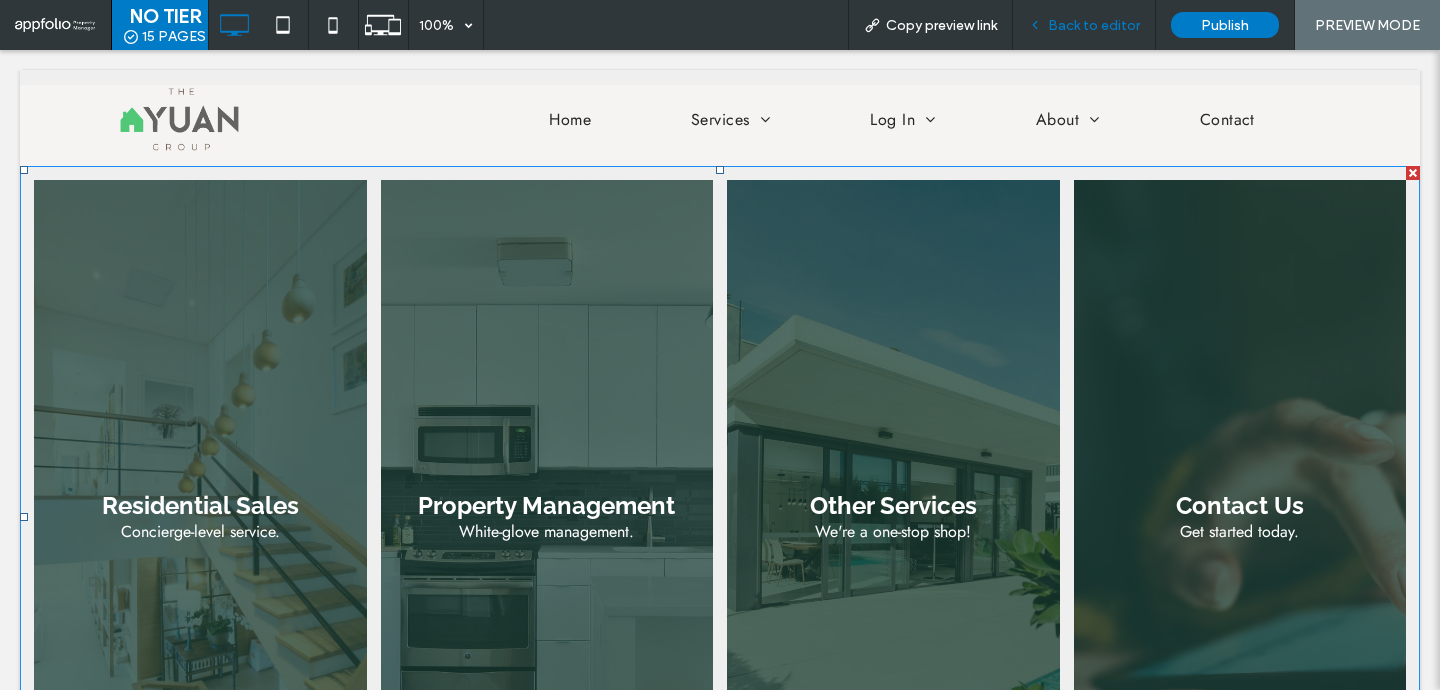 click on "Back to editor" at bounding box center (1084, 25) 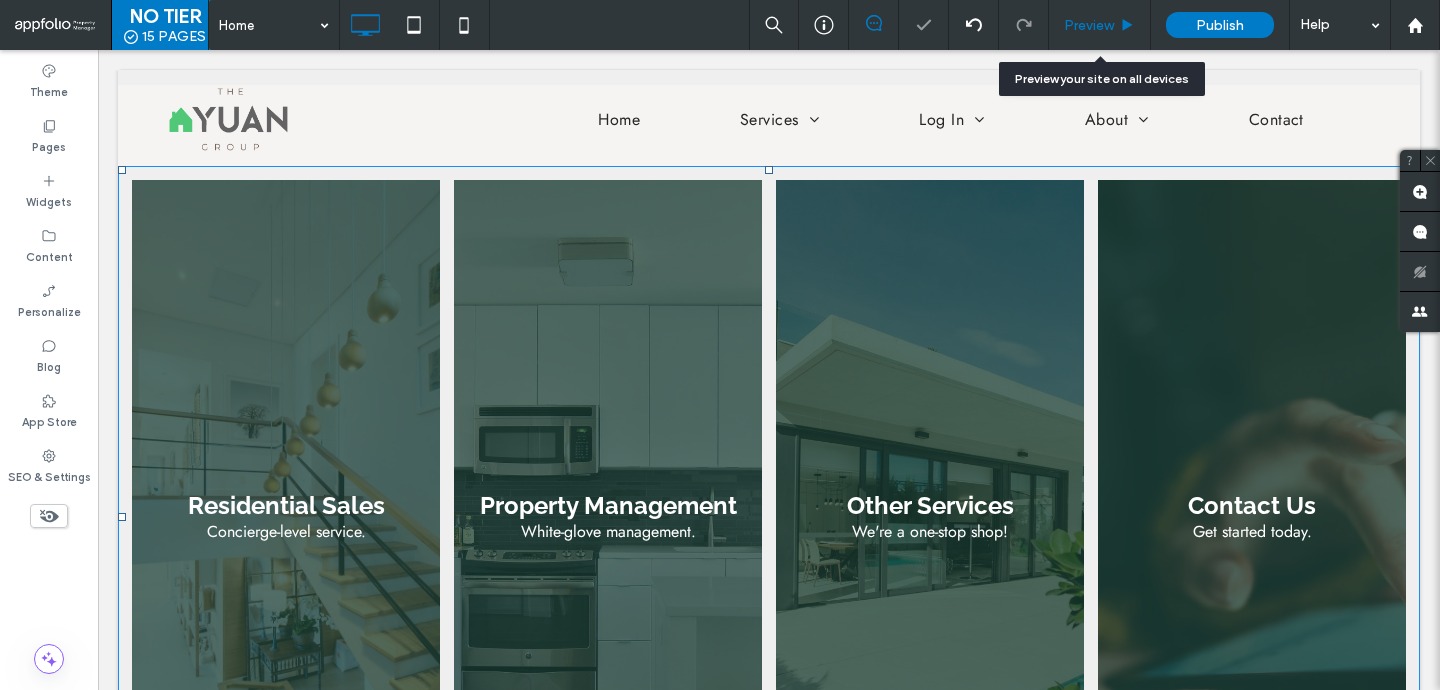 click on "Preview" at bounding box center [1099, 25] 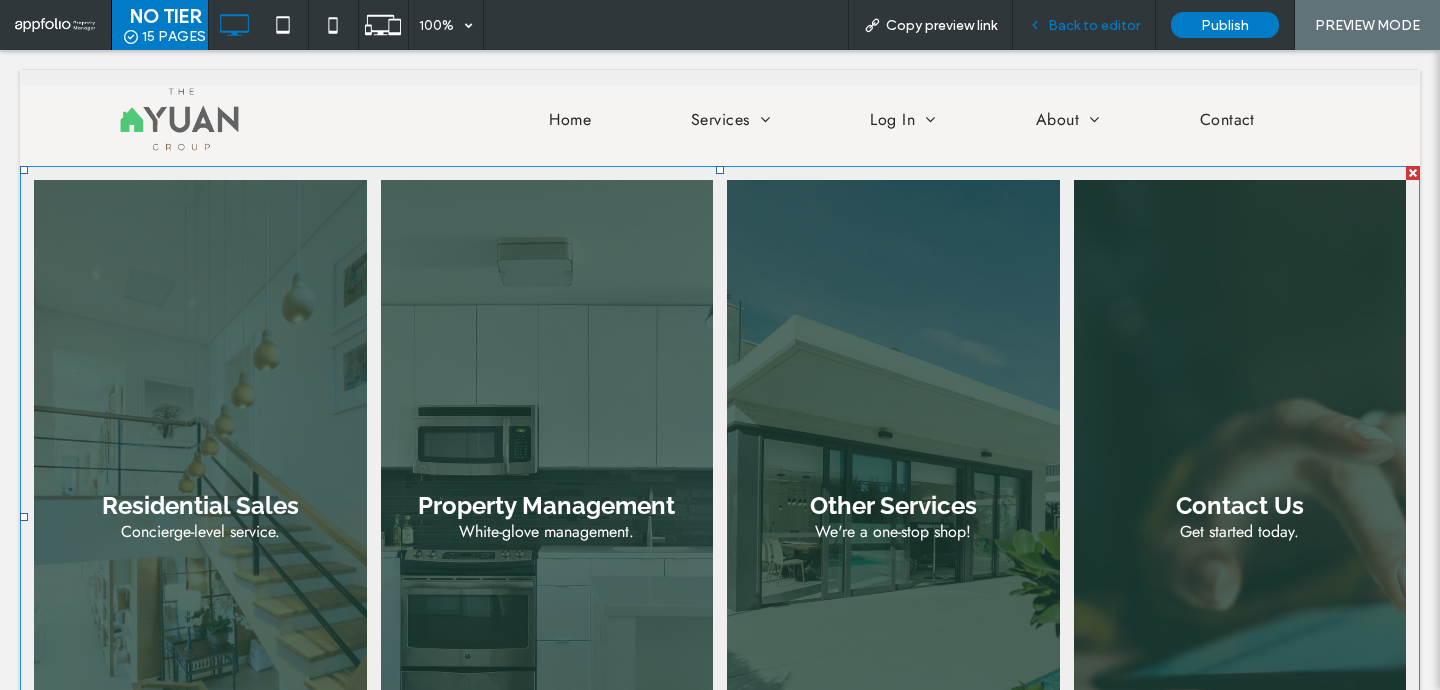 click on "Back to editor" at bounding box center [1094, 25] 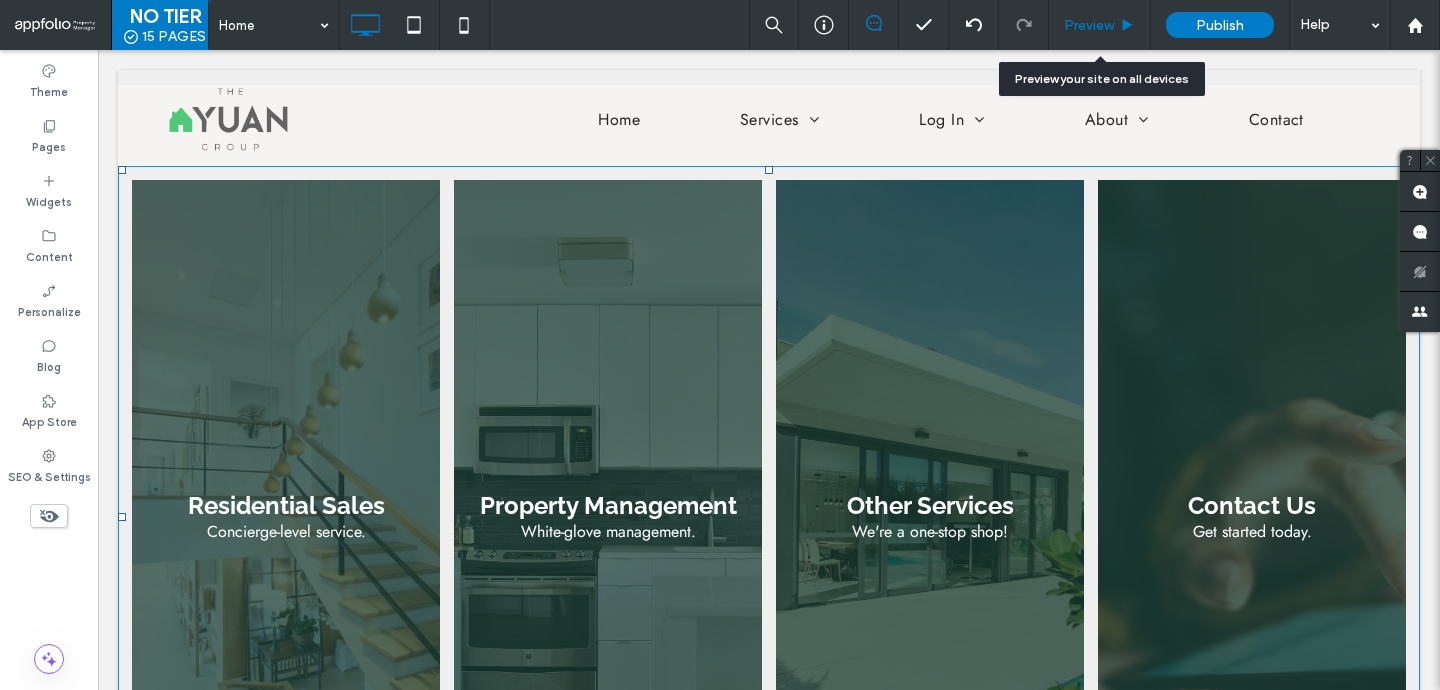 click on "Preview" at bounding box center (1089, 25) 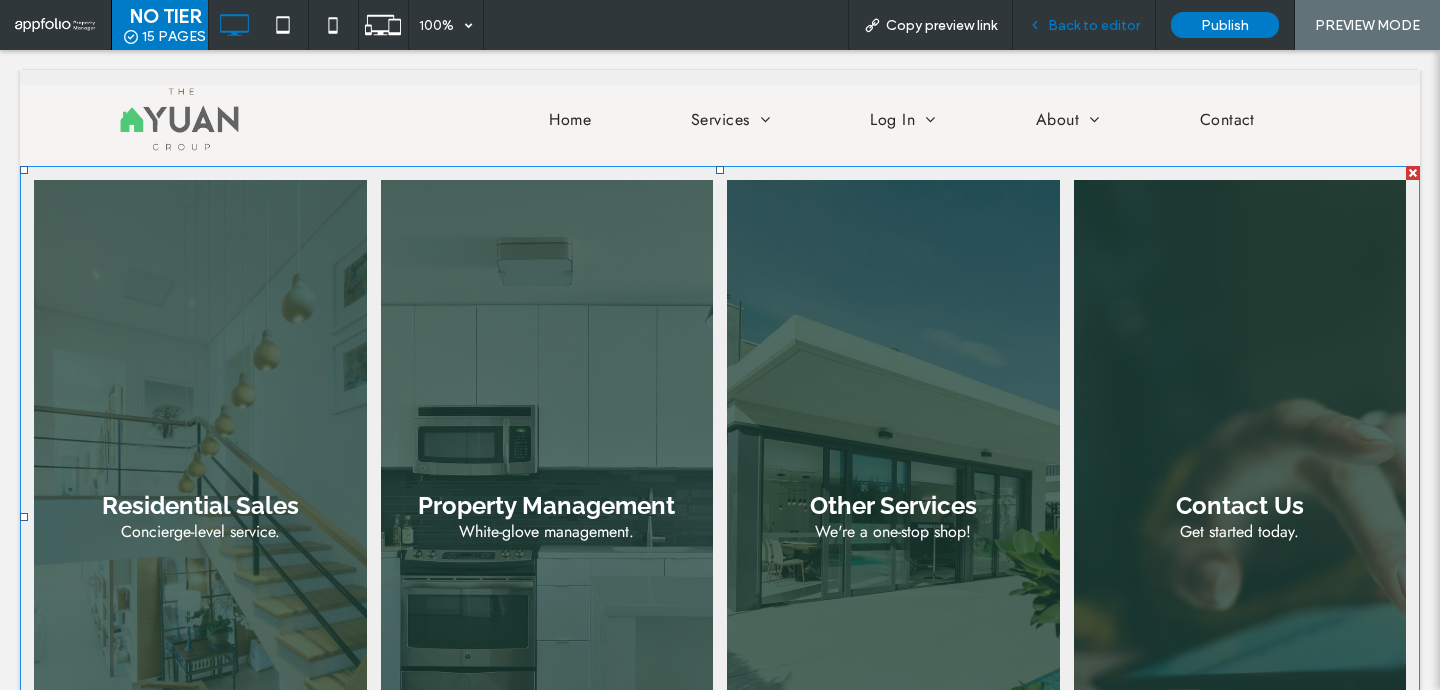 click on "Back to editor" at bounding box center (1084, 25) 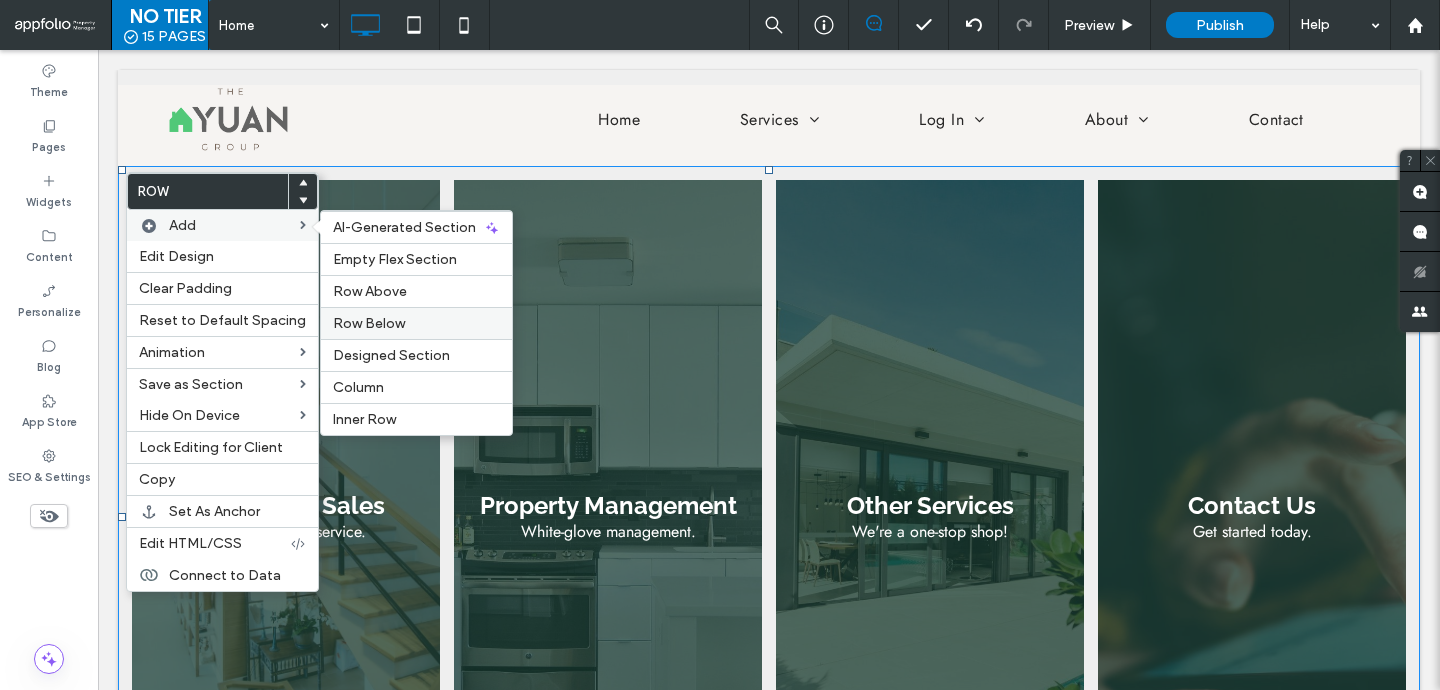 click on "Row Below" at bounding box center (369, 323) 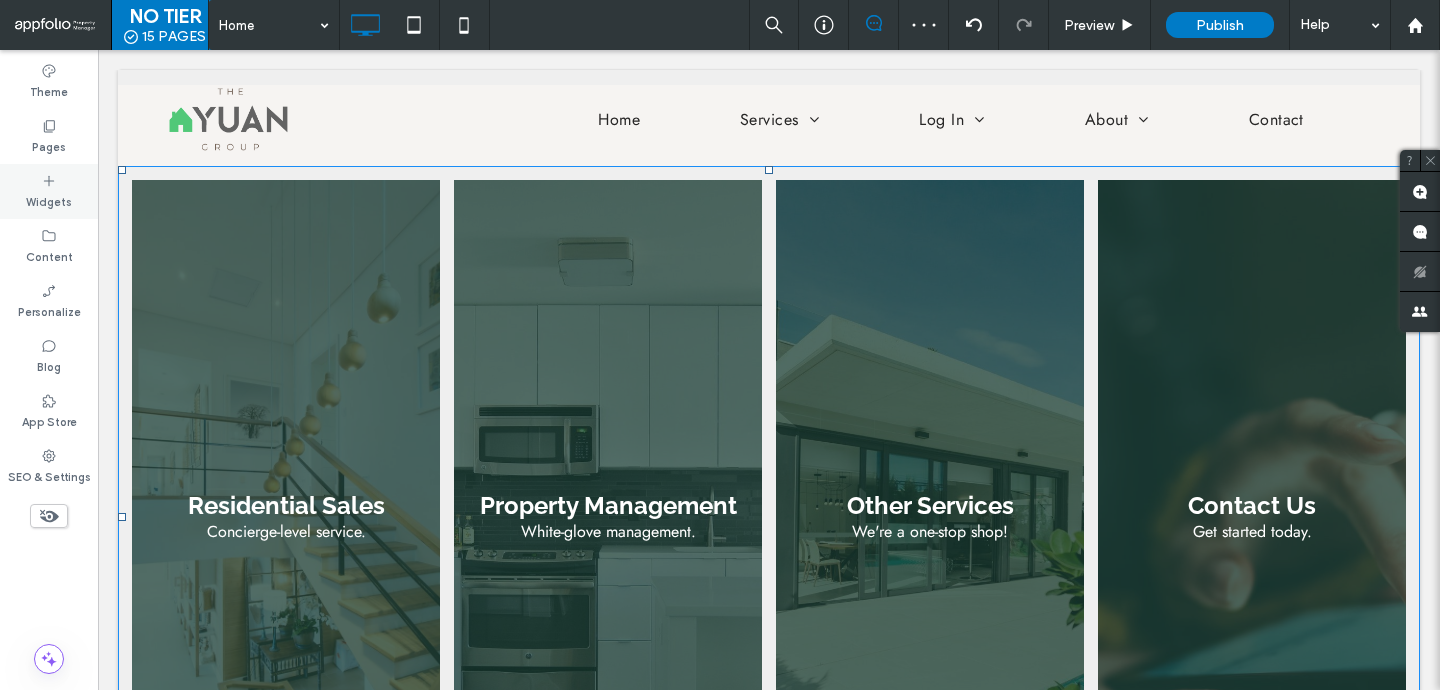 click on "Widgets" at bounding box center (49, 191) 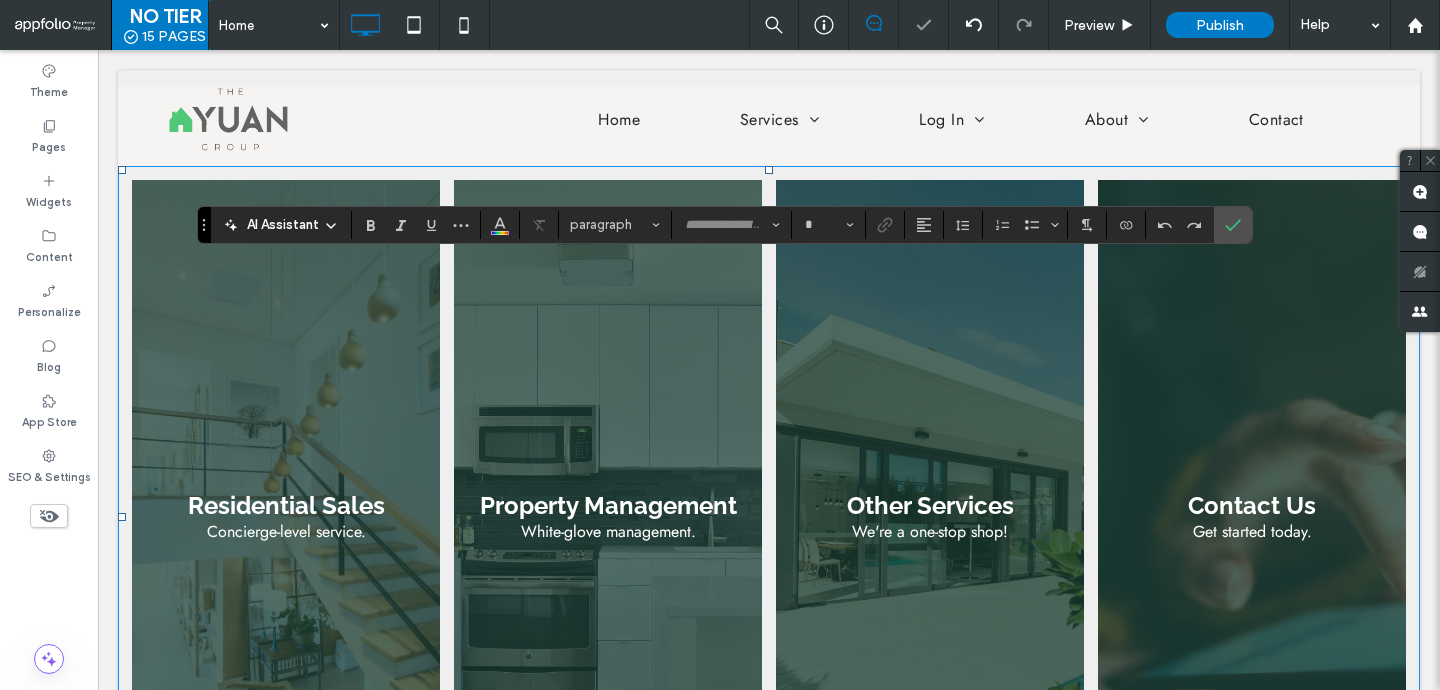 type on "****" 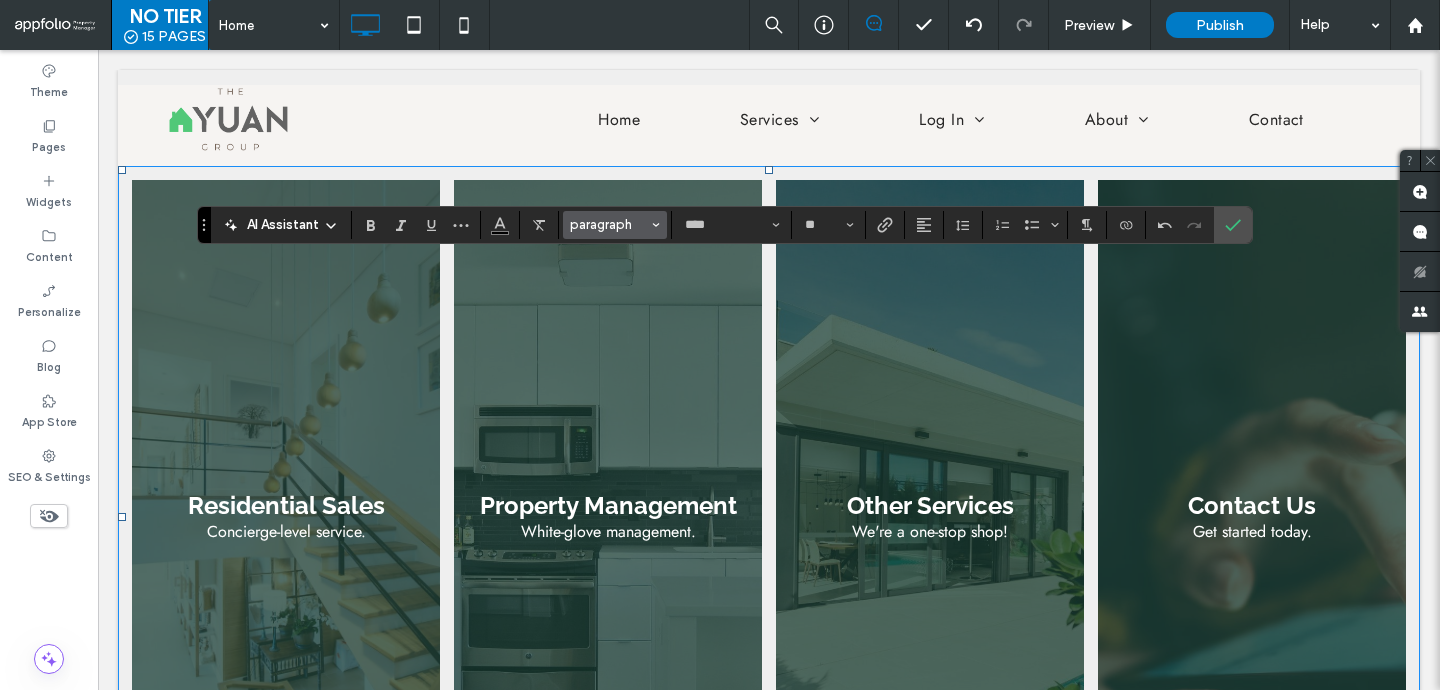 click on "paragraph" at bounding box center (609, 224) 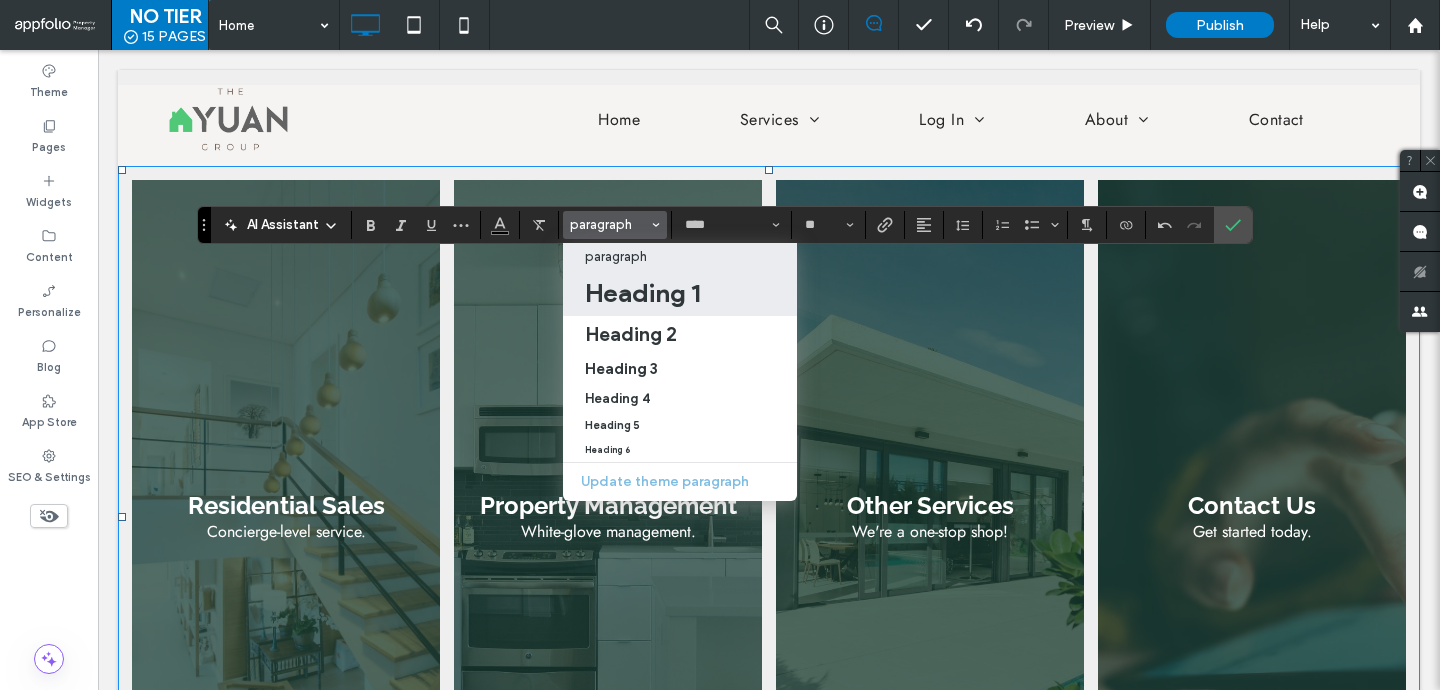 click on "Heading 1" at bounding box center [642, 293] 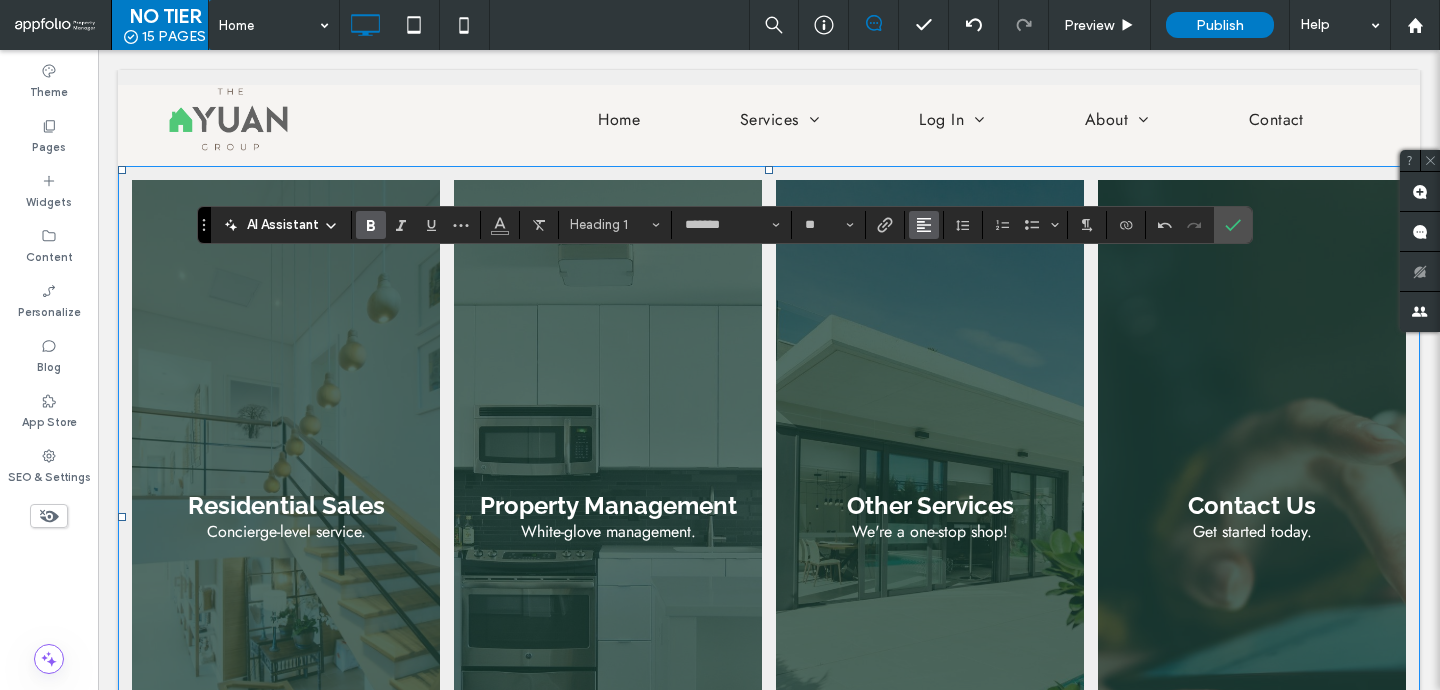 click at bounding box center [924, 225] 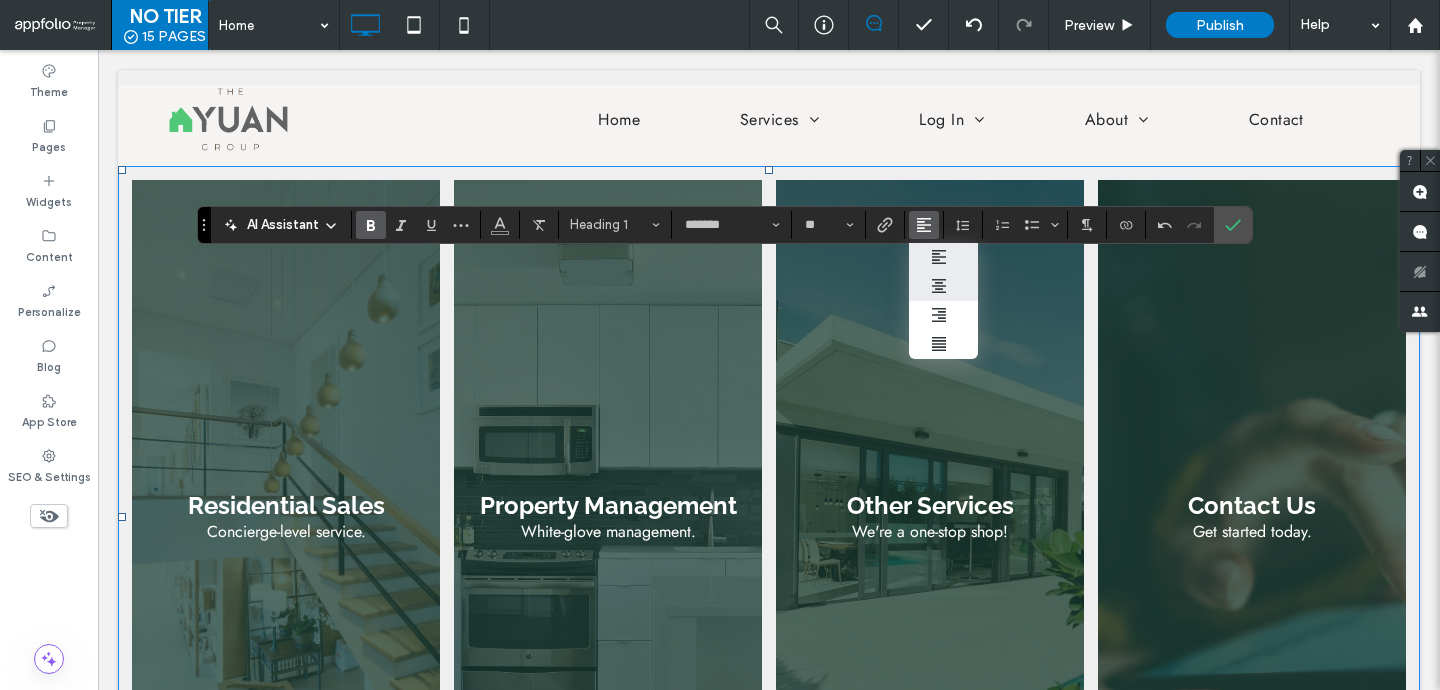 click 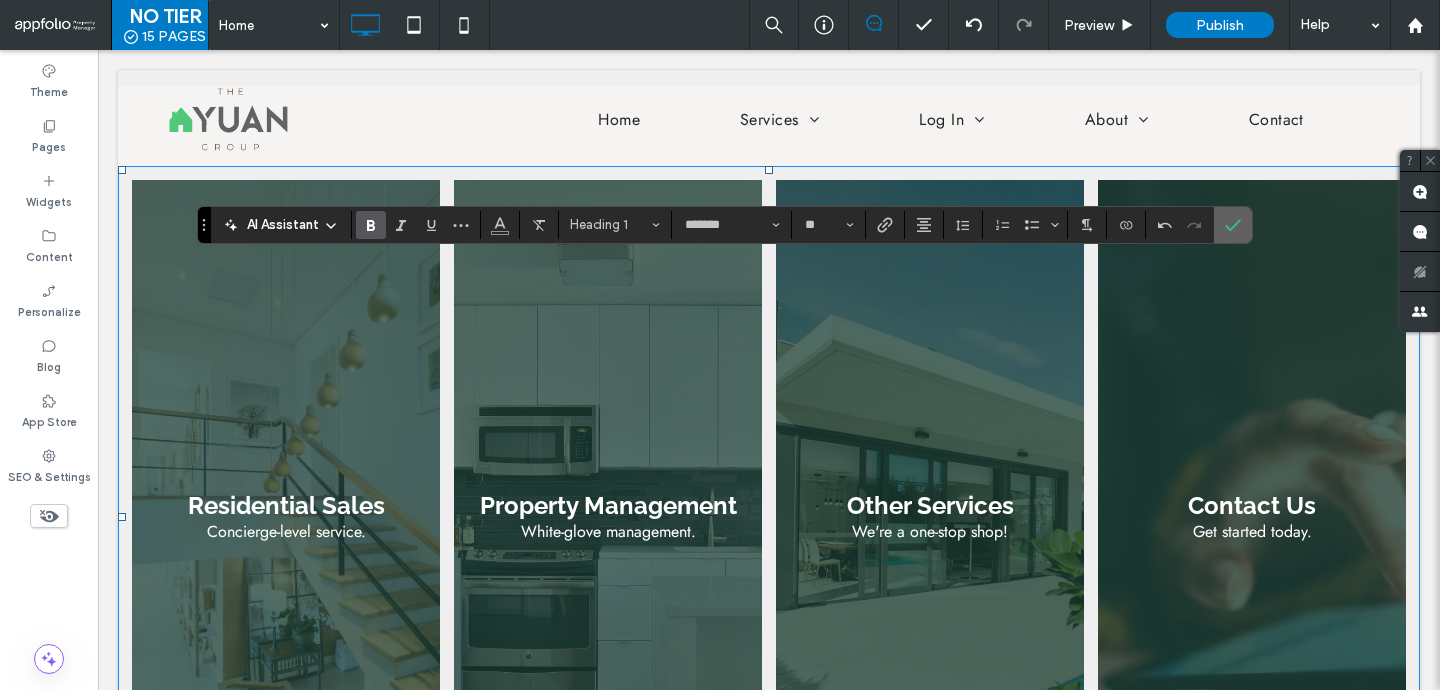 click at bounding box center (1233, 225) 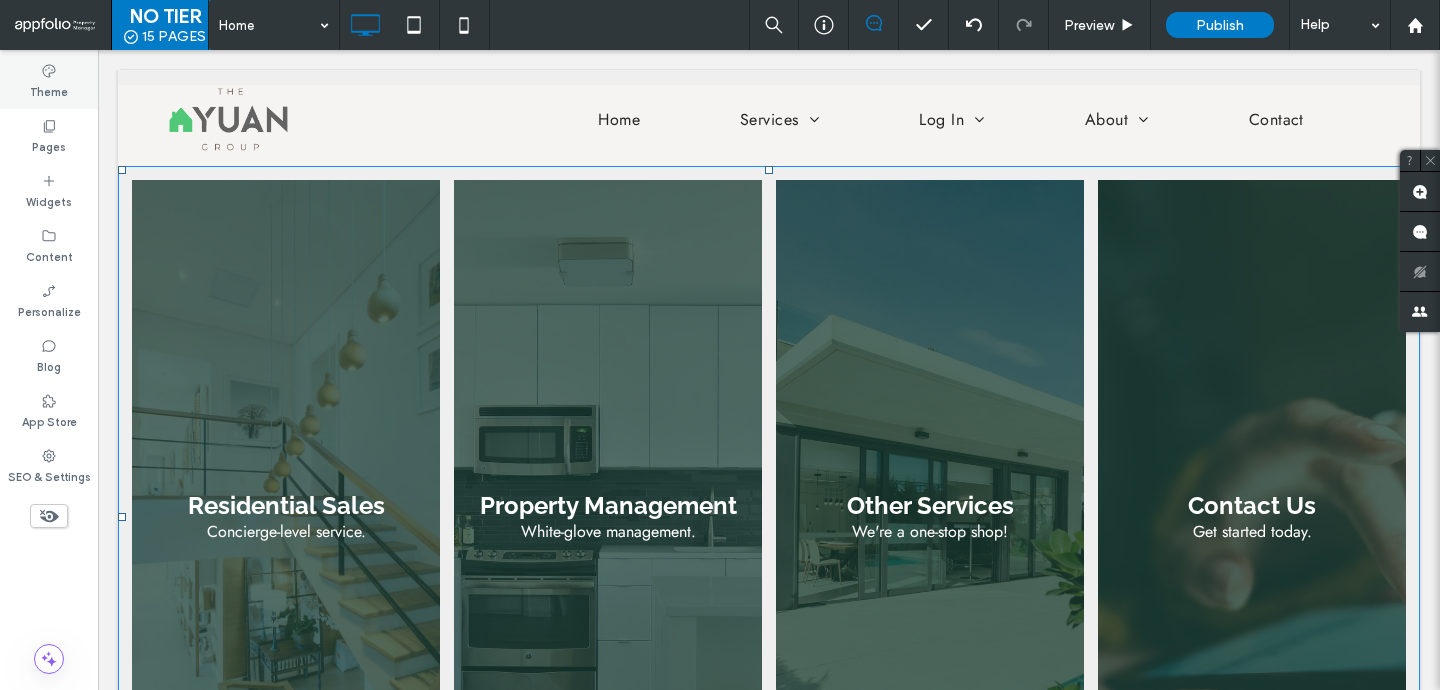 click on "Theme" at bounding box center [49, 81] 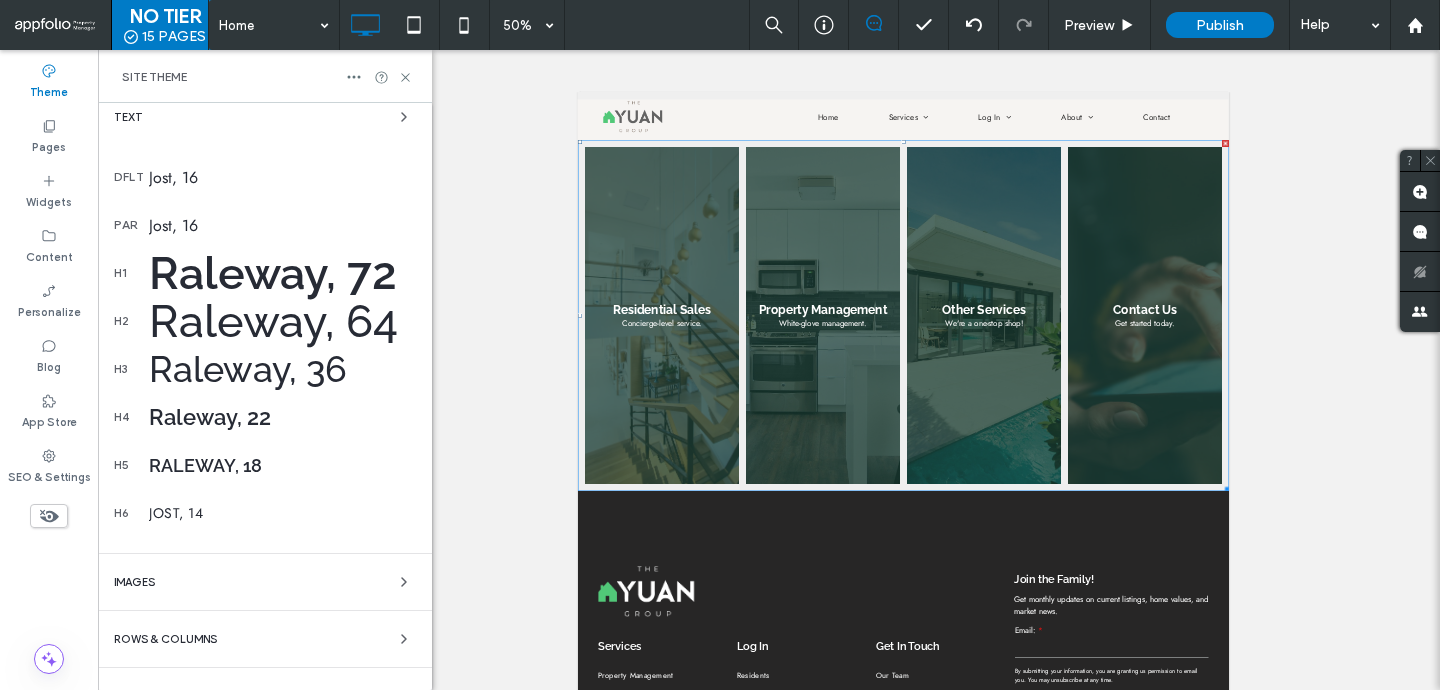 scroll, scrollTop: 454, scrollLeft: 0, axis: vertical 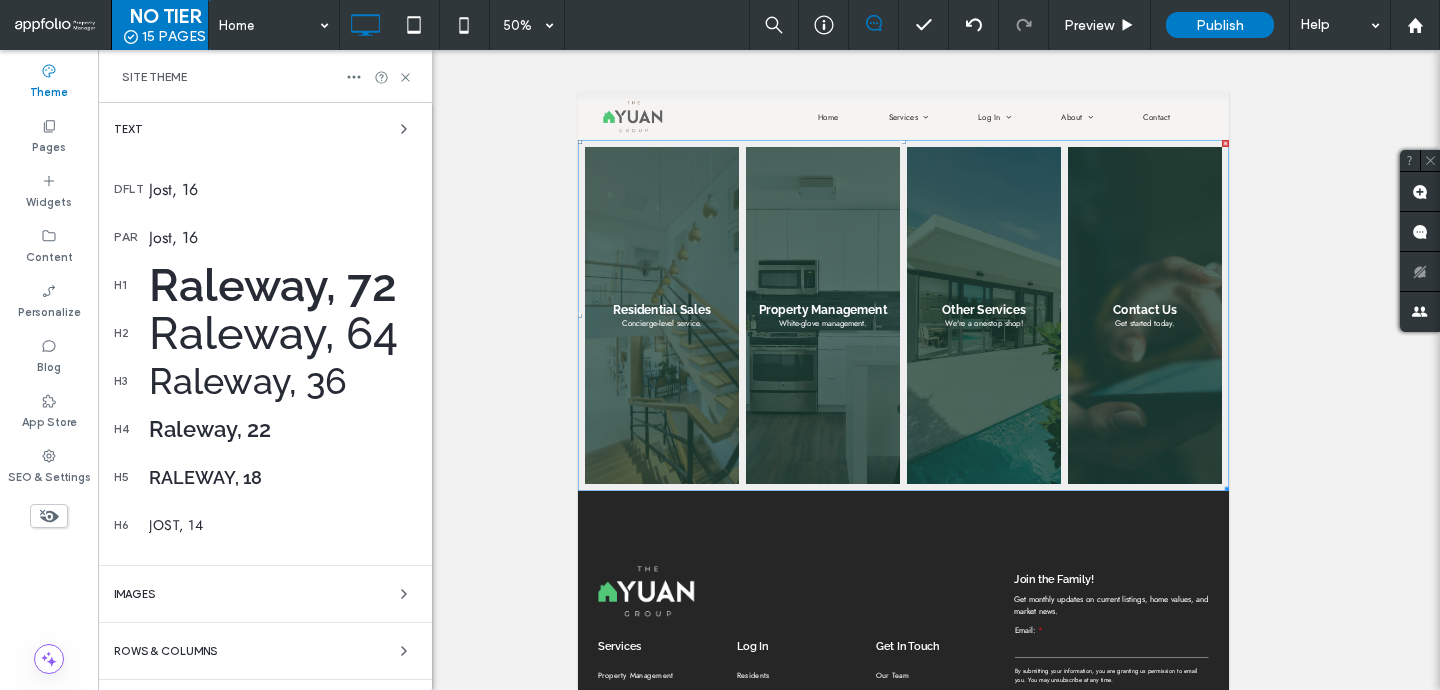 click on "Raleway, 72" at bounding box center [282, 285] 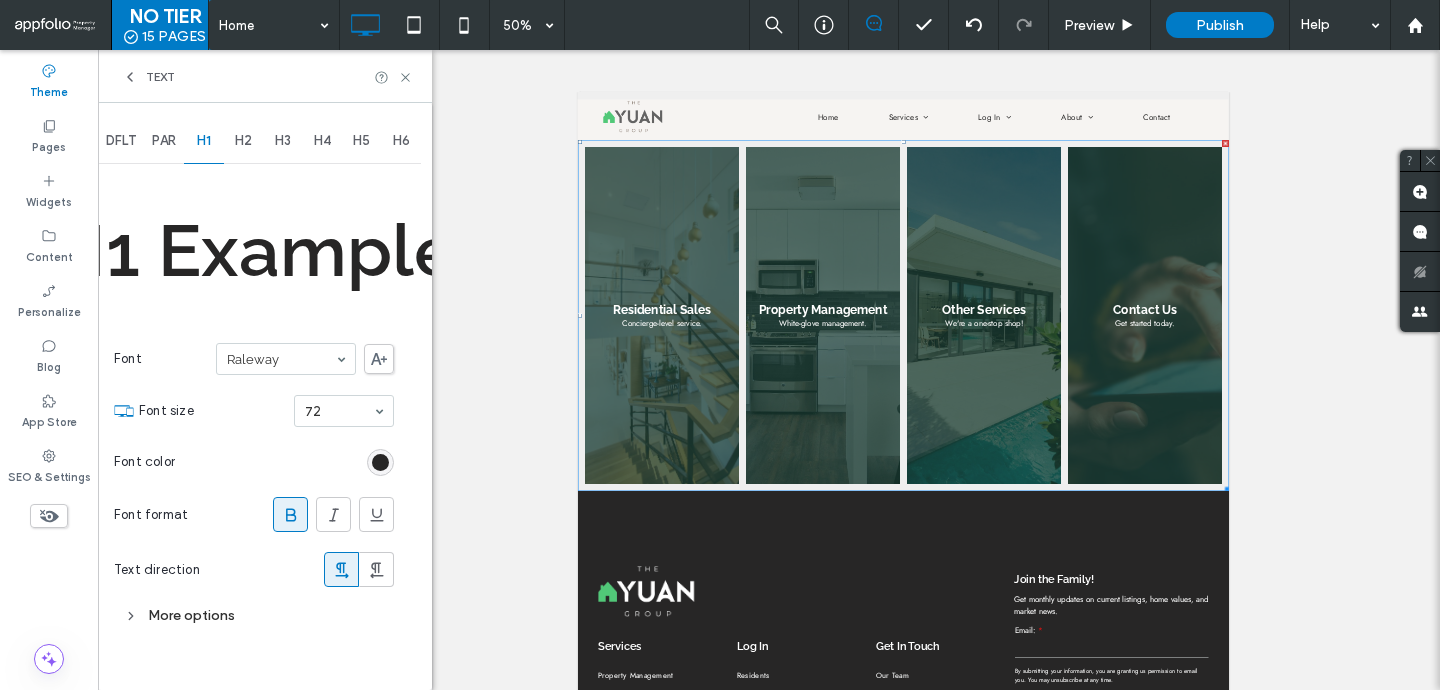 scroll, scrollTop: 0, scrollLeft: 0, axis: both 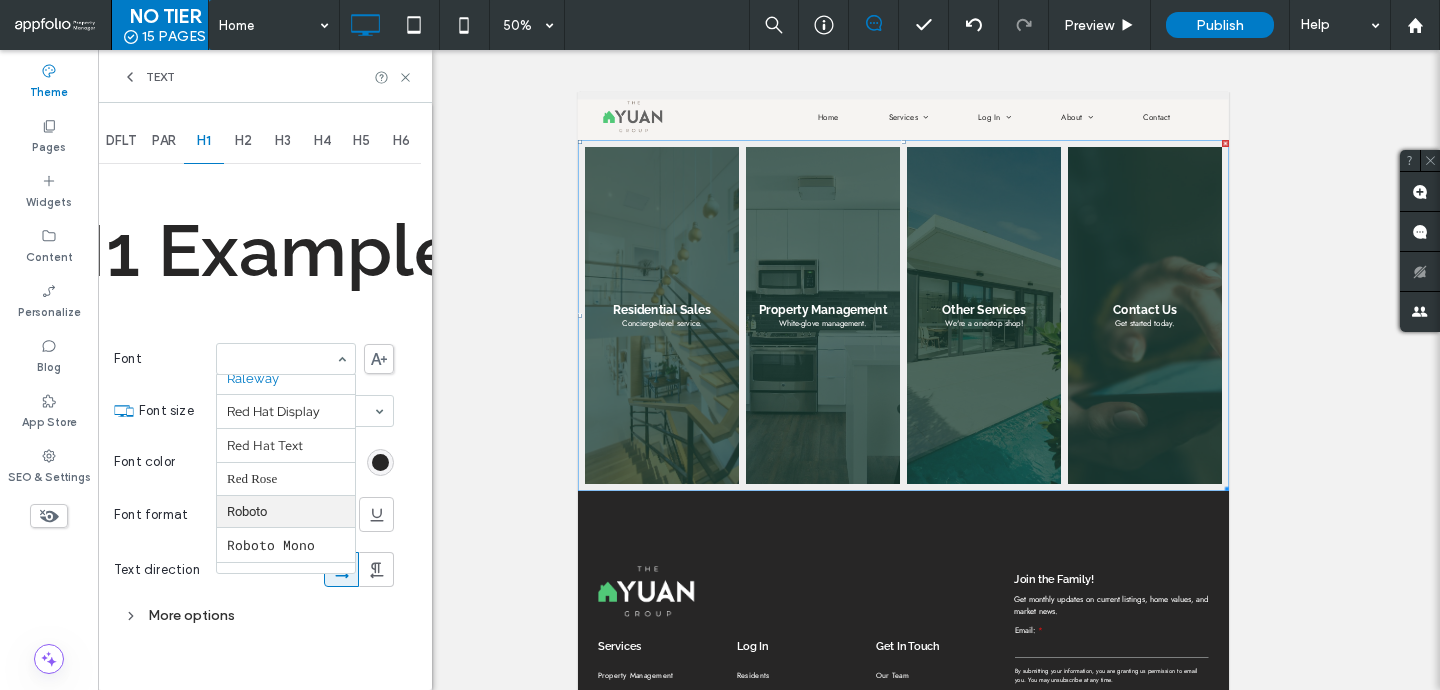 click on "Text direction" at bounding box center (254, 569) 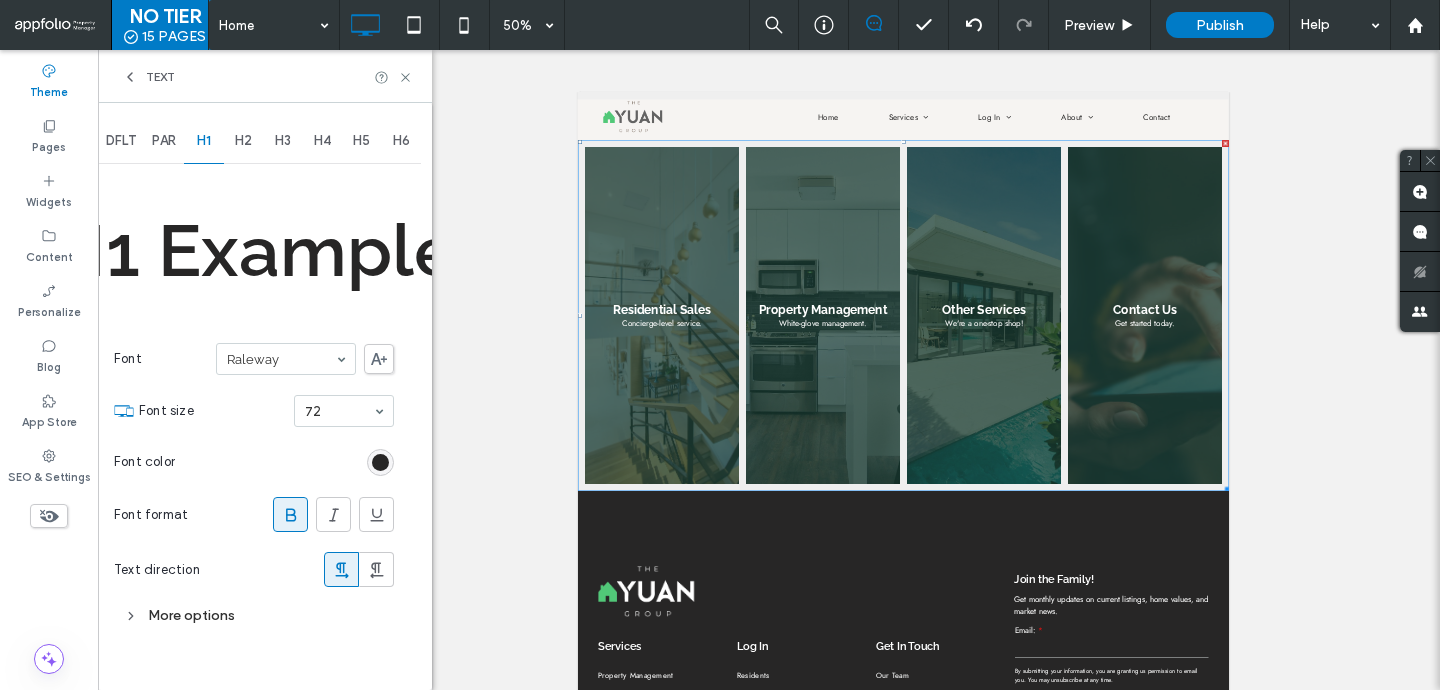 click on "More options" at bounding box center [254, 615] 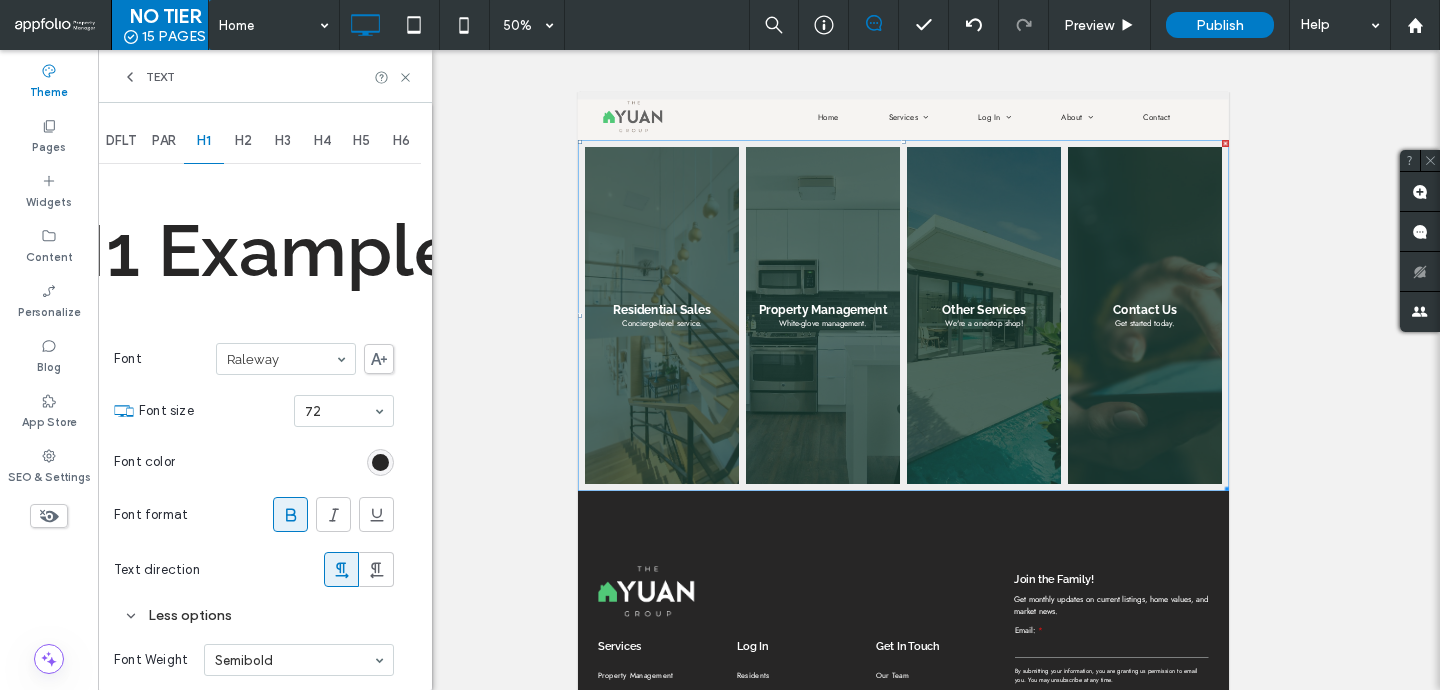 scroll, scrollTop: 191, scrollLeft: 0, axis: vertical 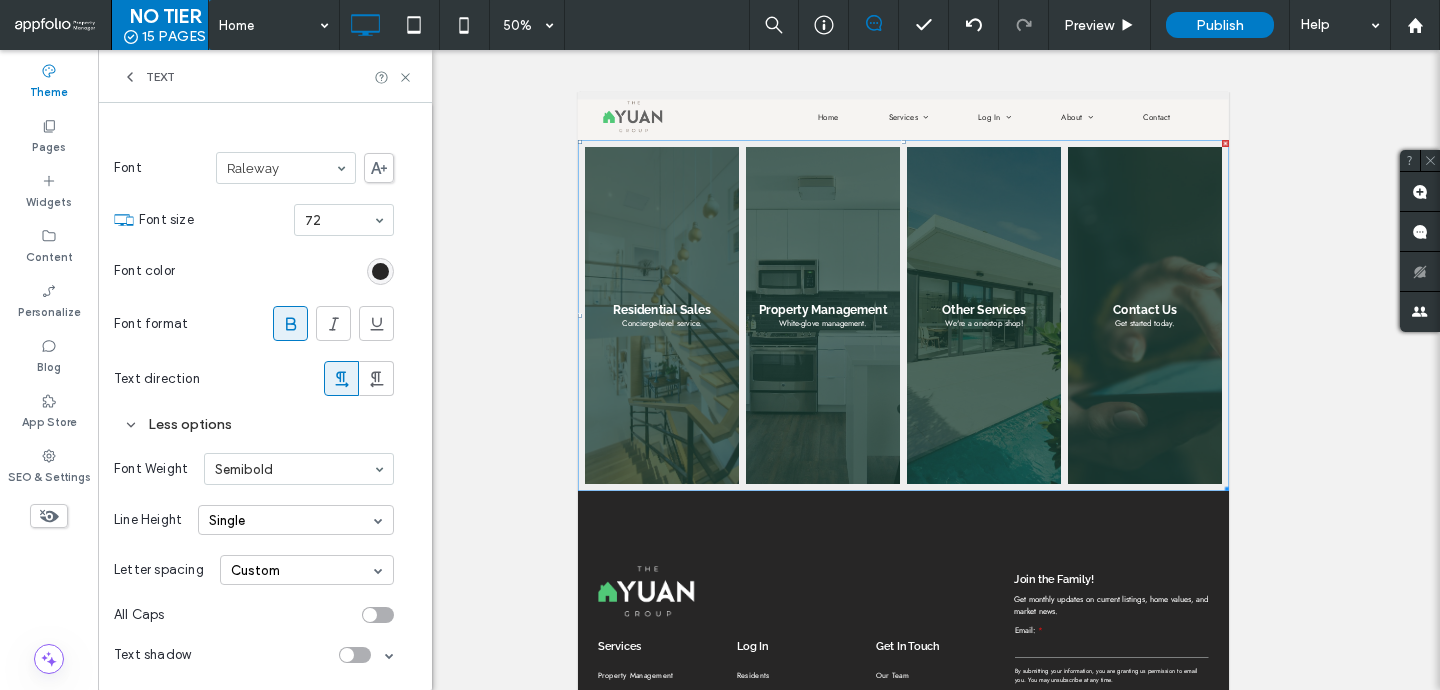 click at bounding box center (378, 615) 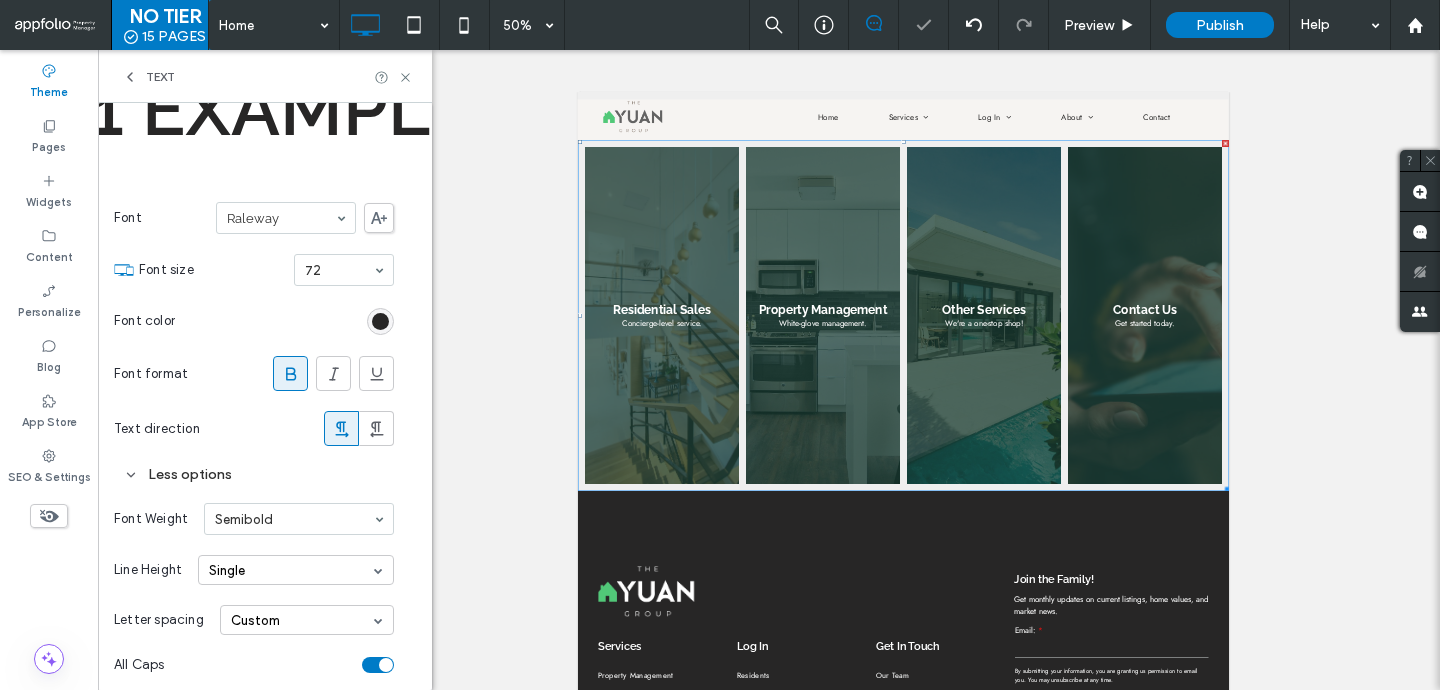 scroll, scrollTop: 118, scrollLeft: 0, axis: vertical 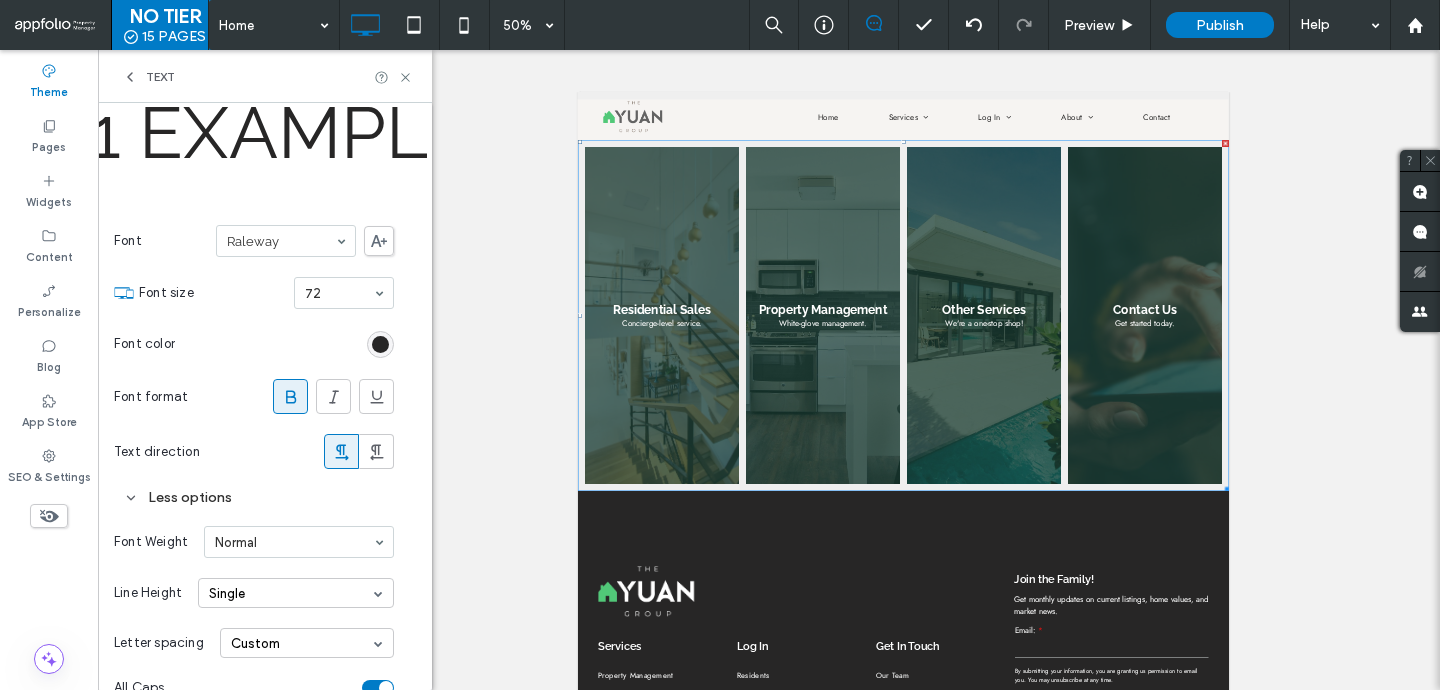click on "Custom" at bounding box center (307, 643) 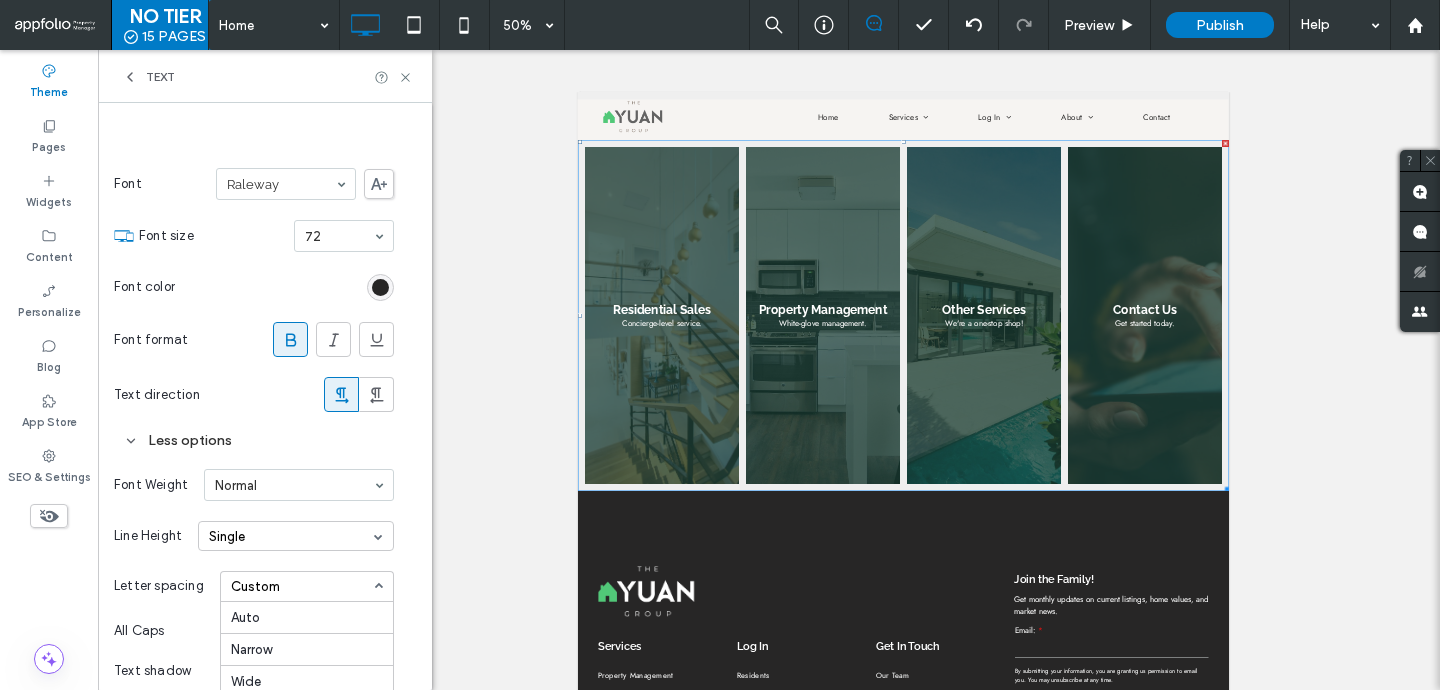 scroll, scrollTop: 253, scrollLeft: 0, axis: vertical 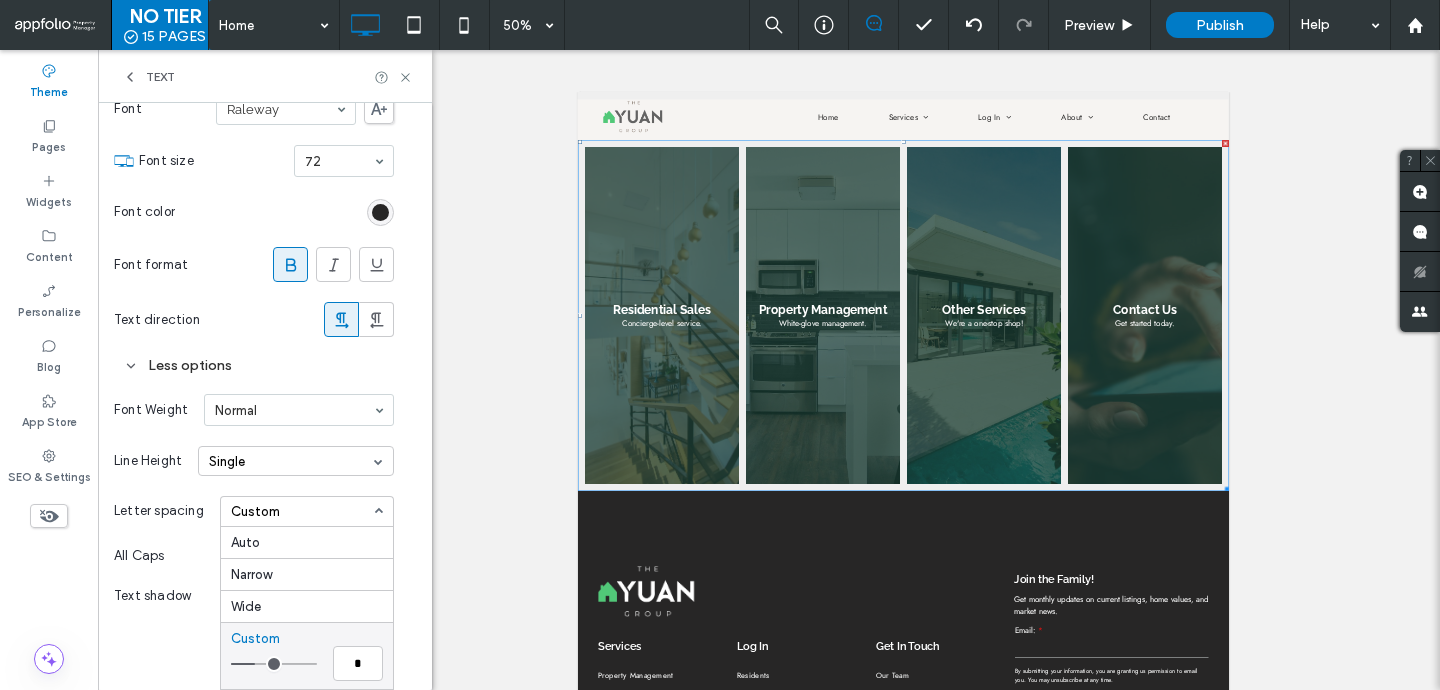 type on "***" 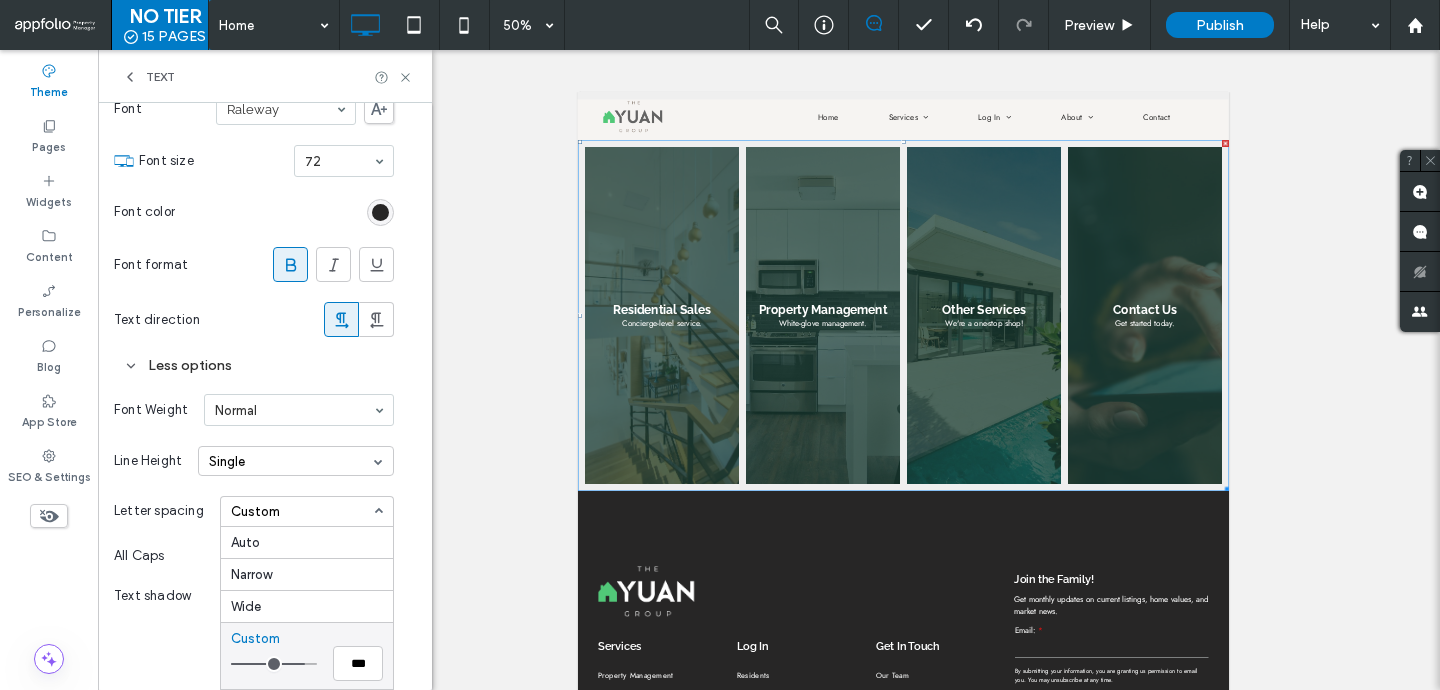 type on "***" 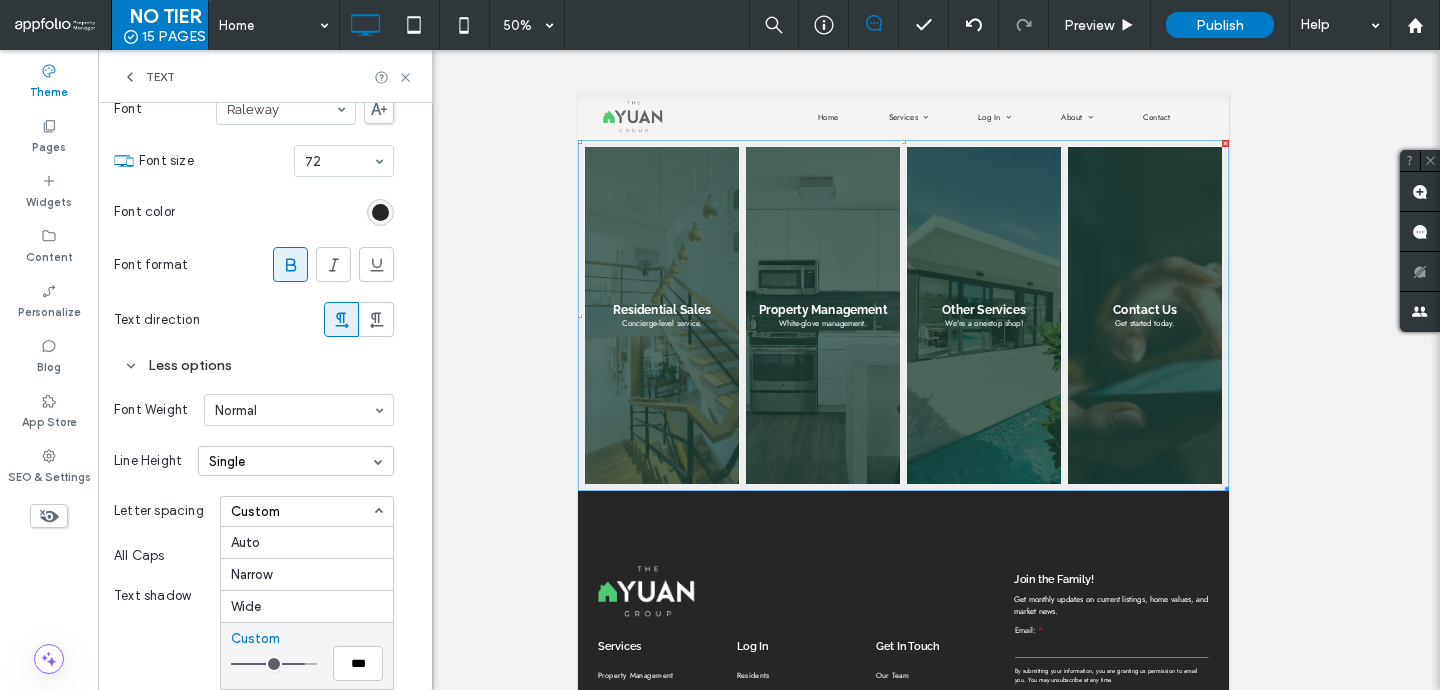 type on "***" 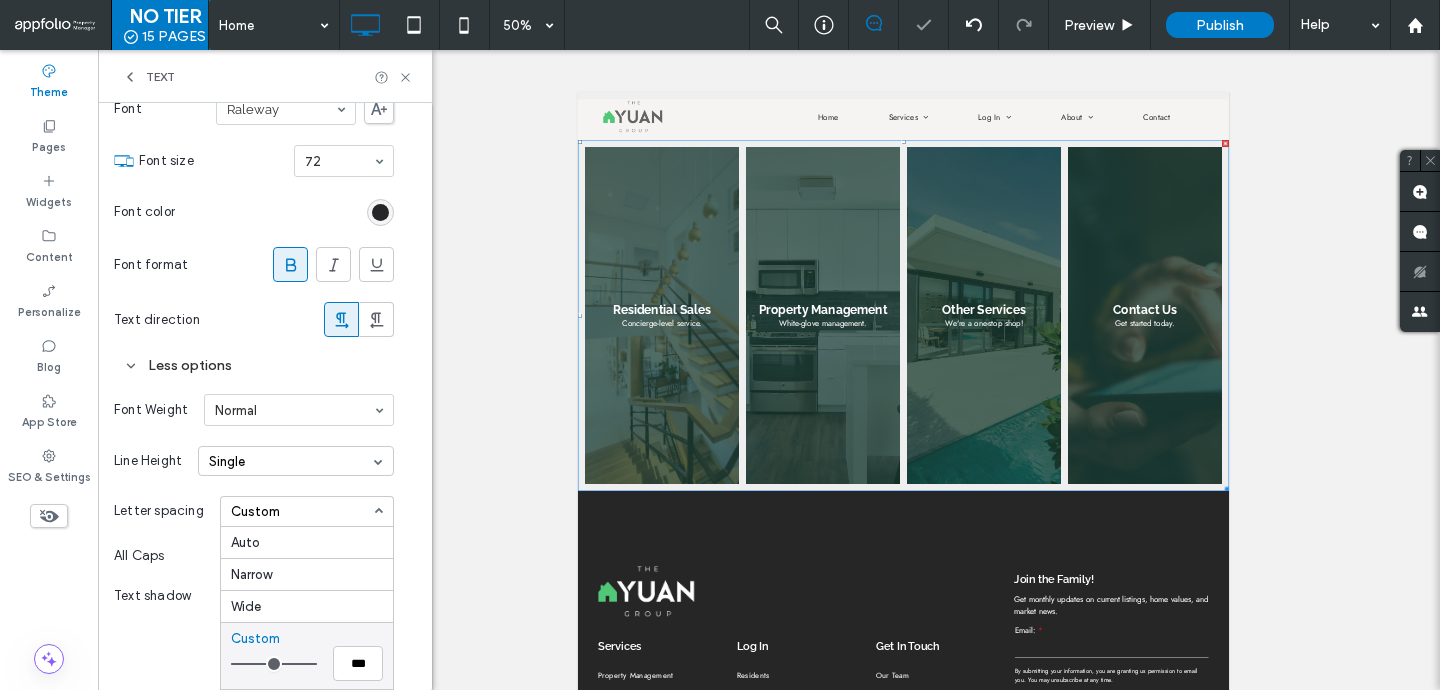 drag, startPoint x: 295, startPoint y: 661, endPoint x: 346, endPoint y: 661, distance: 51 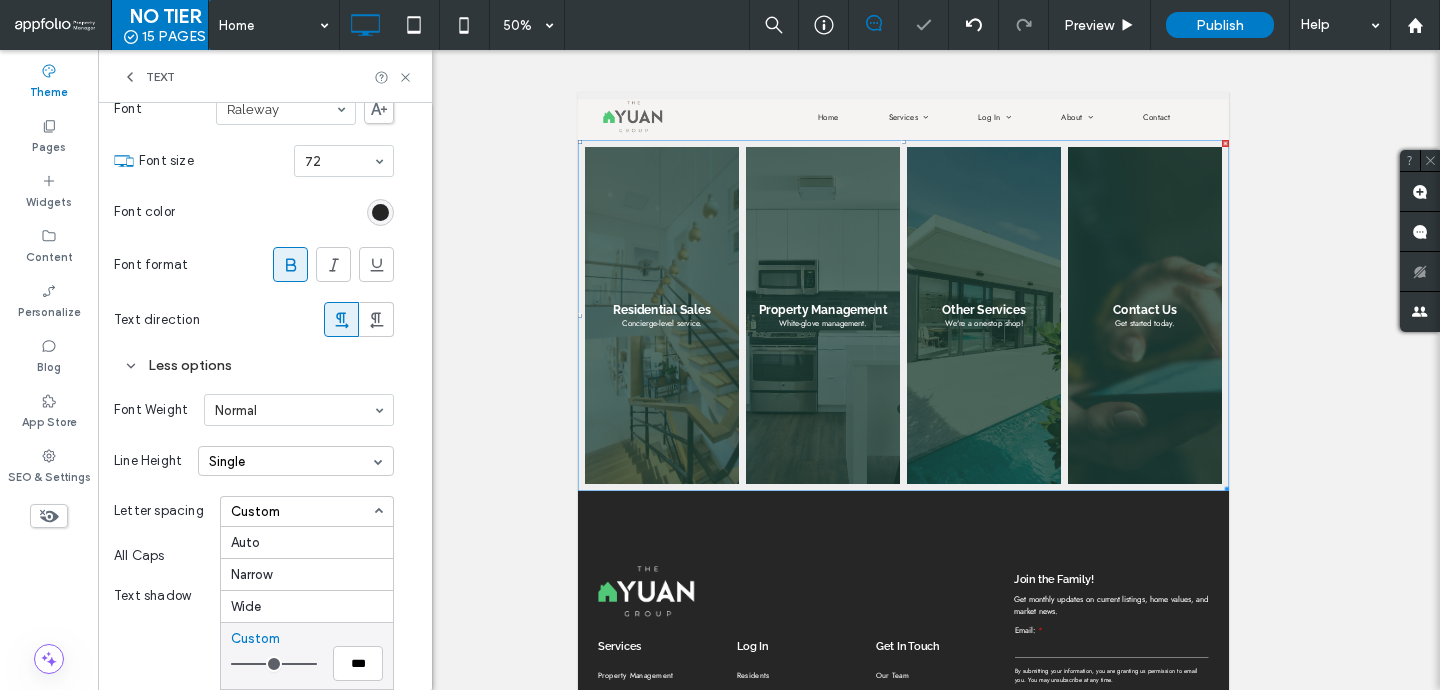 type on "***" 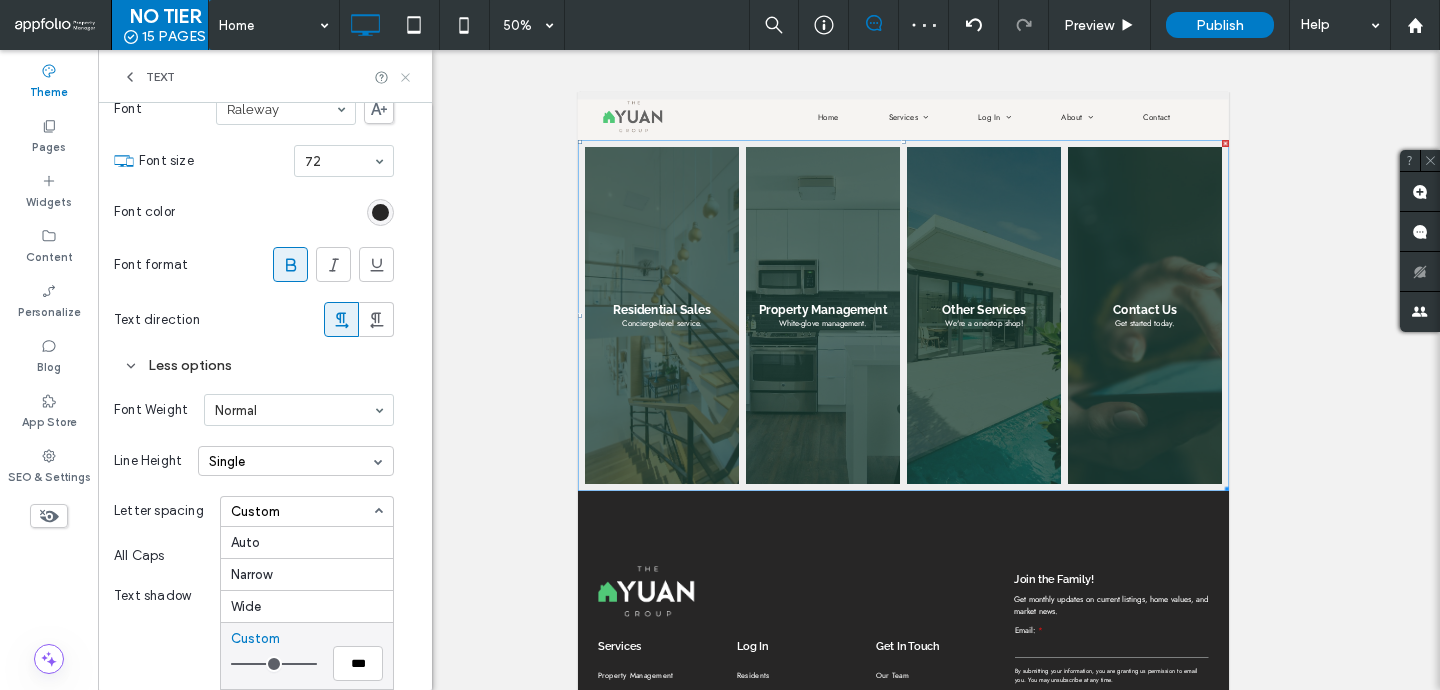 click 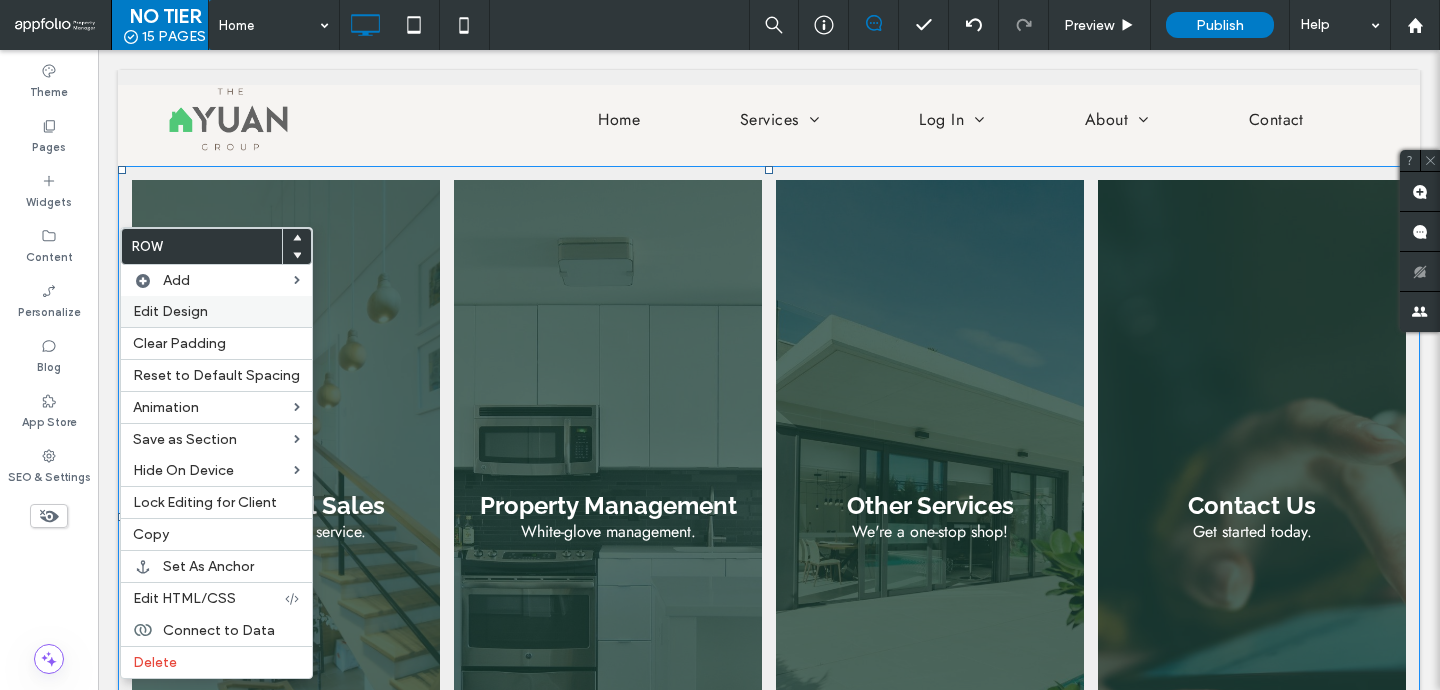 click on "Edit Design" at bounding box center [170, 311] 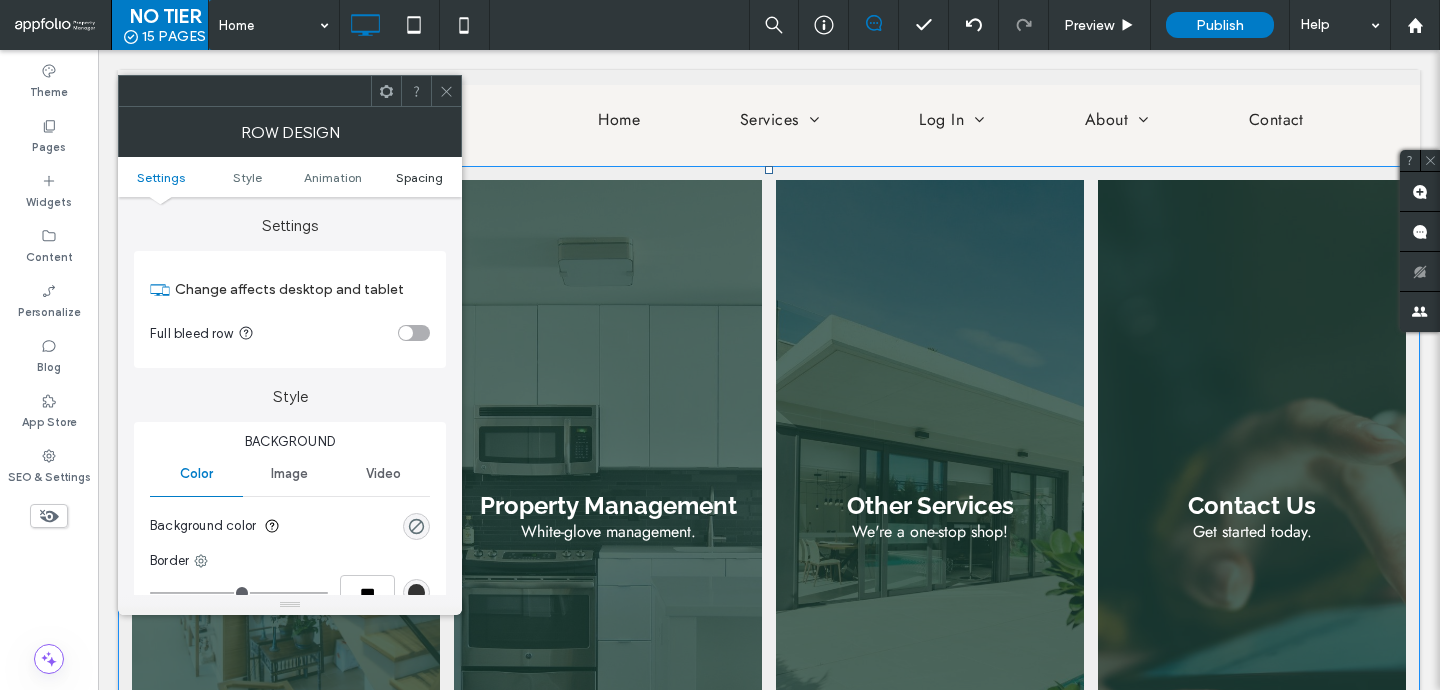 click on "Spacing" at bounding box center [419, 177] 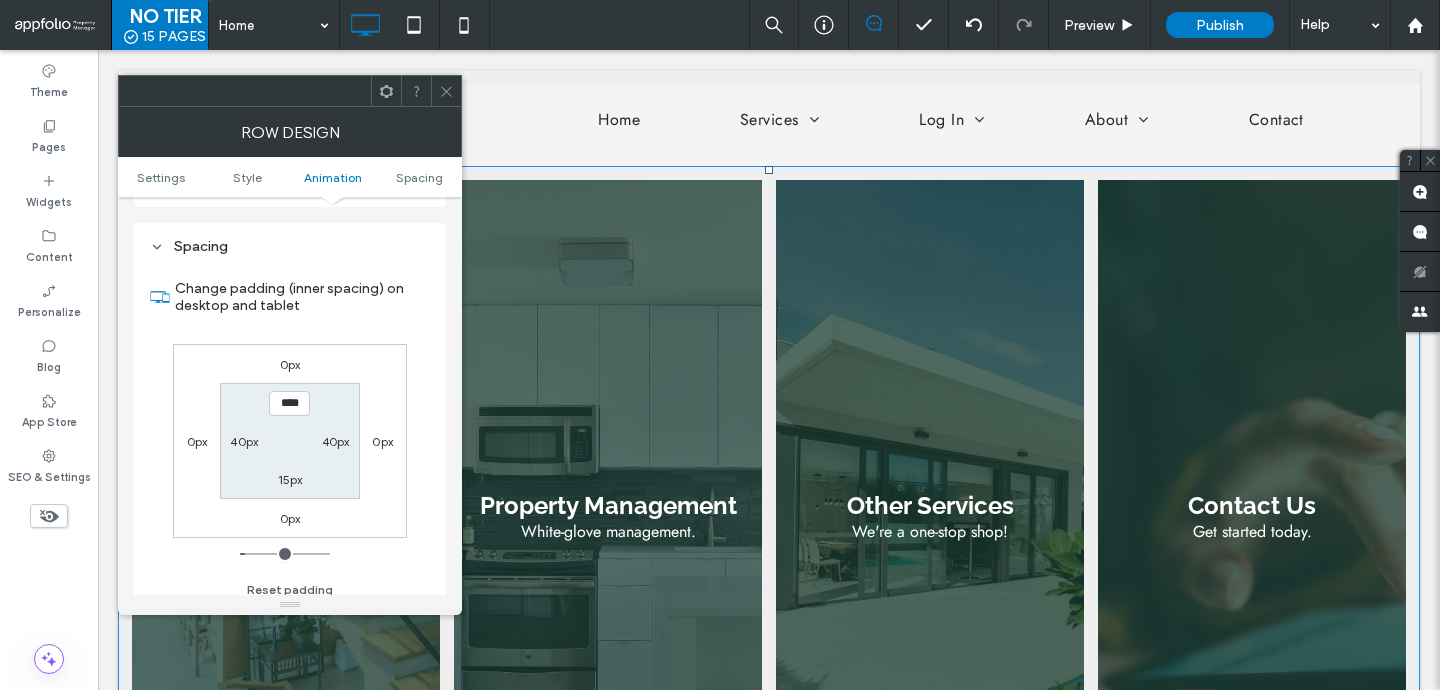 scroll, scrollTop: 566, scrollLeft: 0, axis: vertical 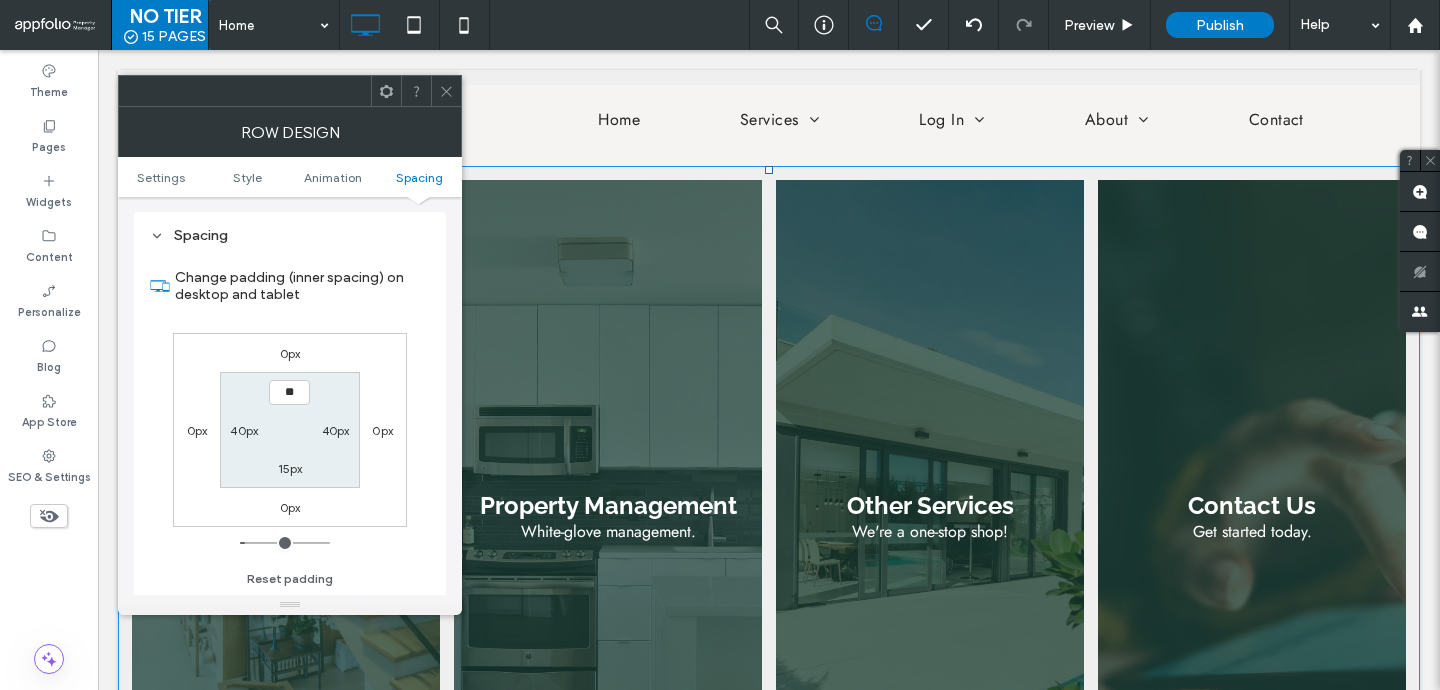 type on "***" 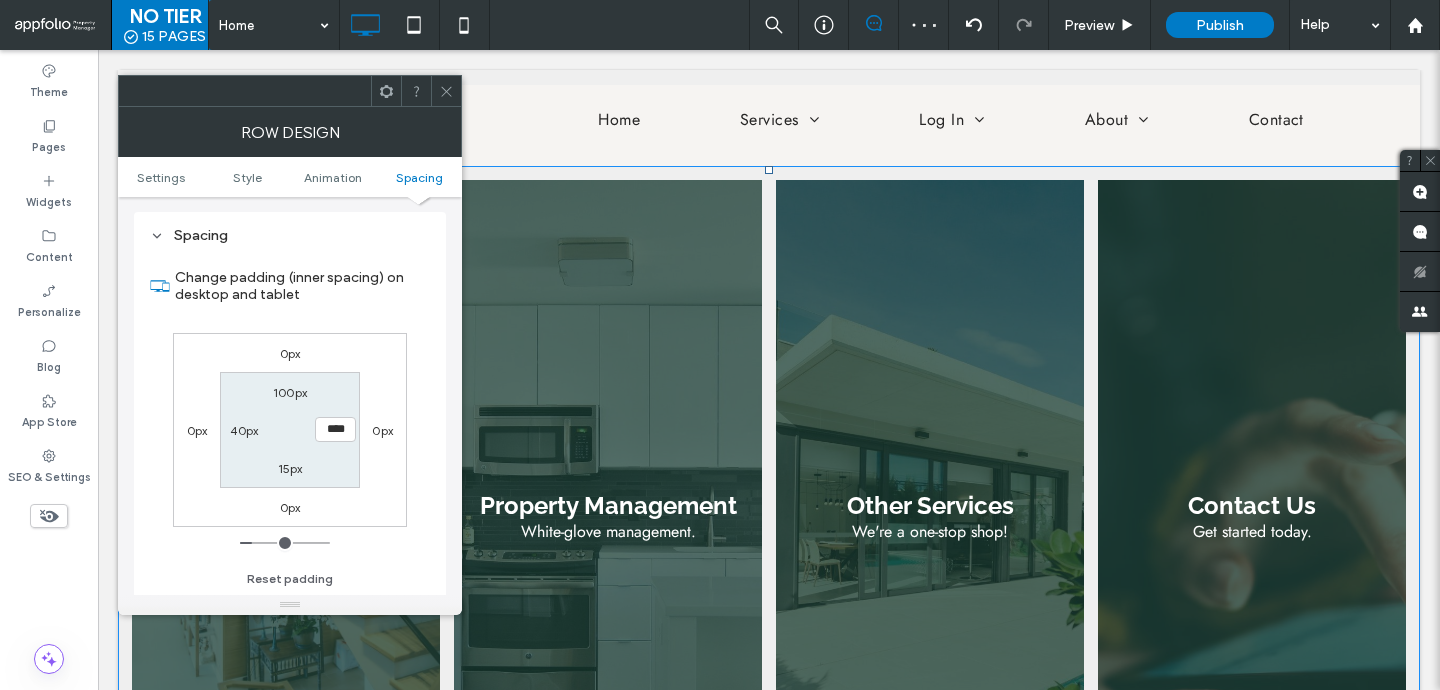 click on "100px" at bounding box center [290, 392] 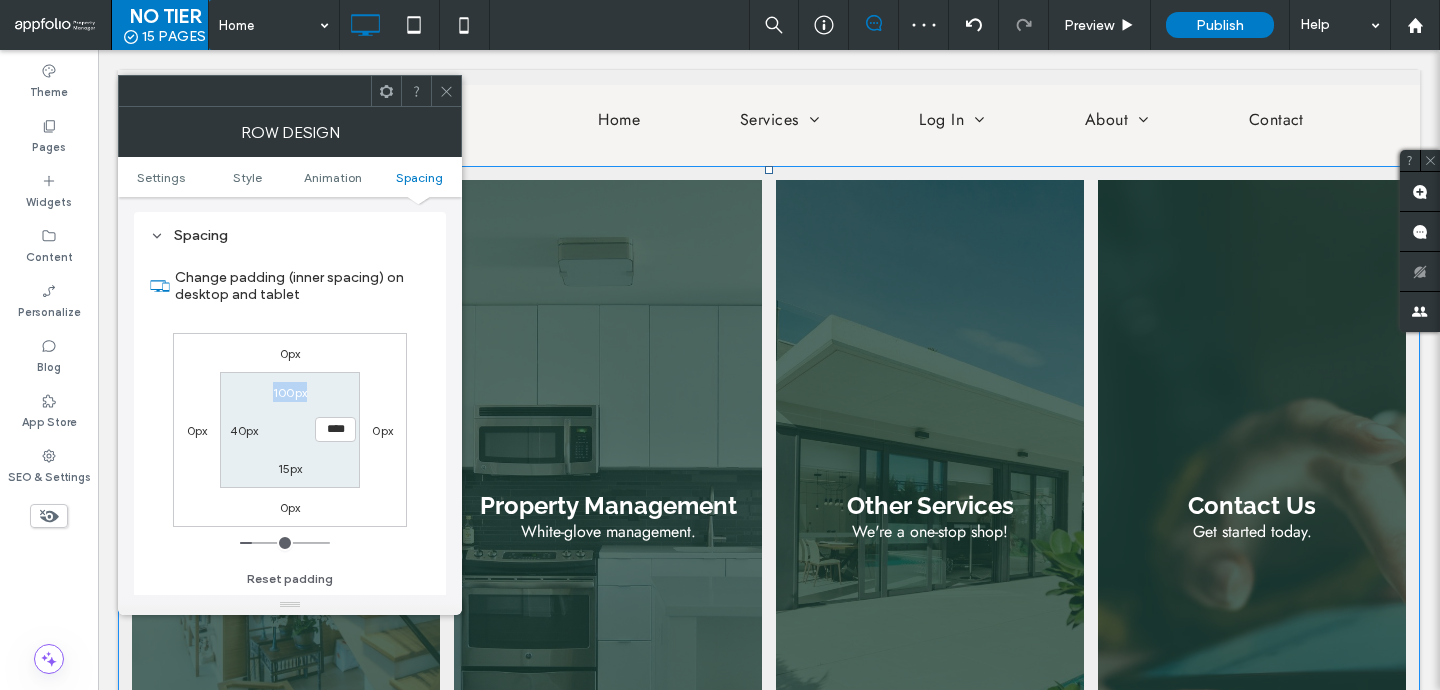 click on "100px" at bounding box center (290, 392) 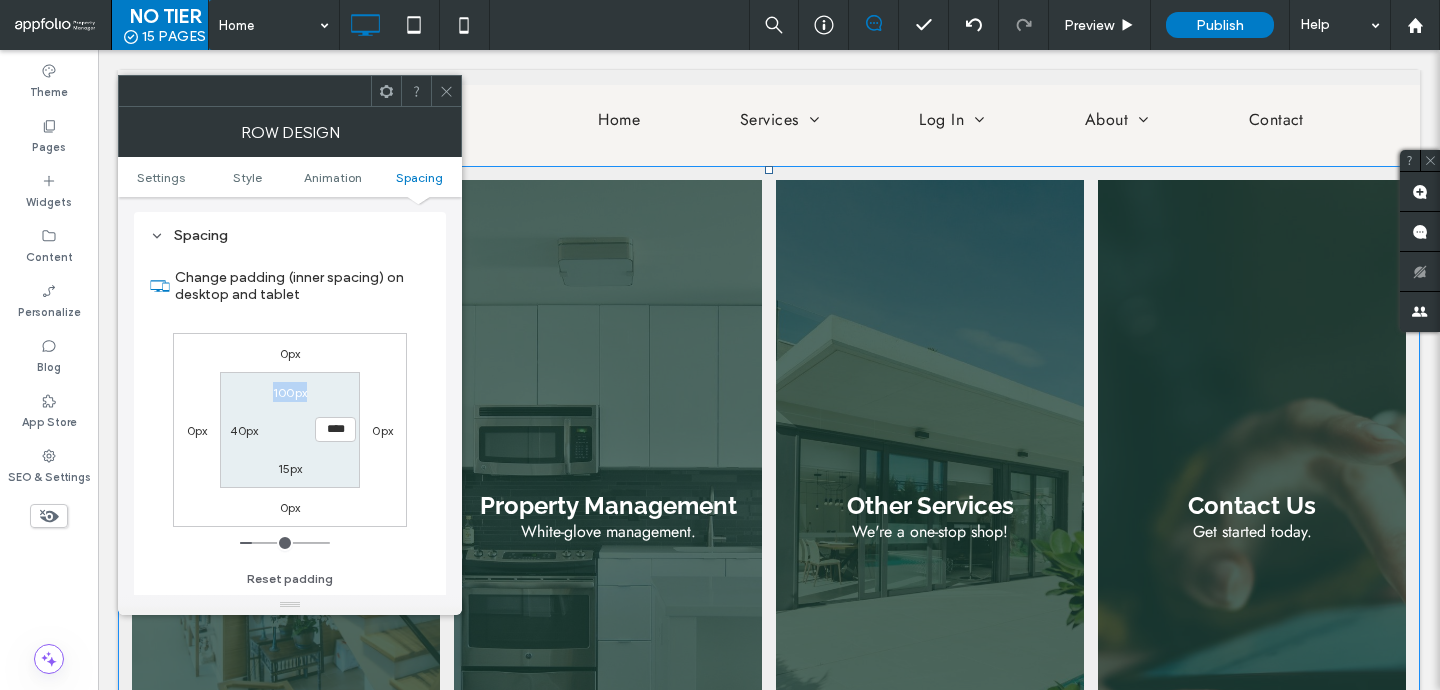 click on "100px" at bounding box center [290, 392] 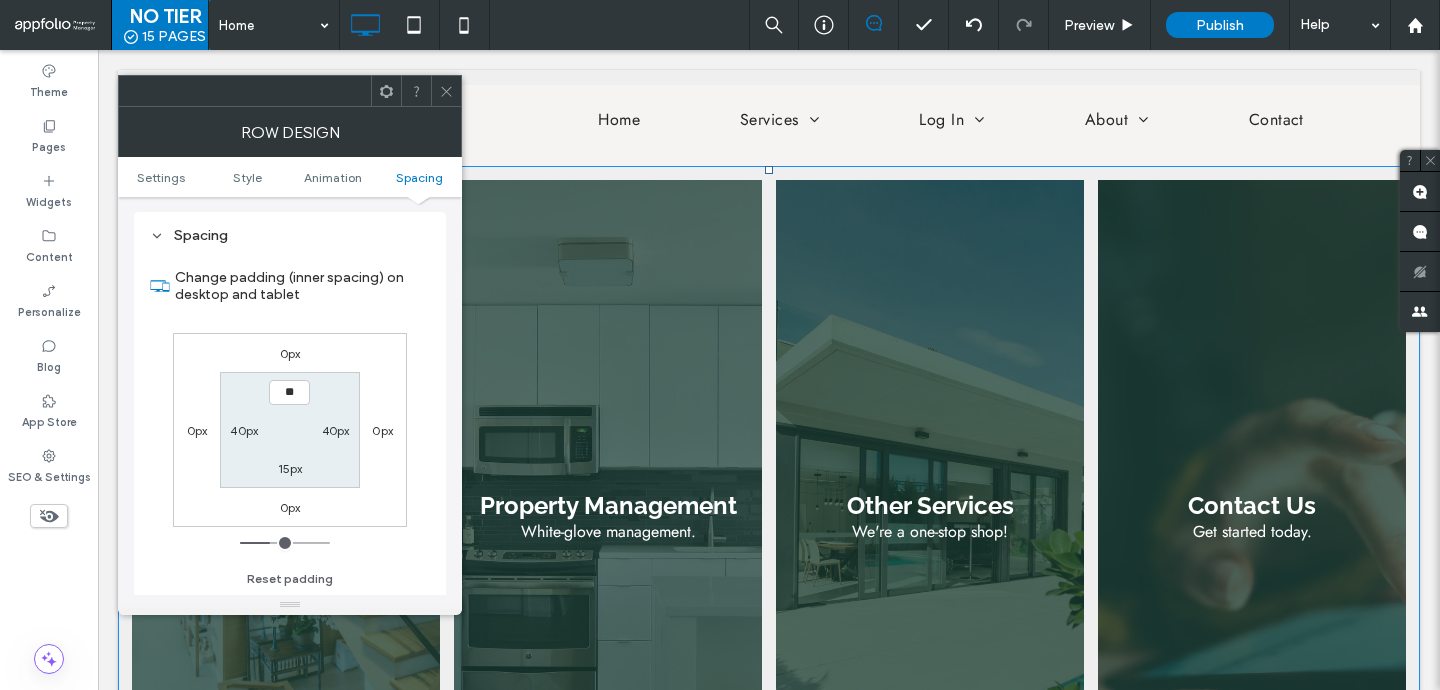 type on "***" 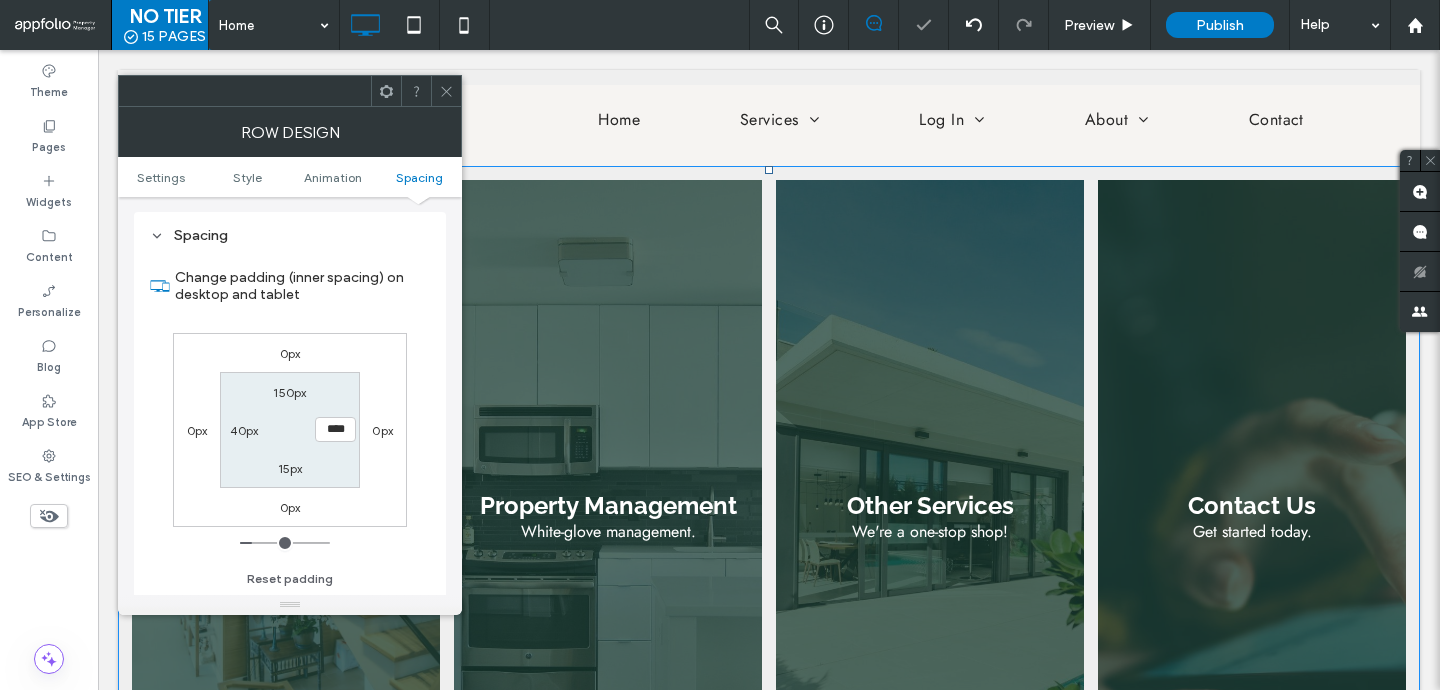 type on "**" 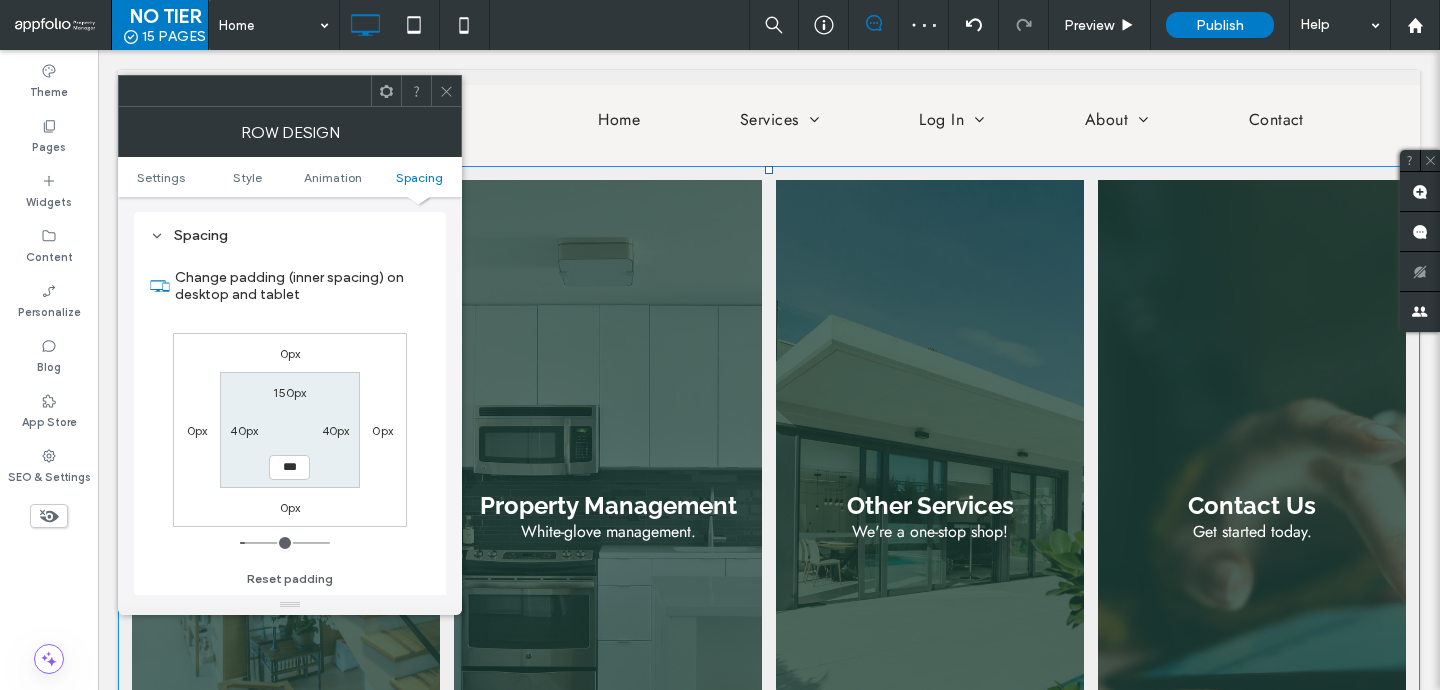 type on "***" 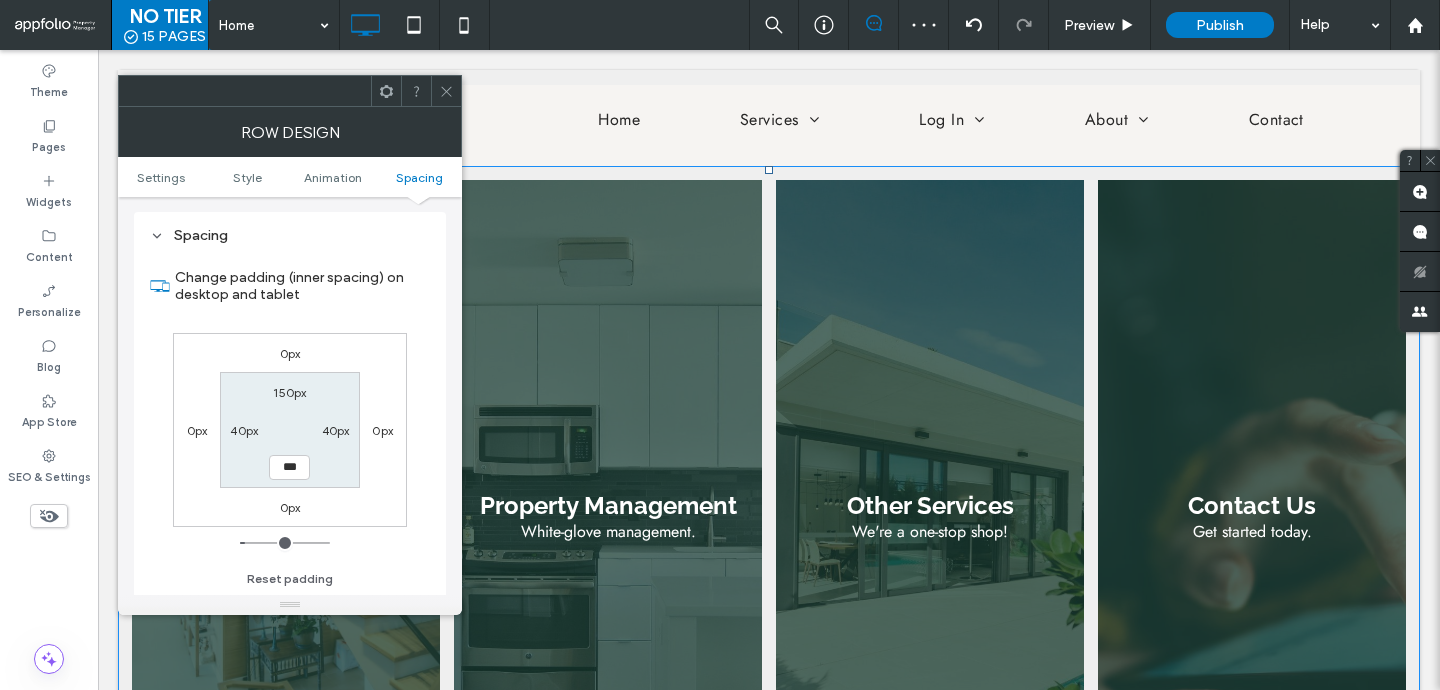 type on "***" 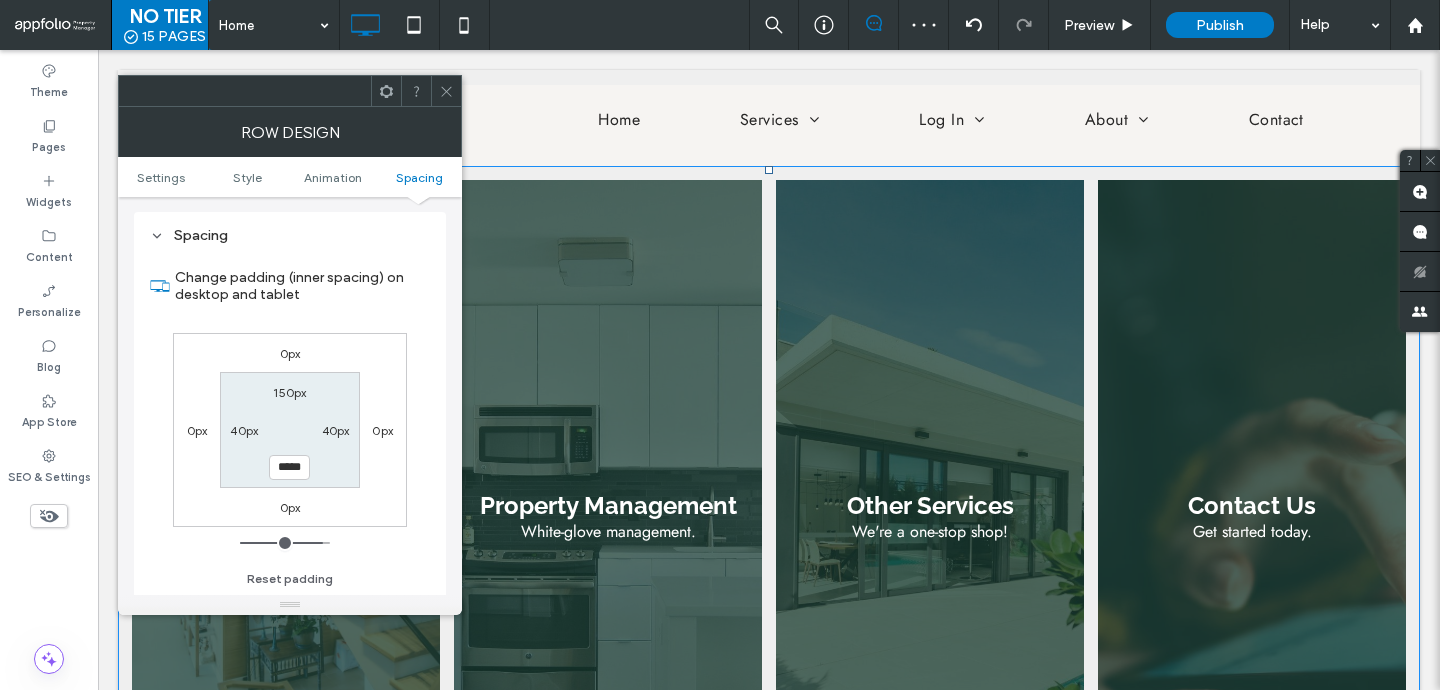 click 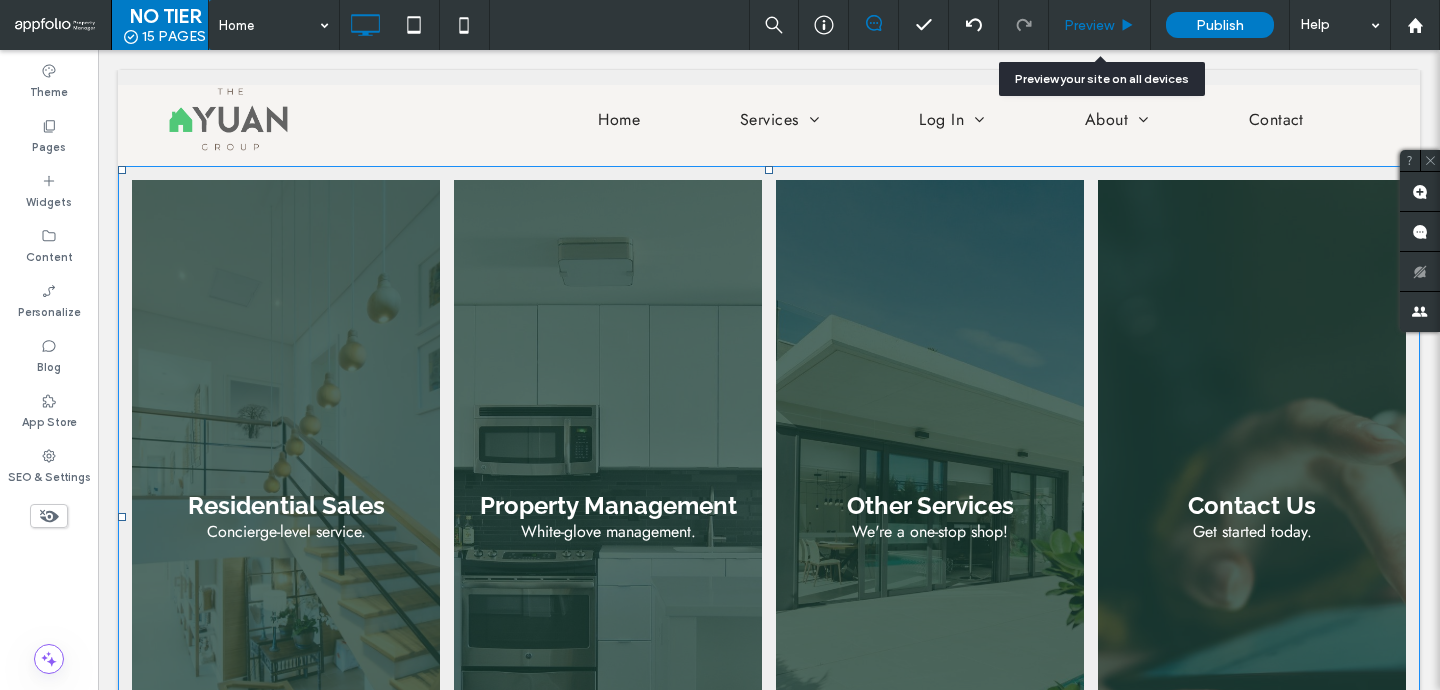 click on "Preview" at bounding box center (1089, 25) 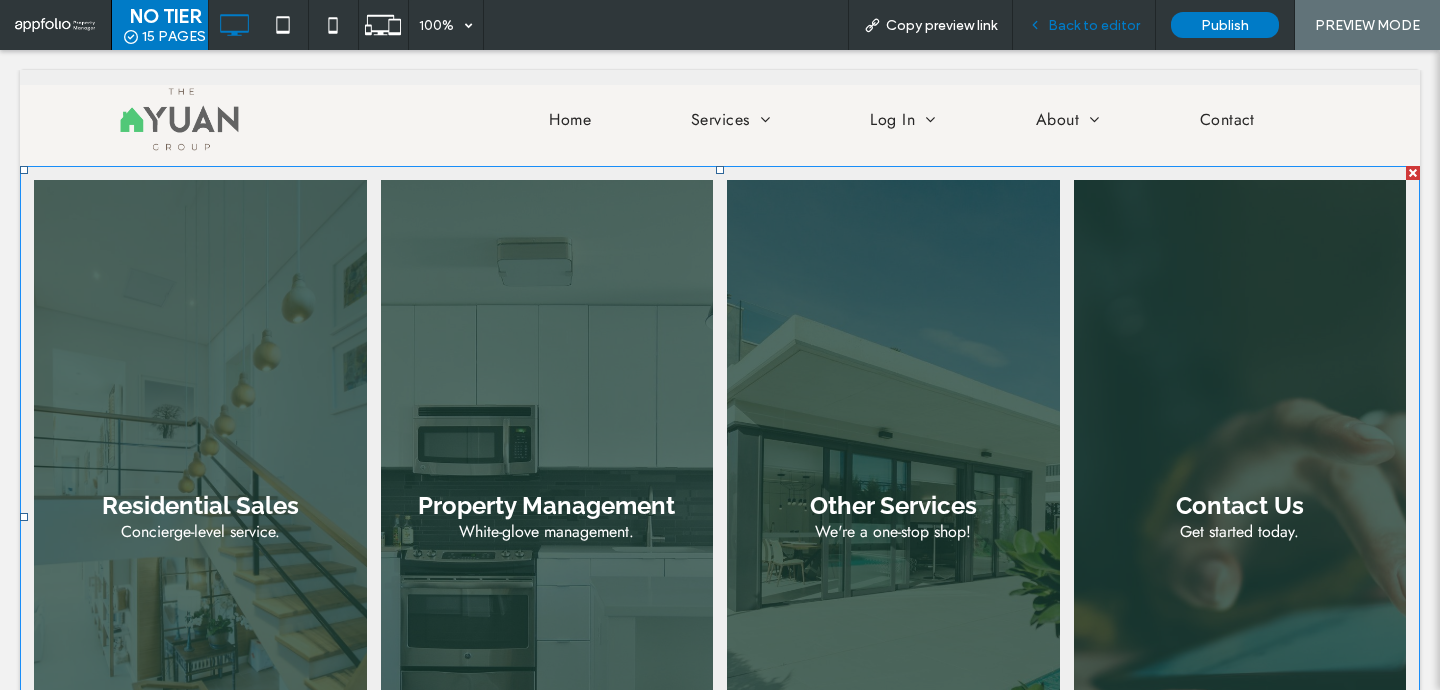click on "Back to editor" at bounding box center [1094, 25] 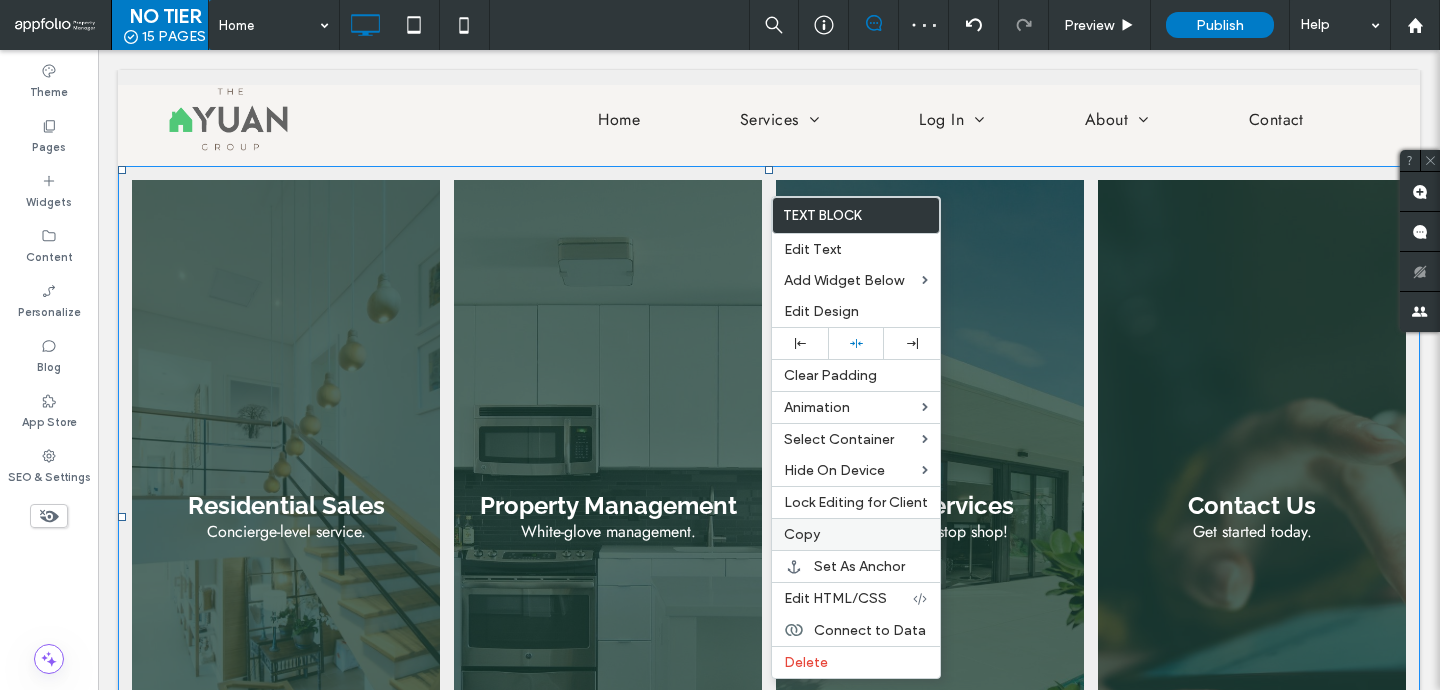 click on "Copy" at bounding box center (856, 534) 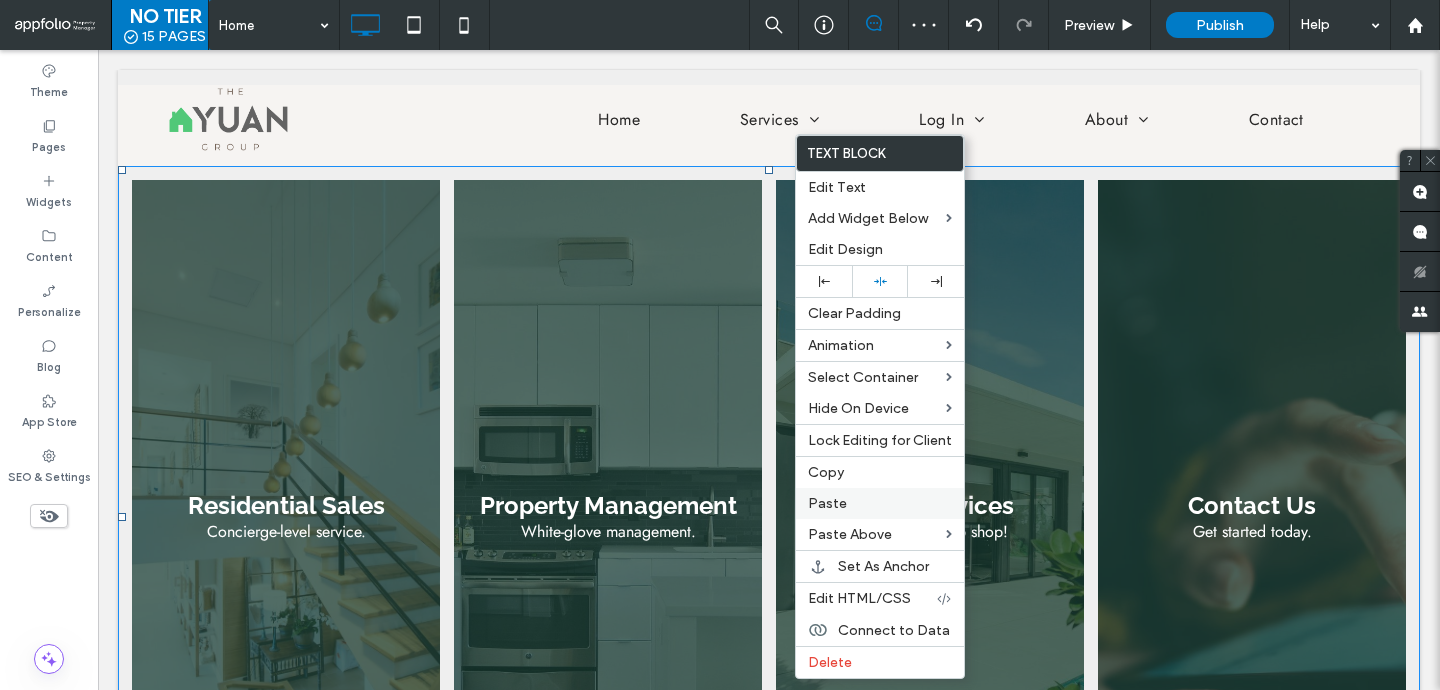 click on "Paste" at bounding box center (827, 503) 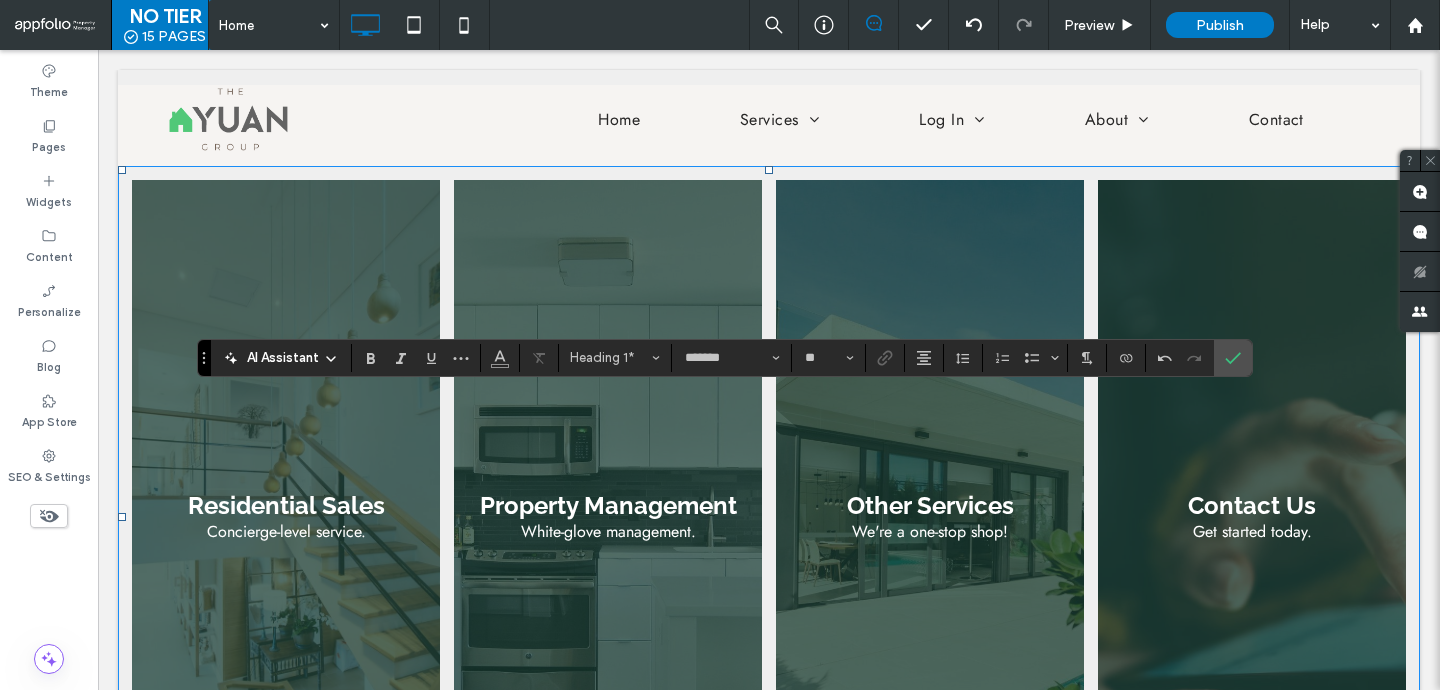 type on "****" 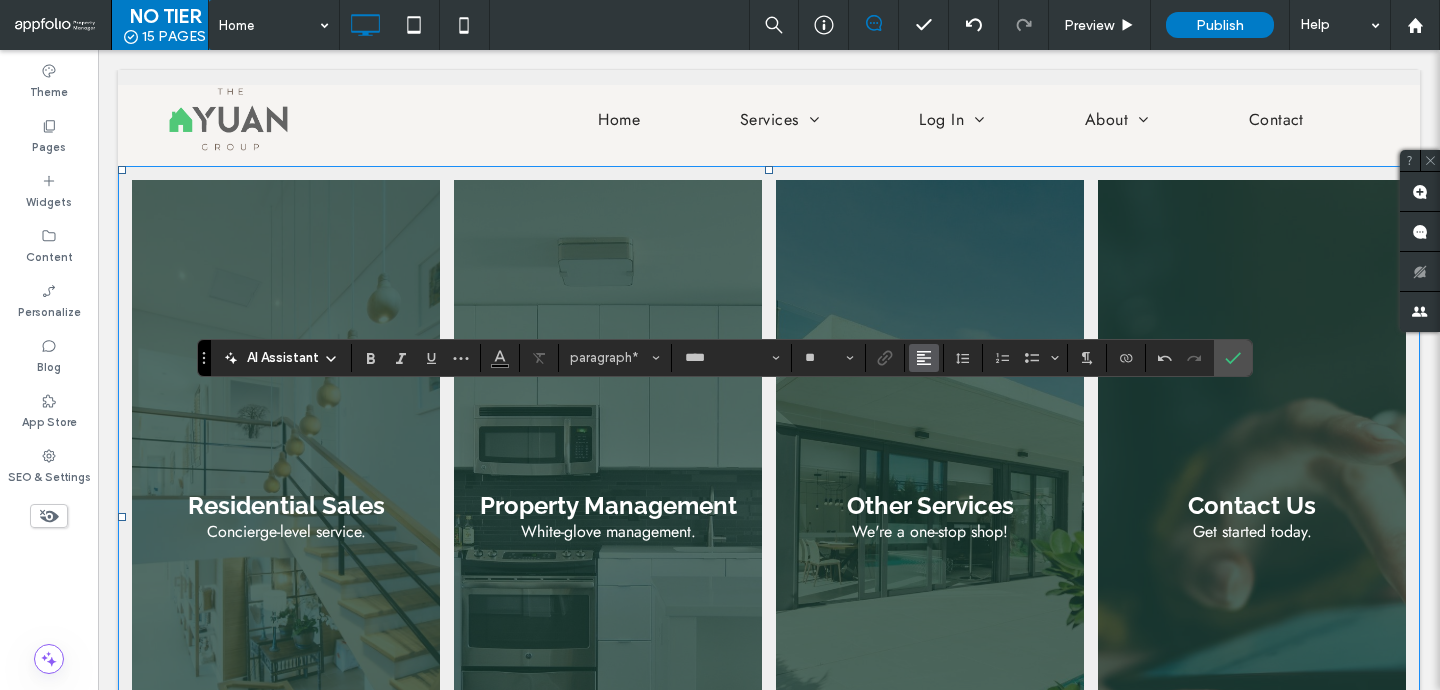 click 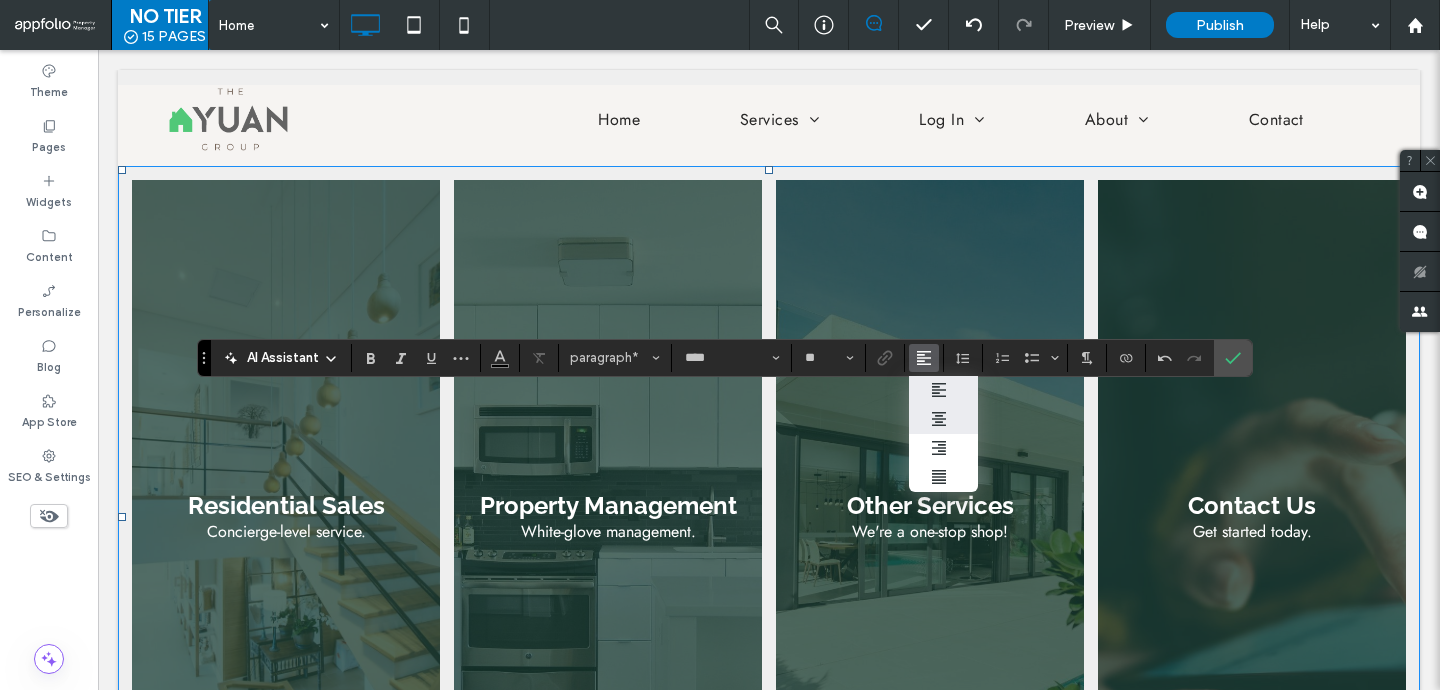 click at bounding box center (944, 419) 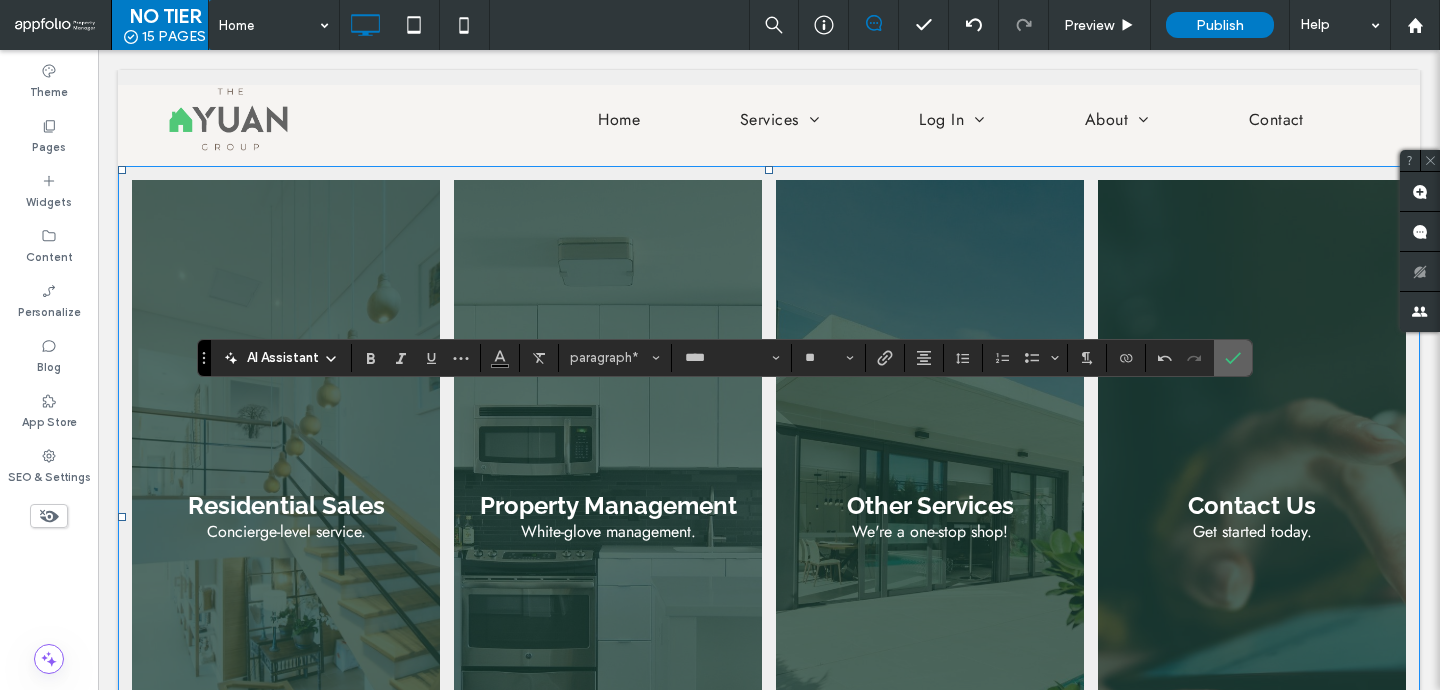 click at bounding box center (1233, 358) 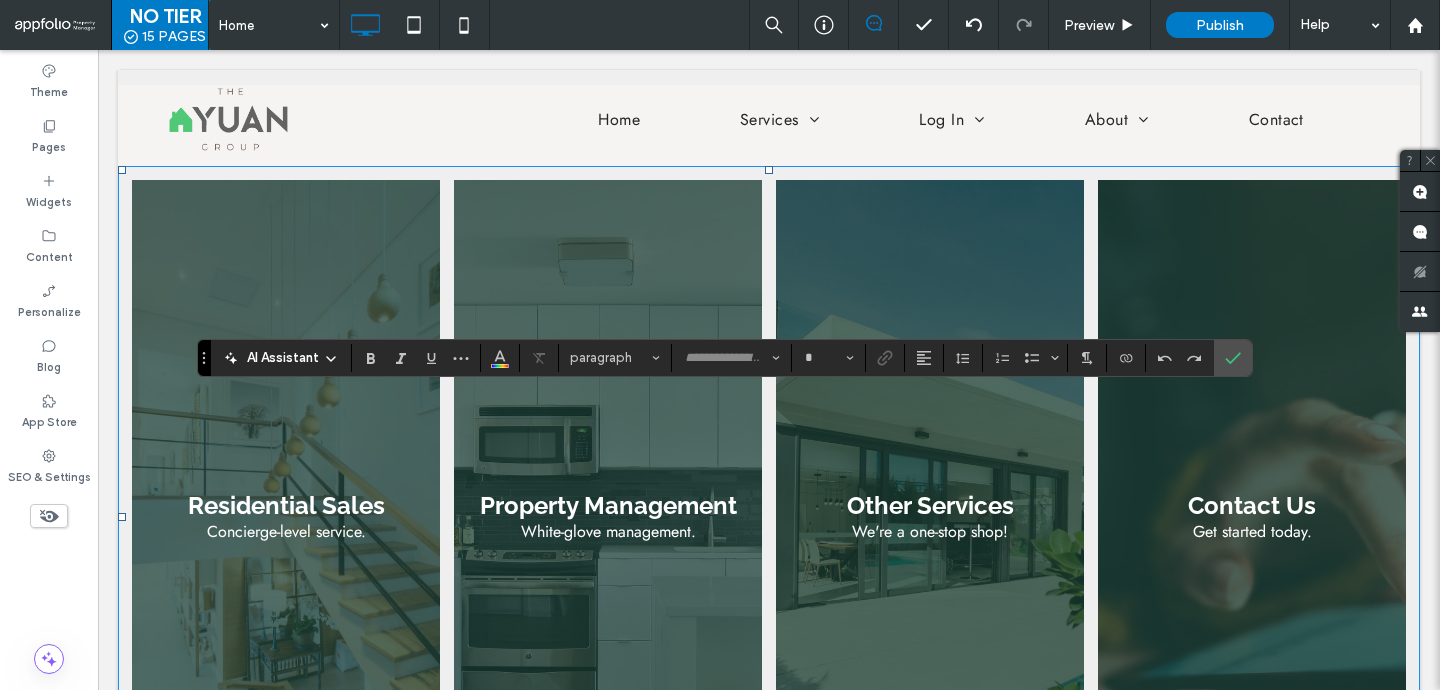 type on "****" 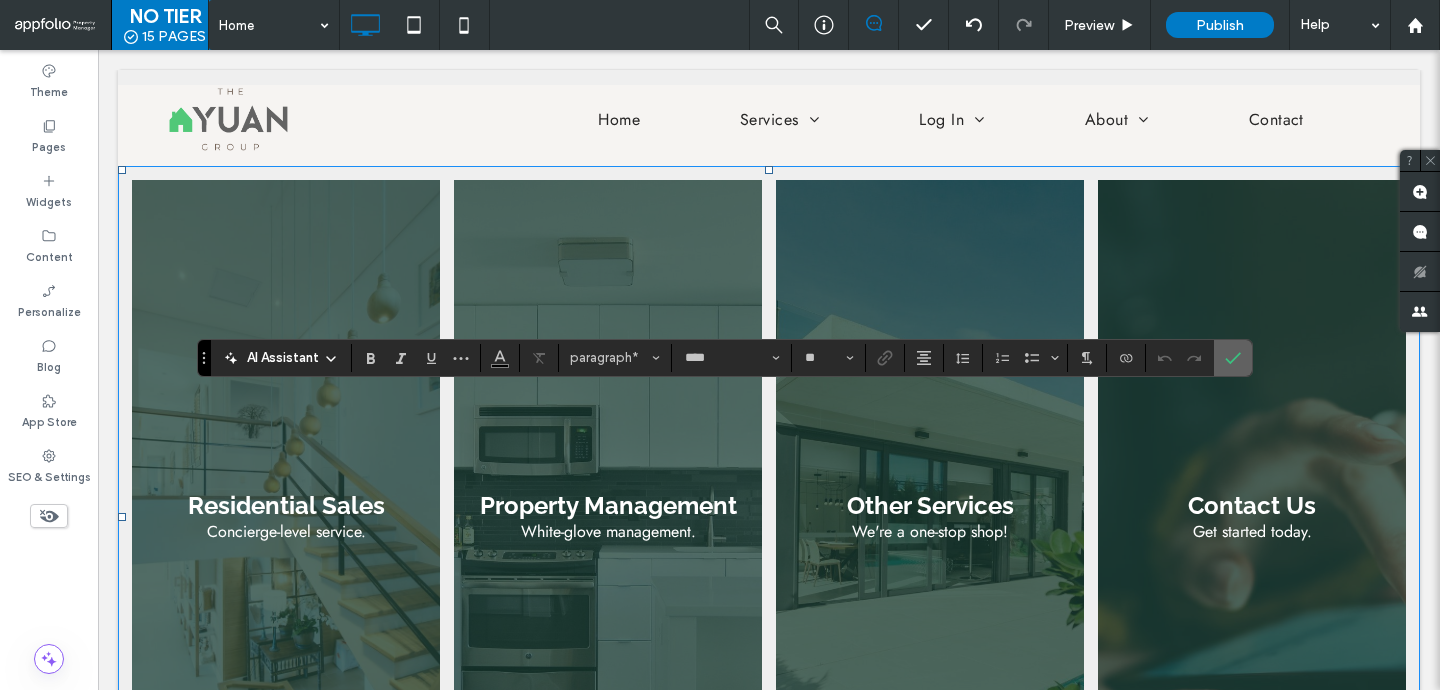 click 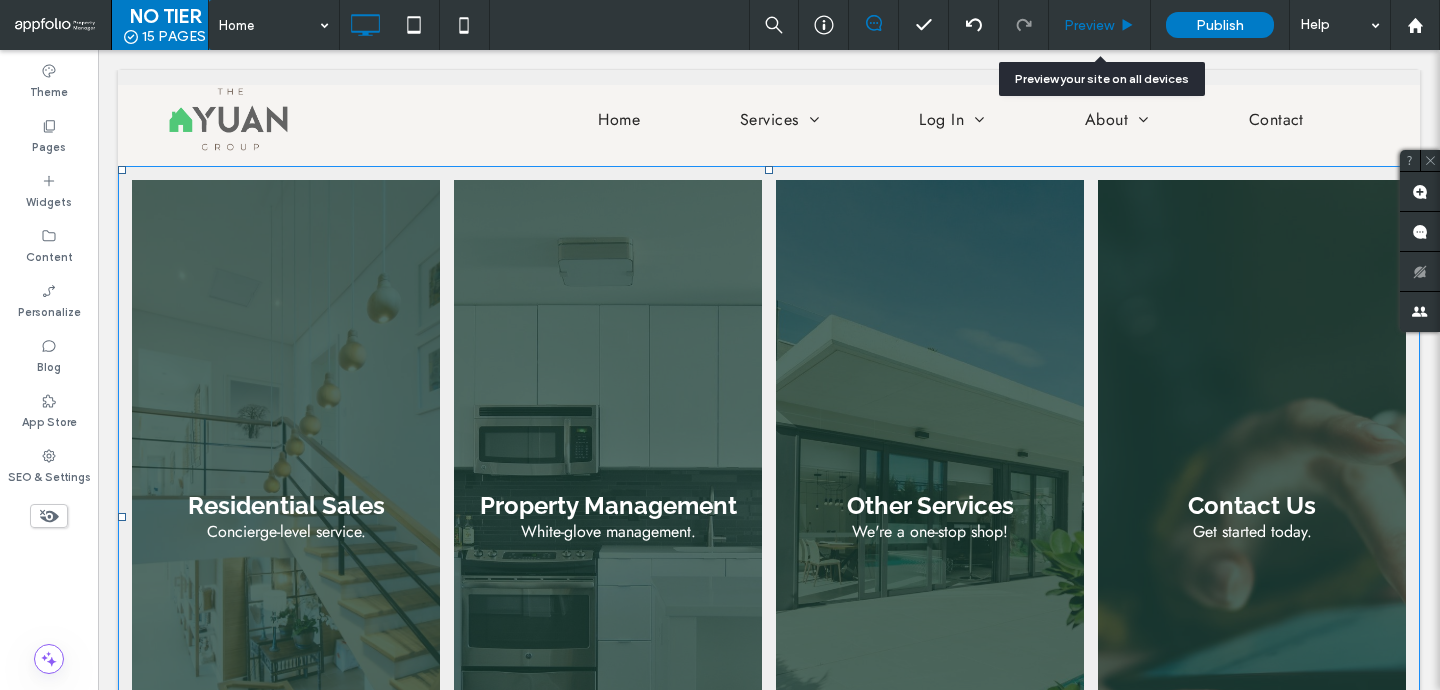 click on "Preview" at bounding box center [1099, 25] 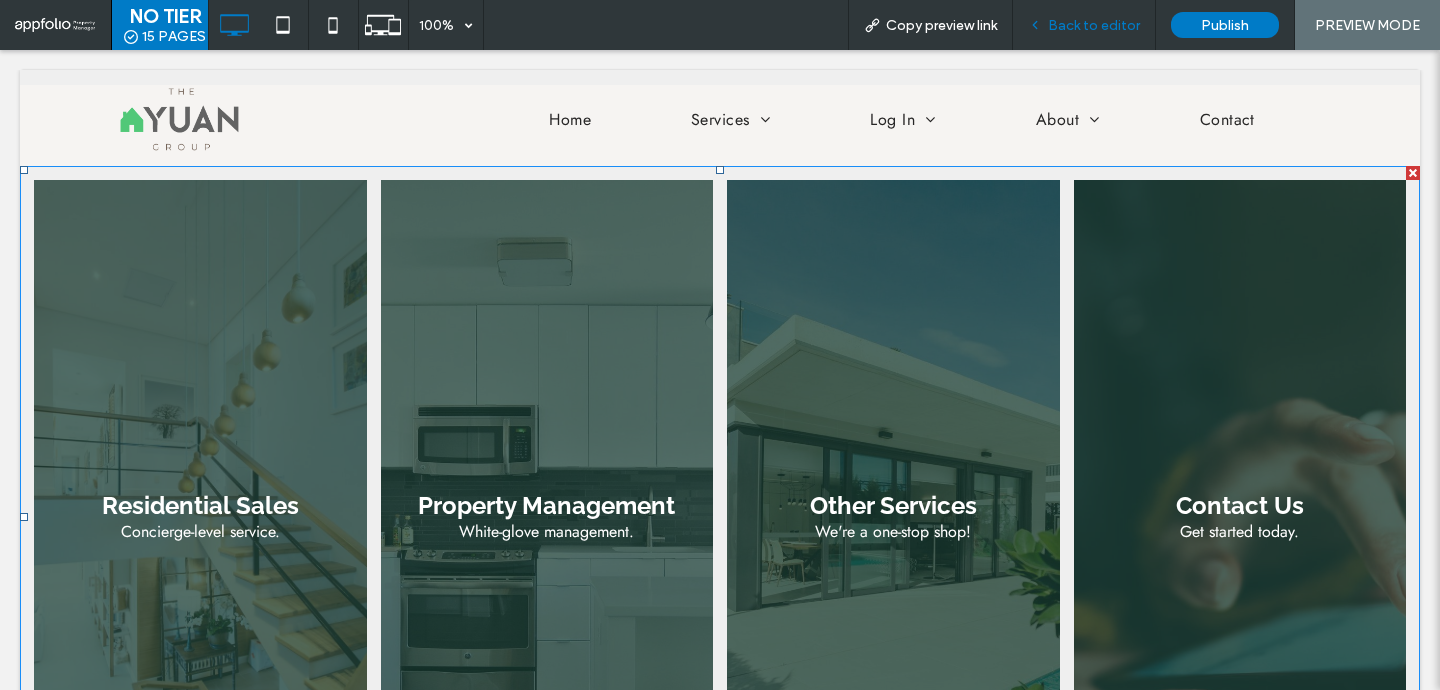 click on "Back to editor" at bounding box center [1094, 25] 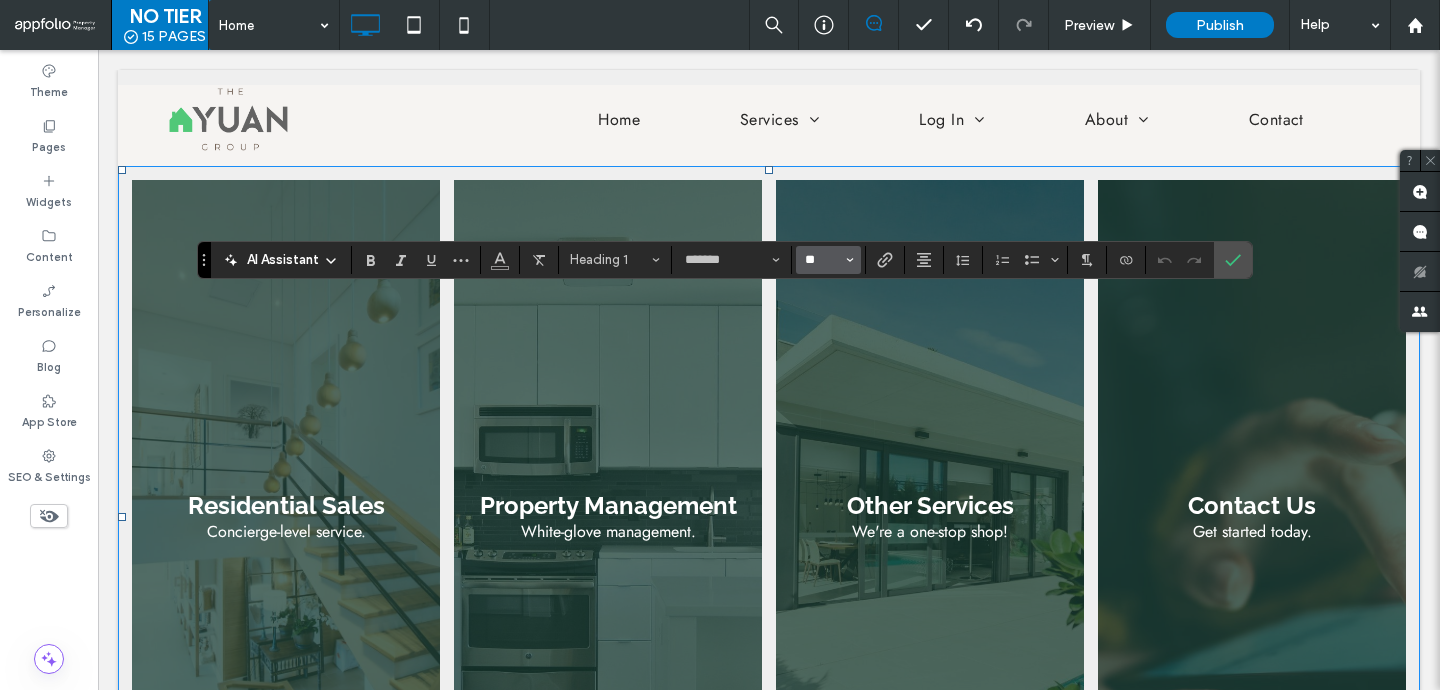 click on "**" at bounding box center (822, 260) 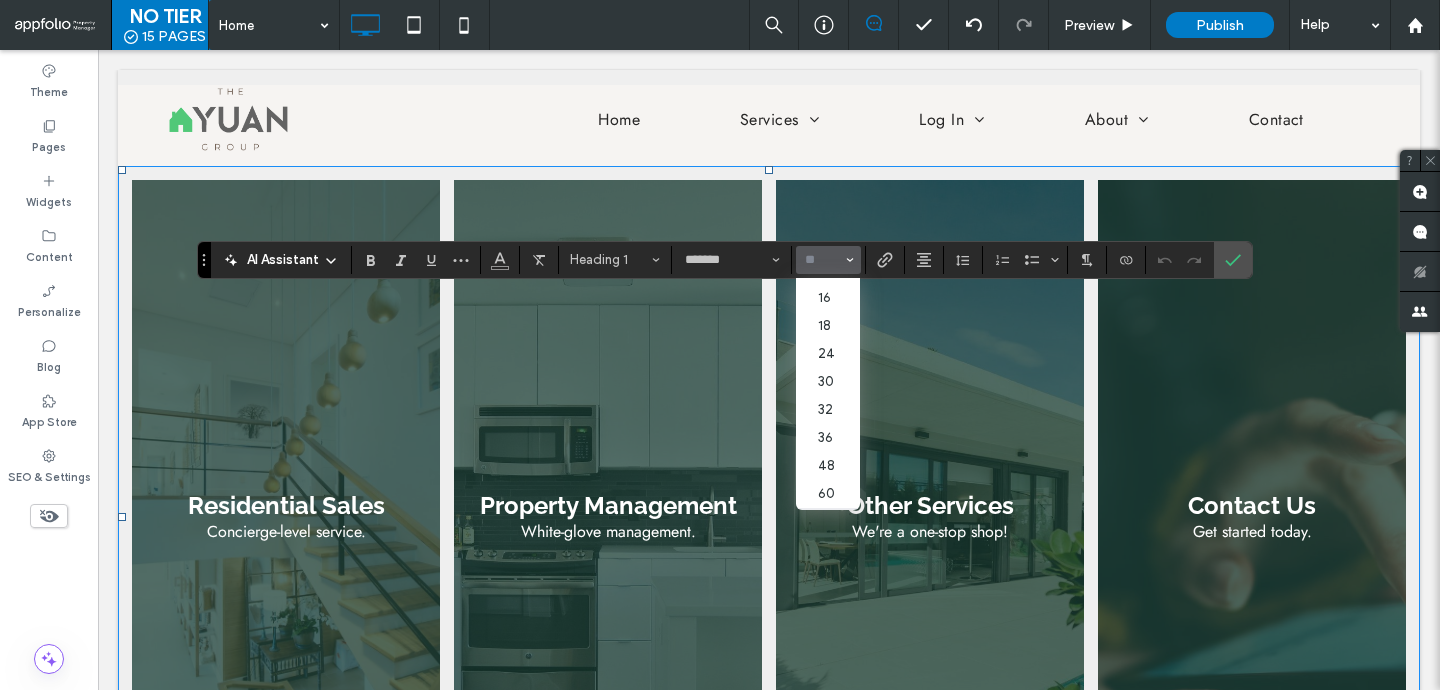 scroll, scrollTop: 232, scrollLeft: 0, axis: vertical 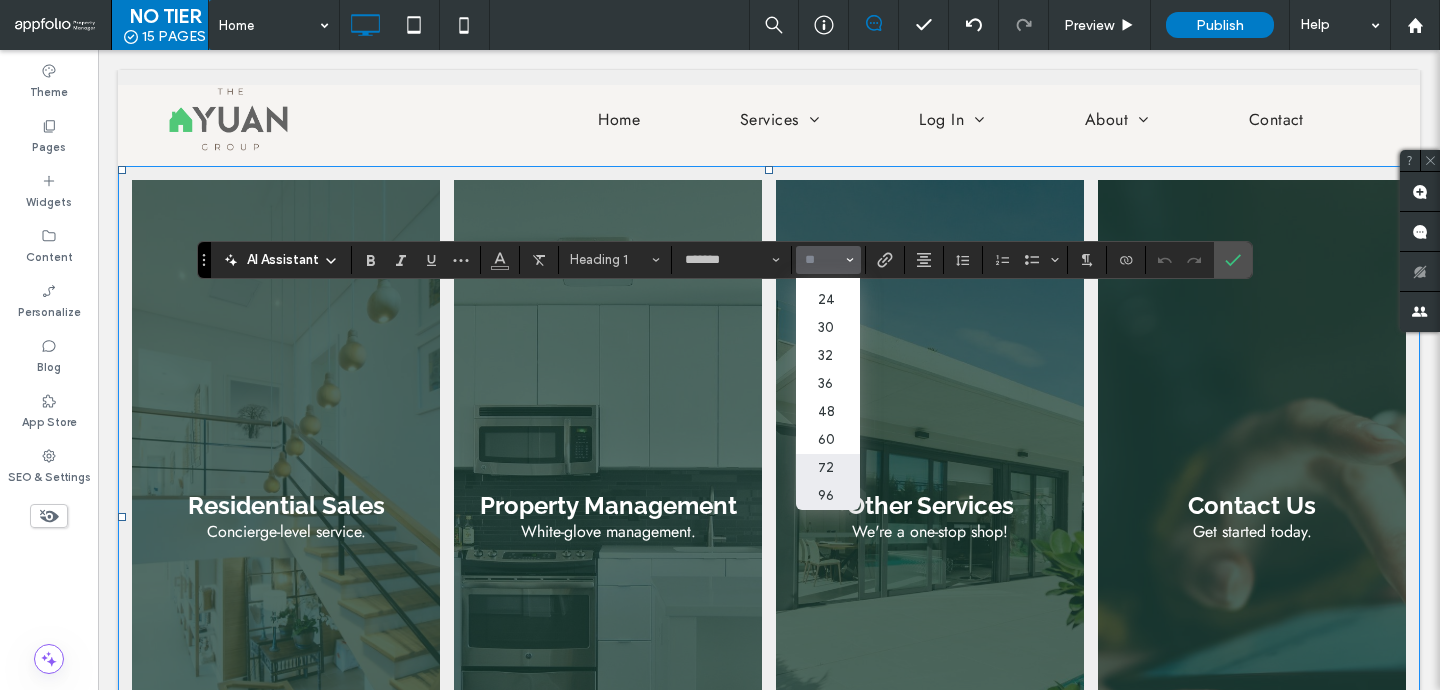 click on "96" at bounding box center [828, 496] 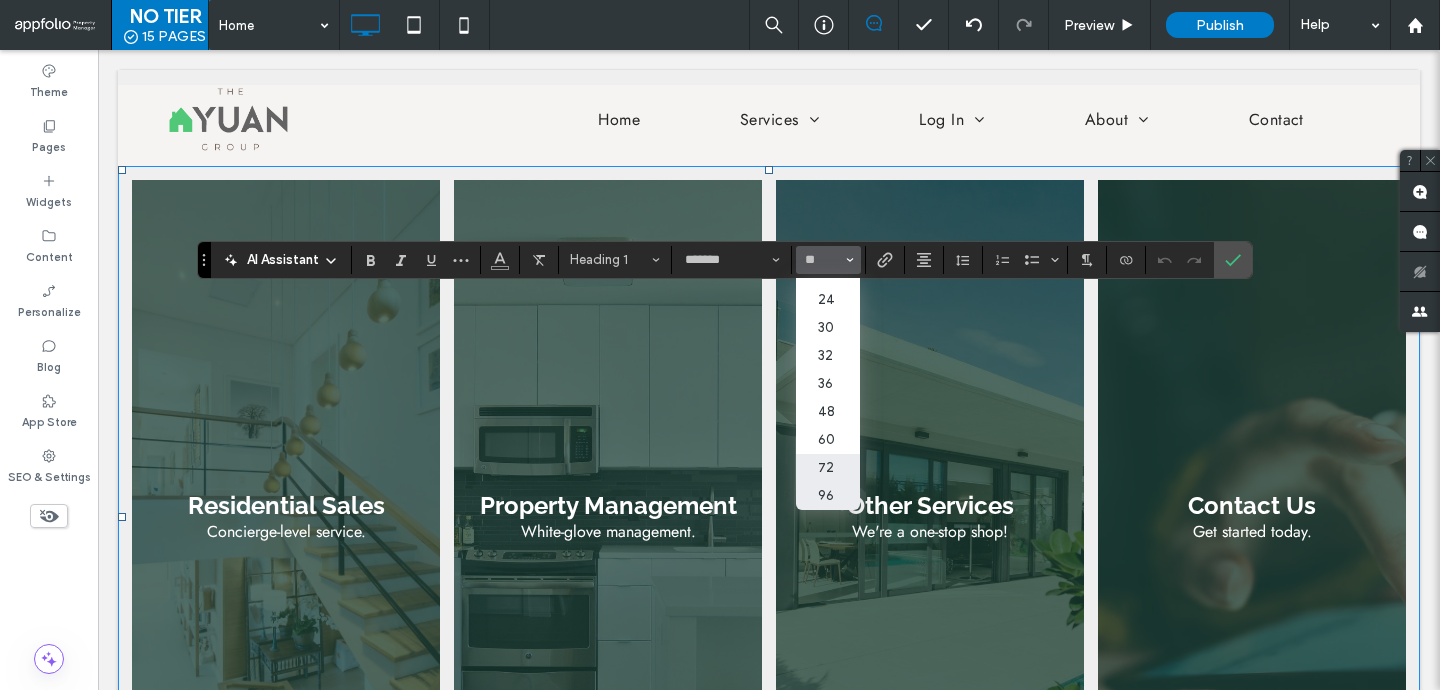 type on "**" 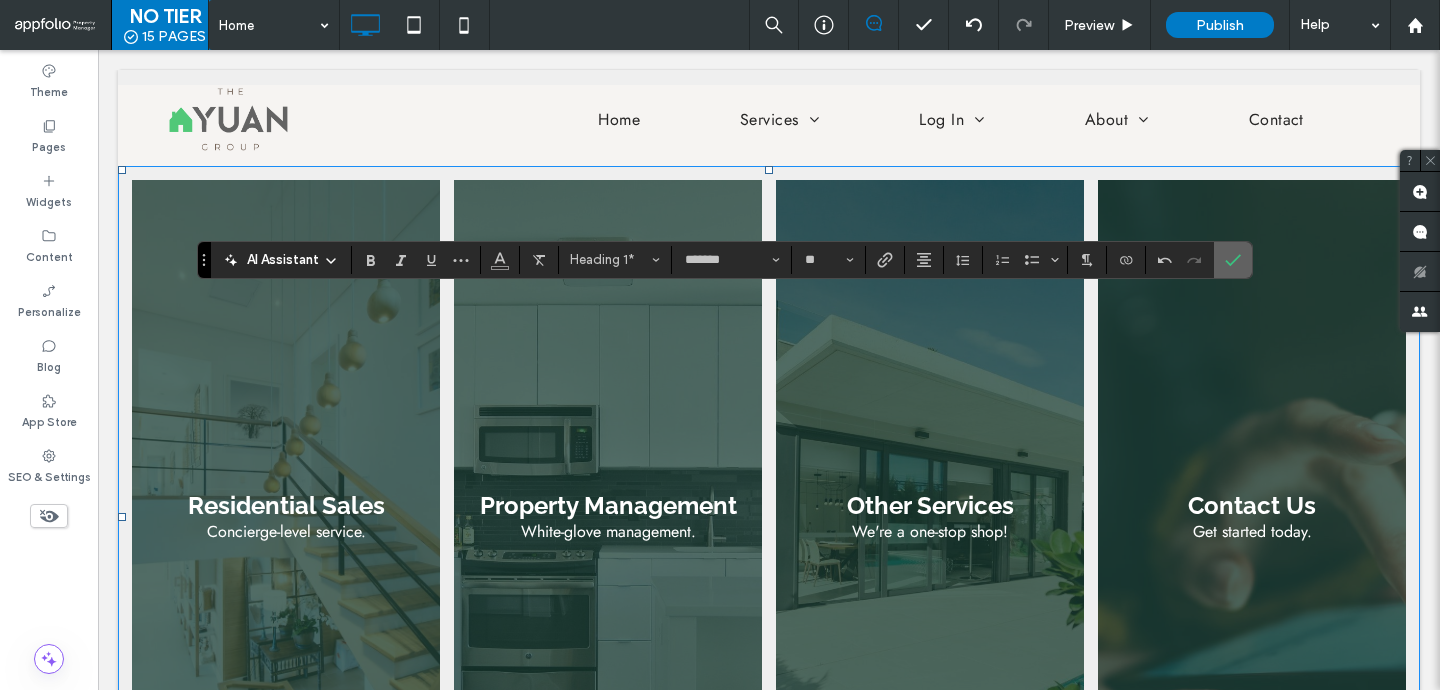 click 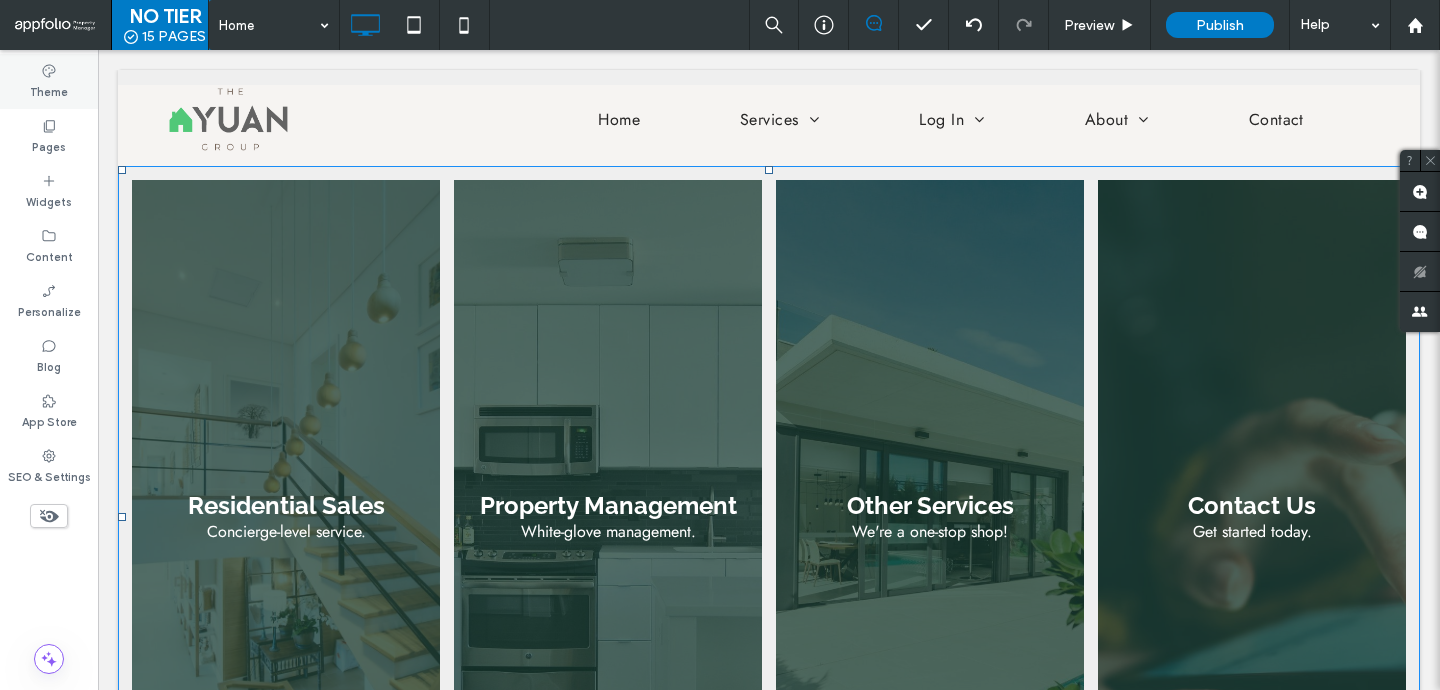 click on "Theme" at bounding box center [49, 90] 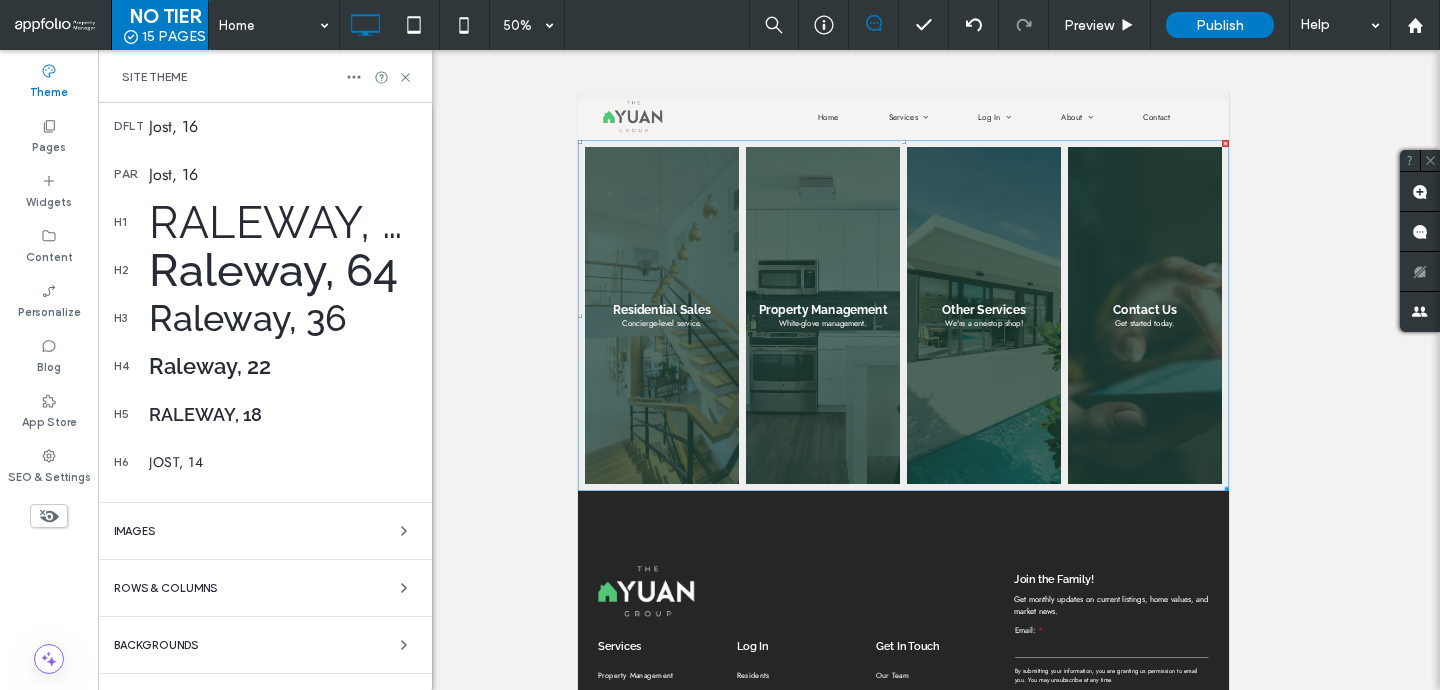 scroll, scrollTop: 558, scrollLeft: 0, axis: vertical 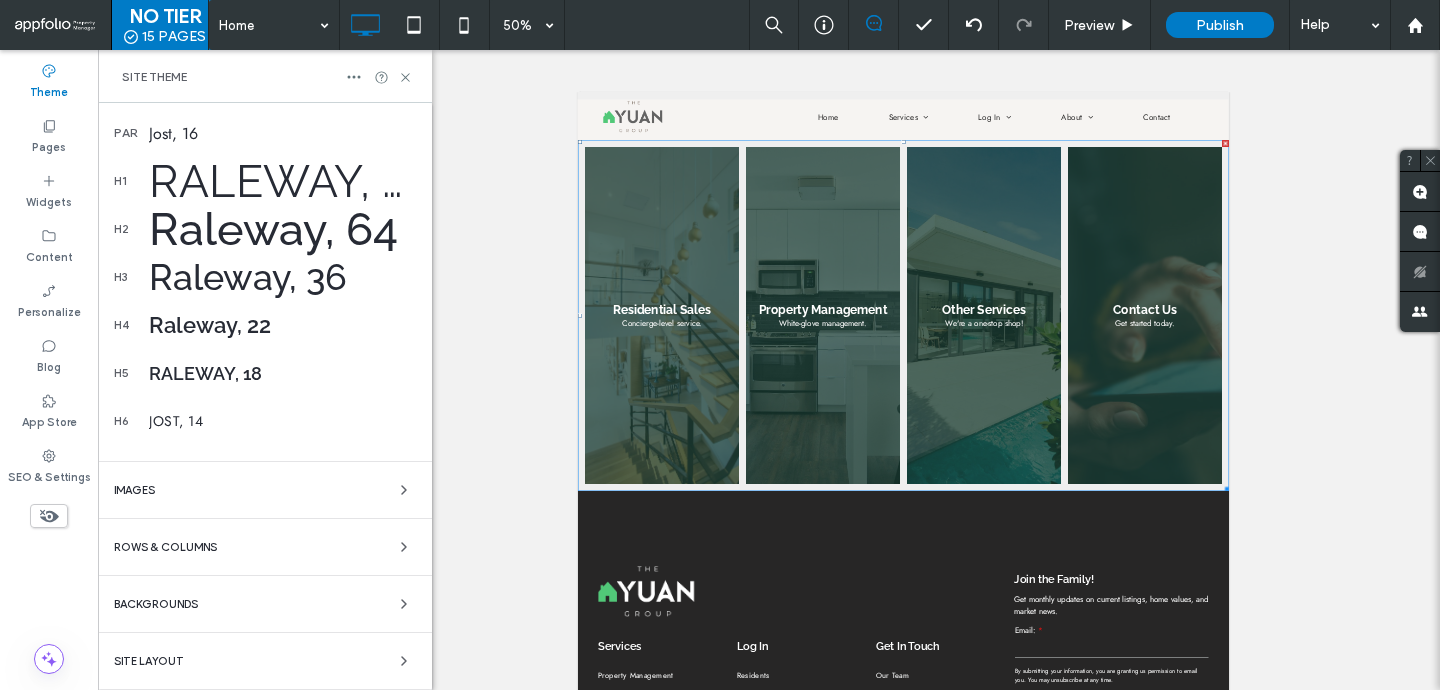 click on "Raleway, 72" at bounding box center (282, 181) 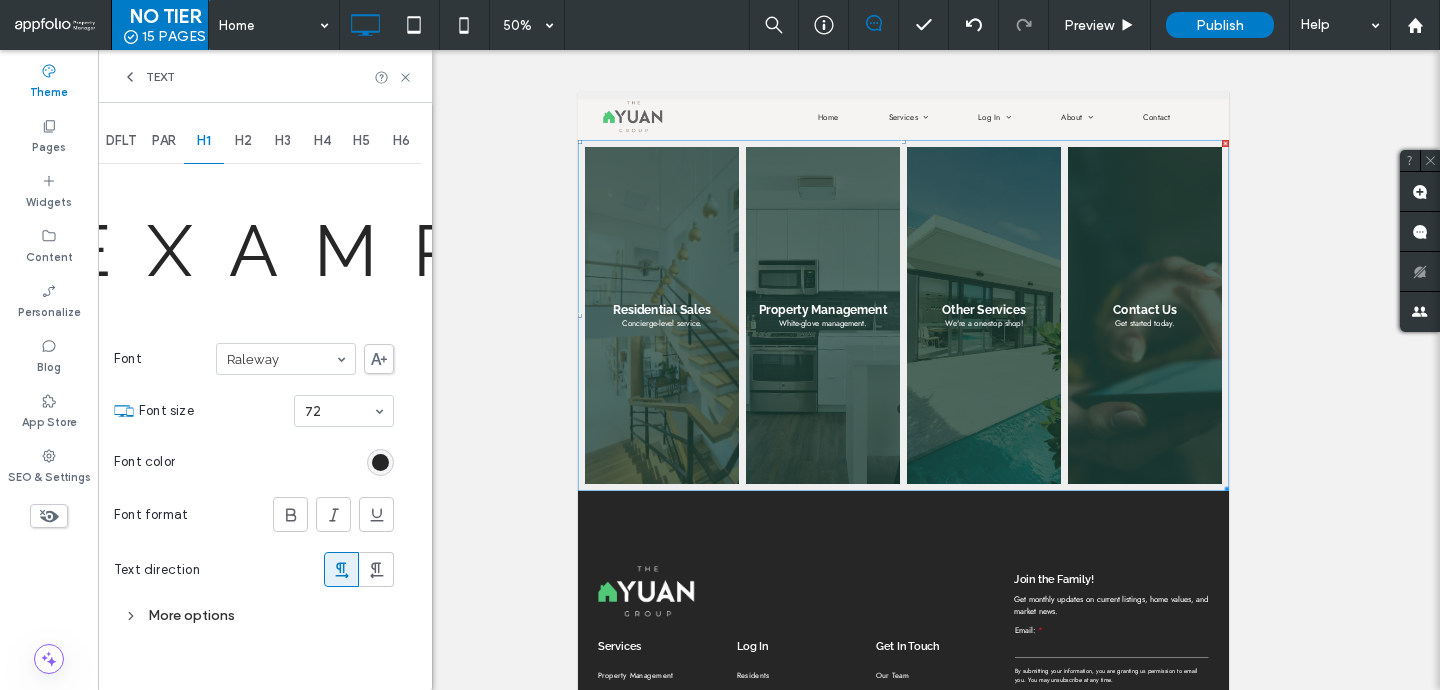 scroll, scrollTop: 0, scrollLeft: 0, axis: both 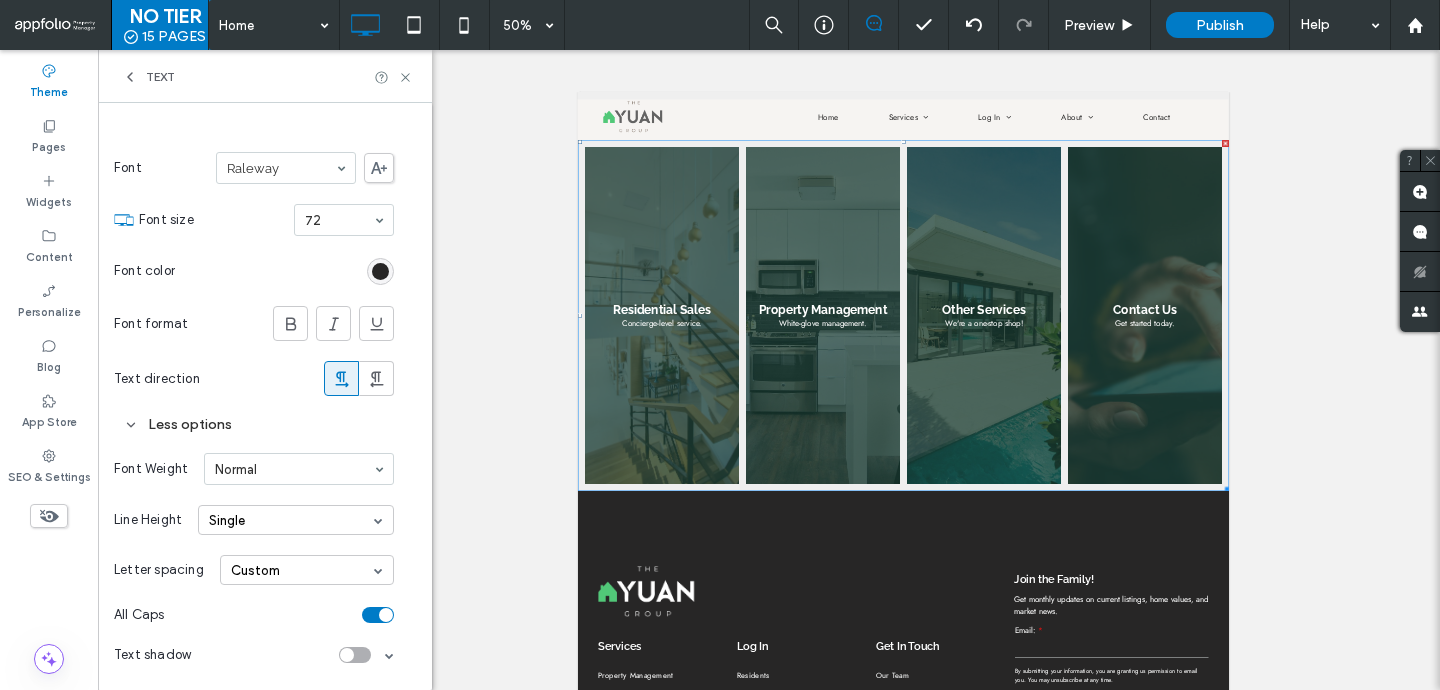 click on "Custom" at bounding box center (307, 570) 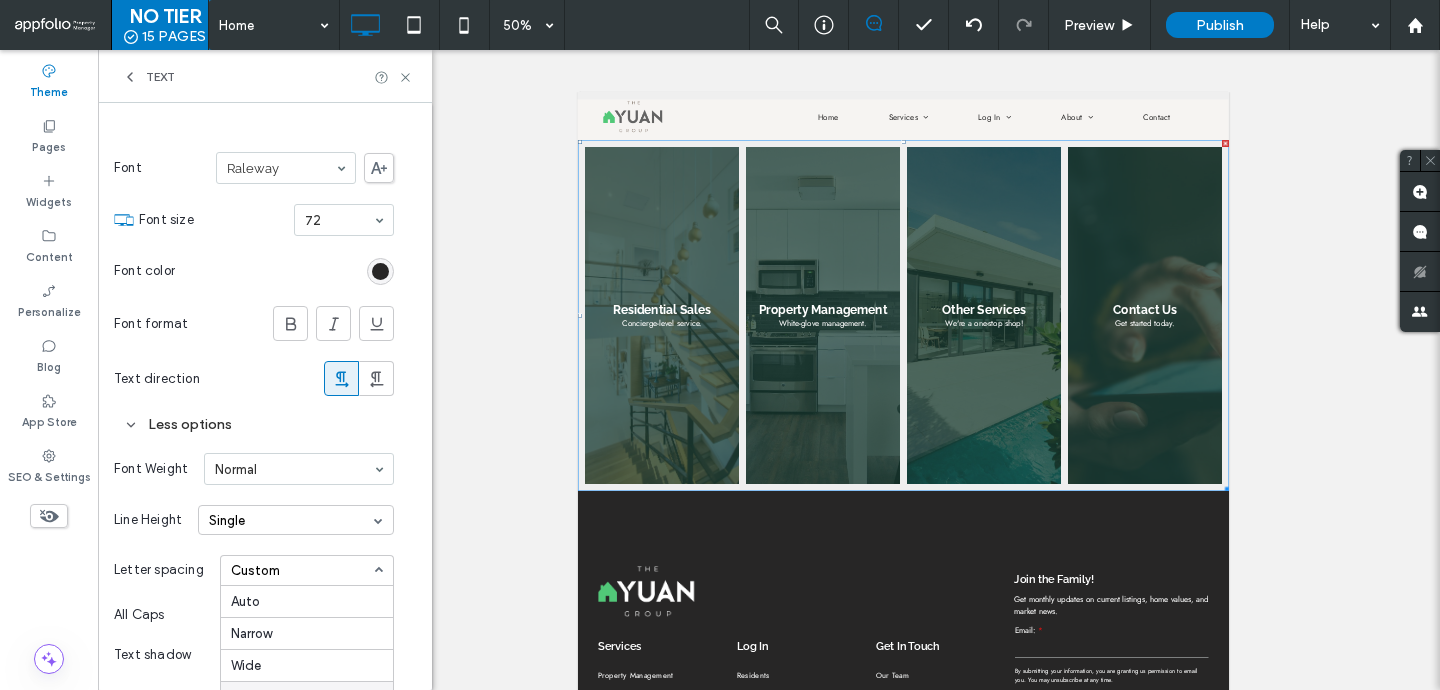 scroll, scrollTop: 253, scrollLeft: 0, axis: vertical 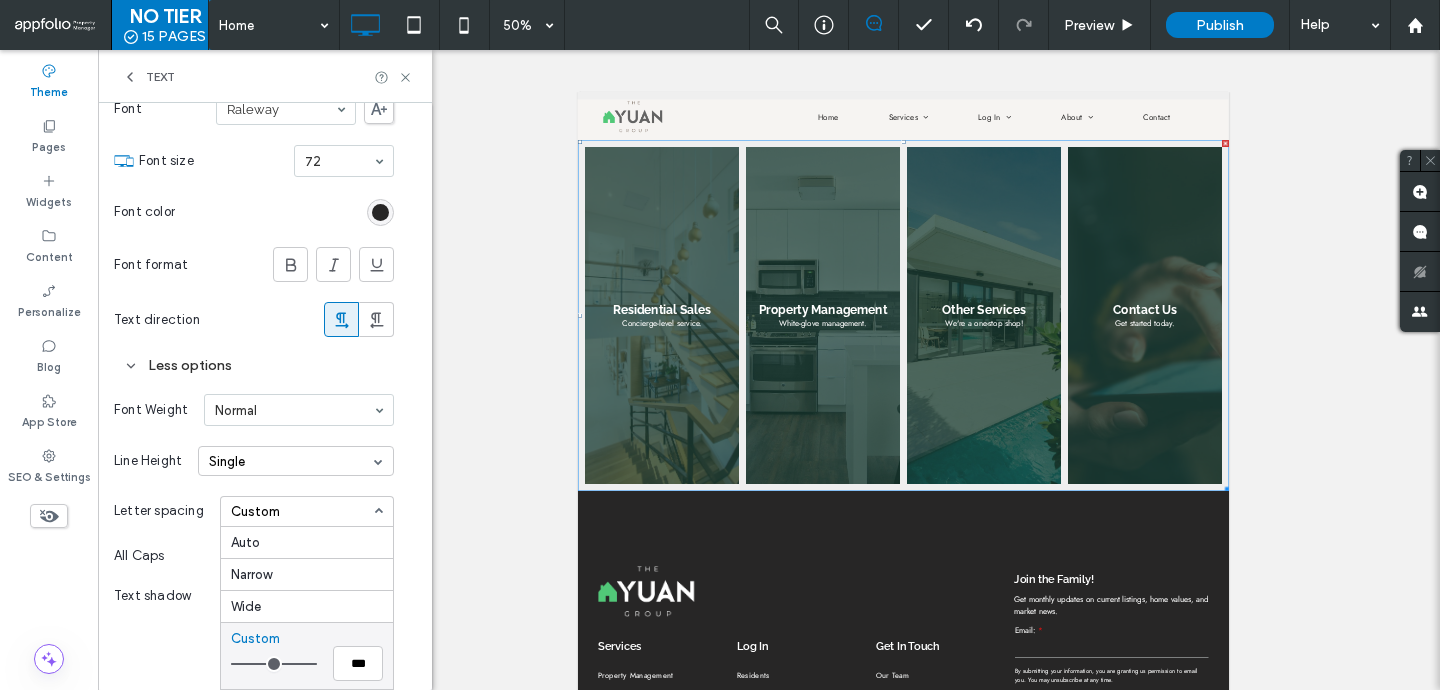 type on "***" 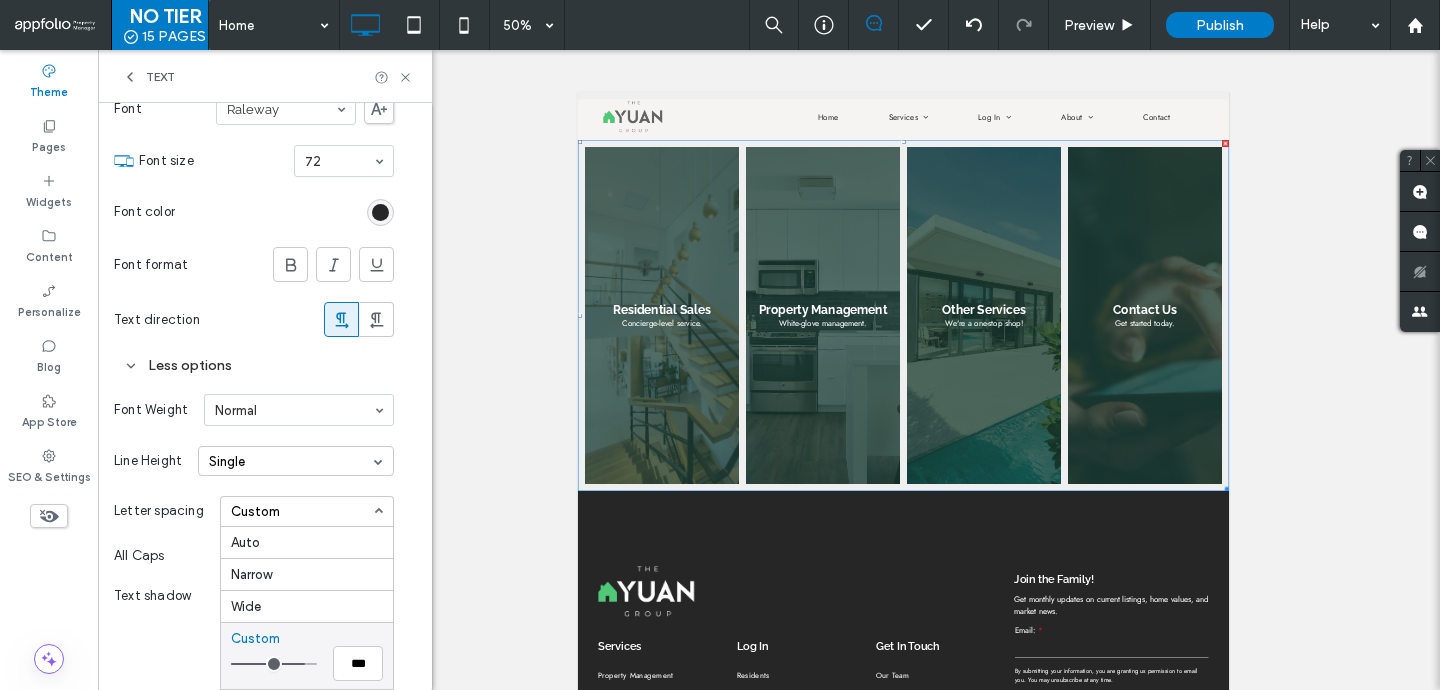 click at bounding box center [274, 664] 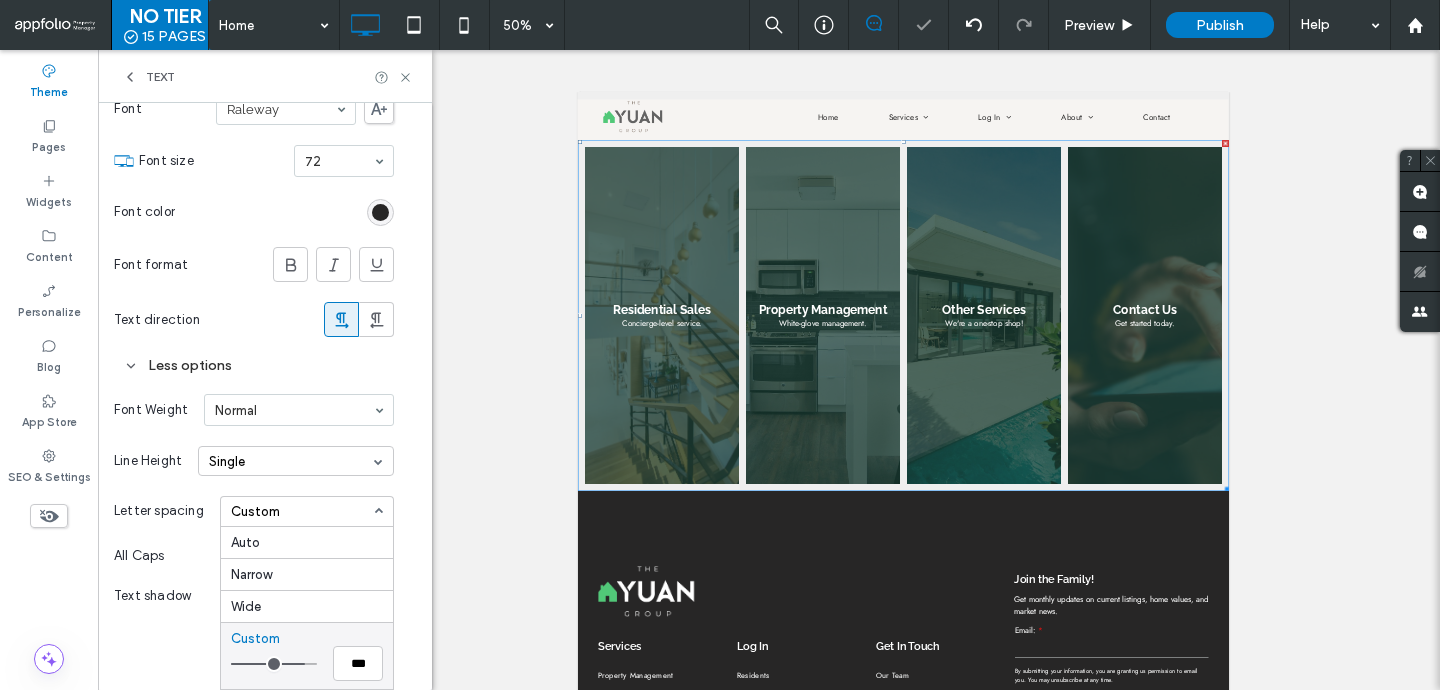 type on "***" 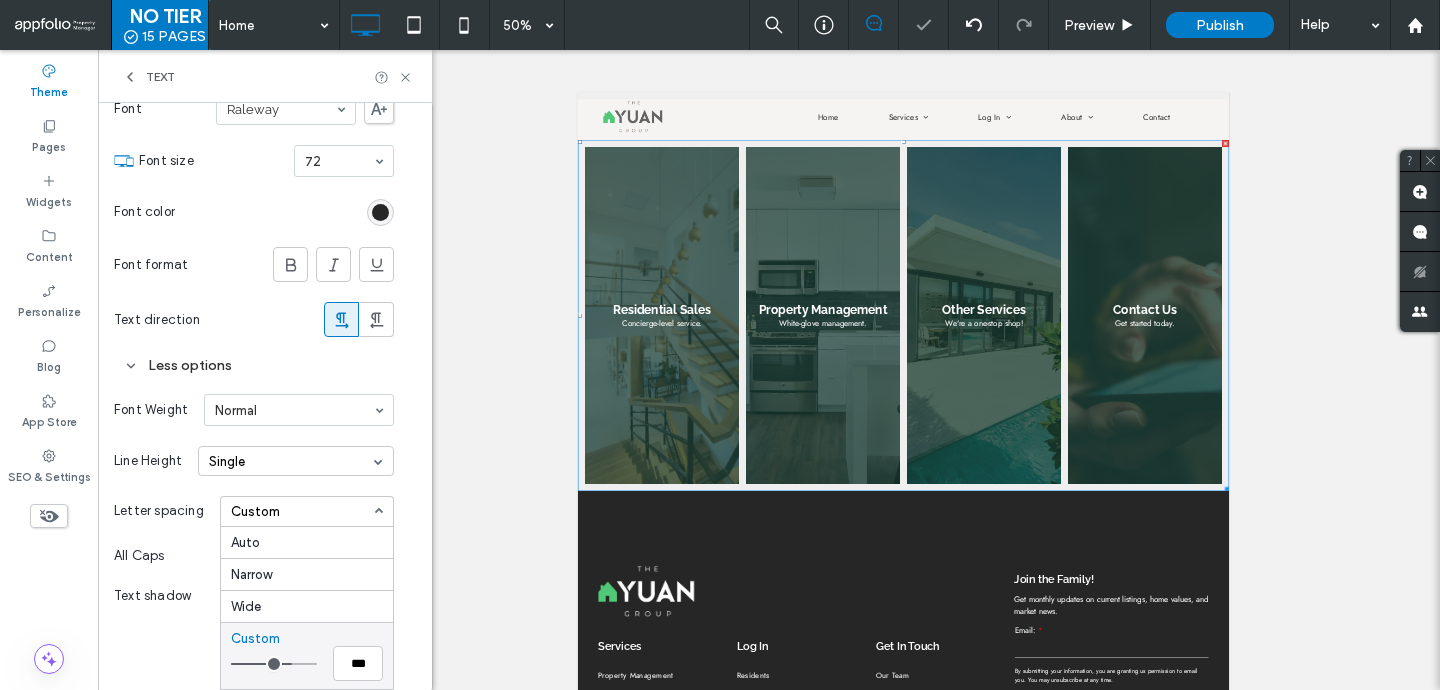 drag, startPoint x: 301, startPoint y: 662, endPoint x: 284, endPoint y: 660, distance: 17.117243 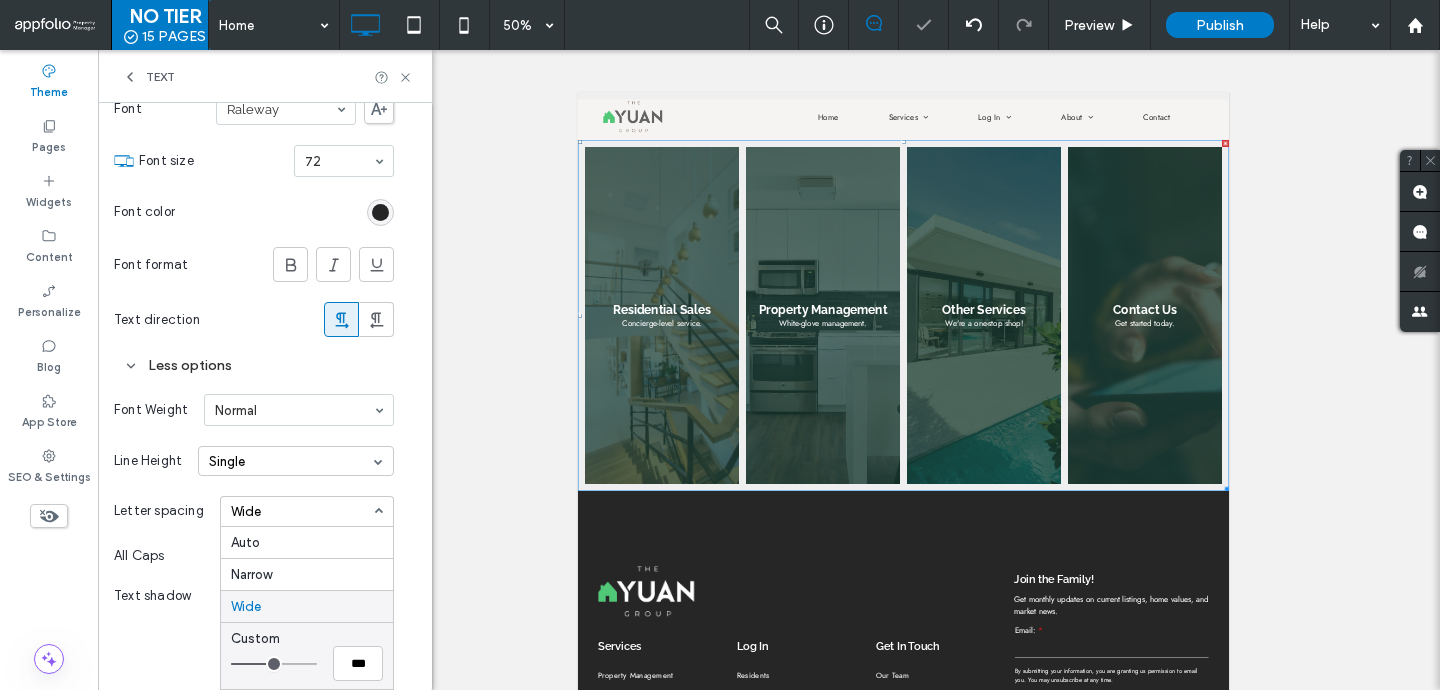 click at bounding box center (274, 664) 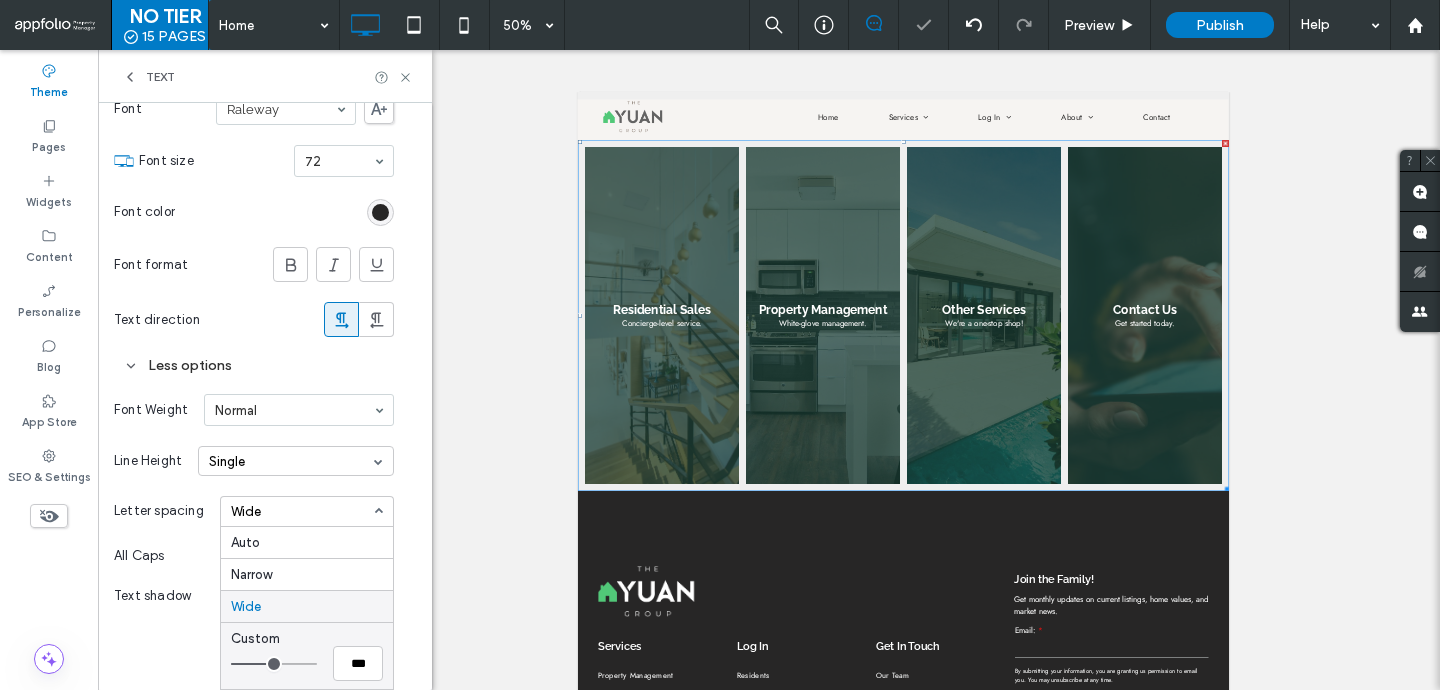type on "***" 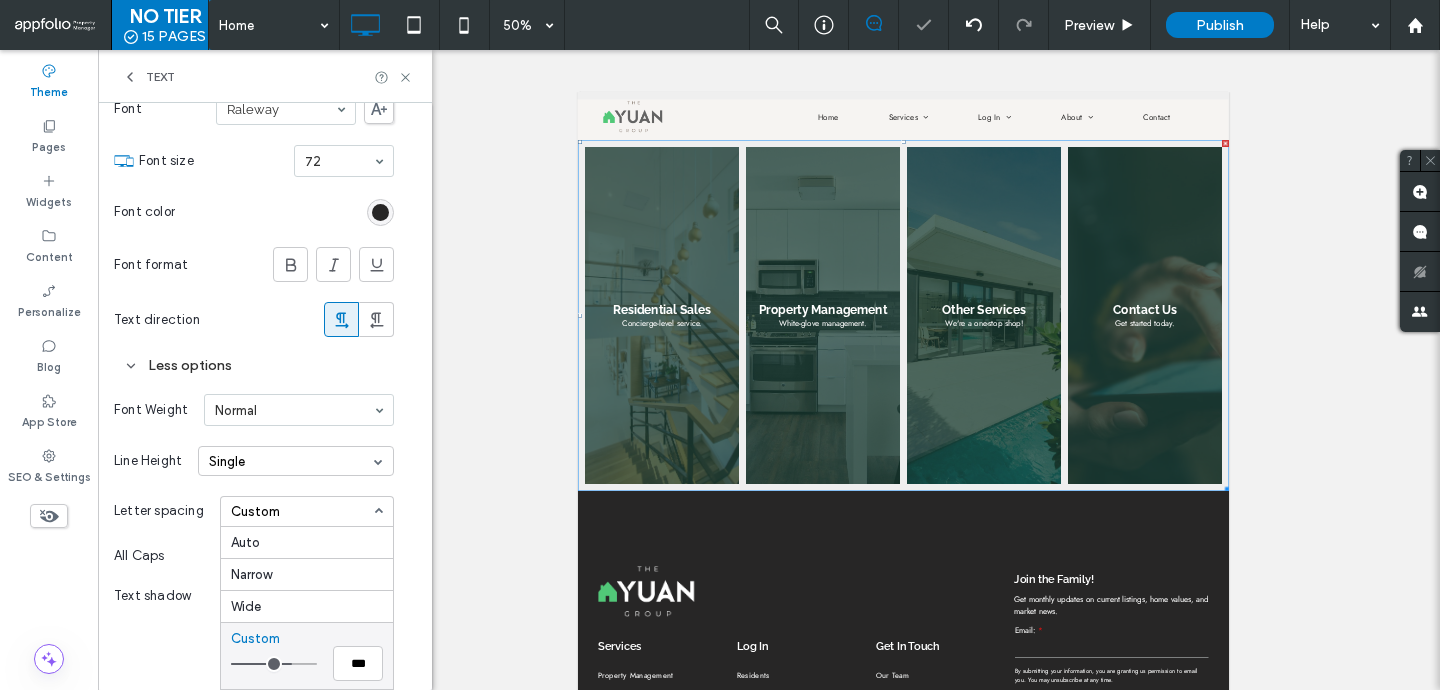 type on "***" 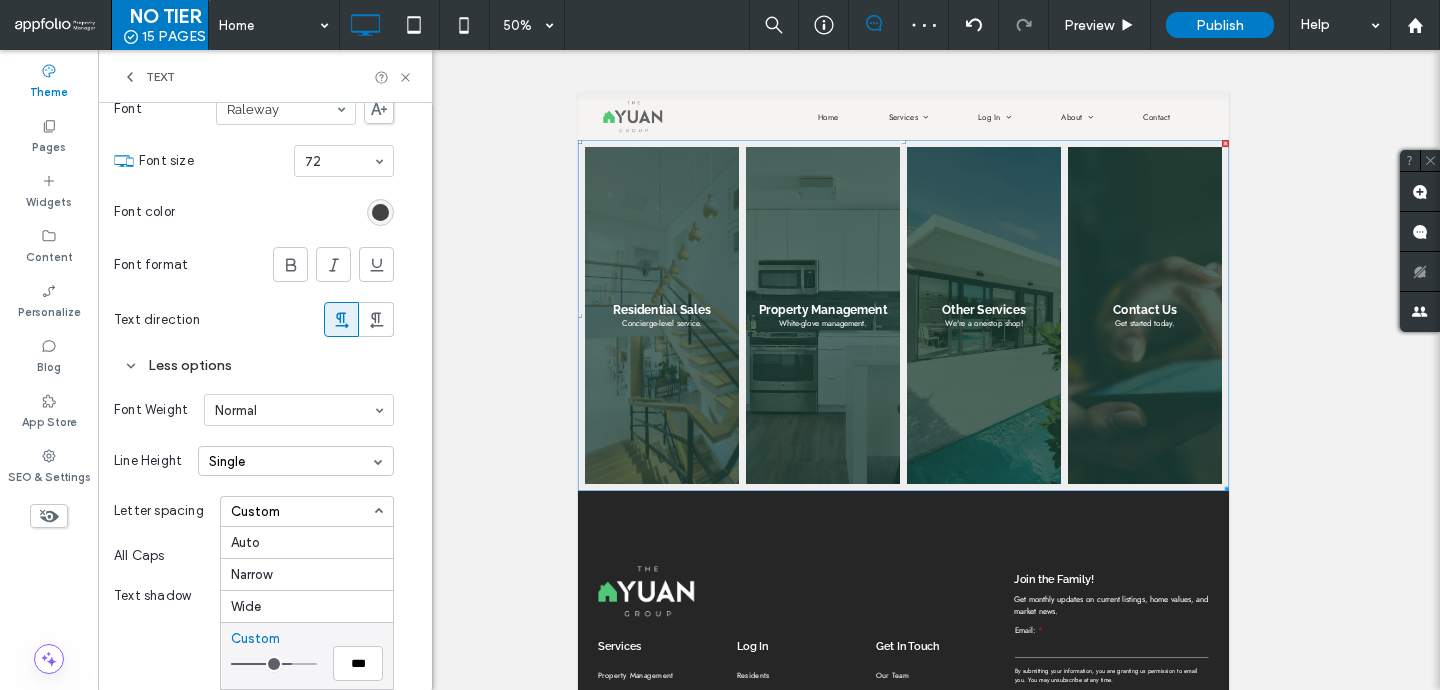 click at bounding box center (380, 212) 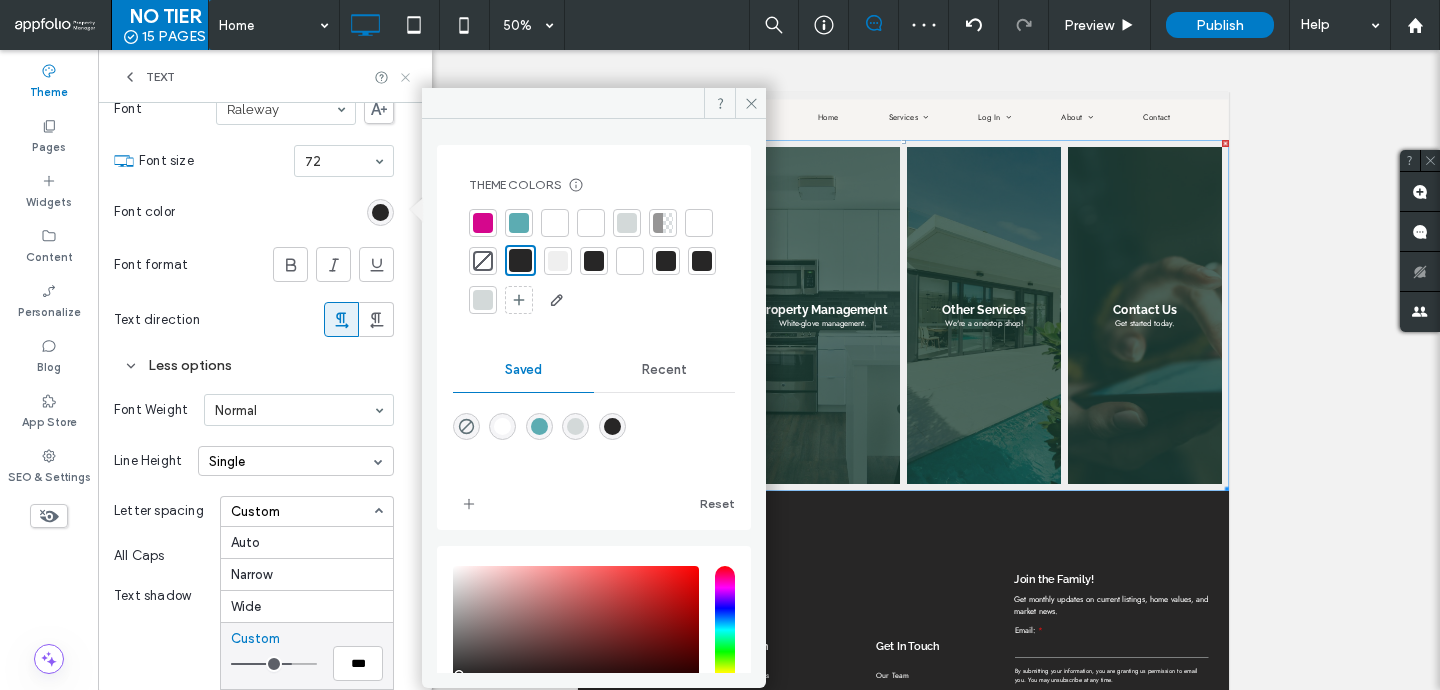 click 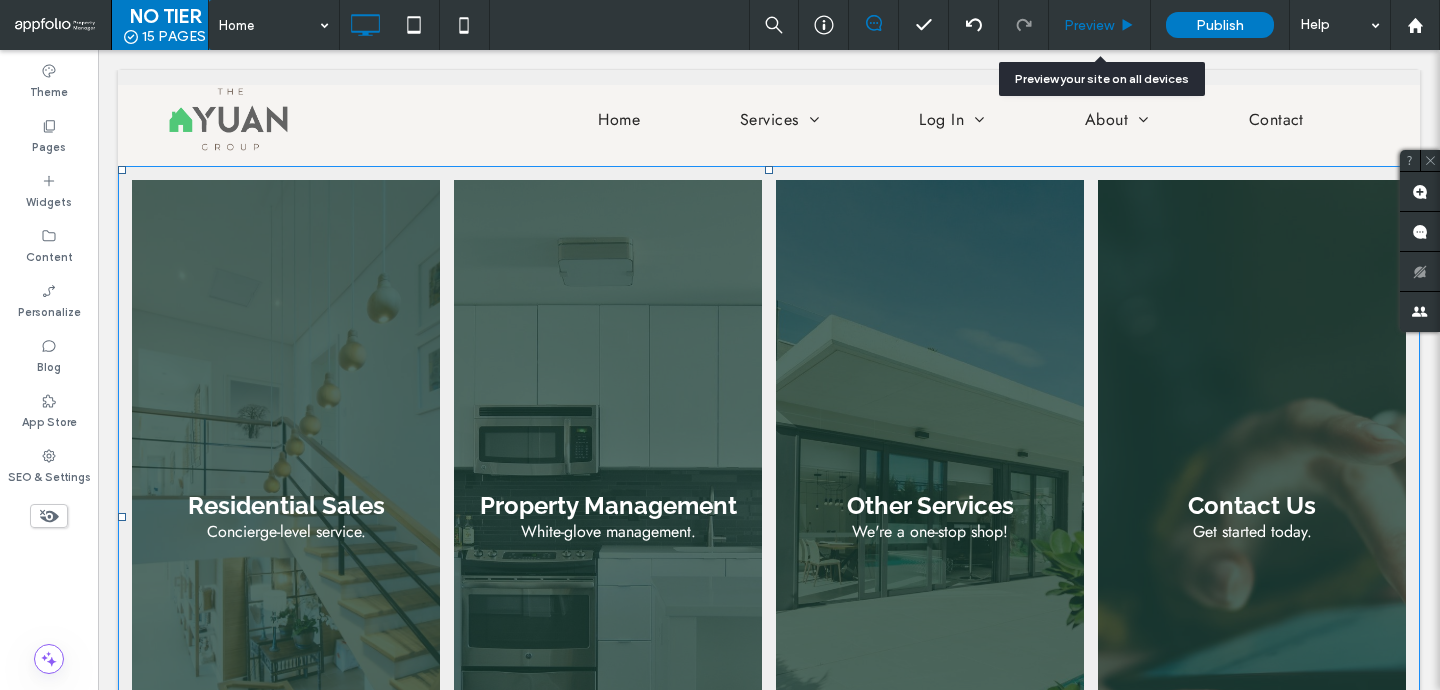 click on "Preview" at bounding box center [1100, 25] 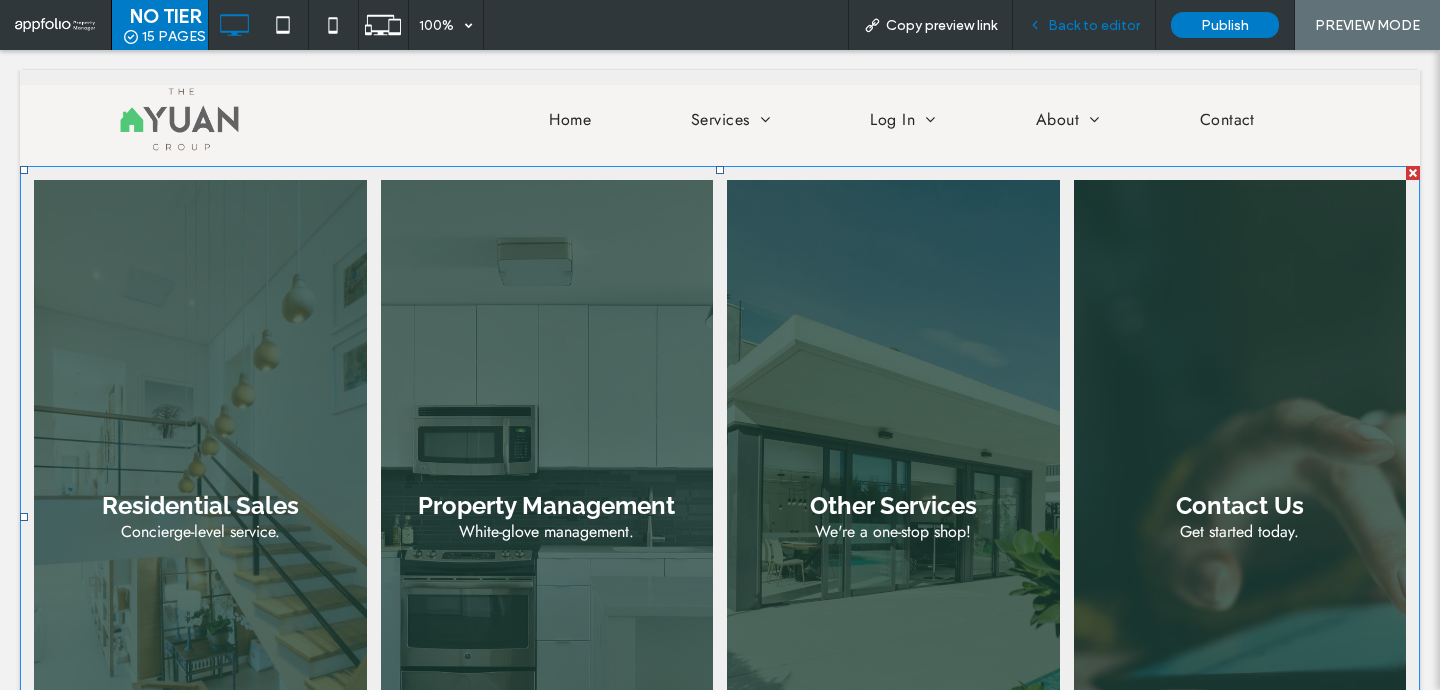 click on "Back to editor" at bounding box center [1094, 25] 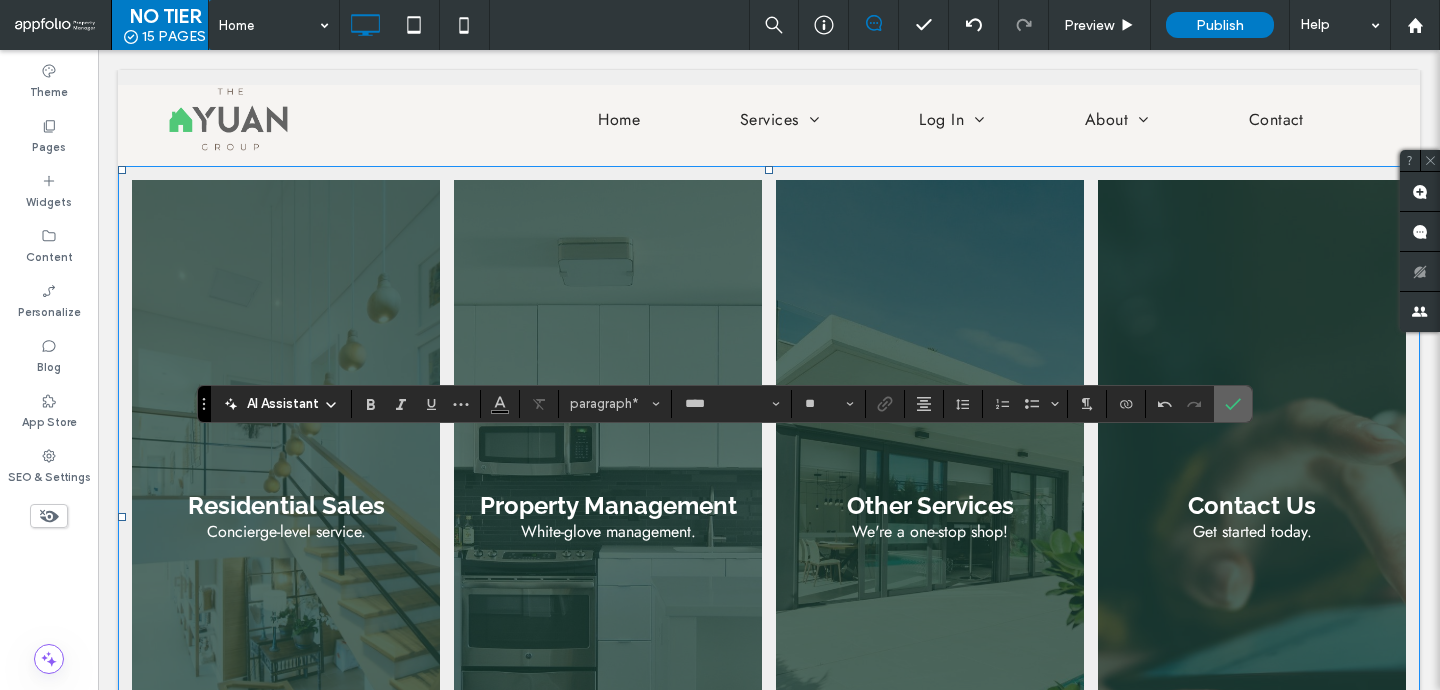 click 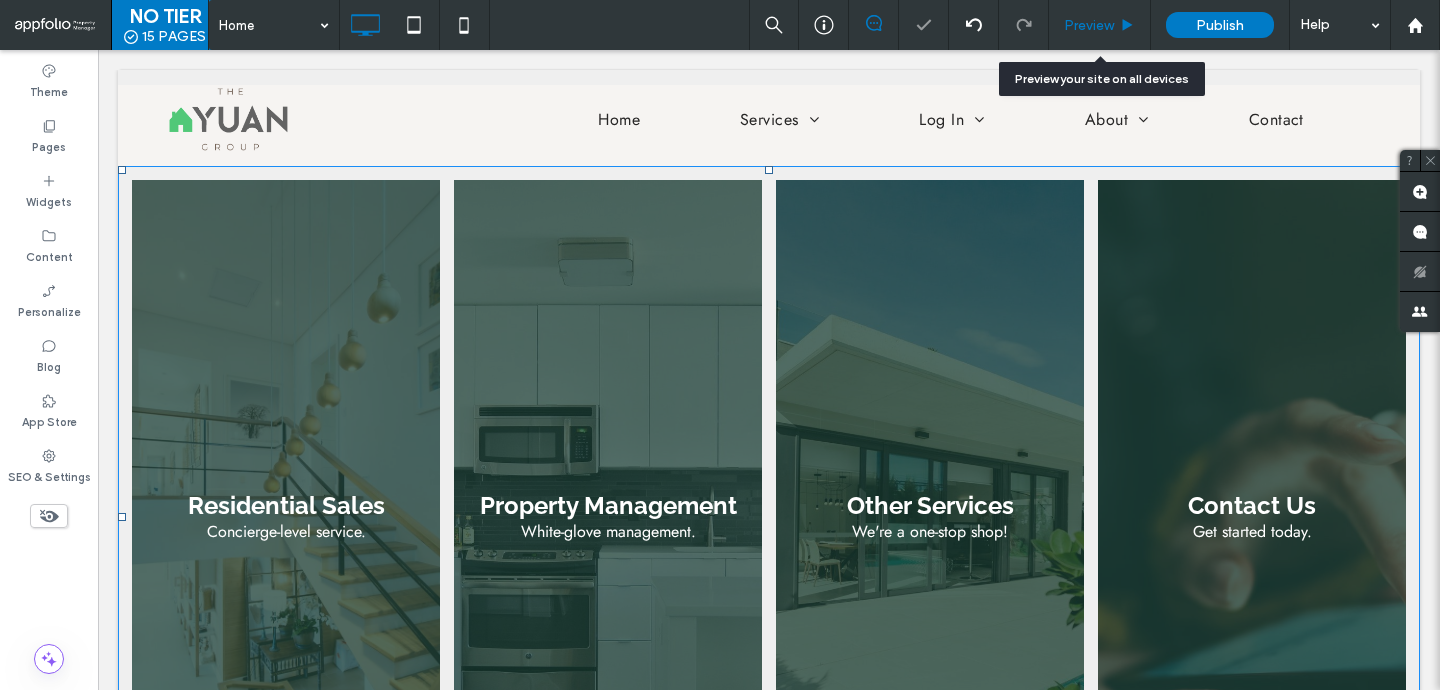 click on "Preview" at bounding box center (1089, 25) 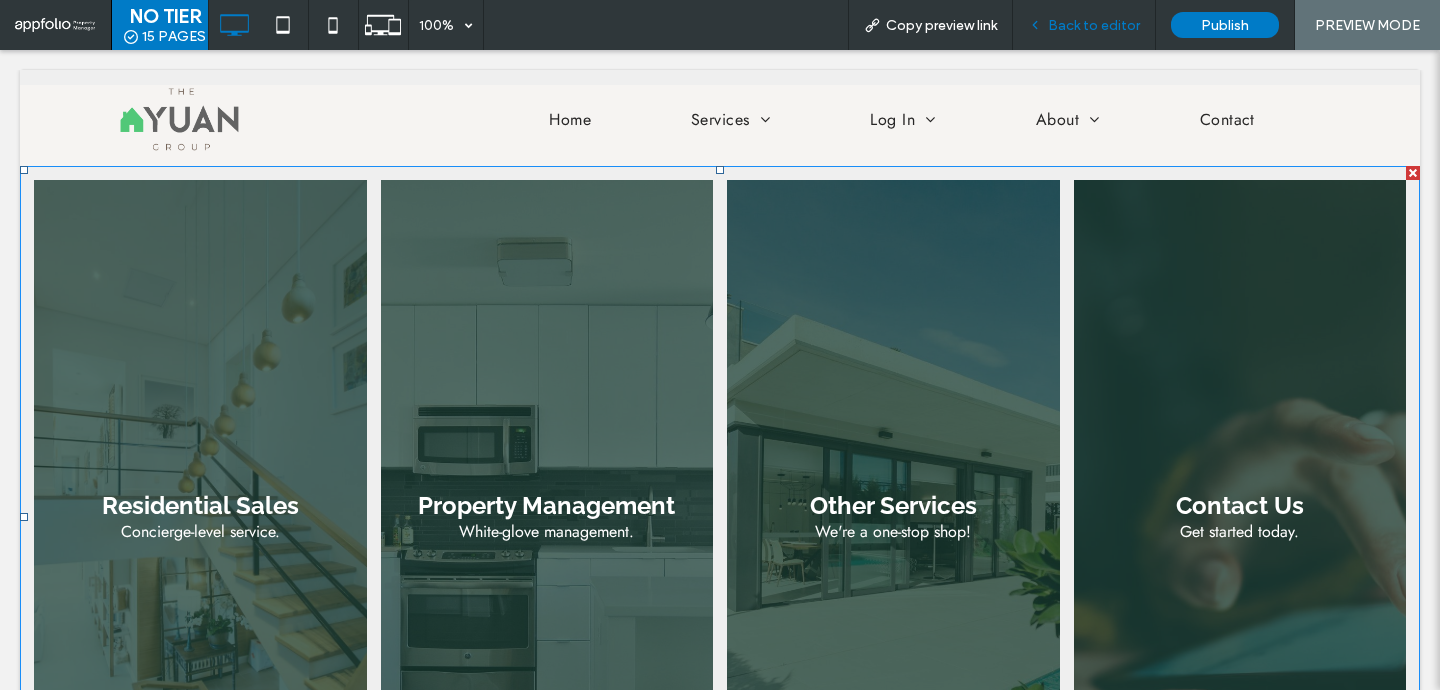 click on "Back to editor" at bounding box center (1094, 25) 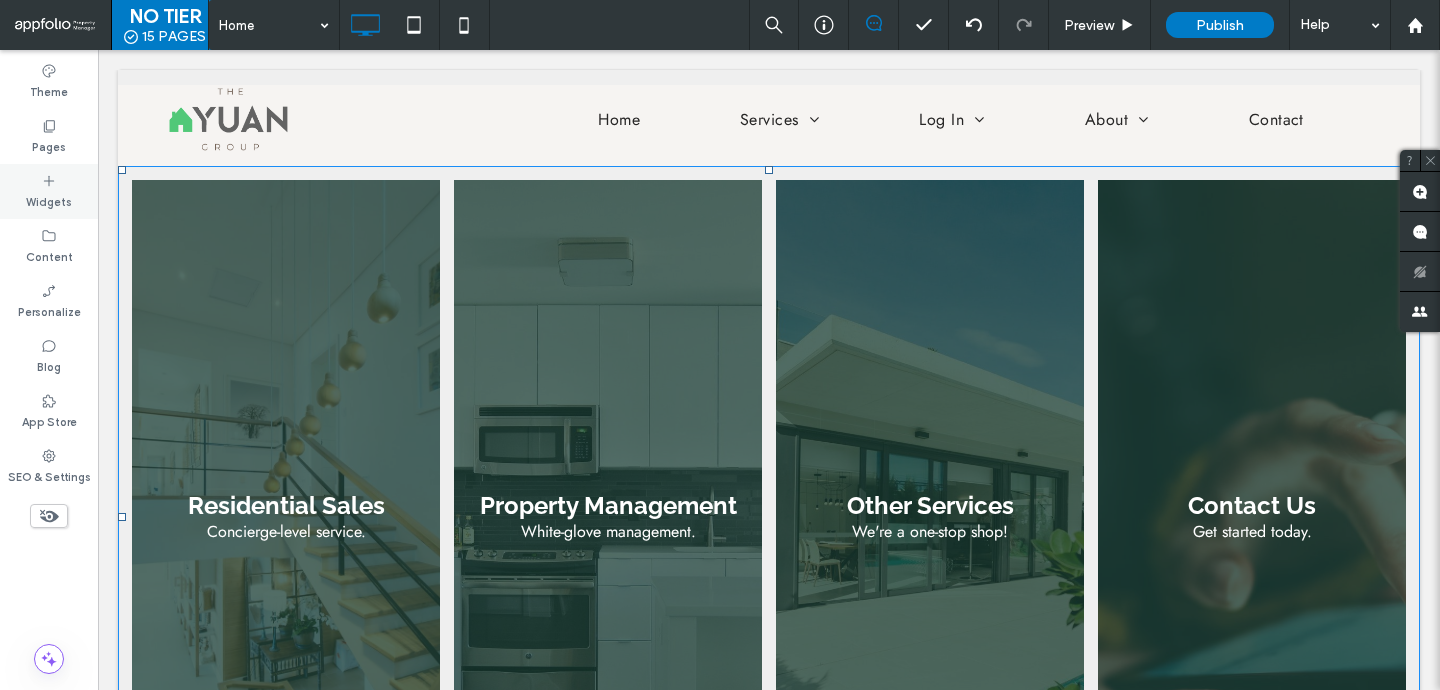 click on "Widgets" at bounding box center (49, 191) 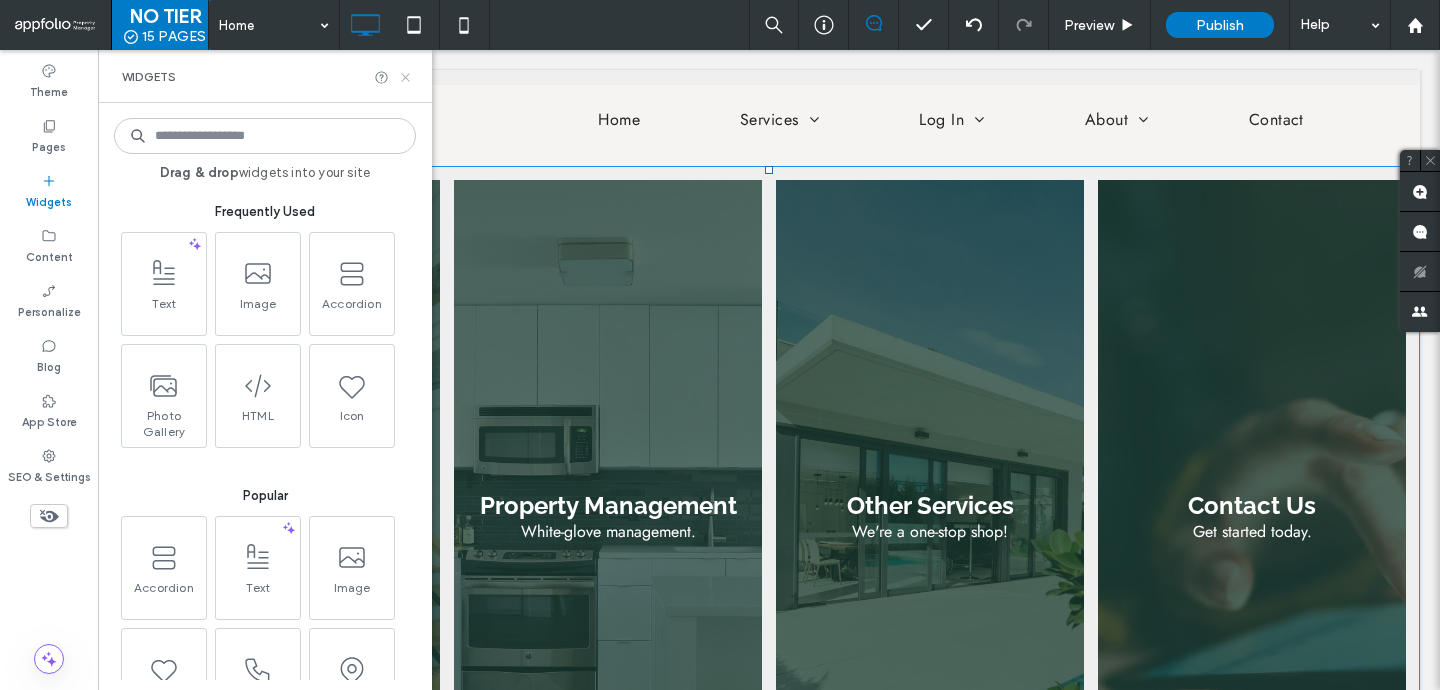 click 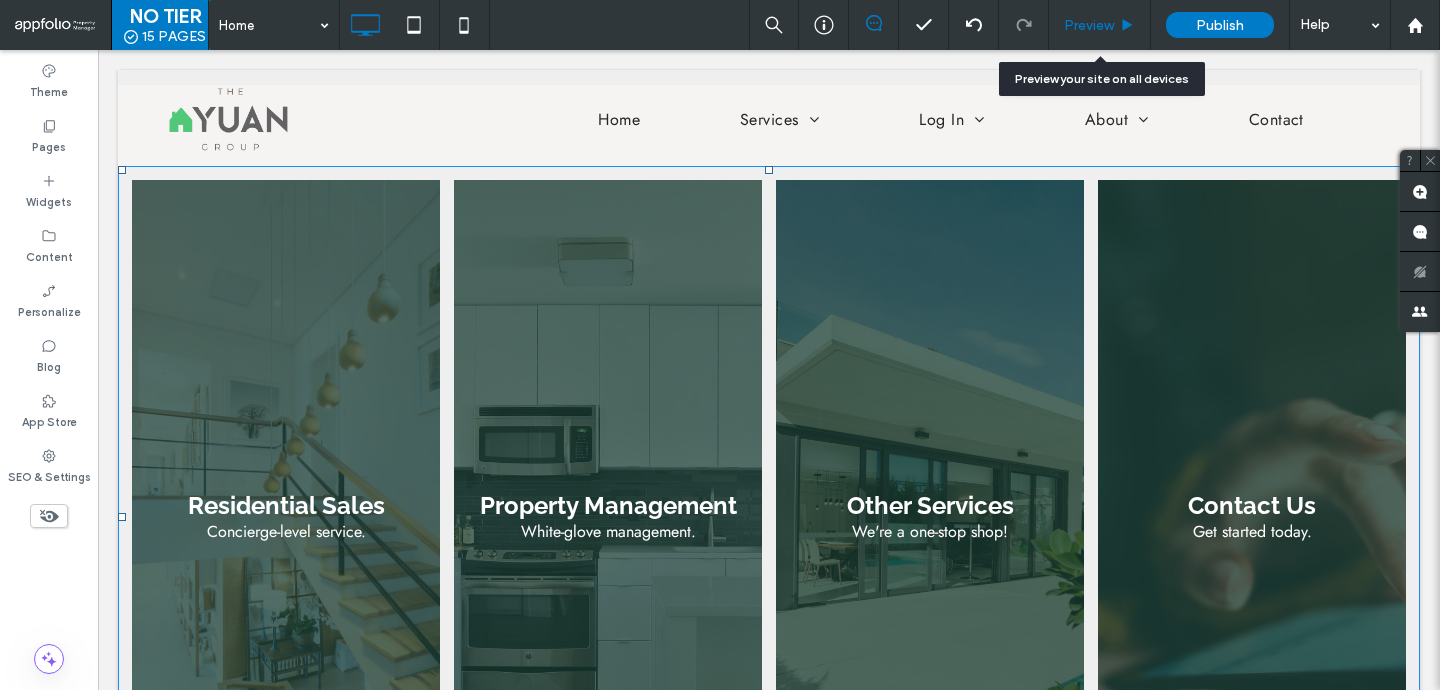 click on "Preview" at bounding box center [1089, 25] 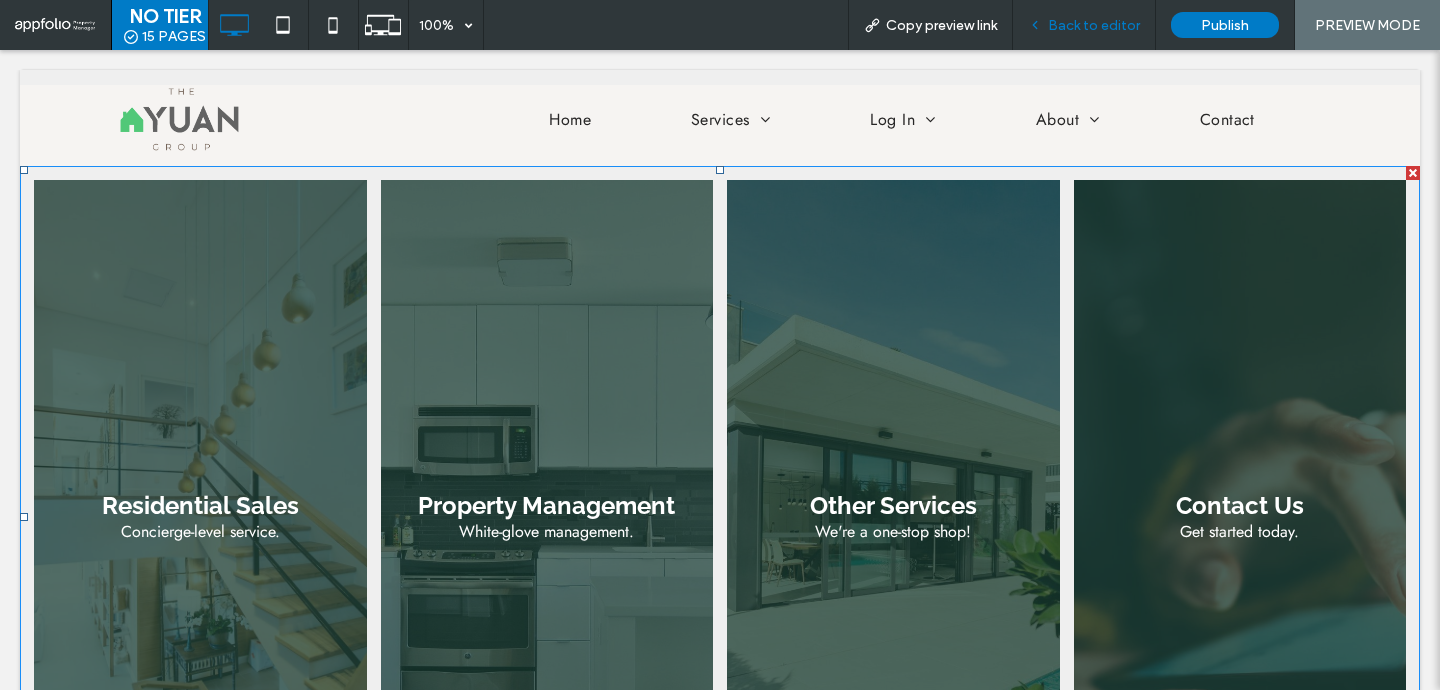 click on "Back to editor" at bounding box center (1094, 25) 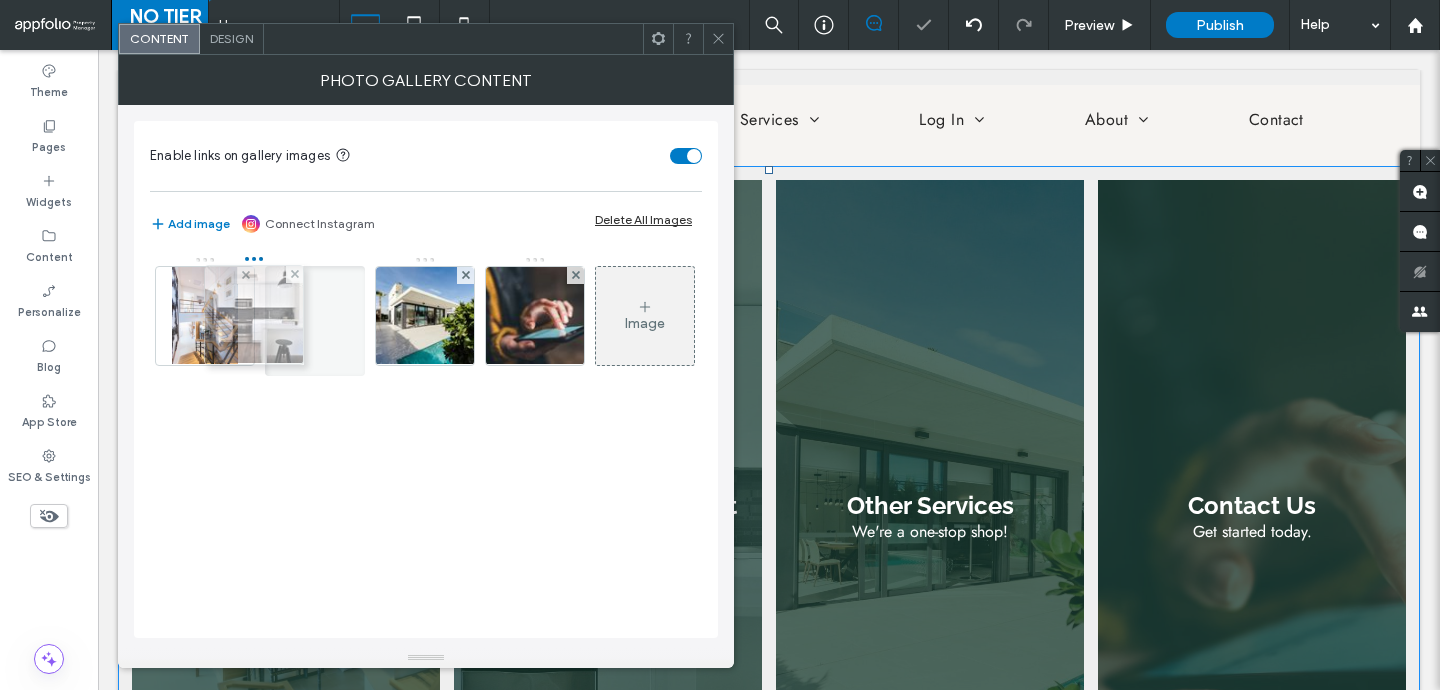 drag, startPoint x: 296, startPoint y: 340, endPoint x: 210, endPoint y: 336, distance: 86.09297 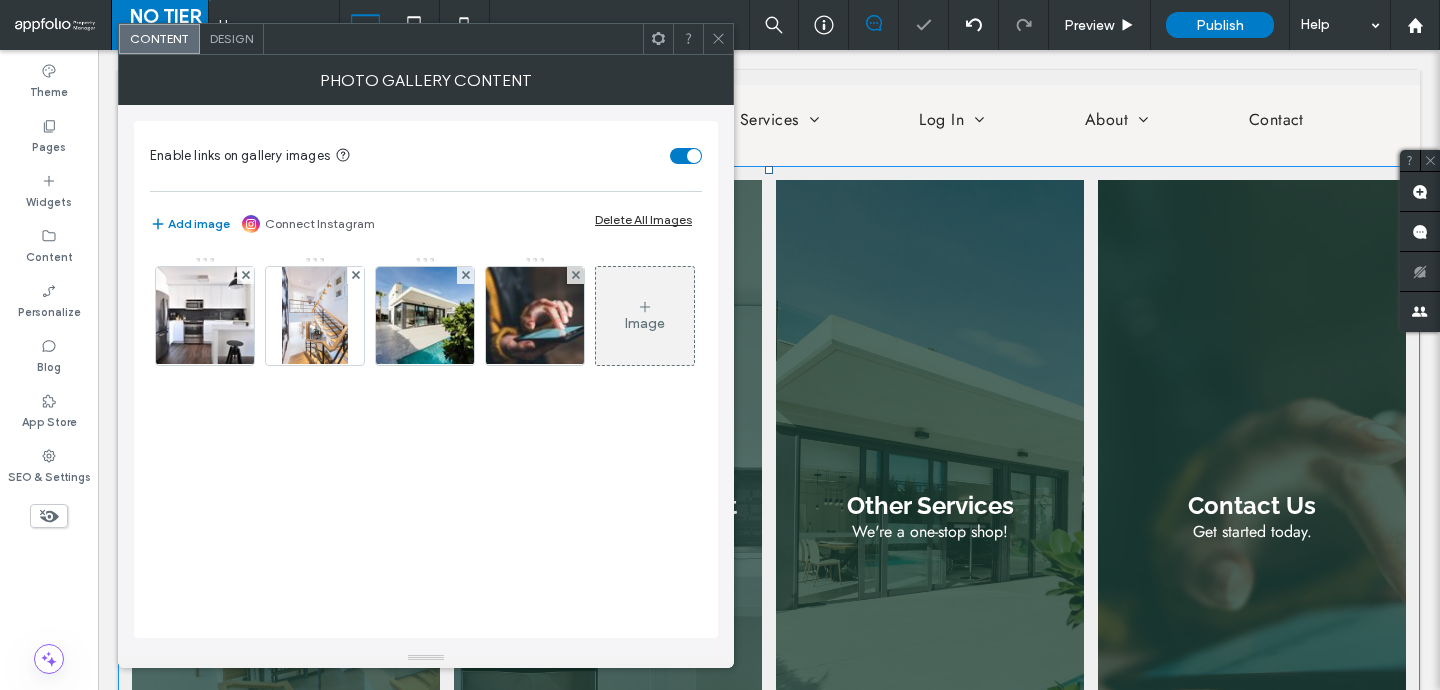 click 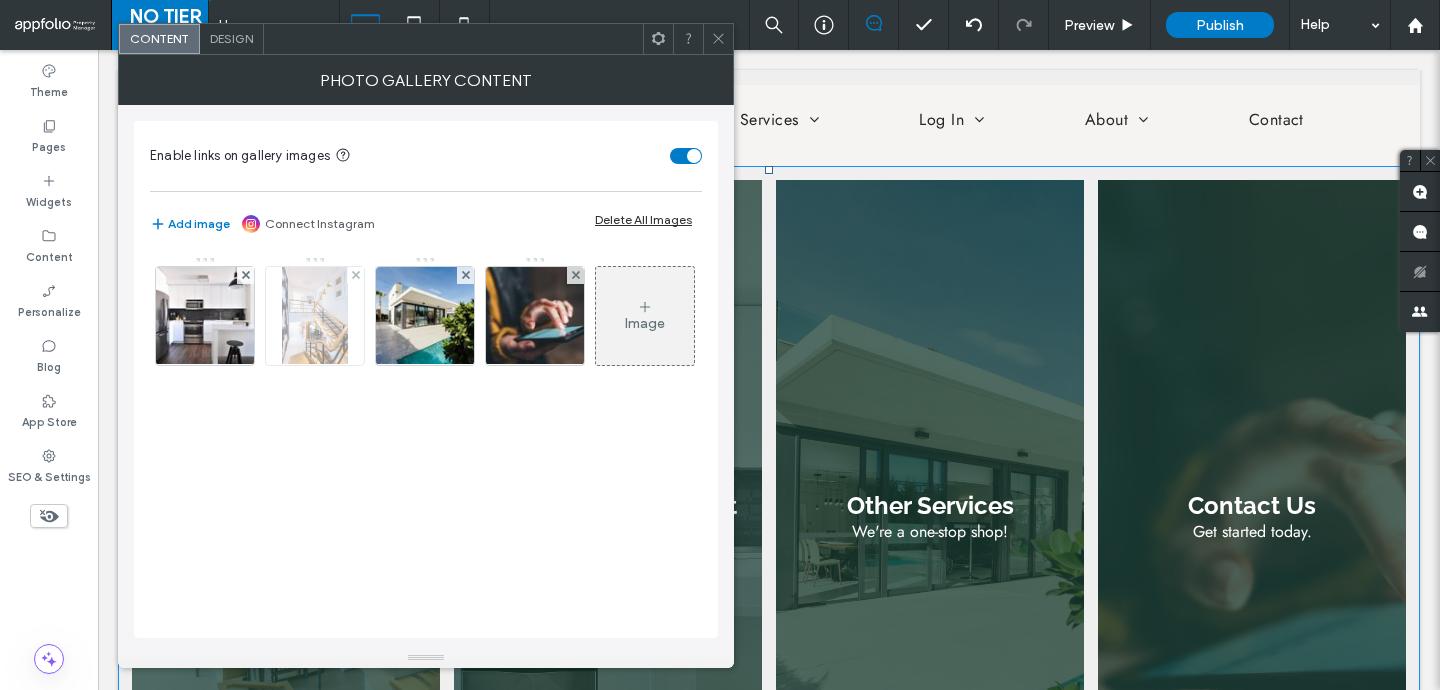 click at bounding box center (314, 316) 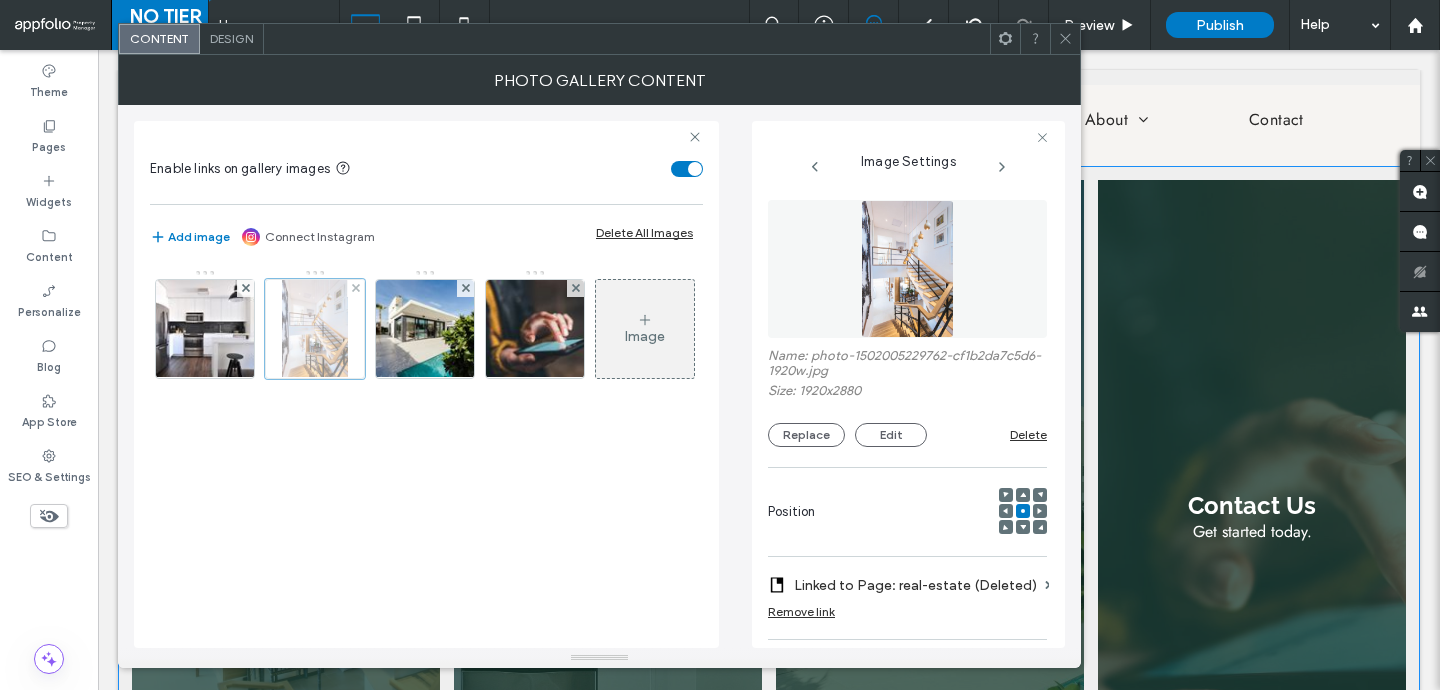 scroll, scrollTop: 0, scrollLeft: 68, axis: horizontal 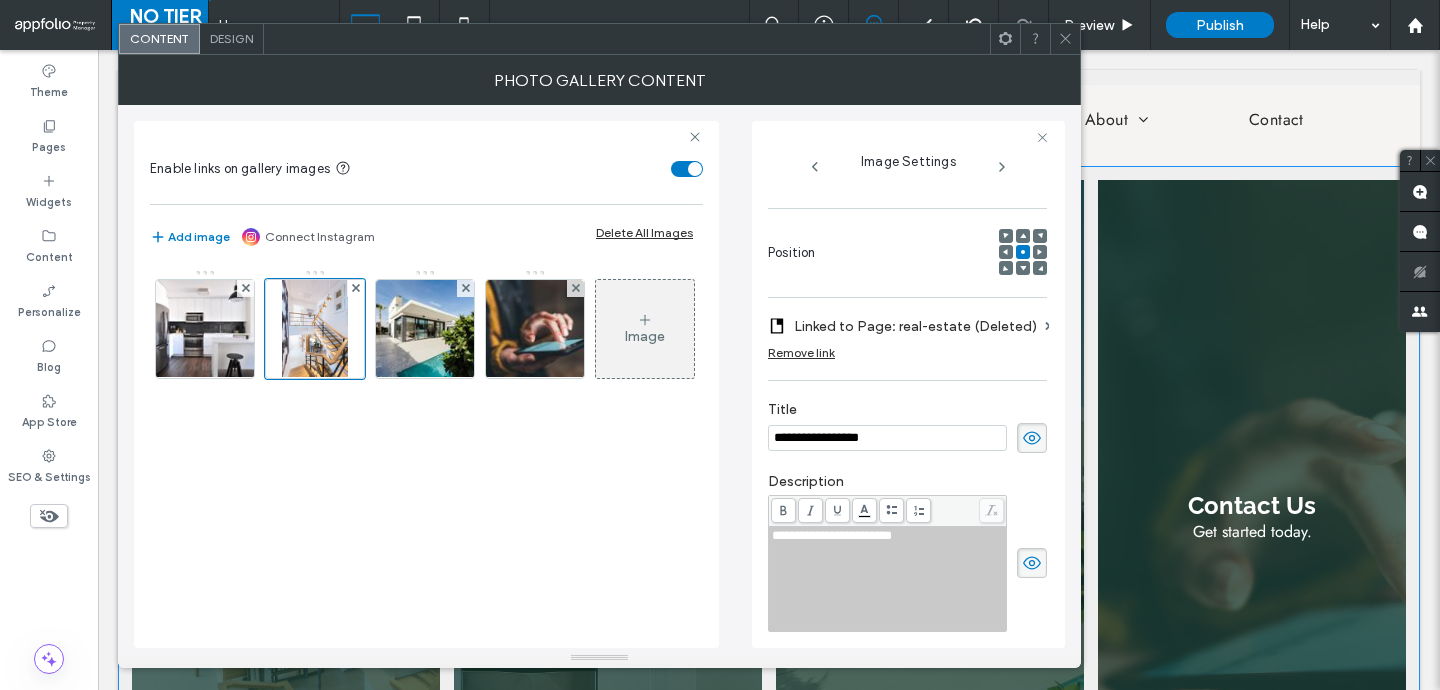 click on "**********" at bounding box center [887, 438] 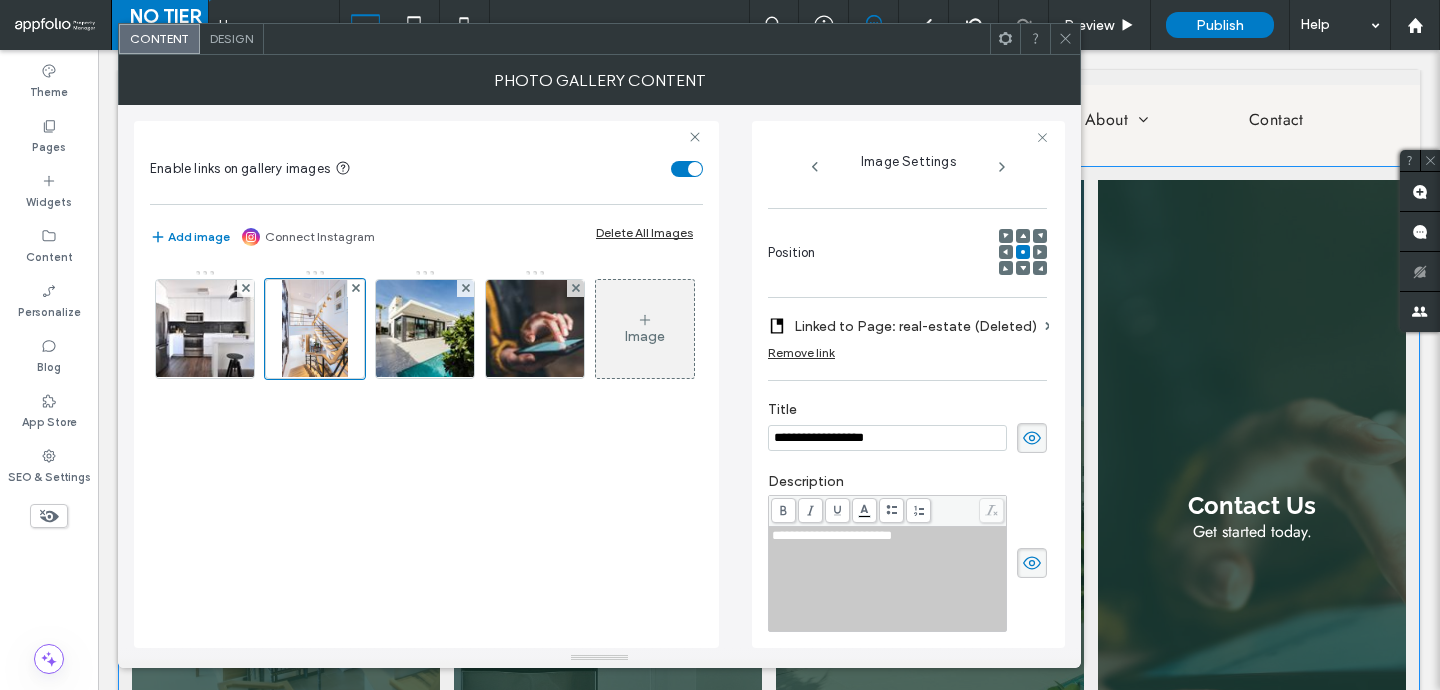 type on "**********" 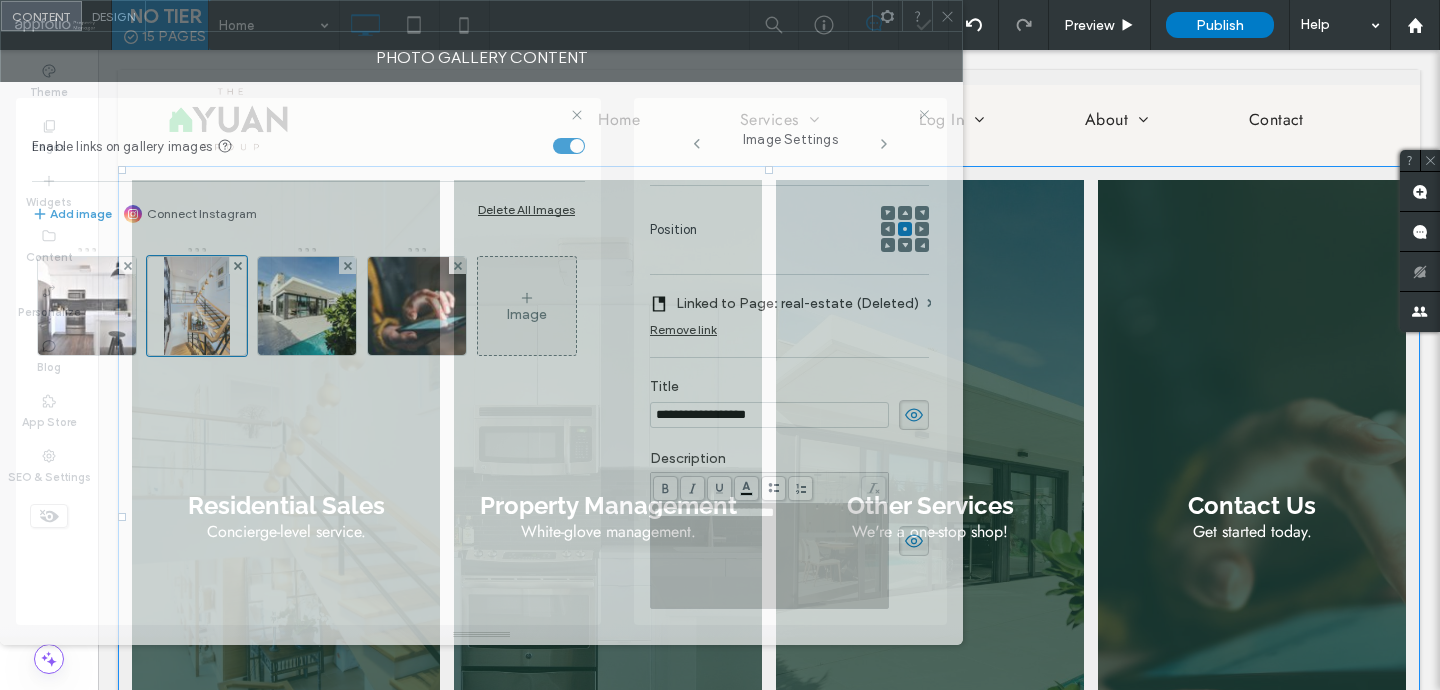 drag, startPoint x: 669, startPoint y: 54, endPoint x: 538, endPoint y: -15, distance: 148.06079 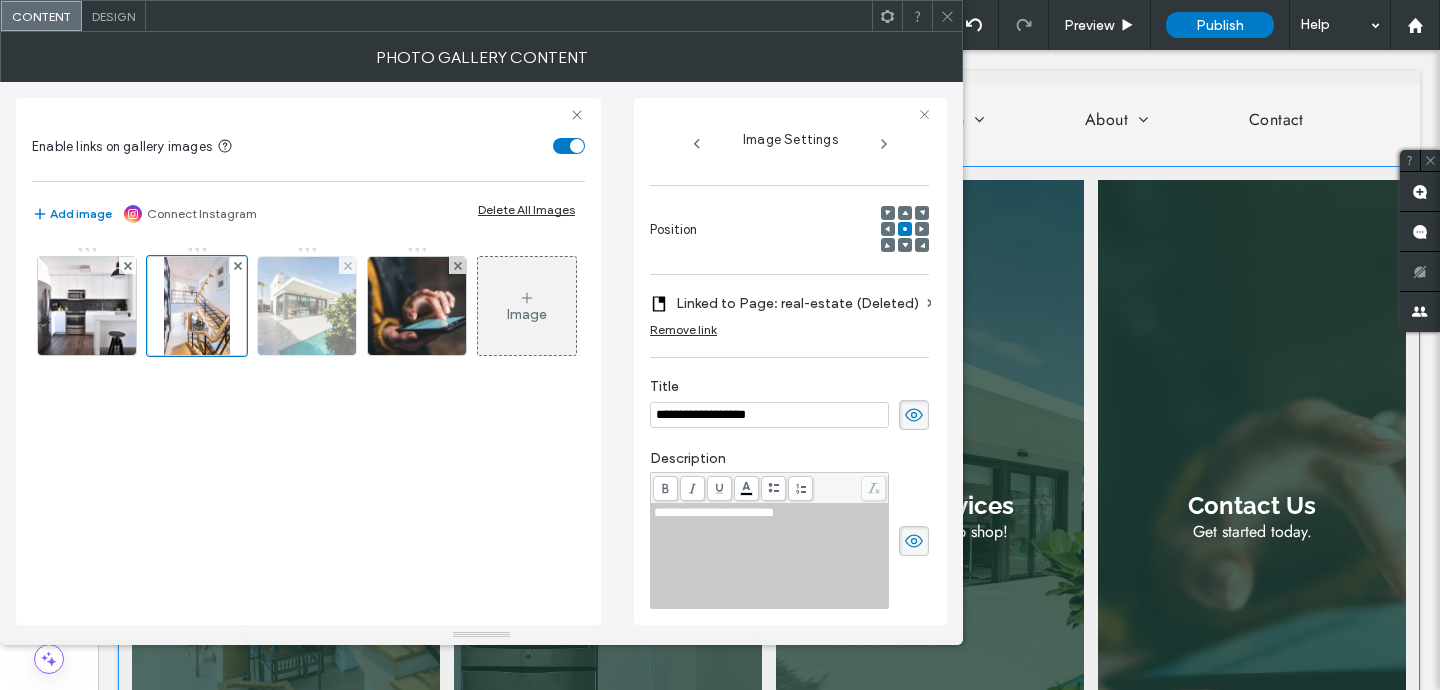 click at bounding box center [307, 306] 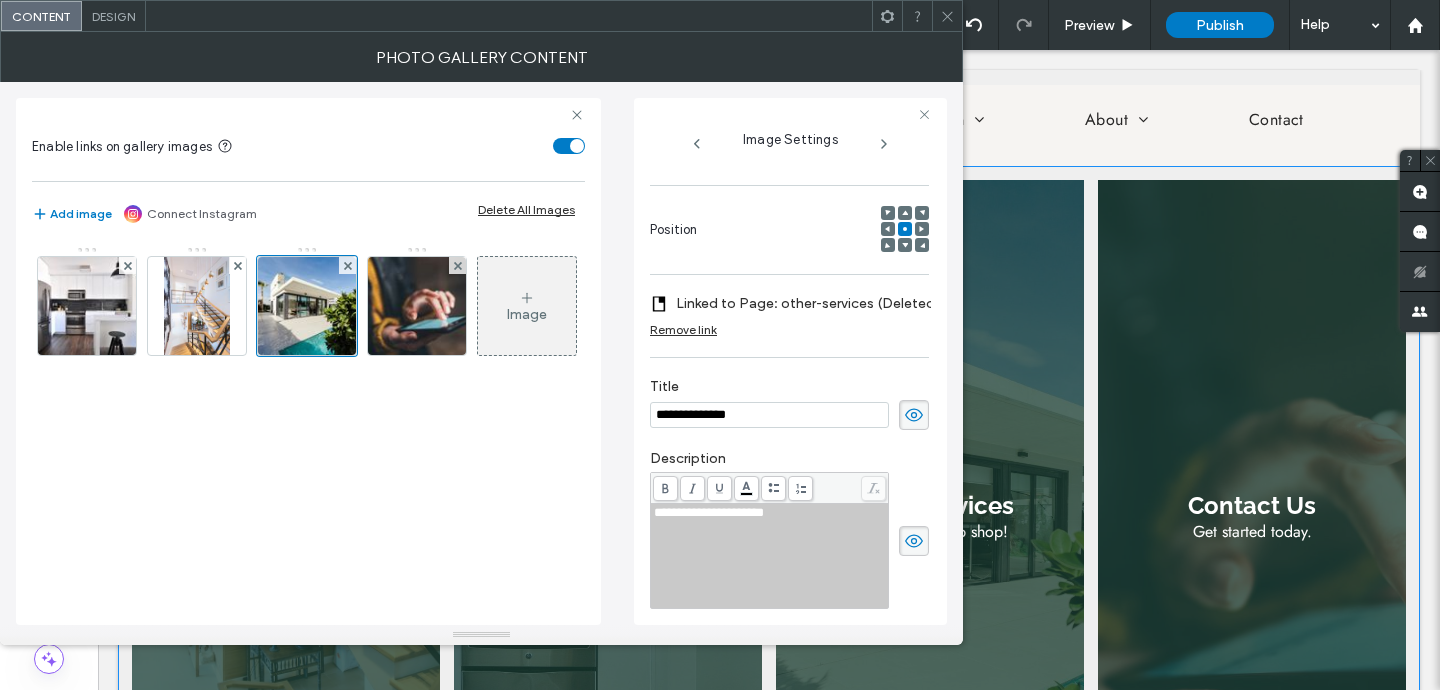 click on "**********" at bounding box center [789, 415] 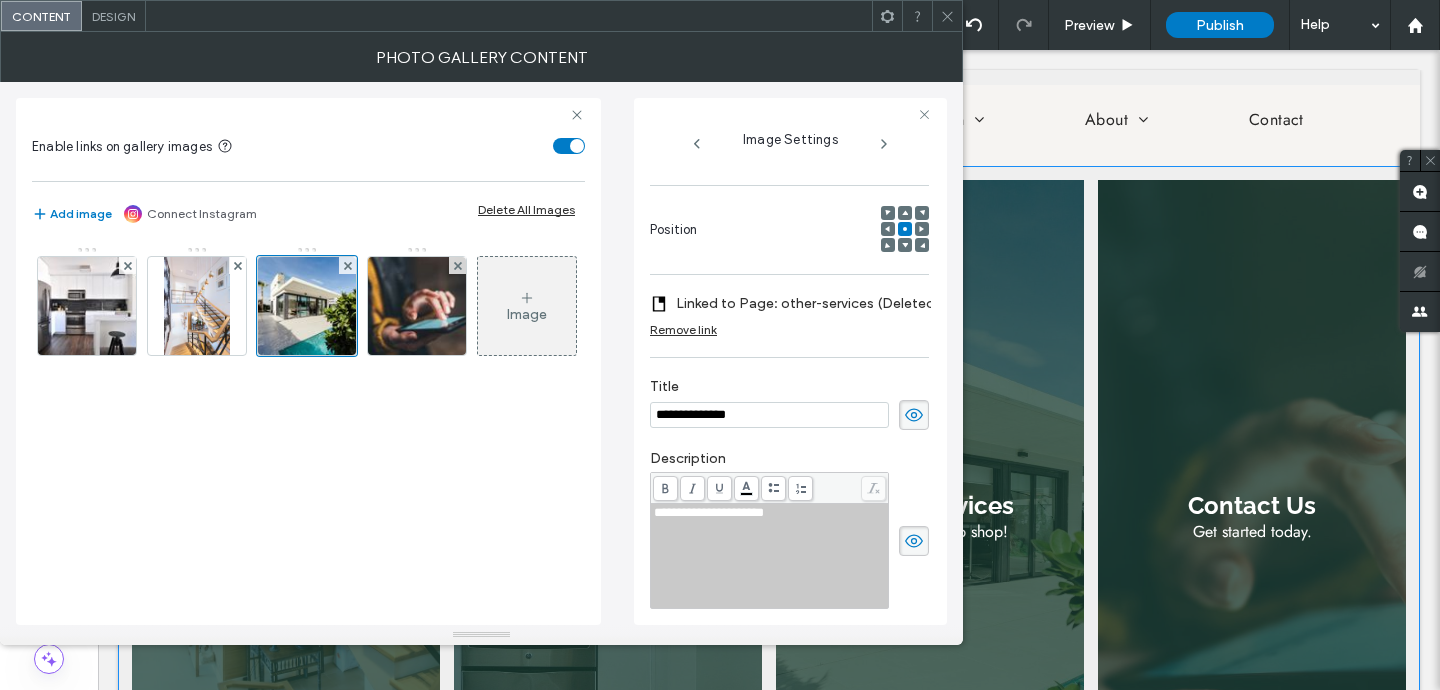 click on "**********" at bounding box center [769, 415] 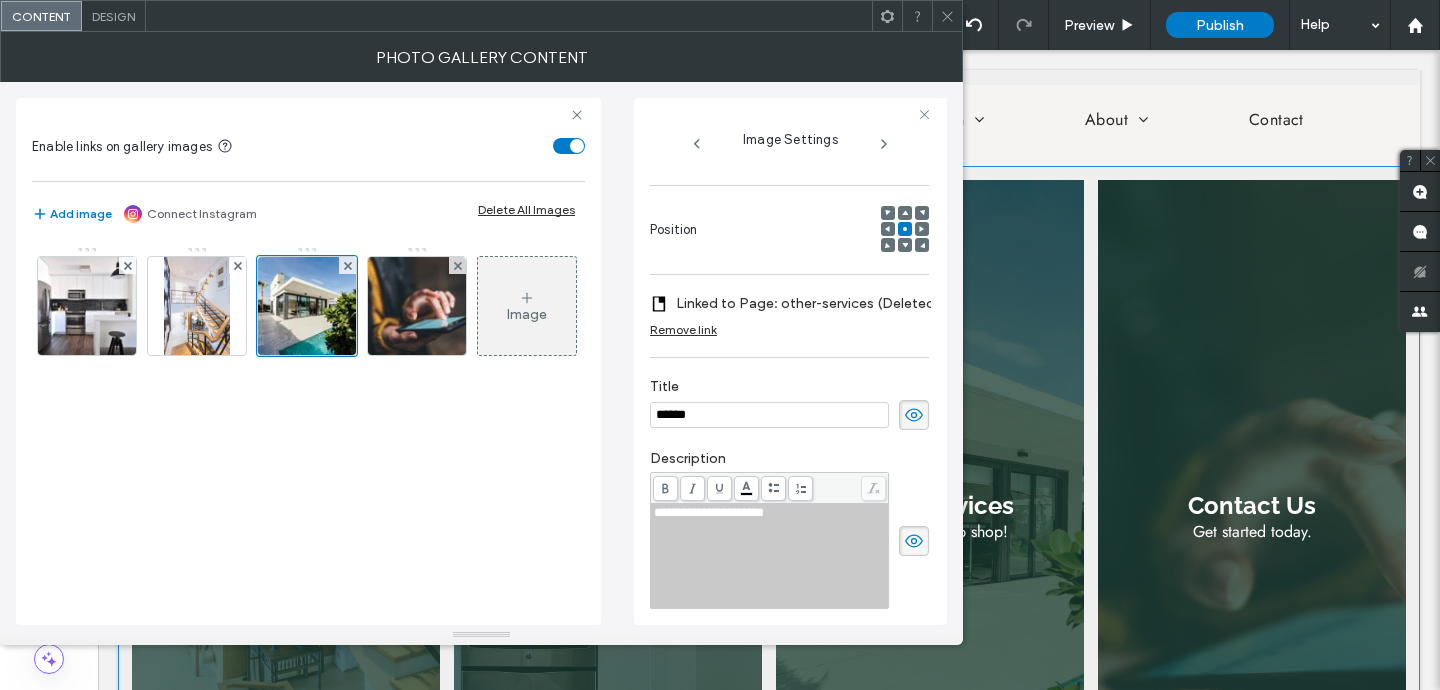 type on "******" 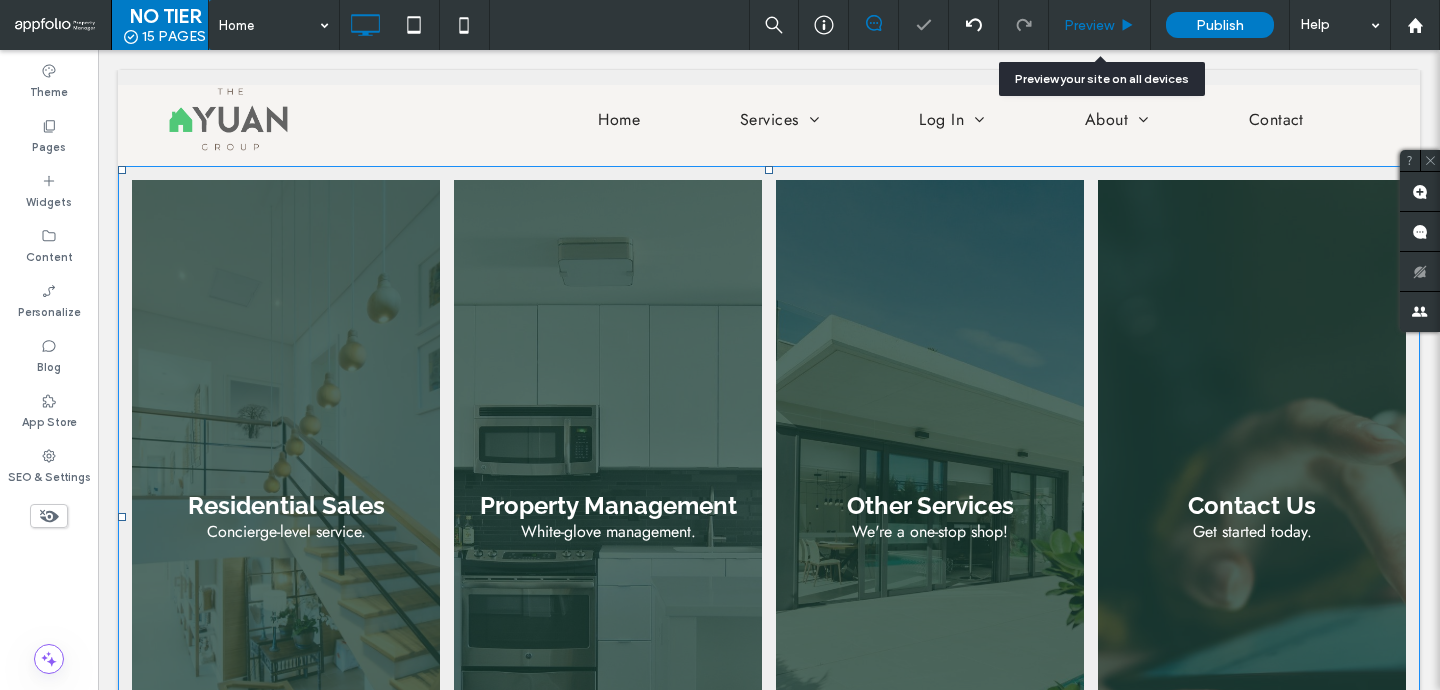 click on "Preview" at bounding box center [1100, 25] 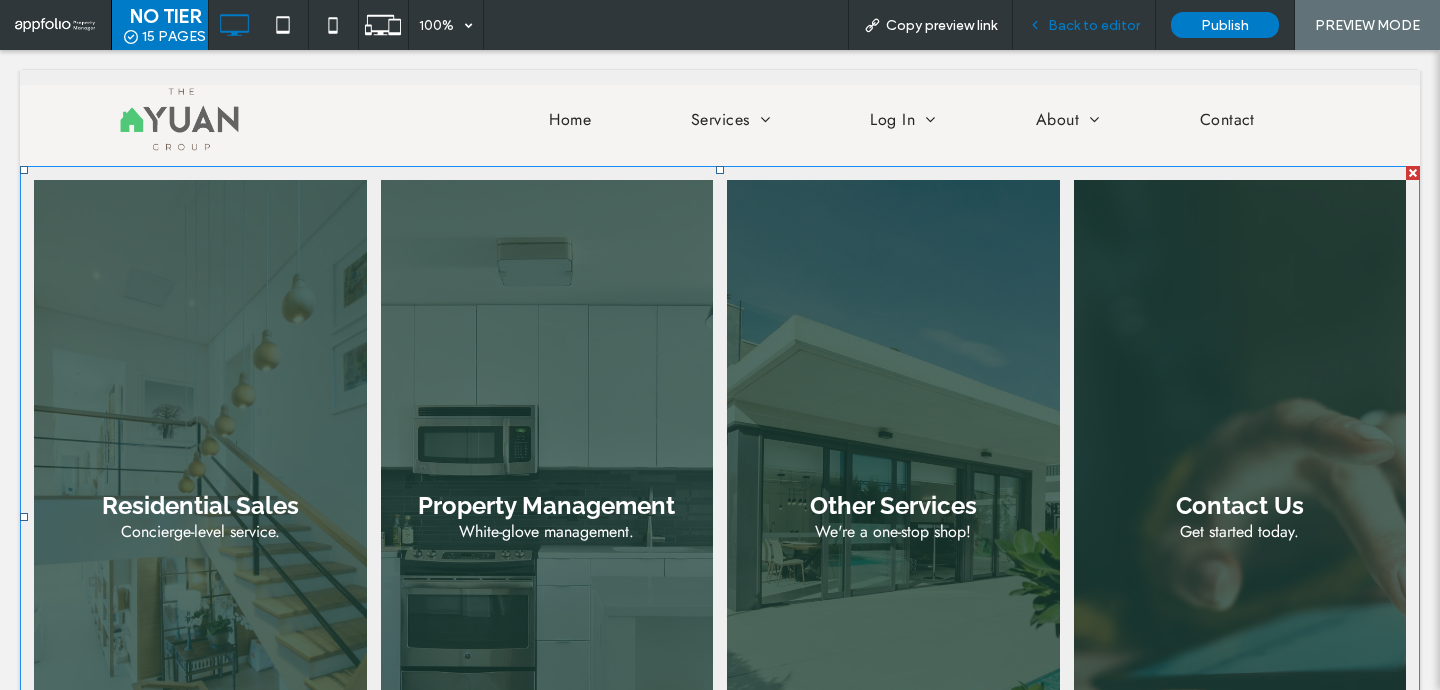 click on "Back to editor" at bounding box center (1094, 25) 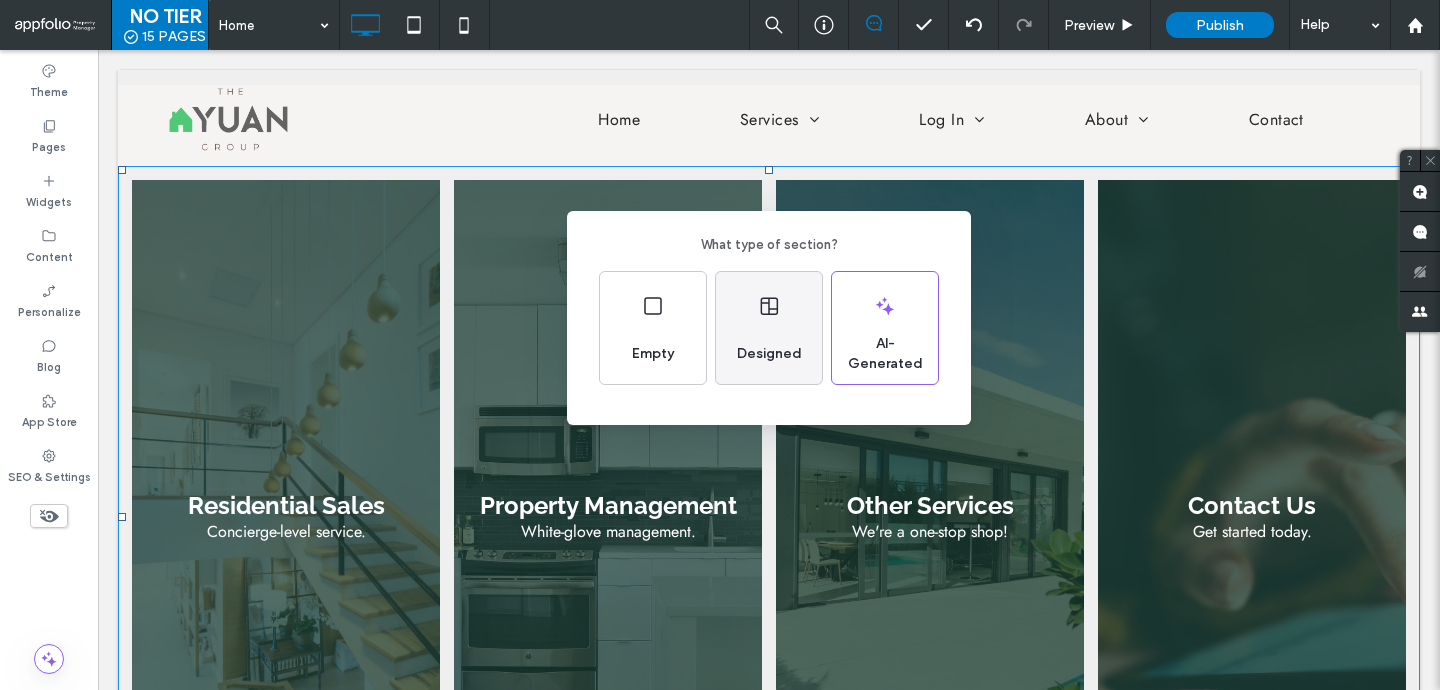 click on "Designed" at bounding box center (769, 328) 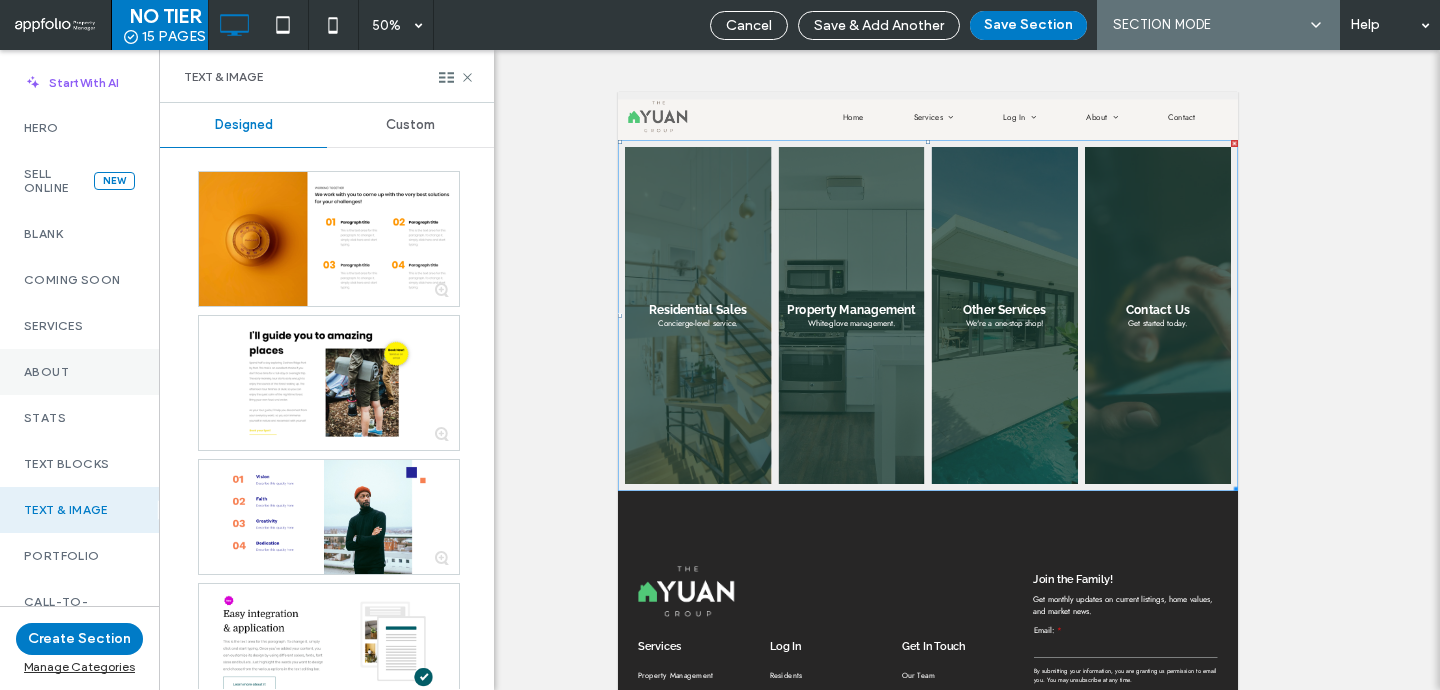 click on "About" at bounding box center [79, 372] 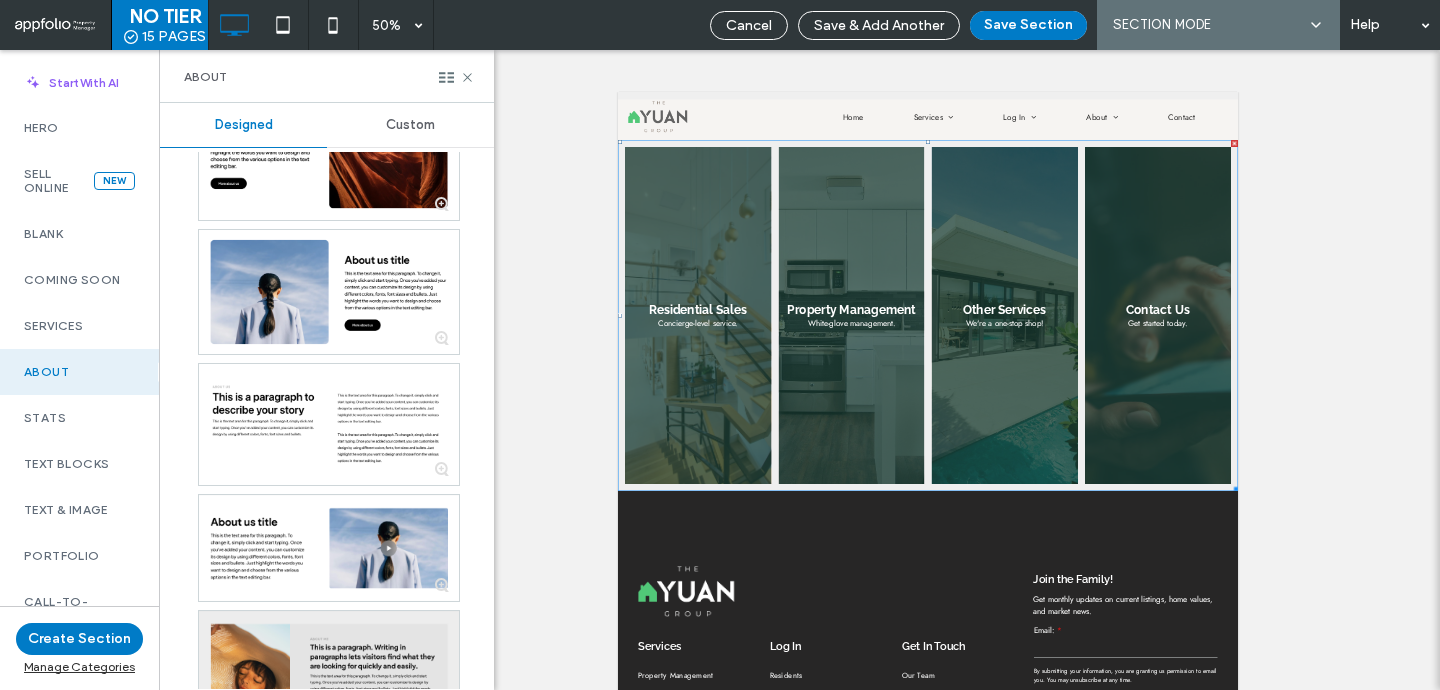scroll, scrollTop: 479, scrollLeft: 0, axis: vertical 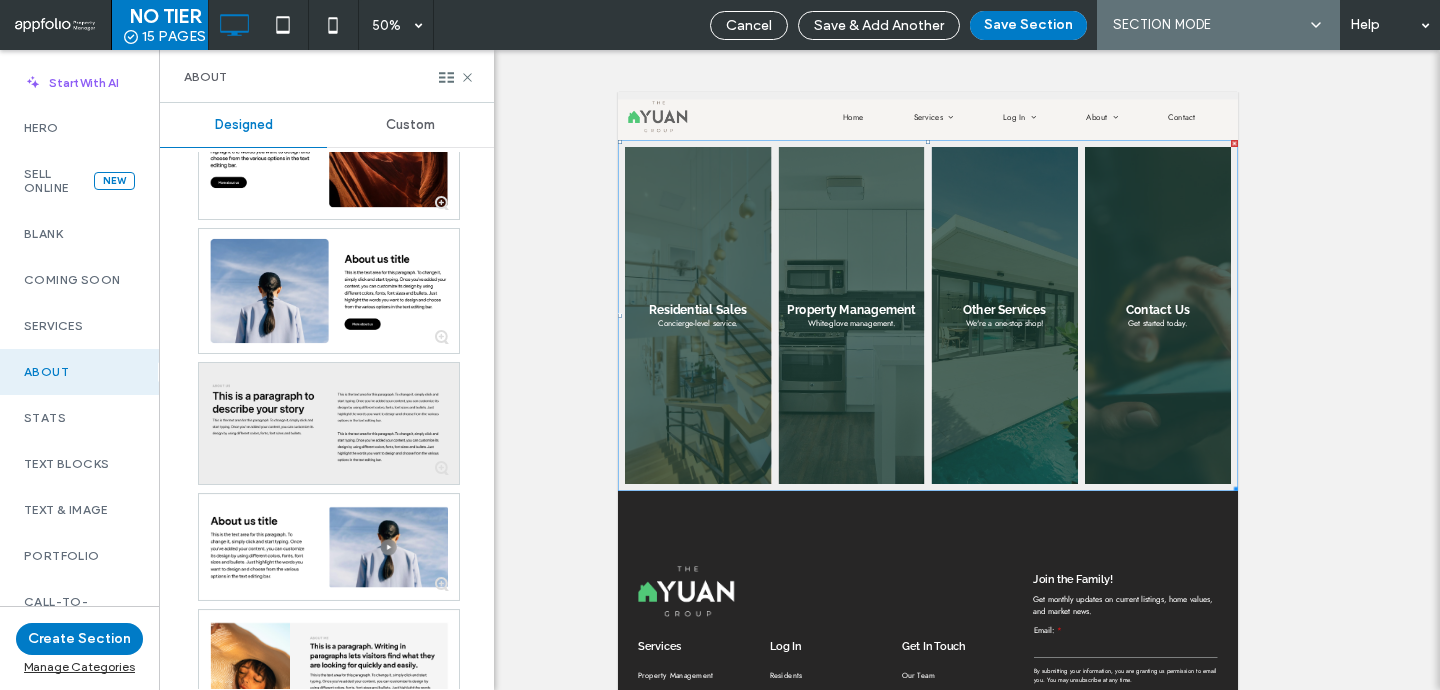 click at bounding box center (329, 423) 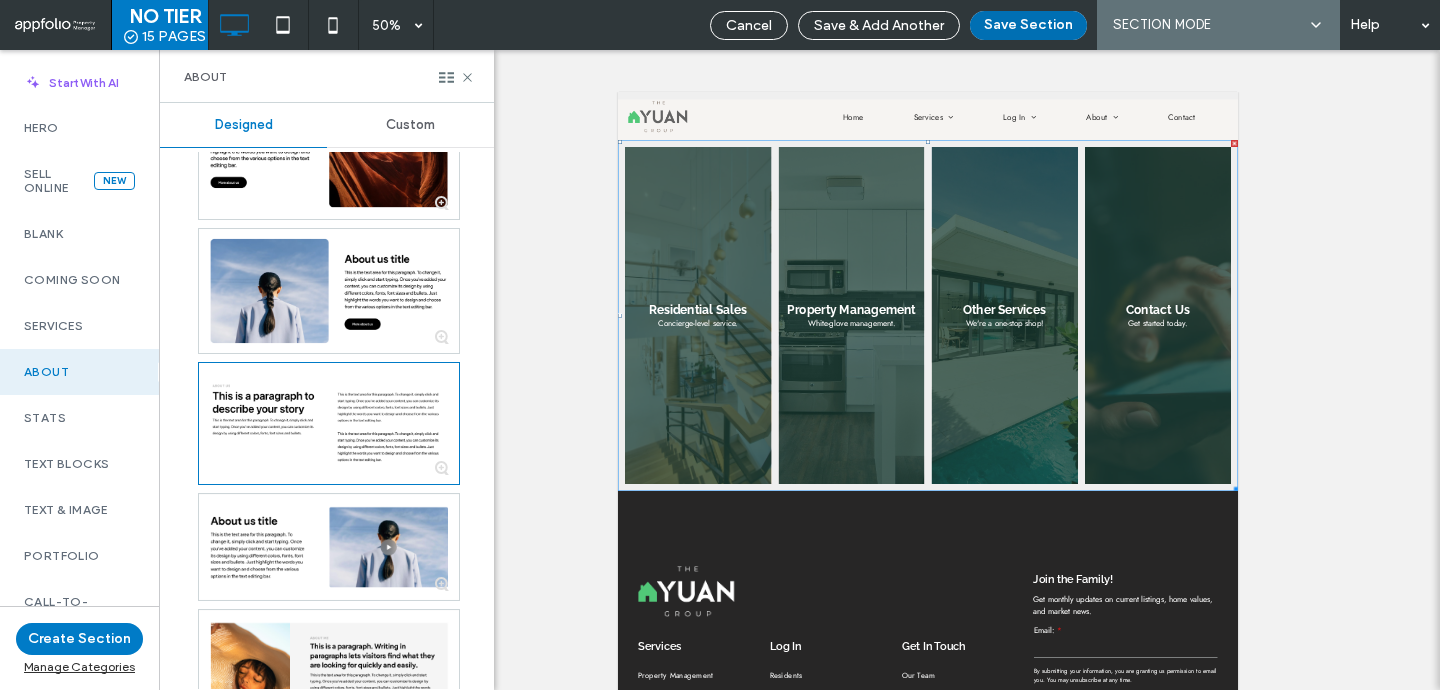 click on "Save Section" at bounding box center (1028, 25) 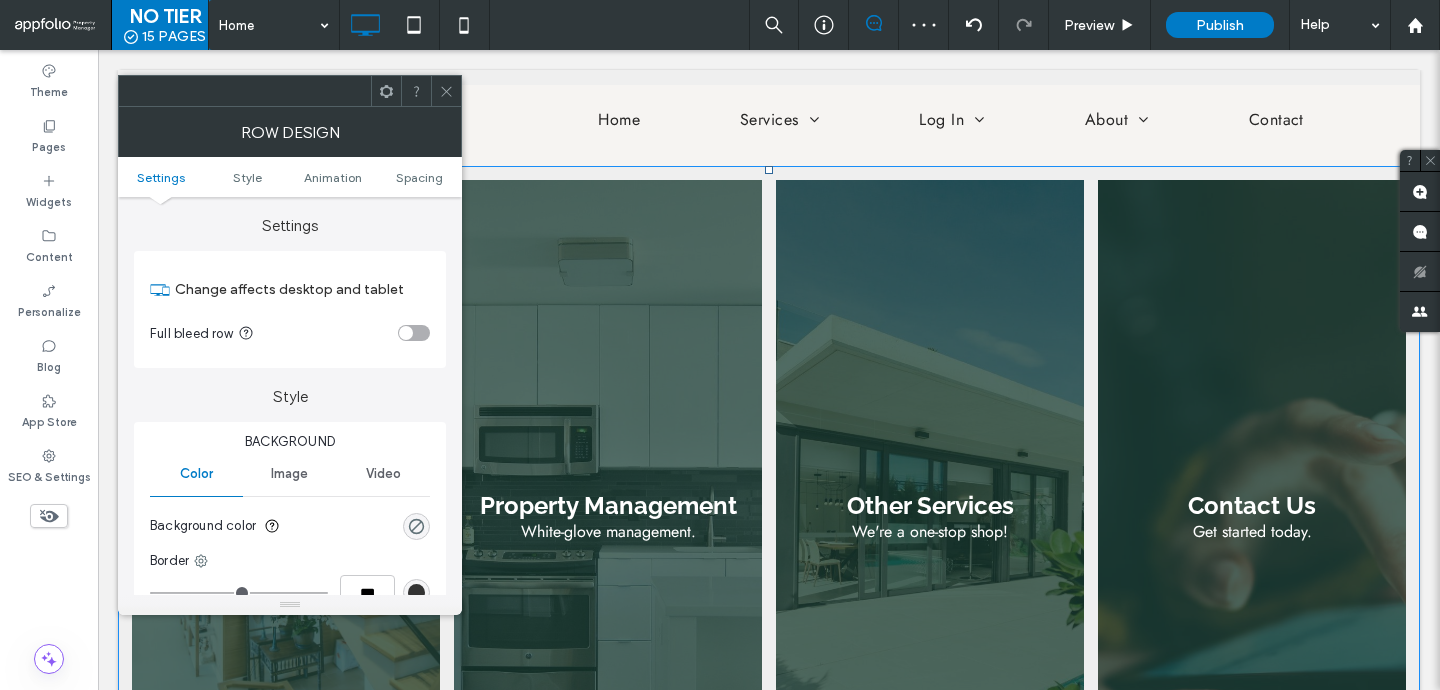 click 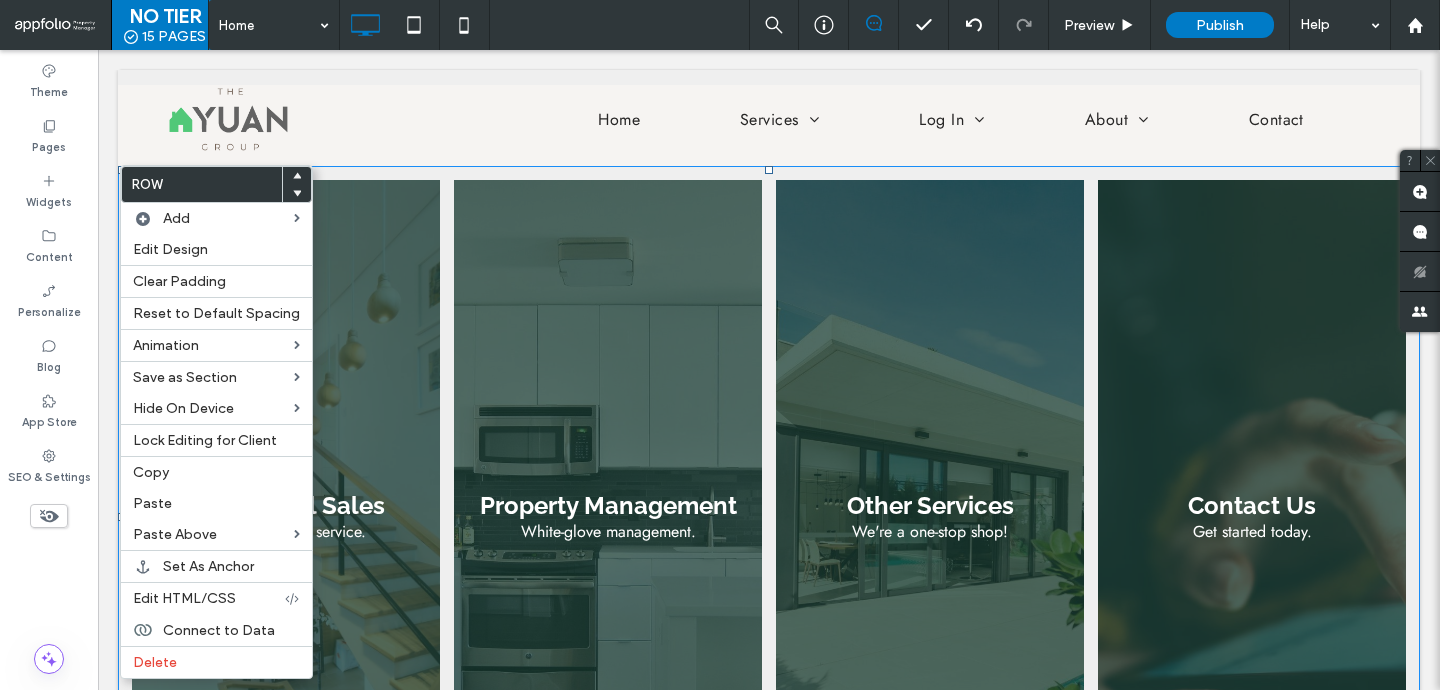 click at bounding box center (297, 194) 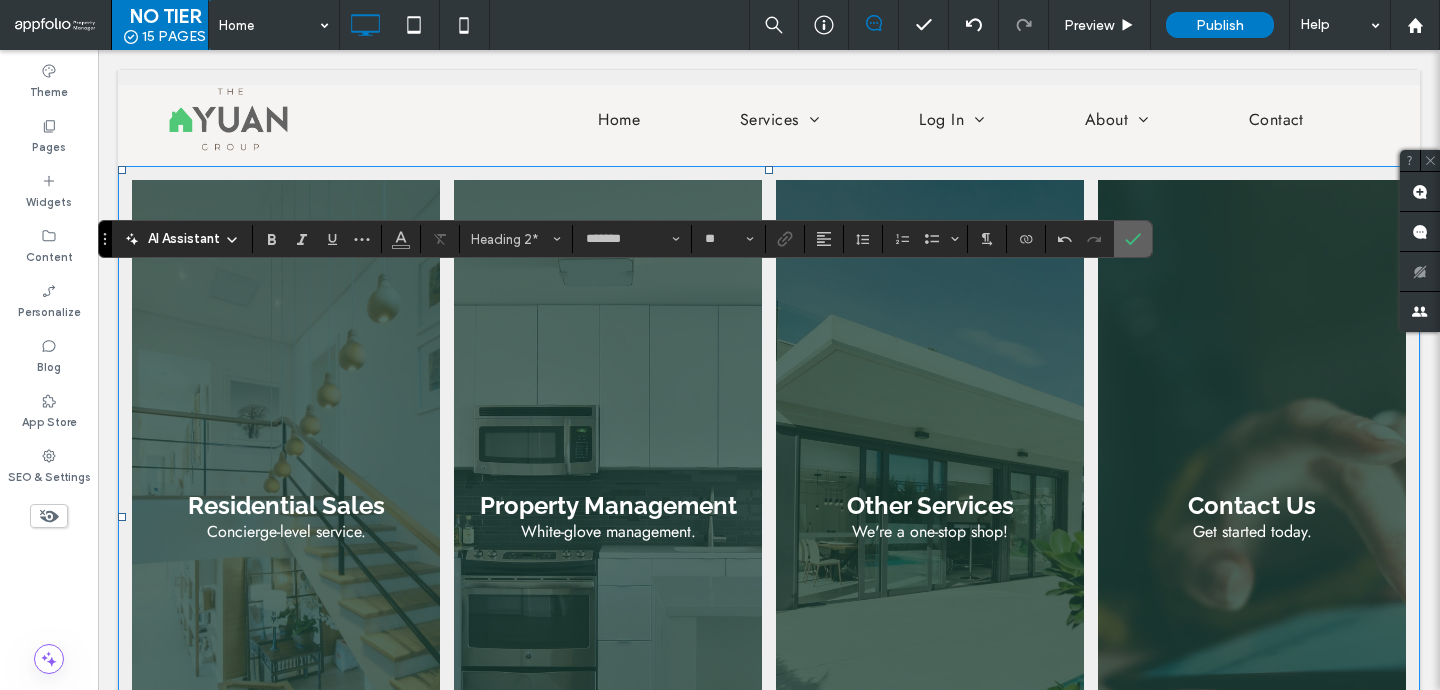 click 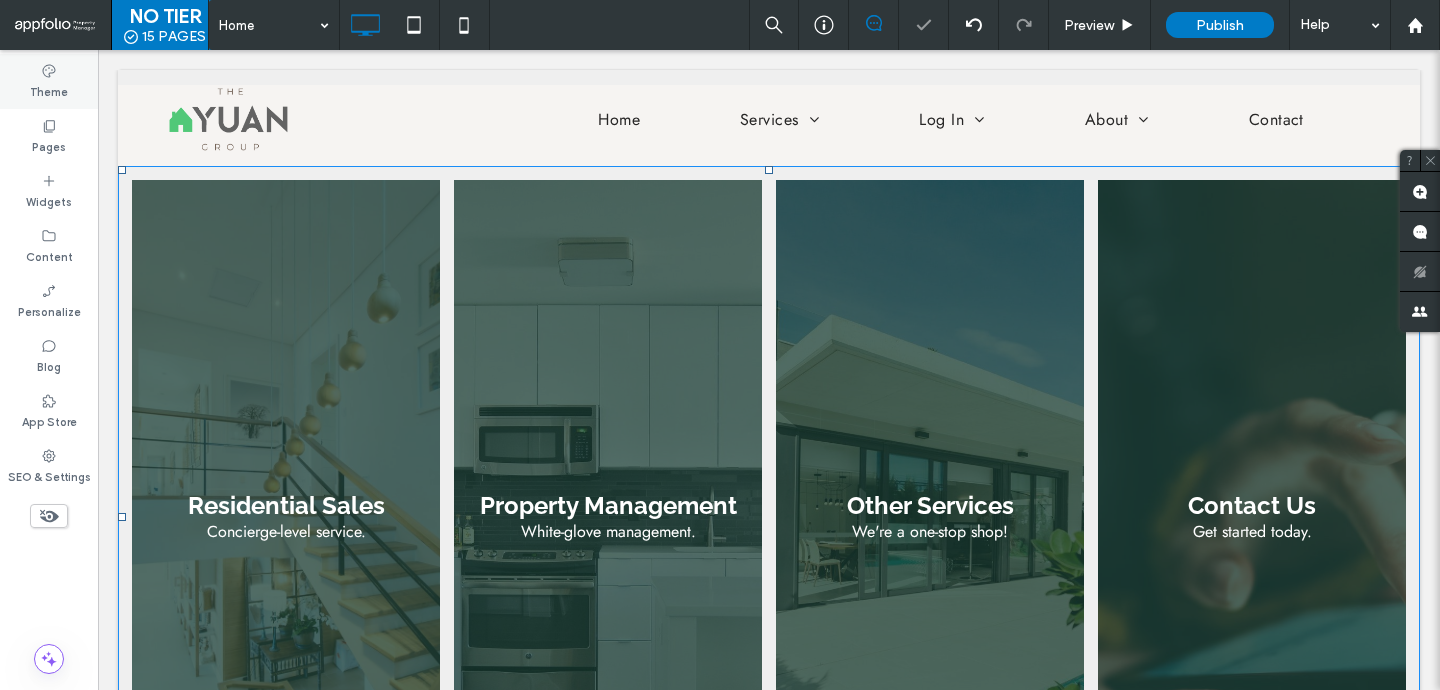 click on "Theme" at bounding box center [49, 81] 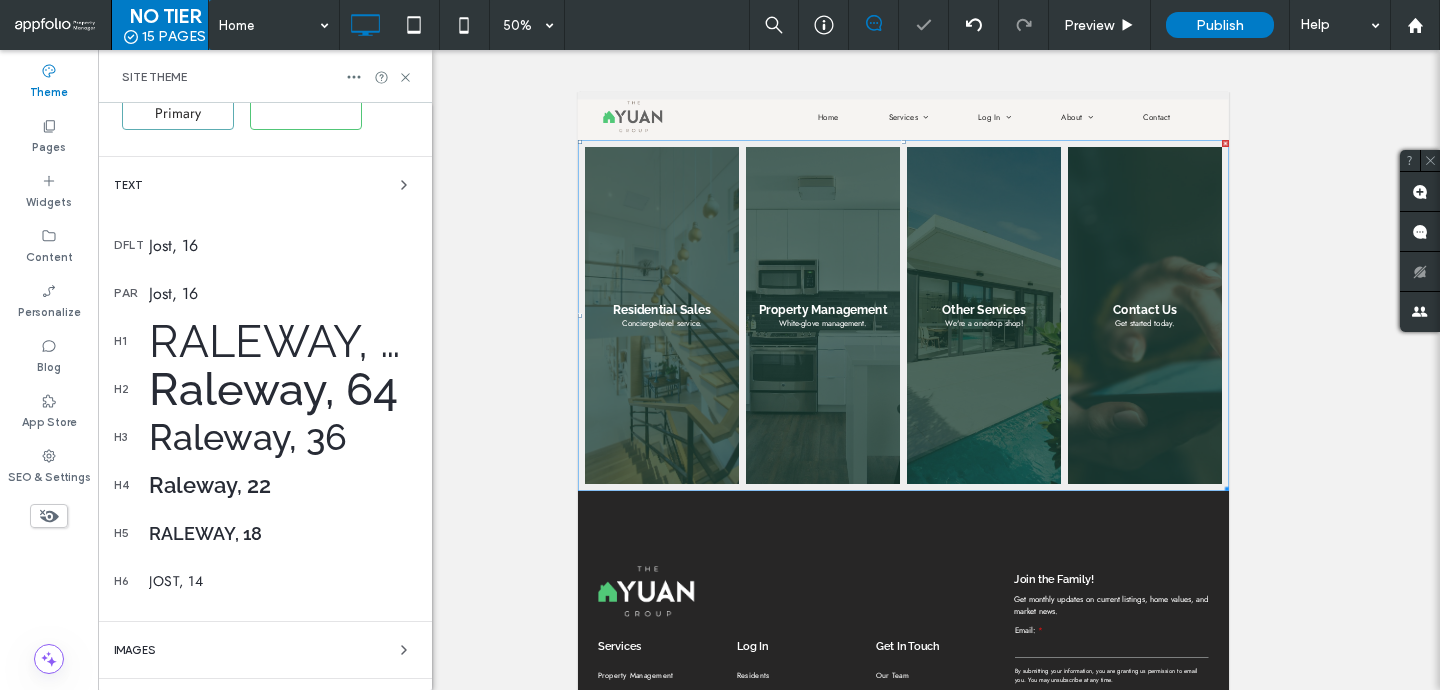 scroll, scrollTop: 558, scrollLeft: 0, axis: vertical 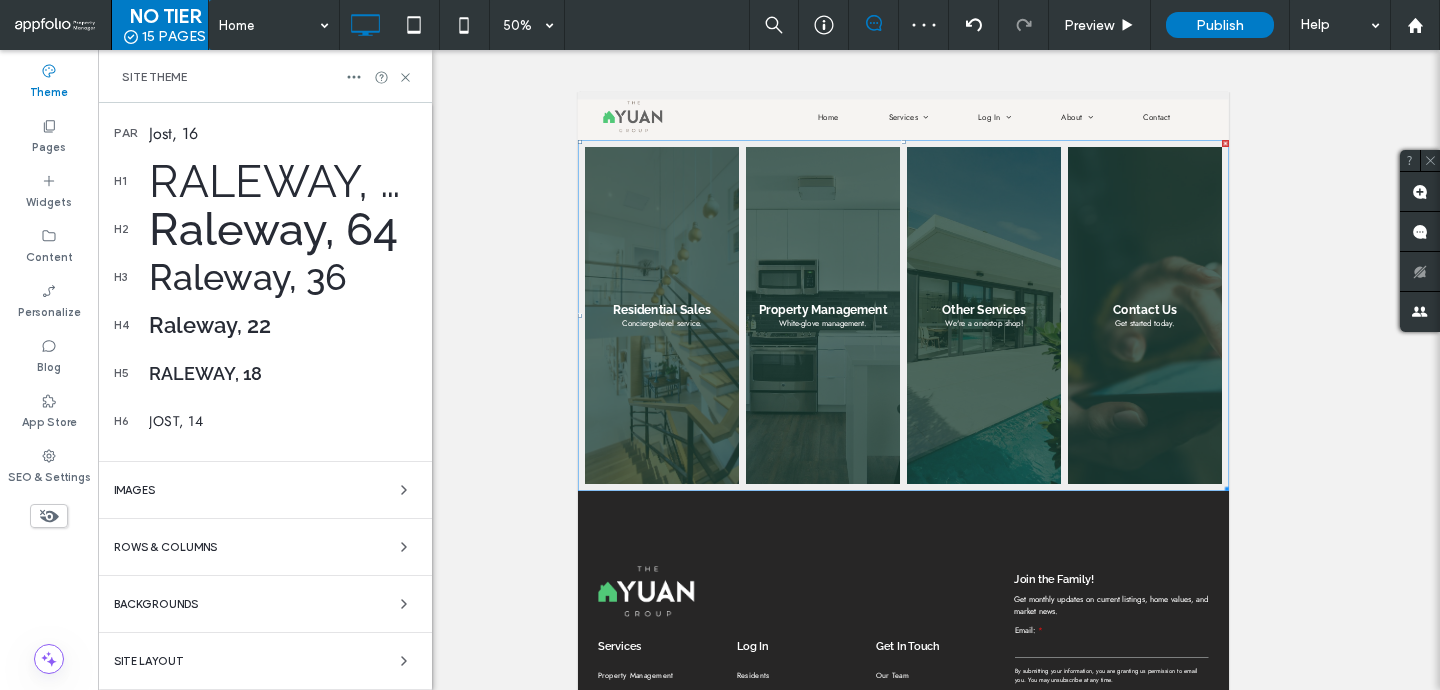 click on "Raleway, 72" at bounding box center (282, 181) 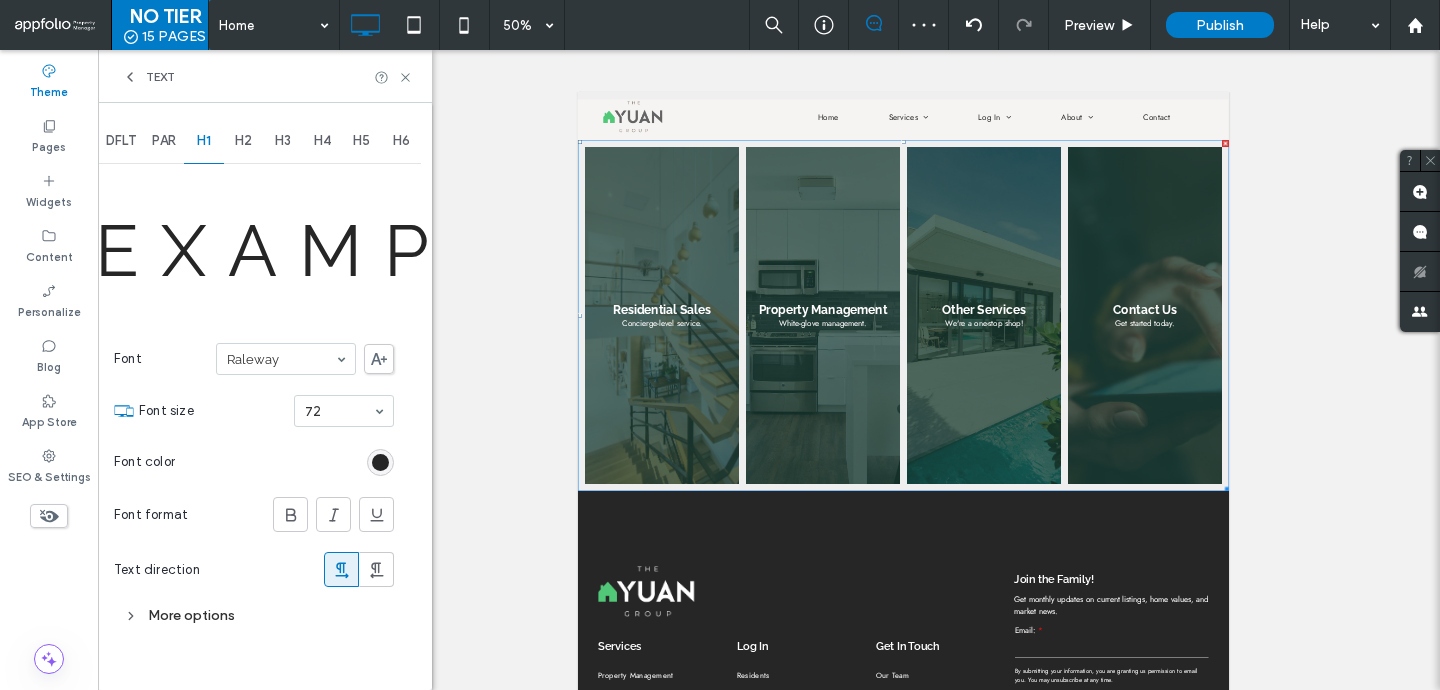 scroll, scrollTop: 0, scrollLeft: 0, axis: both 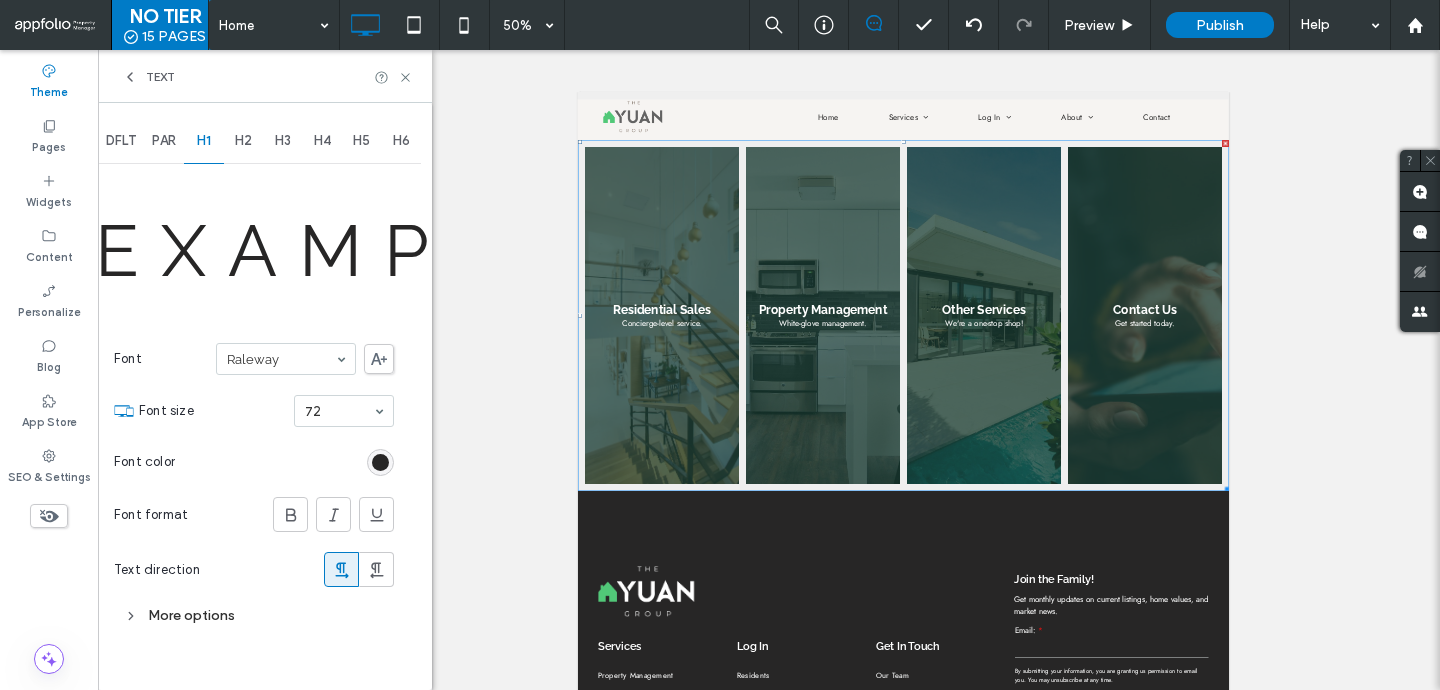 click on "DFLT PAR H1 H2 H3 H4 H5 H6 H1 Example Font Raleway   Font size 72 Font color   Font format Text direction More options" at bounding box center (265, 396) 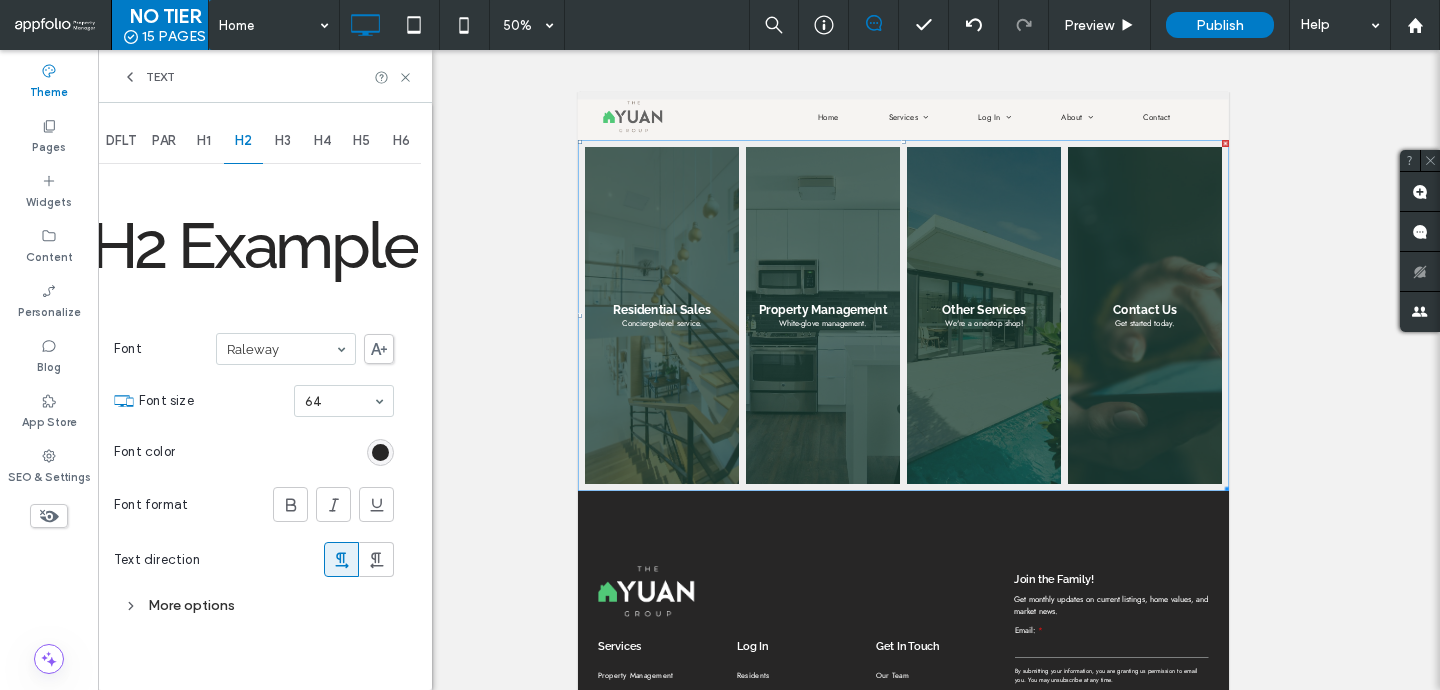 click on "More options" at bounding box center (254, 605) 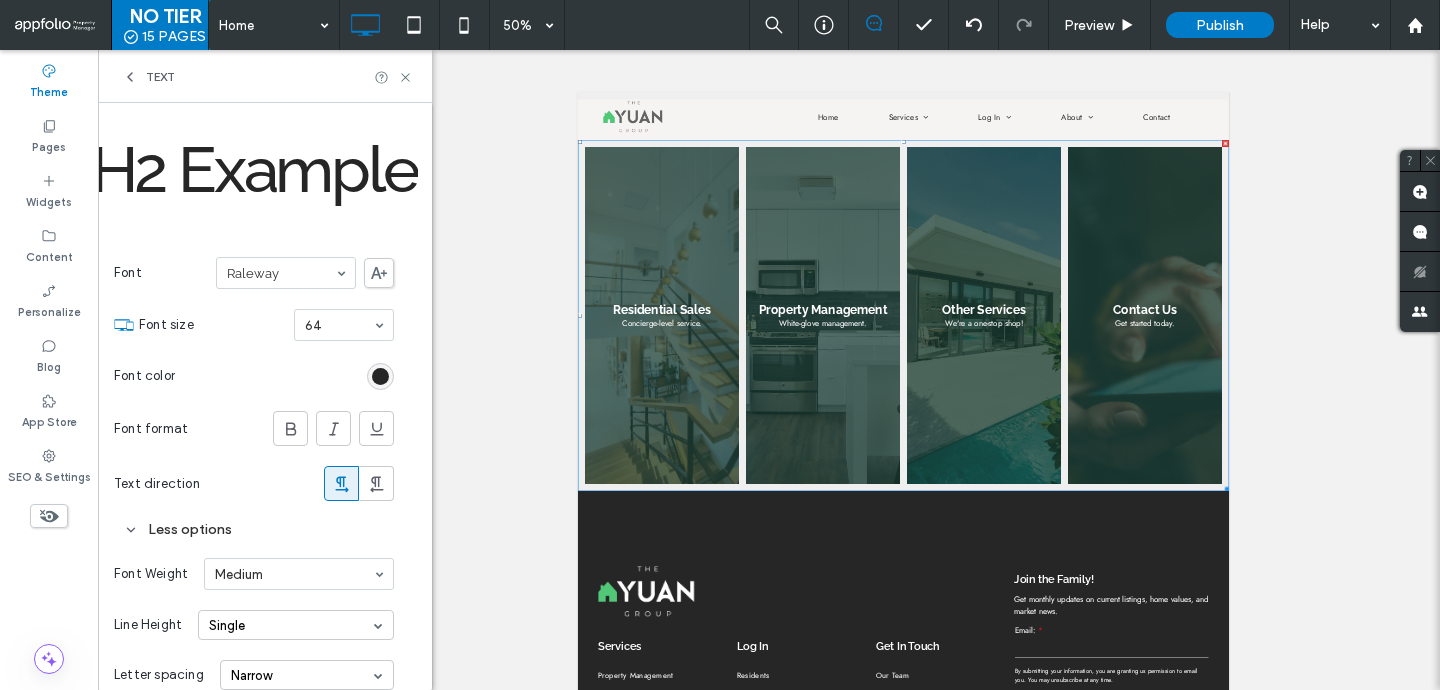 scroll, scrollTop: 182, scrollLeft: 0, axis: vertical 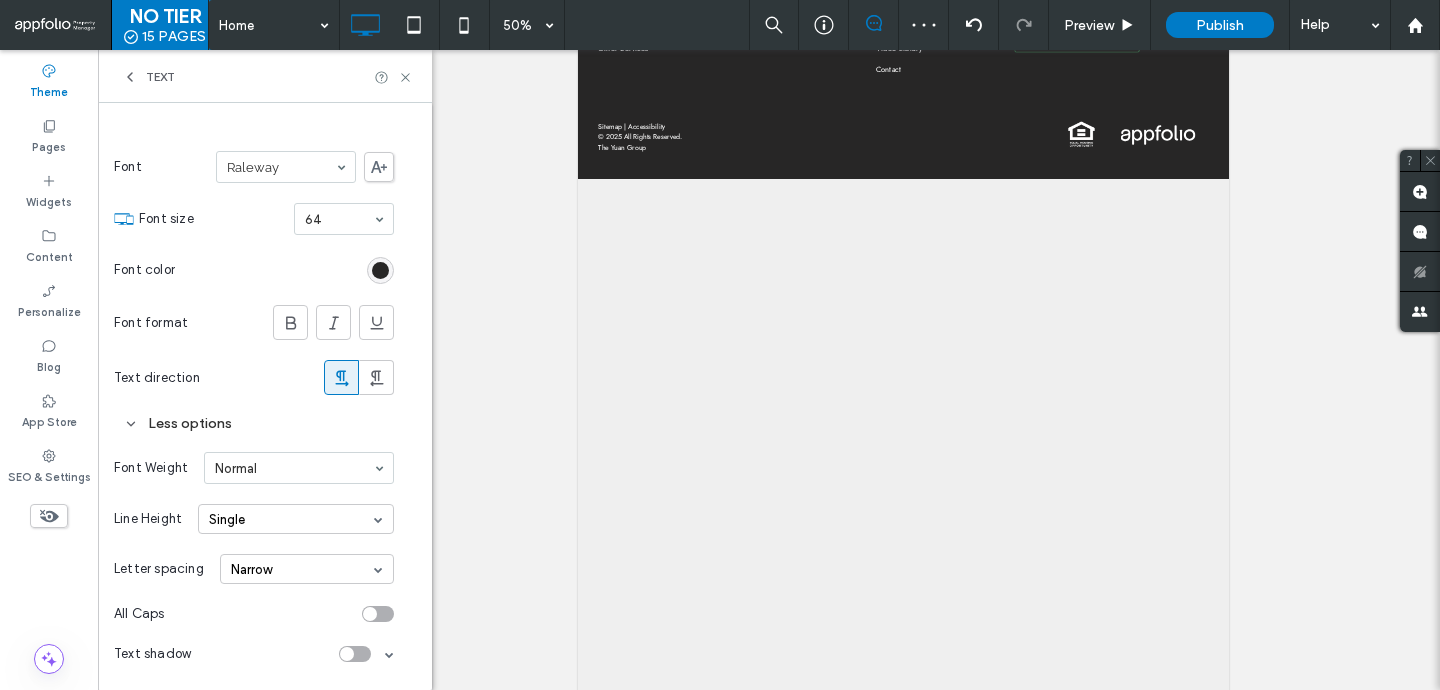 click at bounding box center (378, 614) 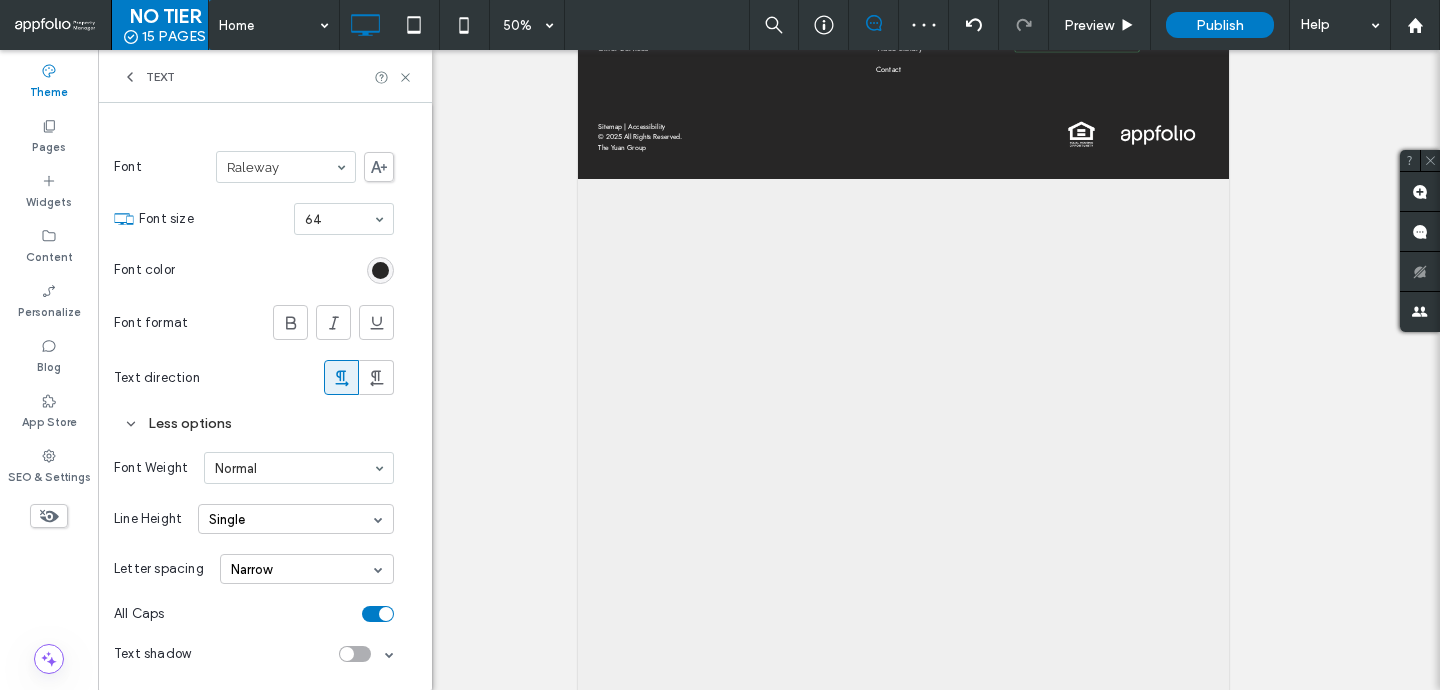 click on "Narrow" at bounding box center [307, 569] 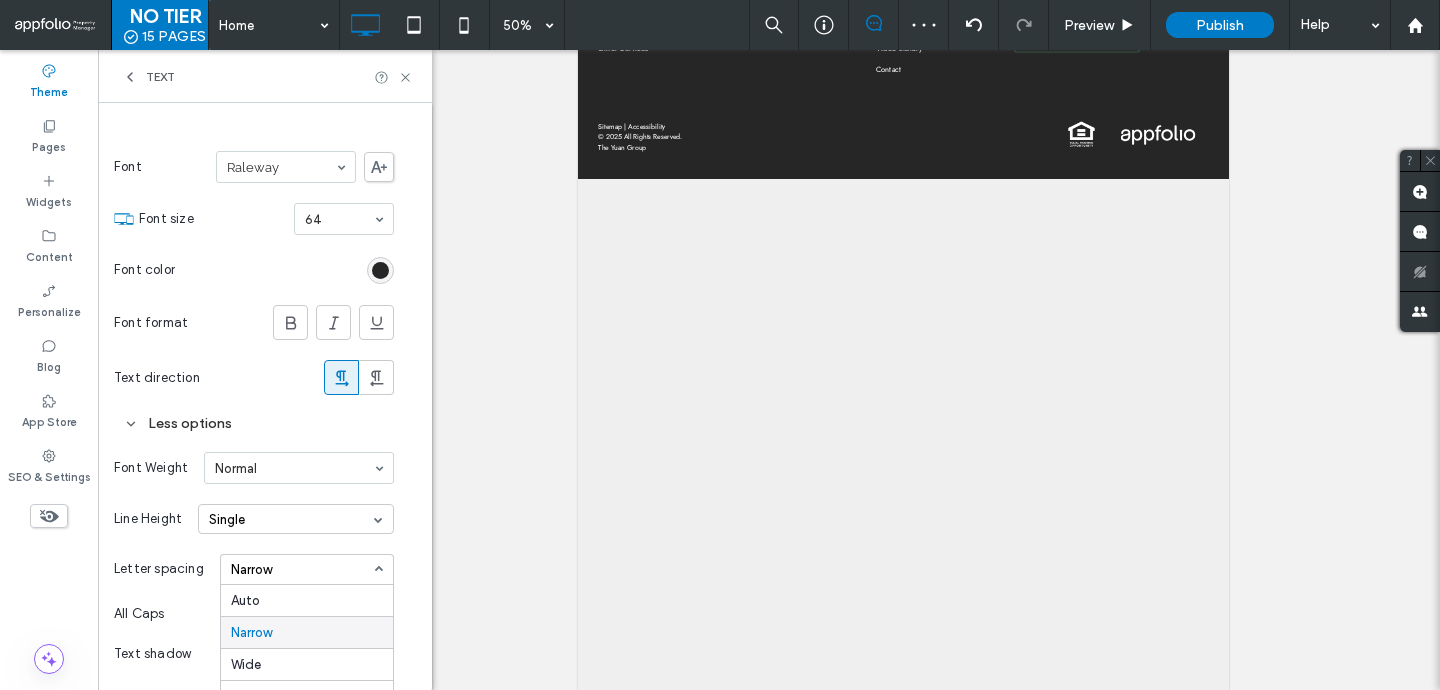 scroll, scrollTop: 209, scrollLeft: 0, axis: vertical 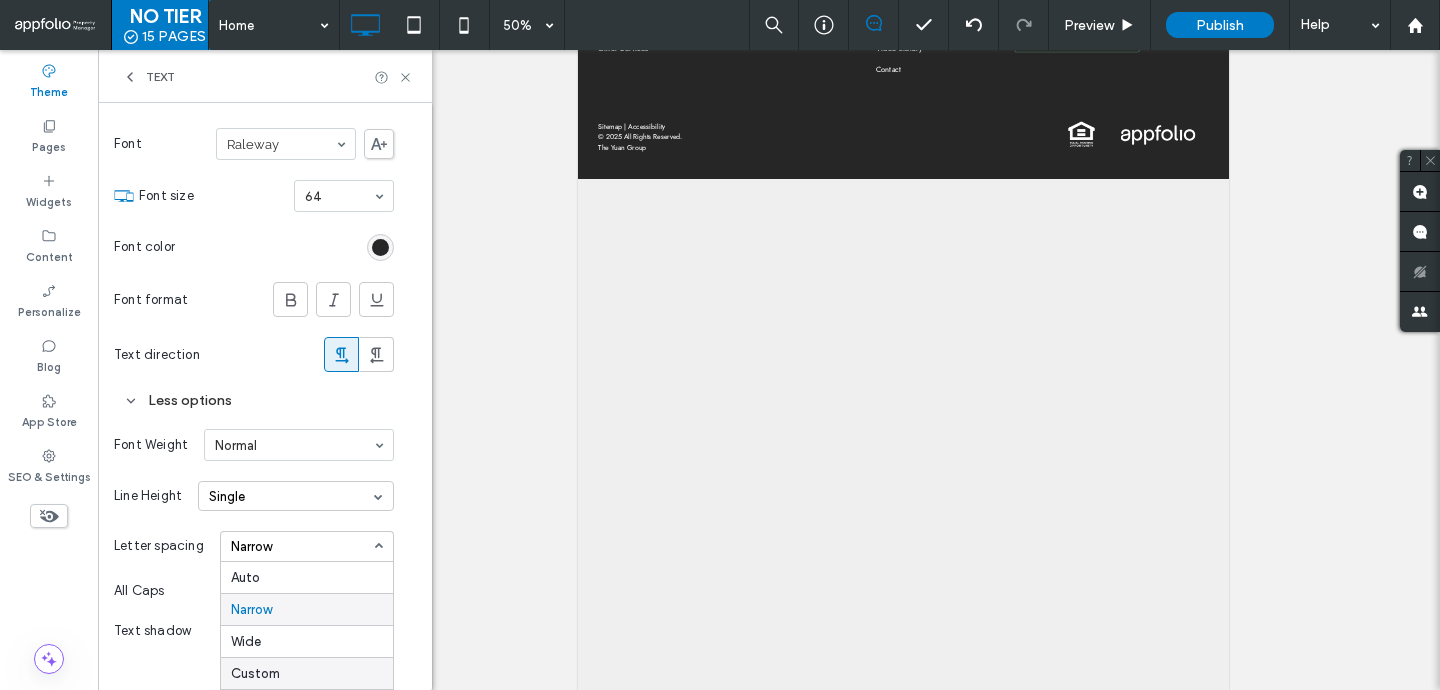 click on "Custom" at bounding box center (255, 673) 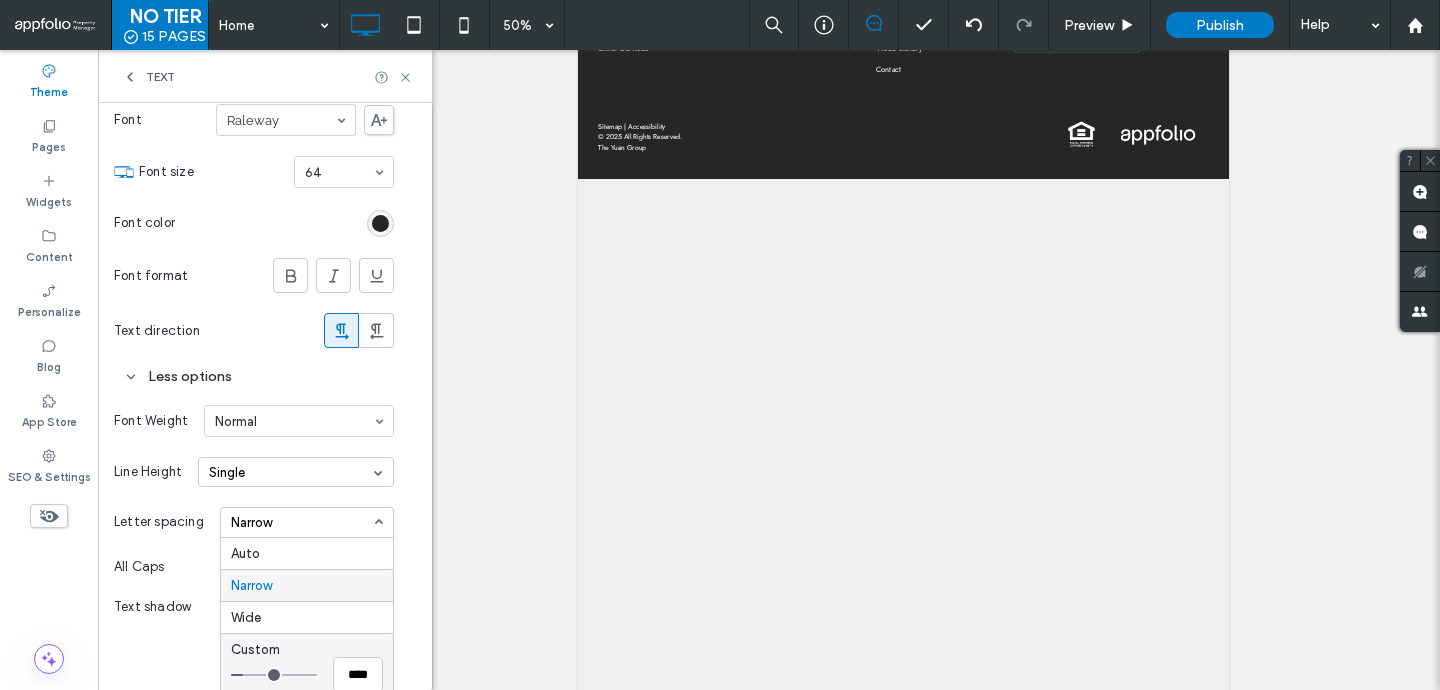 scroll, scrollTop: 244, scrollLeft: 0, axis: vertical 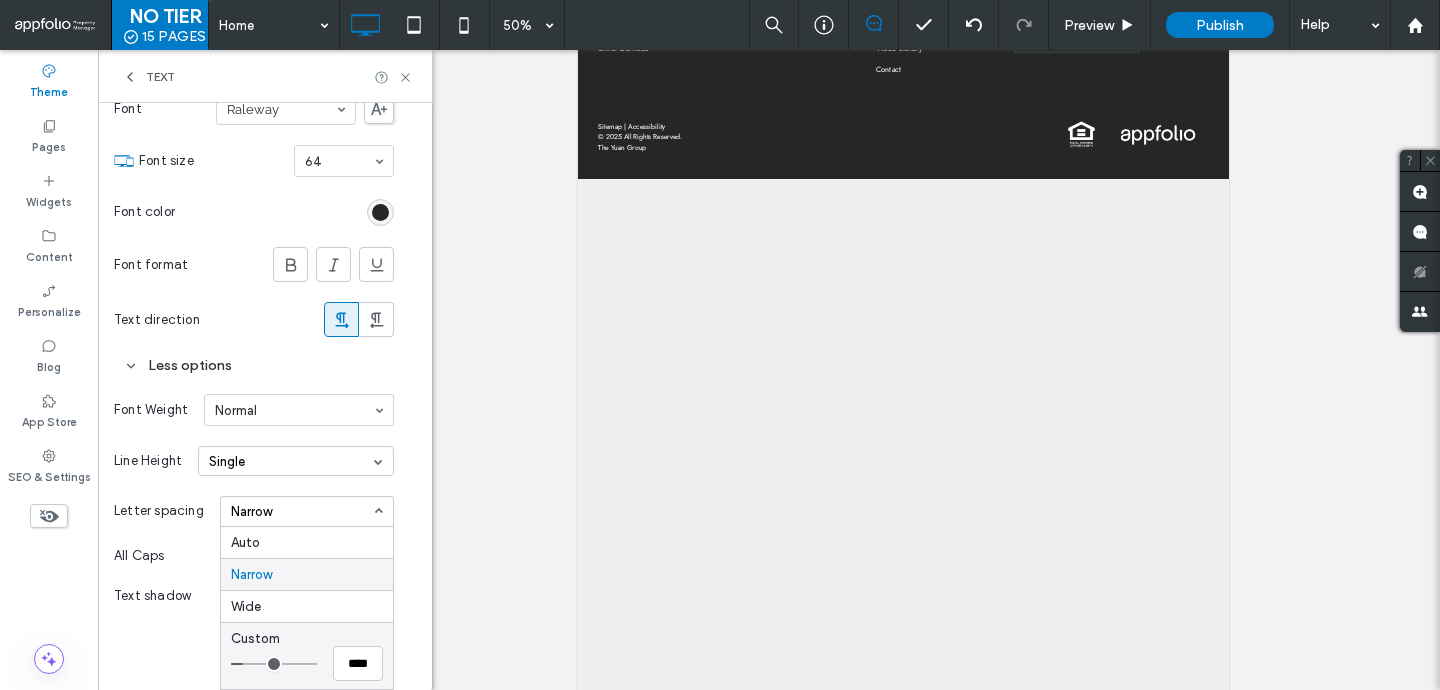 type on "*" 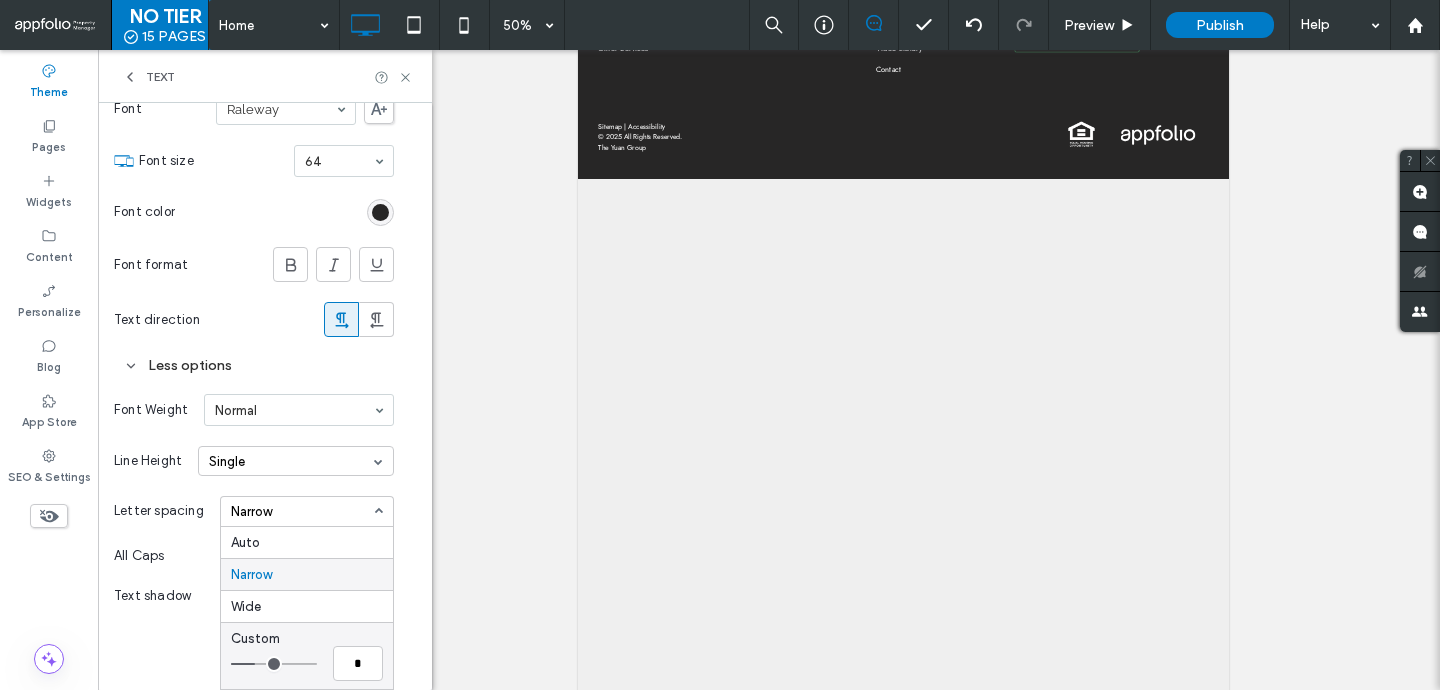 type on "***" 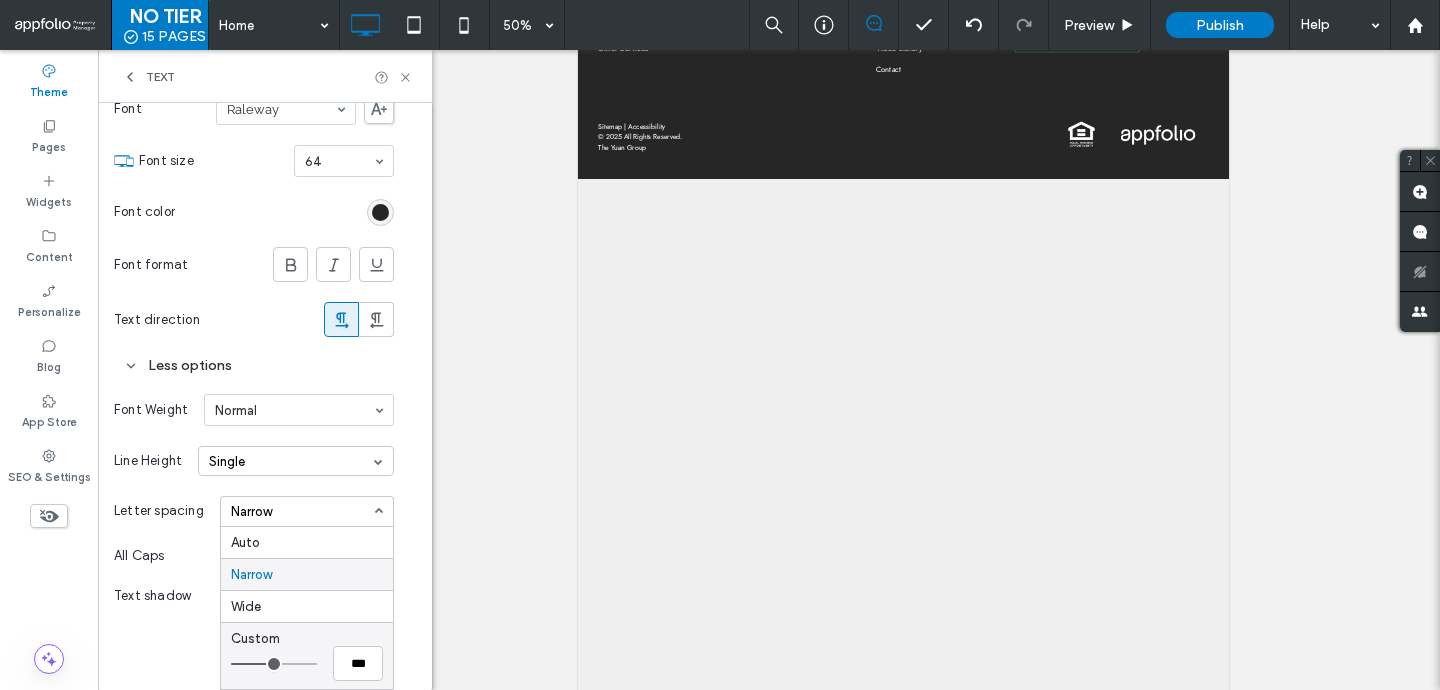 drag, startPoint x: 246, startPoint y: 664, endPoint x: 271, endPoint y: 663, distance: 25.019993 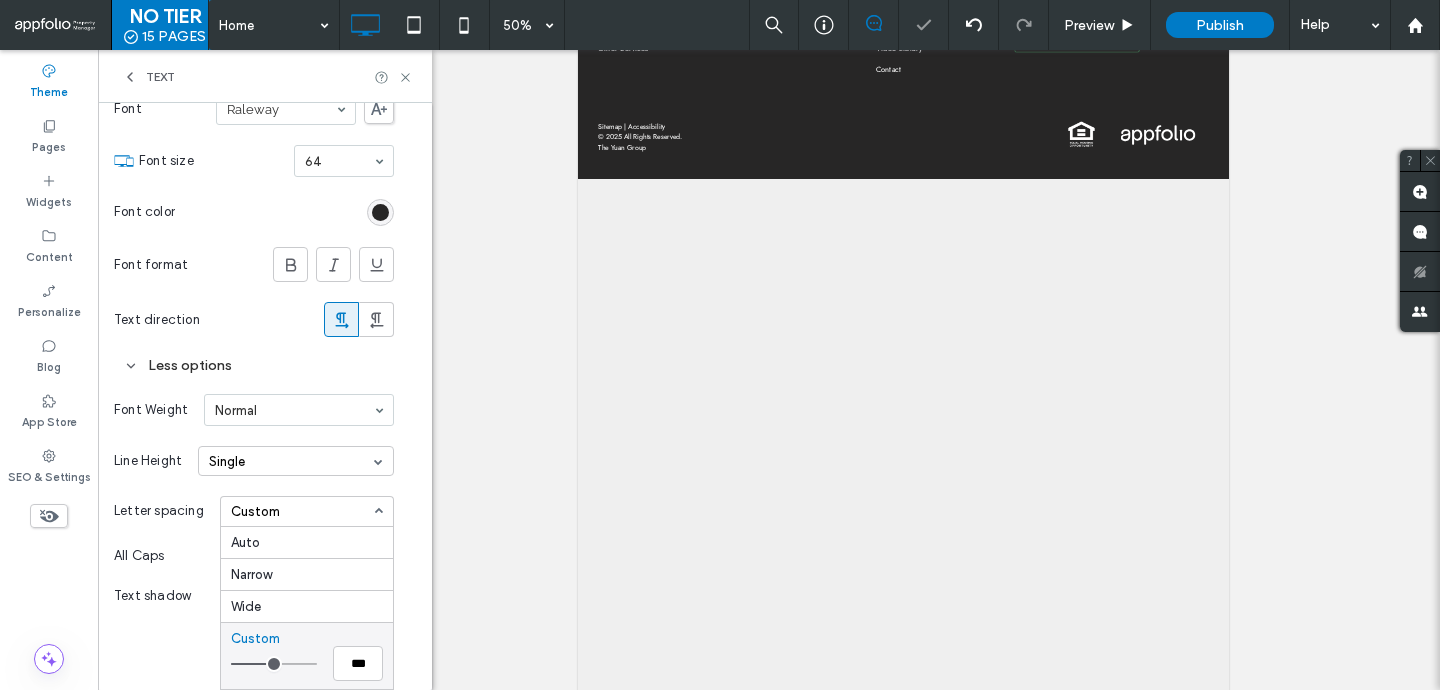 type on "***" 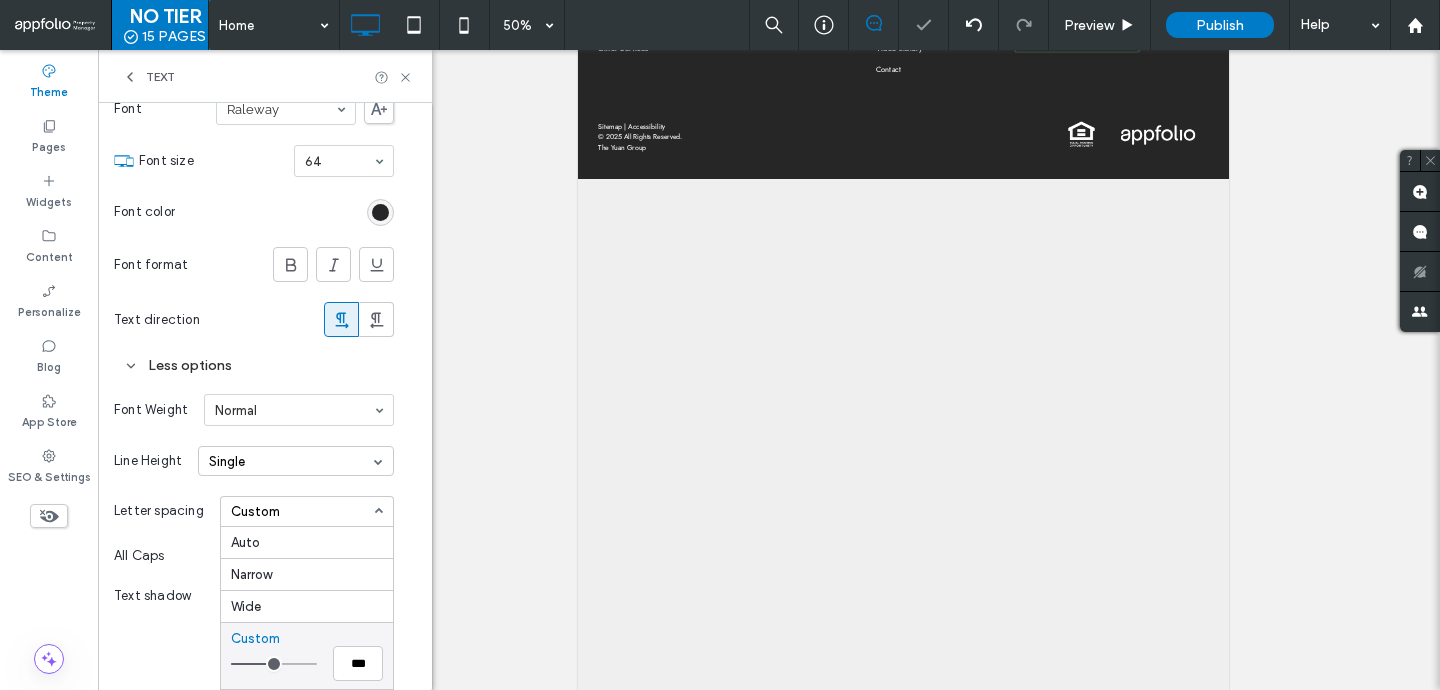 type on "***" 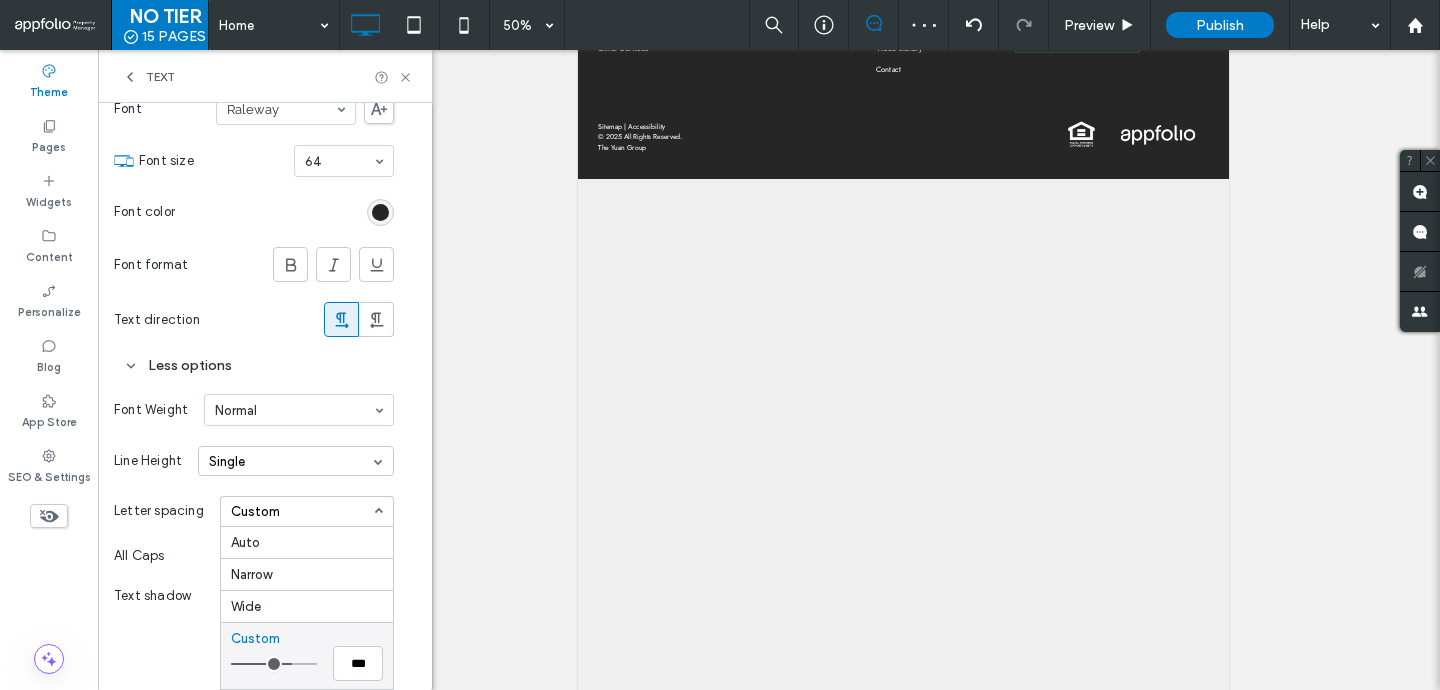 drag, startPoint x: 271, startPoint y: 663, endPoint x: 283, endPoint y: 662, distance: 12.0415945 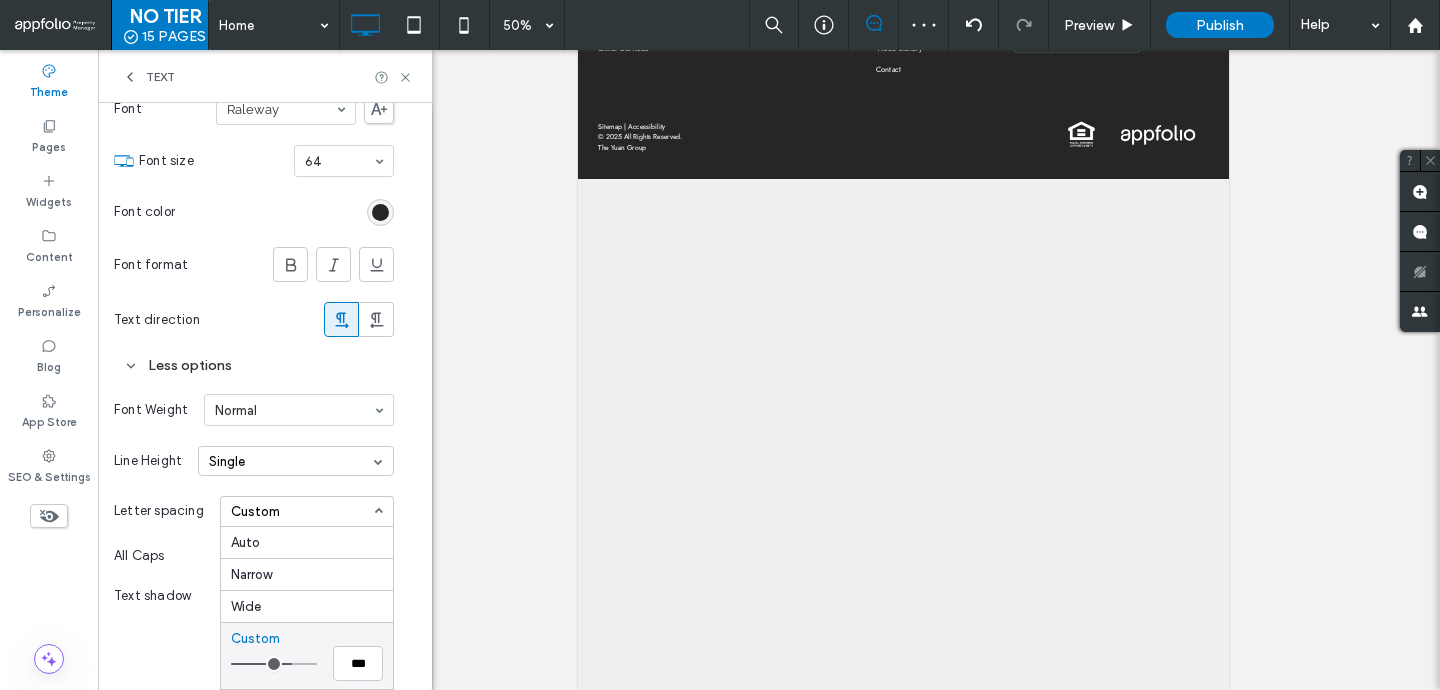 type on "***" 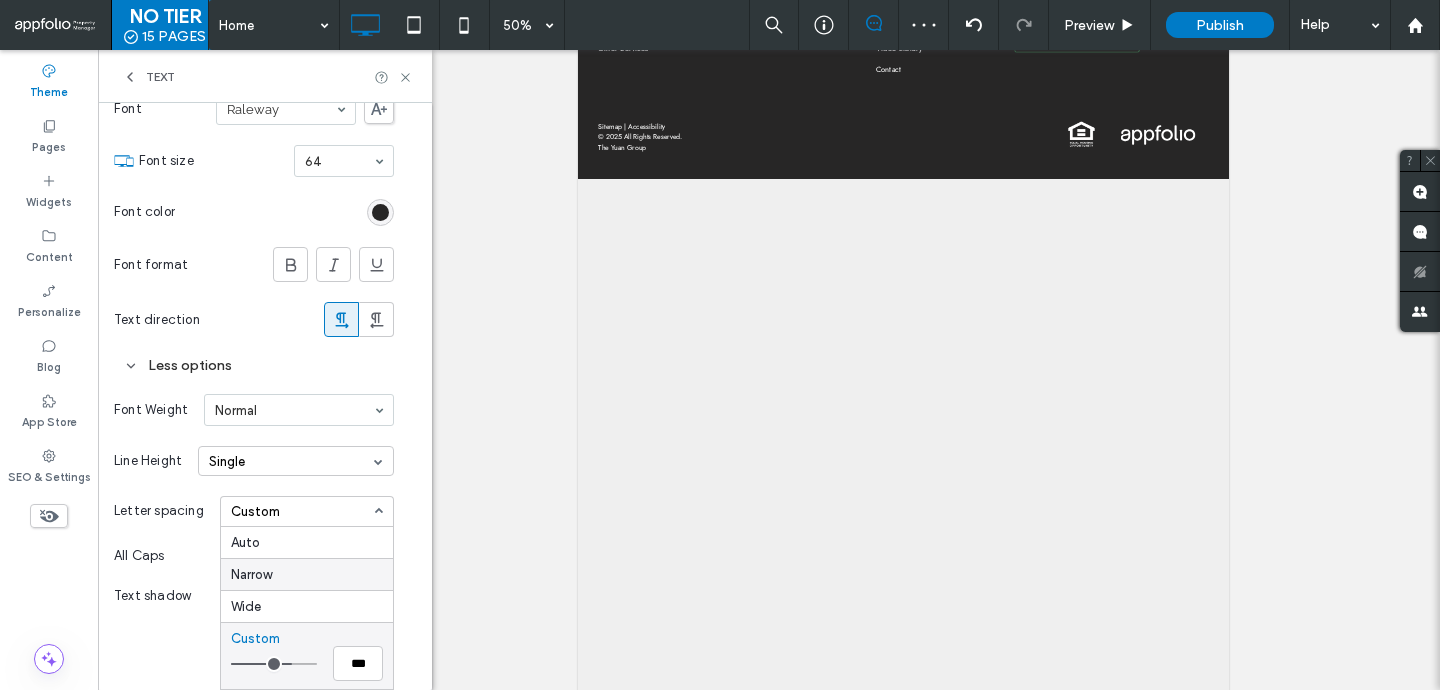 scroll, scrollTop: 0, scrollLeft: 0, axis: both 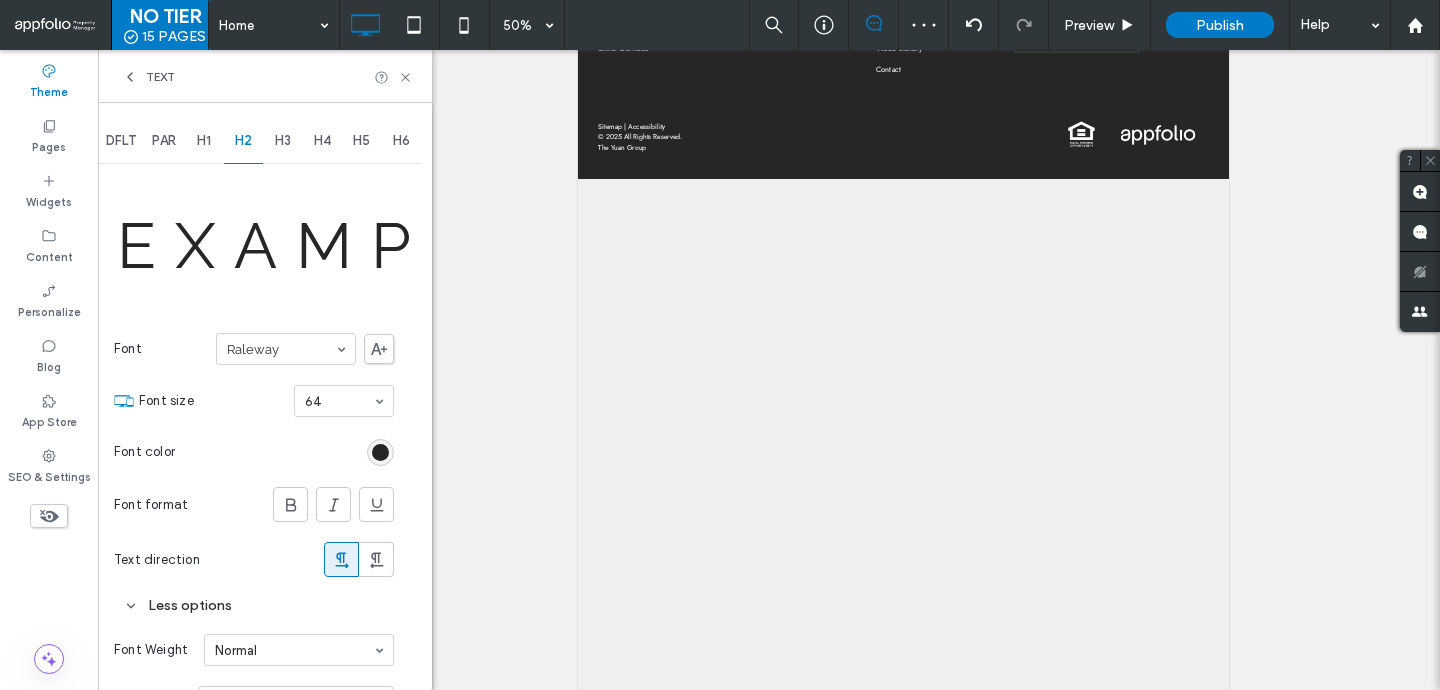 click on "H1" at bounding box center [204, 141] 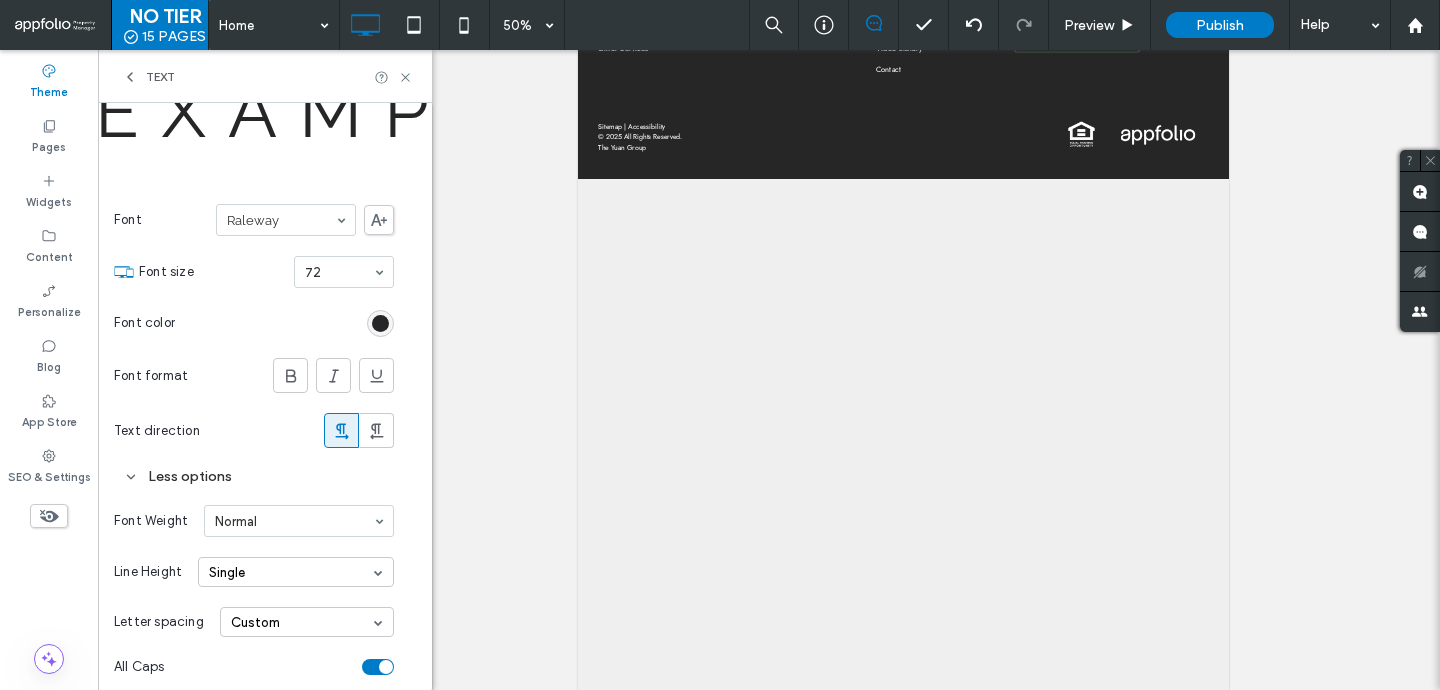 scroll, scrollTop: 191, scrollLeft: 0, axis: vertical 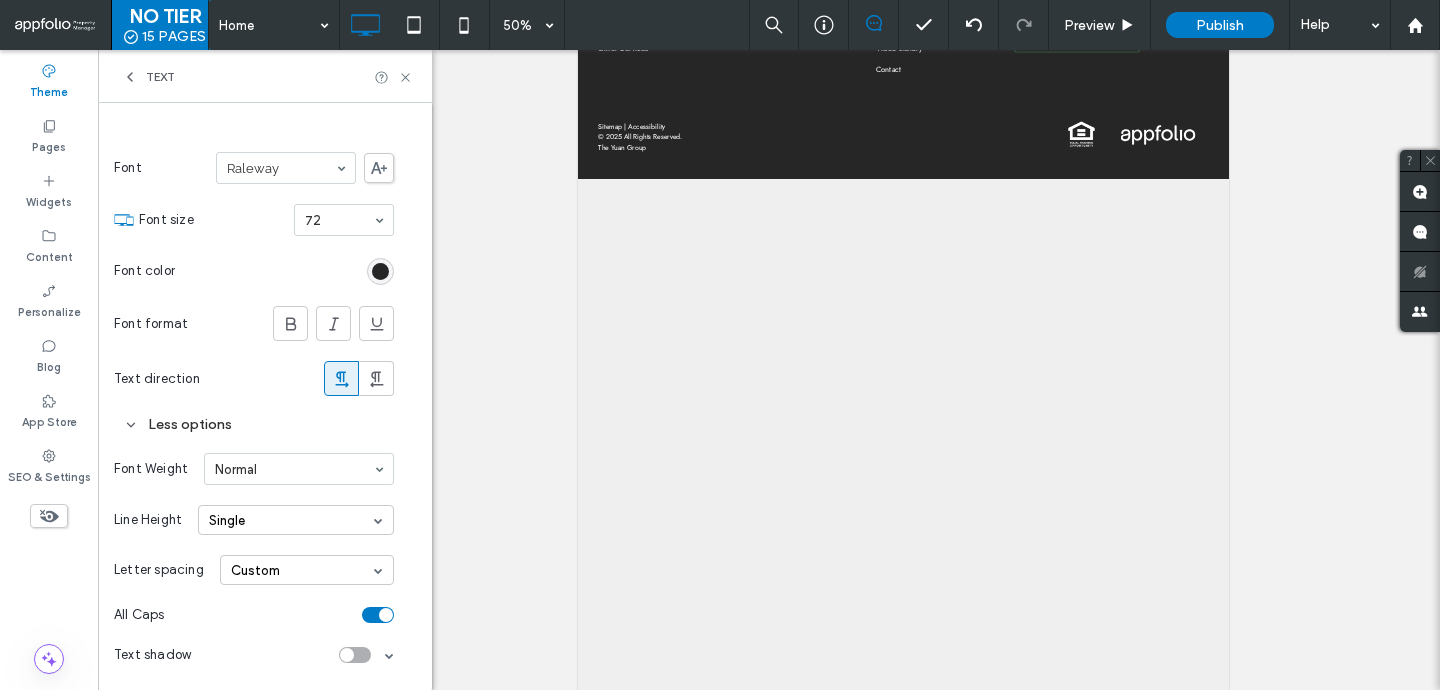 click on "Custom" at bounding box center (307, 570) 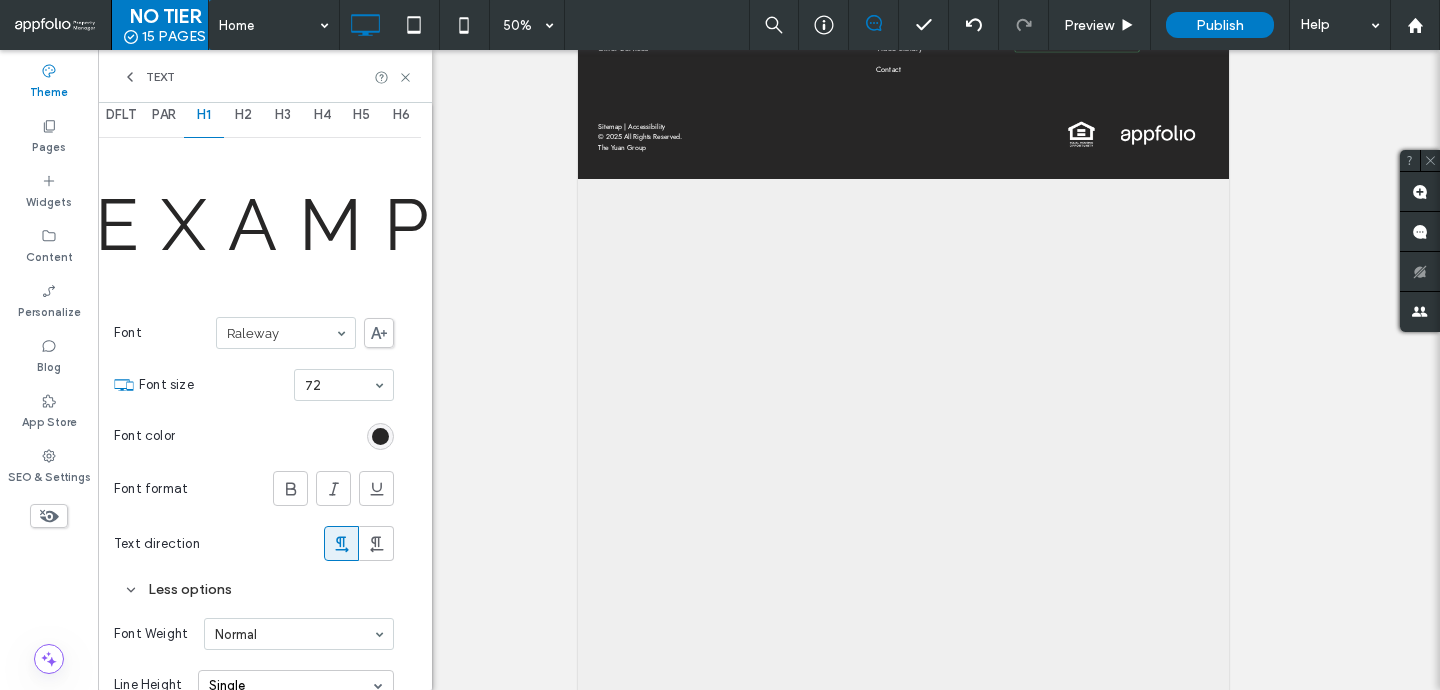 scroll, scrollTop: 0, scrollLeft: 0, axis: both 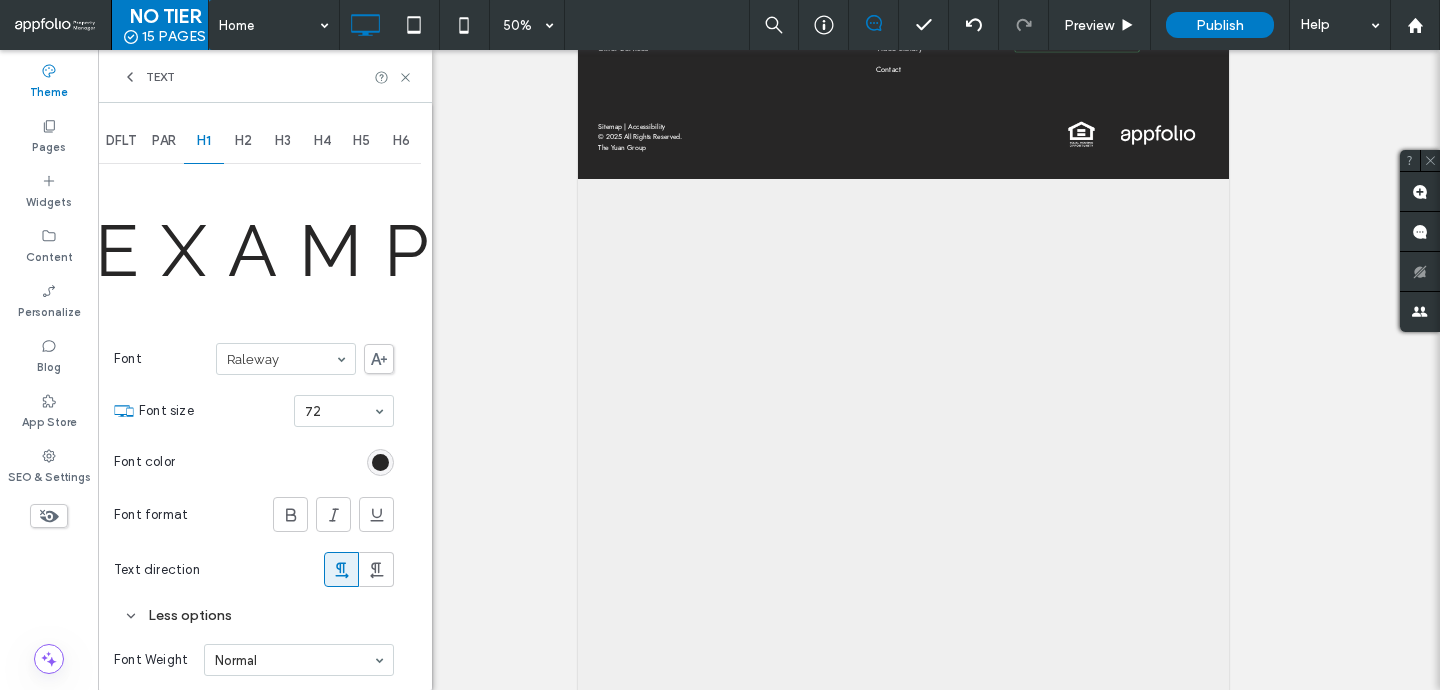 click on "H2" at bounding box center [243, 141] 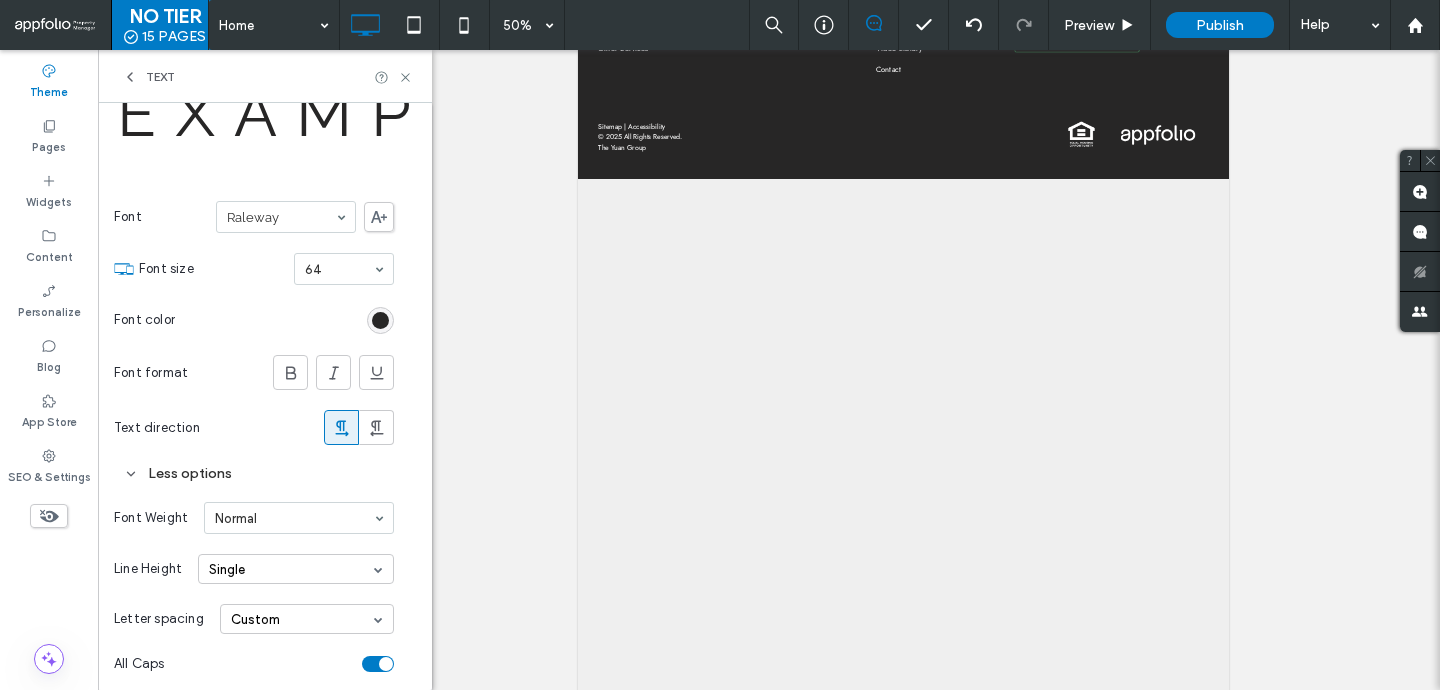 scroll, scrollTop: 182, scrollLeft: 0, axis: vertical 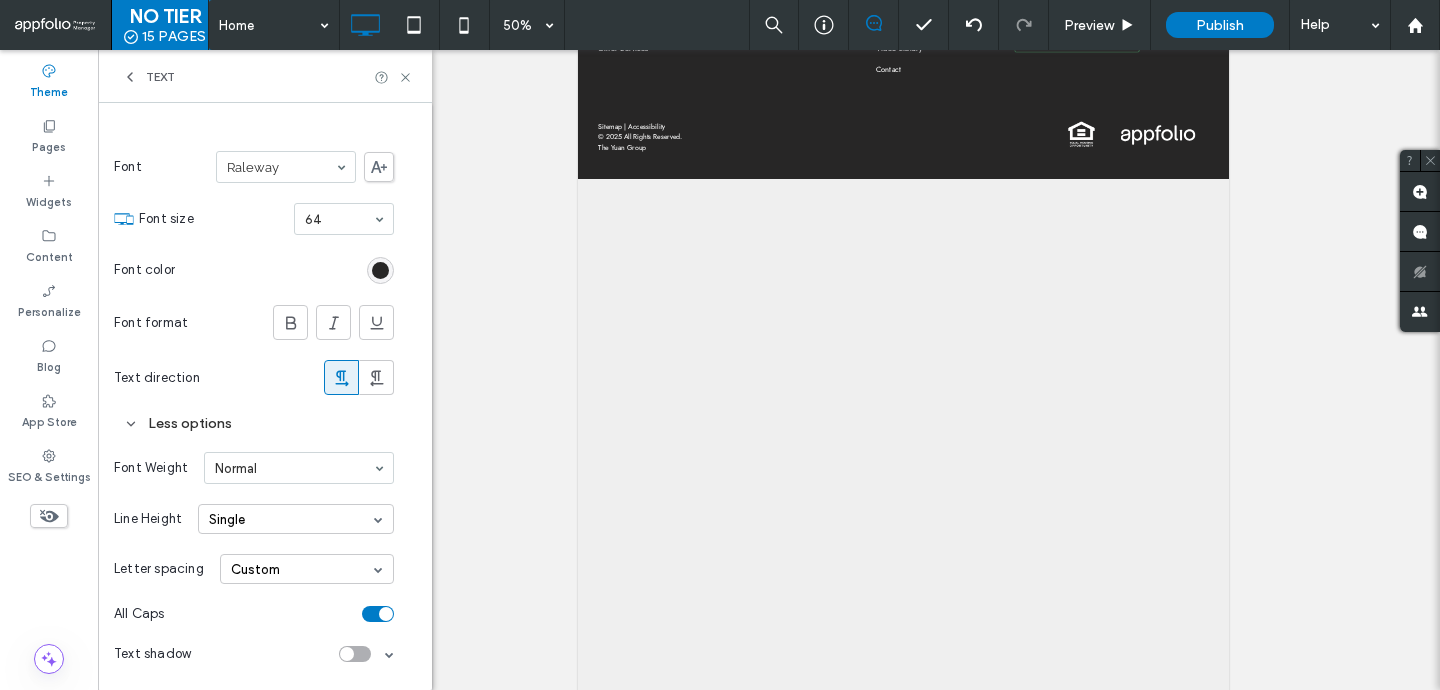 click on "Custom" at bounding box center (307, 569) 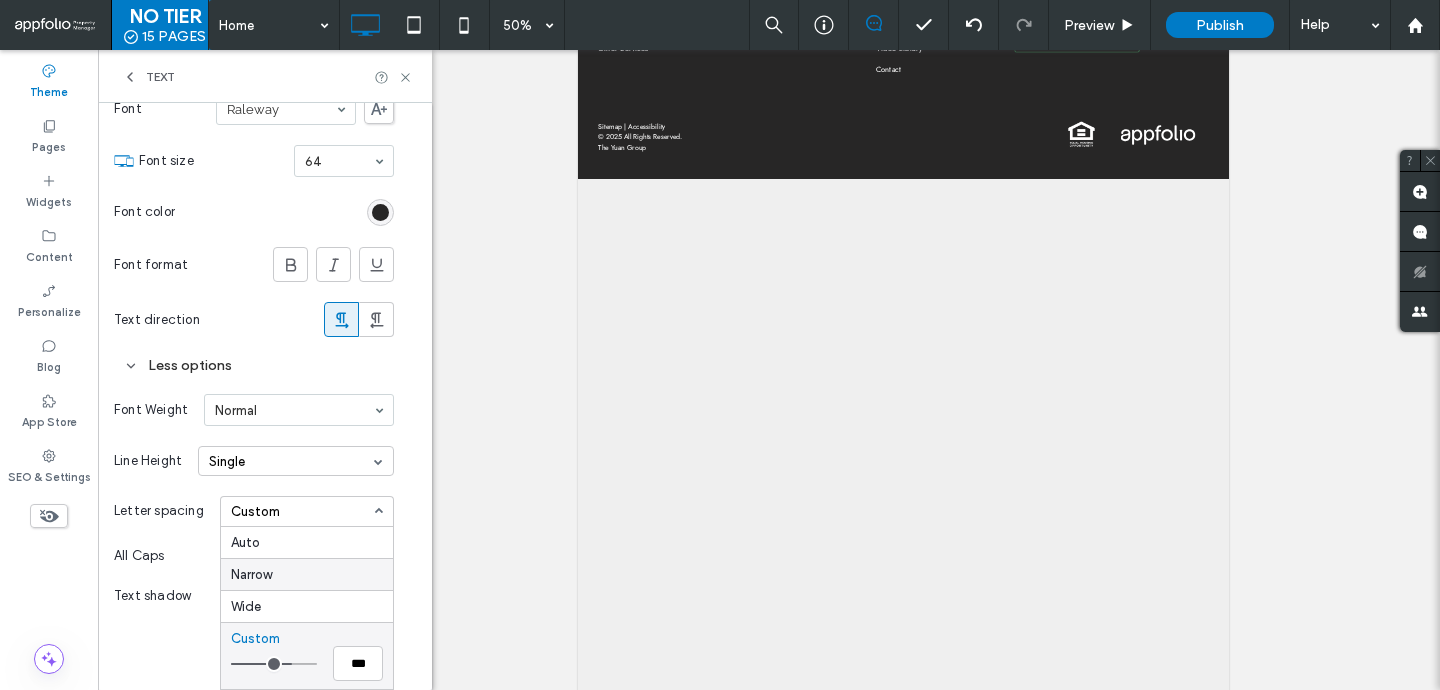 scroll, scrollTop: 244, scrollLeft: 0, axis: vertical 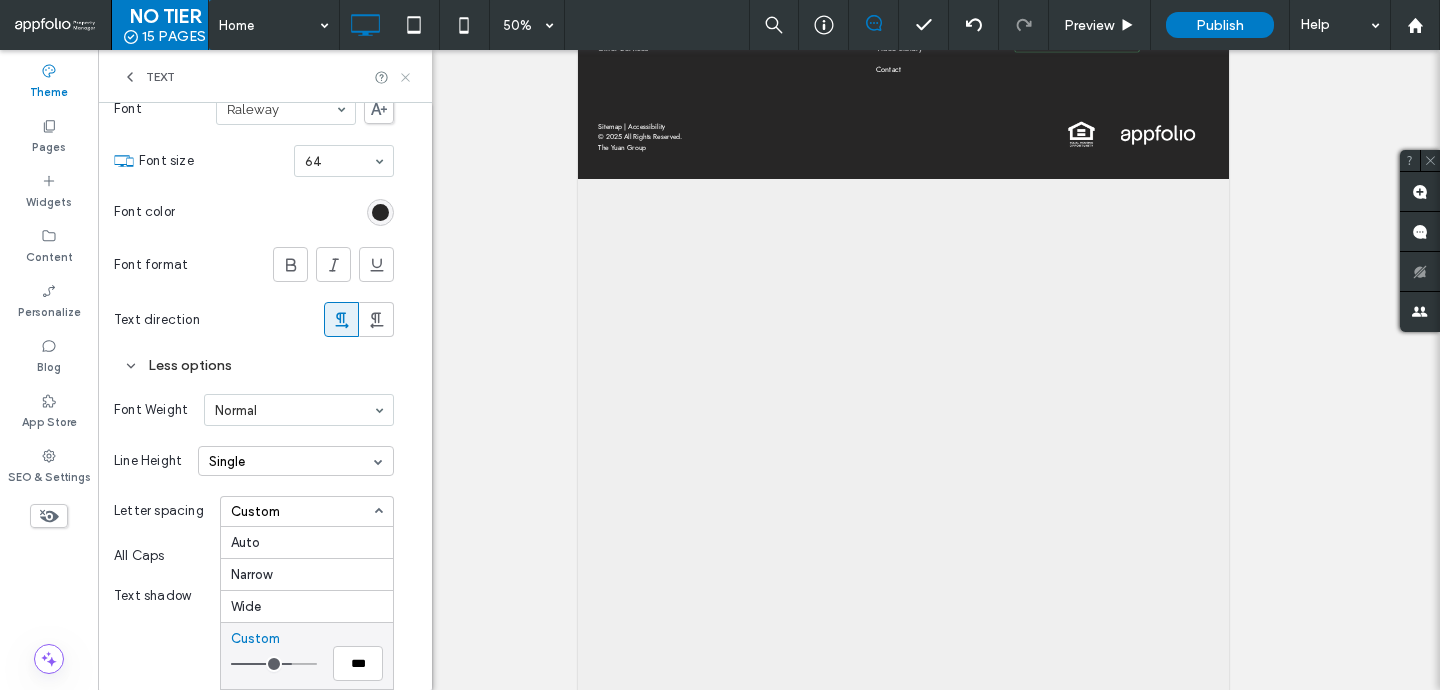 click 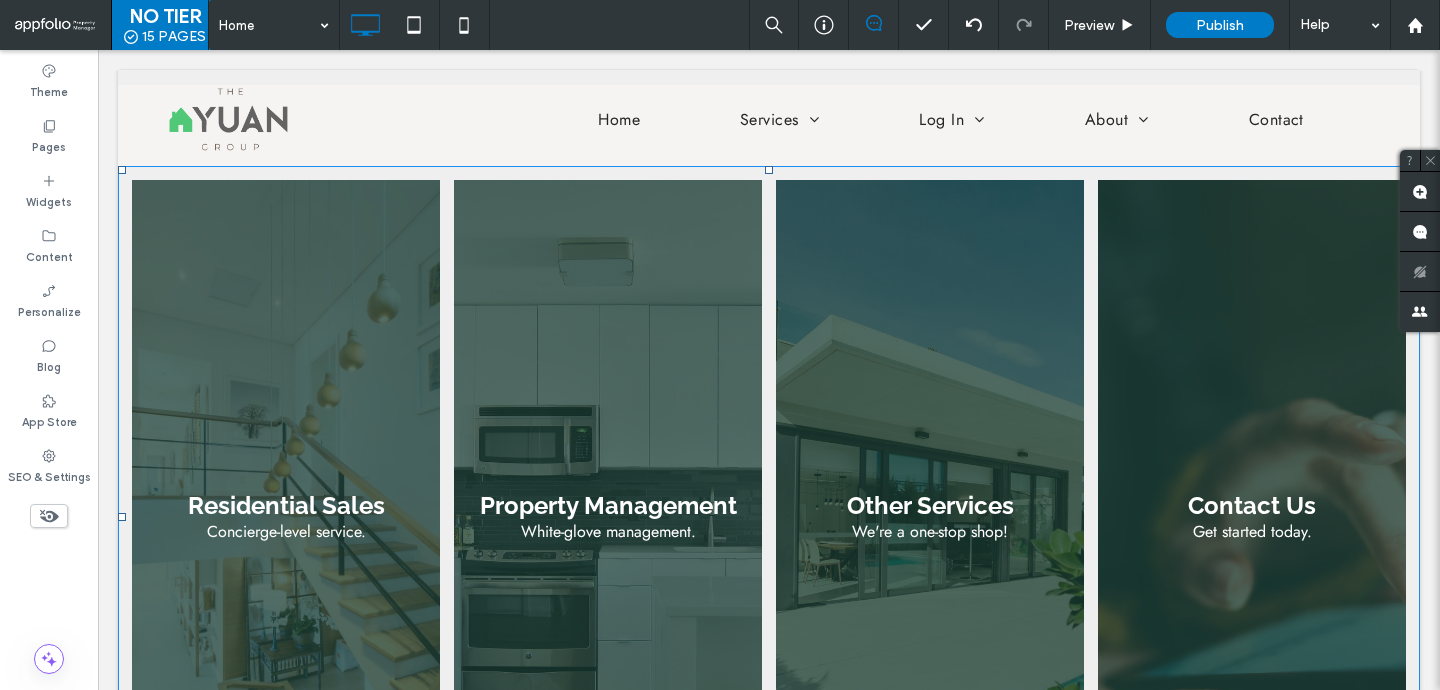 scroll, scrollTop: 0, scrollLeft: 0, axis: both 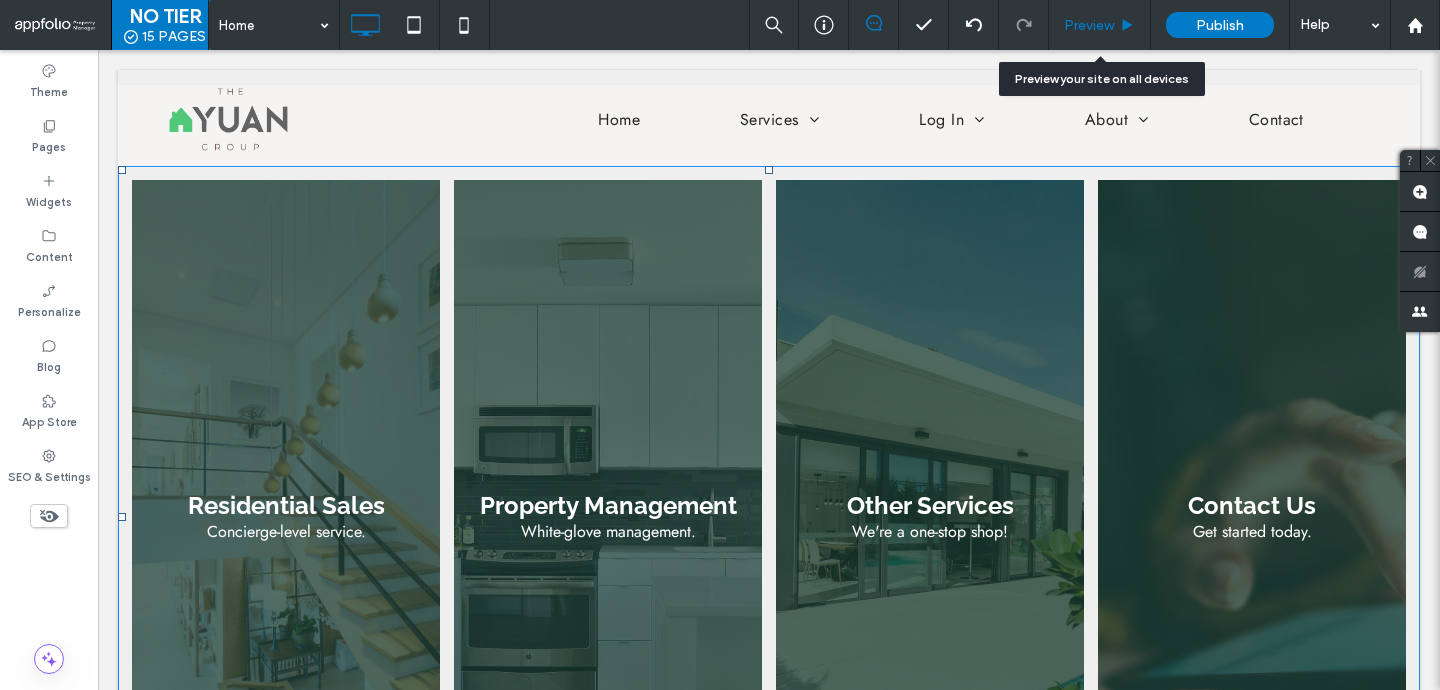 click on "Preview" at bounding box center (1089, 25) 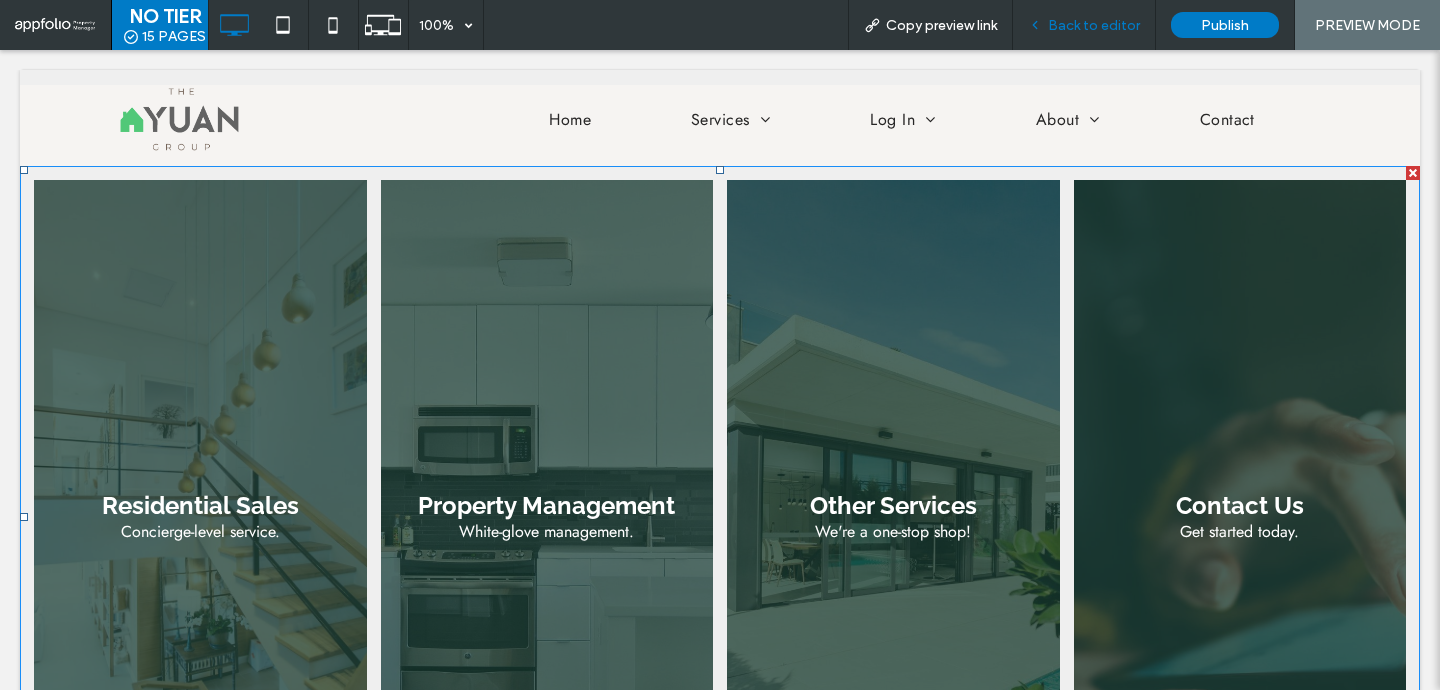 click on "Back to editor" at bounding box center [1094, 25] 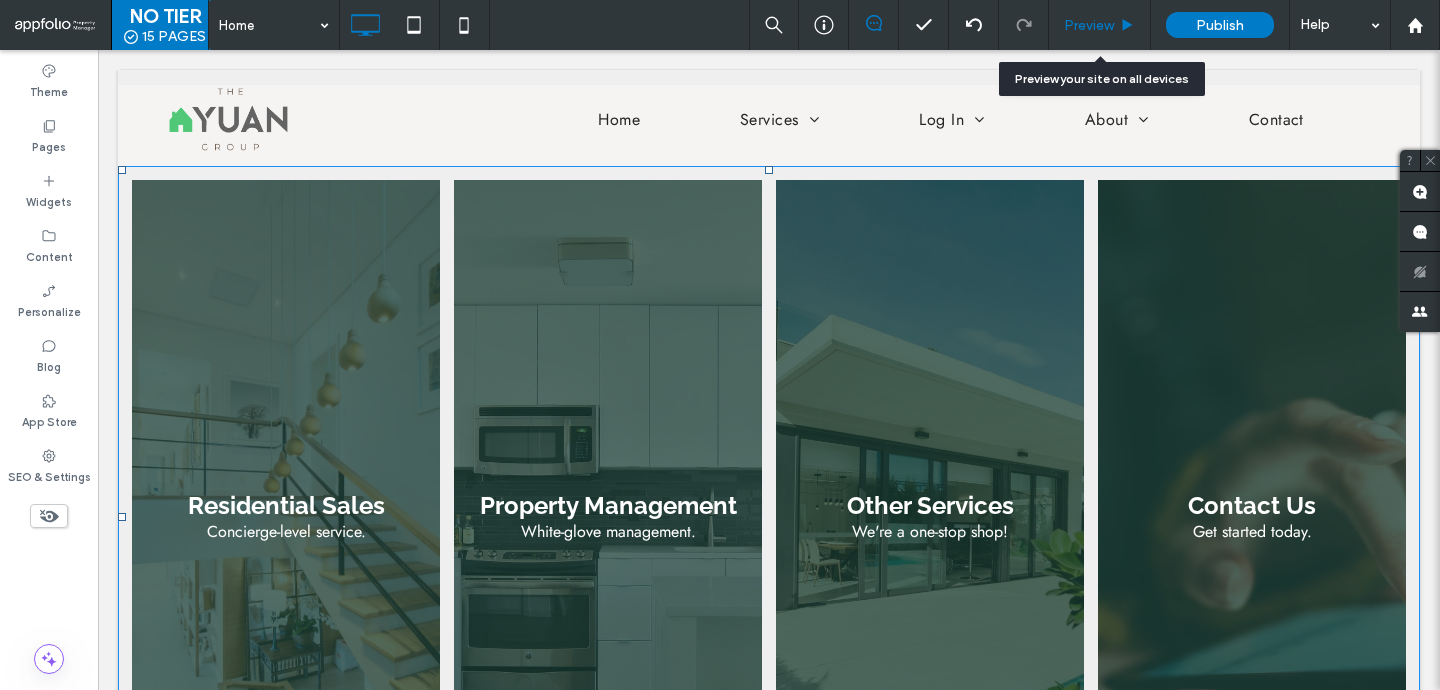 click on "Preview" at bounding box center (1089, 25) 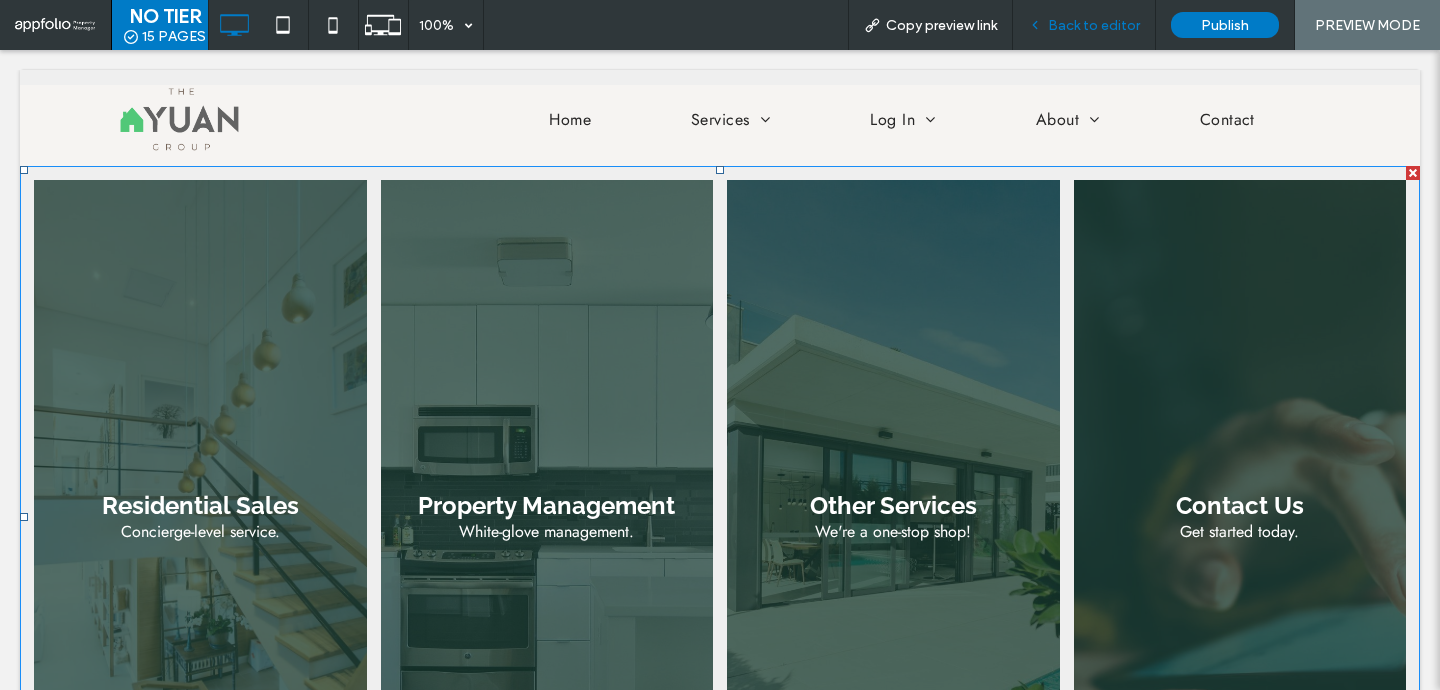 click on "Back to editor" at bounding box center (1094, 25) 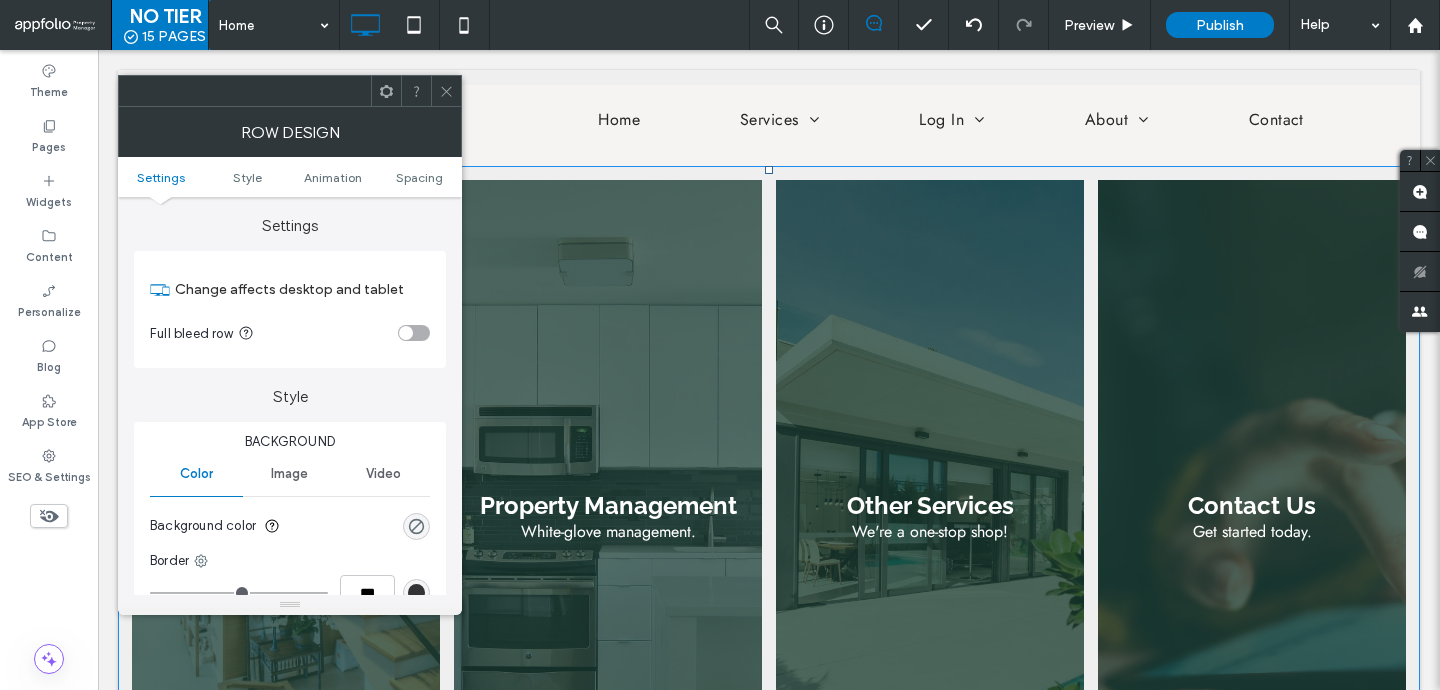 click on "Background color" at bounding box center [290, 526] 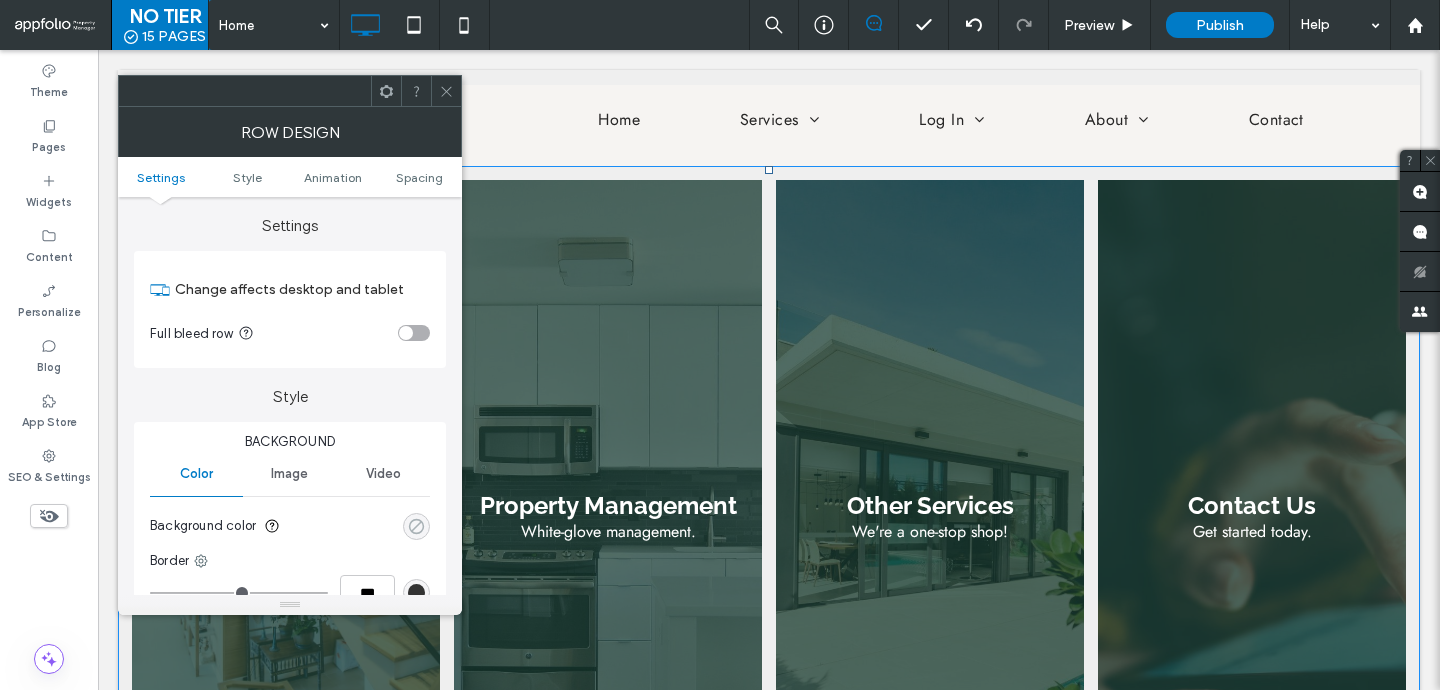 click 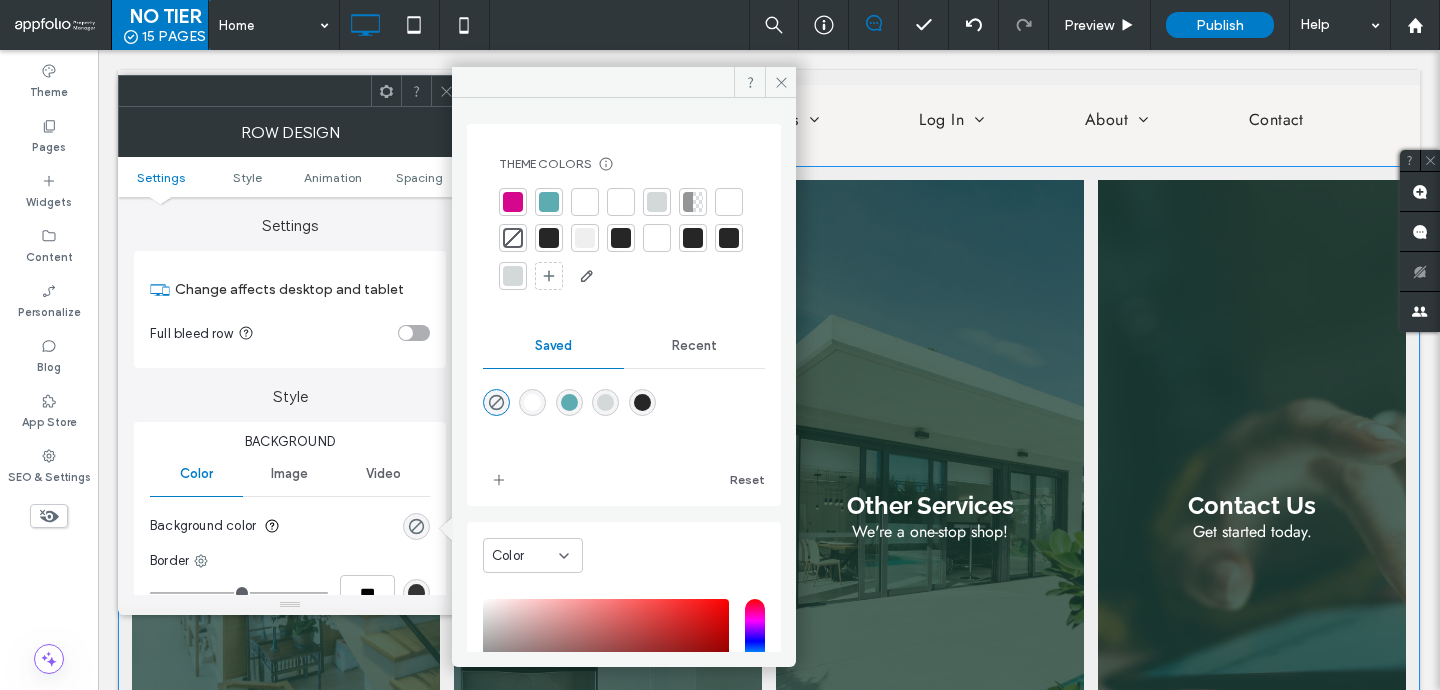 click at bounding box center (549, 238) 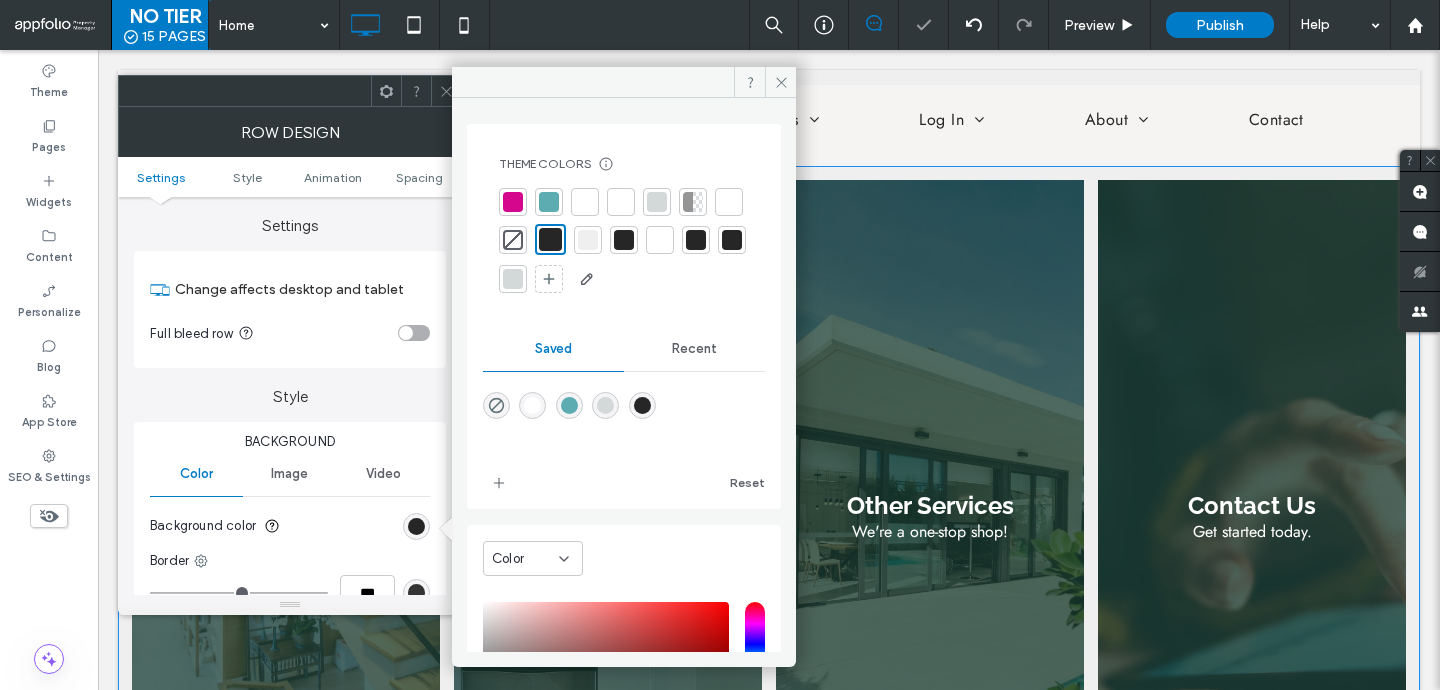click 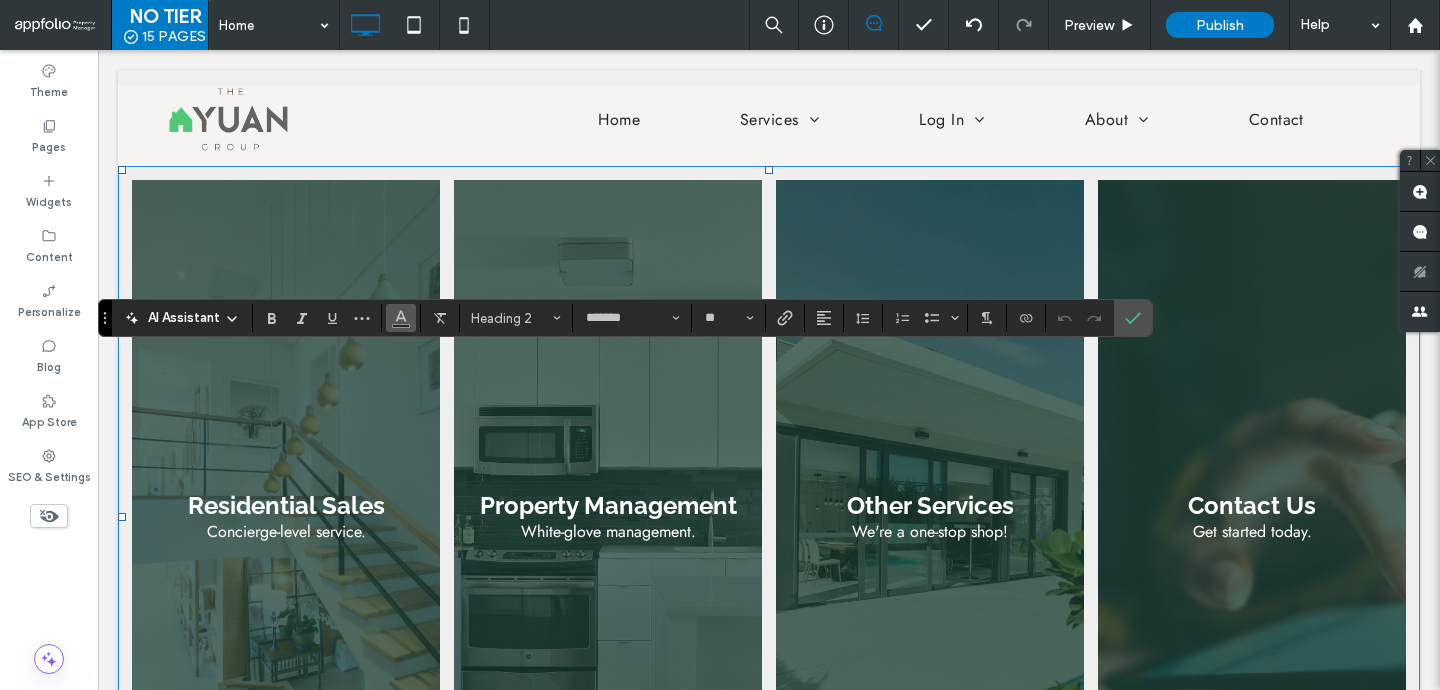 click at bounding box center [401, 318] 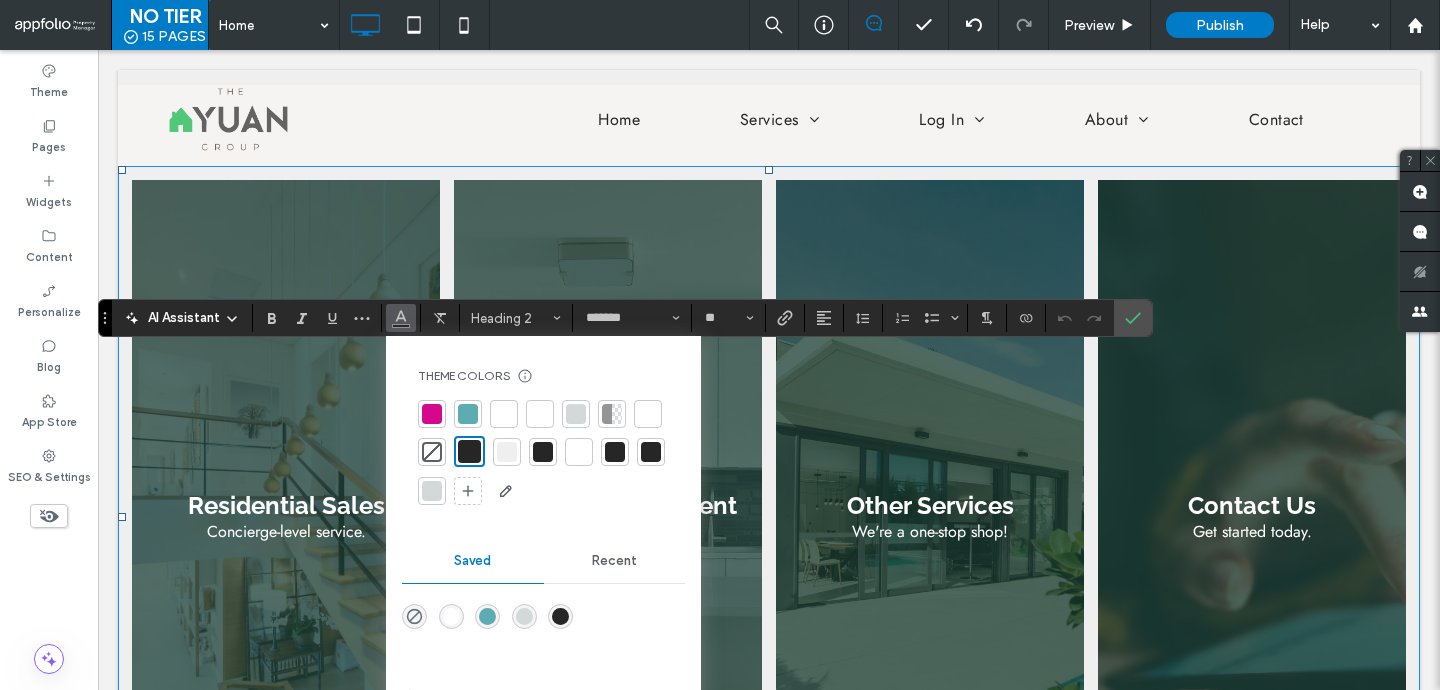 click at bounding box center [504, 414] 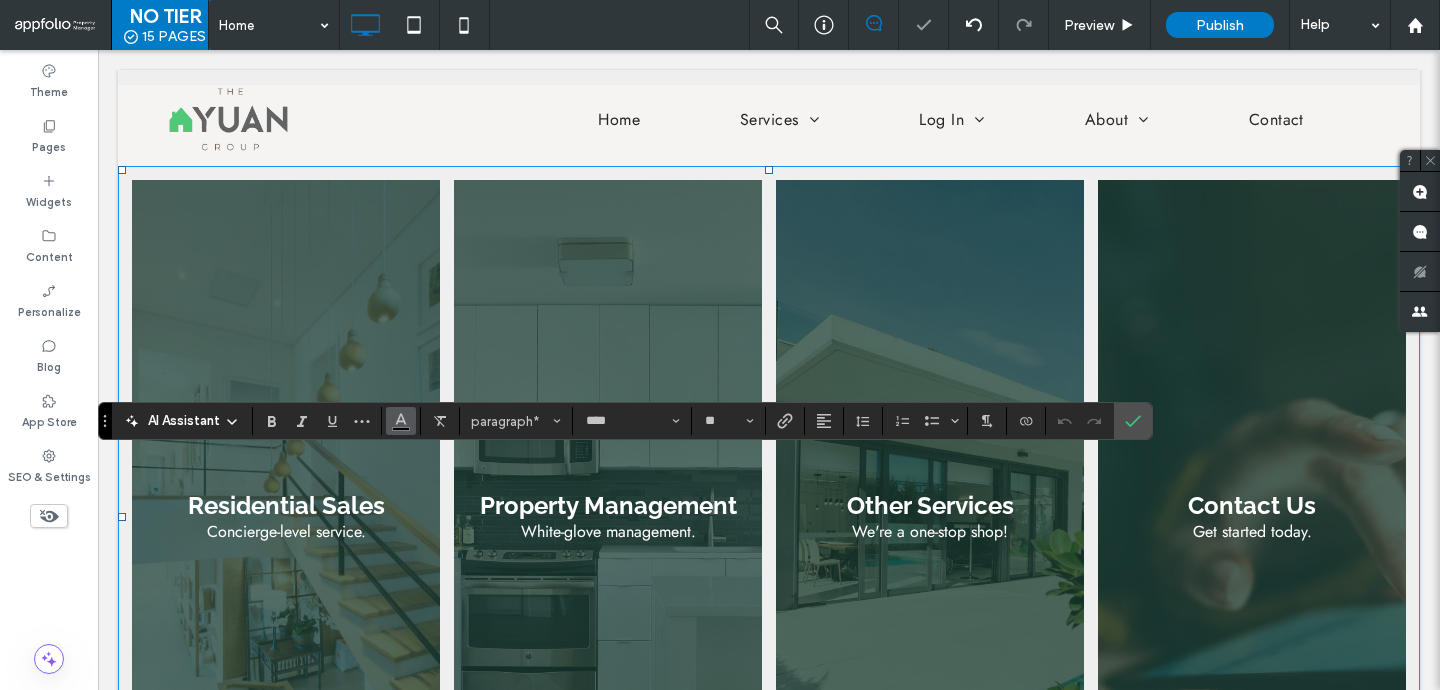 click 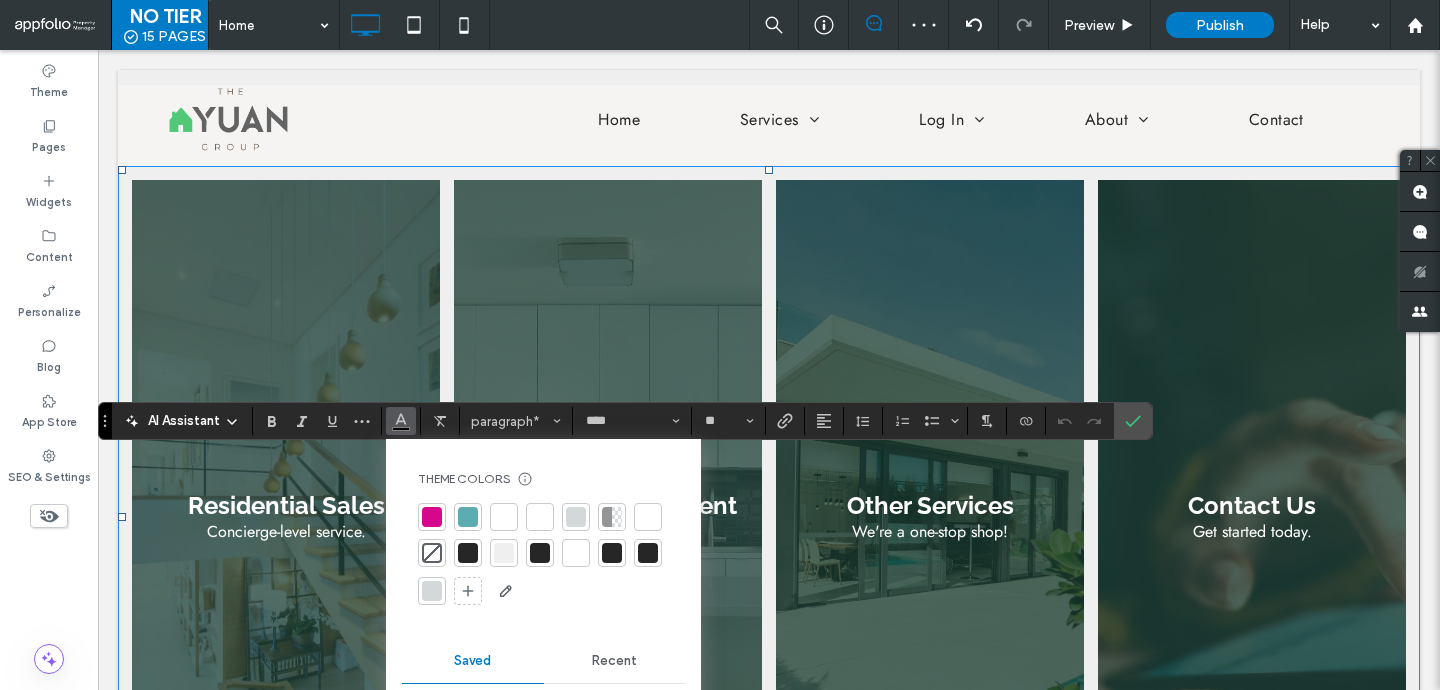 click at bounding box center (504, 517) 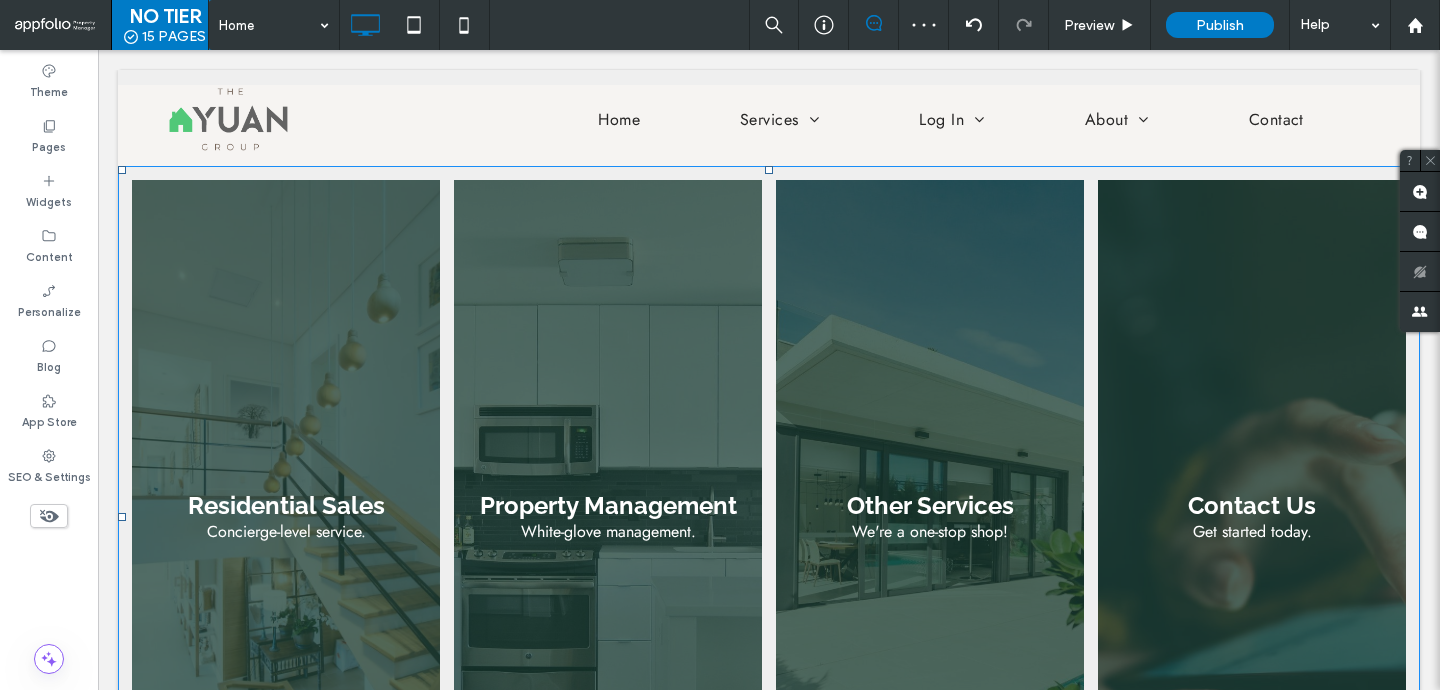 type on "****" 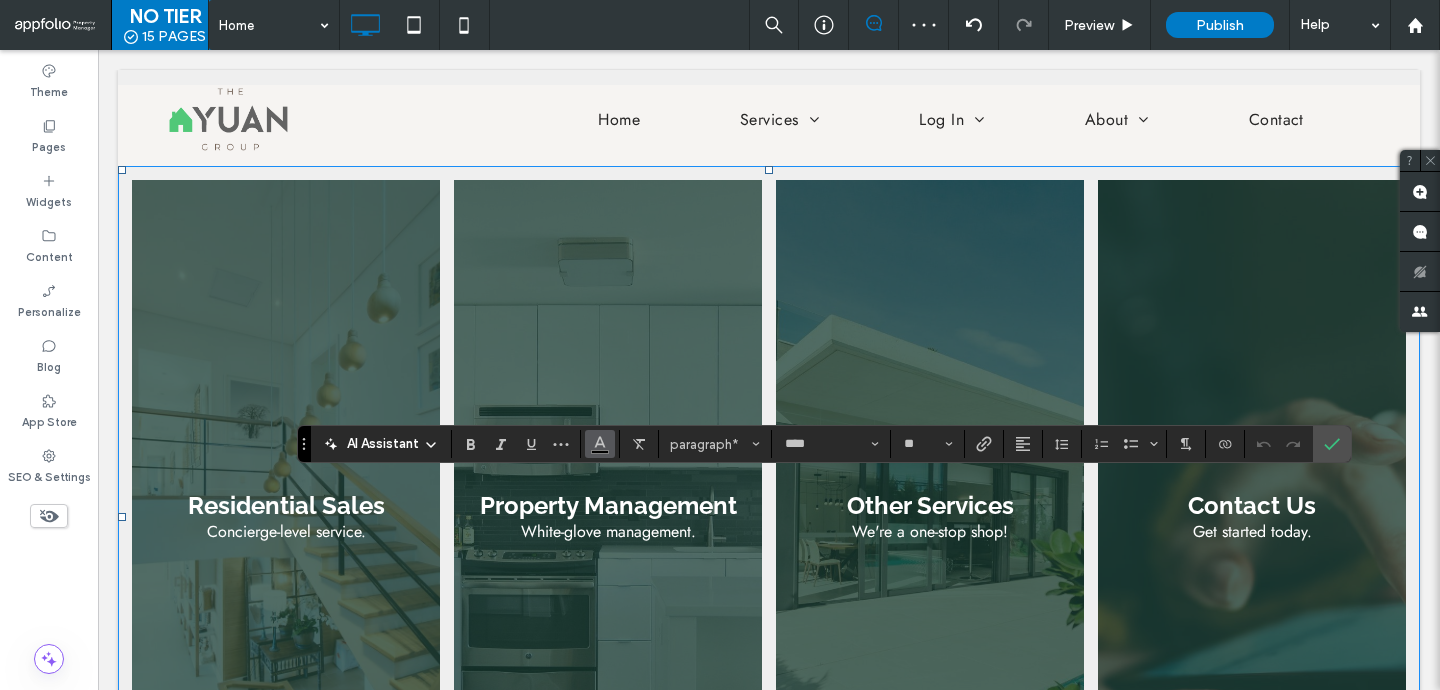 click 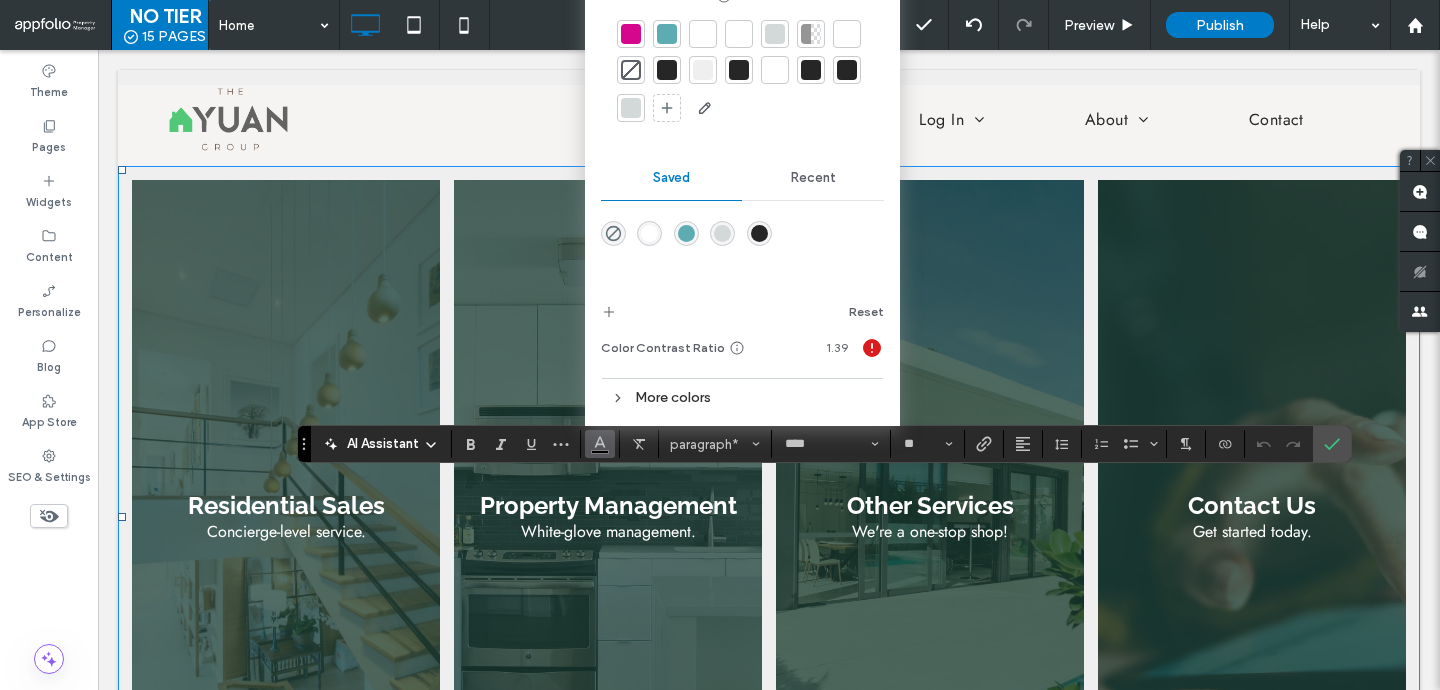 click at bounding box center (703, 34) 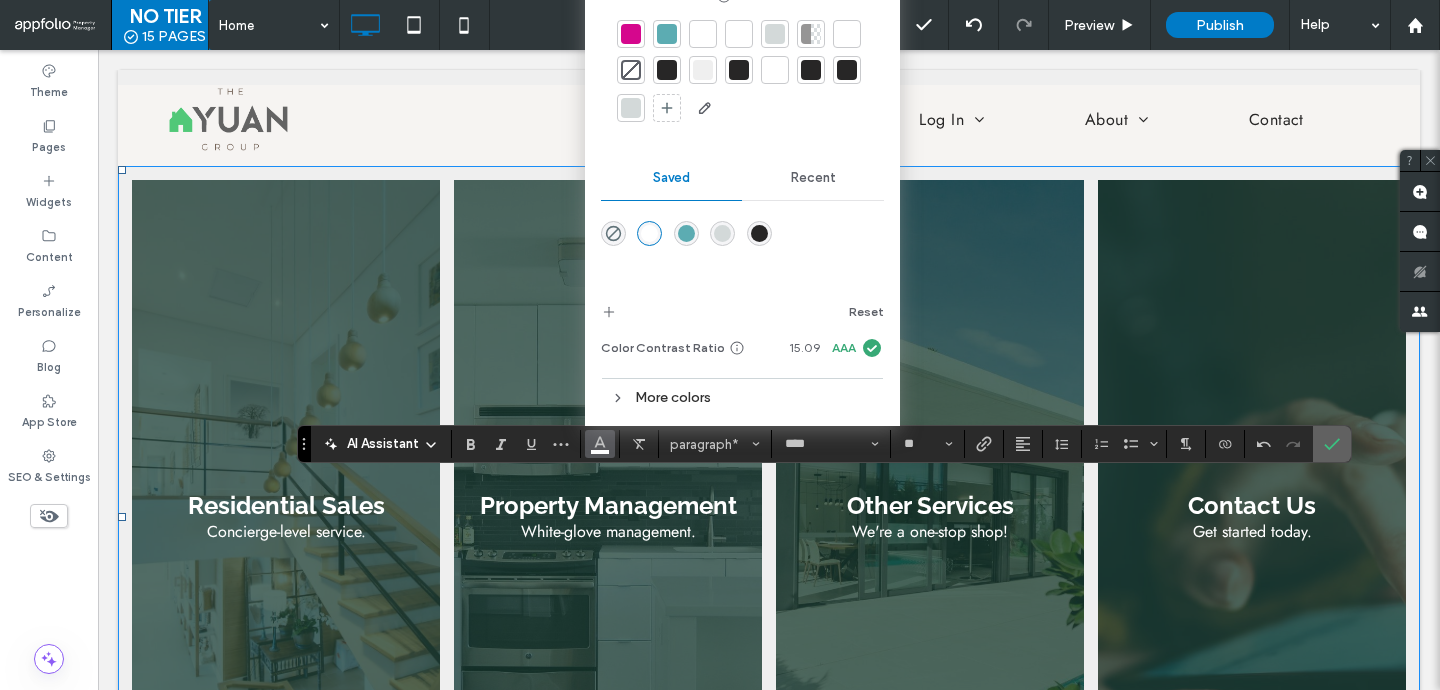 click 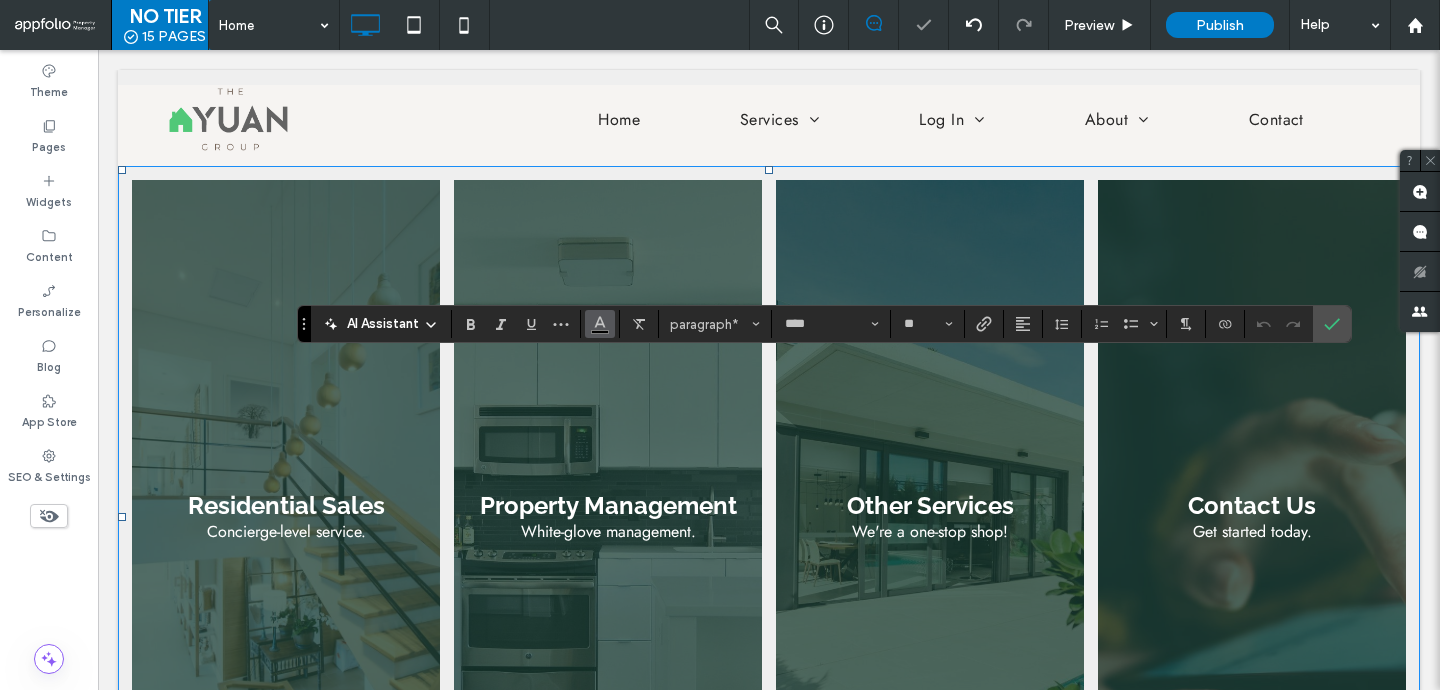 click at bounding box center (600, 322) 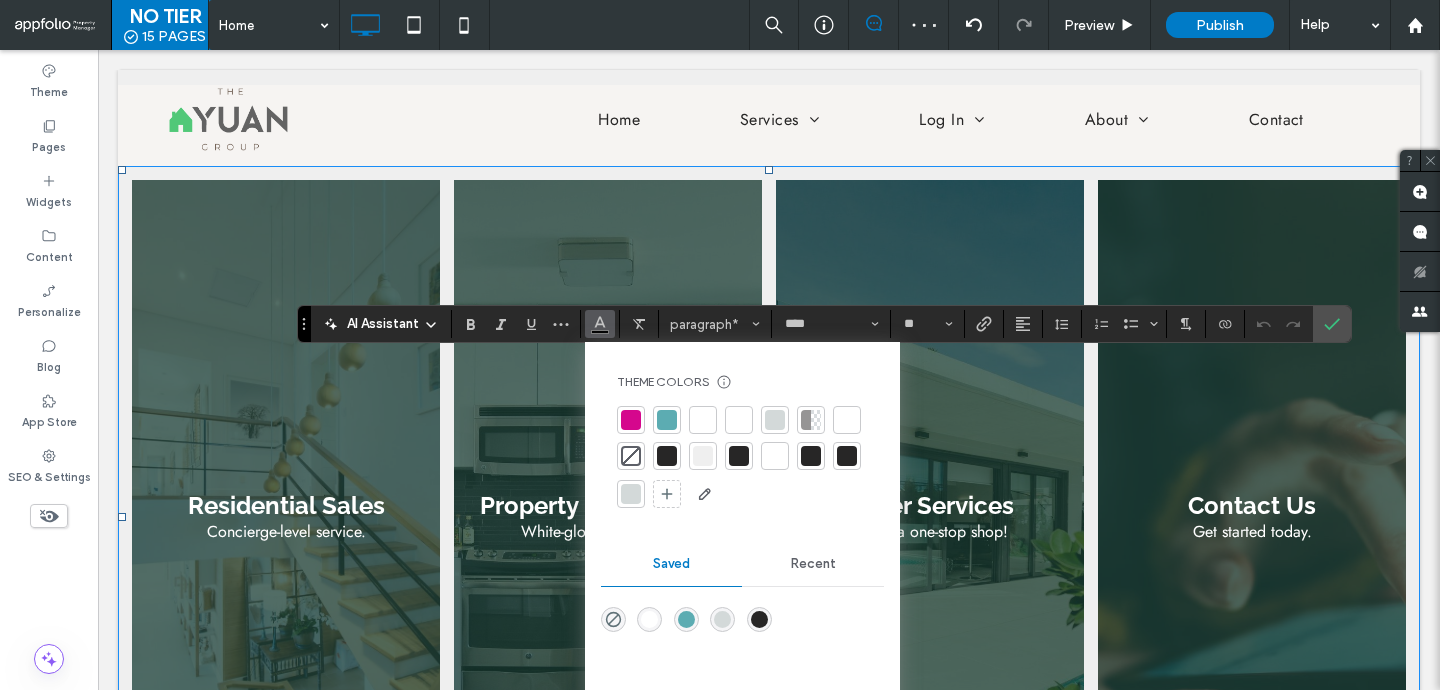 click at bounding box center (703, 420) 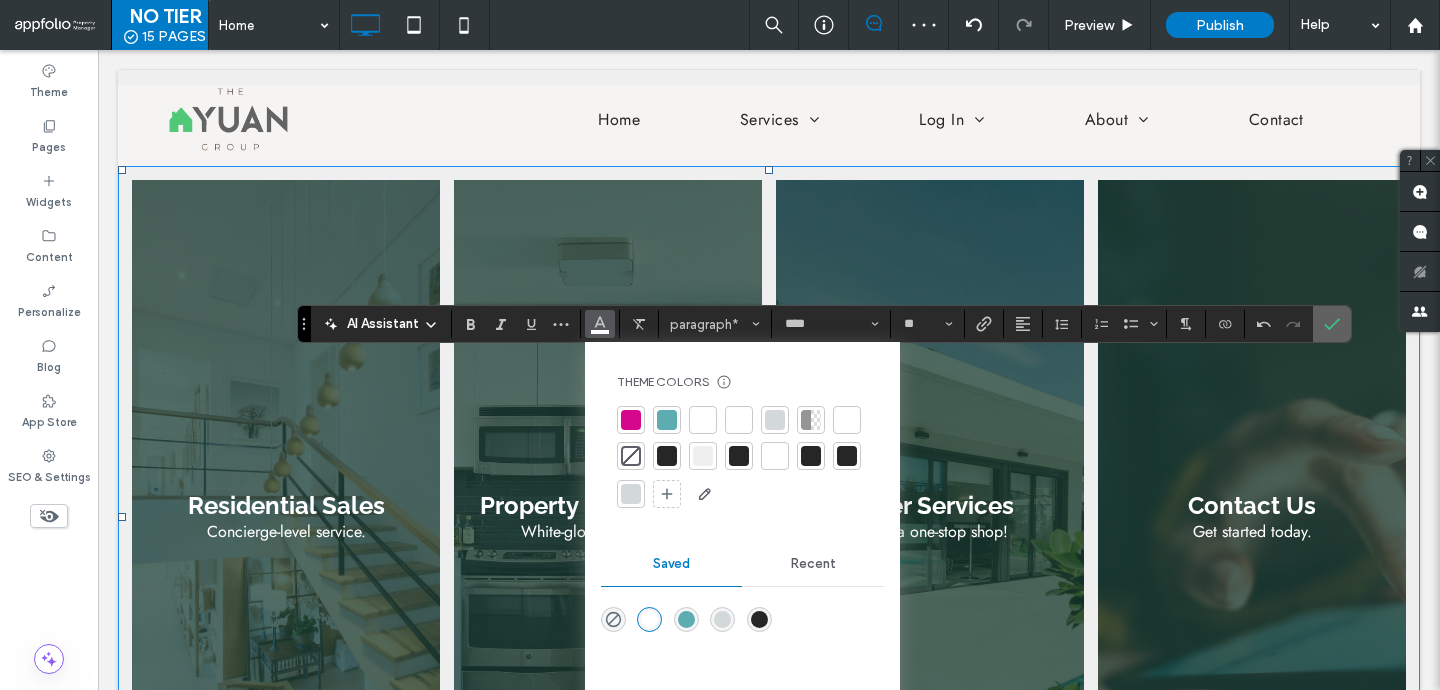 click at bounding box center (1328, 324) 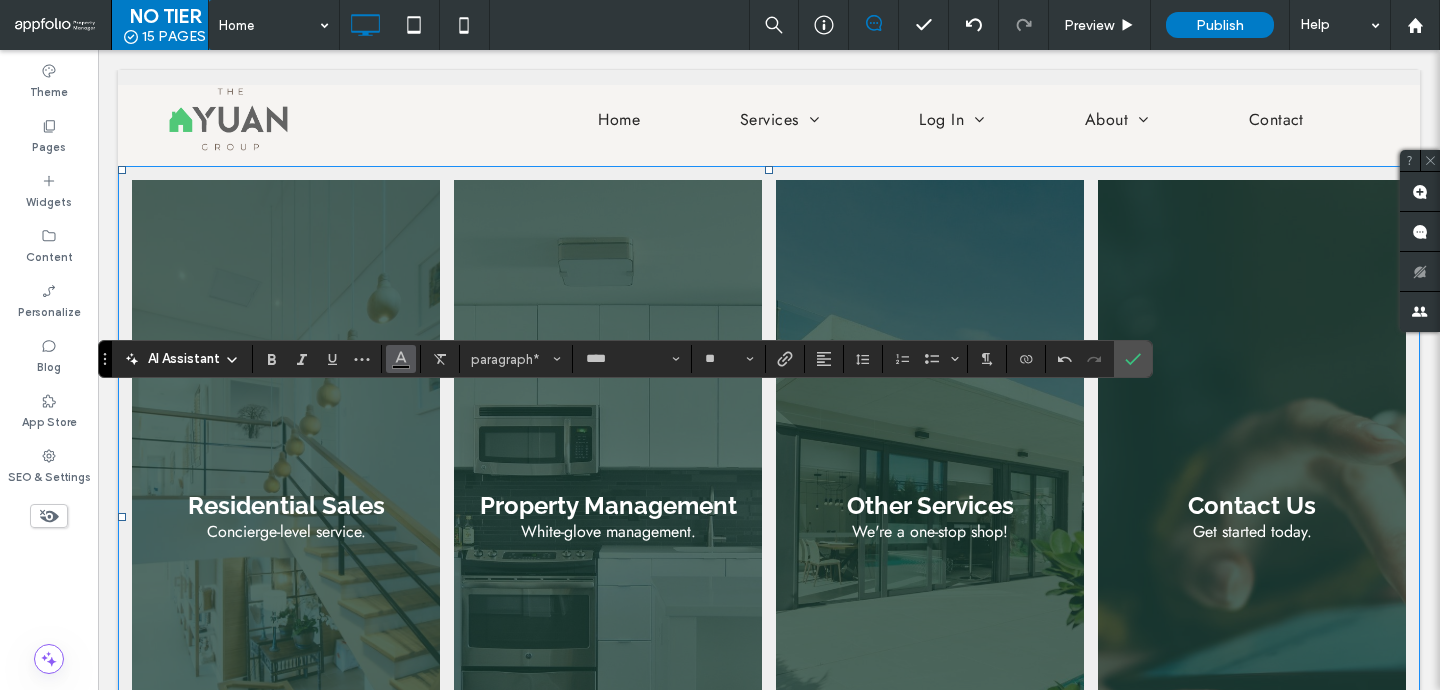 click 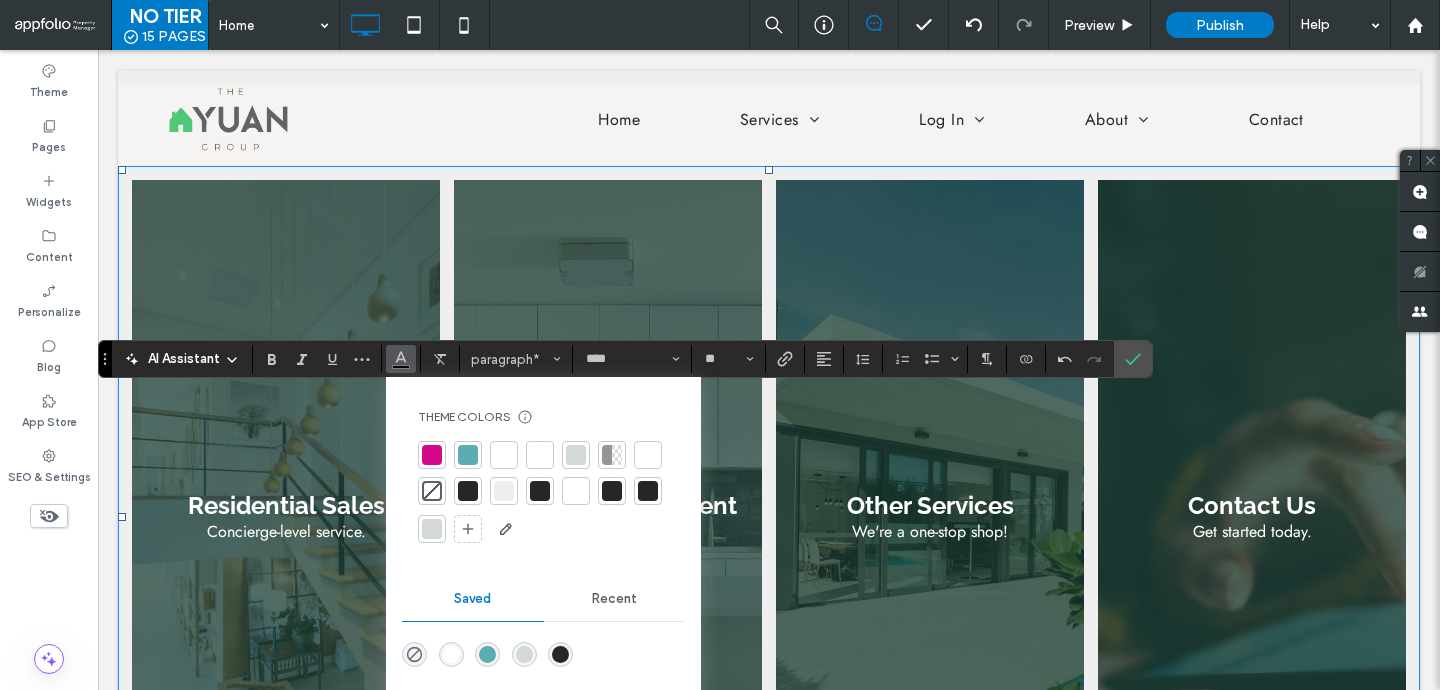 click at bounding box center [504, 455] 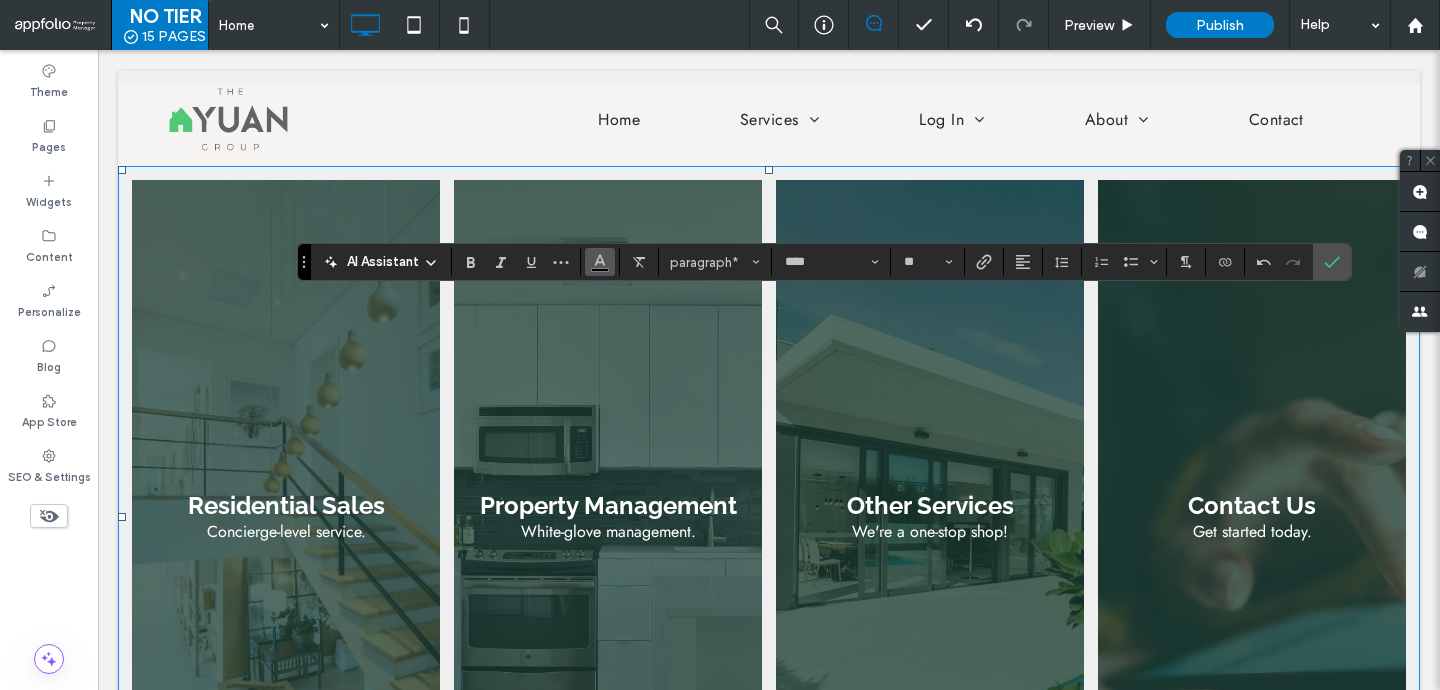 click 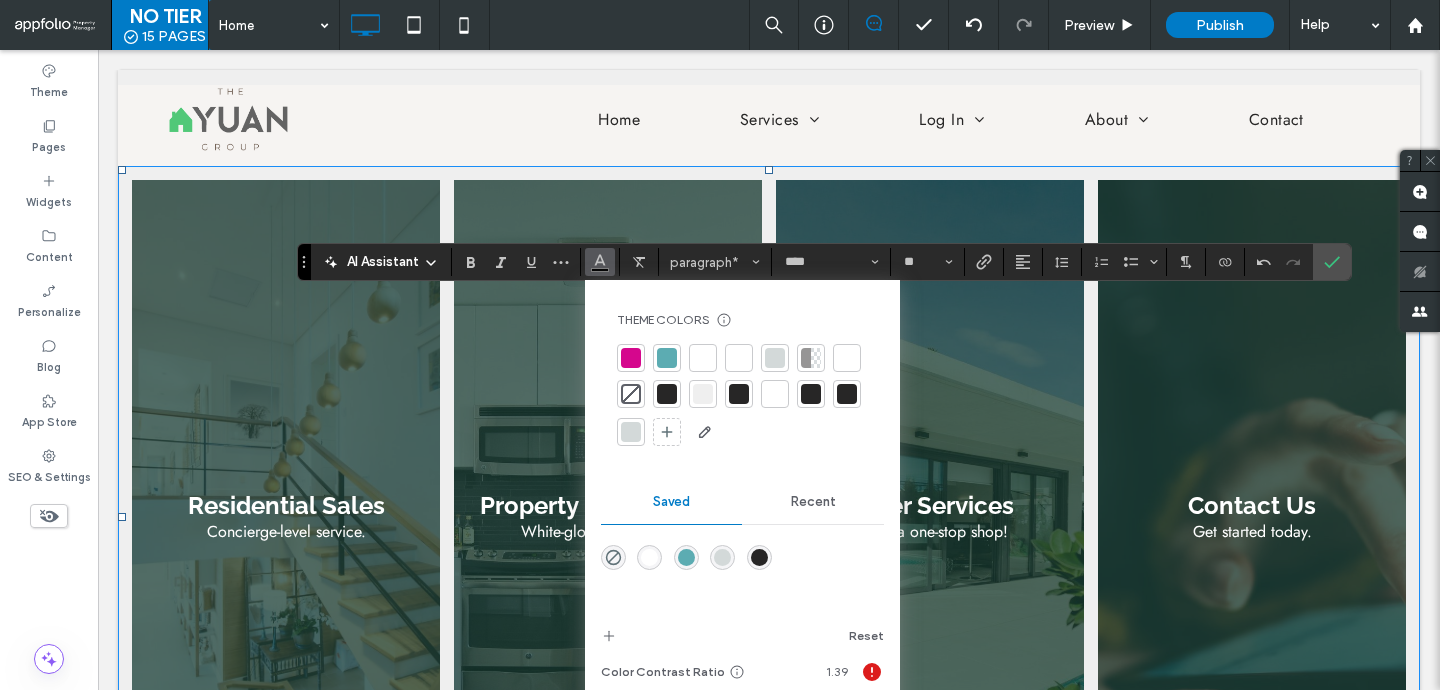 click at bounding box center (703, 358) 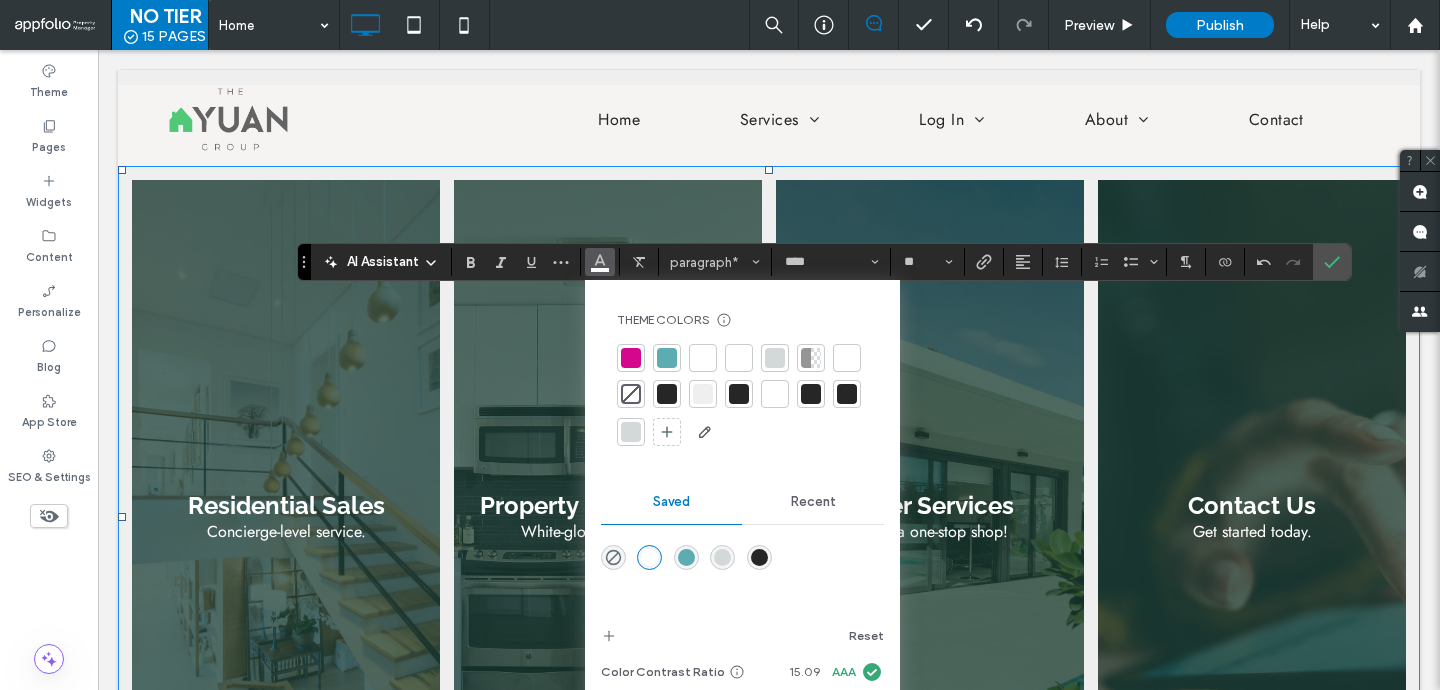 click at bounding box center (739, 358) 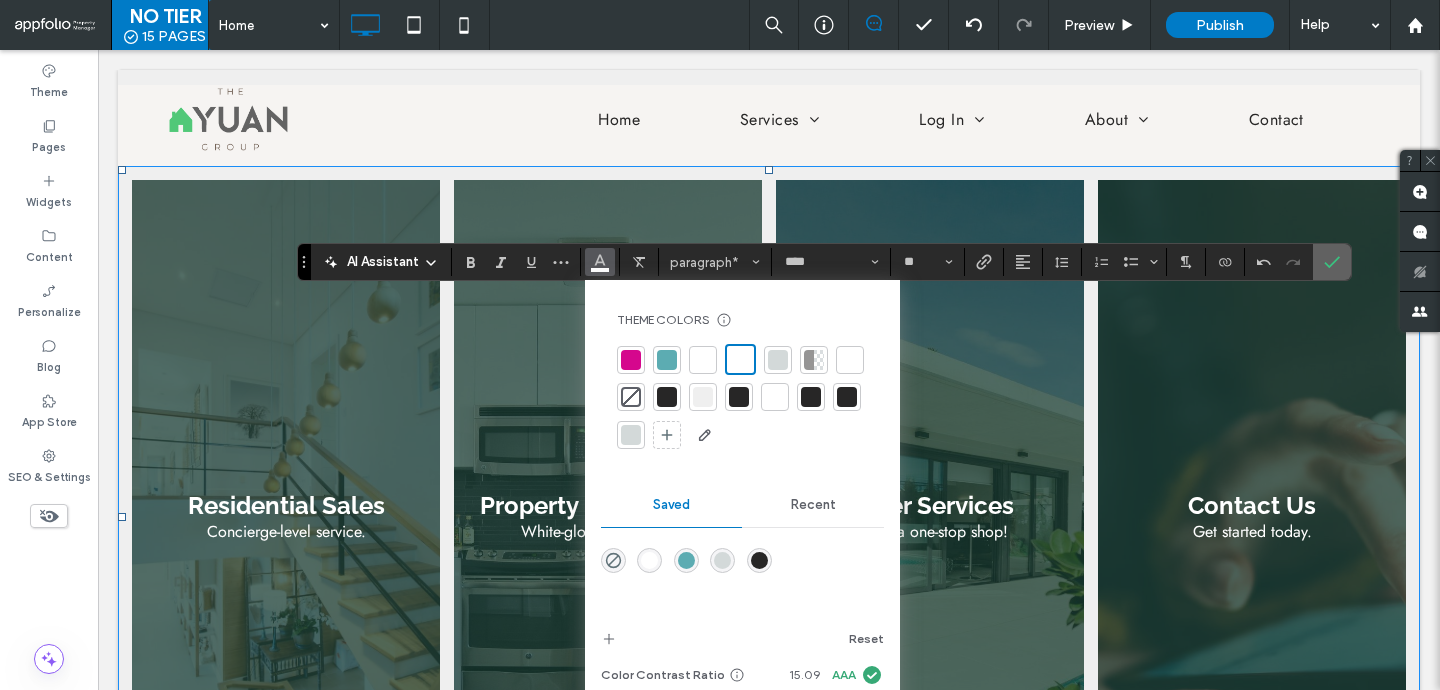 click 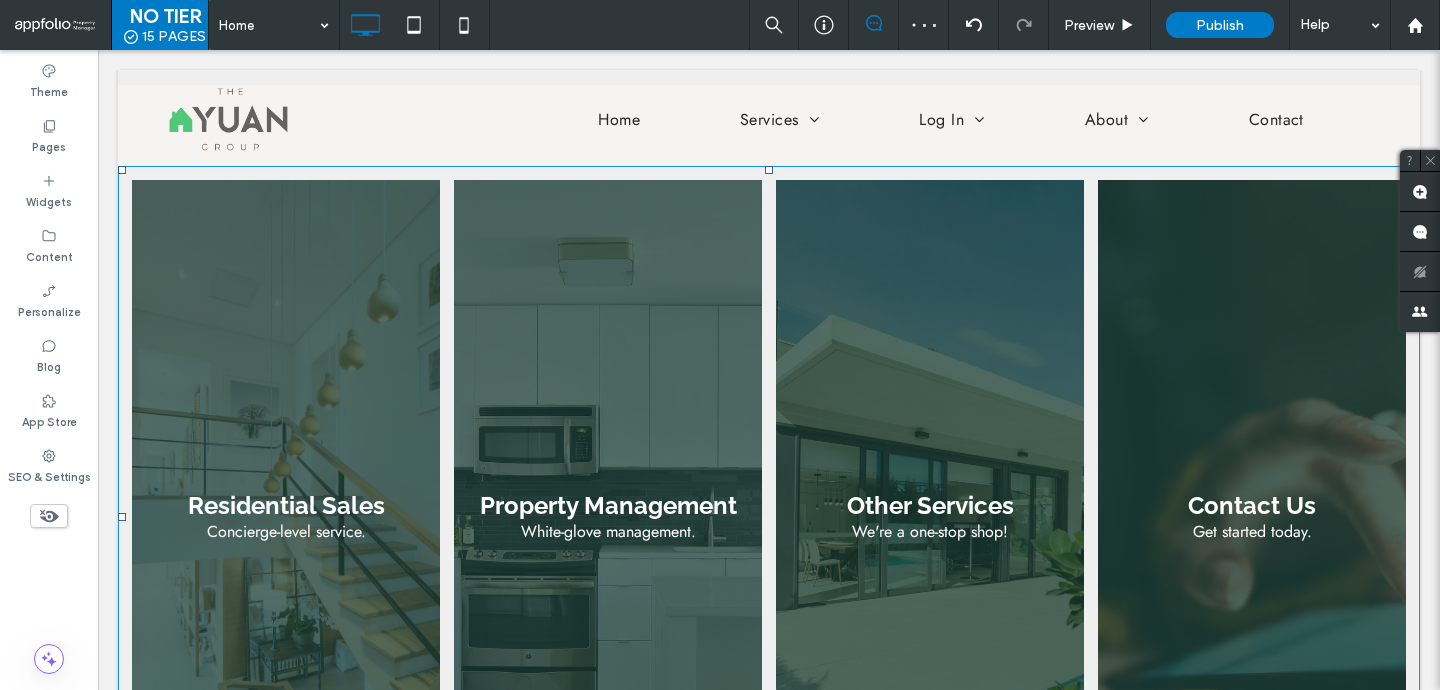 type on "****" 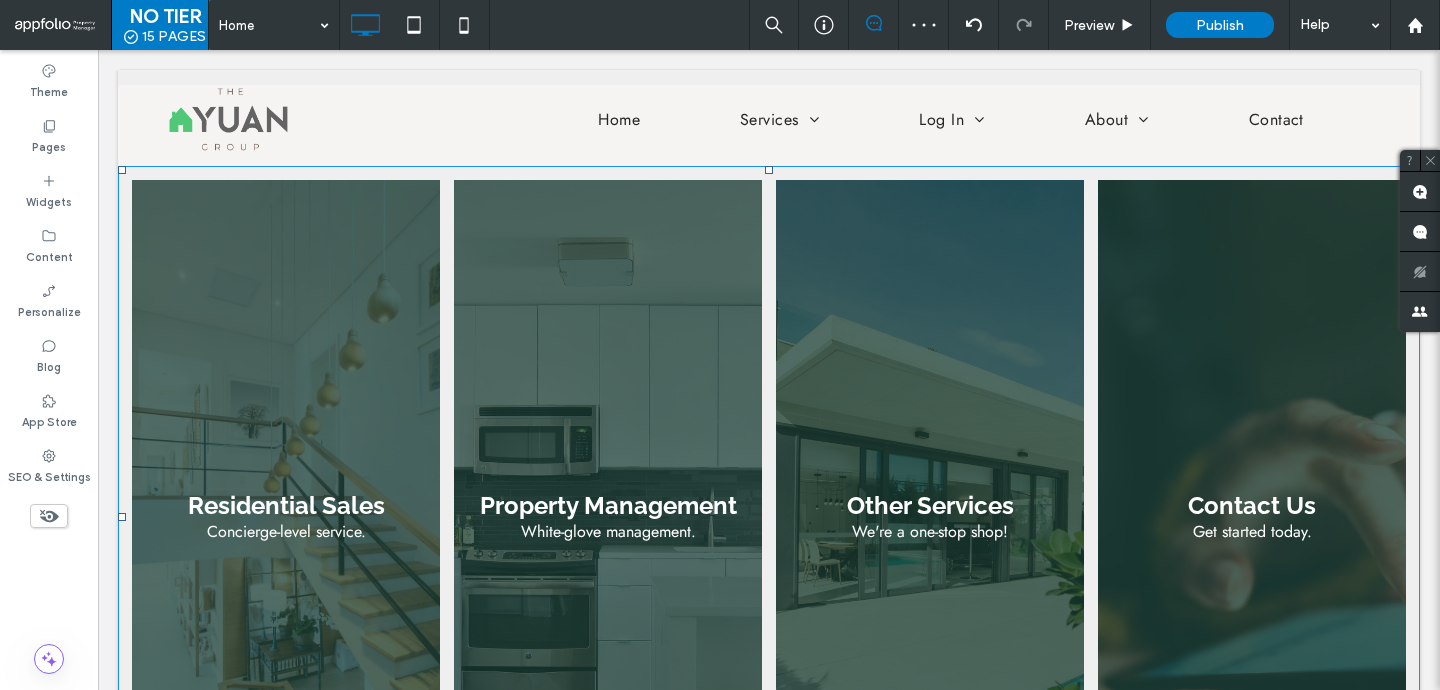 type on "**" 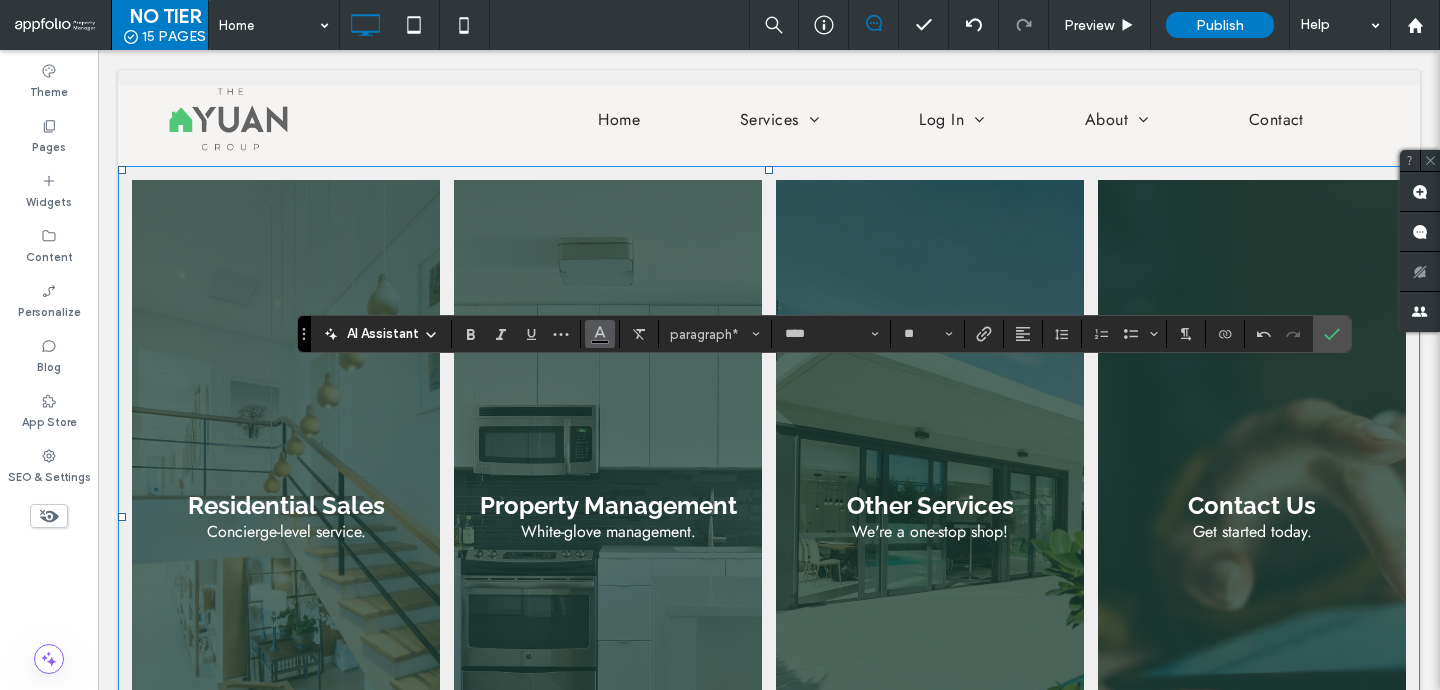 click at bounding box center (600, 332) 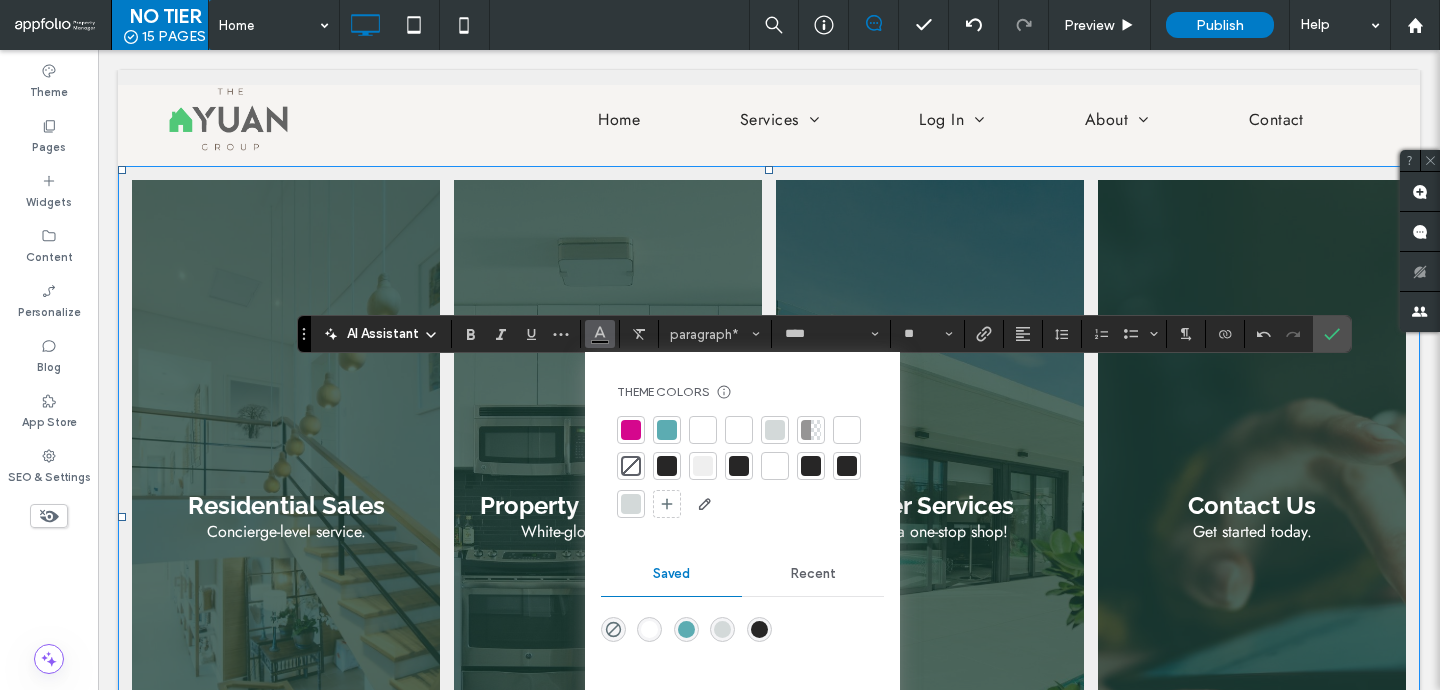 click at bounding box center [739, 430] 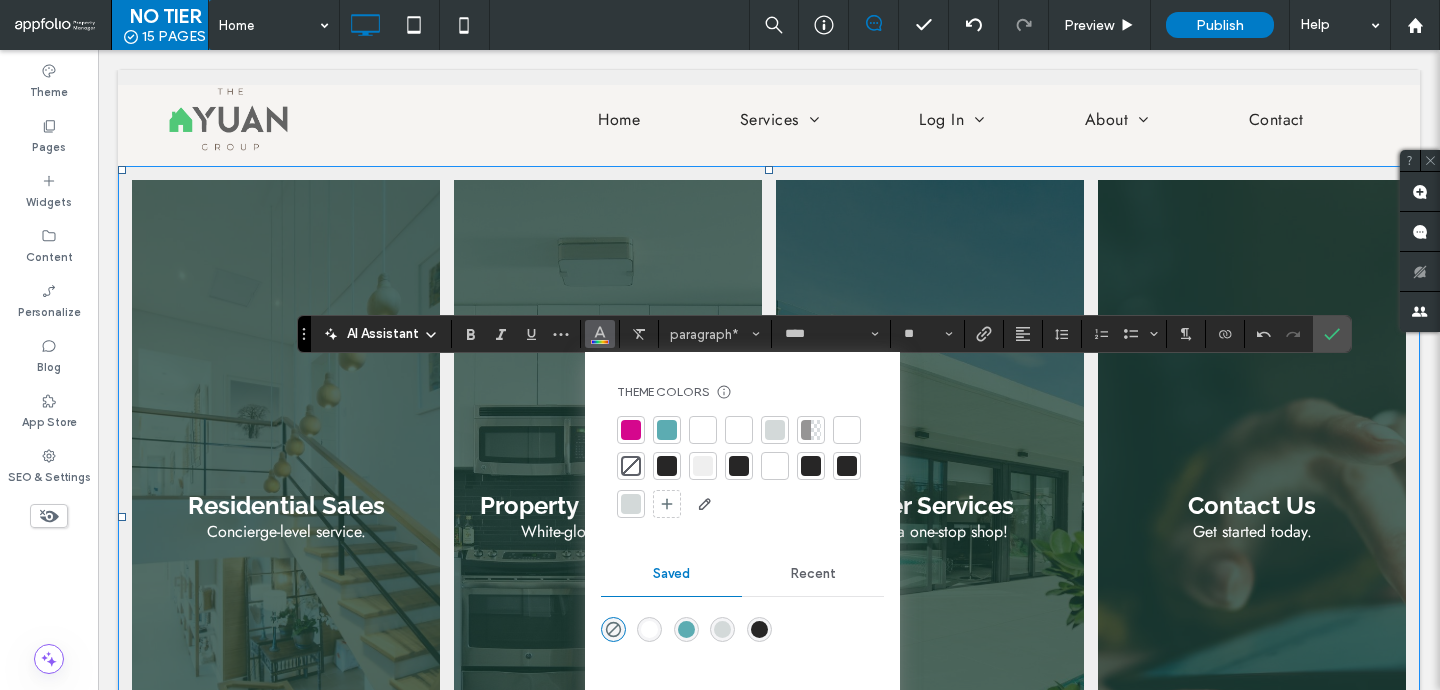 click at bounding box center [1279, 334] 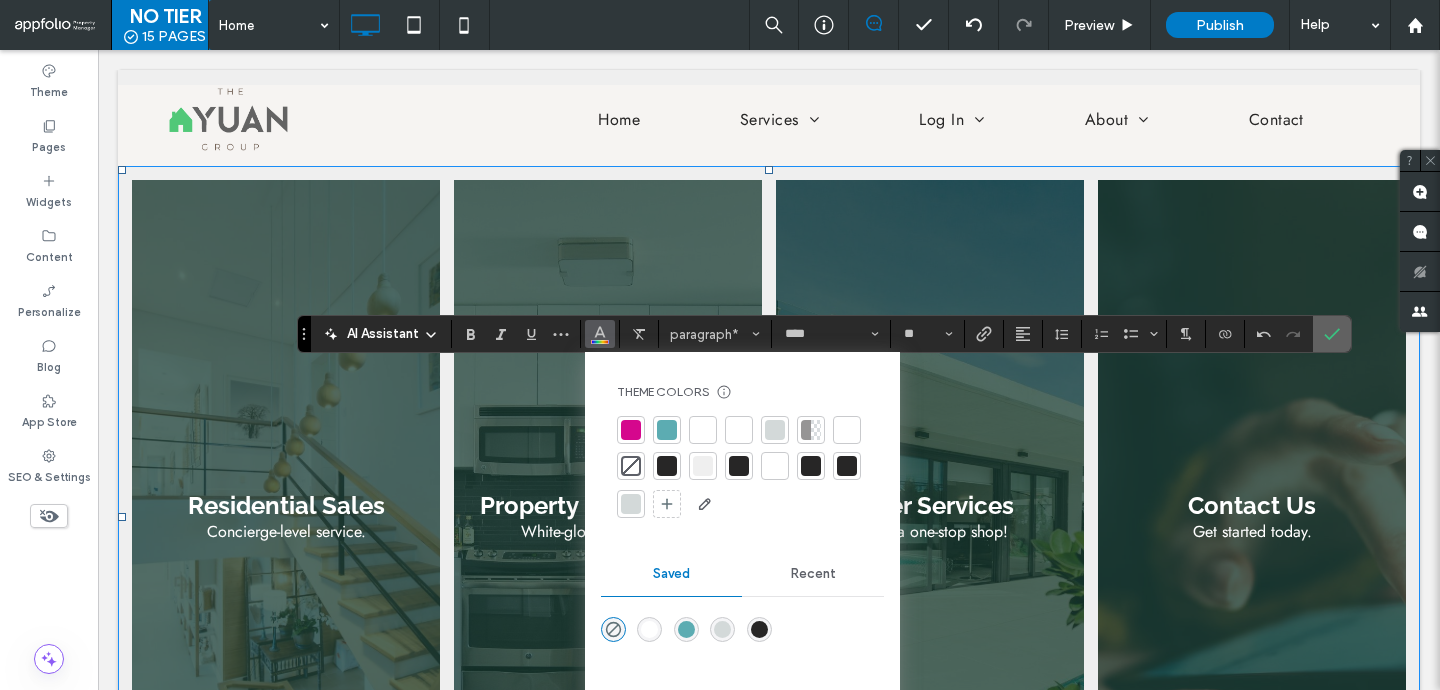 click at bounding box center [1332, 334] 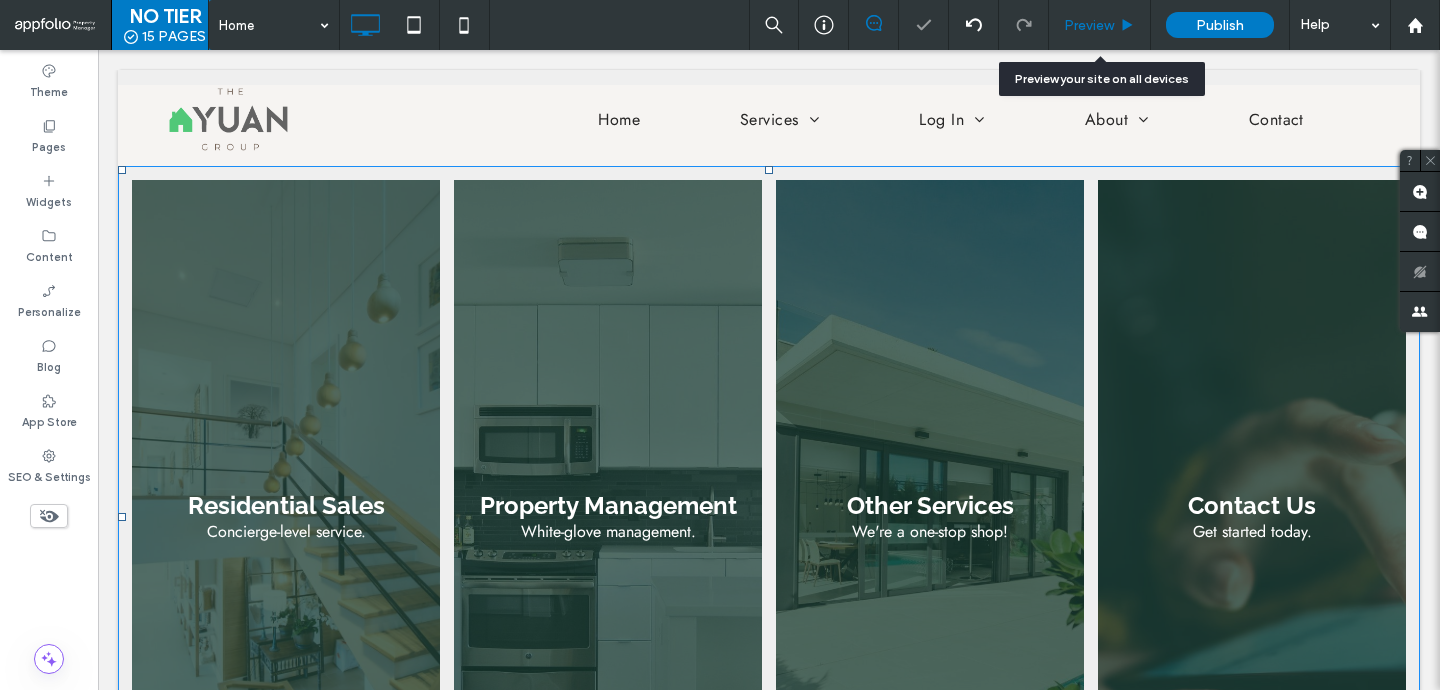 click 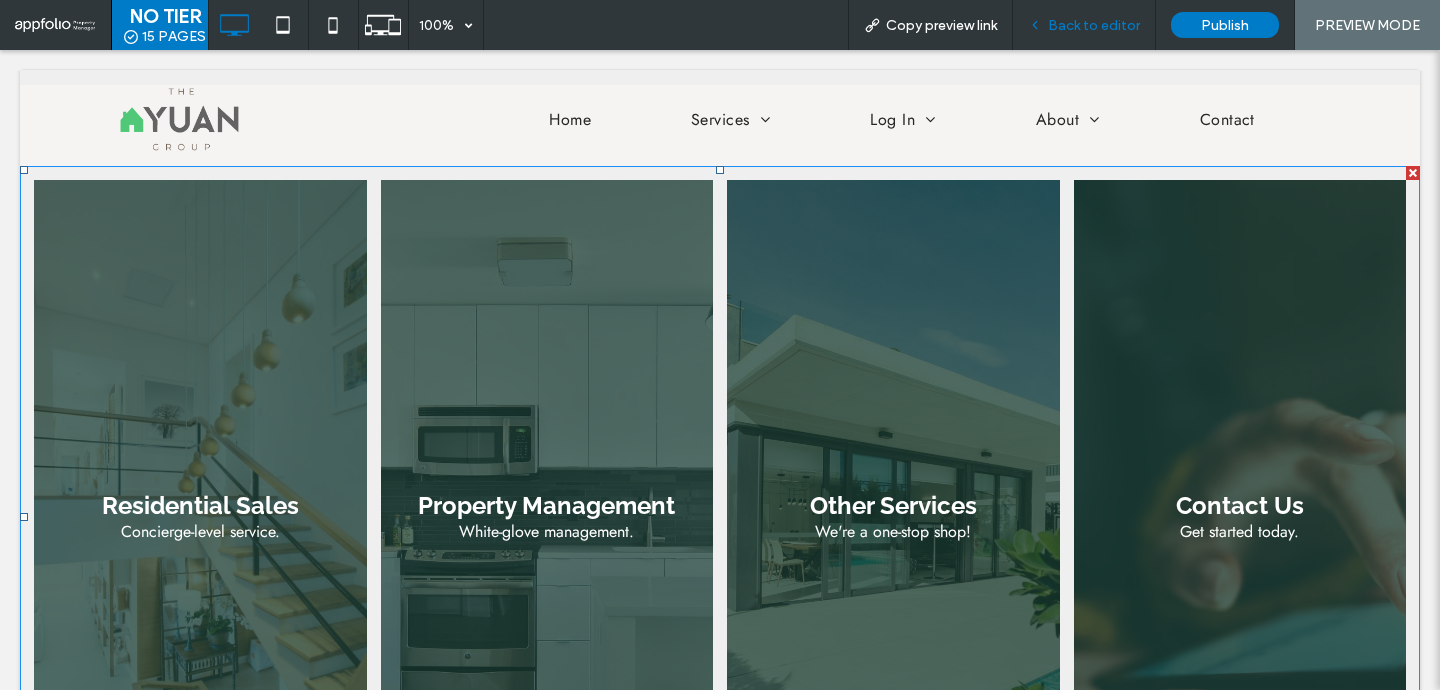 click on "Back to editor" at bounding box center [1084, 25] 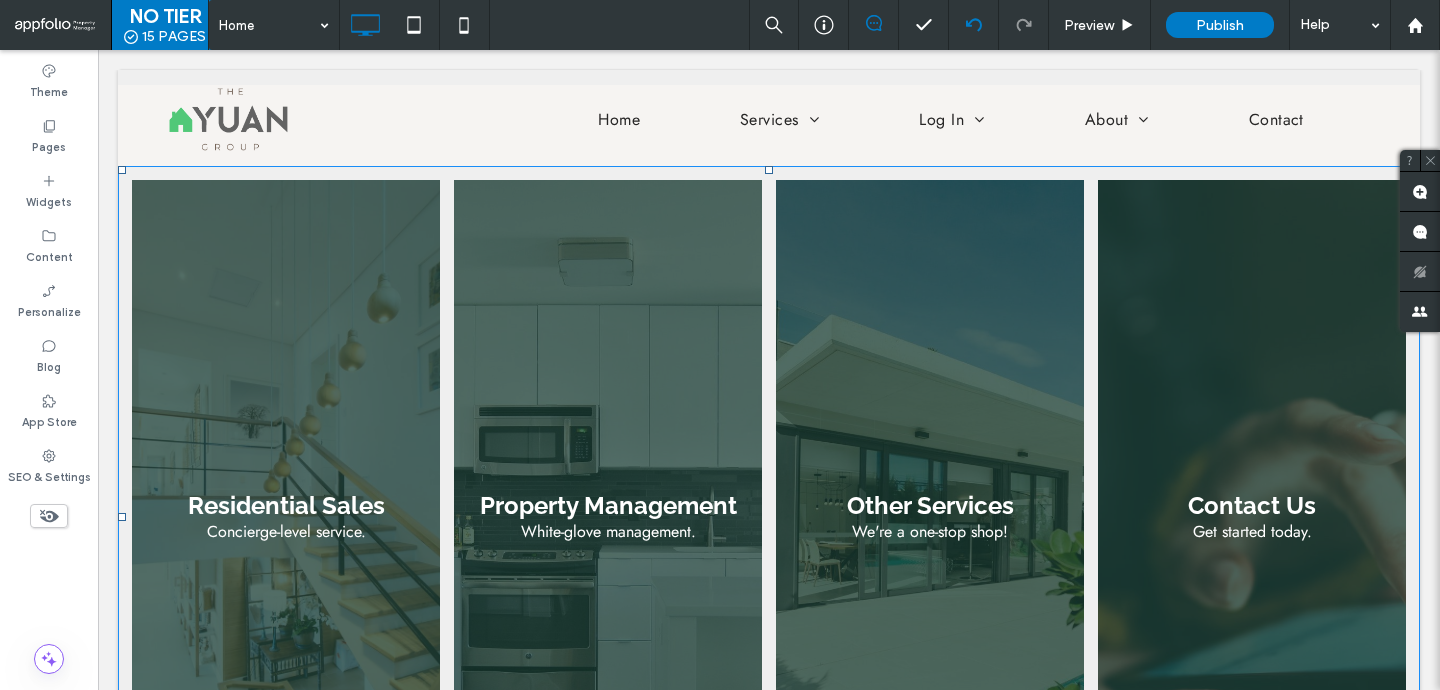 type on "****" 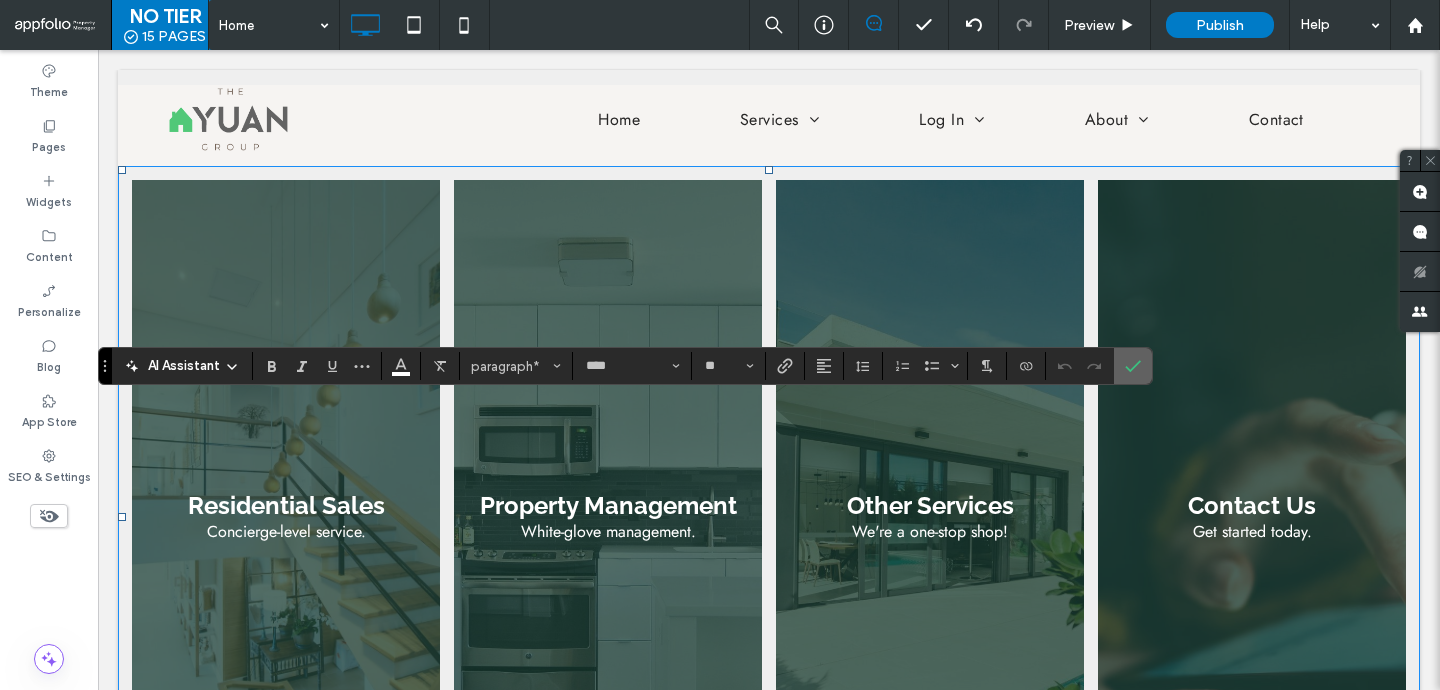 click 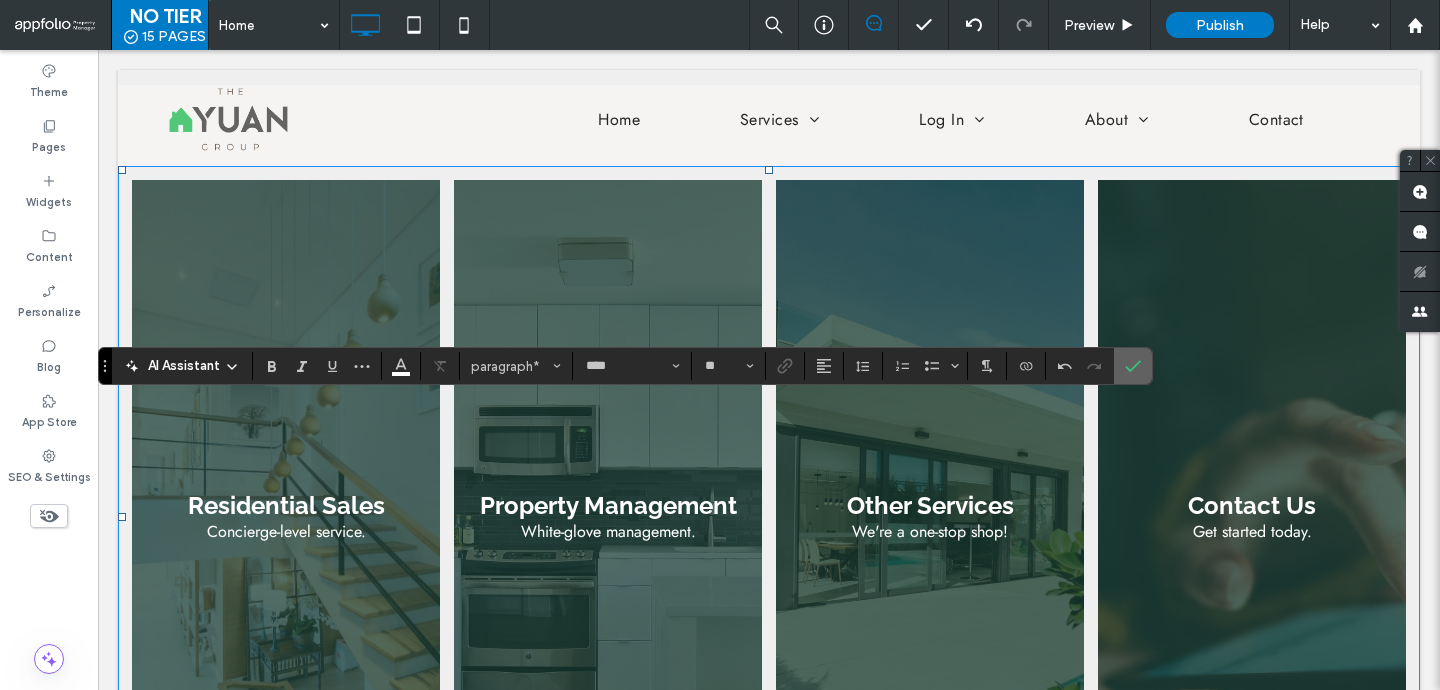 click at bounding box center (1133, 366) 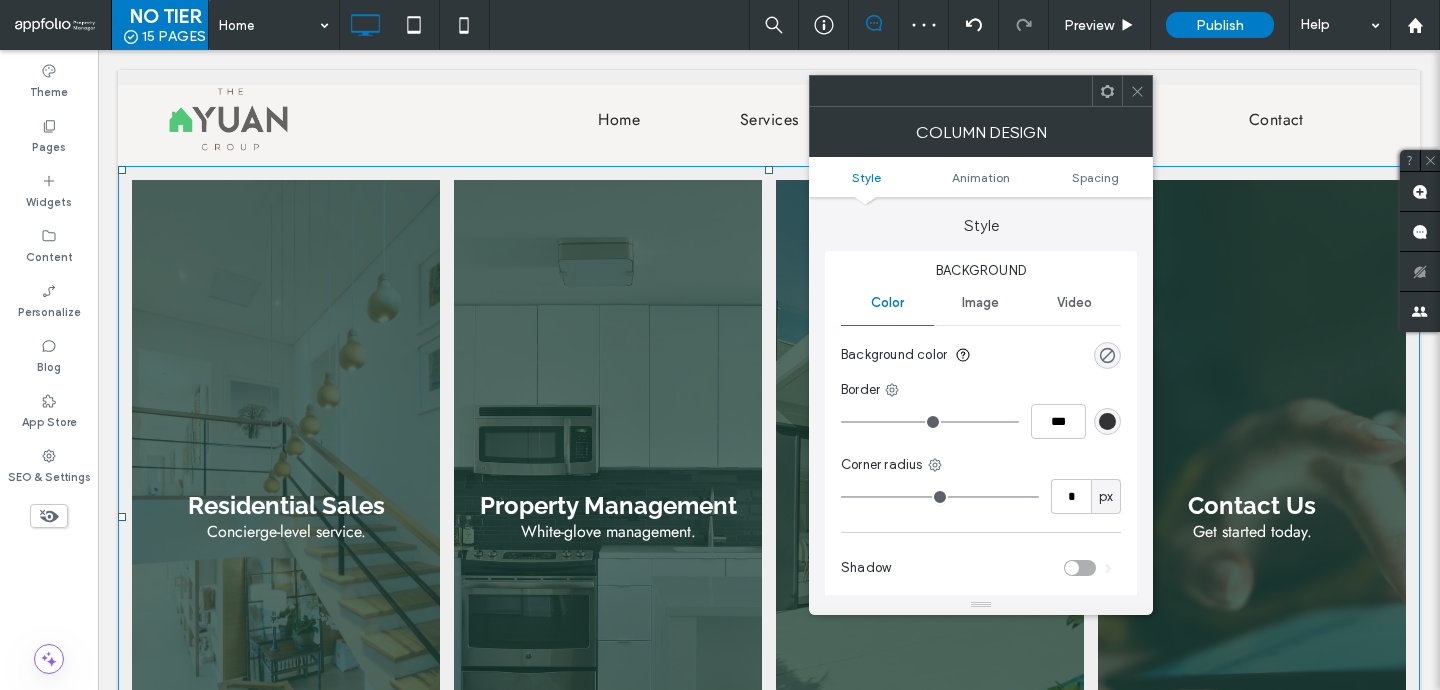 click 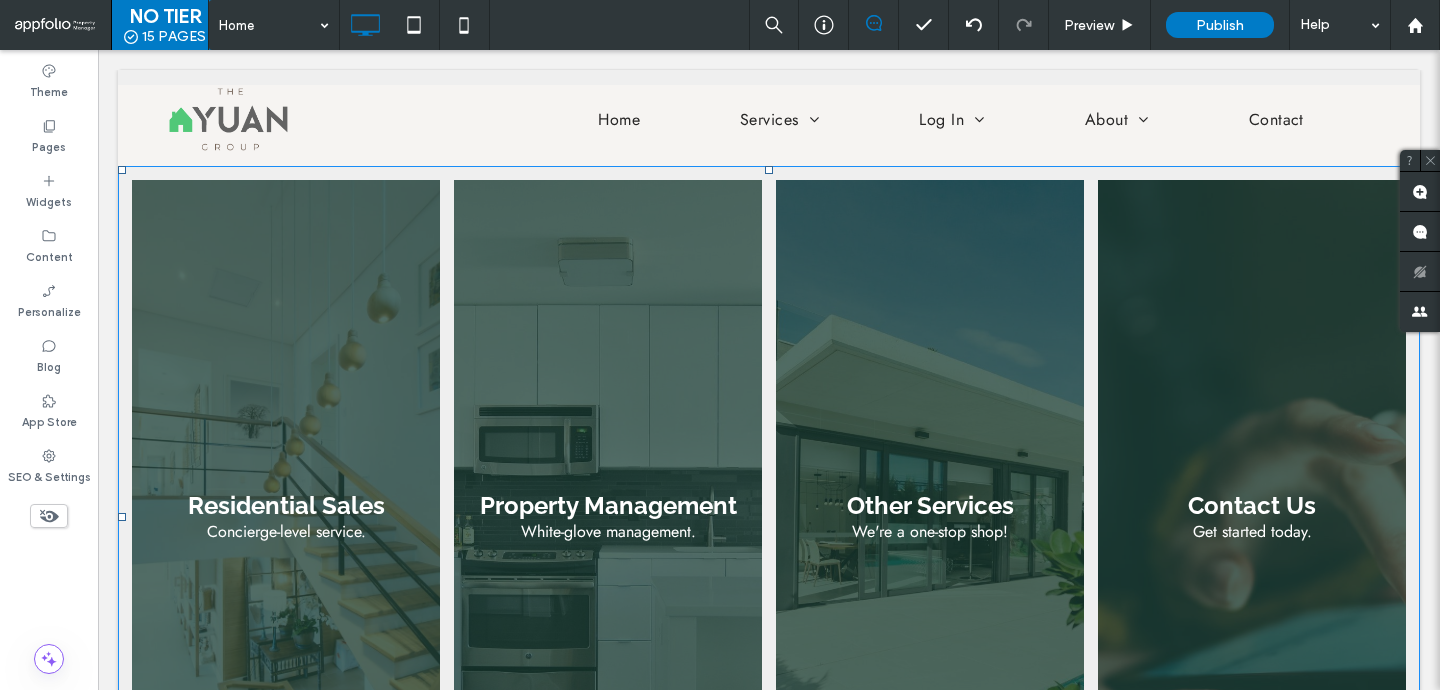 type on "****" 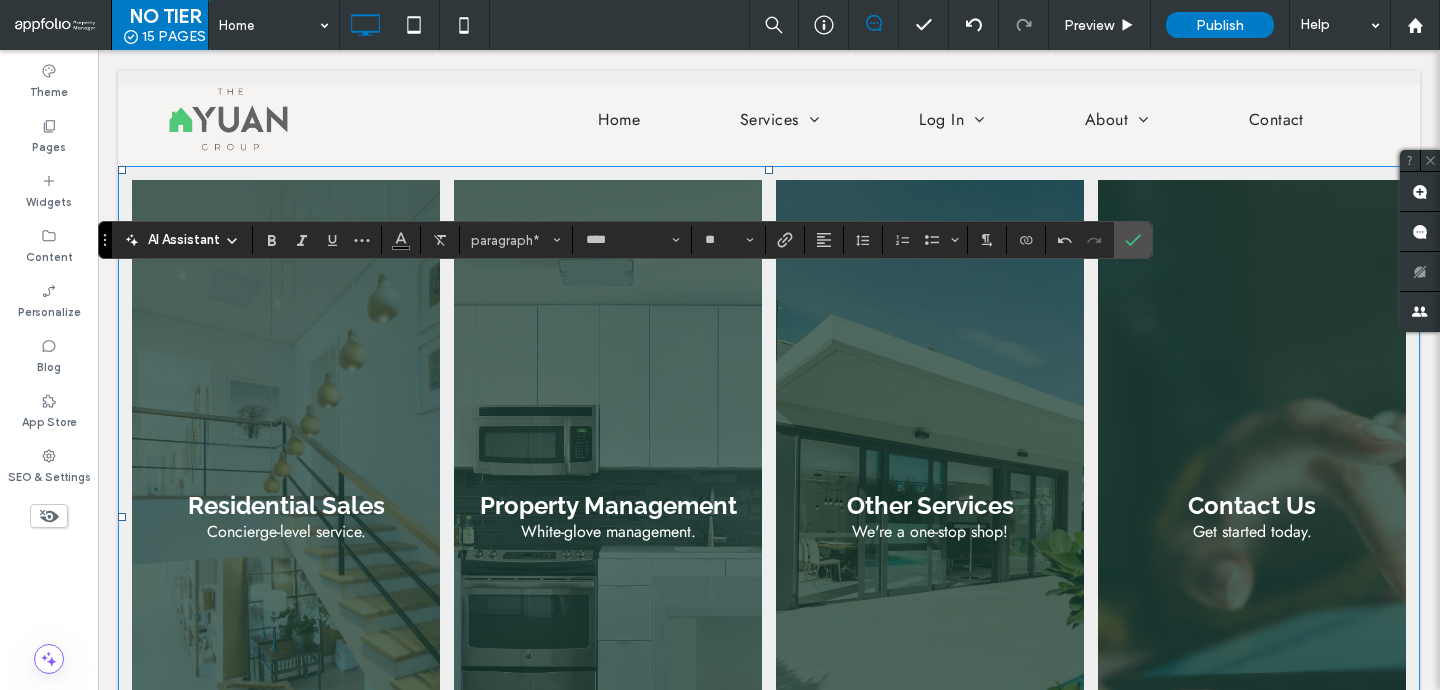 click at bounding box center [440, 240] 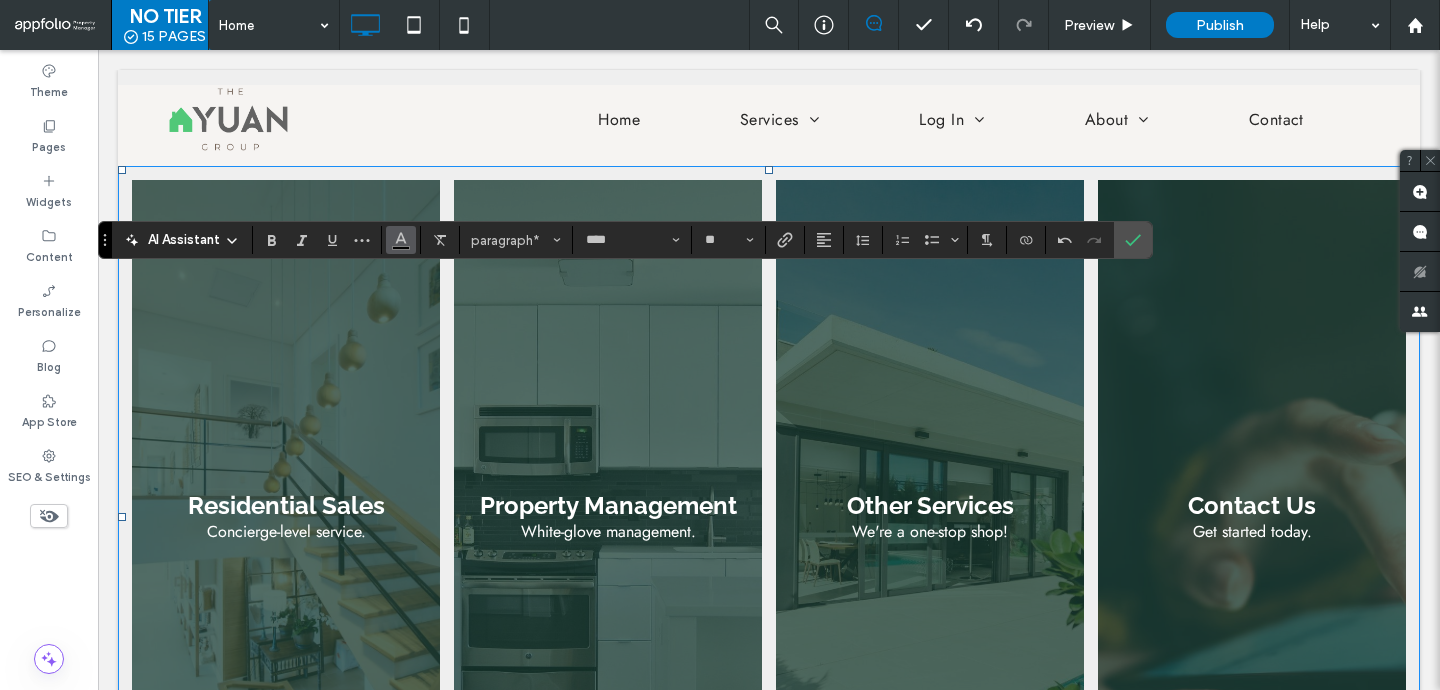 click at bounding box center (401, 238) 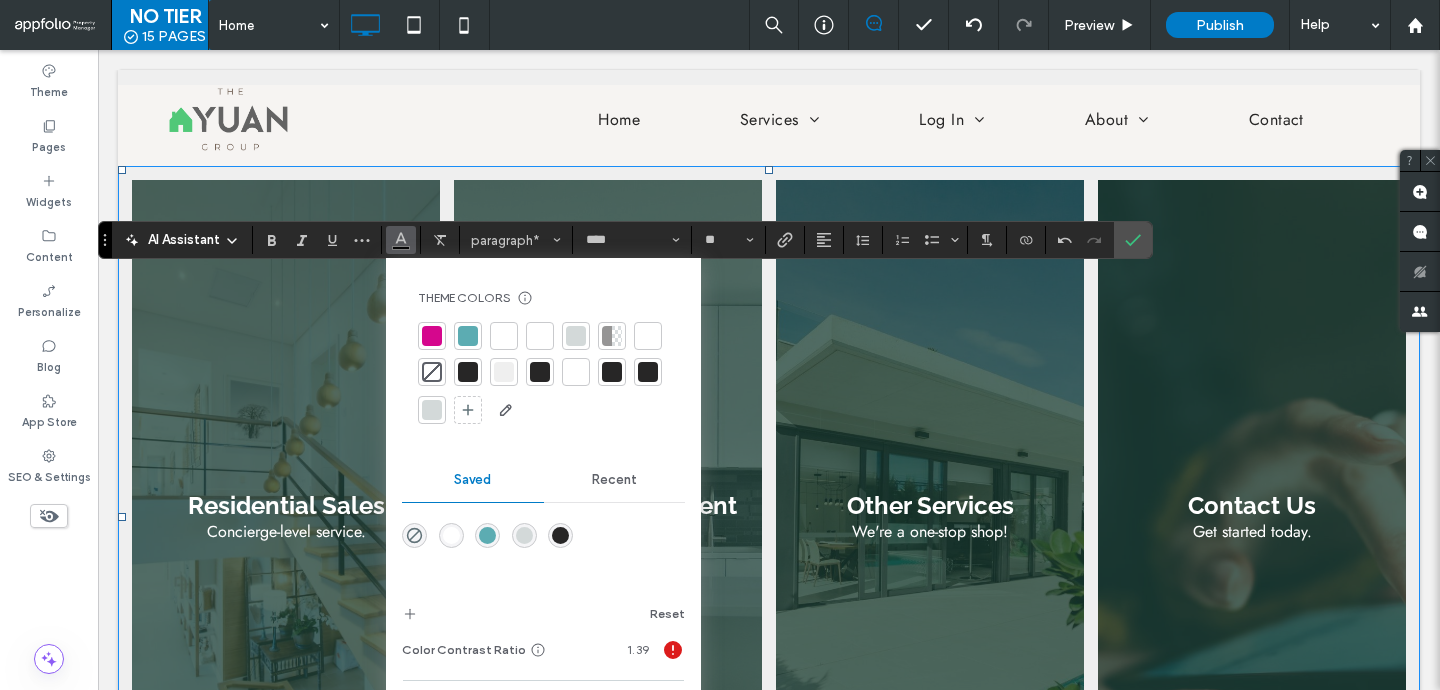 click at bounding box center (504, 336) 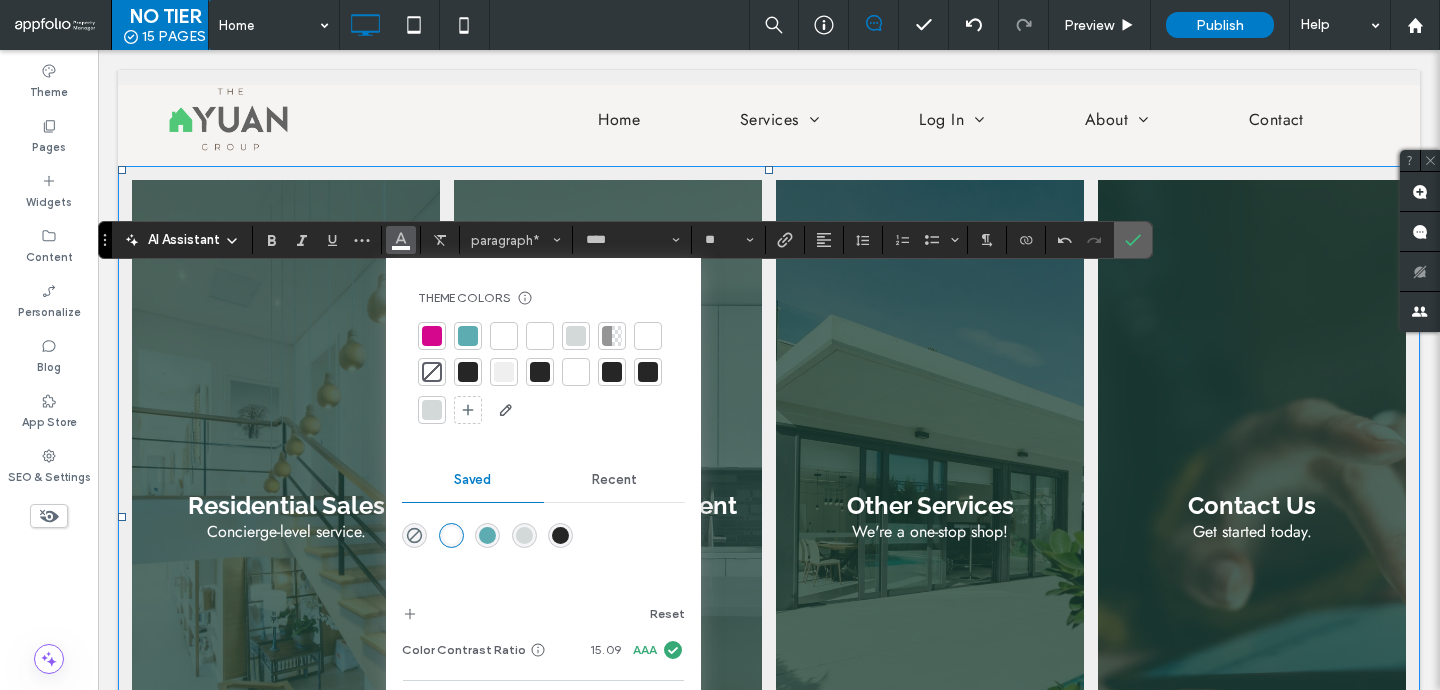 click at bounding box center (1133, 240) 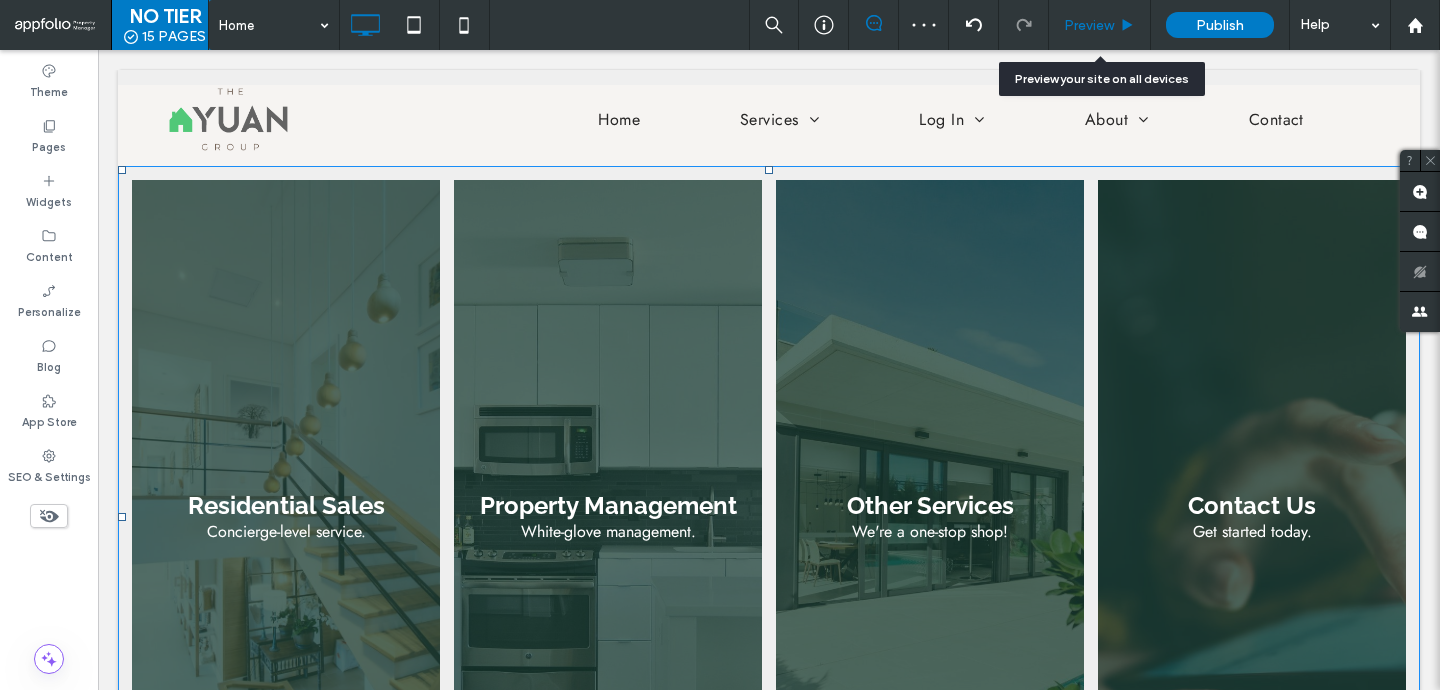 click on "Preview" at bounding box center (1100, 25) 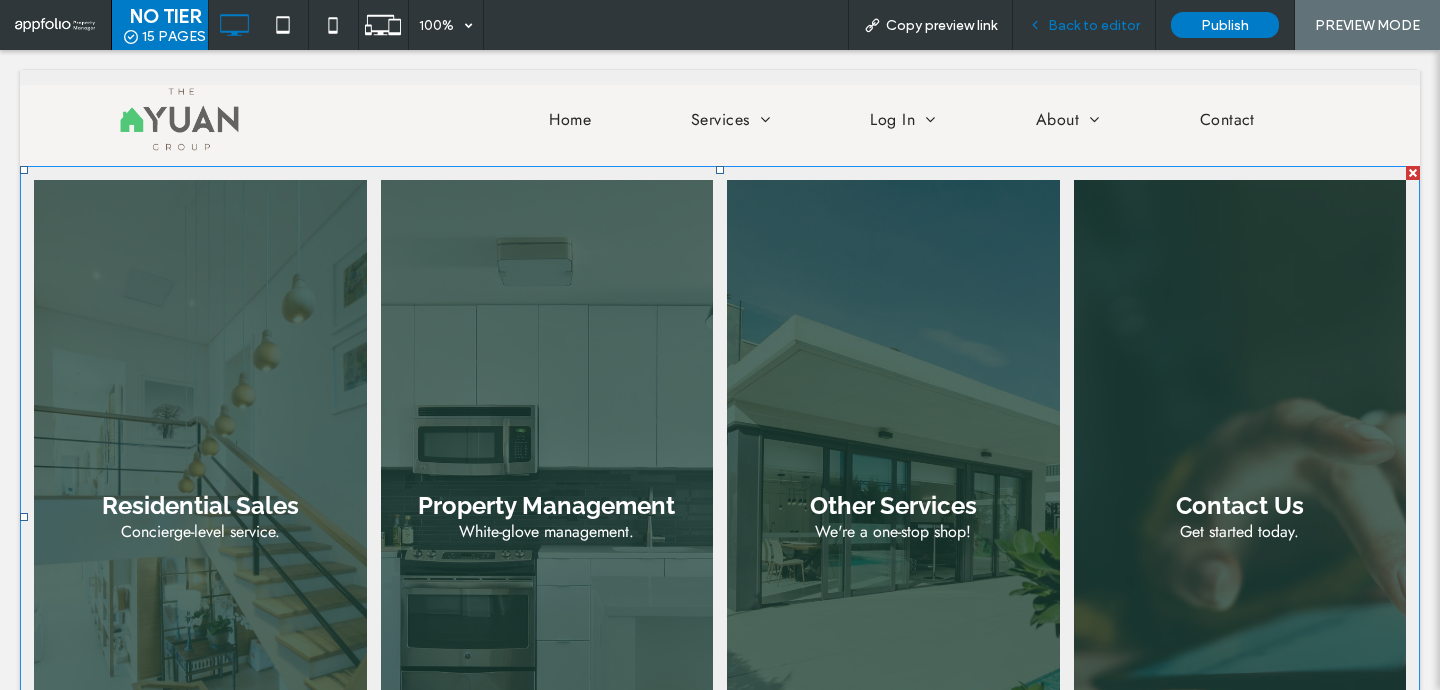 click on "Back to editor" at bounding box center (1094, 25) 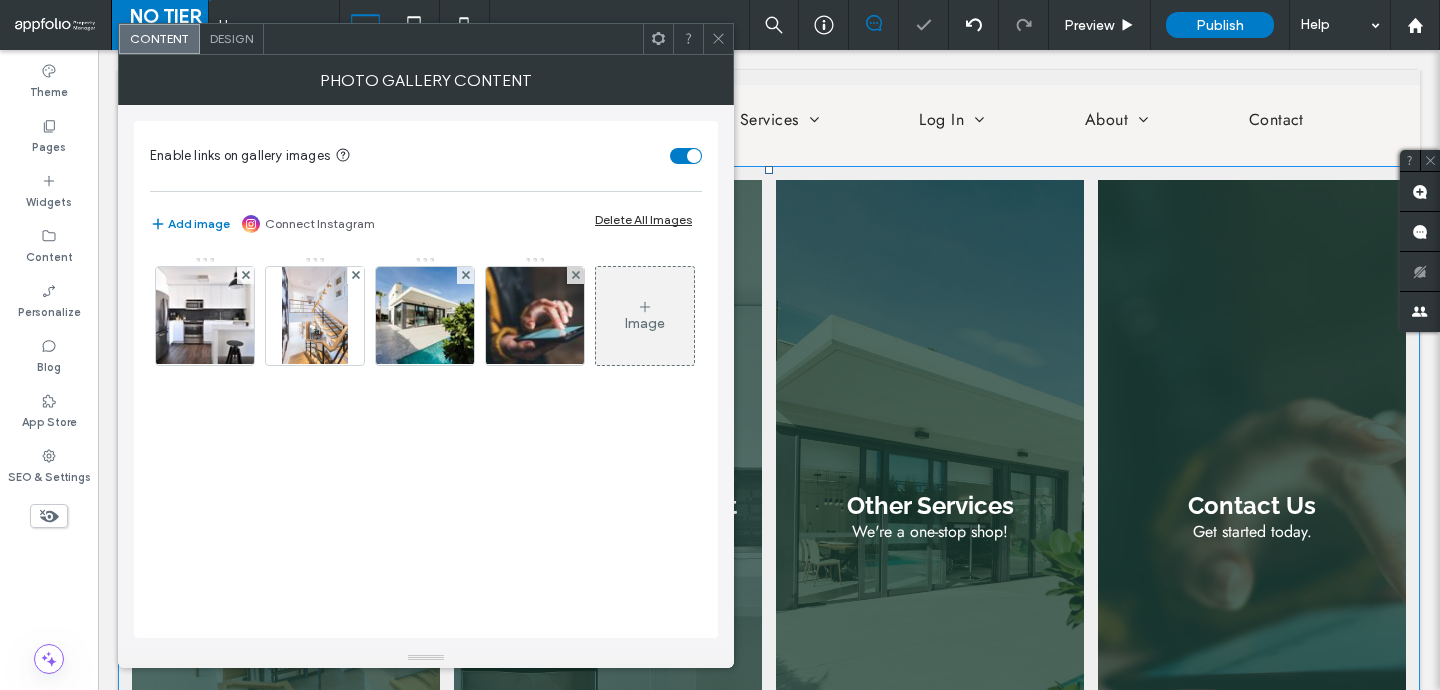 click on "Design" at bounding box center (231, 38) 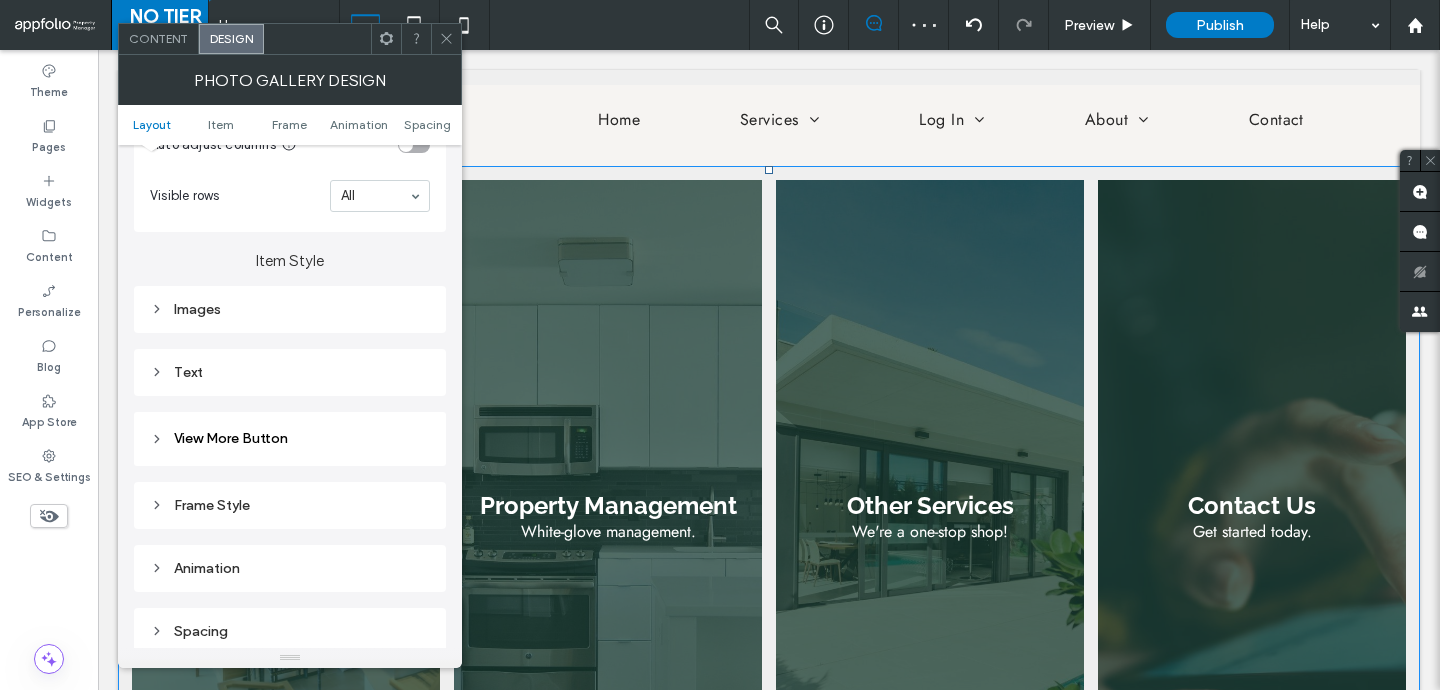 scroll, scrollTop: 626, scrollLeft: 0, axis: vertical 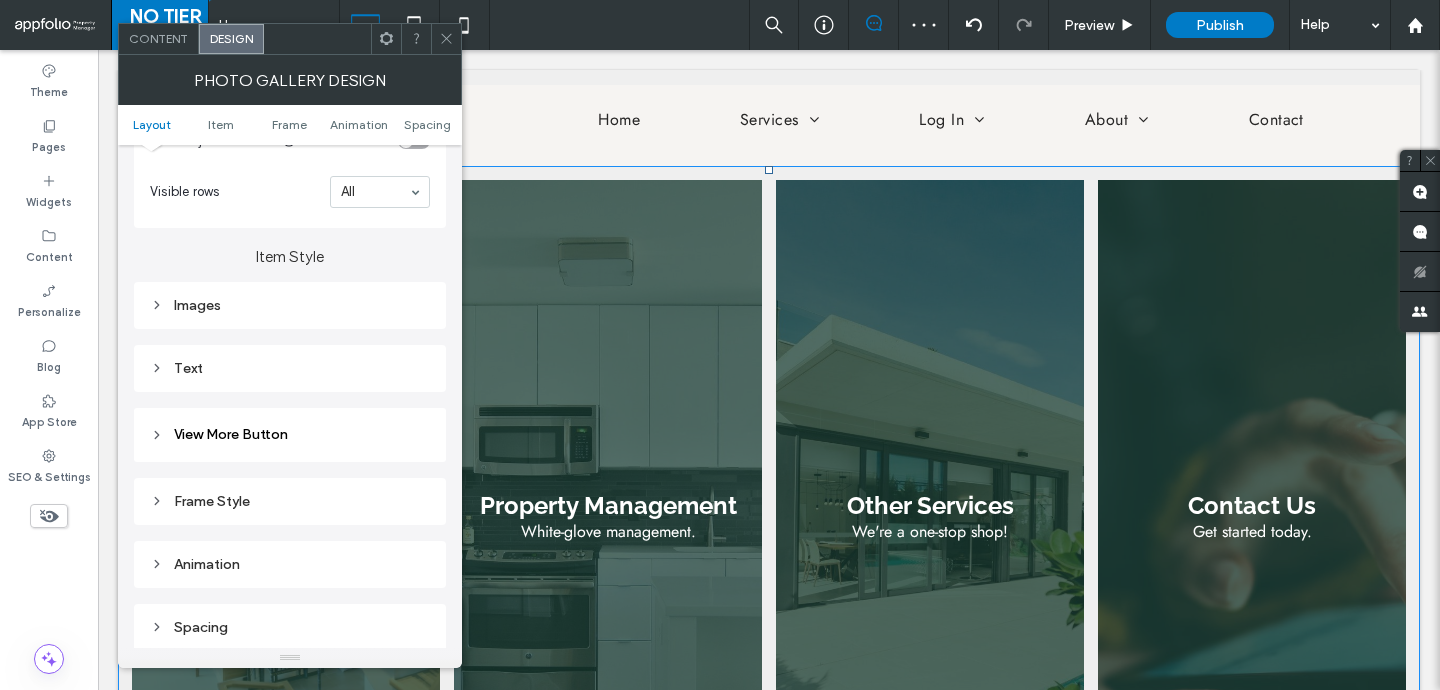 click on "Text" at bounding box center [290, 368] 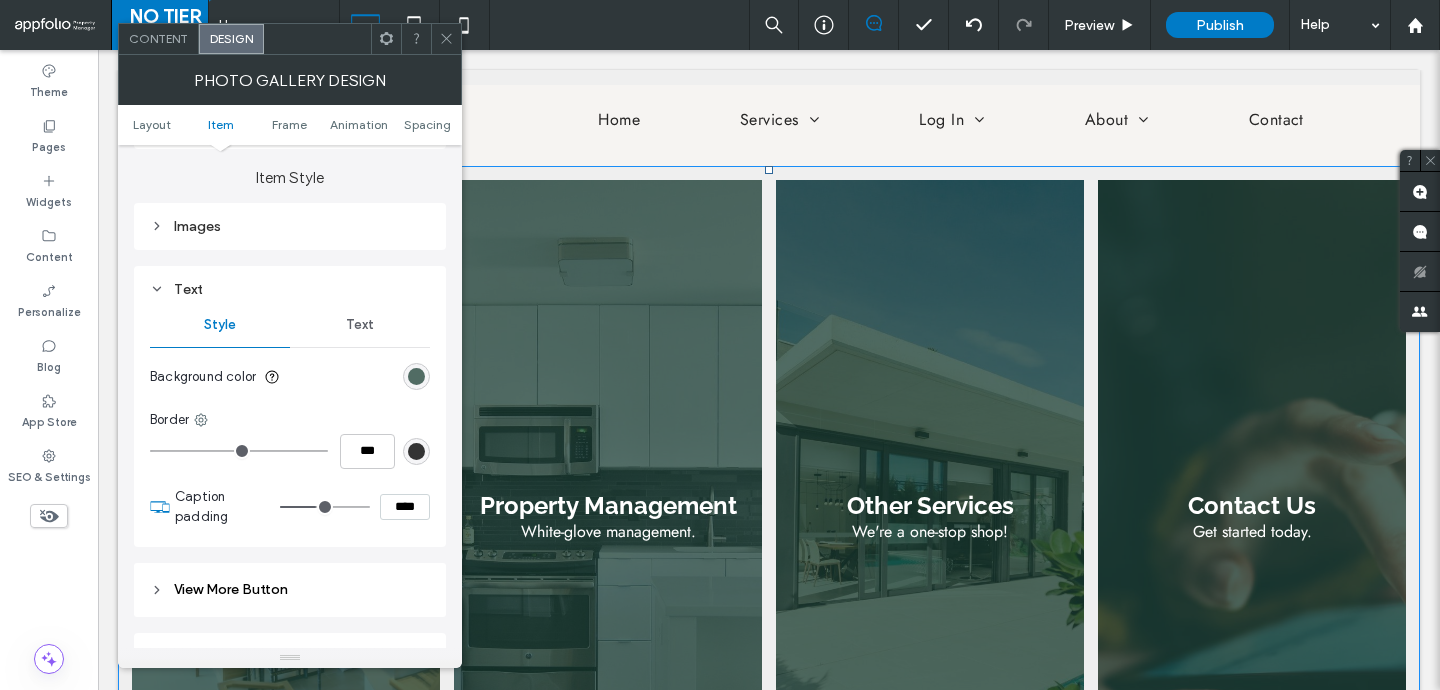 scroll, scrollTop: 712, scrollLeft: 0, axis: vertical 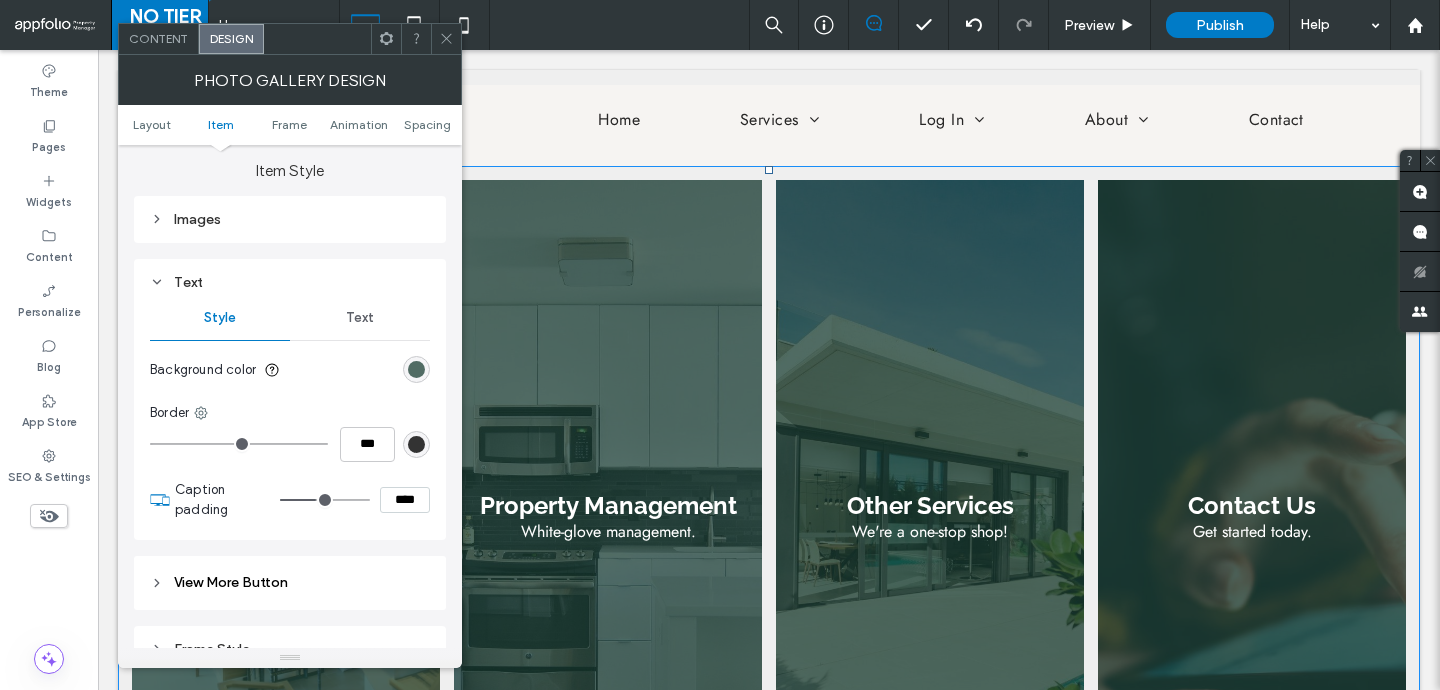 click at bounding box center (416, 369) 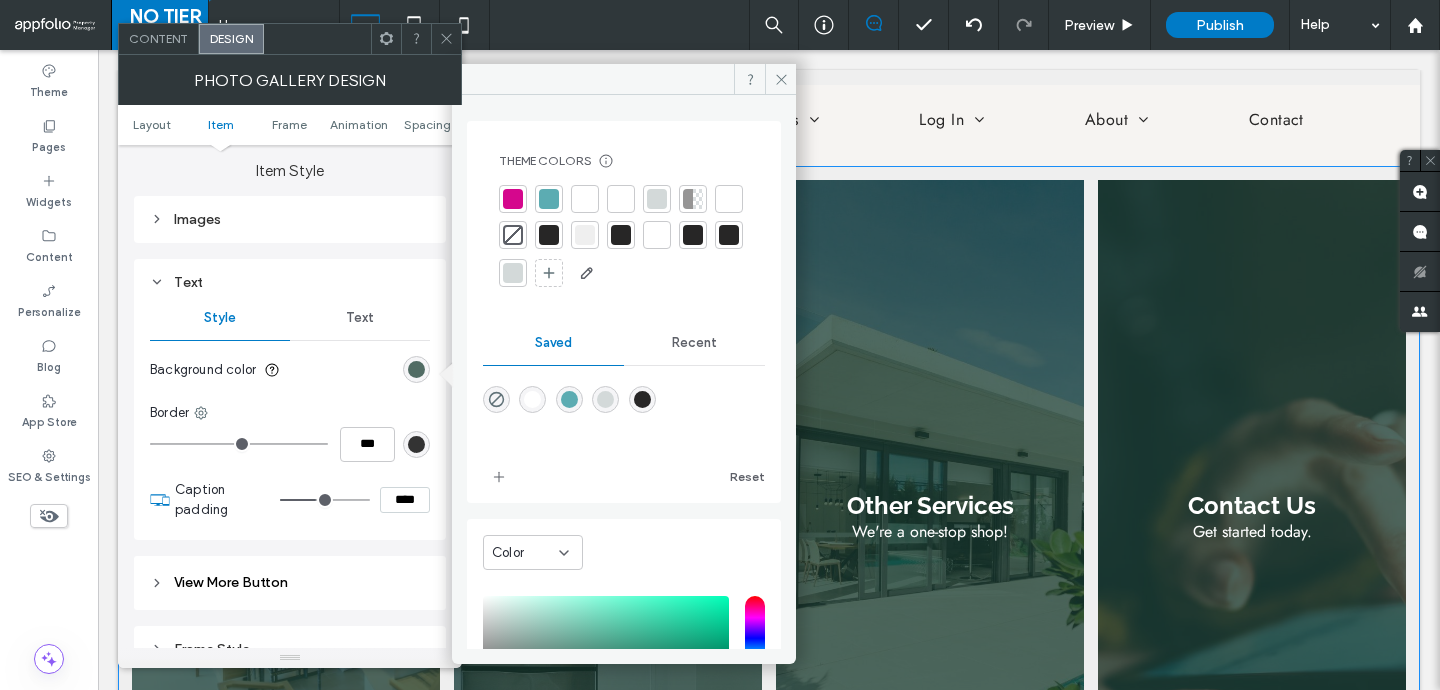 click at bounding box center (642, 399) 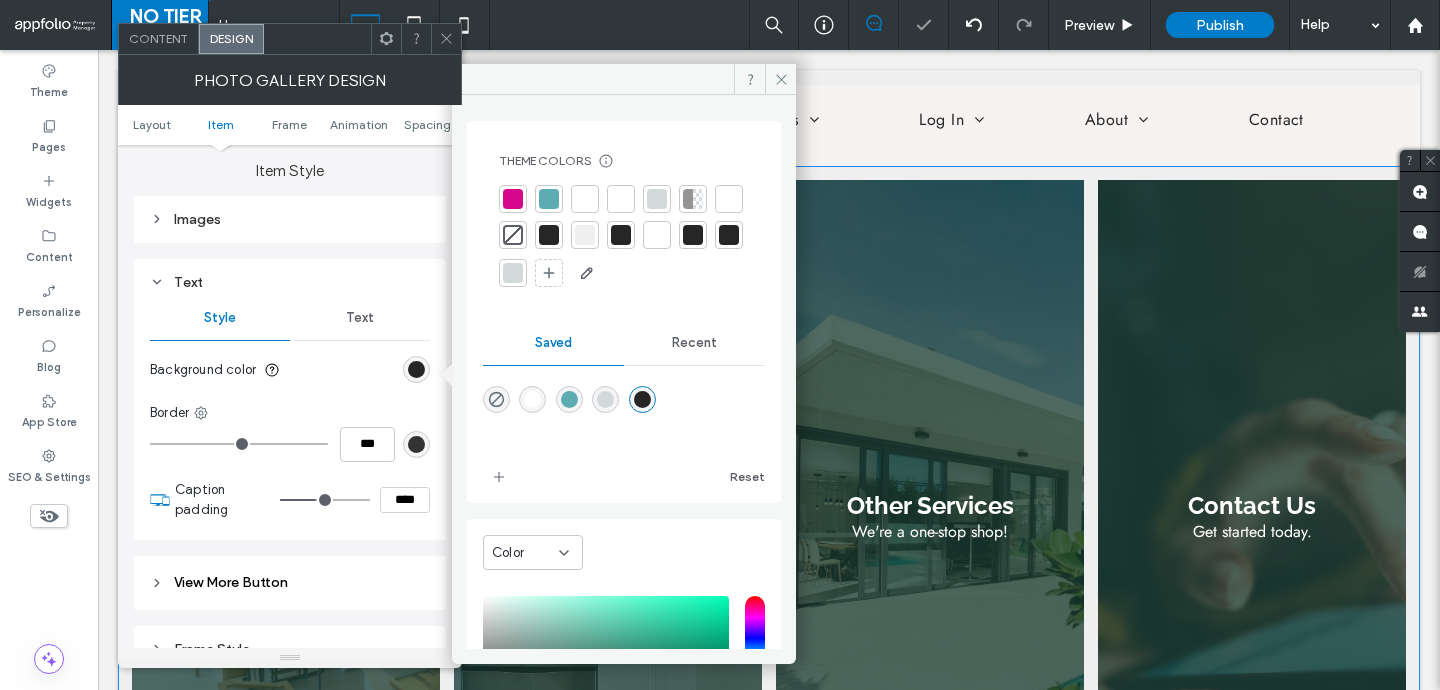 click at bounding box center [569, 399] 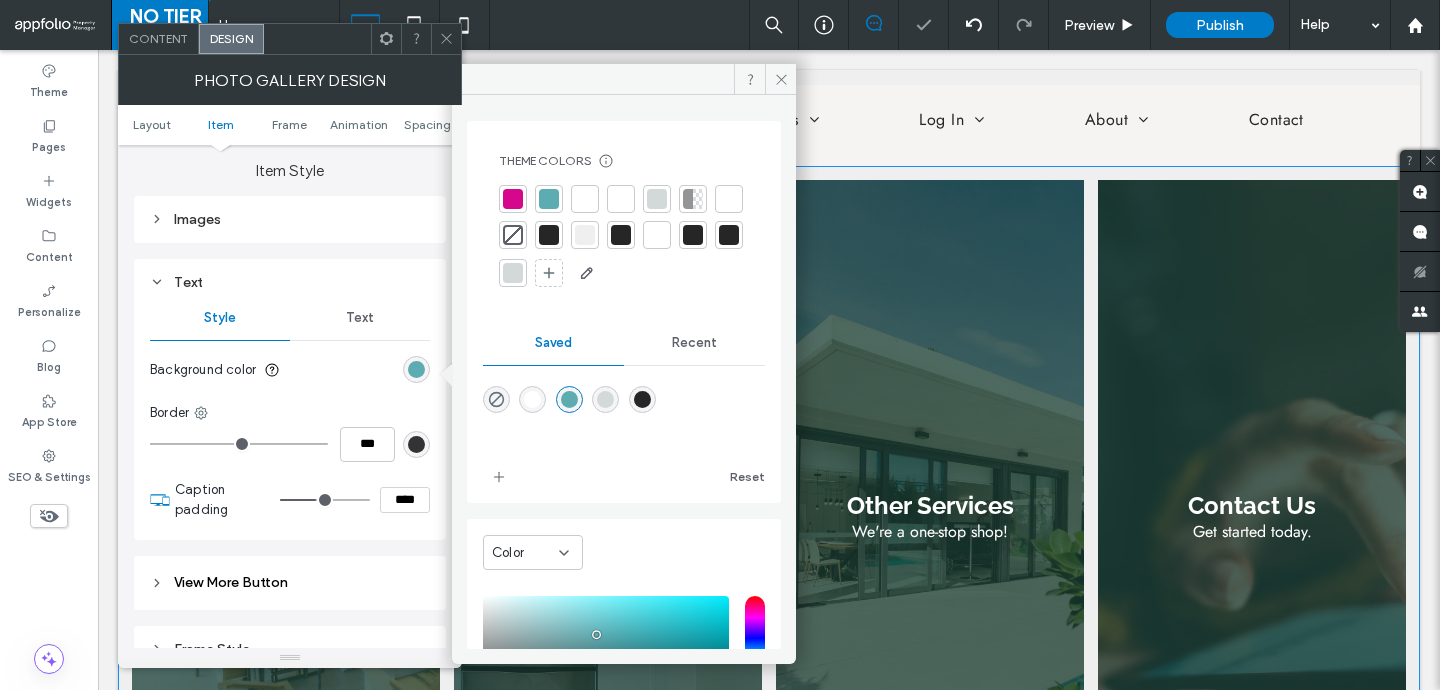 scroll, scrollTop: 202, scrollLeft: 0, axis: vertical 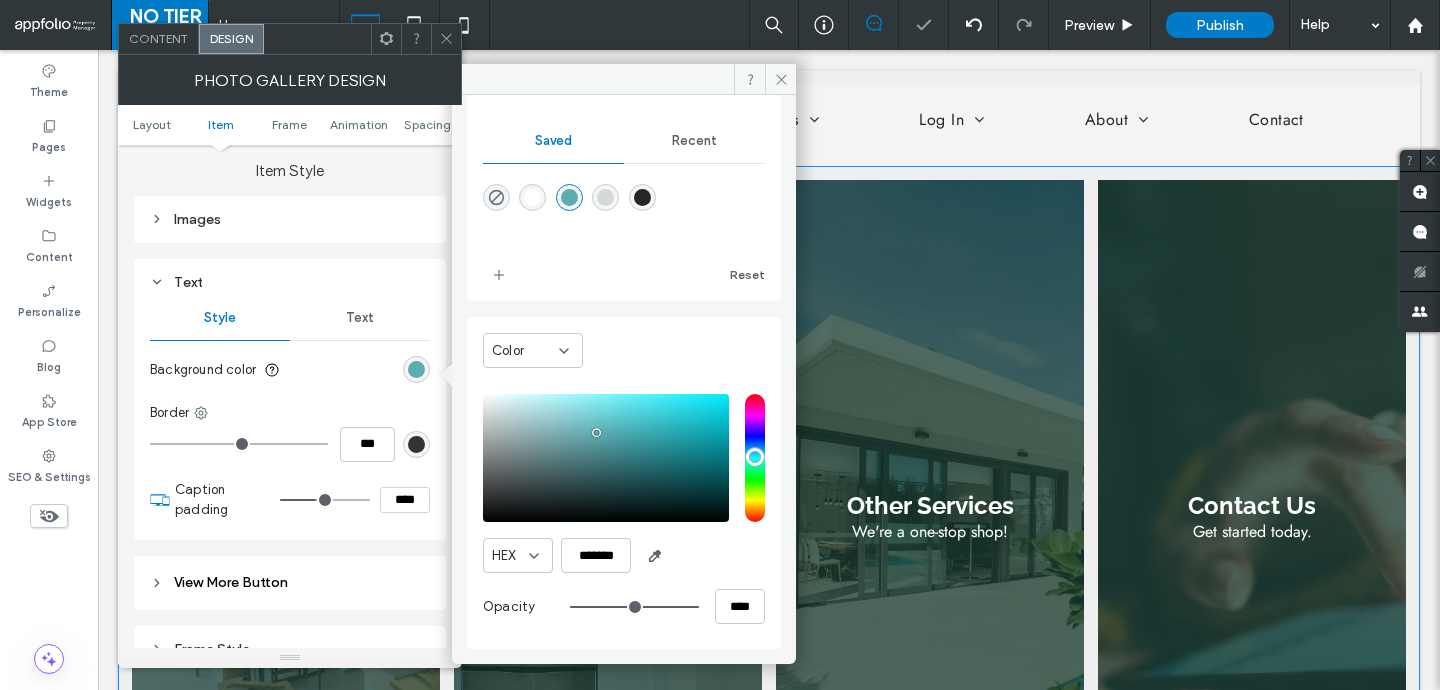 click on "HEX ******* Opacity ****" at bounding box center (624, 511) 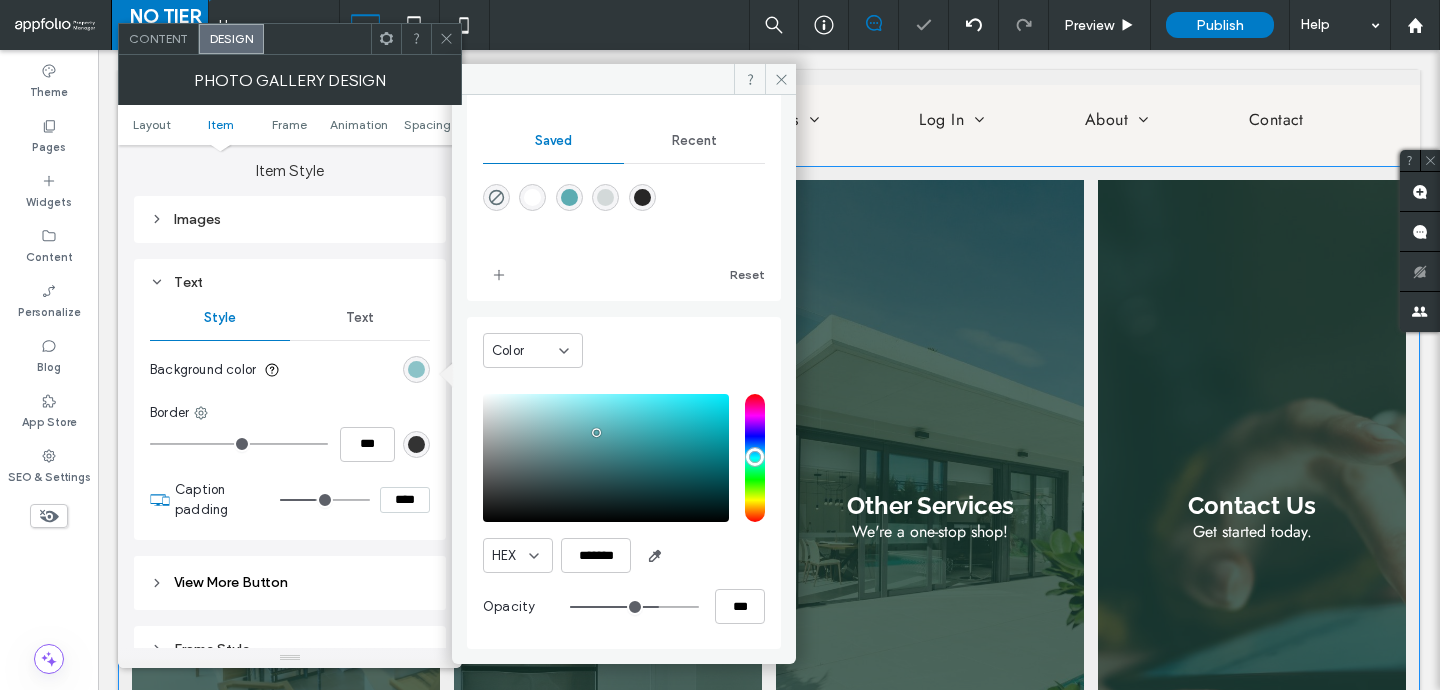 type on "**" 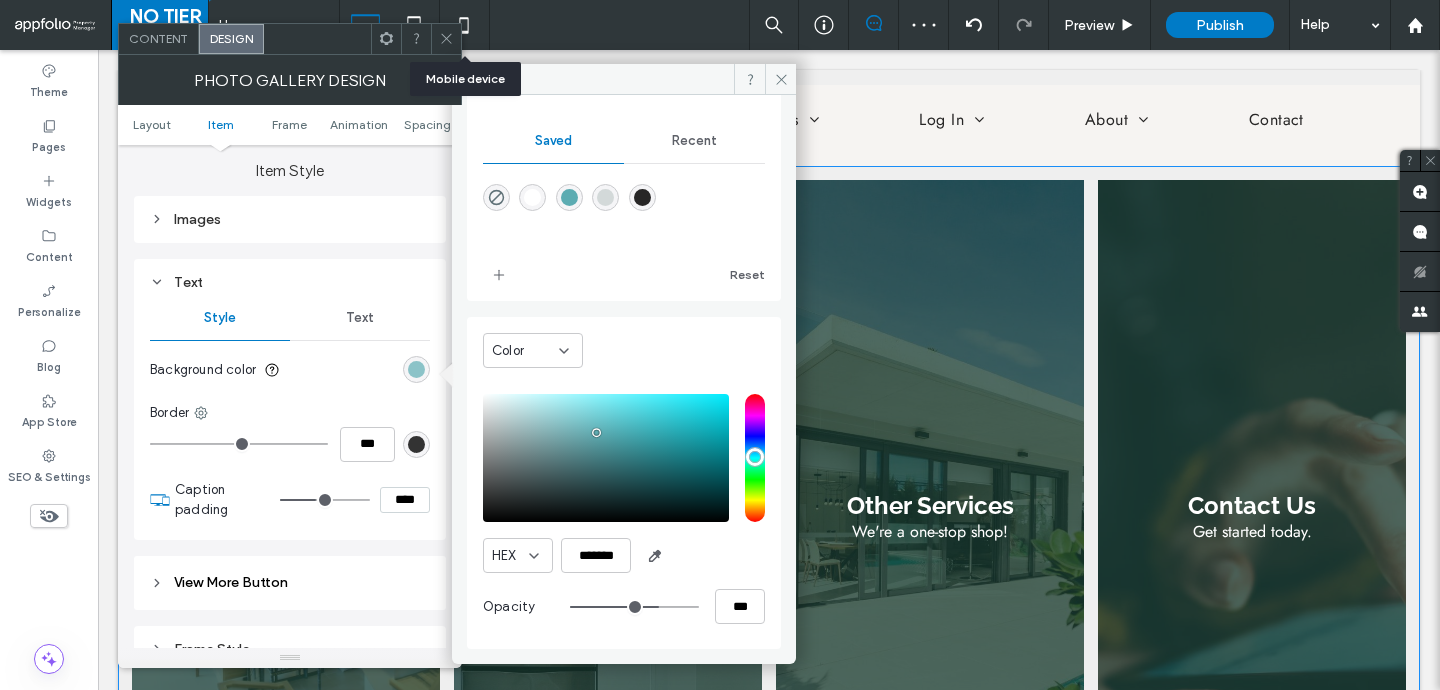 click 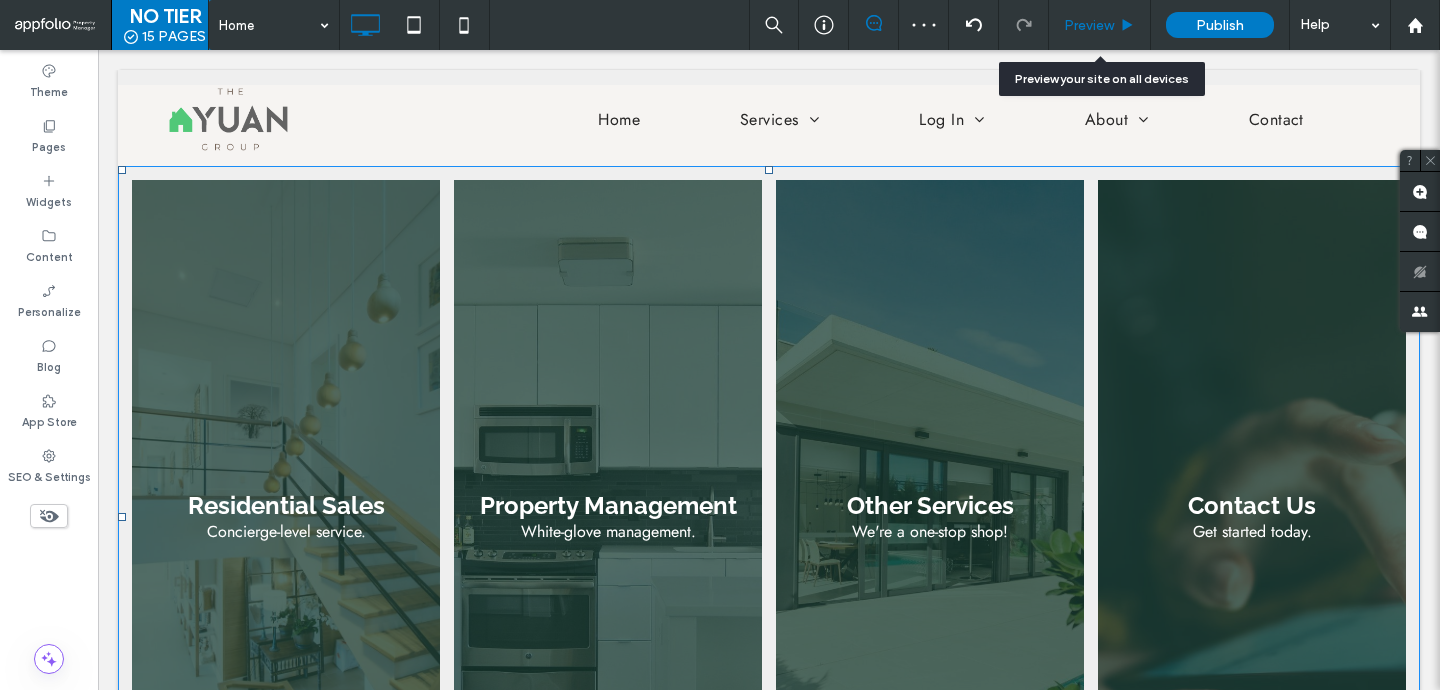 click on "Preview" at bounding box center [1089, 25] 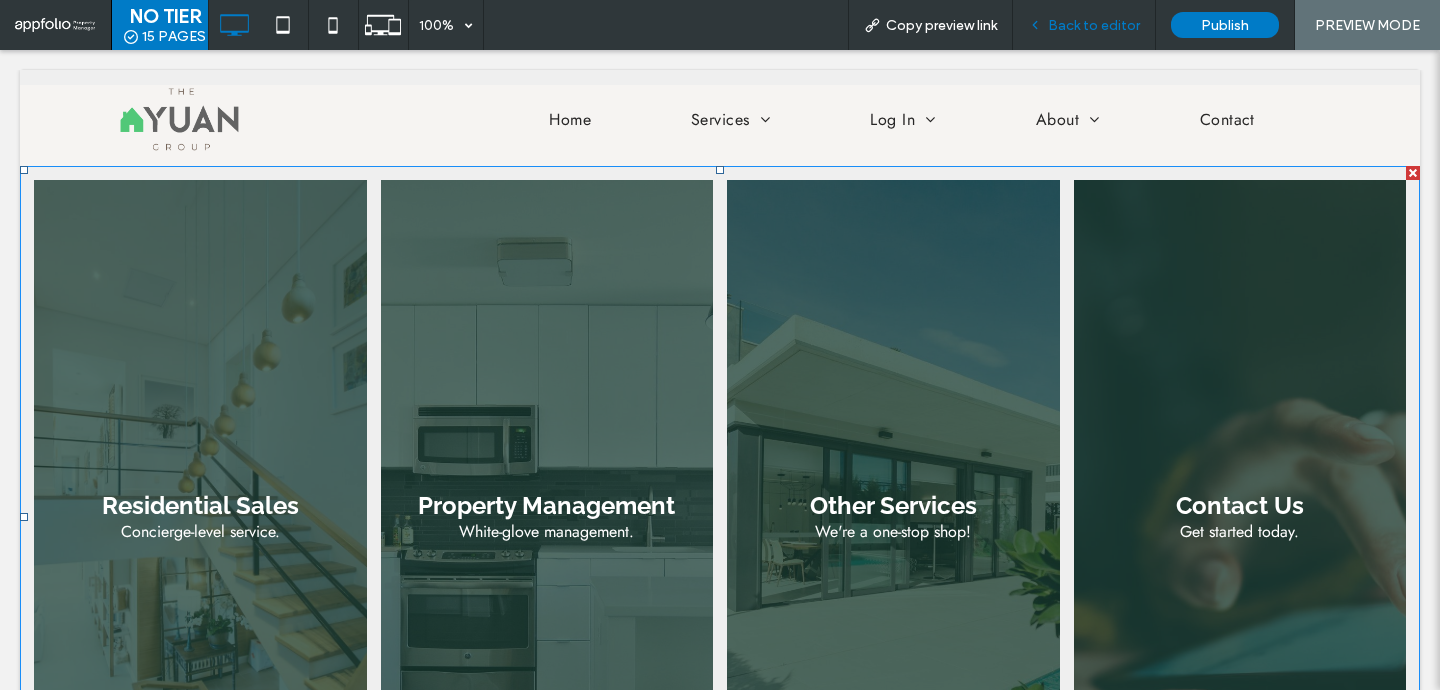 click on "Back to editor" at bounding box center [1094, 25] 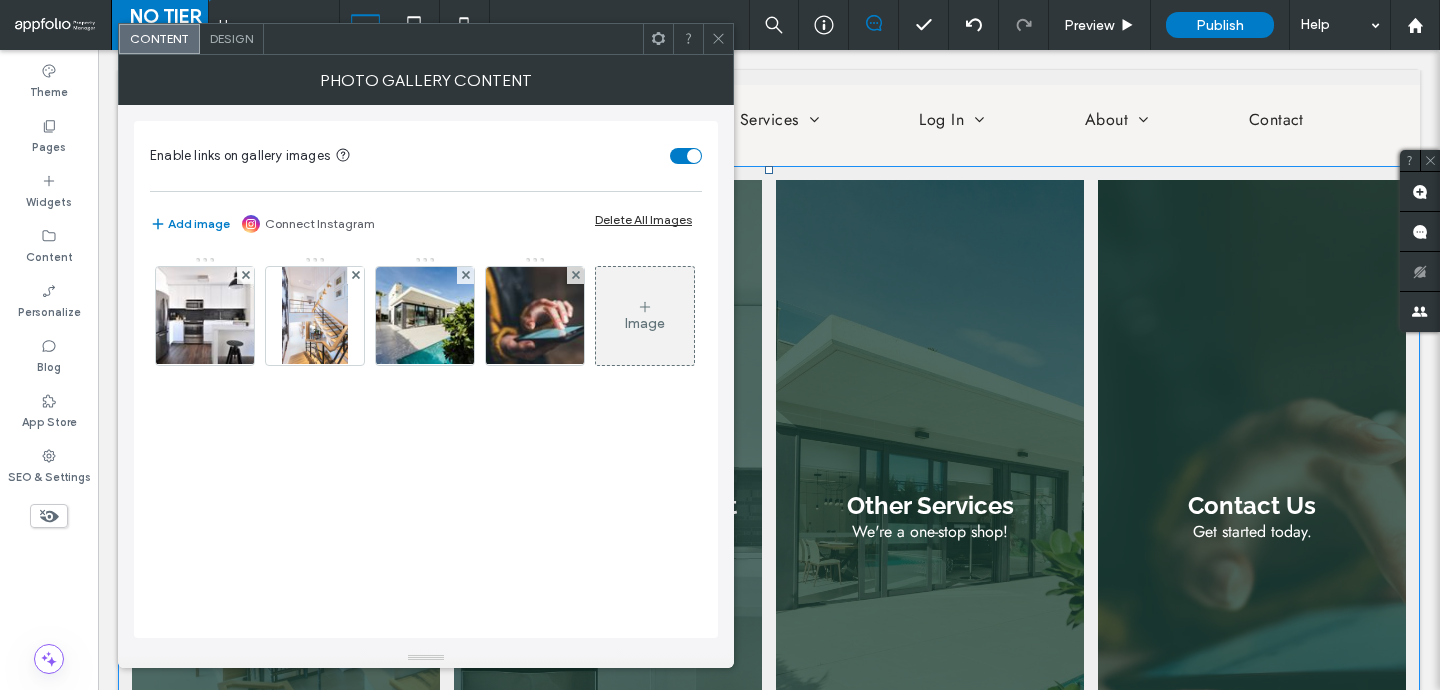 click on "Design" at bounding box center (232, 39) 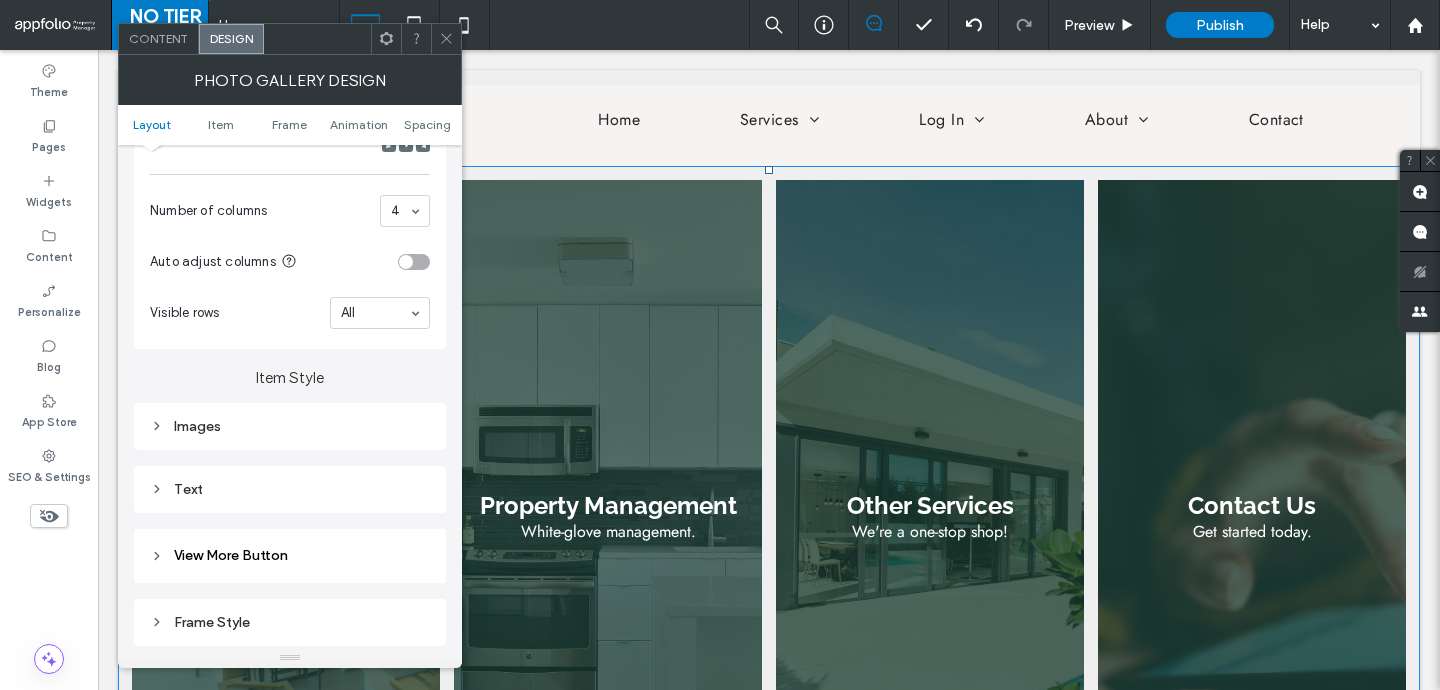 click on "Images" at bounding box center [290, 426] 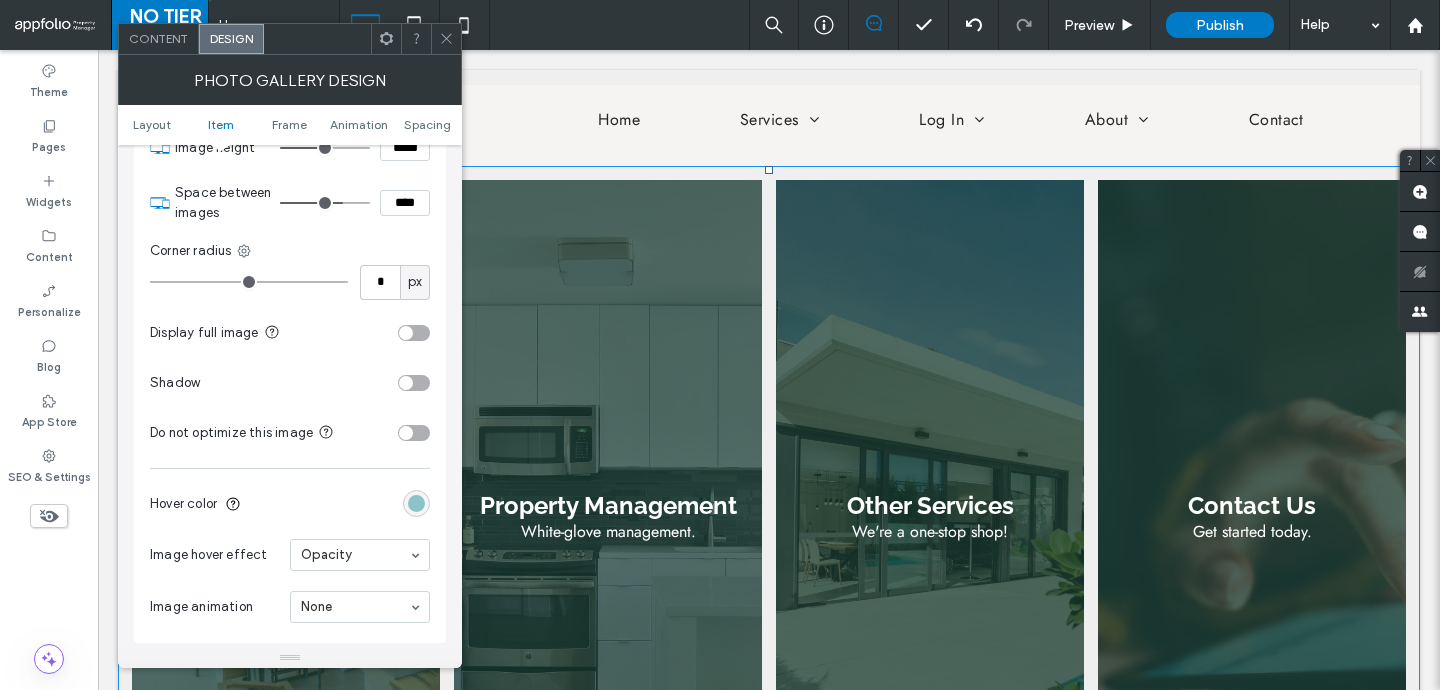 scroll, scrollTop: 983, scrollLeft: 0, axis: vertical 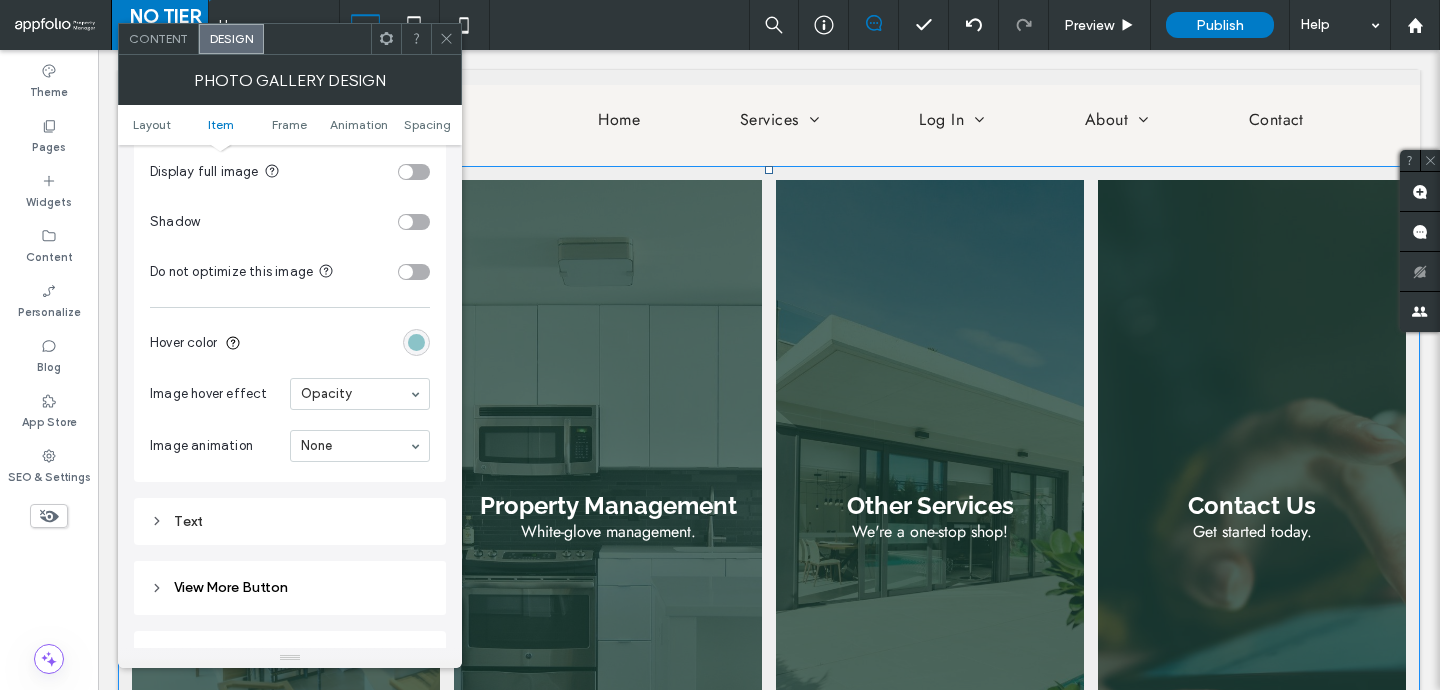 click at bounding box center [416, 342] 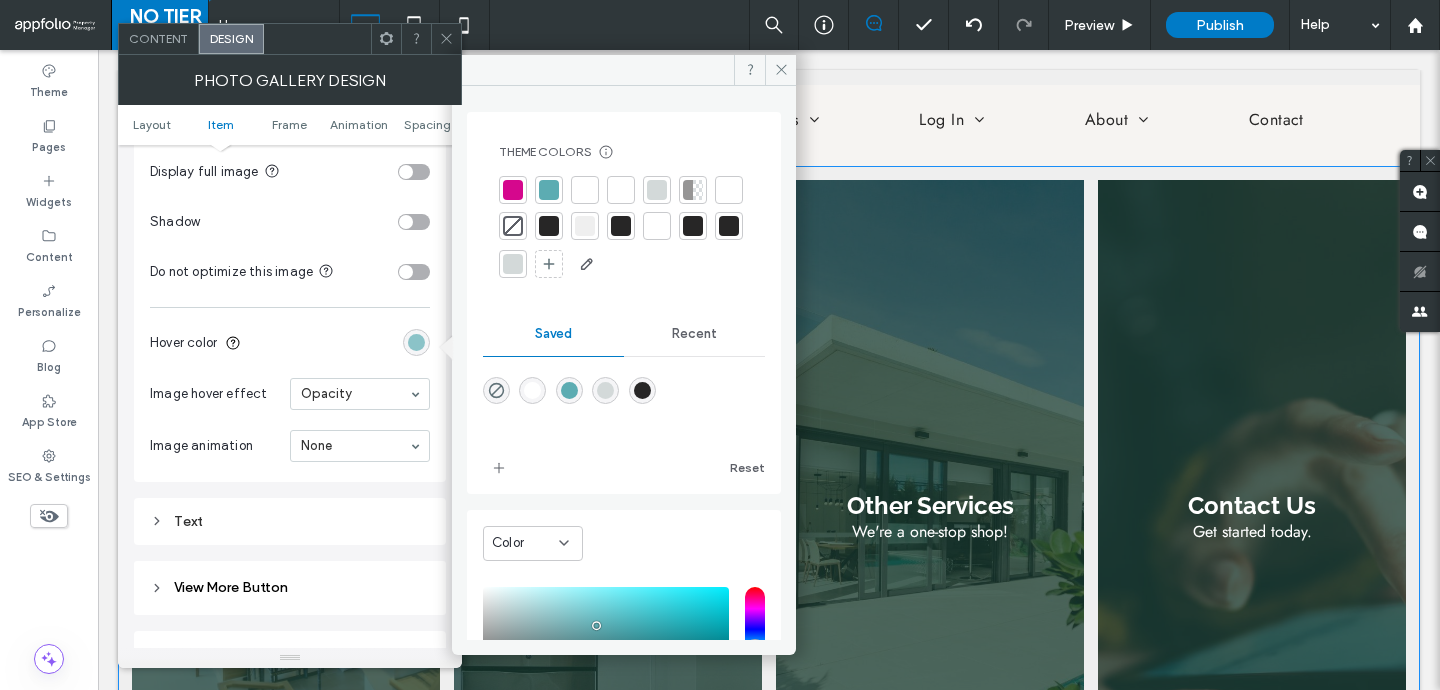 click at bounding box center (621, 190) 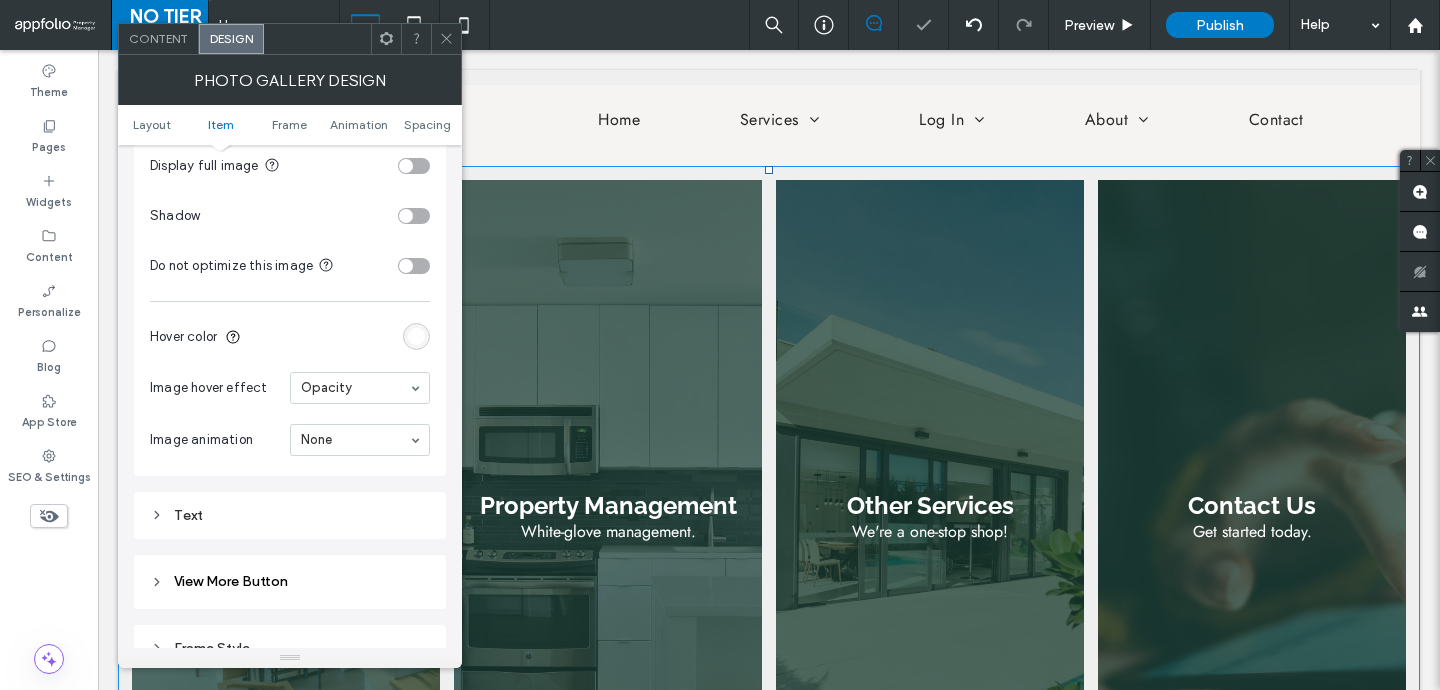 scroll, scrollTop: 896, scrollLeft: 0, axis: vertical 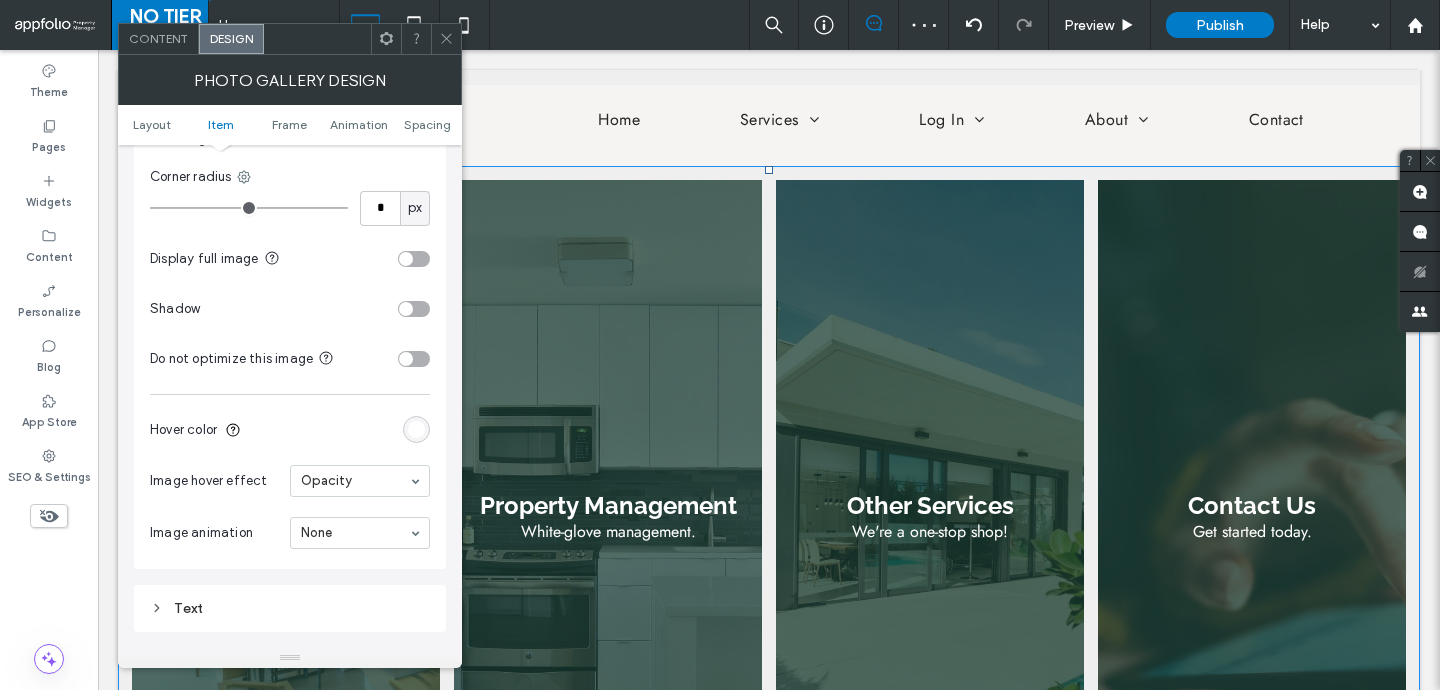 click at bounding box center (416, 429) 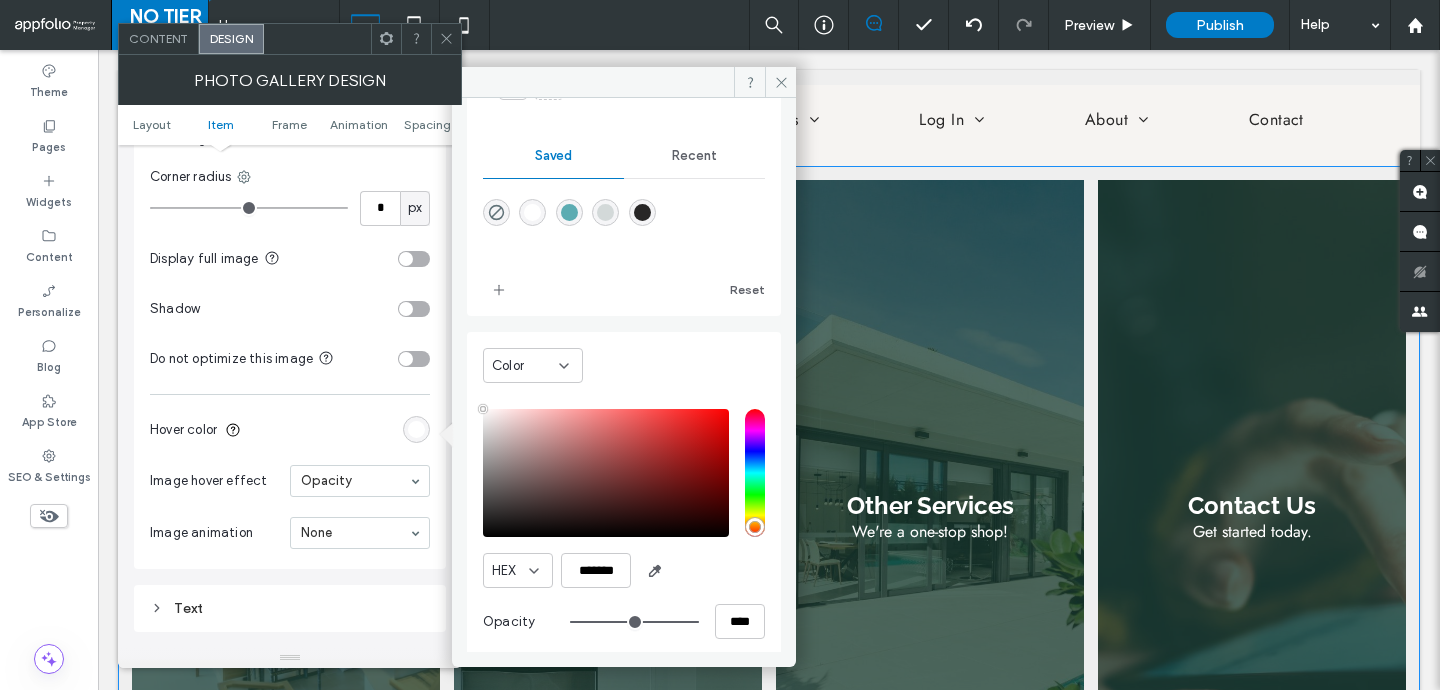 type on "**" 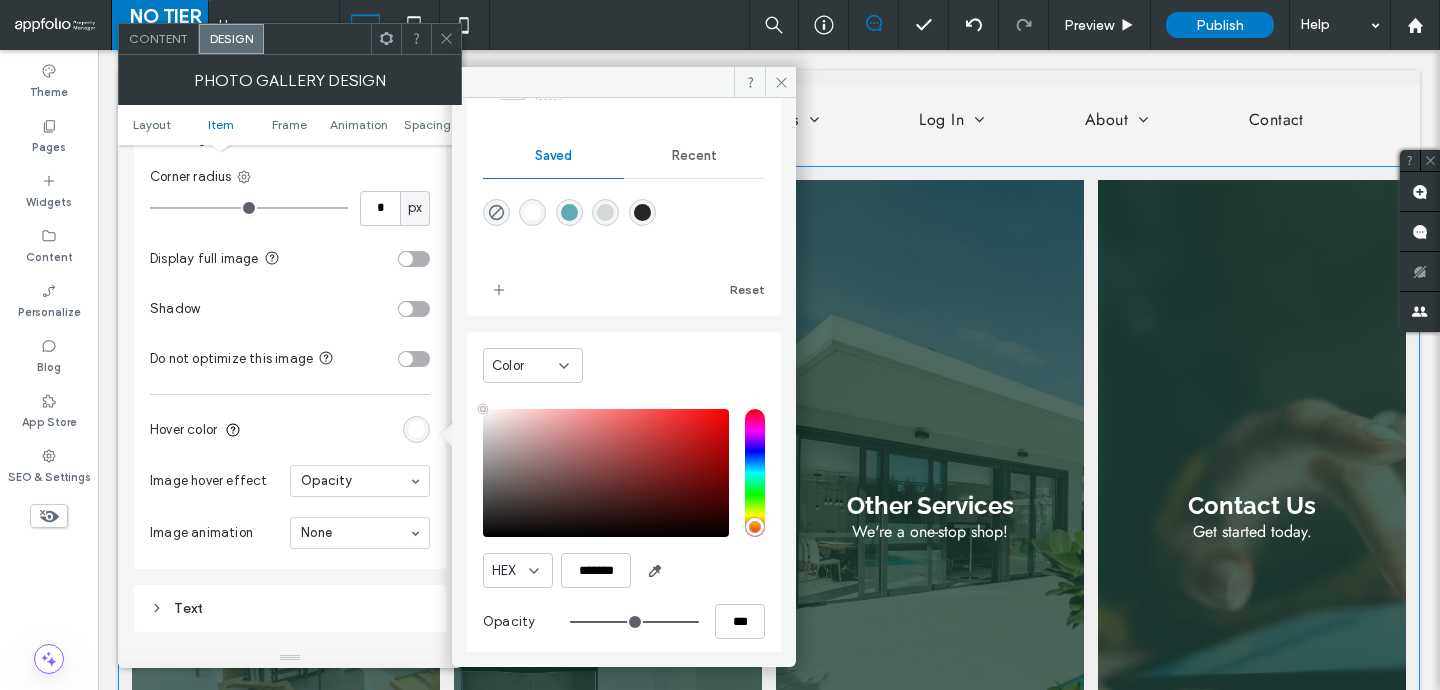 scroll, scrollTop: 190, scrollLeft: 0, axis: vertical 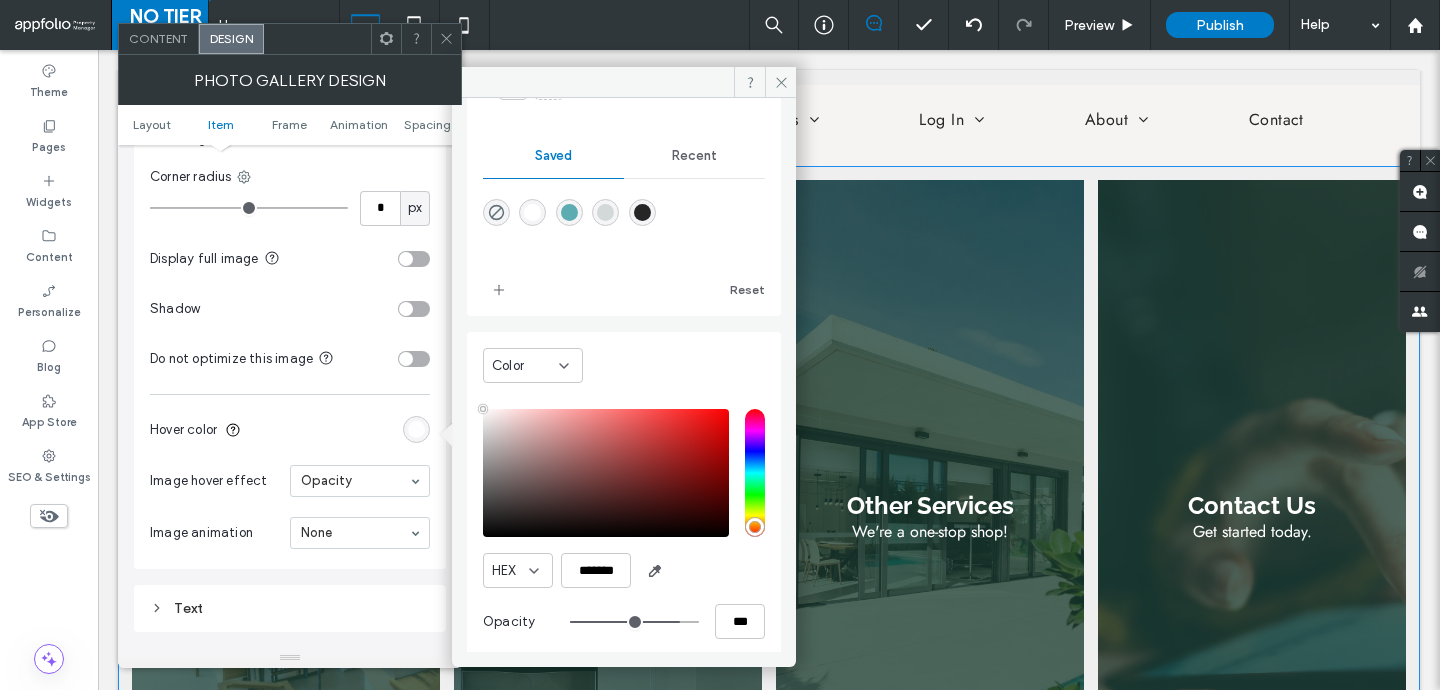 type on "**" 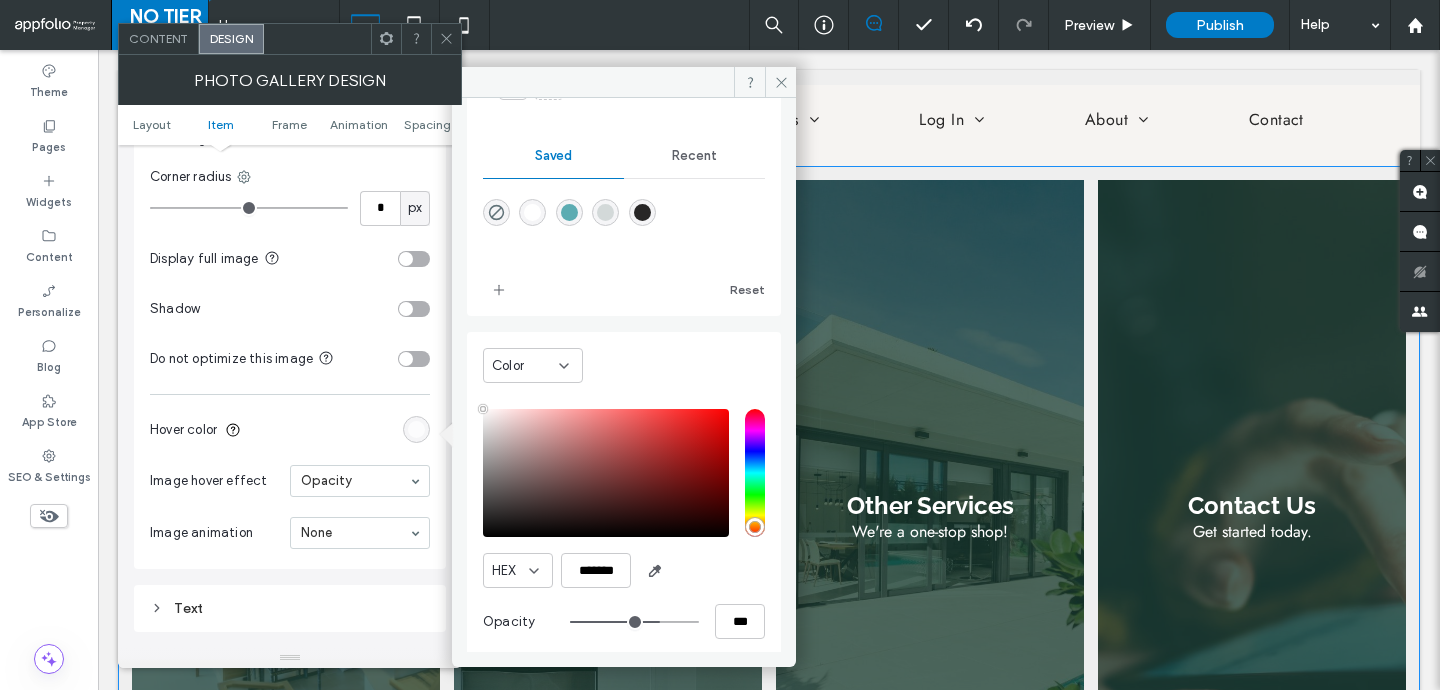 type on "**" 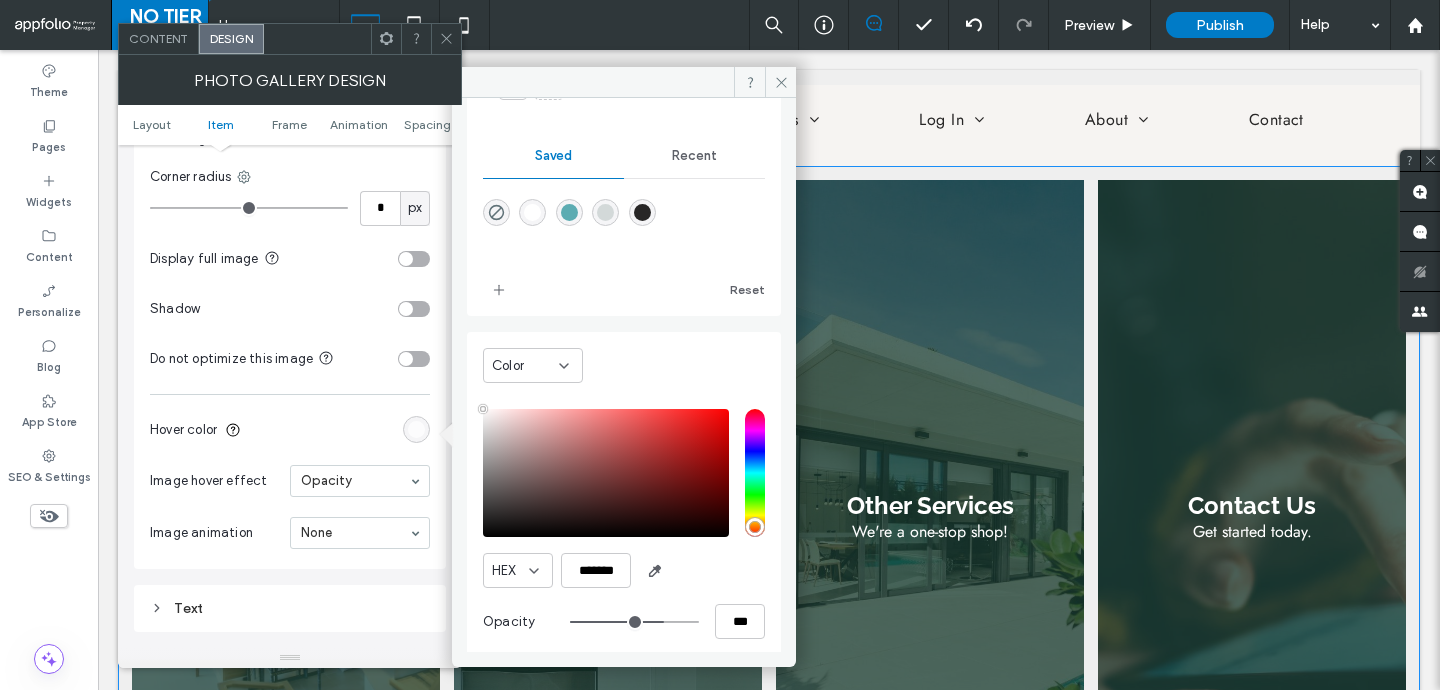 drag, startPoint x: 663, startPoint y: 622, endPoint x: 648, endPoint y: 623, distance: 15.033297 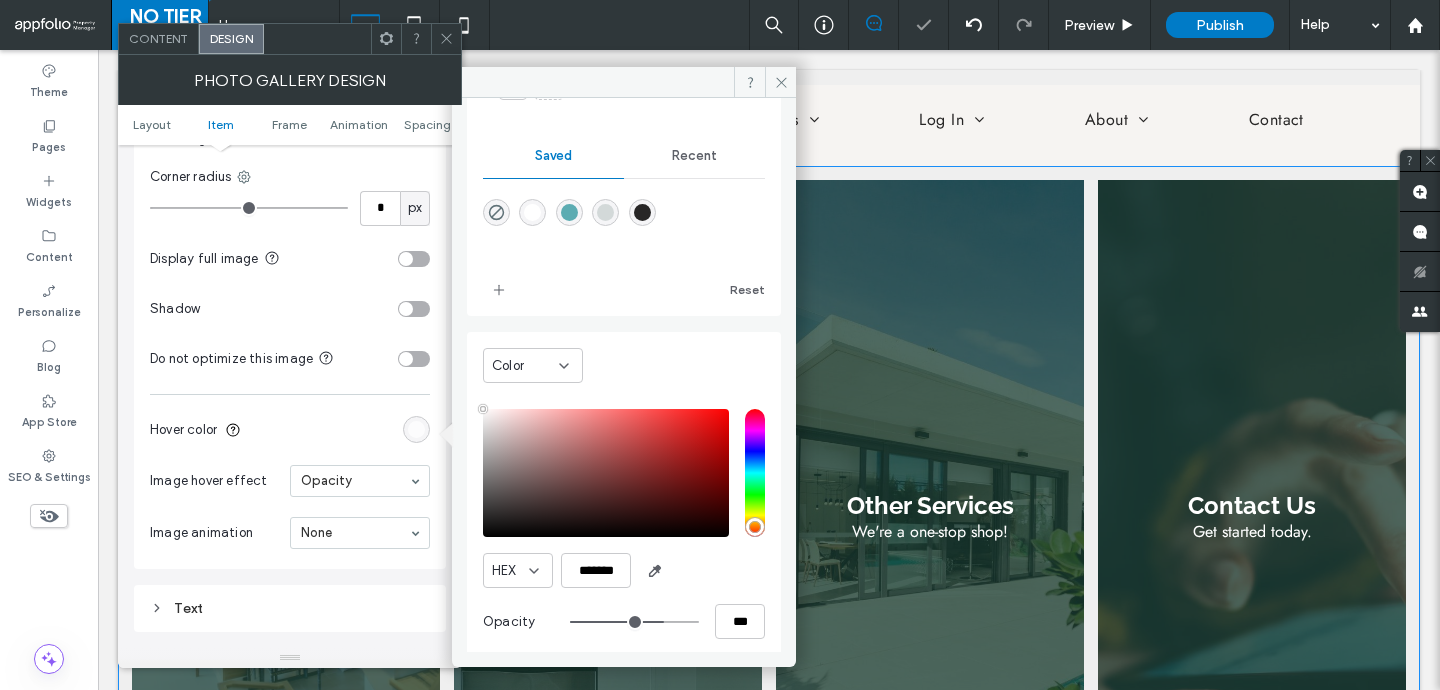 click at bounding box center (642, 212) 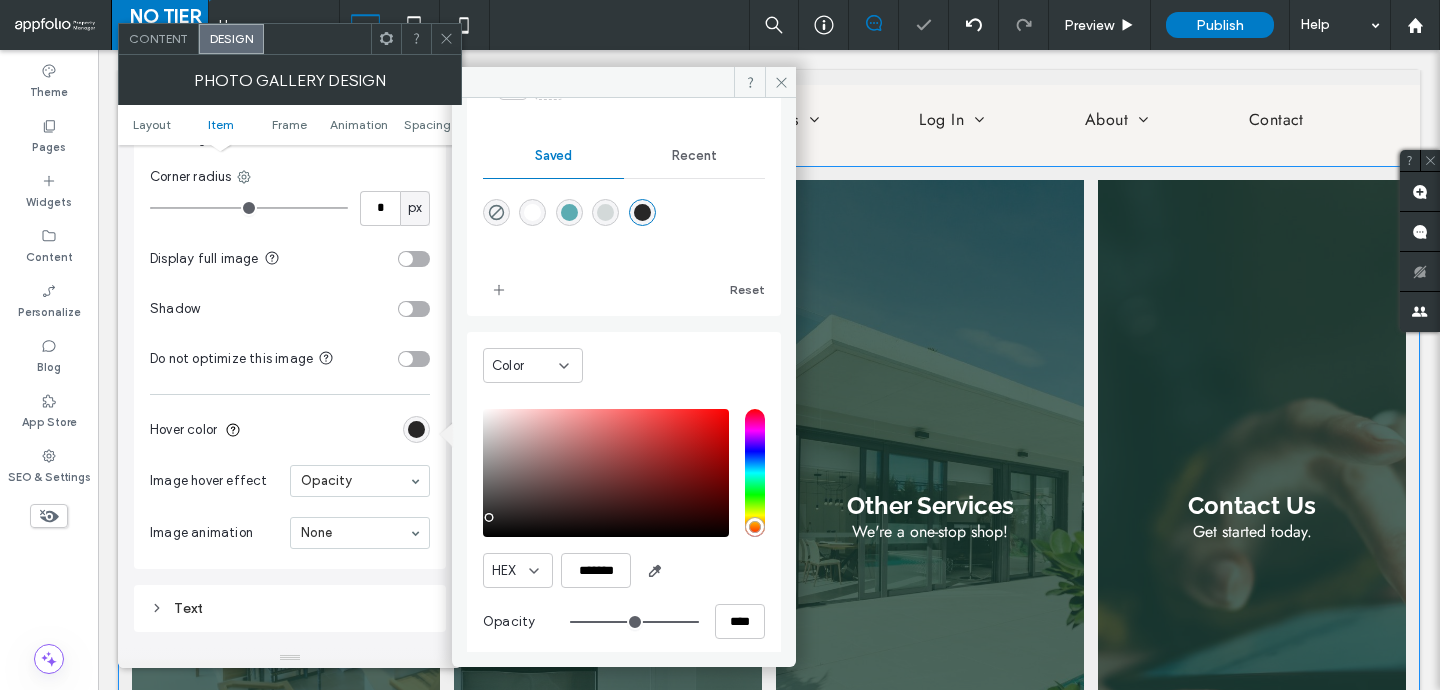 click on "****" at bounding box center [667, 621] 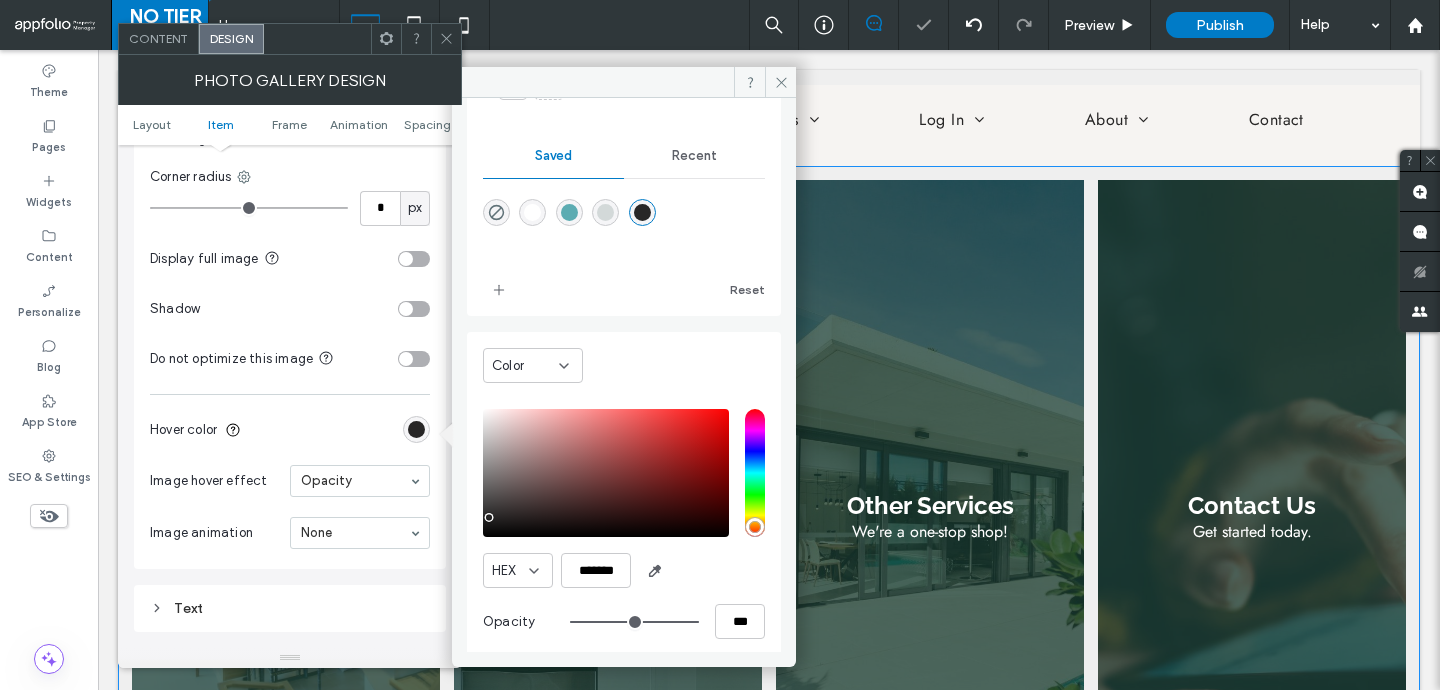type on "**" 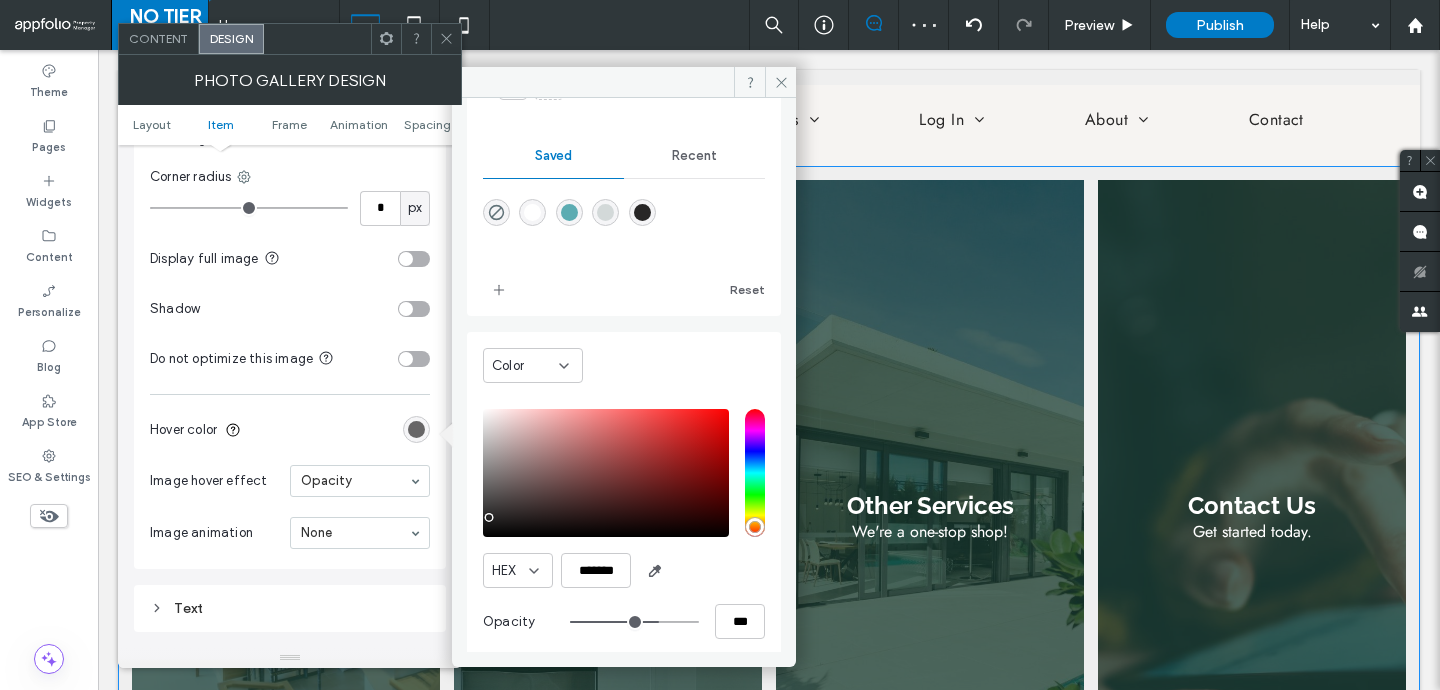 click at bounding box center (532, 212) 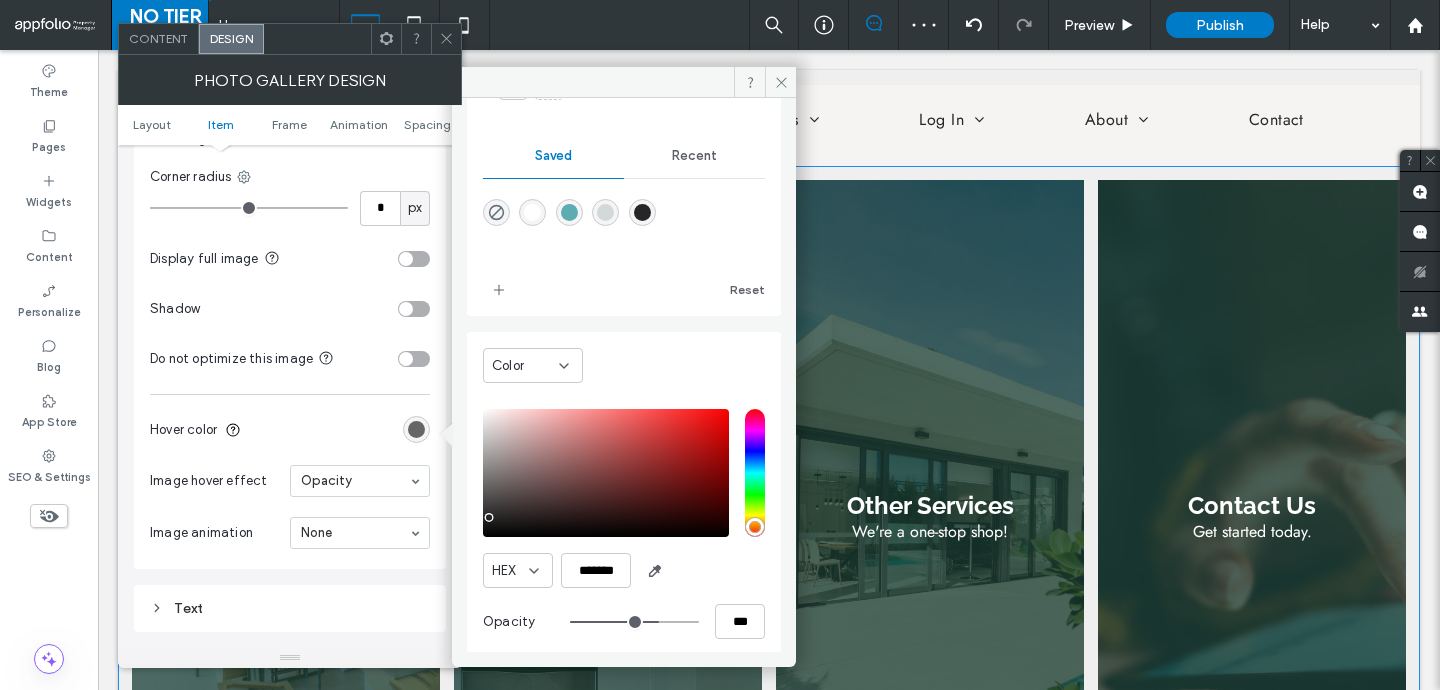 type on "*******" 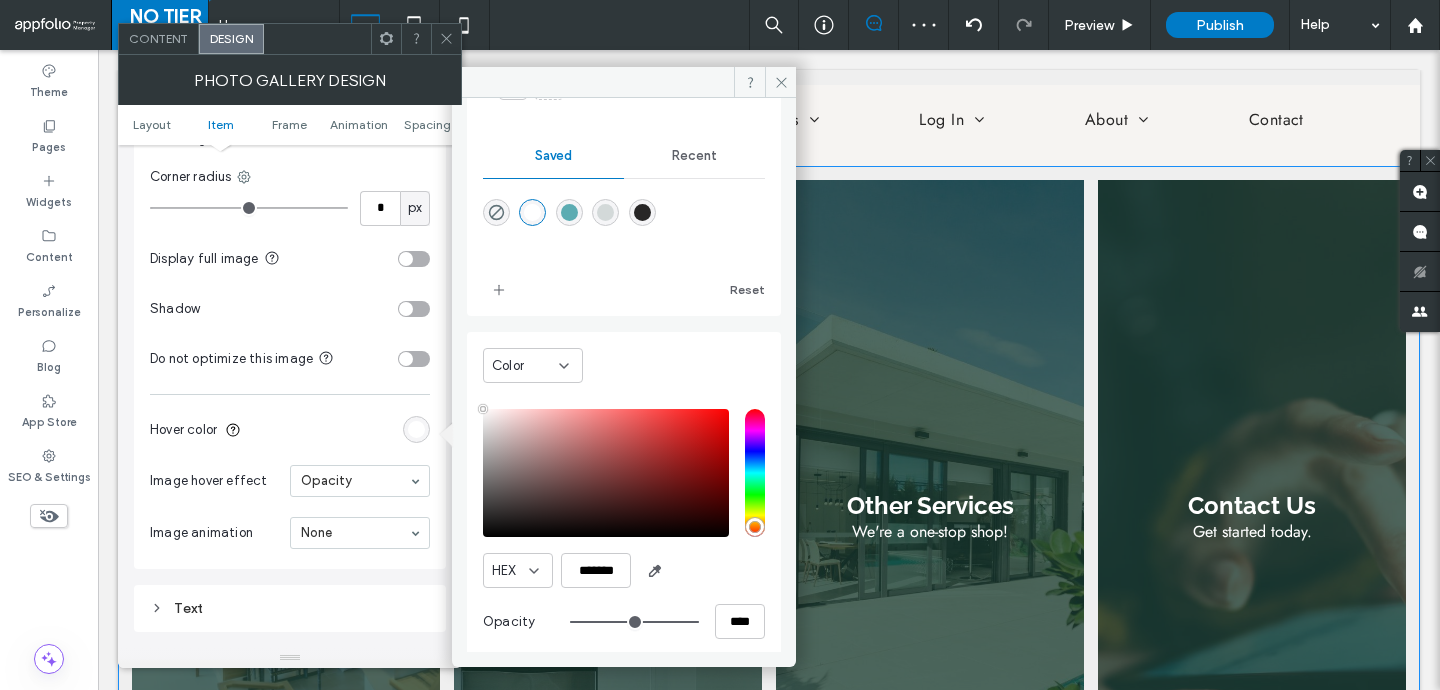 type on "**" 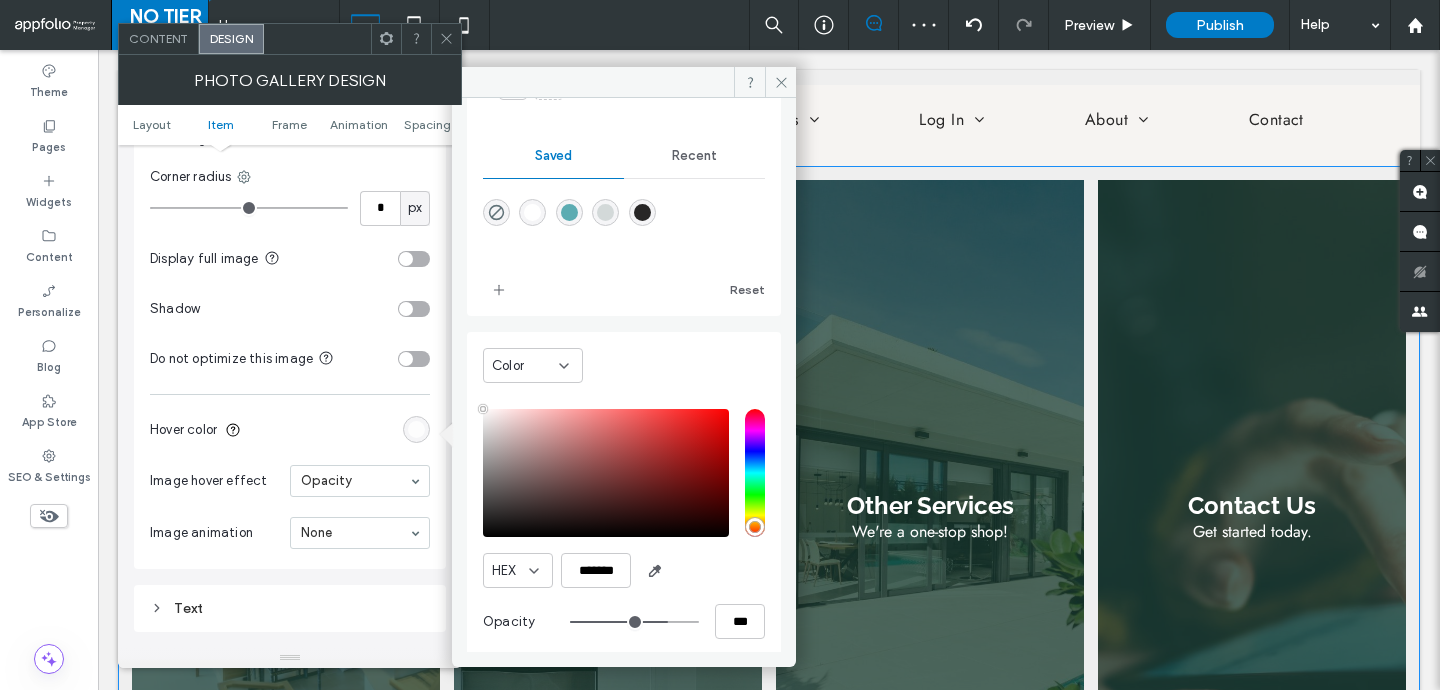 type on "**" 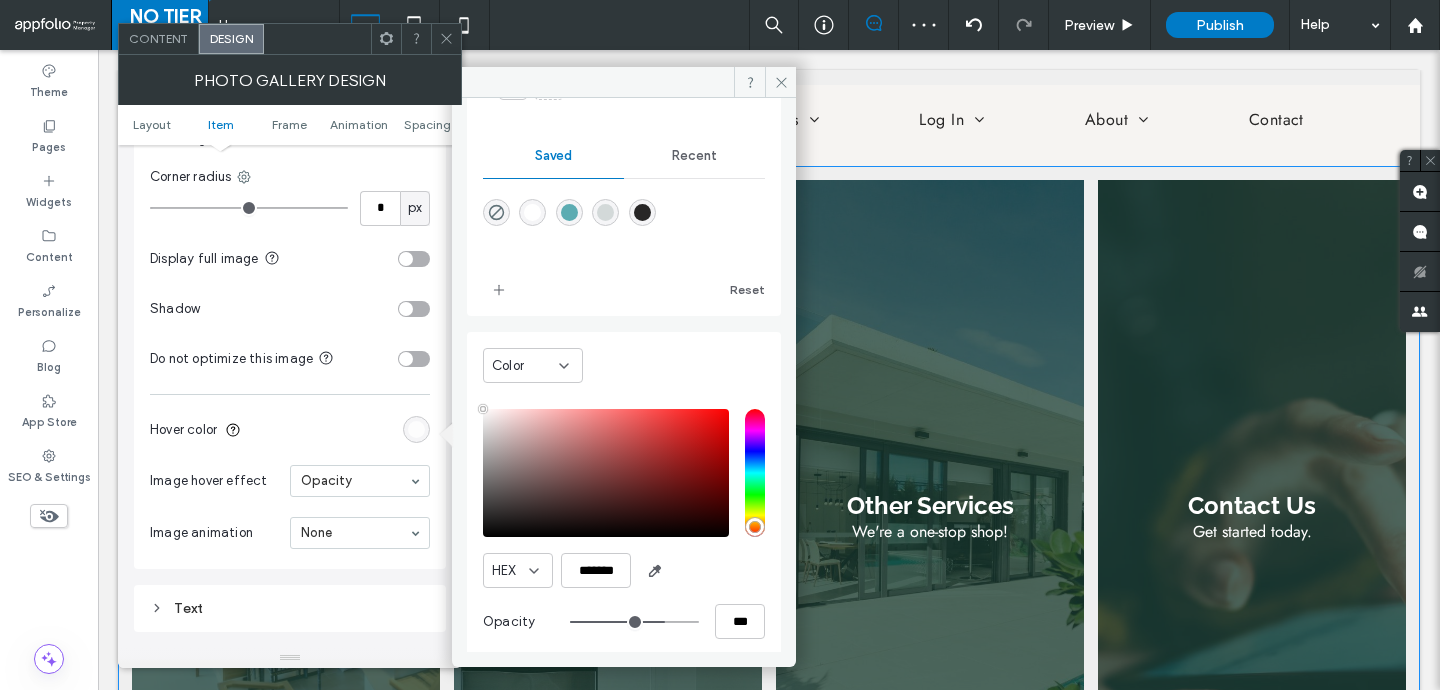 type on "**" 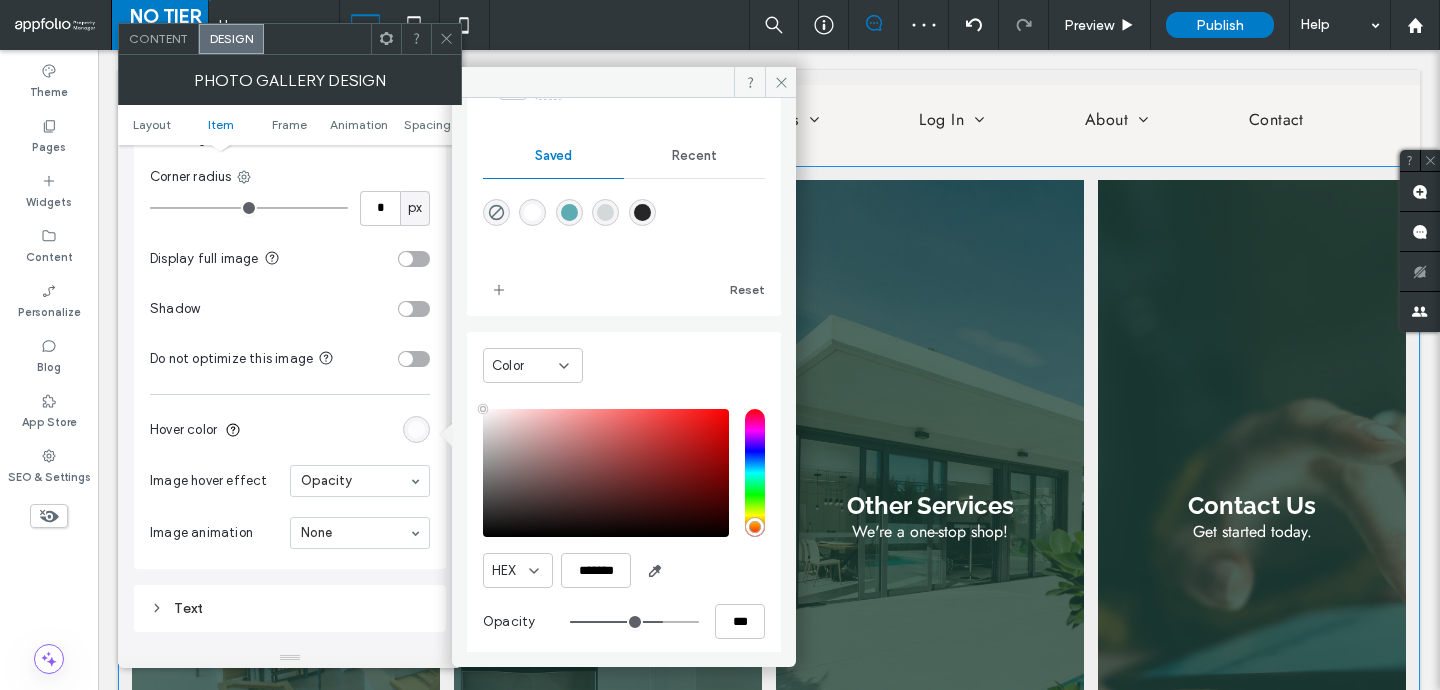 type on "**" 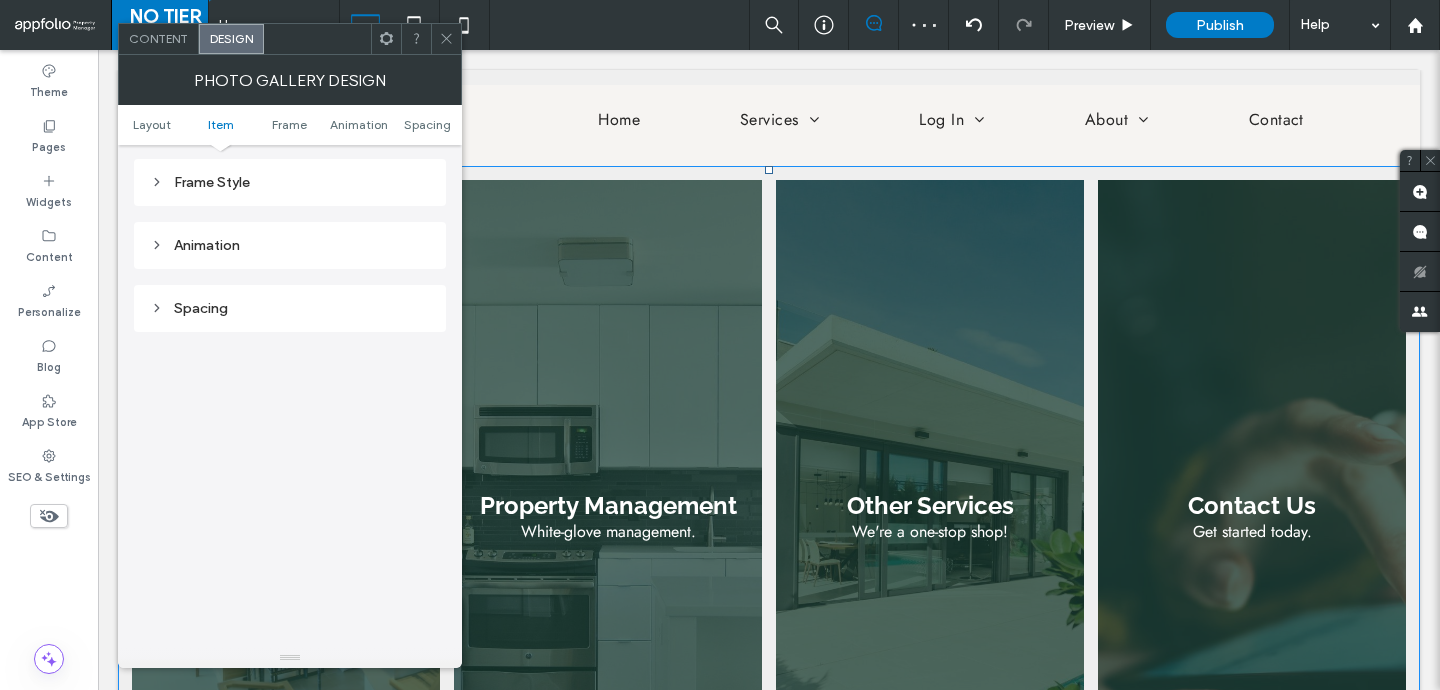 scroll, scrollTop: 1185, scrollLeft: 0, axis: vertical 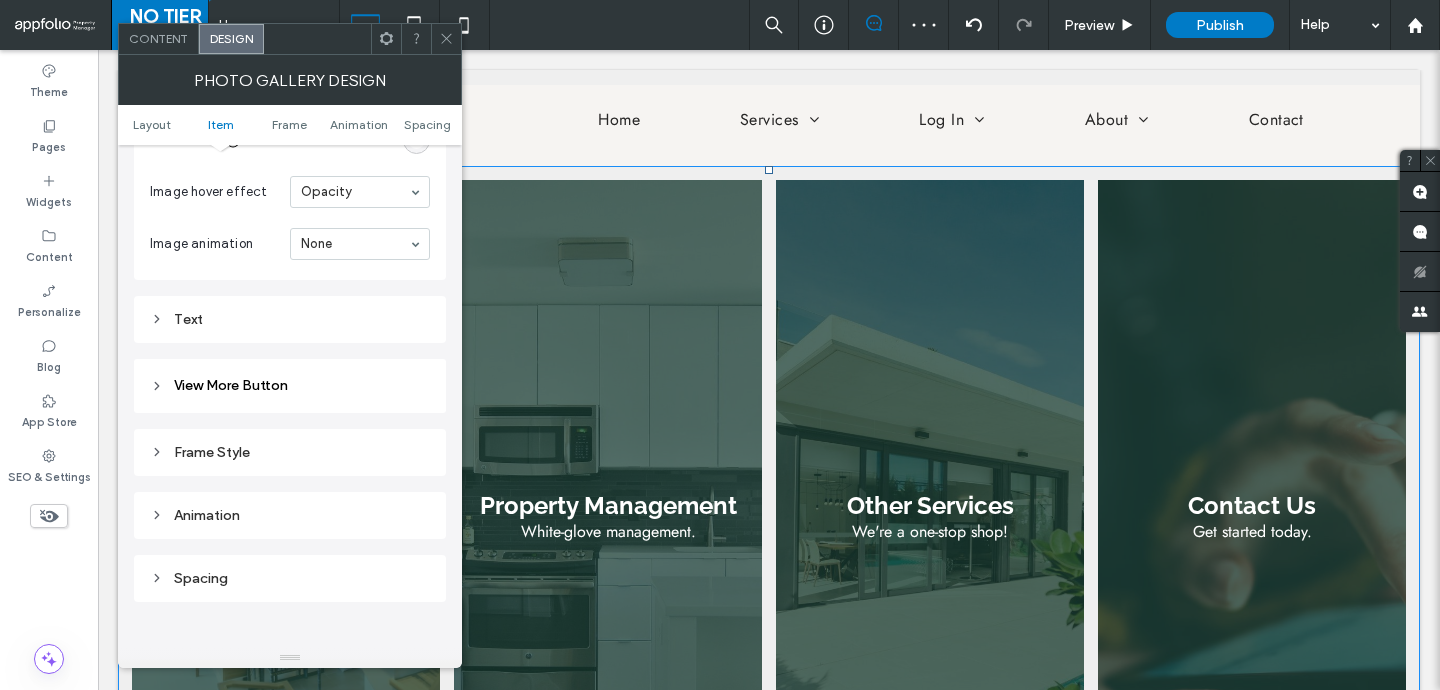 click on "Text" at bounding box center (290, 319) 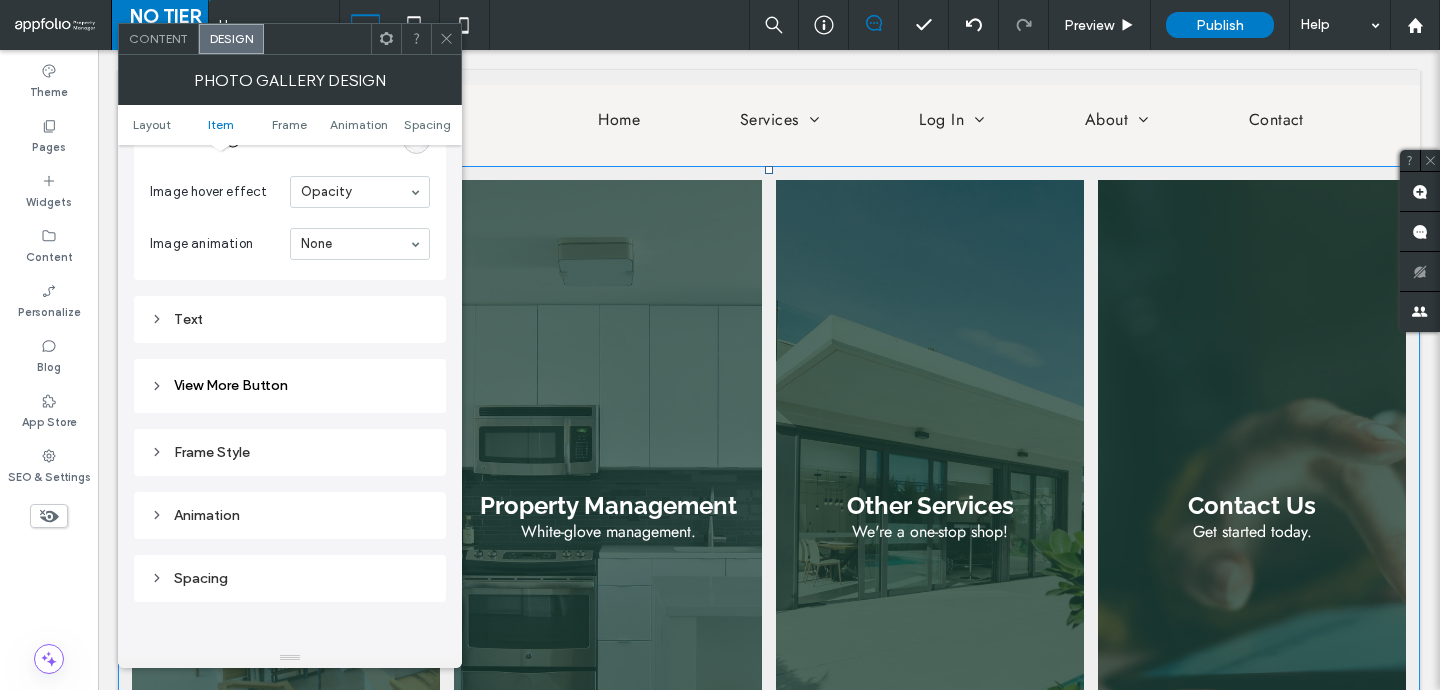 click on "Text" at bounding box center (290, 319) 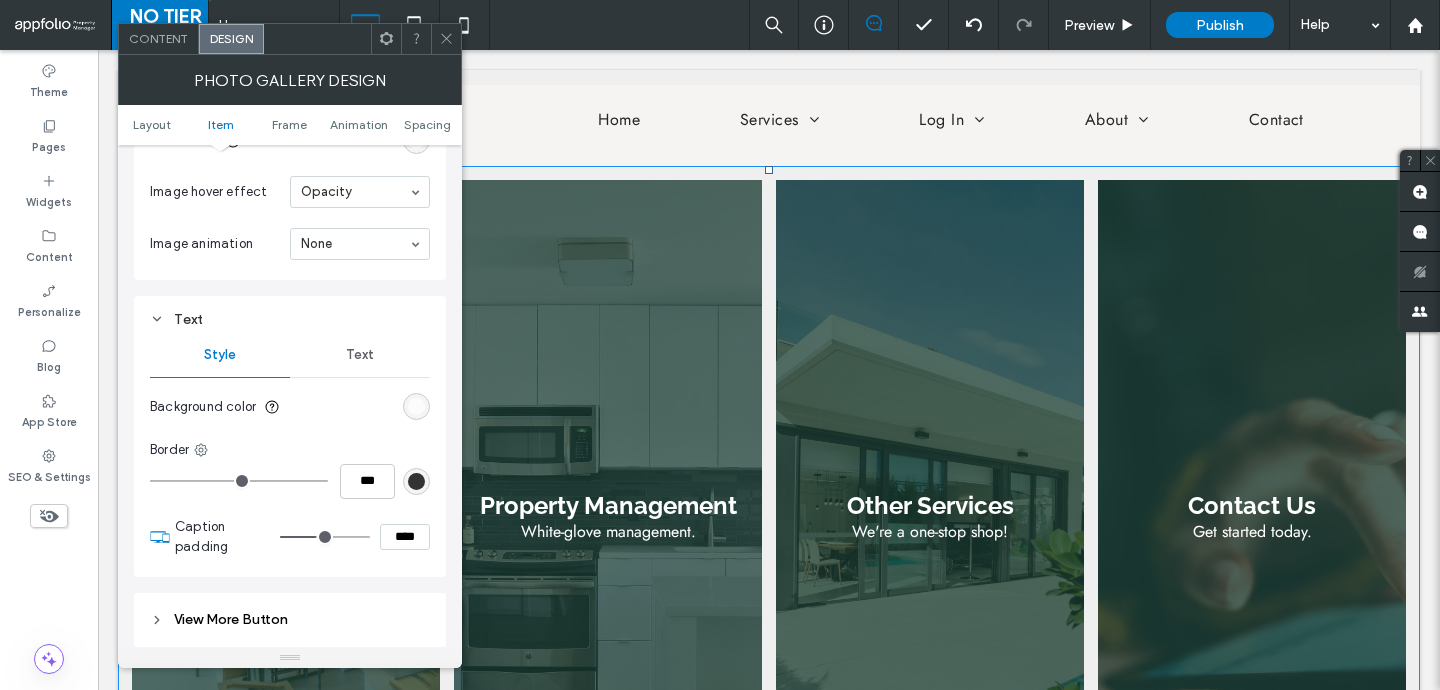 click on "Text" at bounding box center [360, 355] 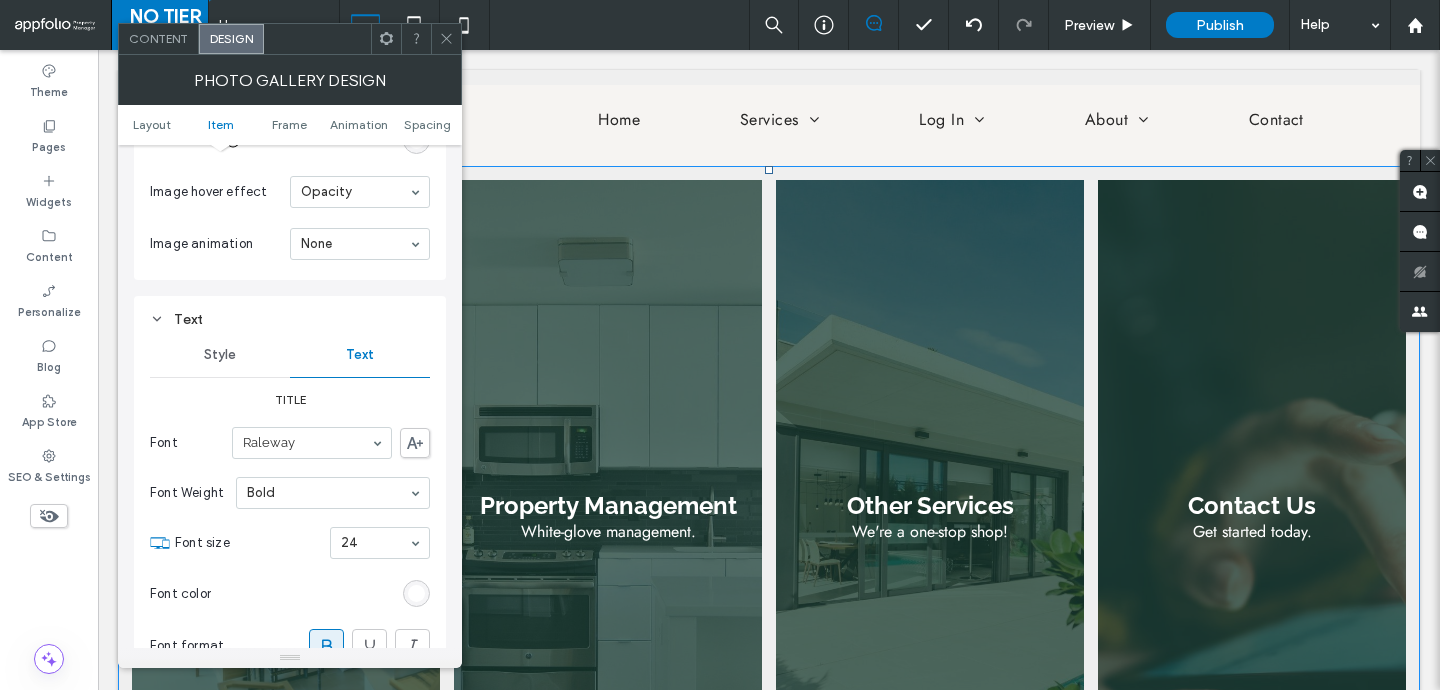 click at bounding box center [416, 593] 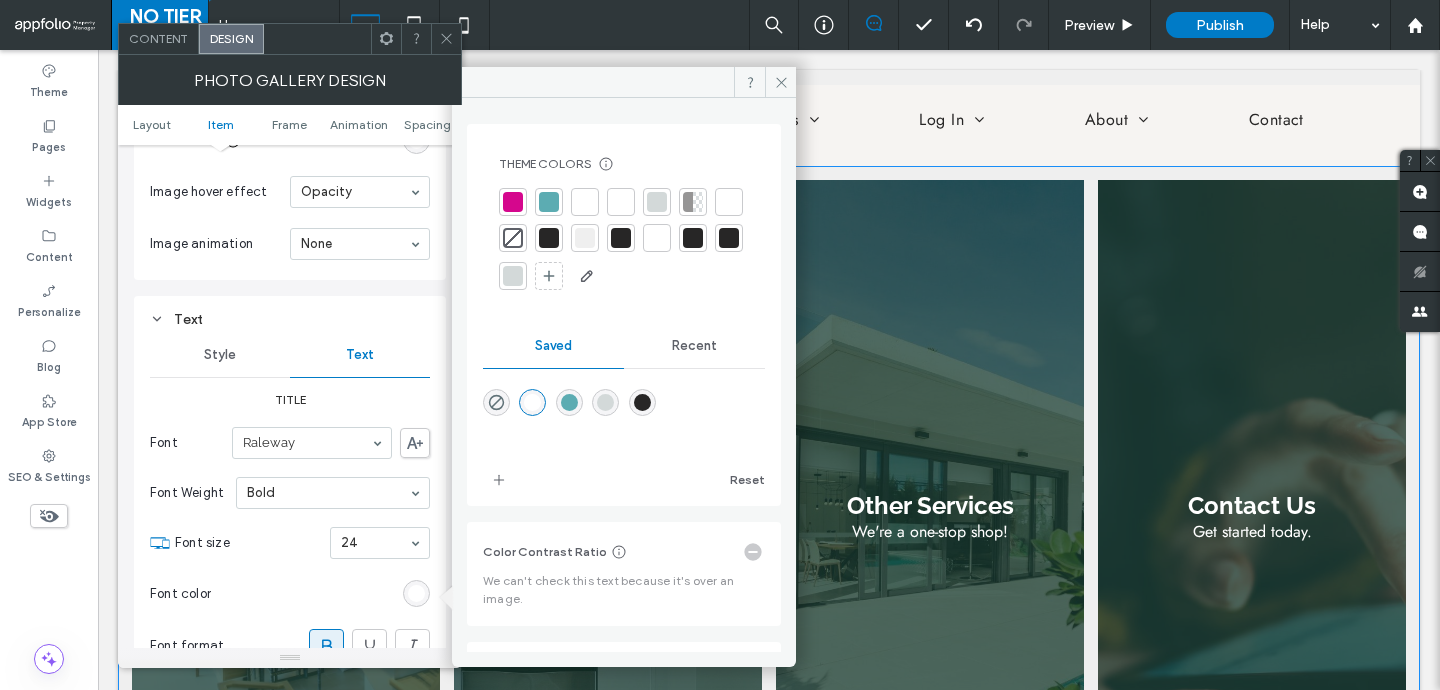 click at bounding box center (549, 238) 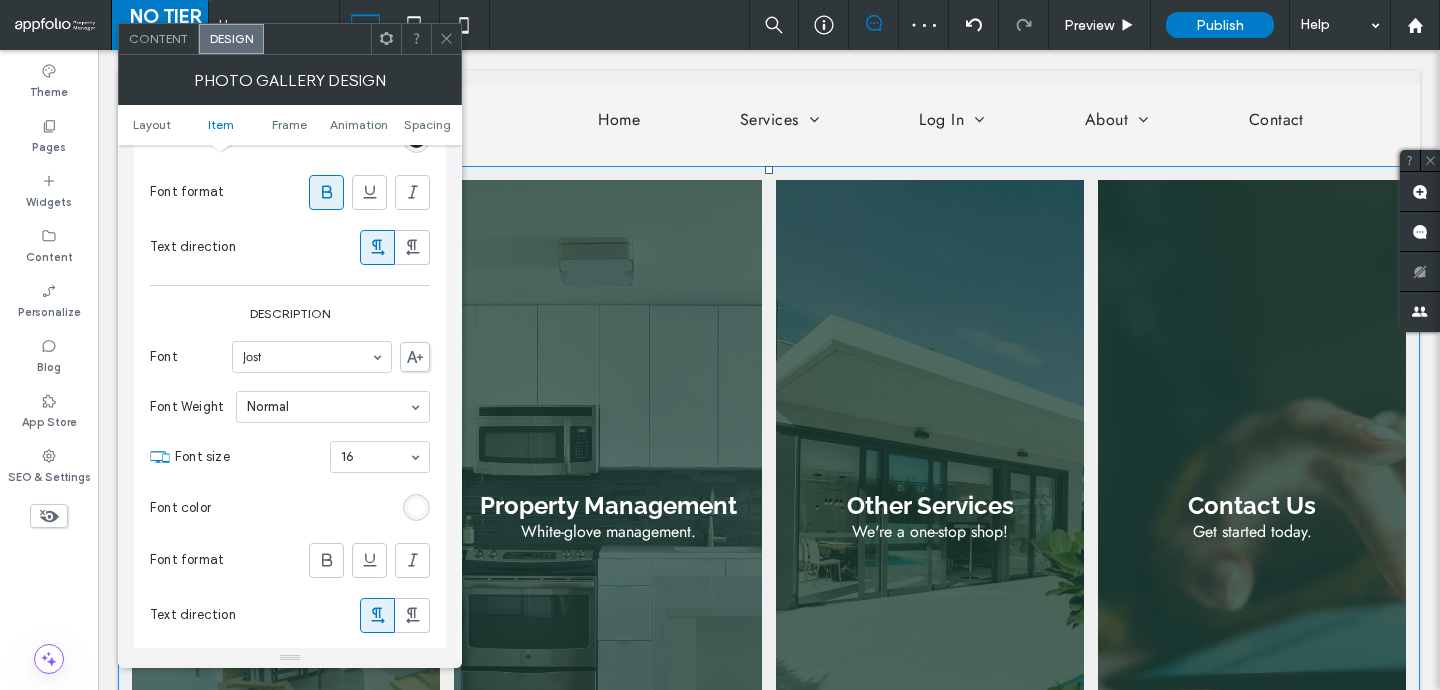 scroll, scrollTop: 1706, scrollLeft: 0, axis: vertical 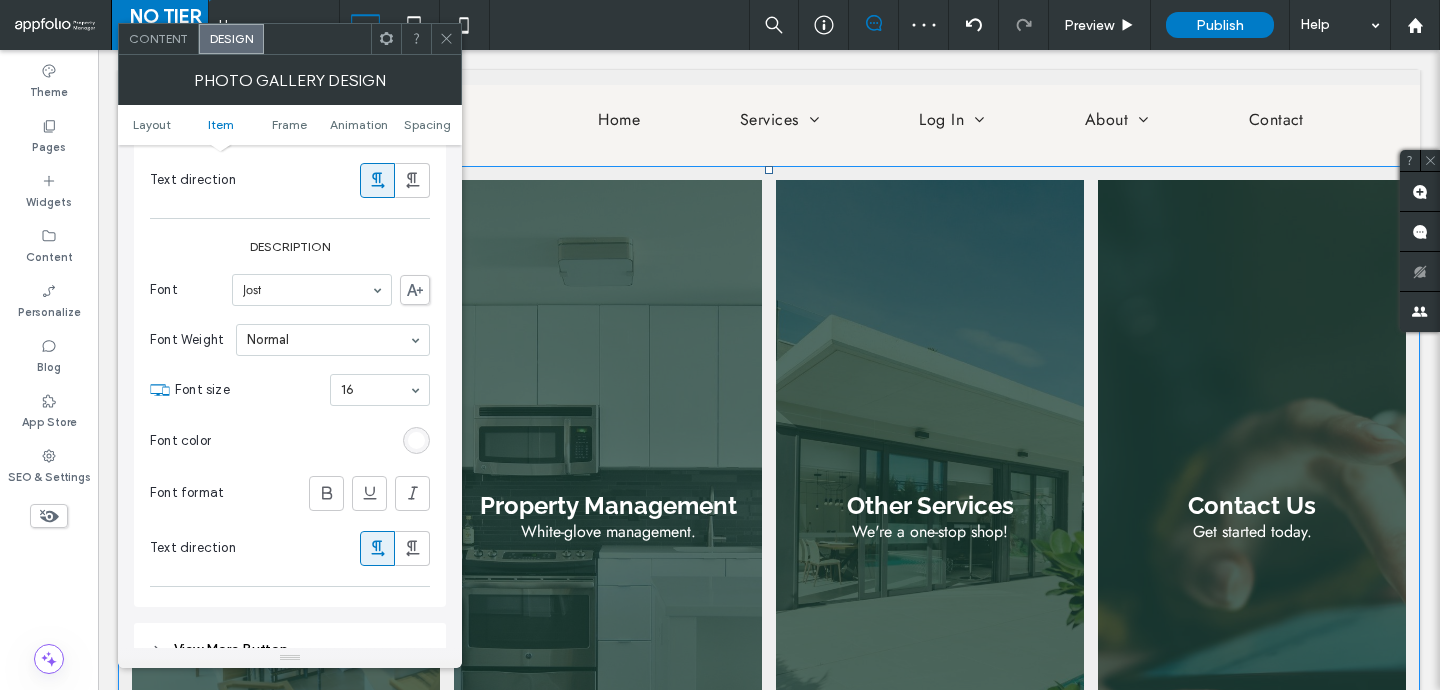 click at bounding box center (416, 440) 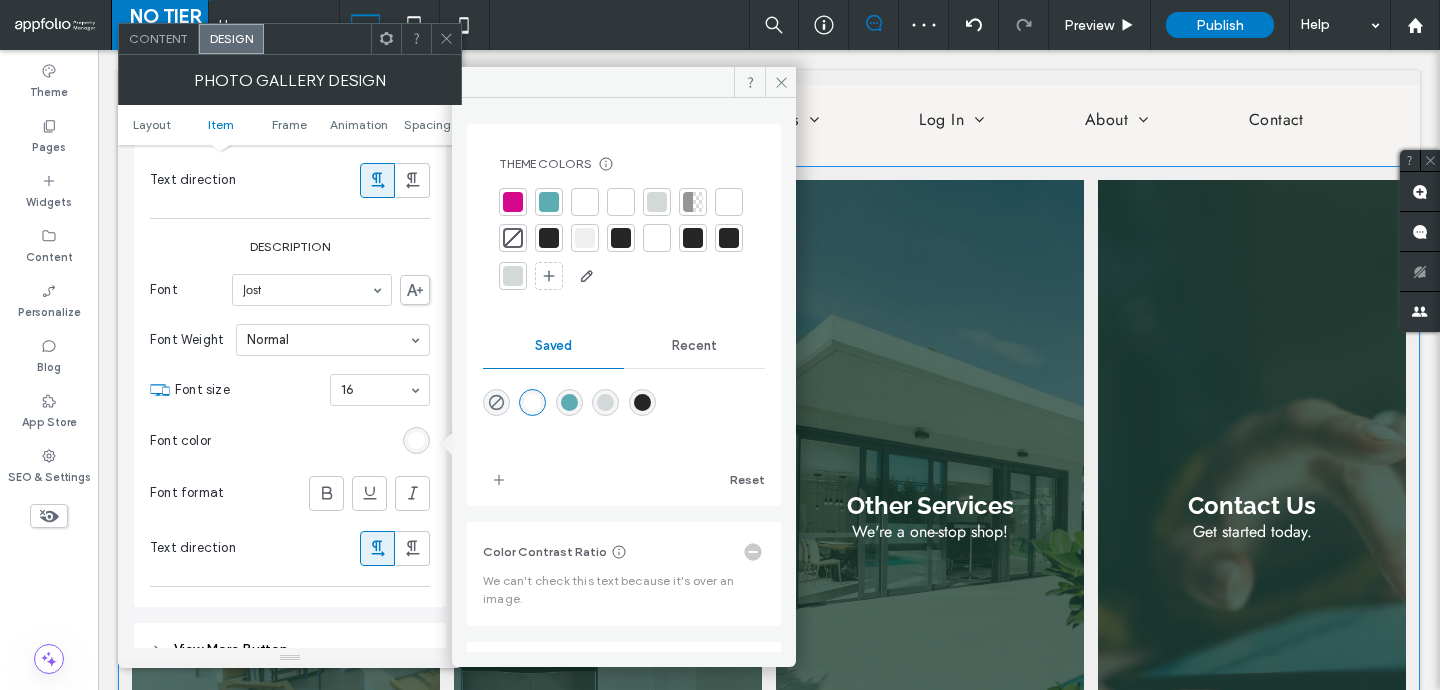 click at bounding box center [549, 238] 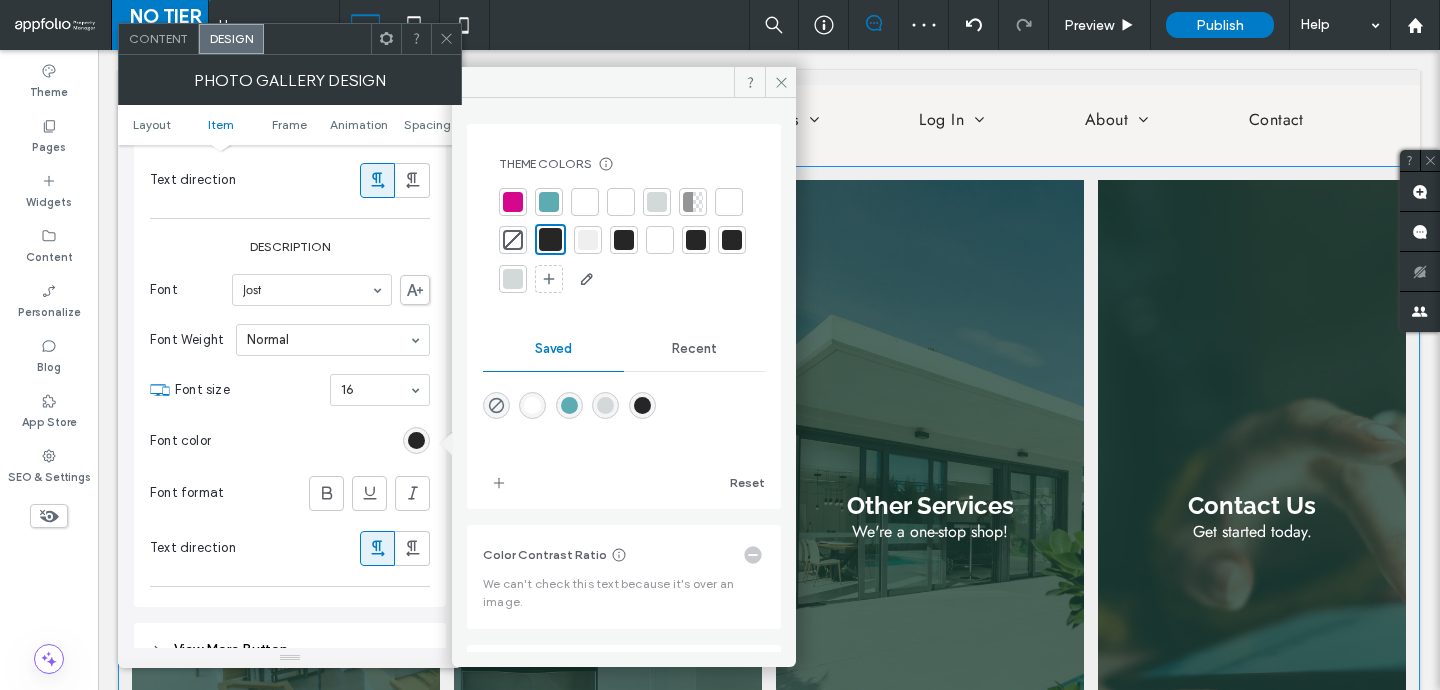 click 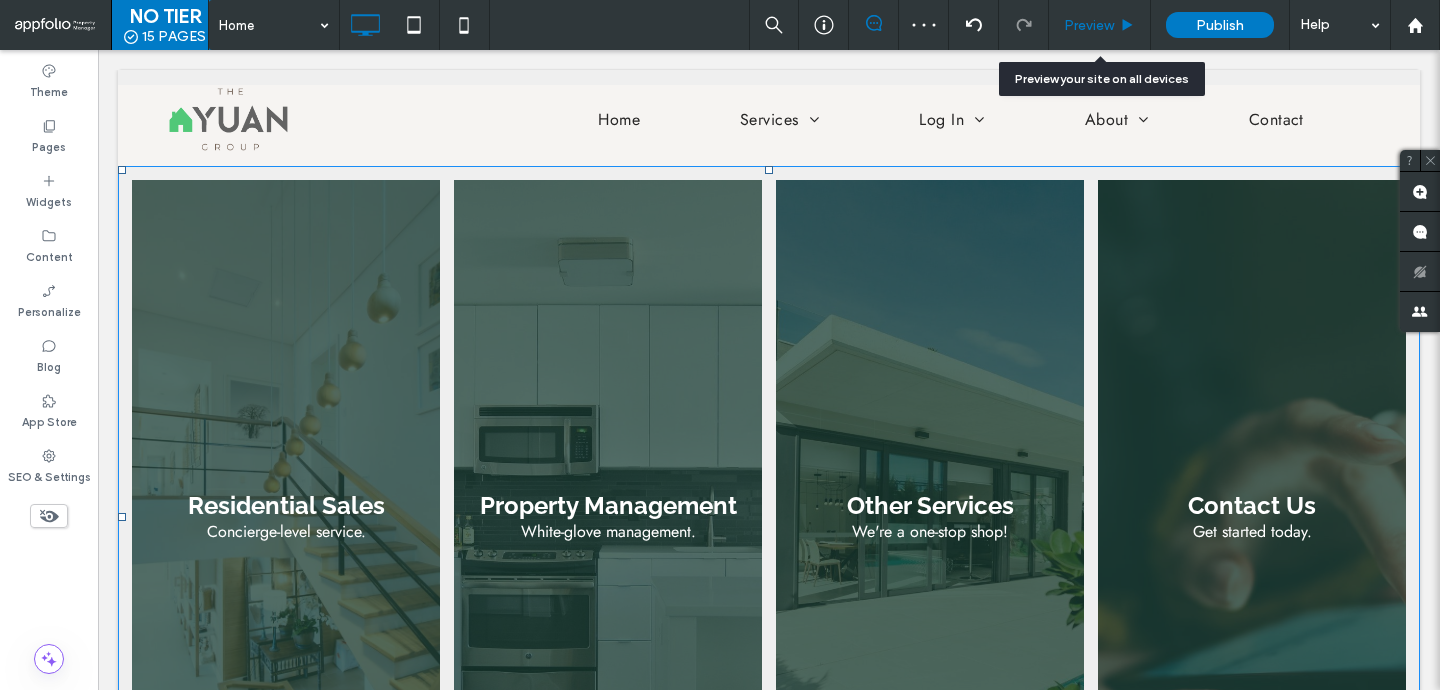 click on "Preview" at bounding box center (1100, 25) 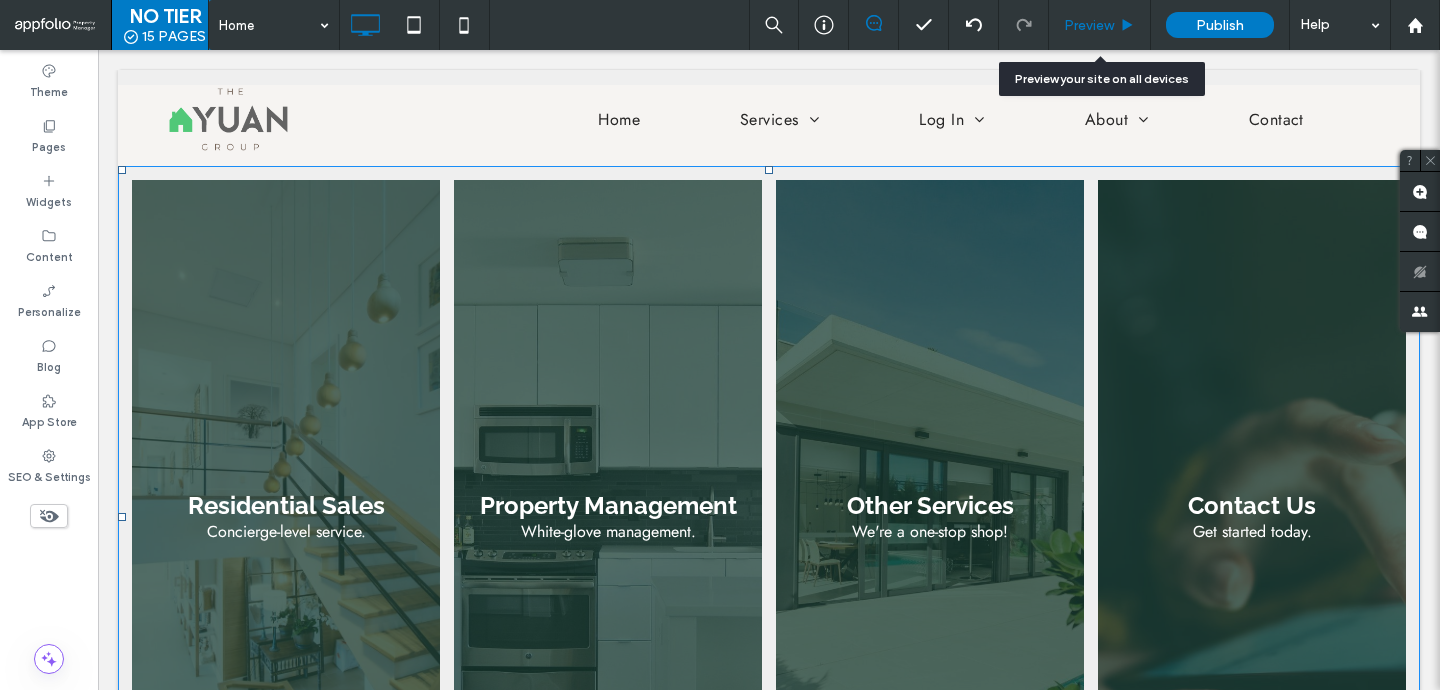 click on "Preview" at bounding box center (1089, 25) 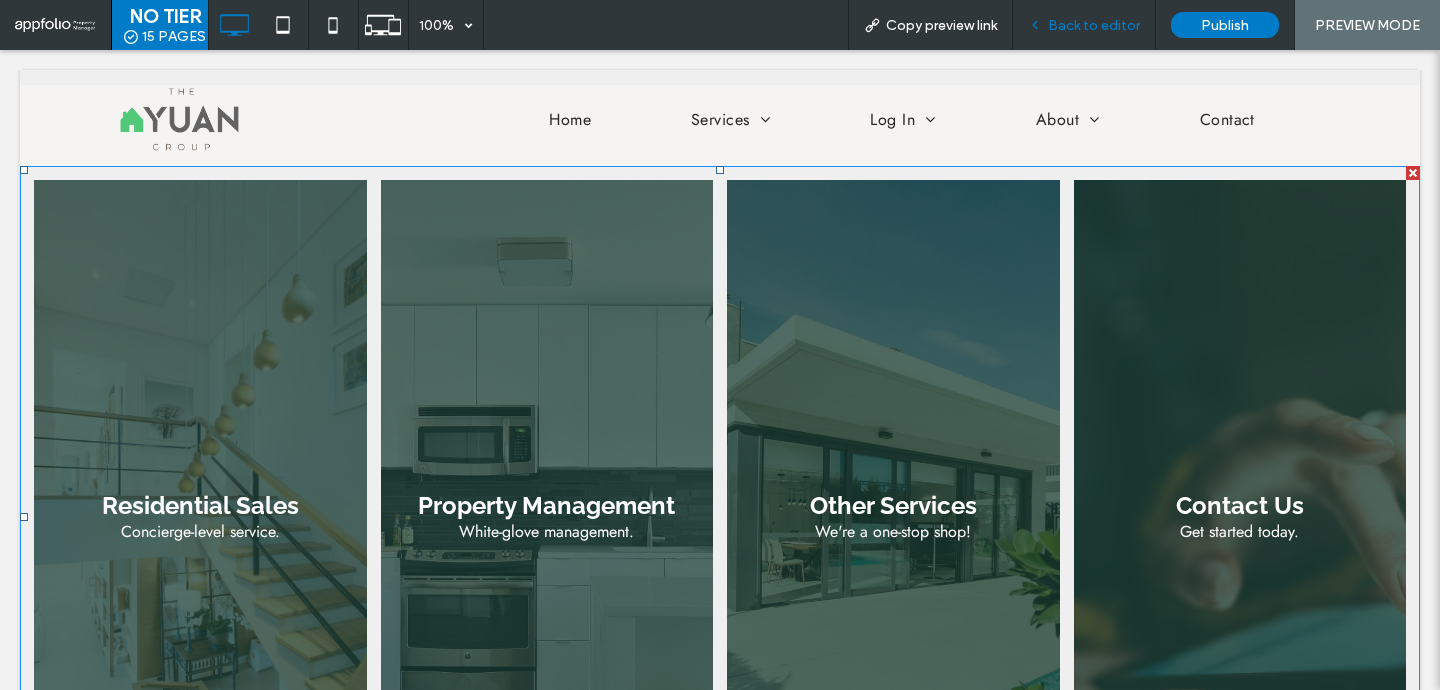 click on "Back to editor" at bounding box center [1094, 25] 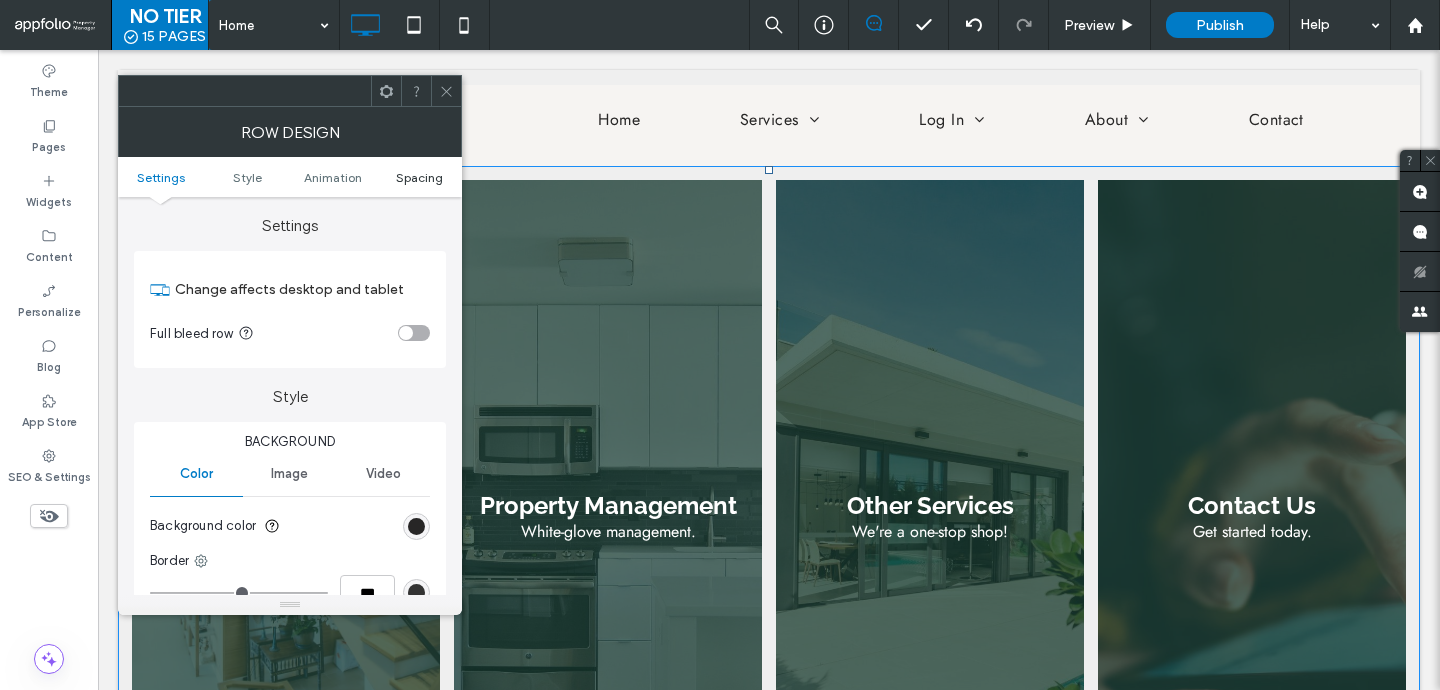 click on "Spacing" at bounding box center (419, 177) 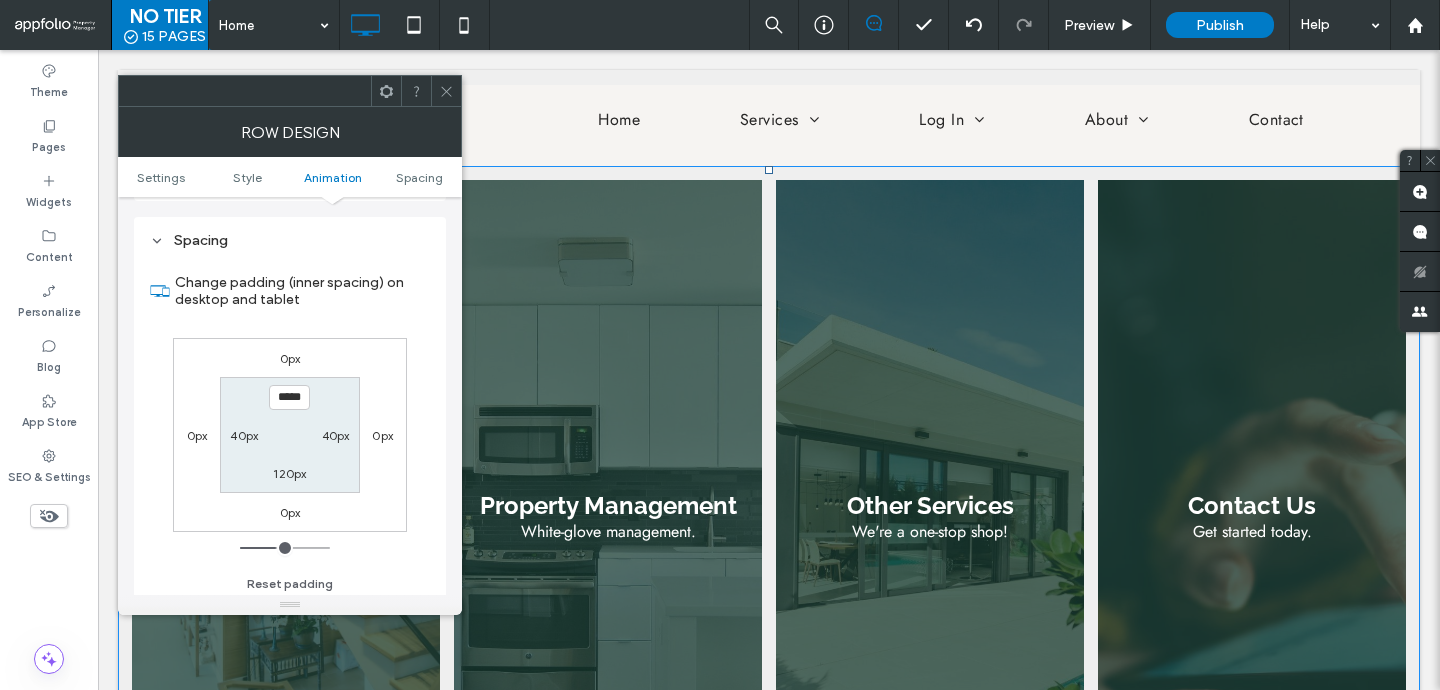 scroll, scrollTop: 566, scrollLeft: 0, axis: vertical 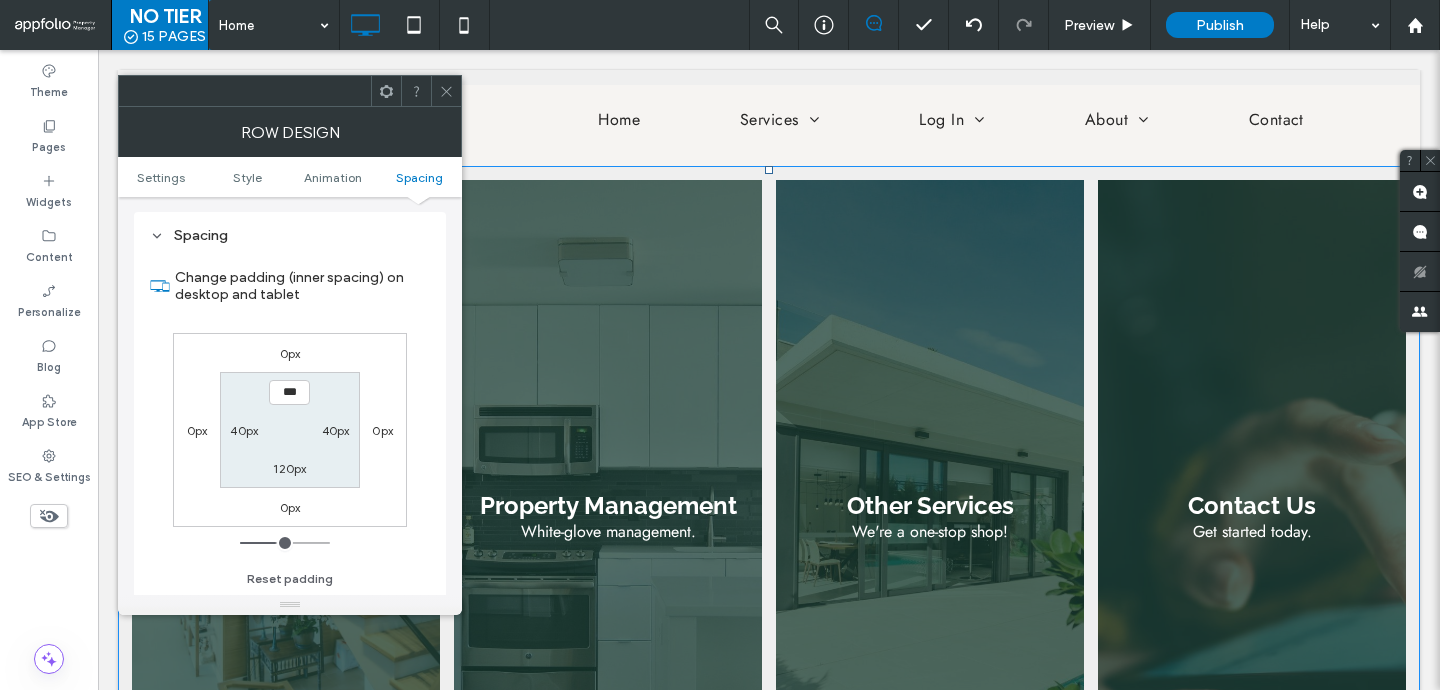 type on "*****" 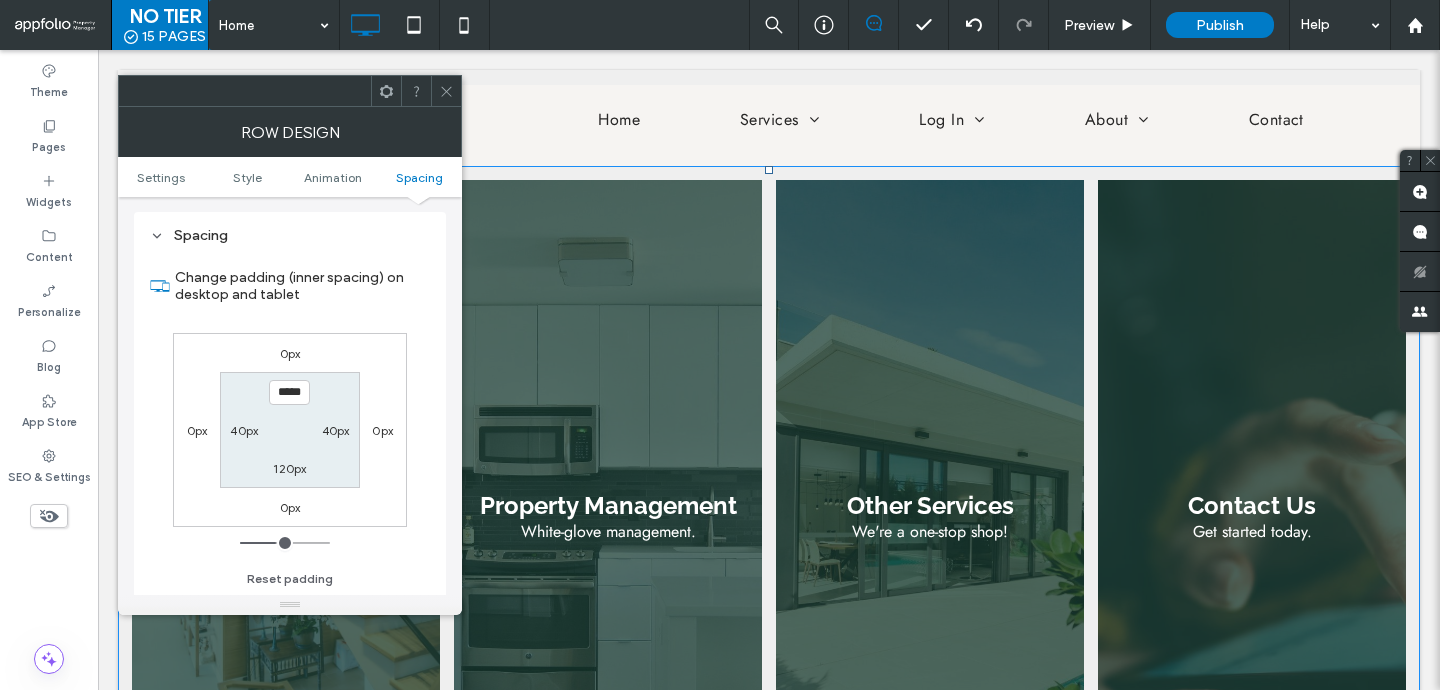 type on "***" 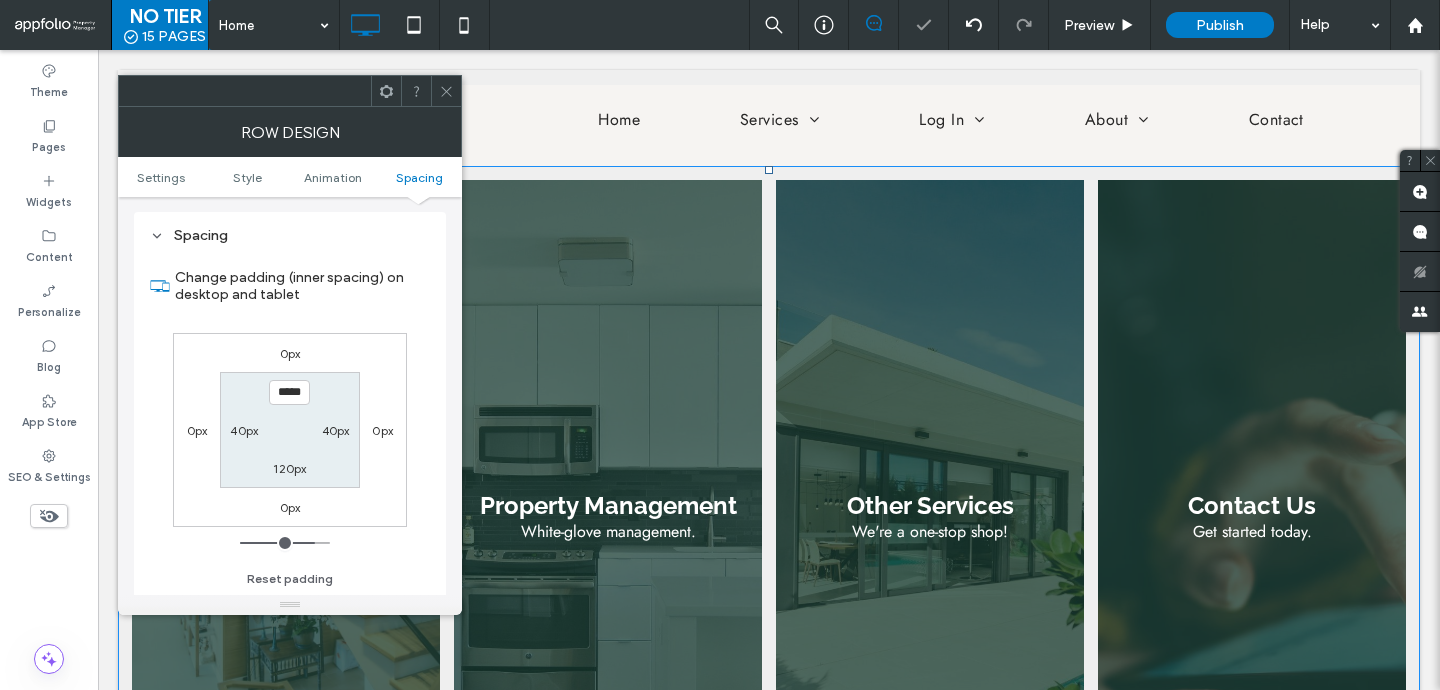 click 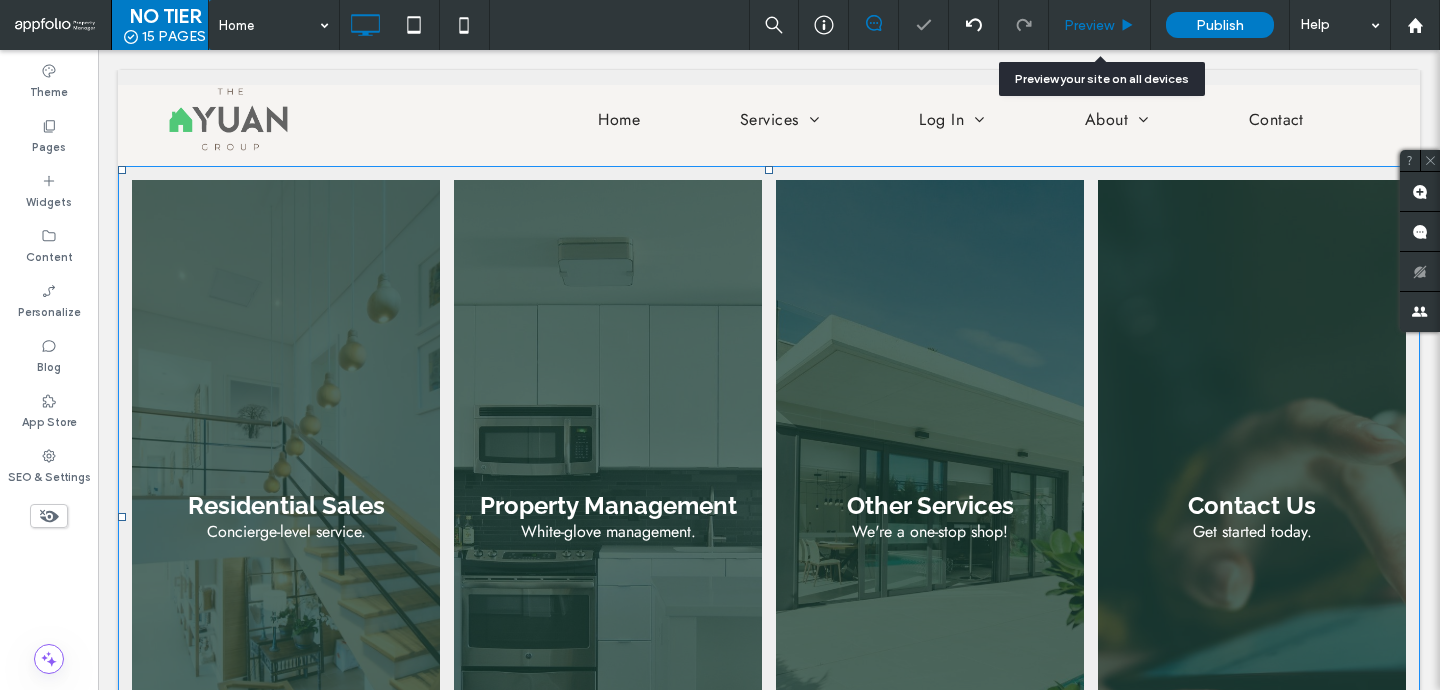 click on "Preview" at bounding box center [1099, 25] 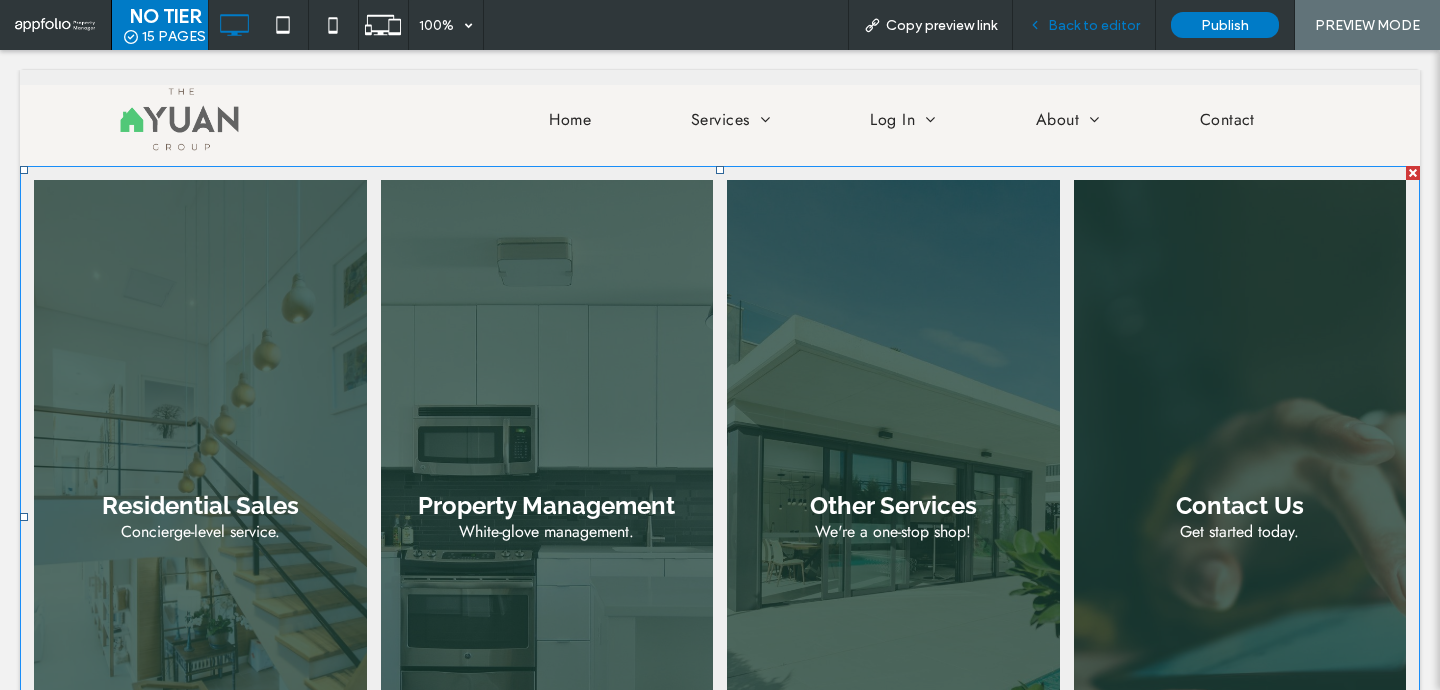 click on "Back to editor" at bounding box center [1094, 25] 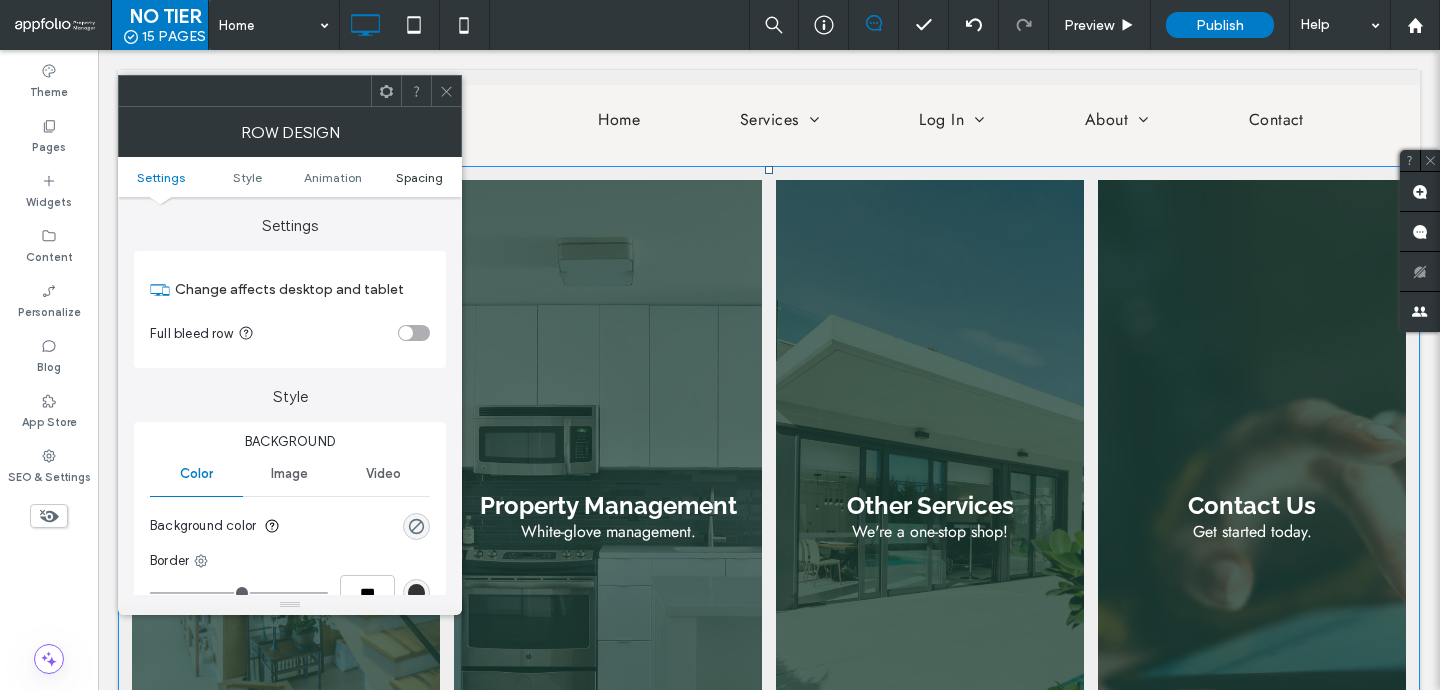 click on "Spacing" at bounding box center (419, 177) 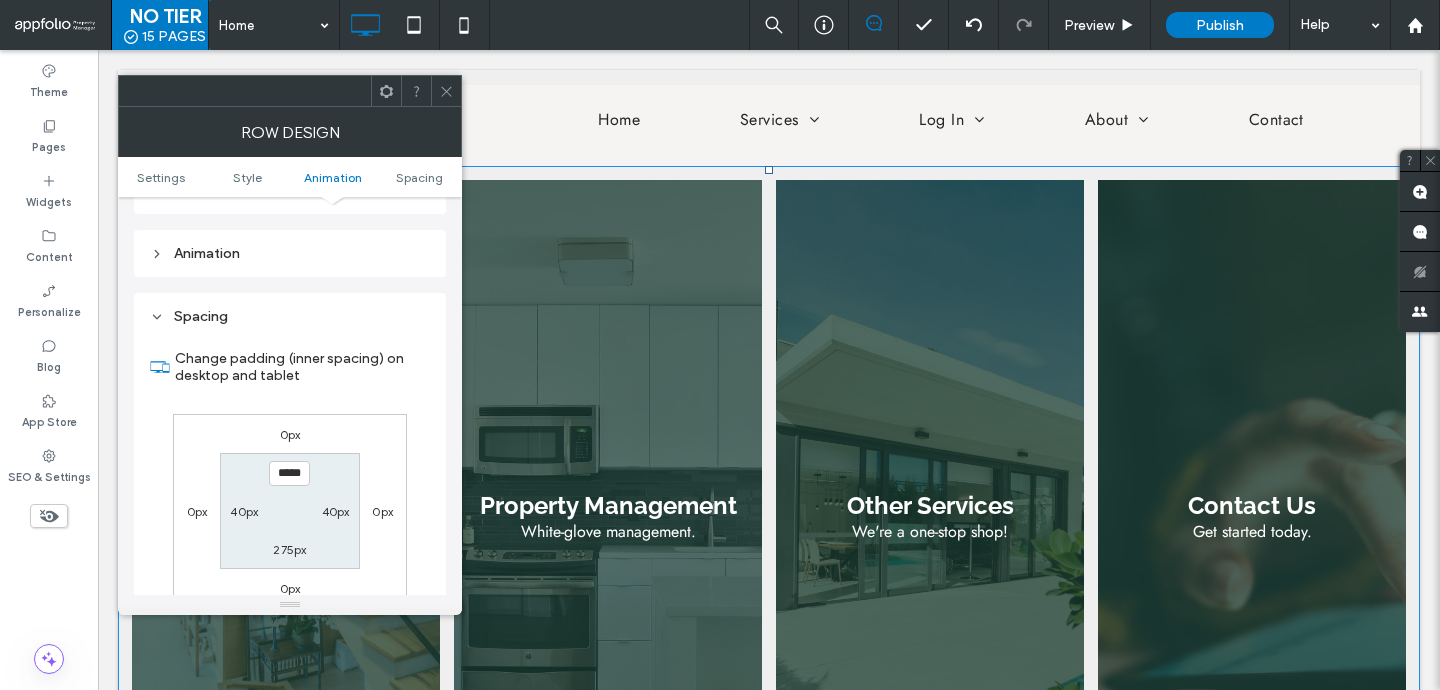 scroll, scrollTop: 566, scrollLeft: 0, axis: vertical 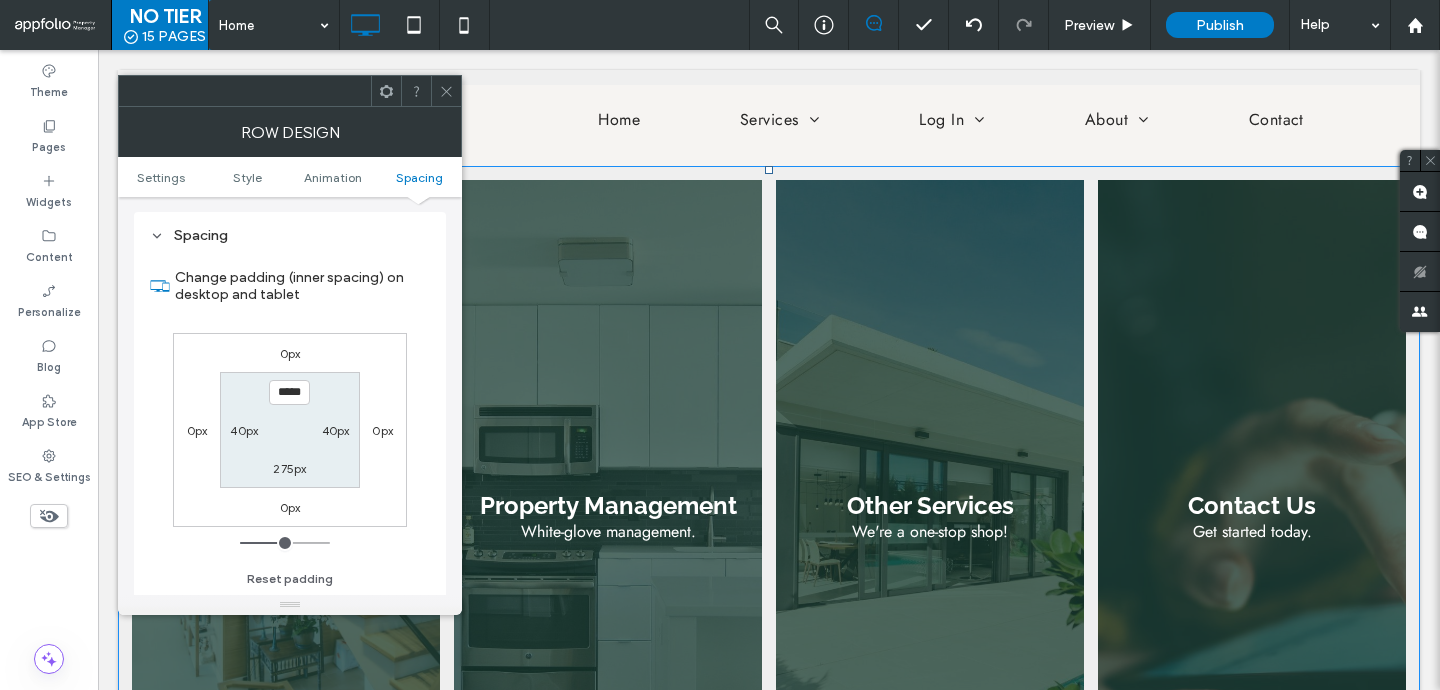 click on "275px" at bounding box center [289, 468] 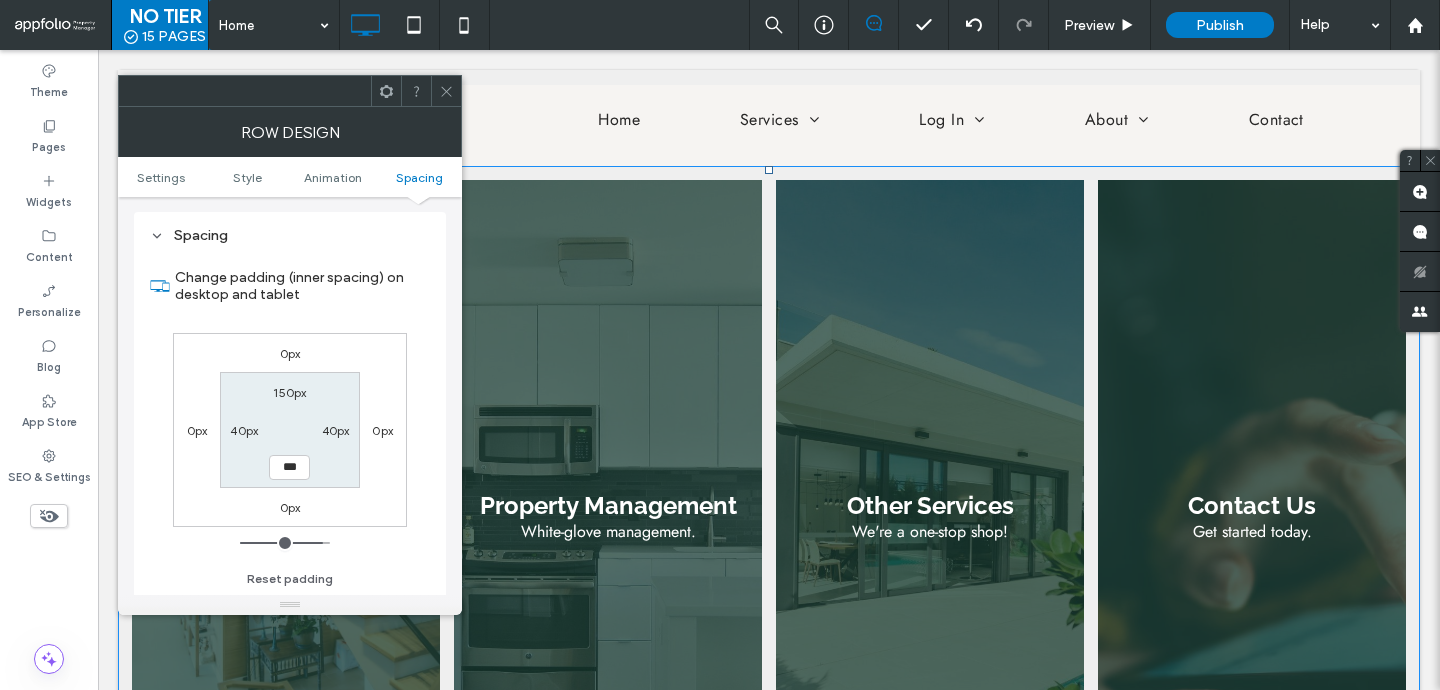type on "***" 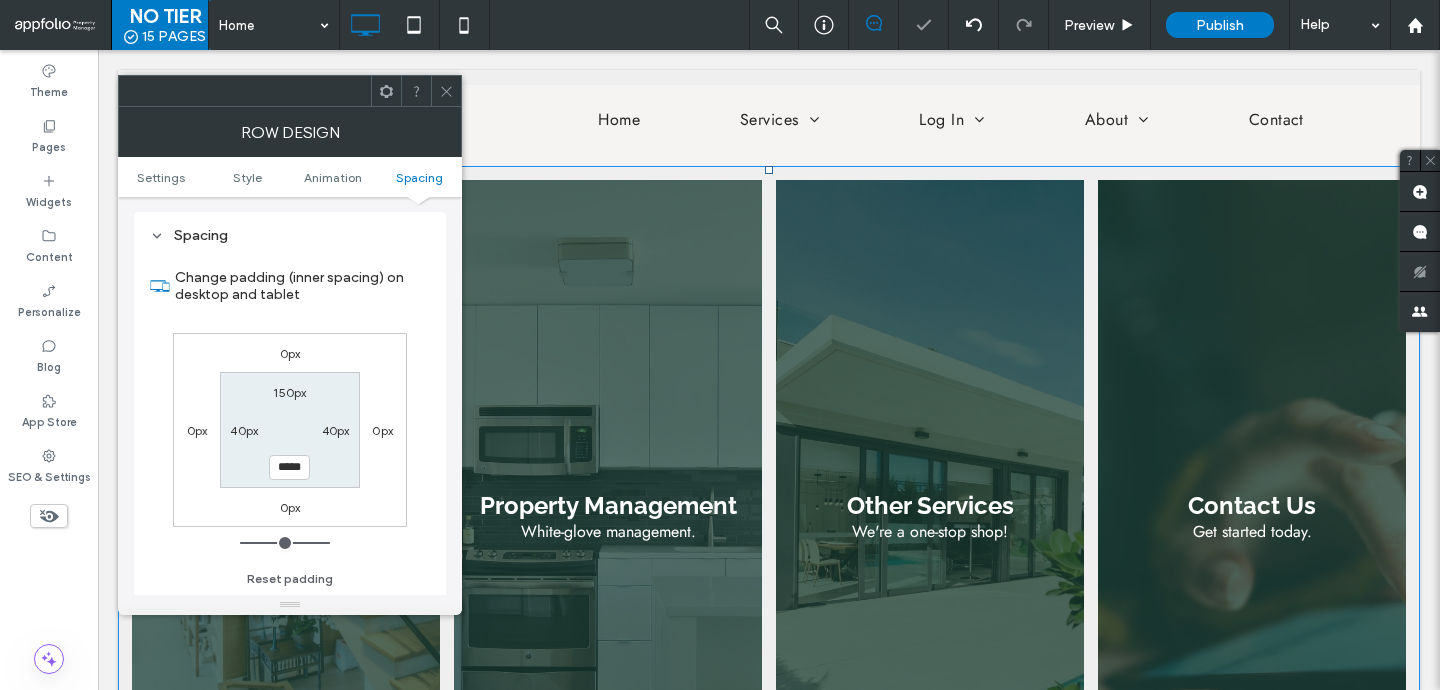 click 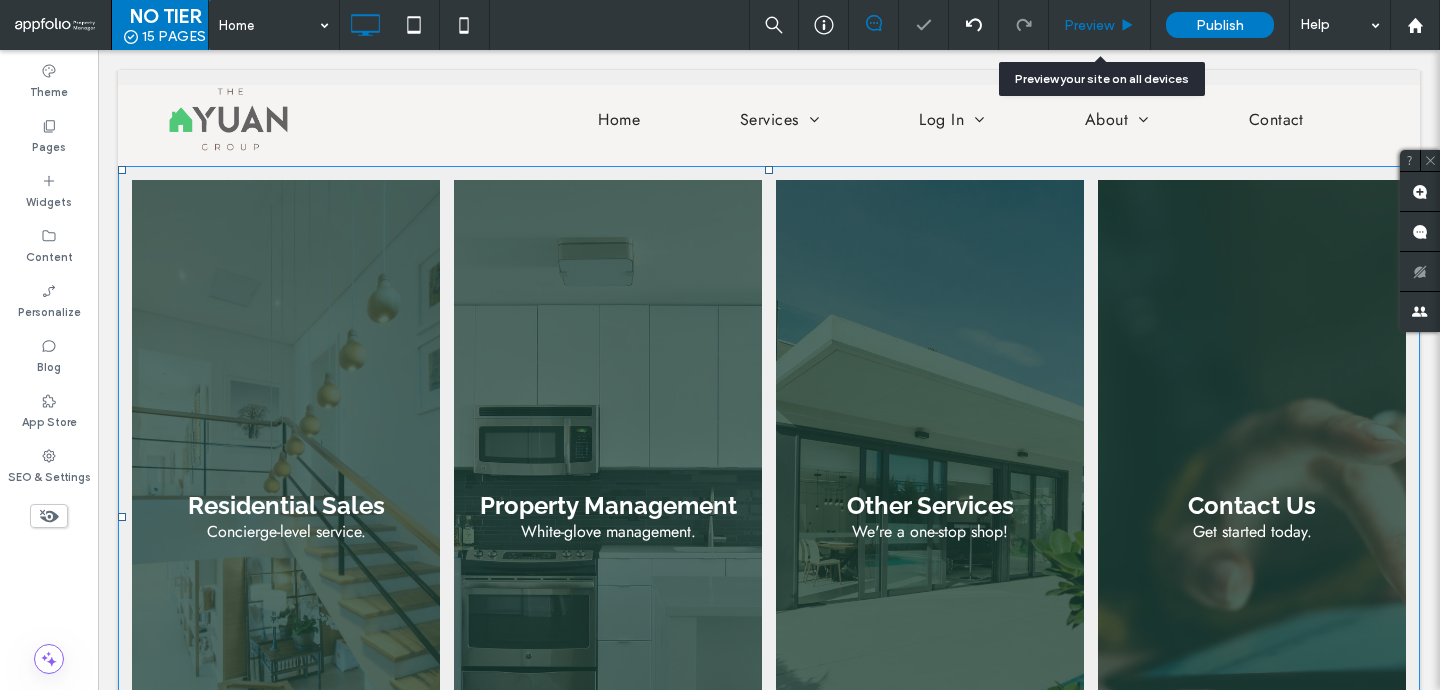 click on "Preview" at bounding box center (1089, 25) 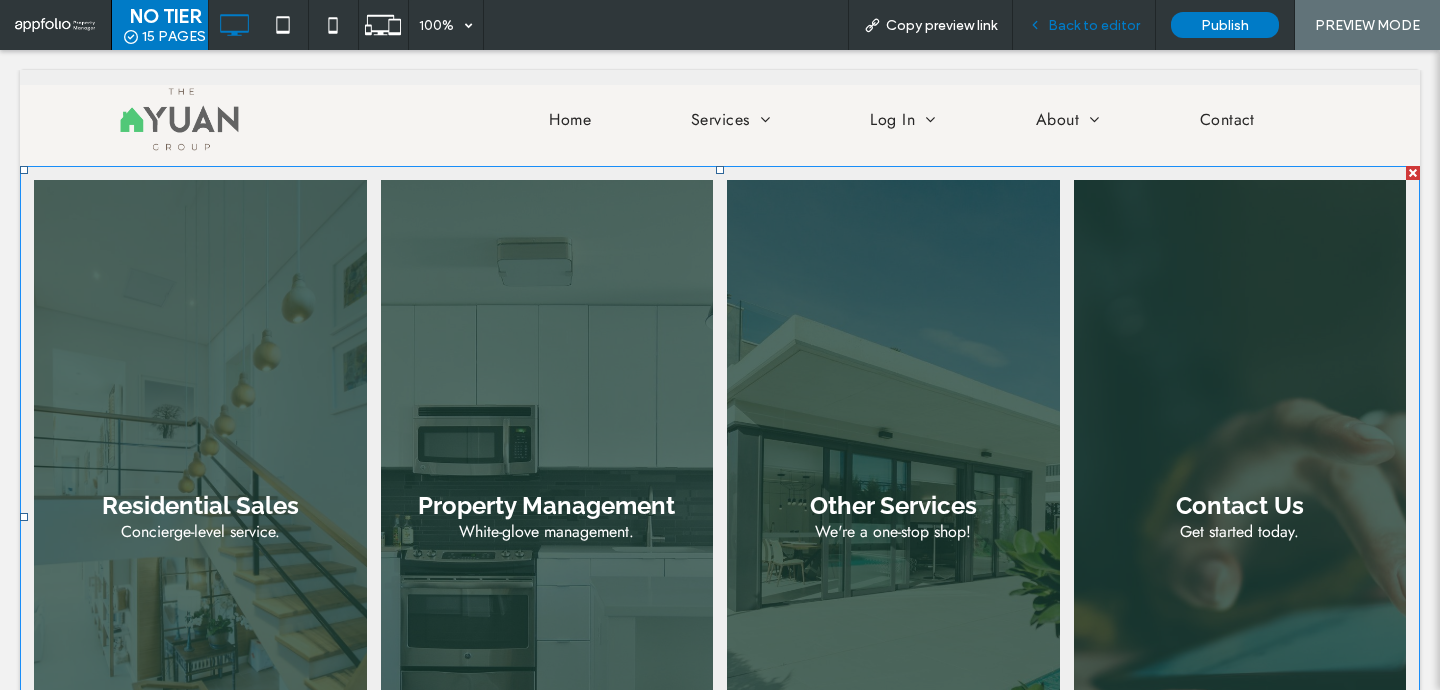click on "Back to editor" at bounding box center [1084, 25] 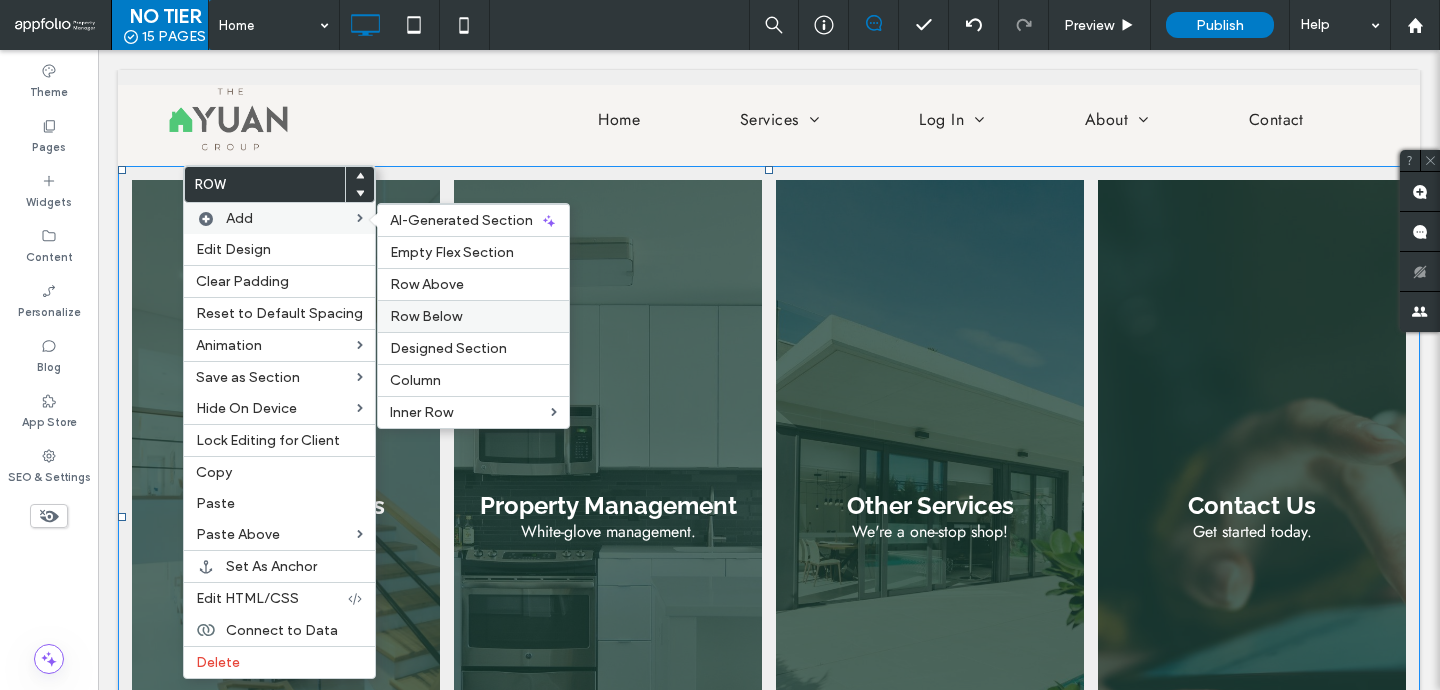 click on "Row Below" at bounding box center [426, 316] 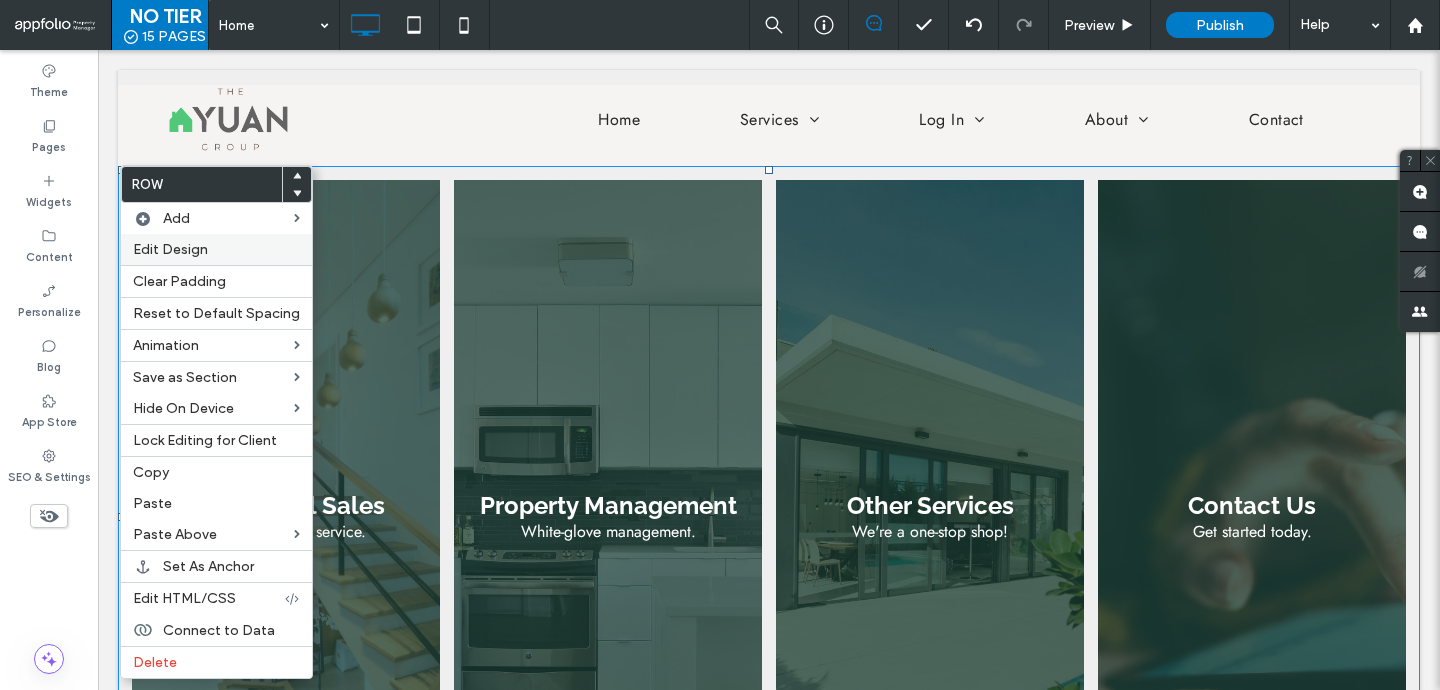 click on "Edit Design" at bounding box center [216, 249] 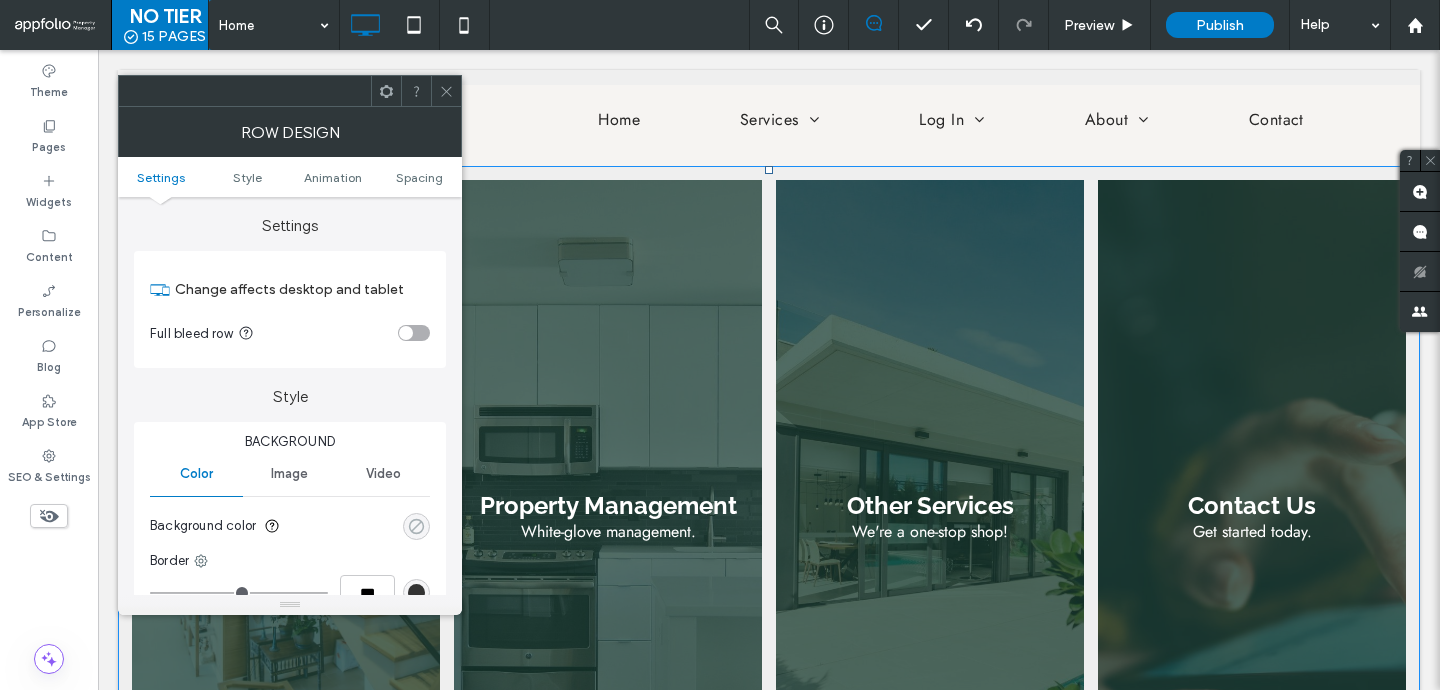 click at bounding box center (416, 526) 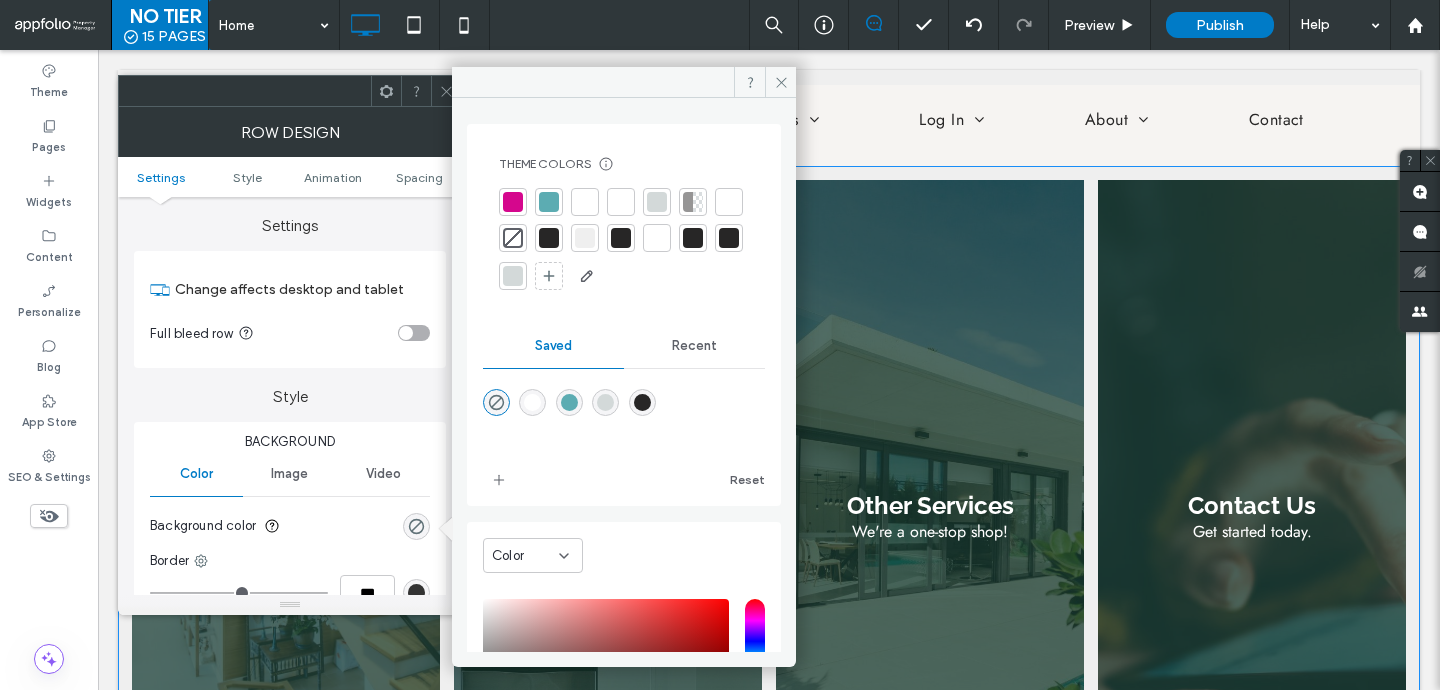 click at bounding box center (549, 238) 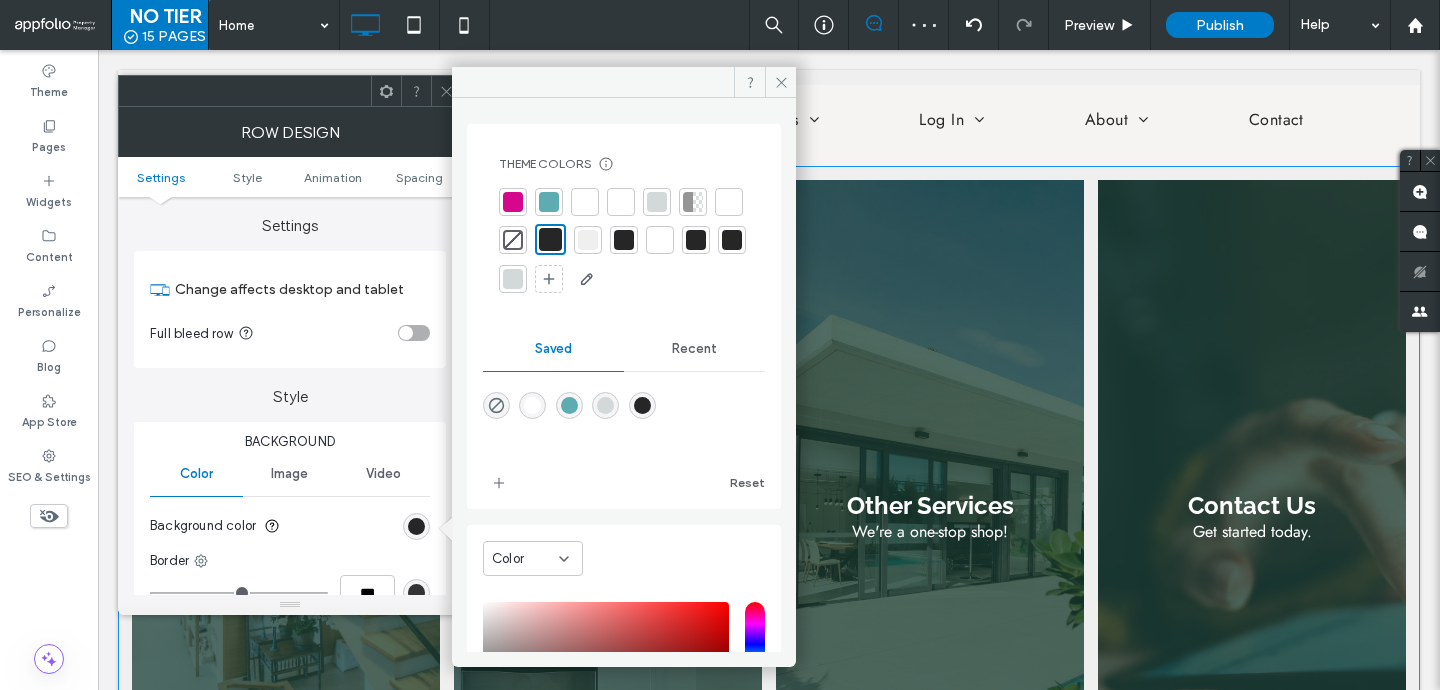 click on "Row Design" at bounding box center [290, 132] 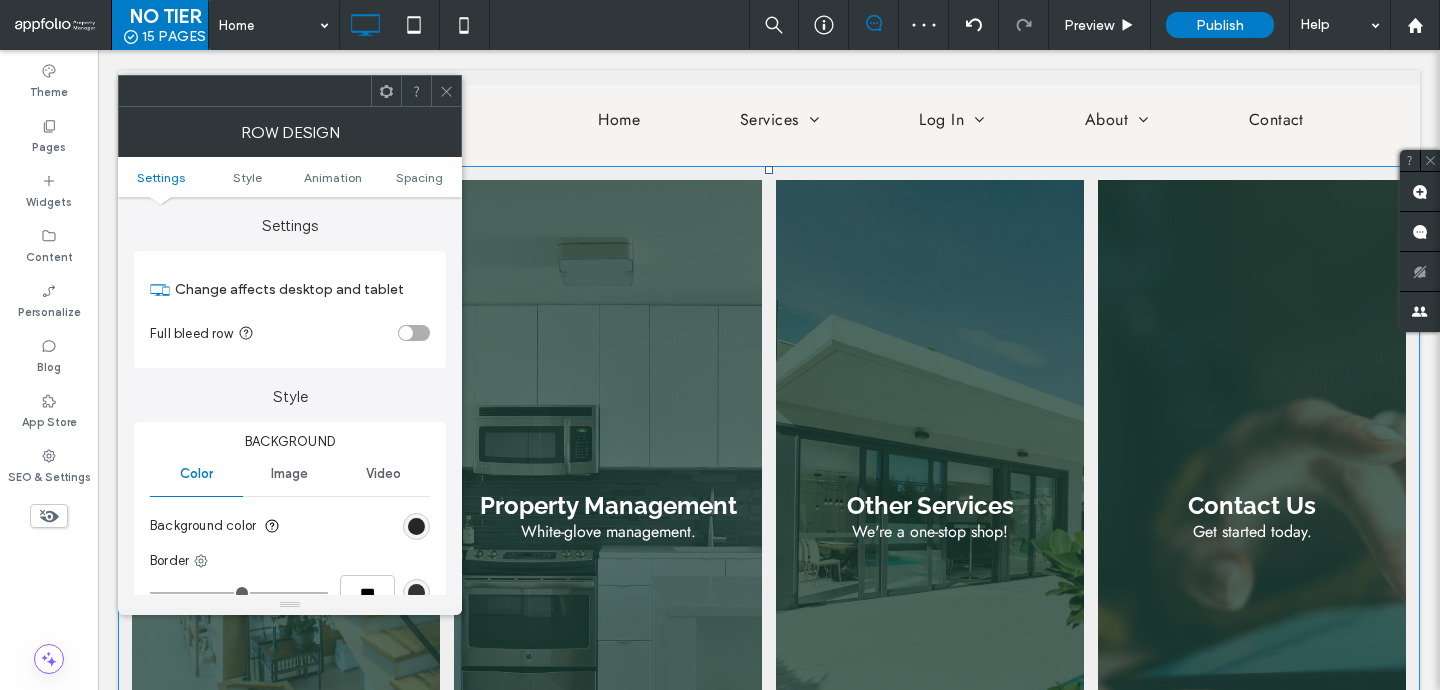 click 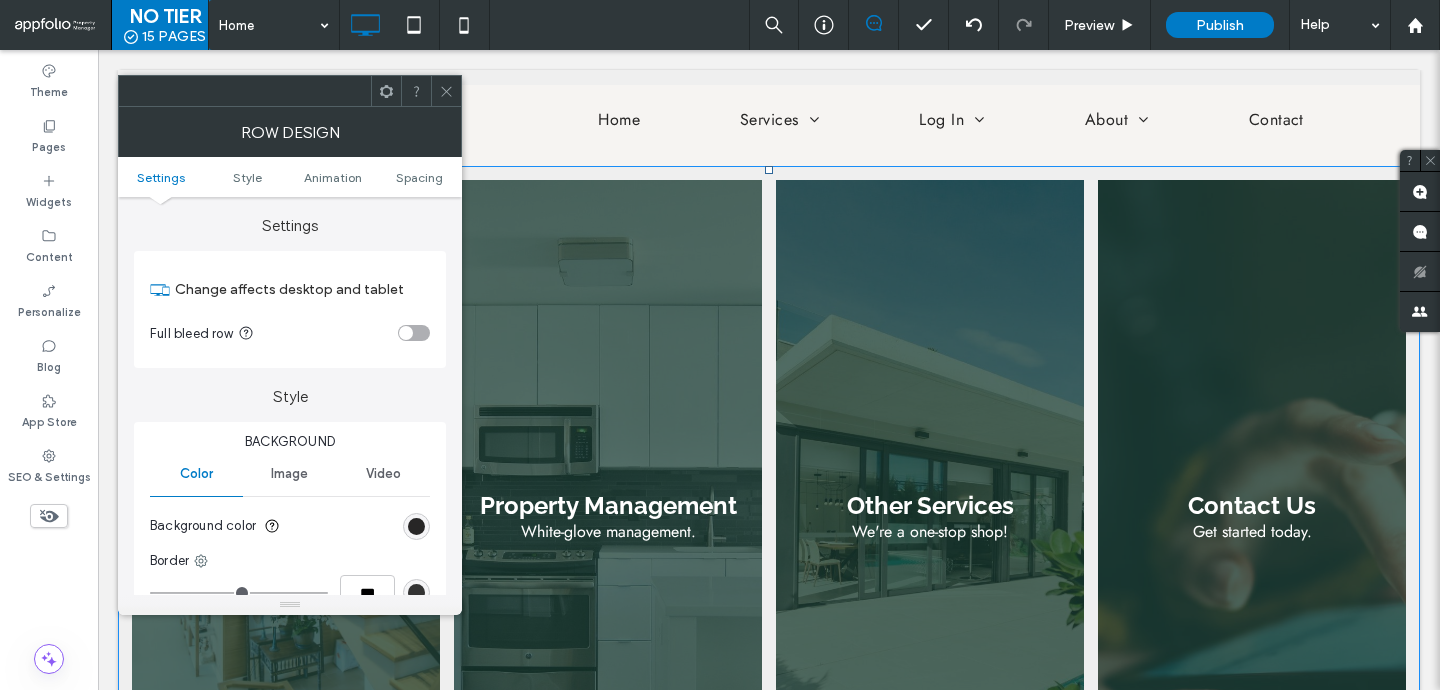 click at bounding box center [416, 526] 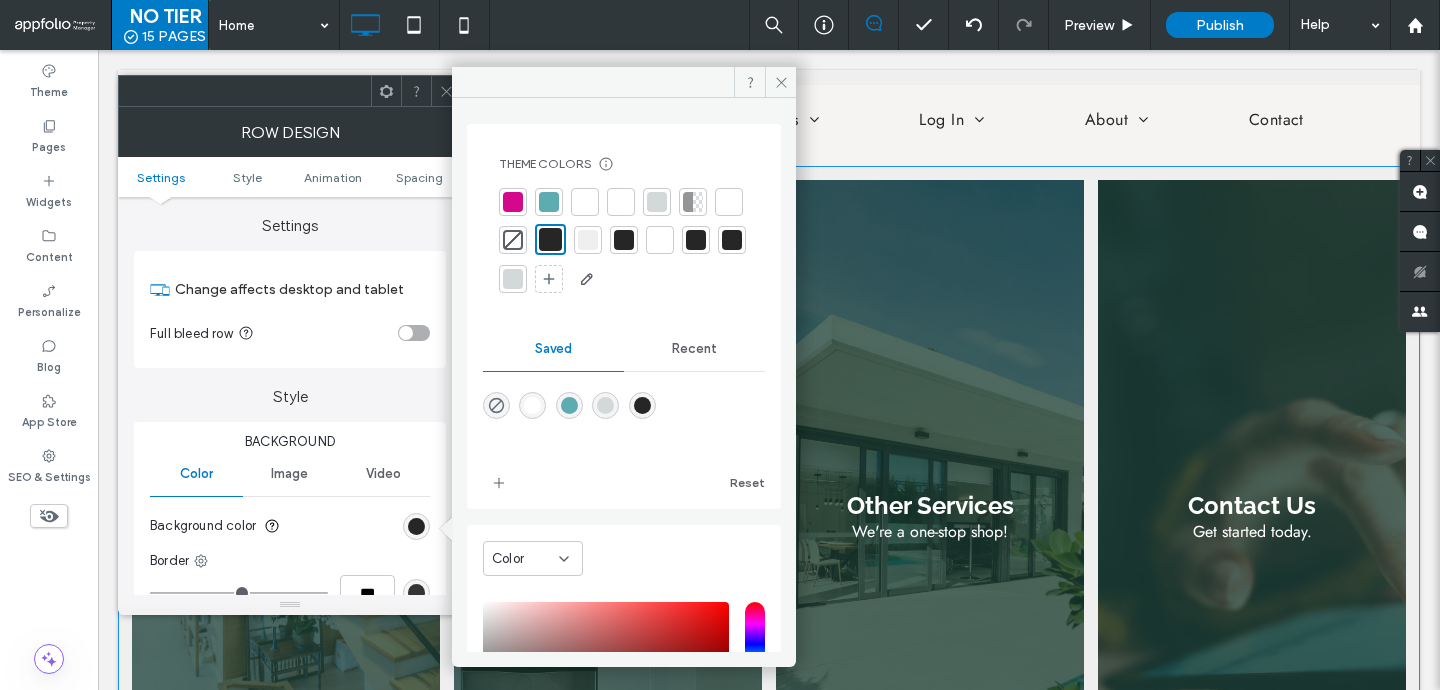 click at bounding box center (446, 91) 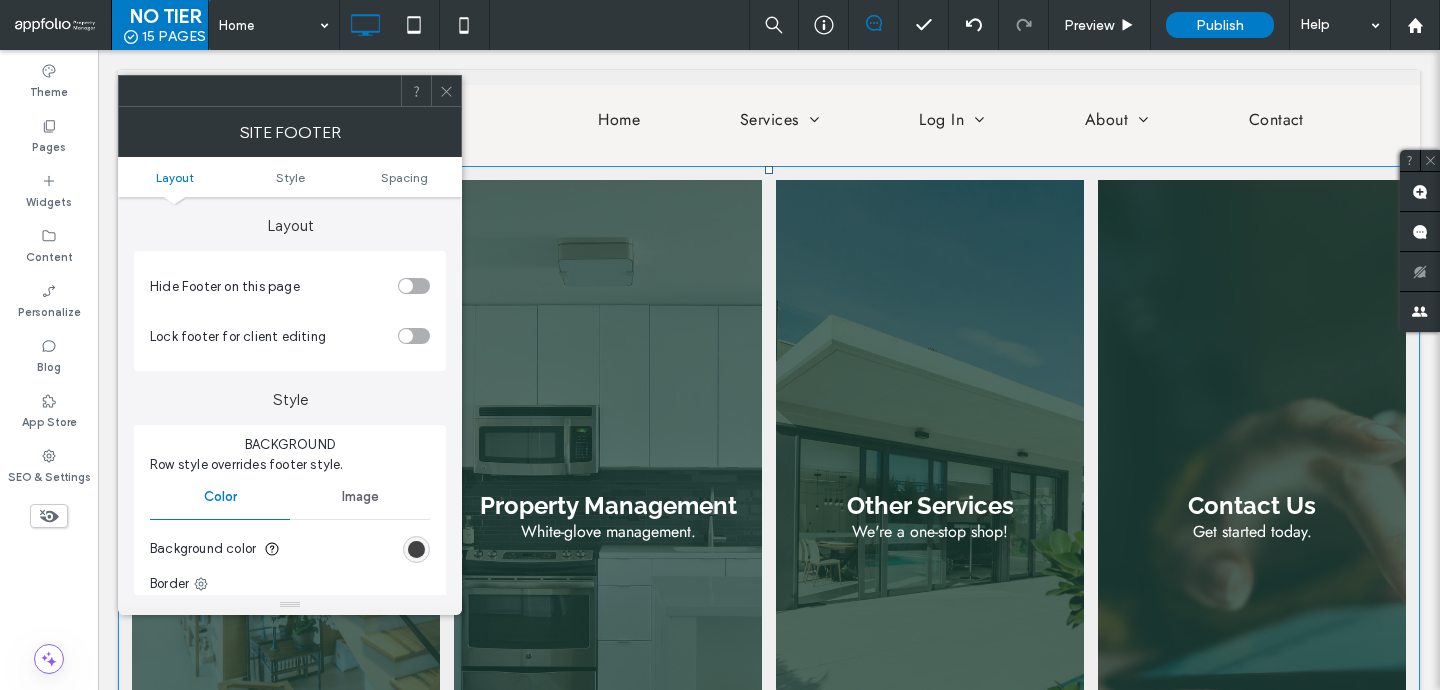 click at bounding box center [416, 549] 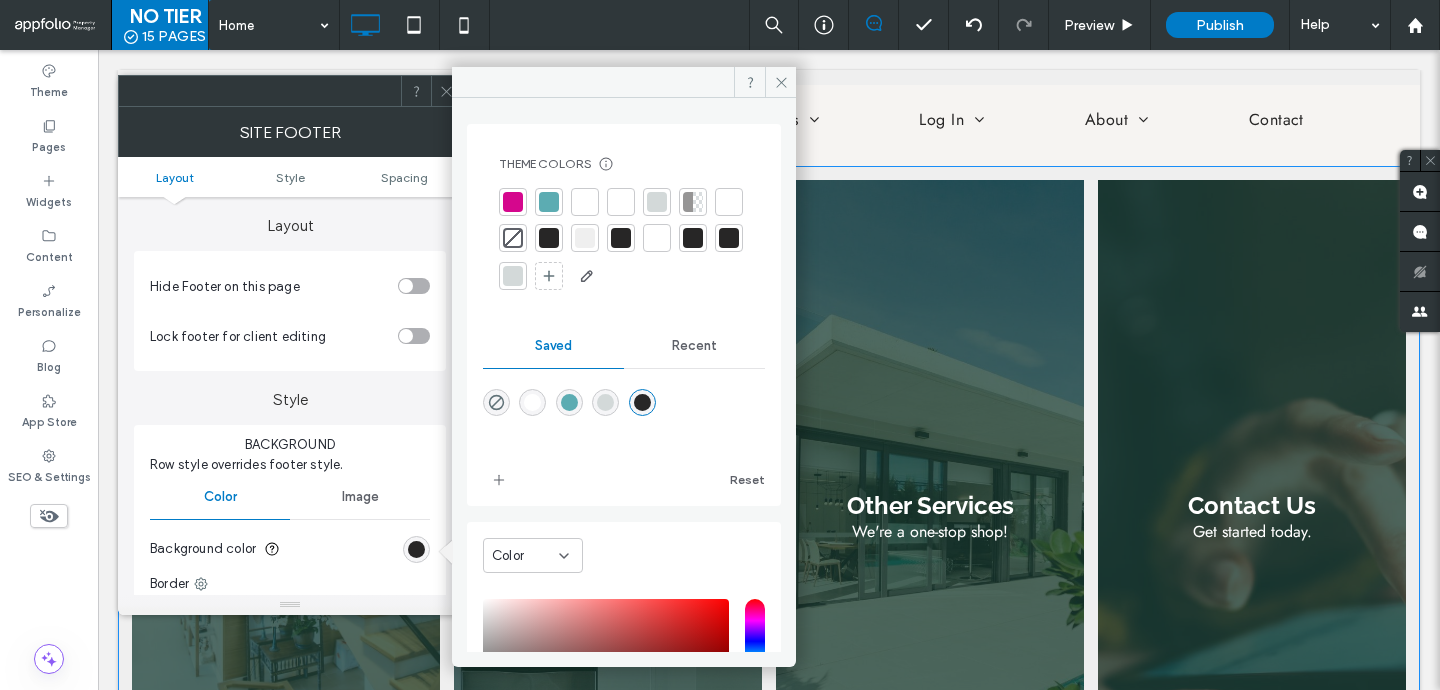click 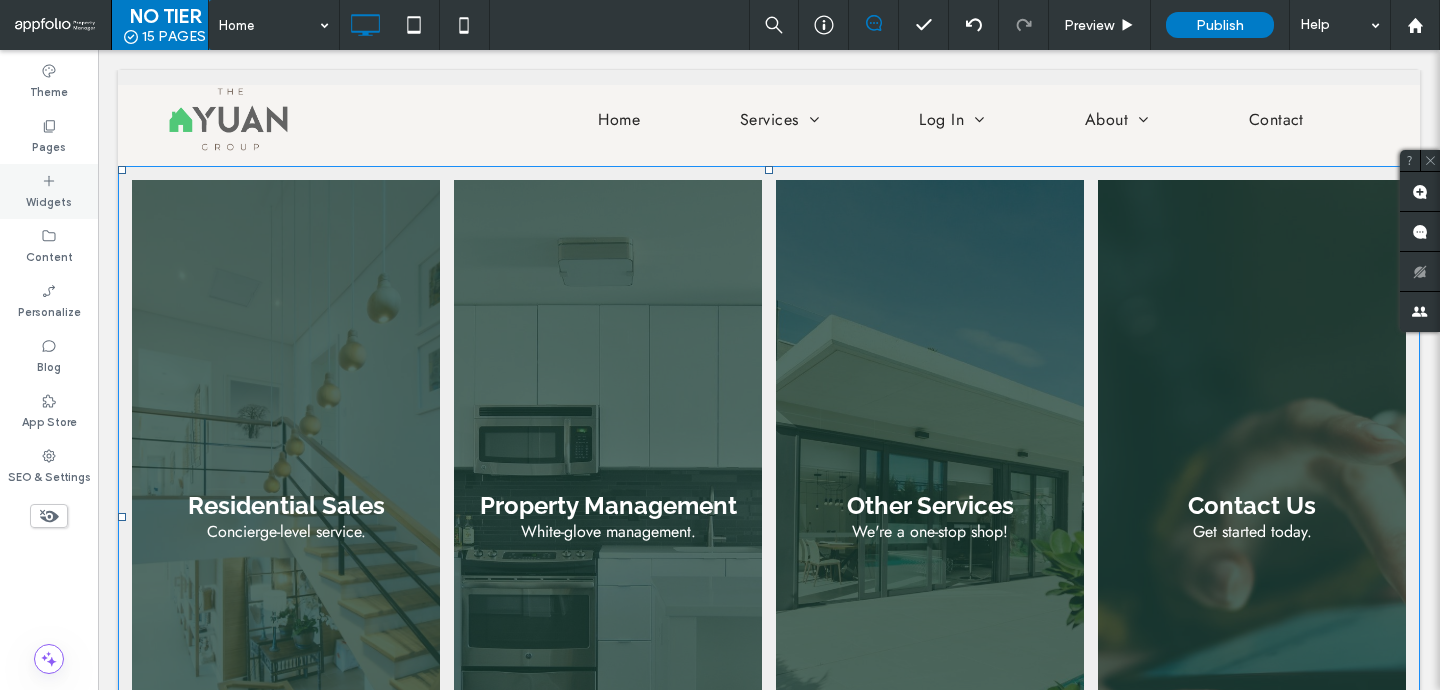 click on "Widgets" at bounding box center (49, 200) 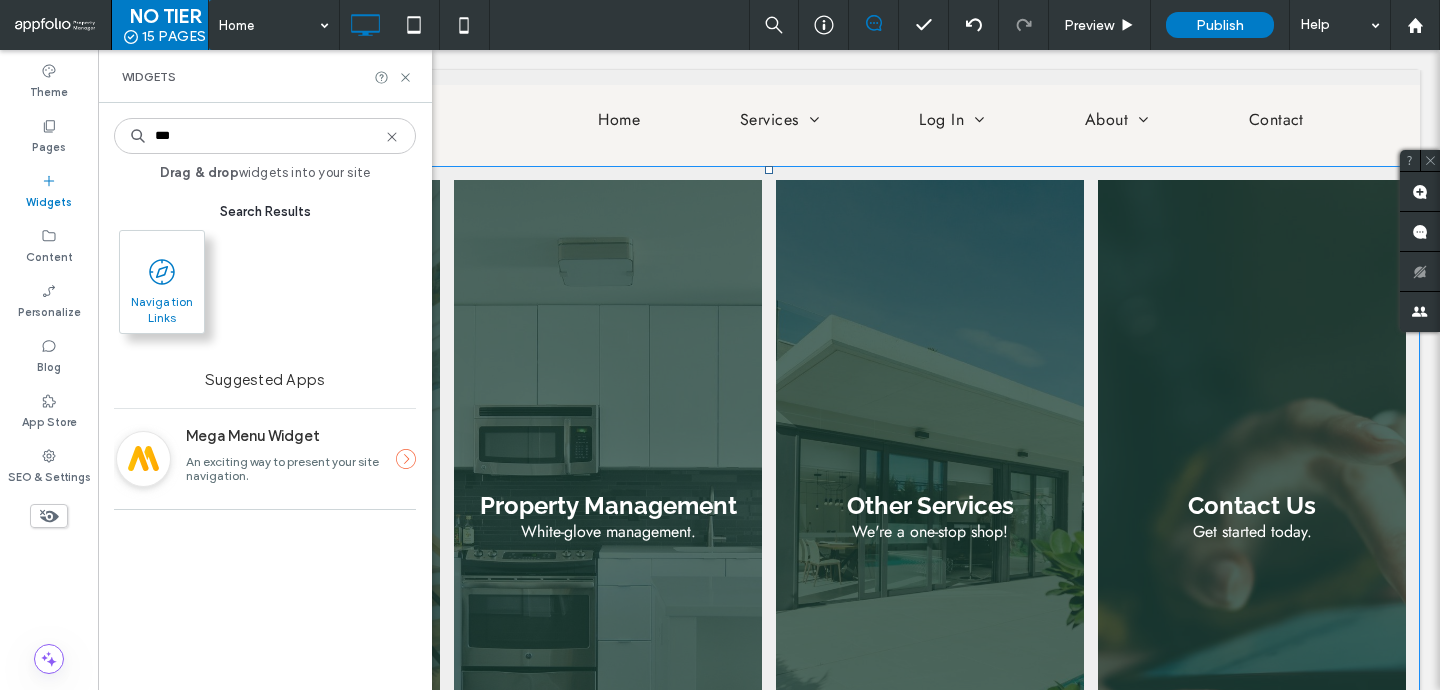 type on "***" 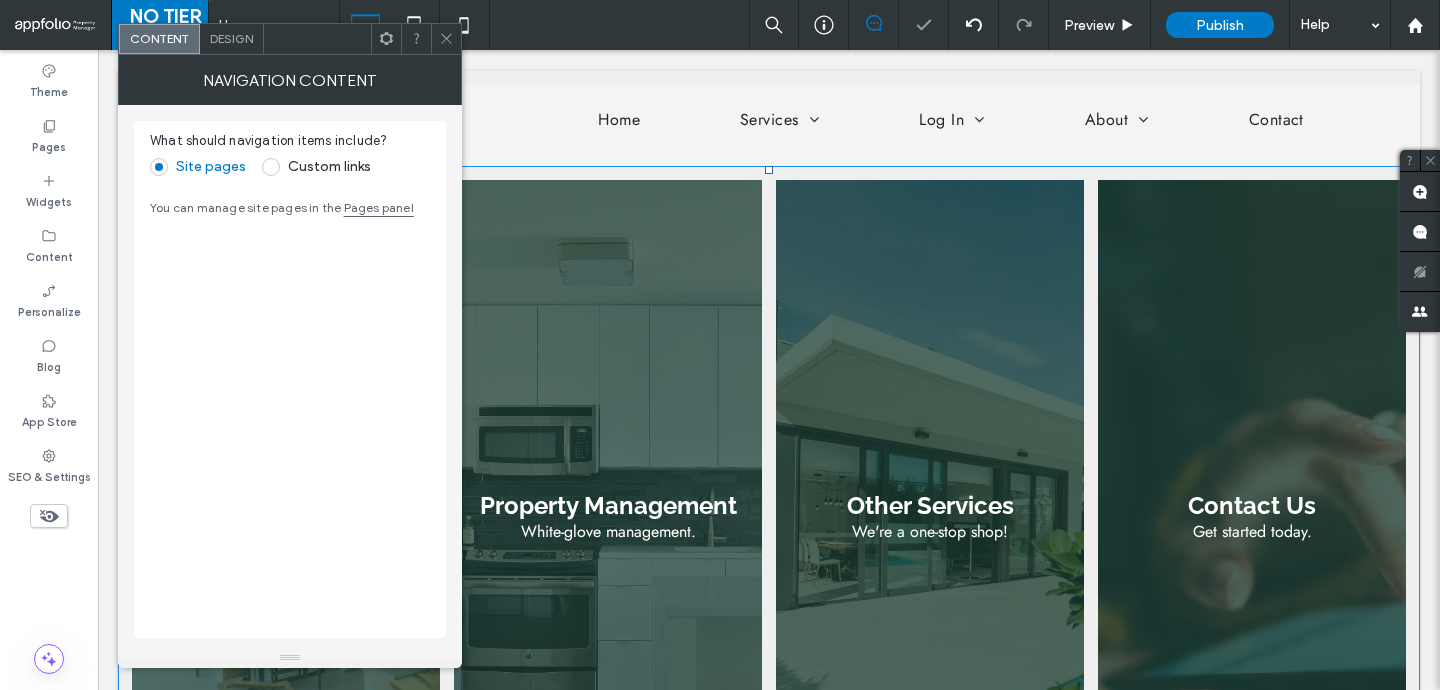 click on "Custom links" at bounding box center [329, 166] 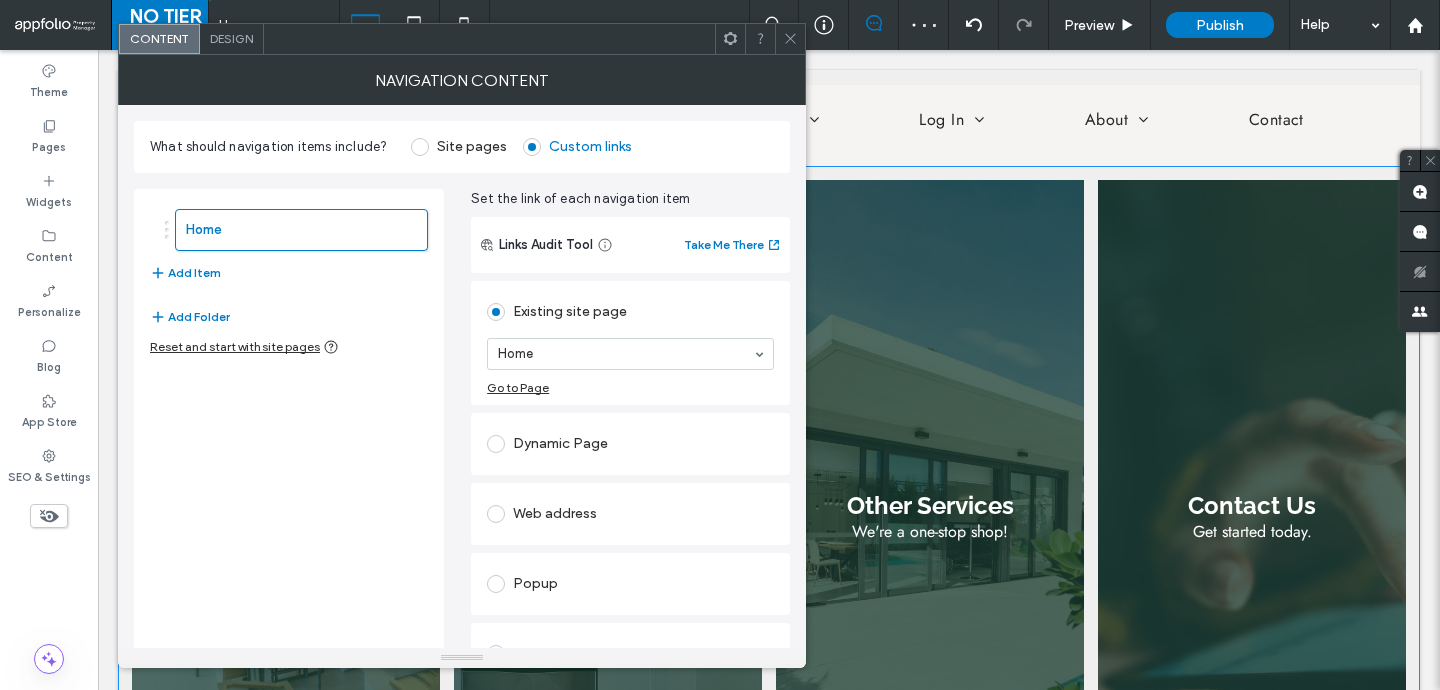 click on "Site pages" at bounding box center [459, 147] 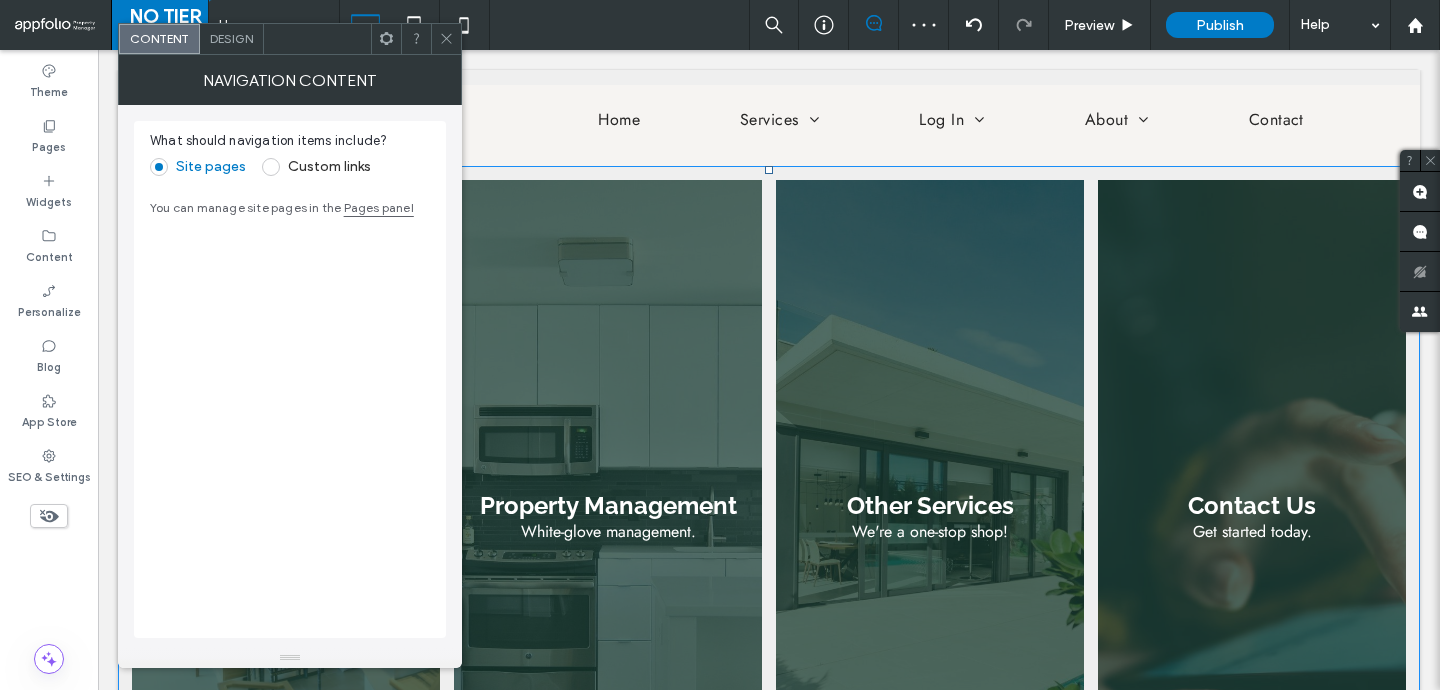 click on "Design" at bounding box center (232, 39) 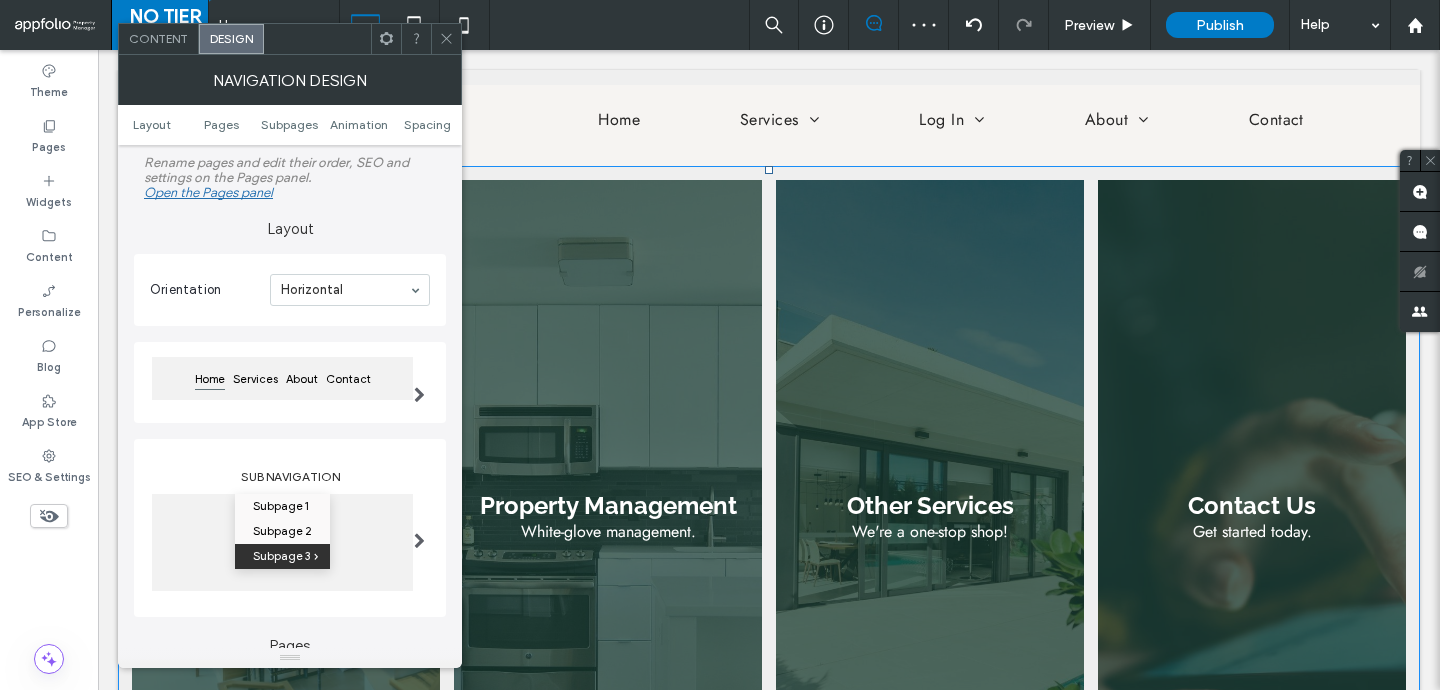 click on "Contact" at bounding box center (348, 383) 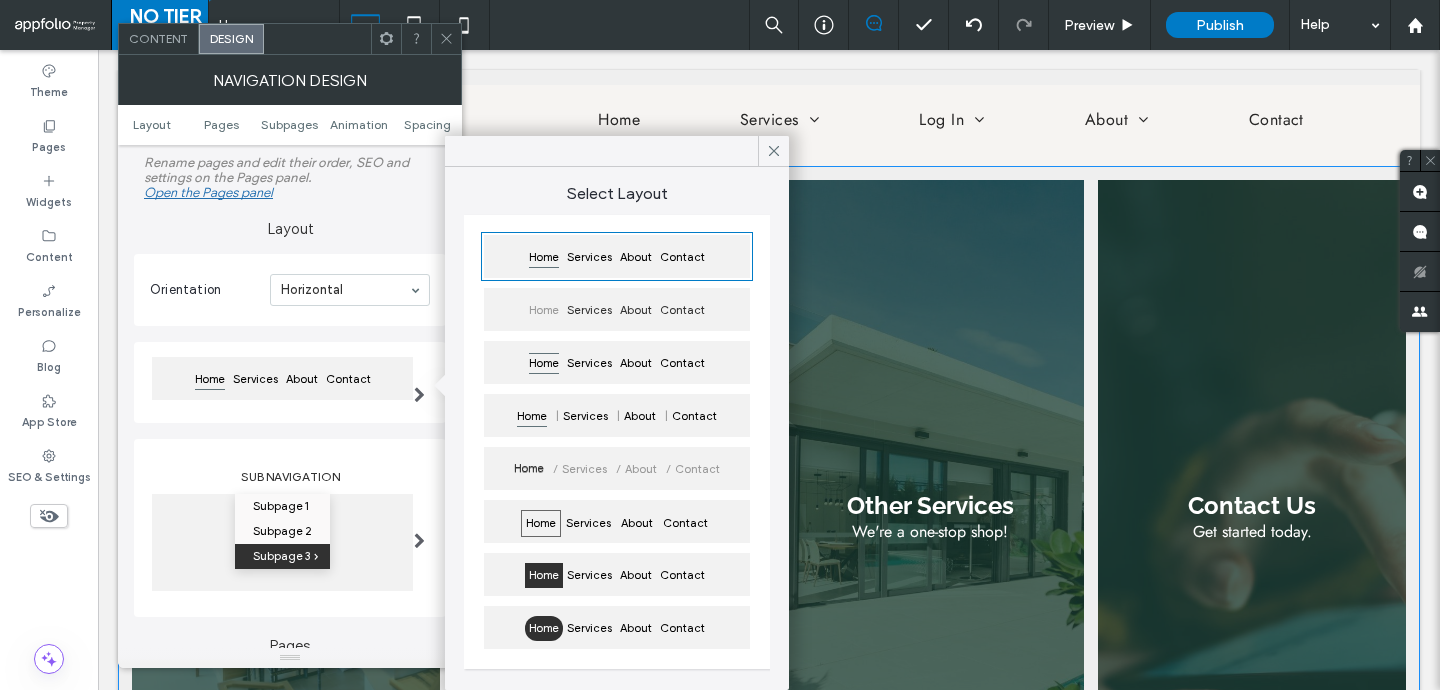 click on "Sub Navigation Subpage 1 Subpage 2 Subpage 3" at bounding box center (290, 528) 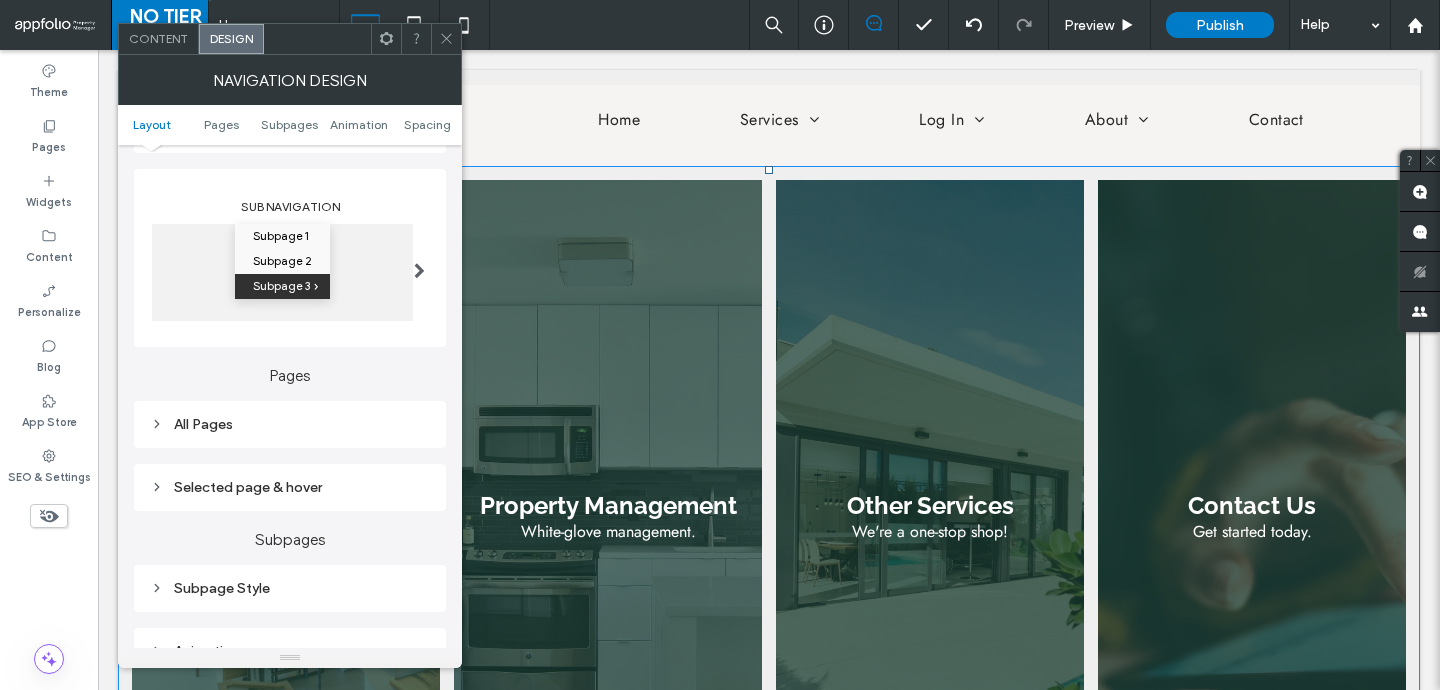 scroll, scrollTop: 278, scrollLeft: 0, axis: vertical 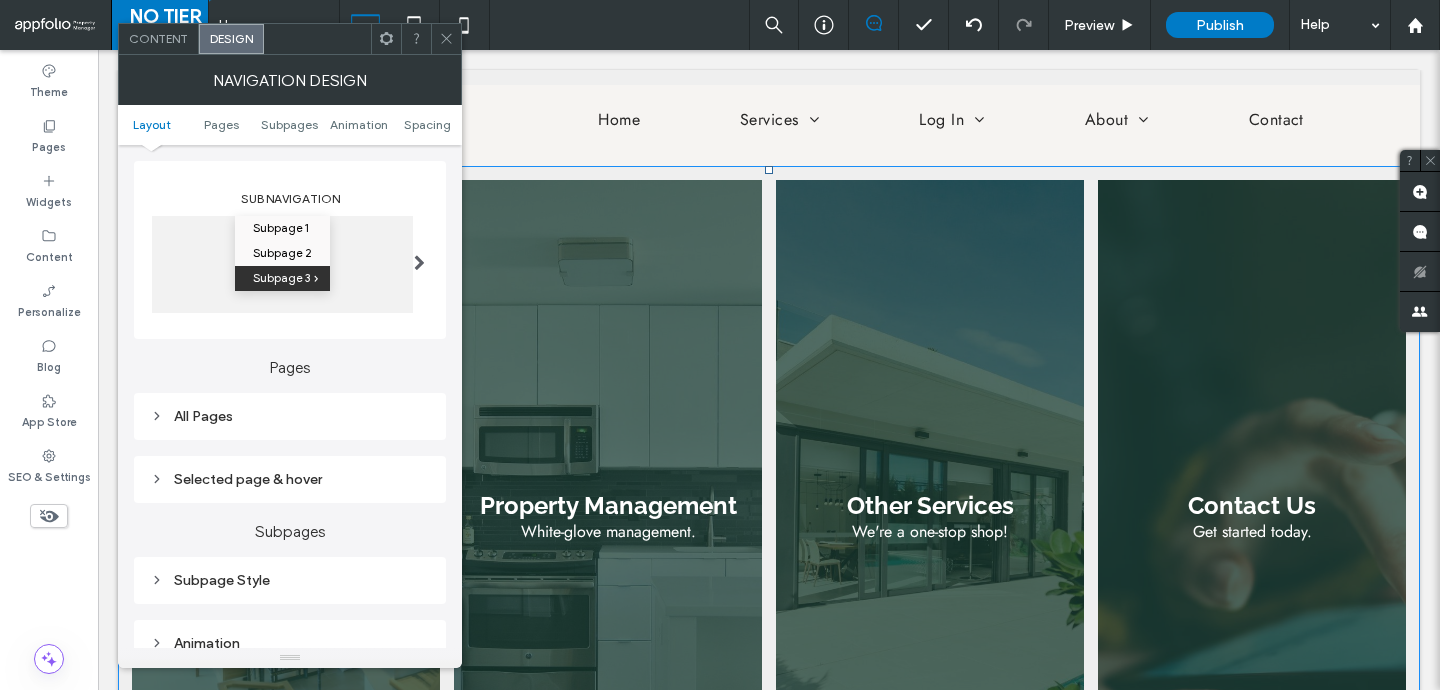 click on "All Pages" at bounding box center (290, 416) 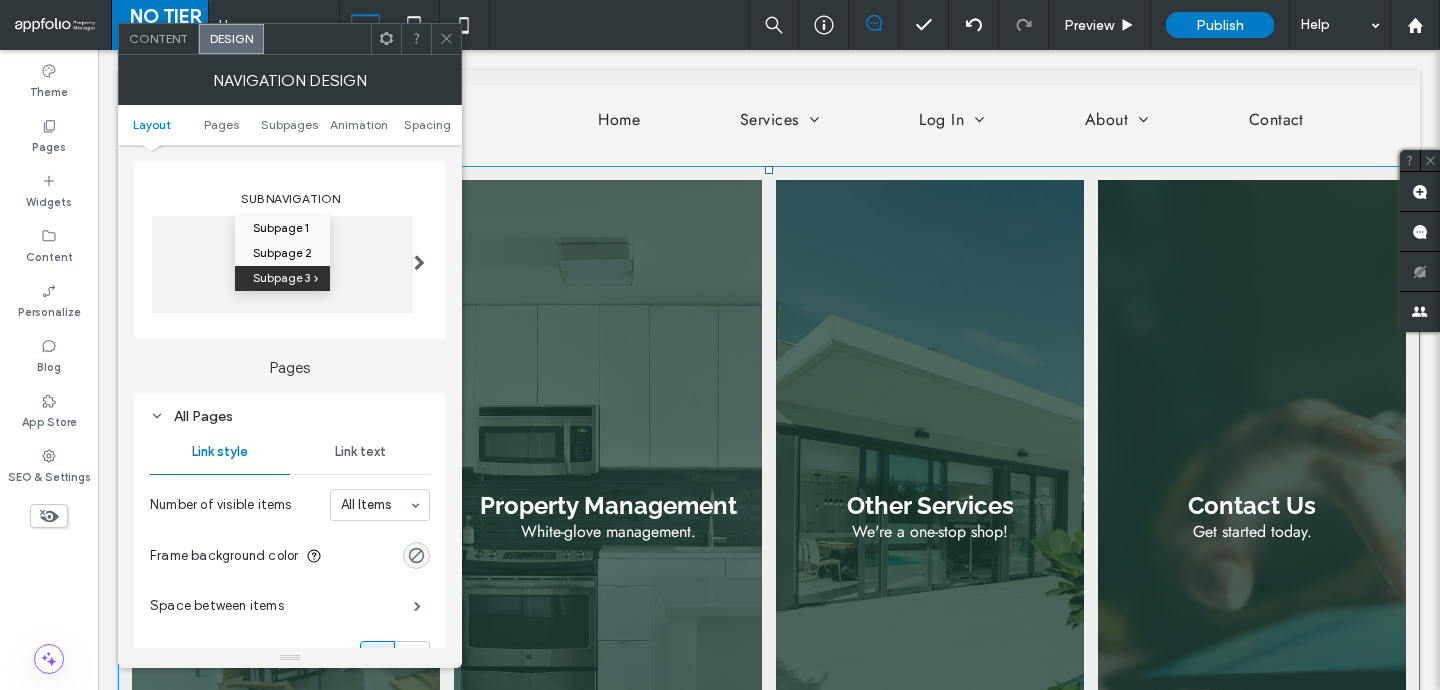 click on "Link text" at bounding box center [360, 452] 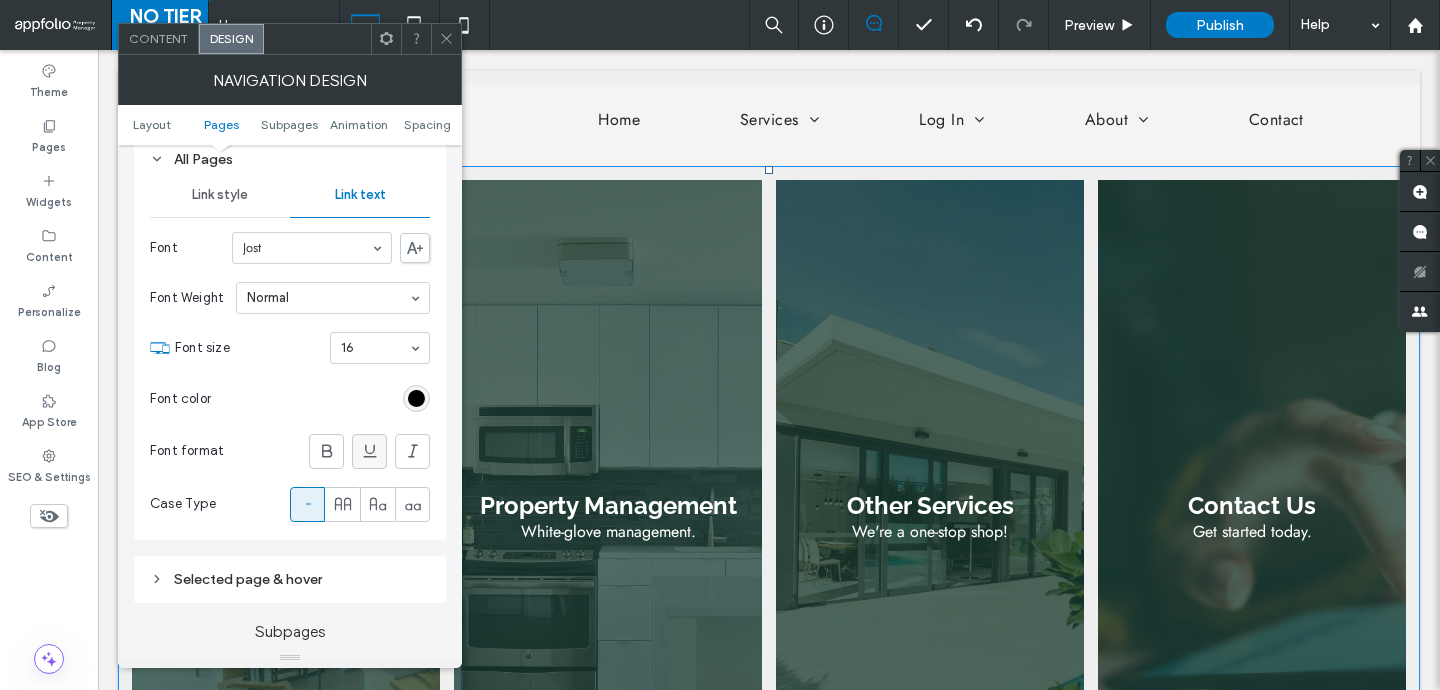 scroll, scrollTop: 545, scrollLeft: 0, axis: vertical 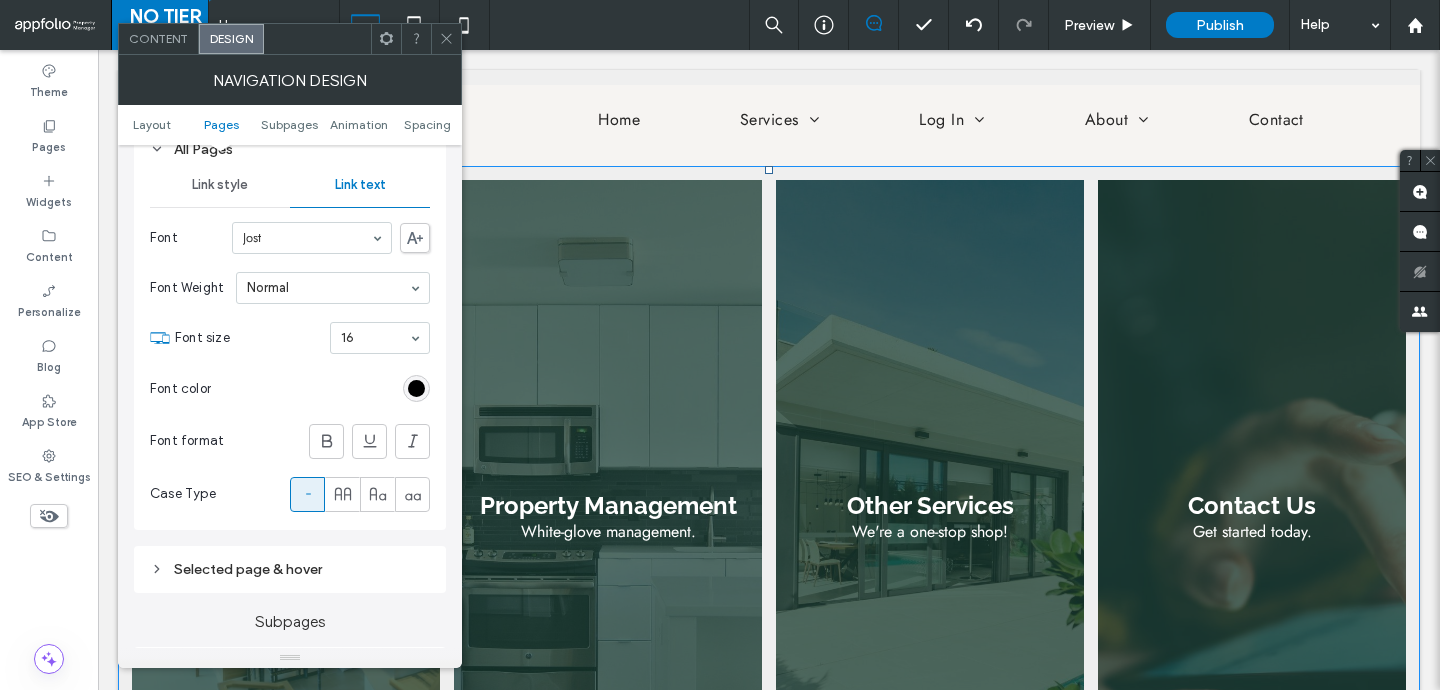 click on "Font color" at bounding box center (290, 389) 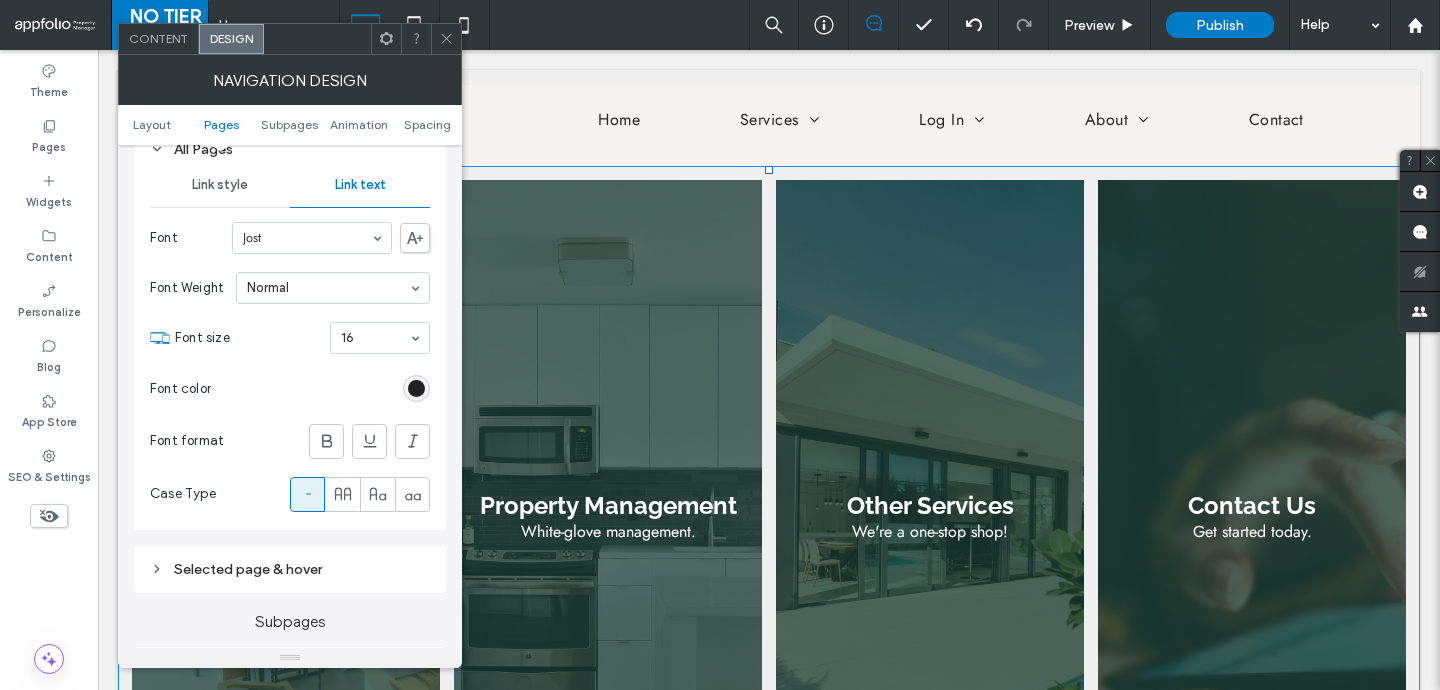 click at bounding box center (416, 388) 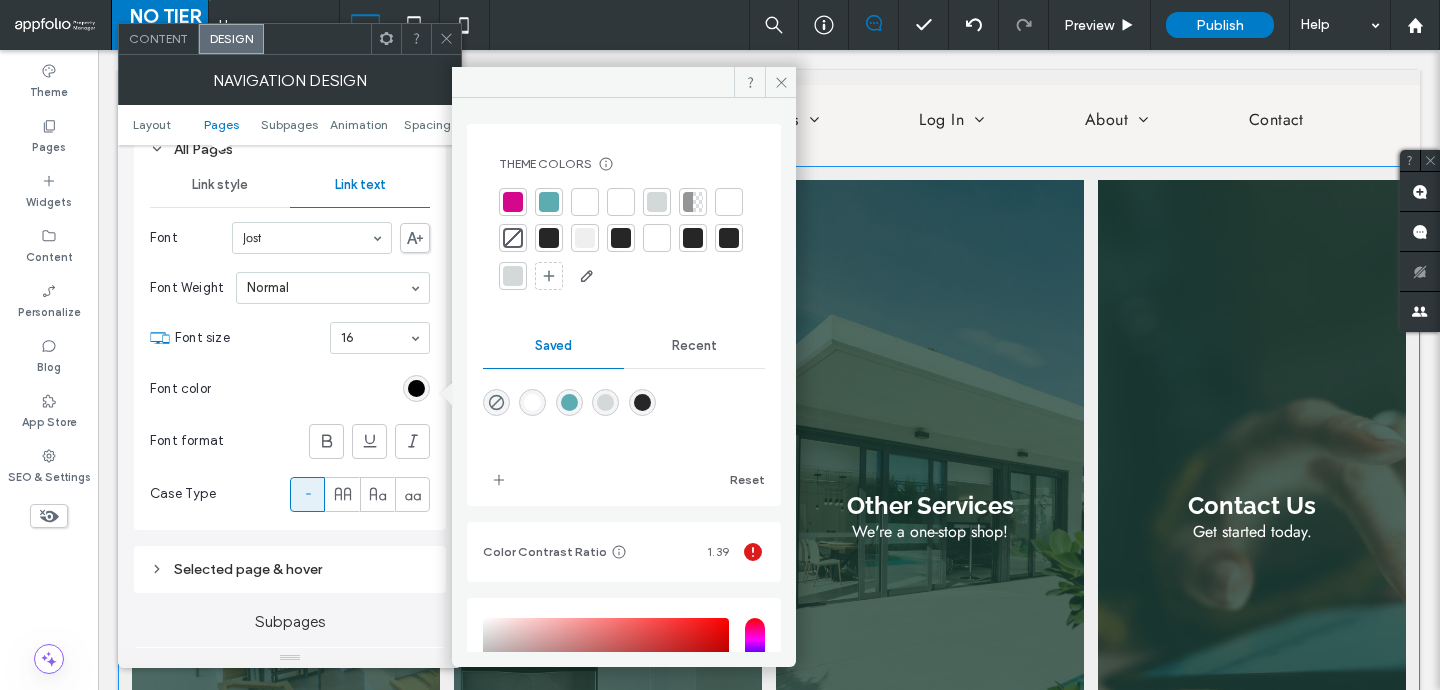 click at bounding box center (621, 202) 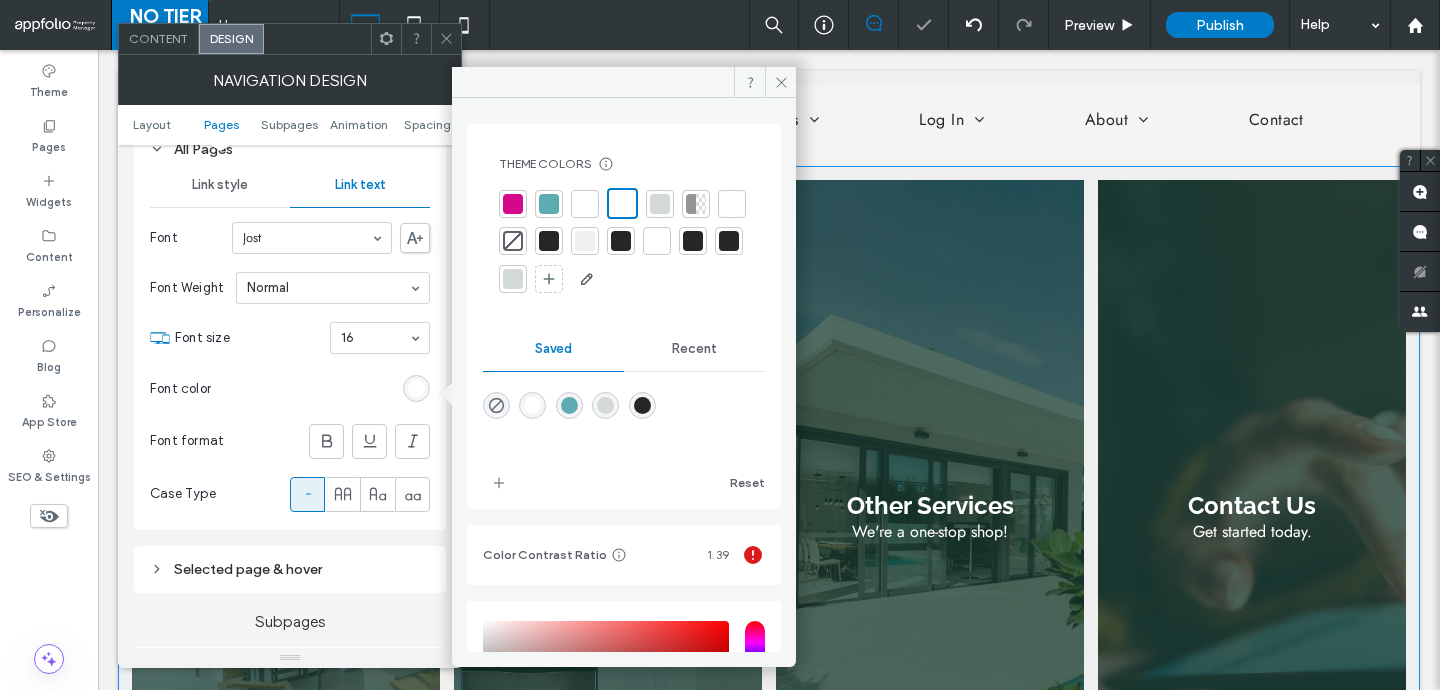 click on "Font format" at bounding box center [290, 441] 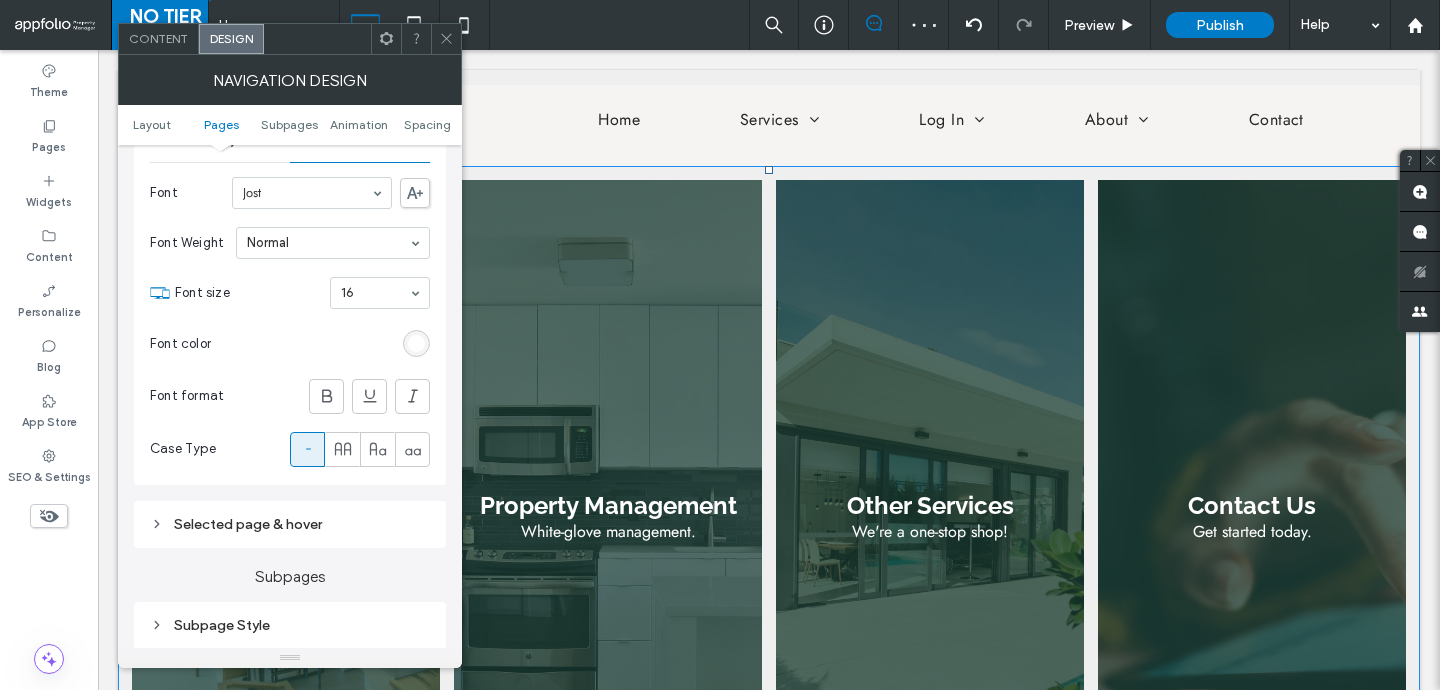scroll, scrollTop: 606, scrollLeft: 0, axis: vertical 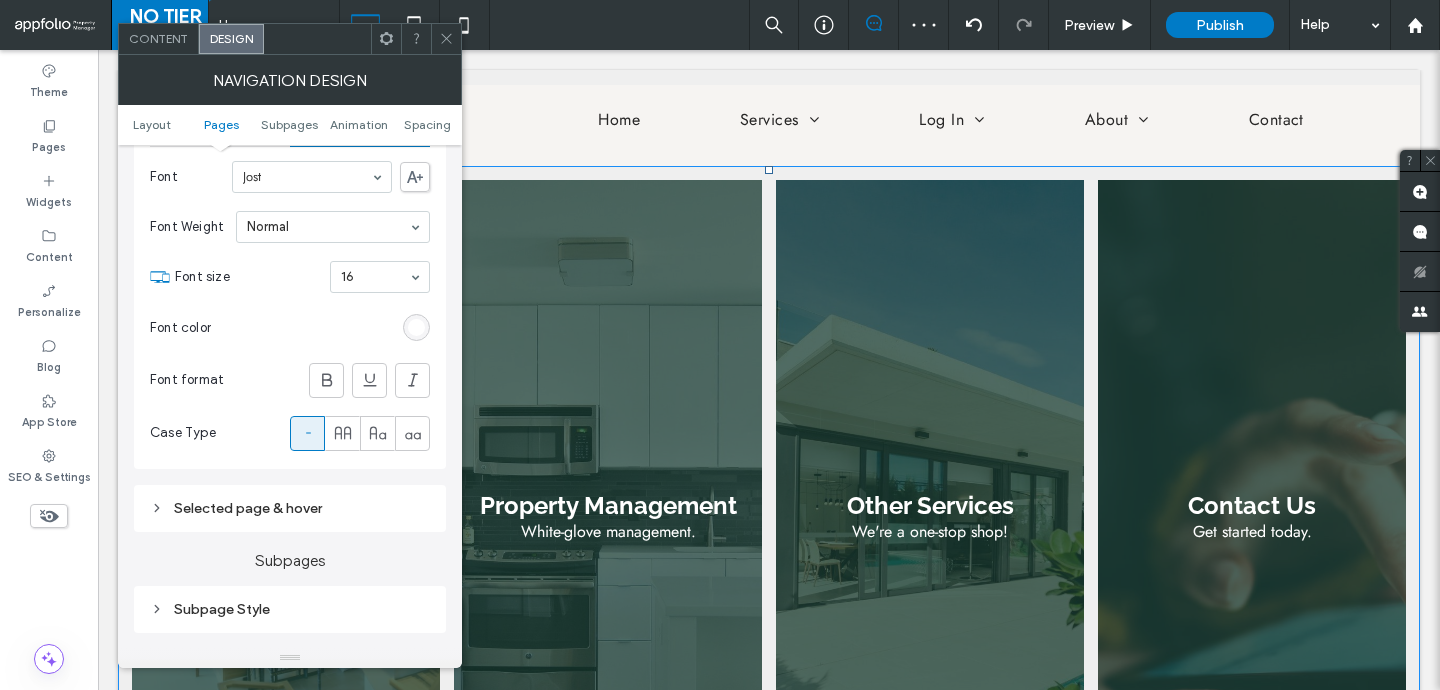 click on "Selected page & hover" at bounding box center (290, 508) 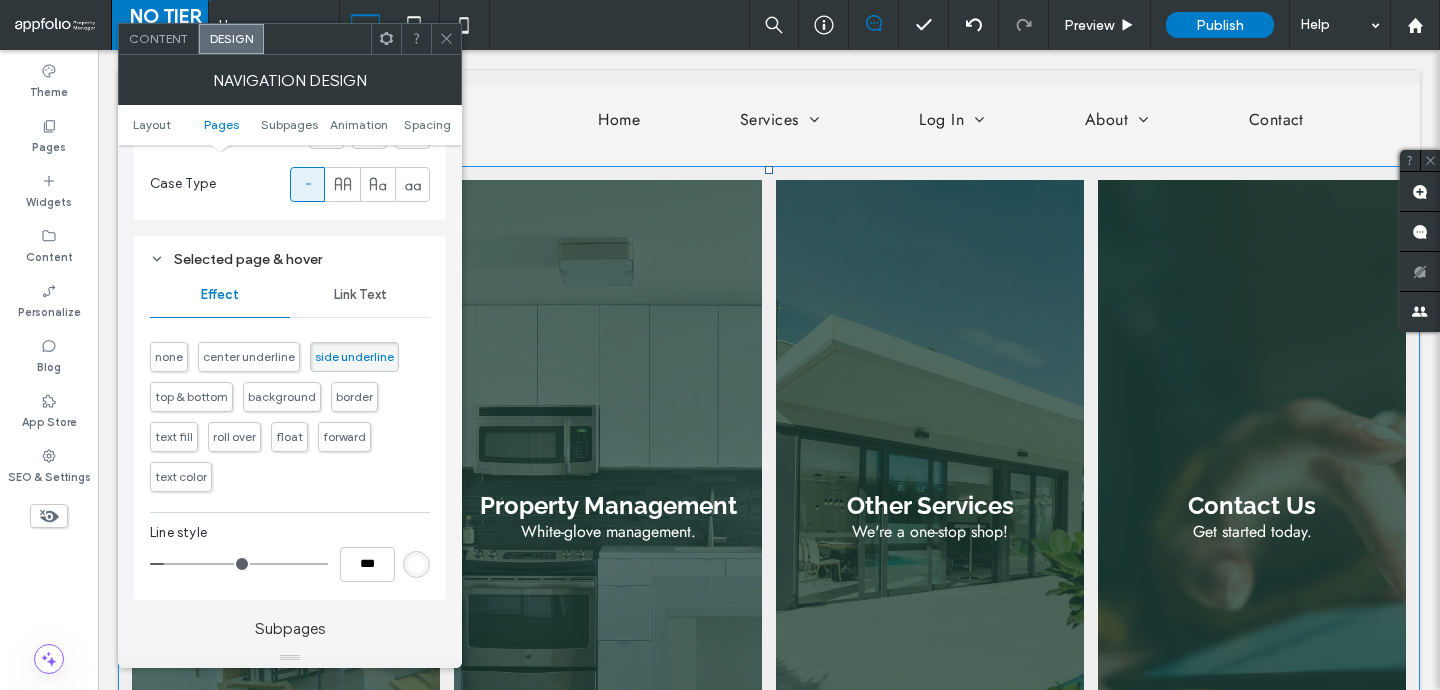 scroll, scrollTop: 865, scrollLeft: 0, axis: vertical 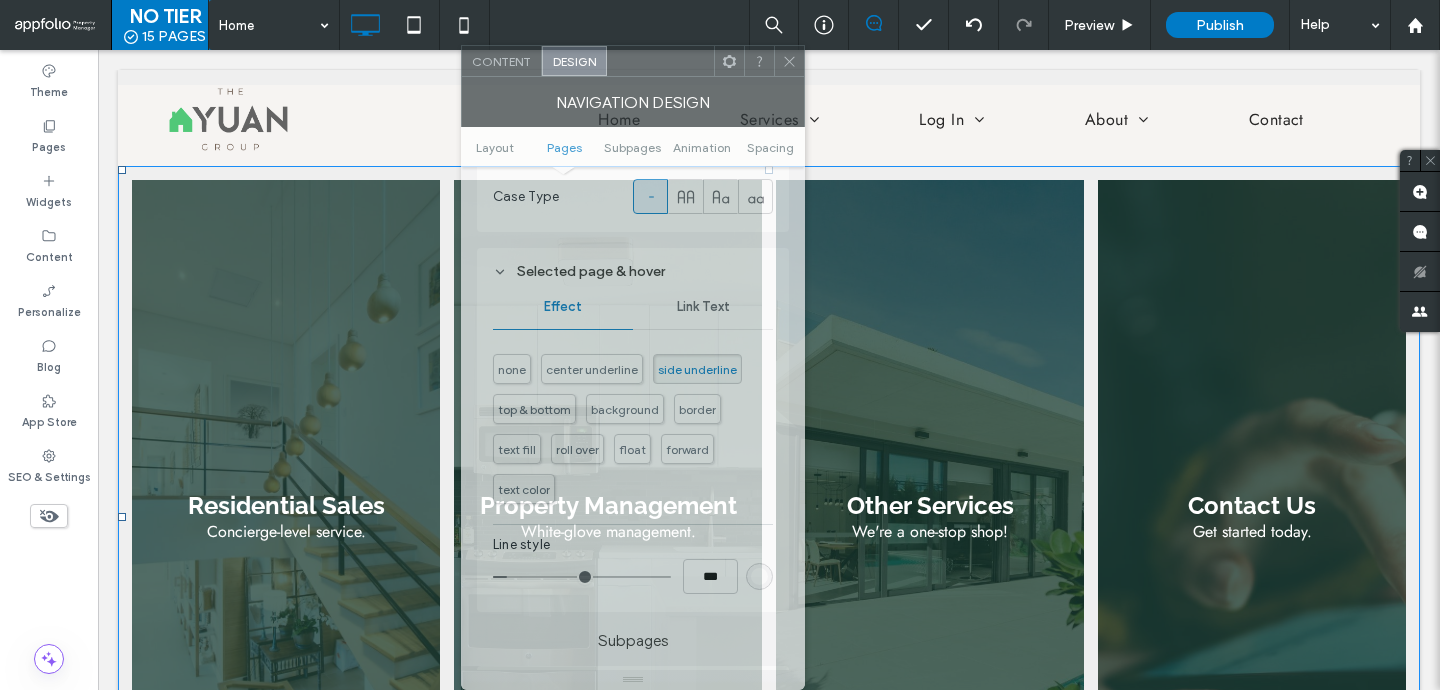 drag, startPoint x: 344, startPoint y: 49, endPoint x: 631, endPoint y: 79, distance: 288.5637 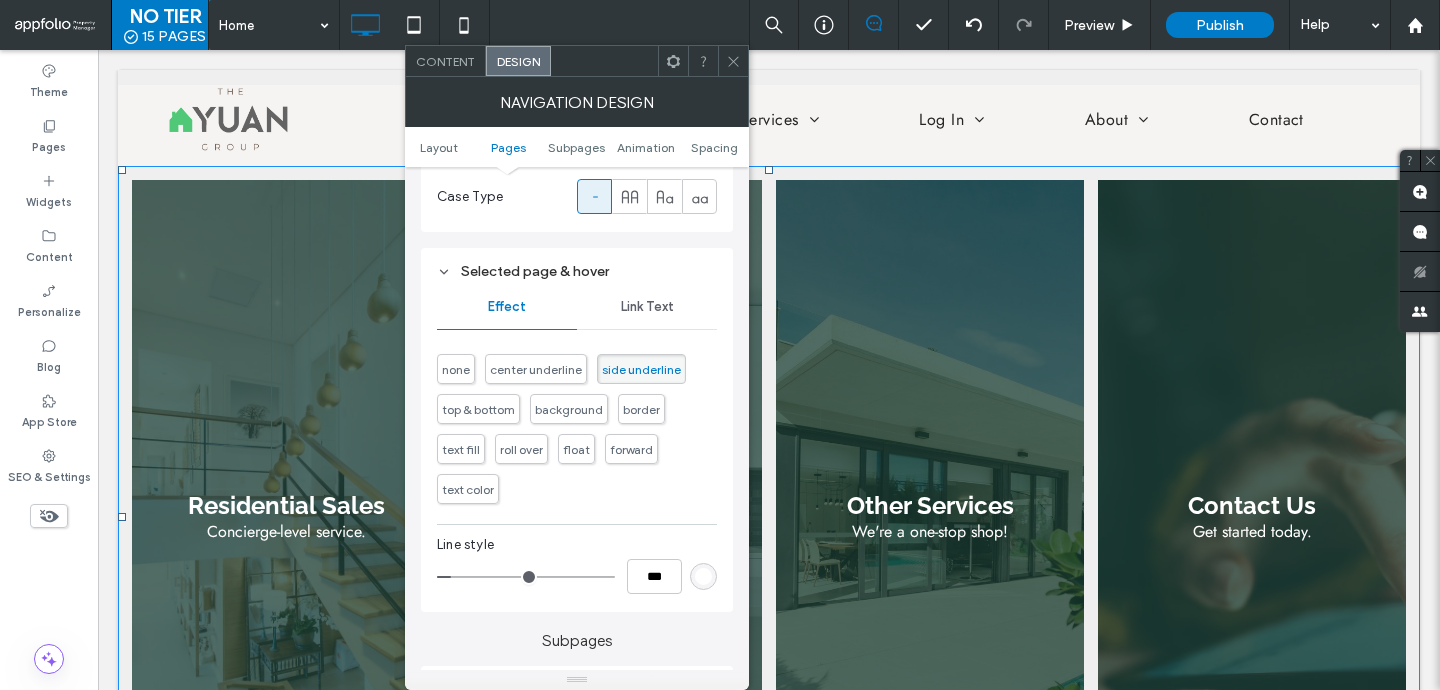 click on "Content" at bounding box center (446, 61) 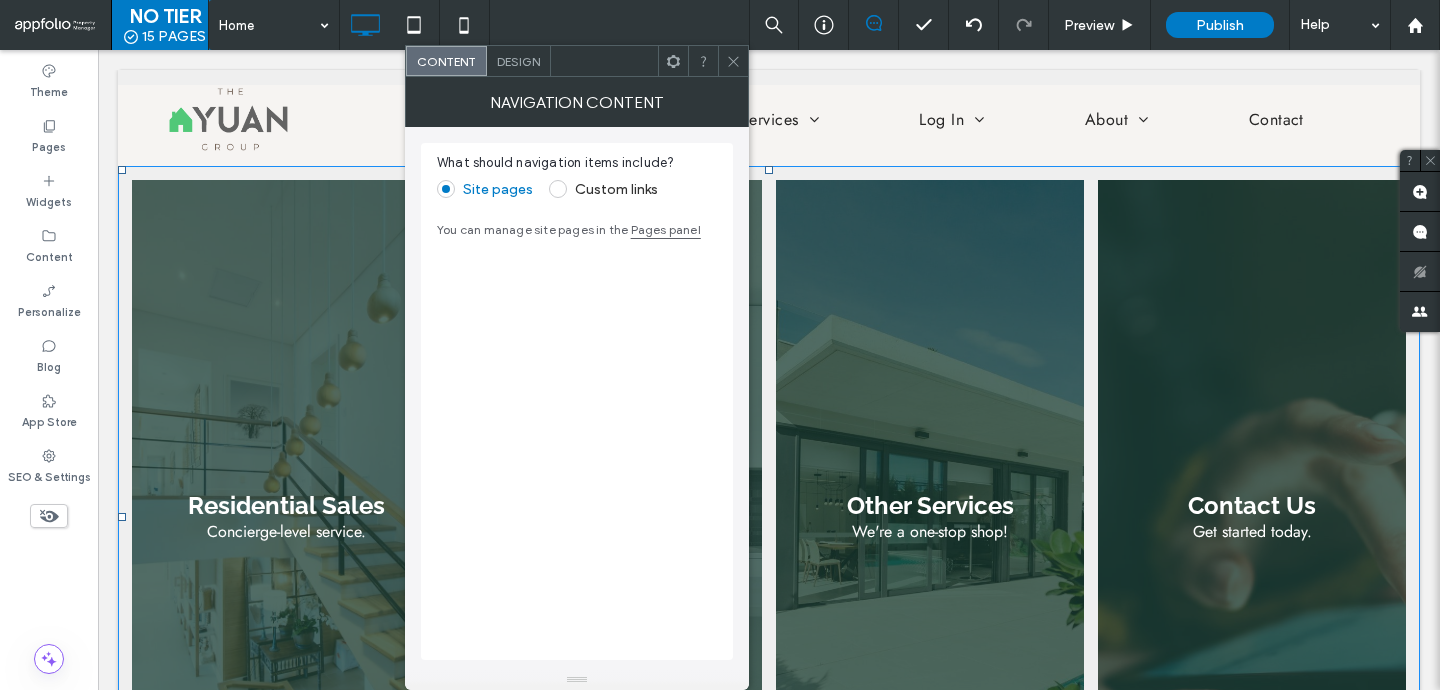 click on "Custom links" at bounding box center [616, 189] 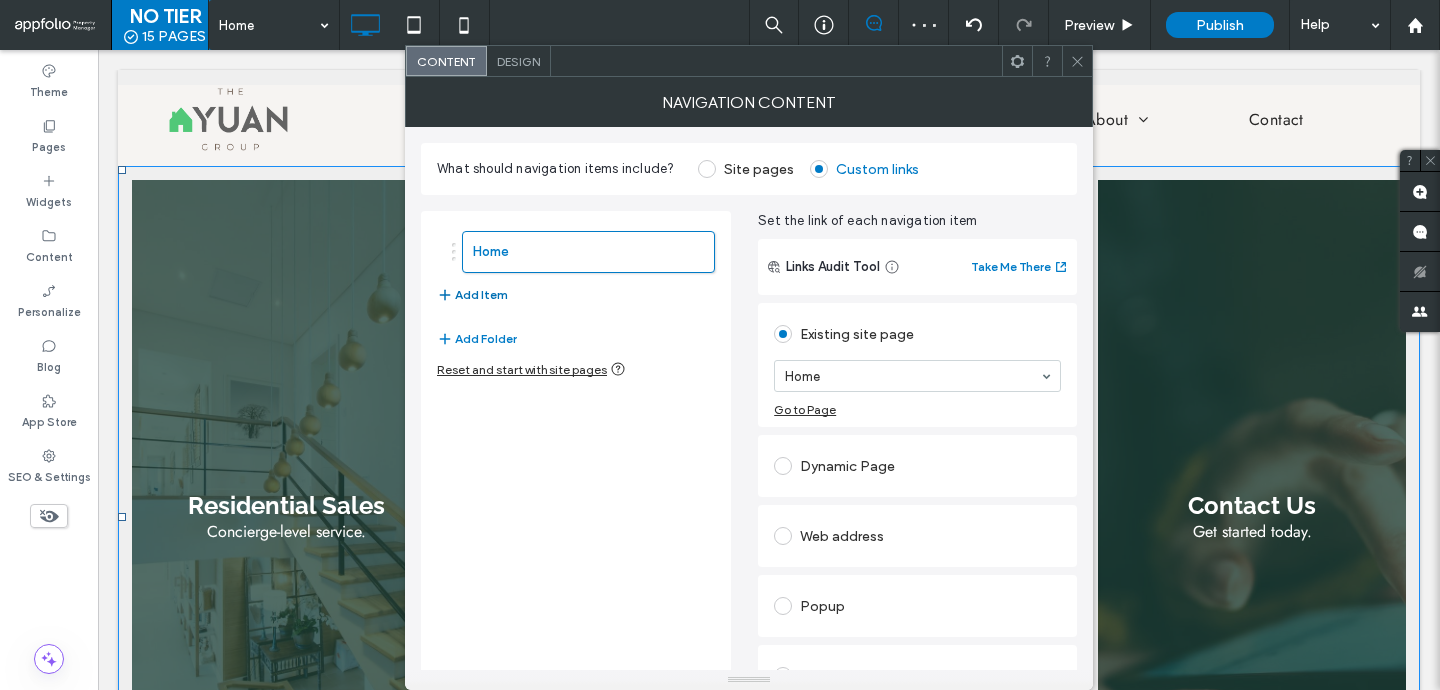 click on "Add Item" at bounding box center [472, 295] 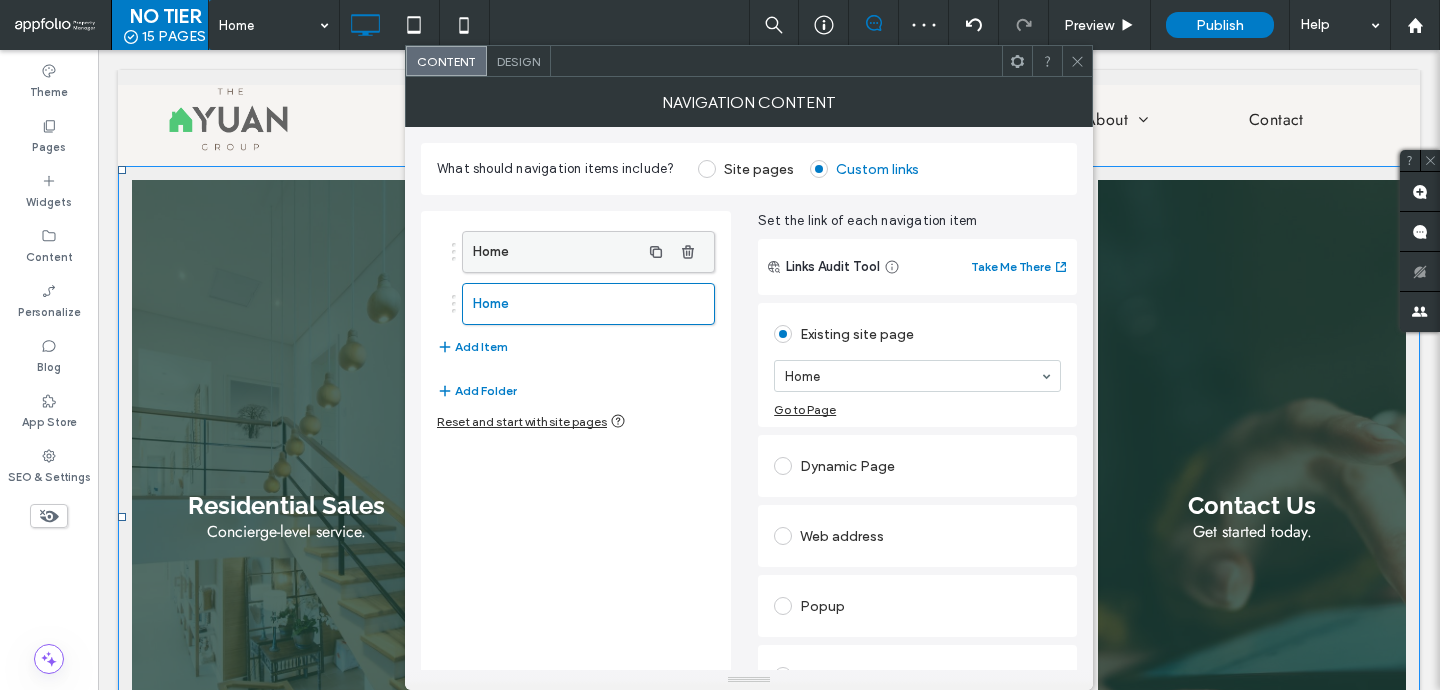 click on "Home" at bounding box center [556, 252] 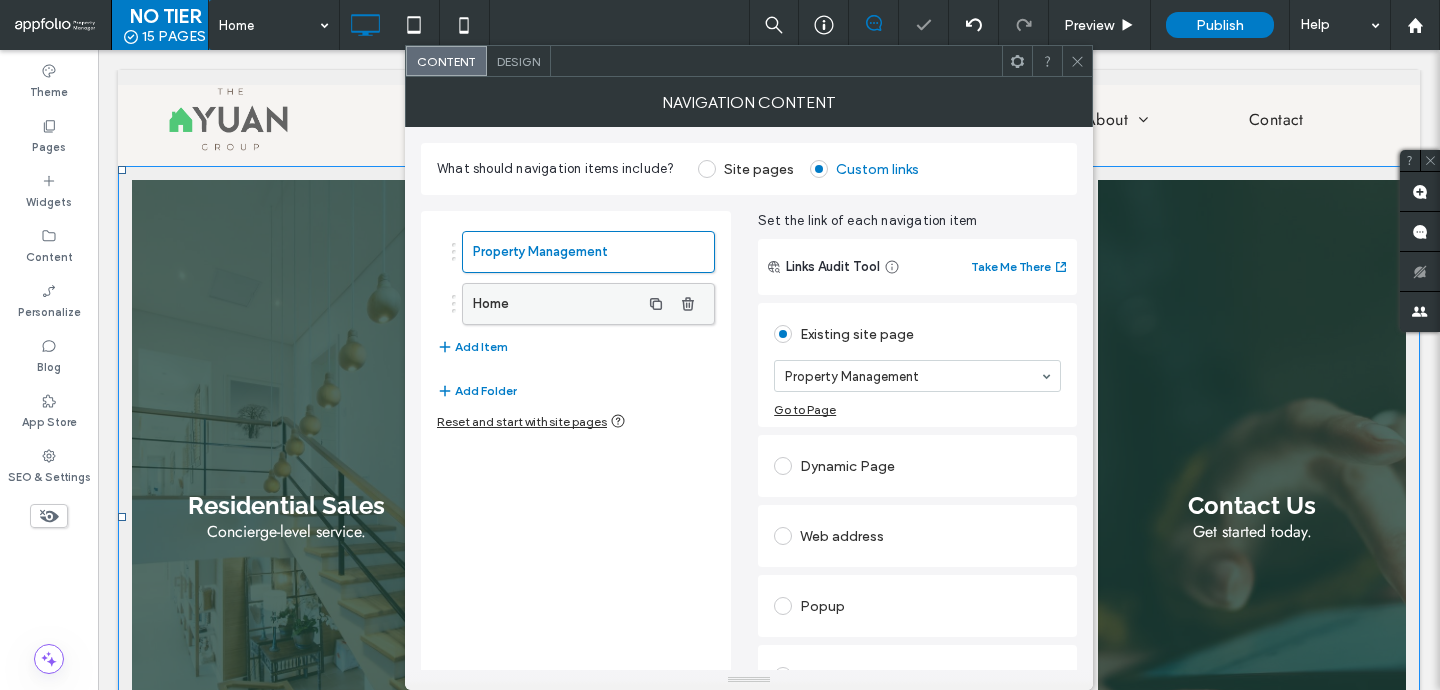 click on "Home" at bounding box center (556, 304) 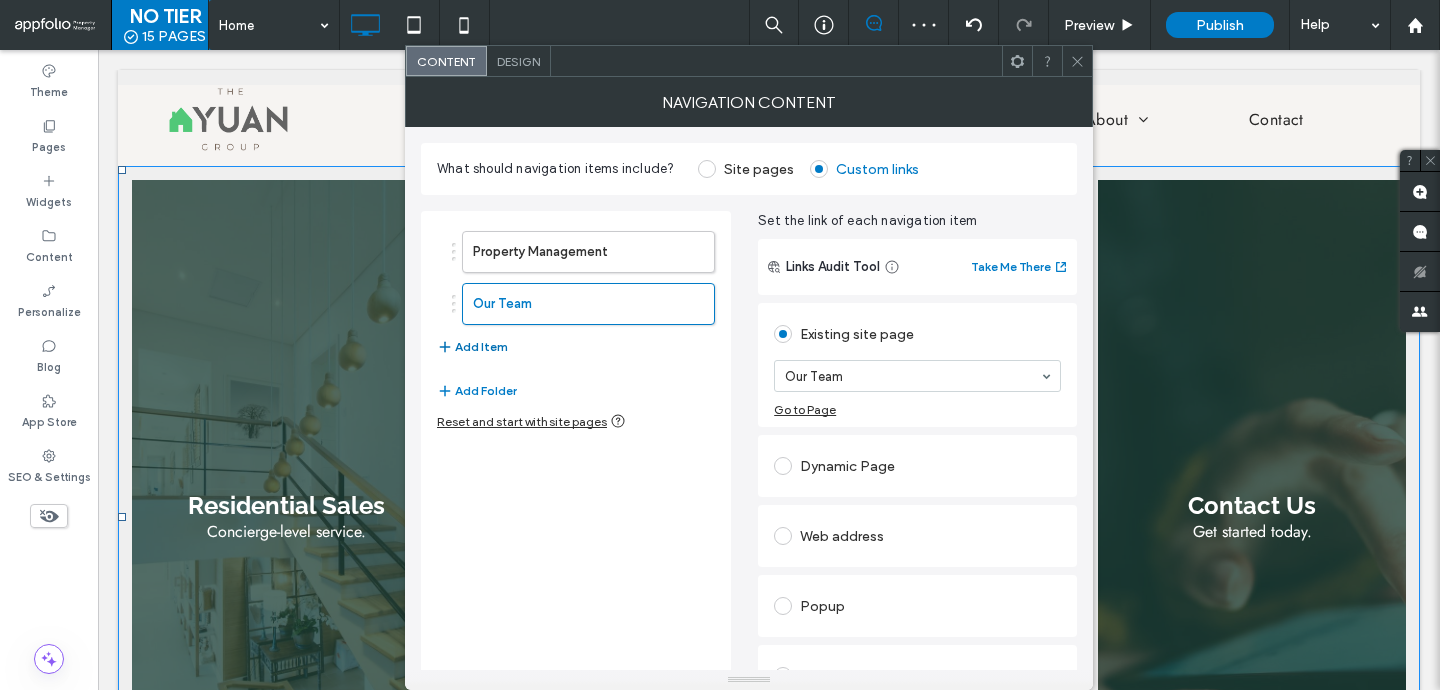 click on "Add Item" at bounding box center (472, 347) 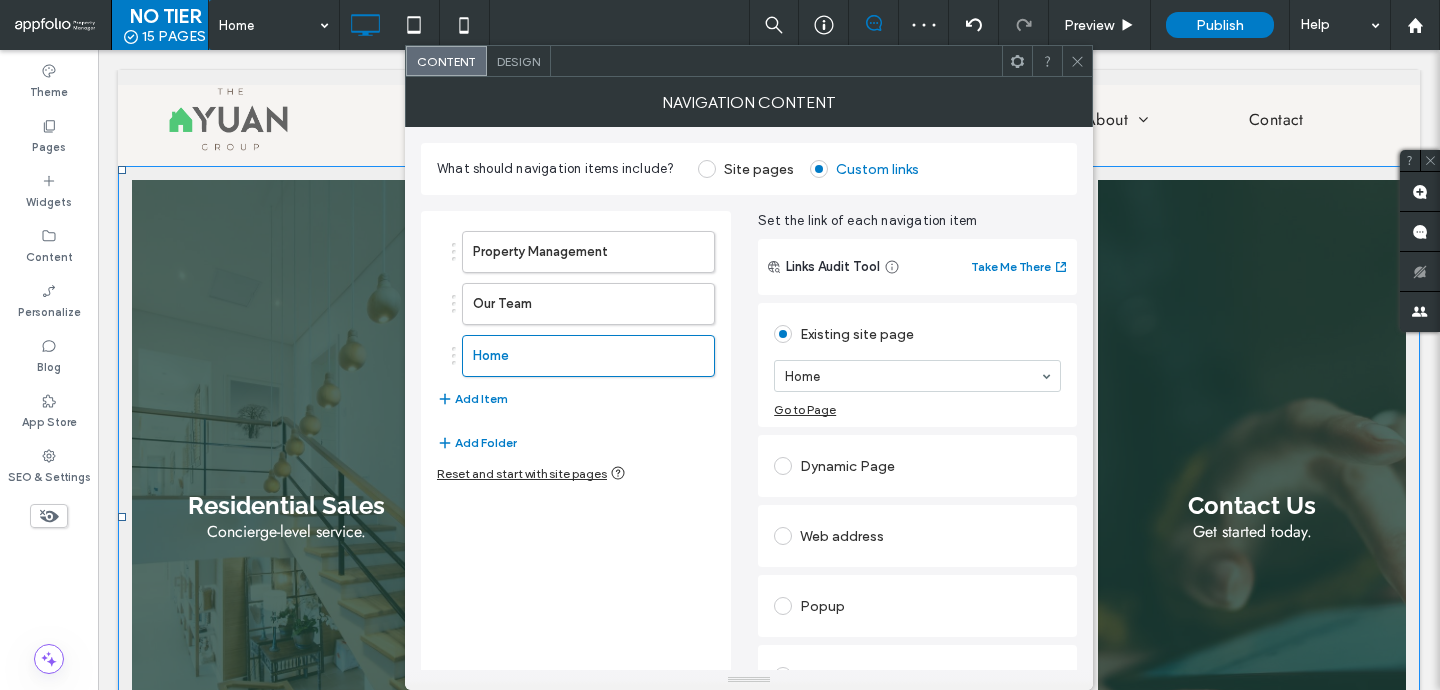 click on "Home" at bounding box center (917, 376) 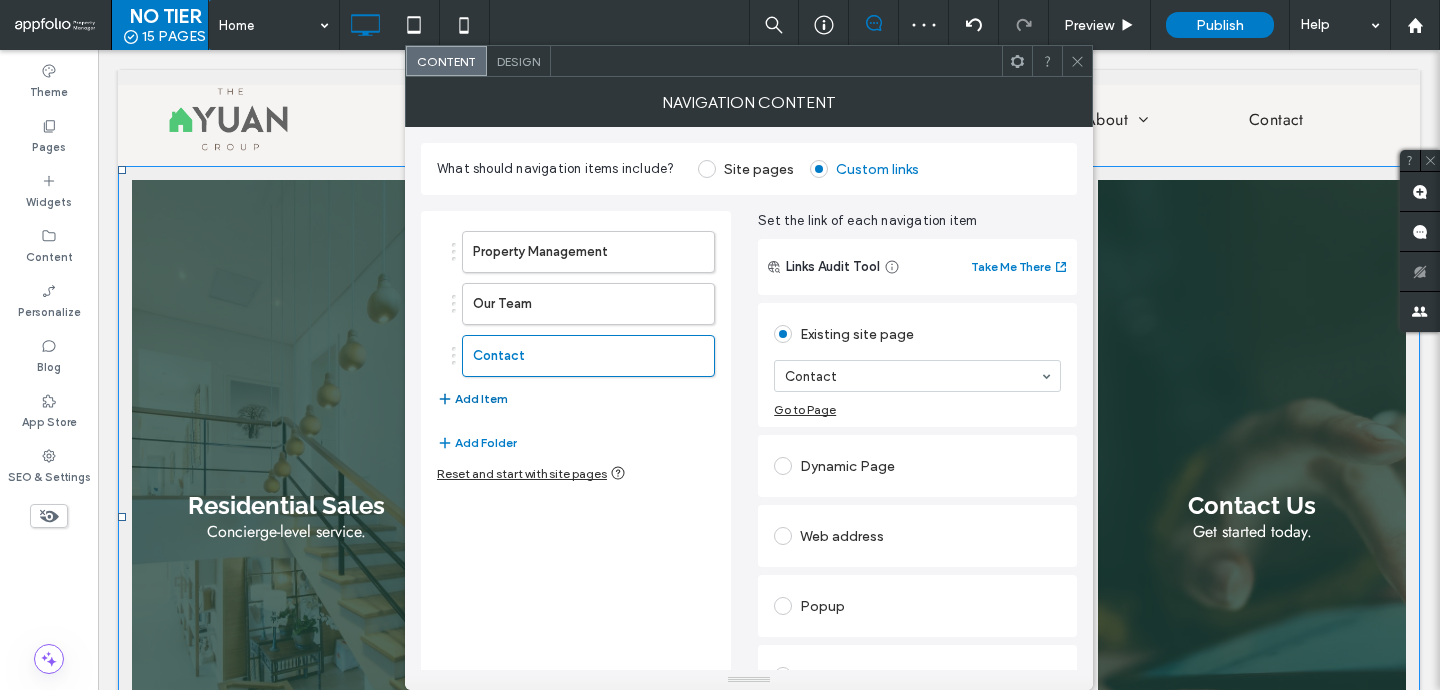 click on "Add Item" at bounding box center [472, 399] 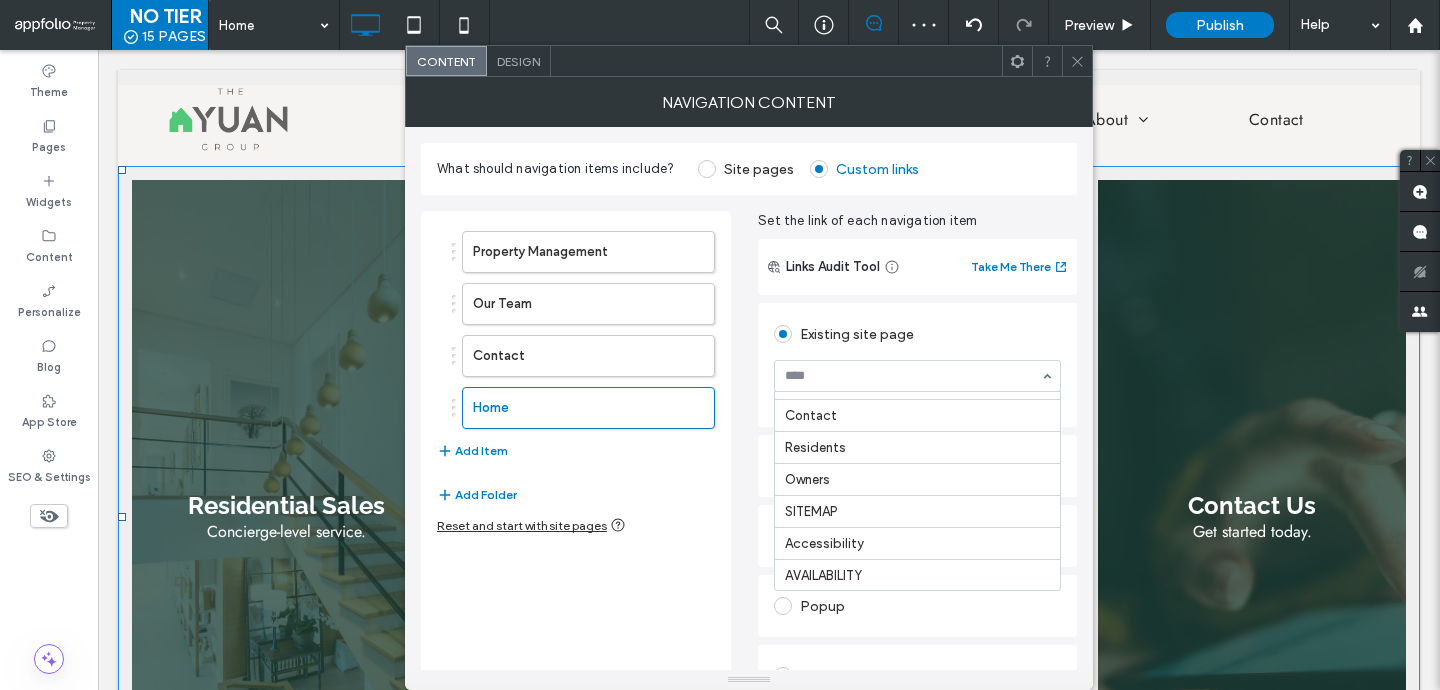 scroll, scrollTop: 131, scrollLeft: 0, axis: vertical 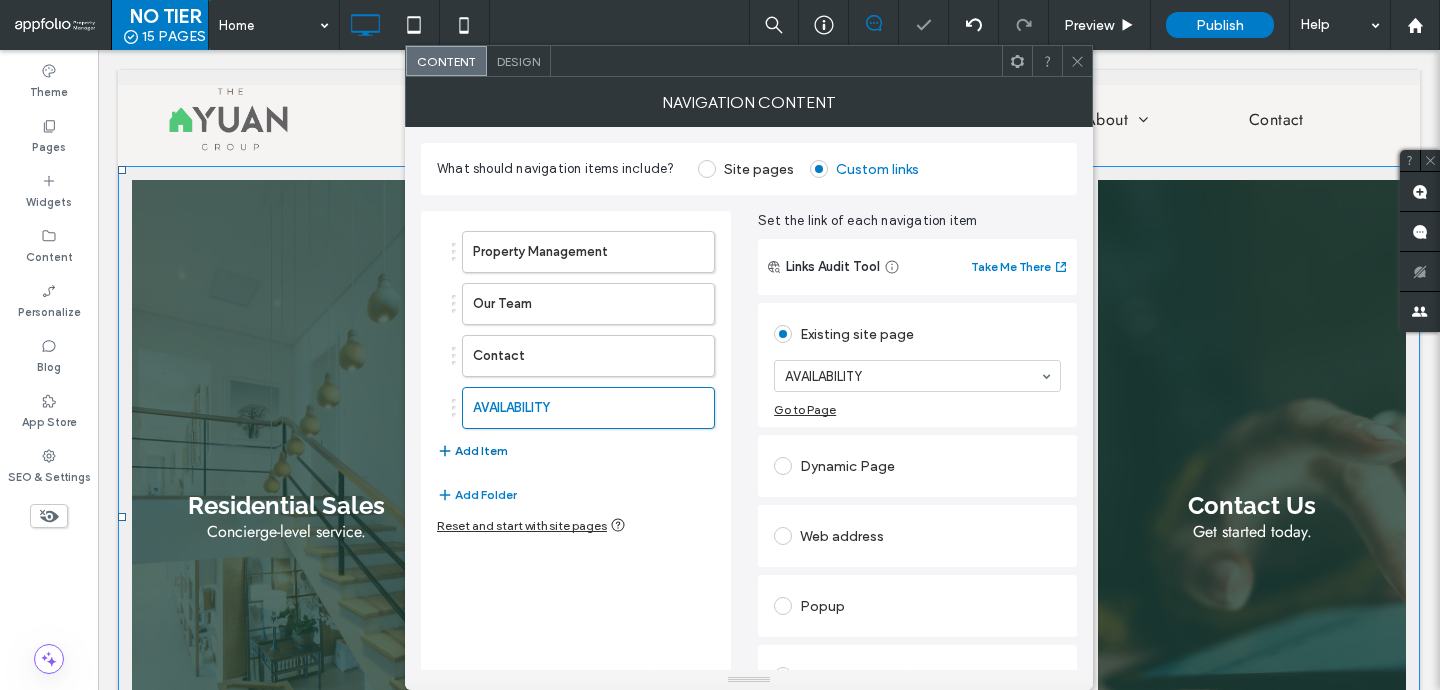 click on "Add Item" at bounding box center (472, 451) 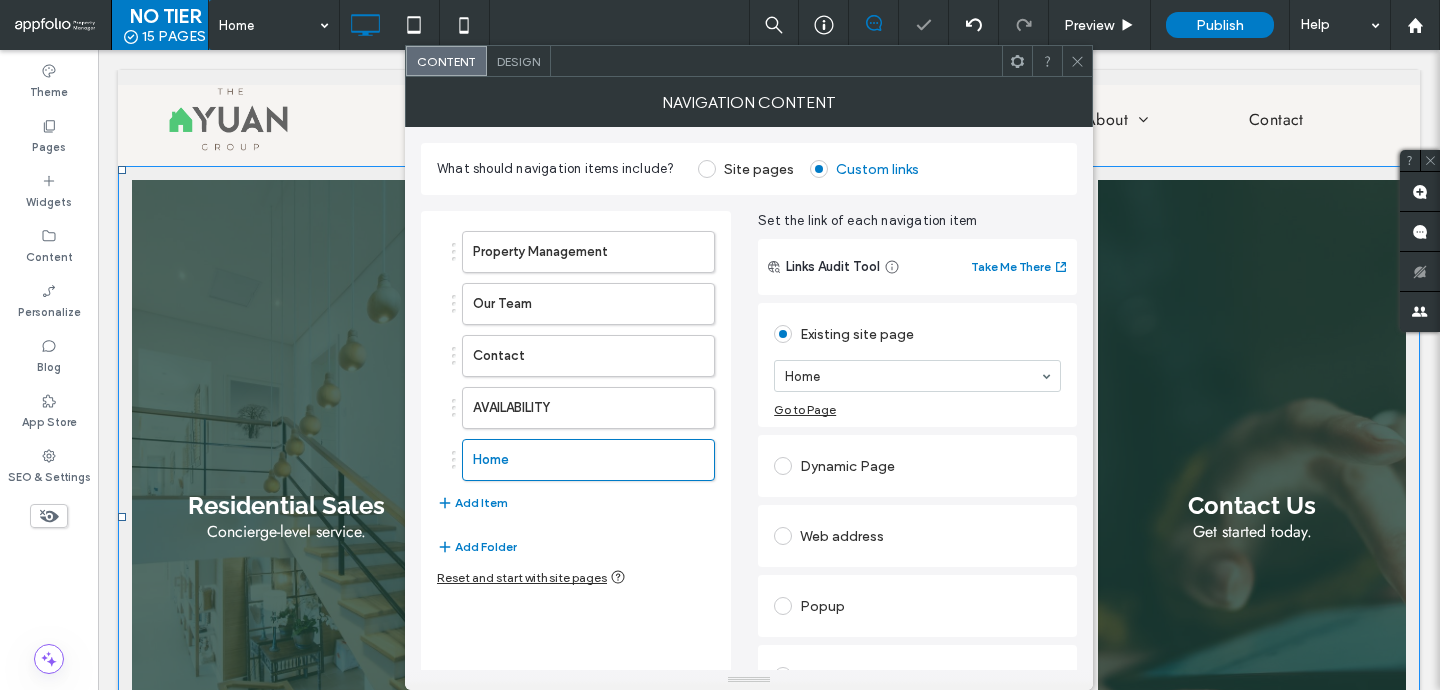 click on "Home" at bounding box center [917, 376] 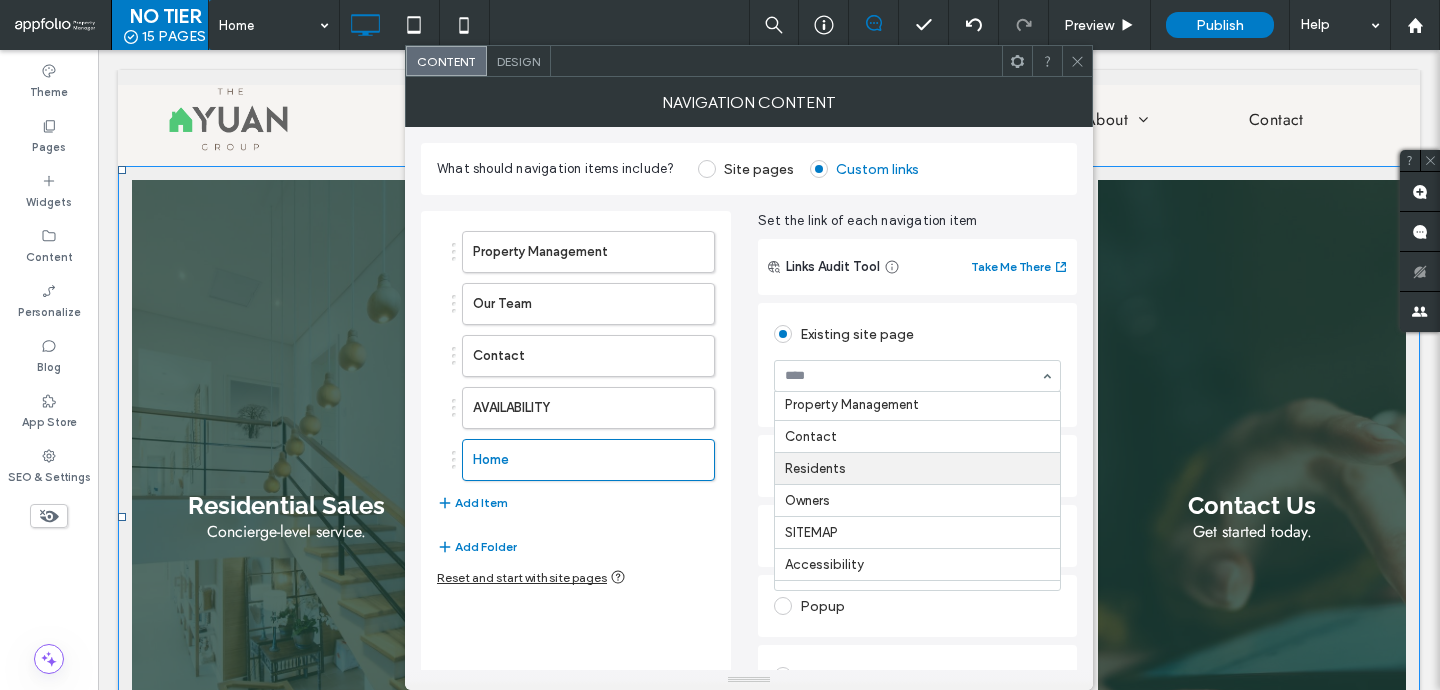 scroll, scrollTop: 51, scrollLeft: 0, axis: vertical 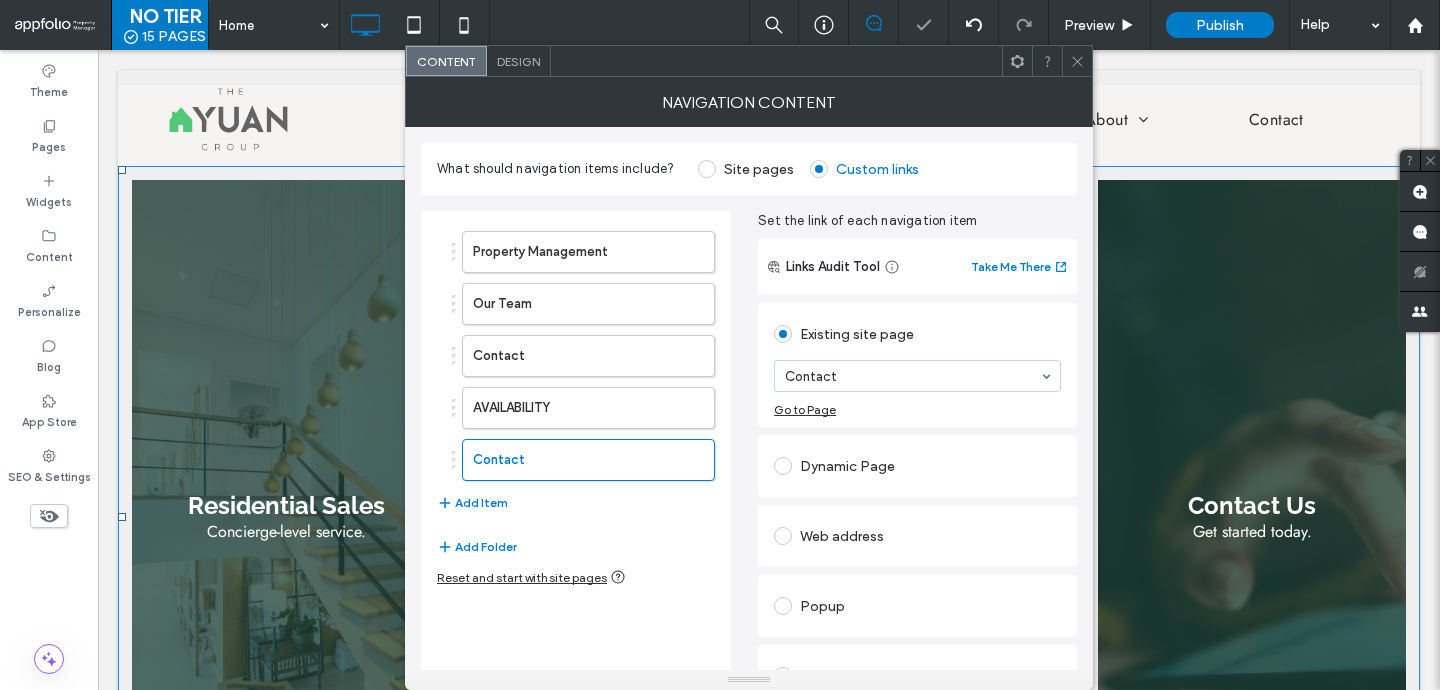 click at bounding box center [917, 376] 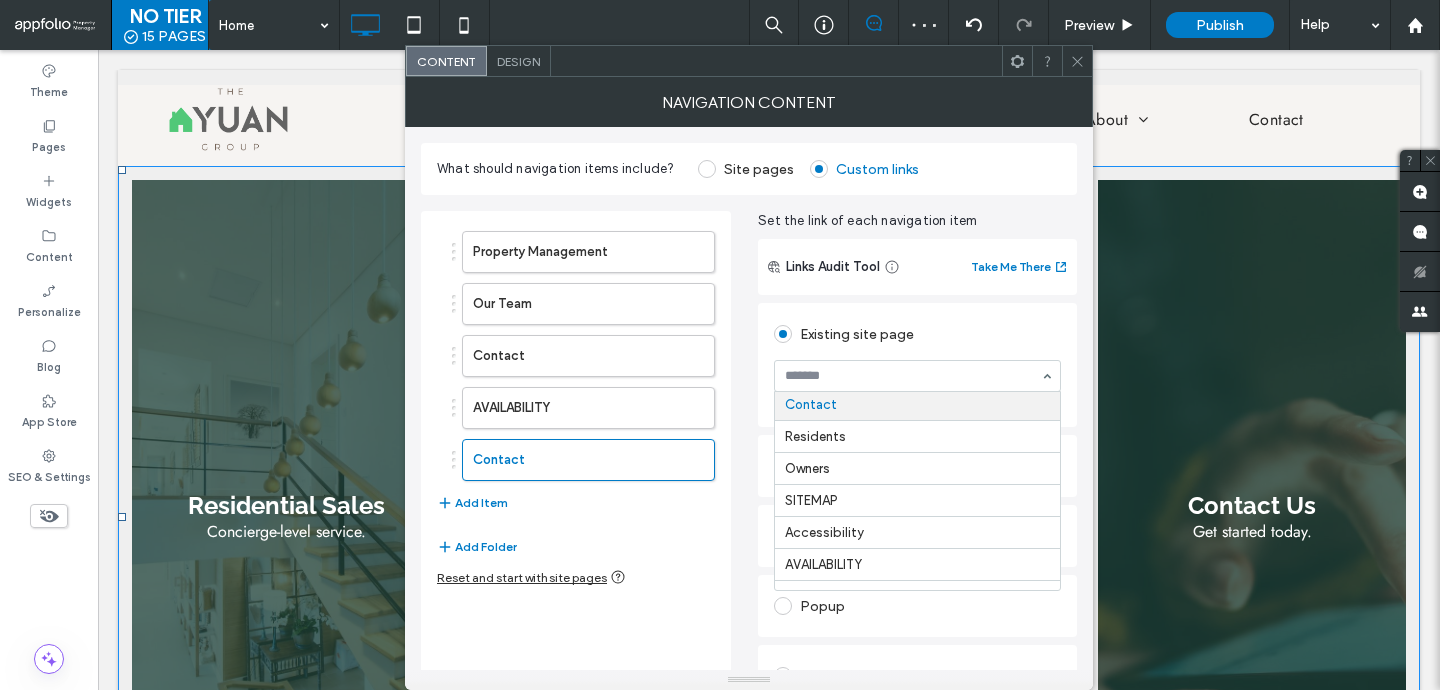 scroll, scrollTop: 0, scrollLeft: 0, axis: both 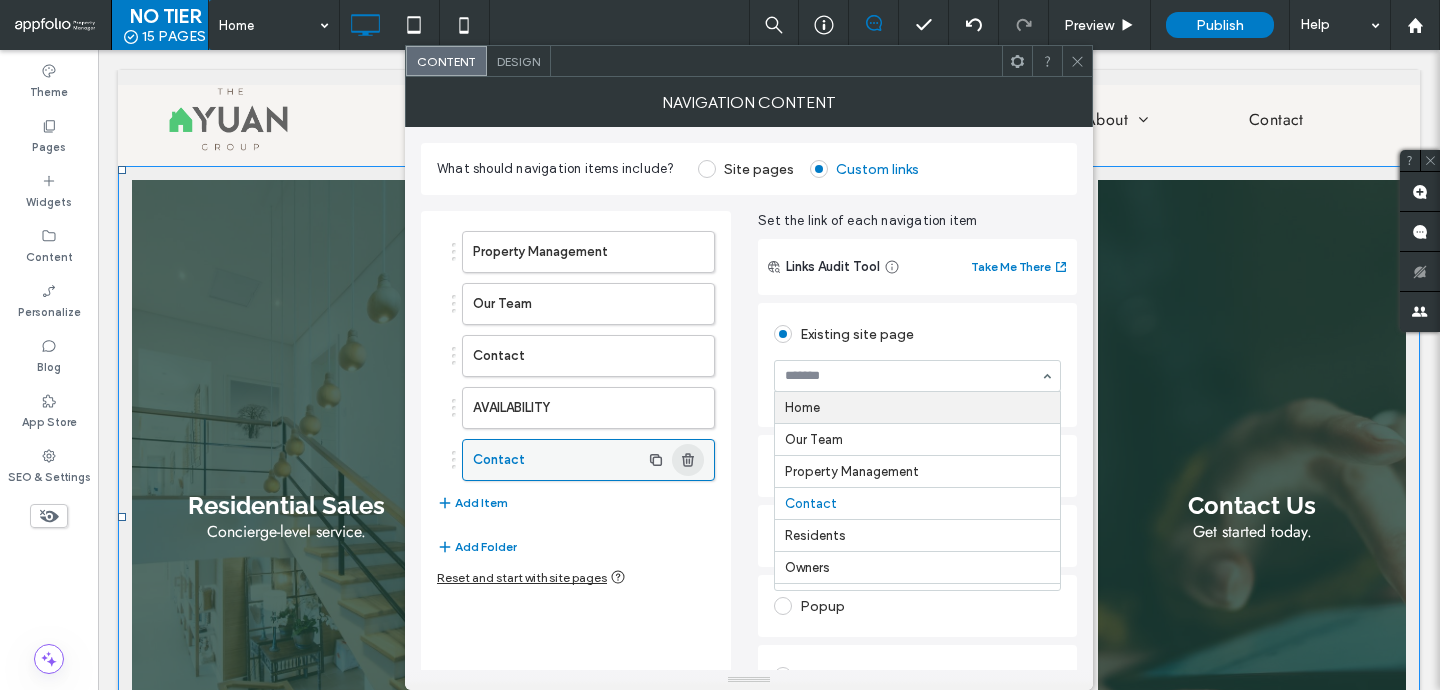 click 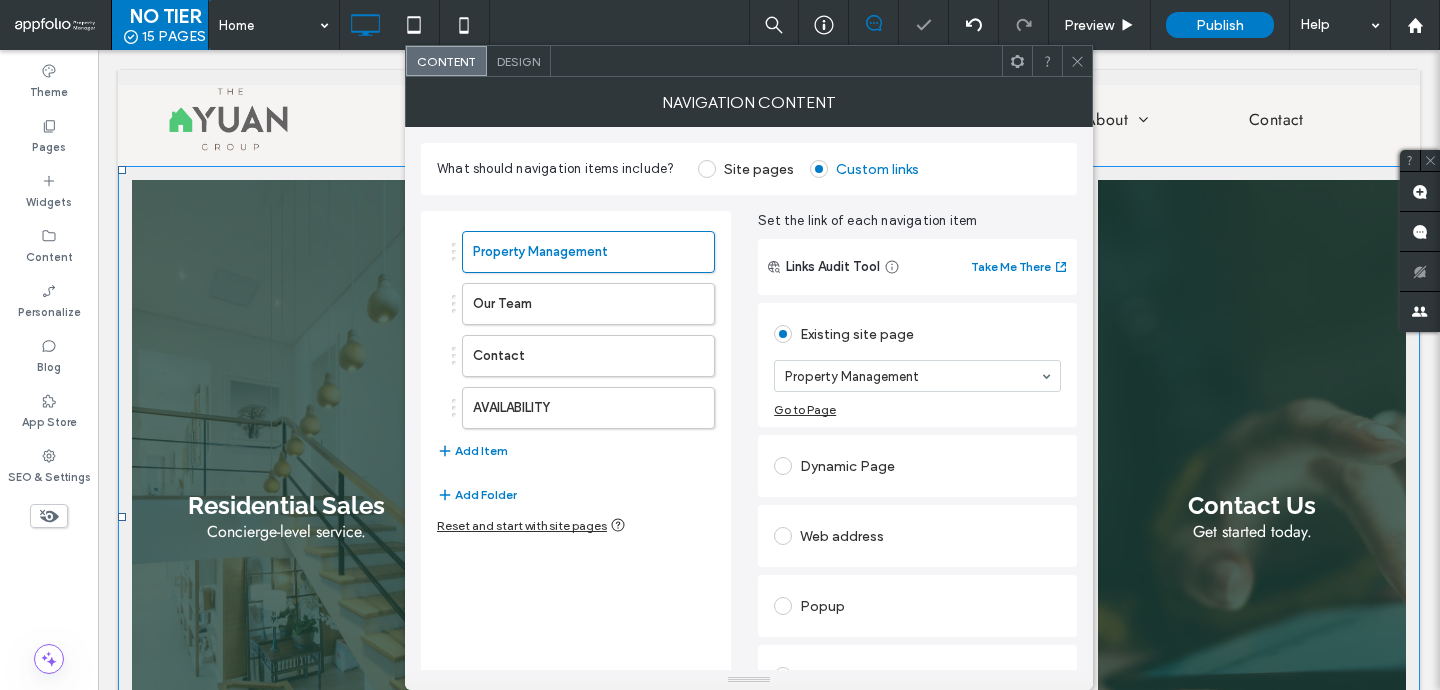 click 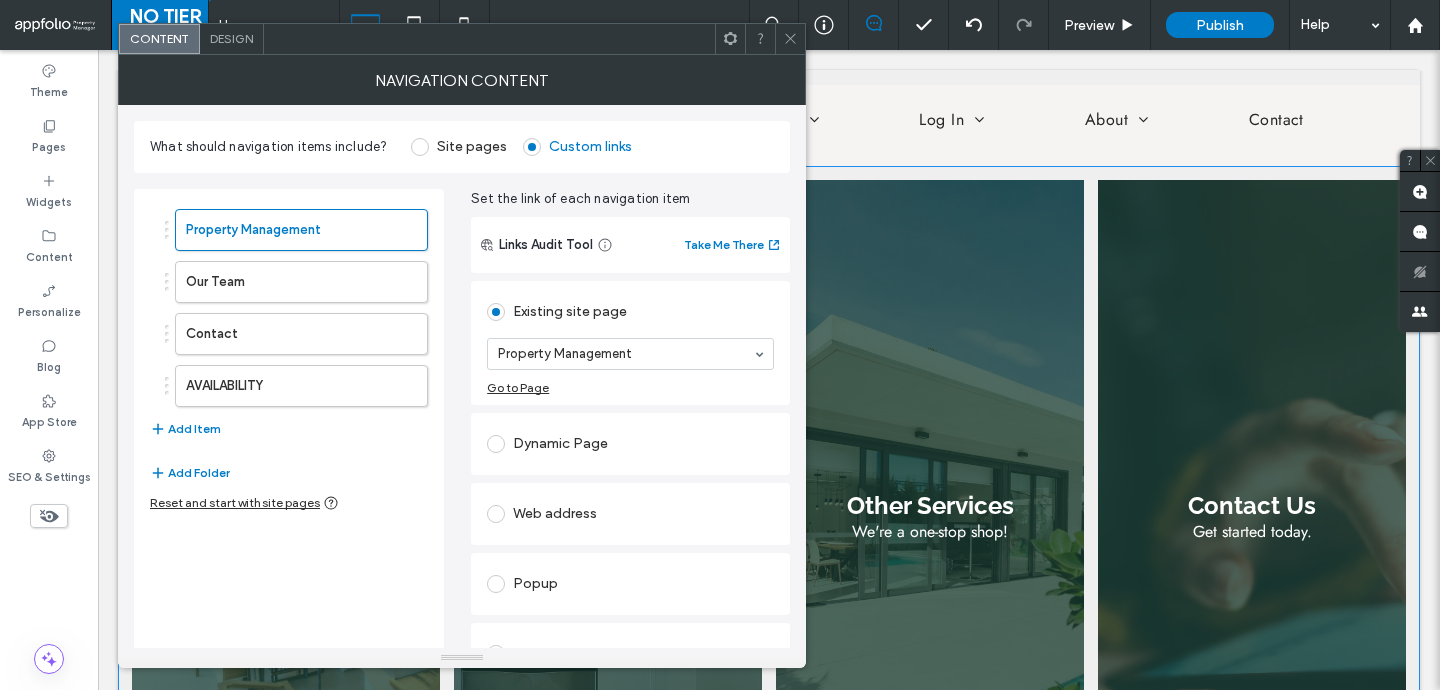 click on "Design" at bounding box center (231, 38) 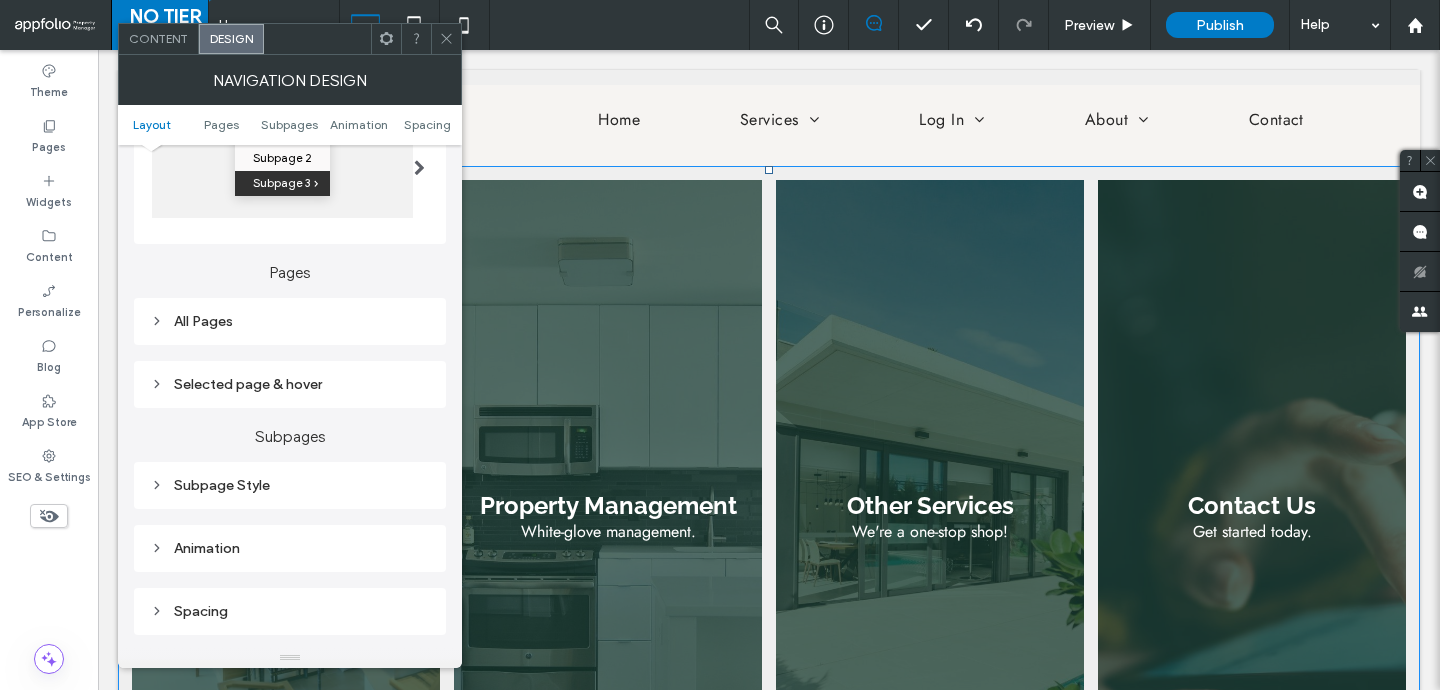 scroll, scrollTop: 433, scrollLeft: 0, axis: vertical 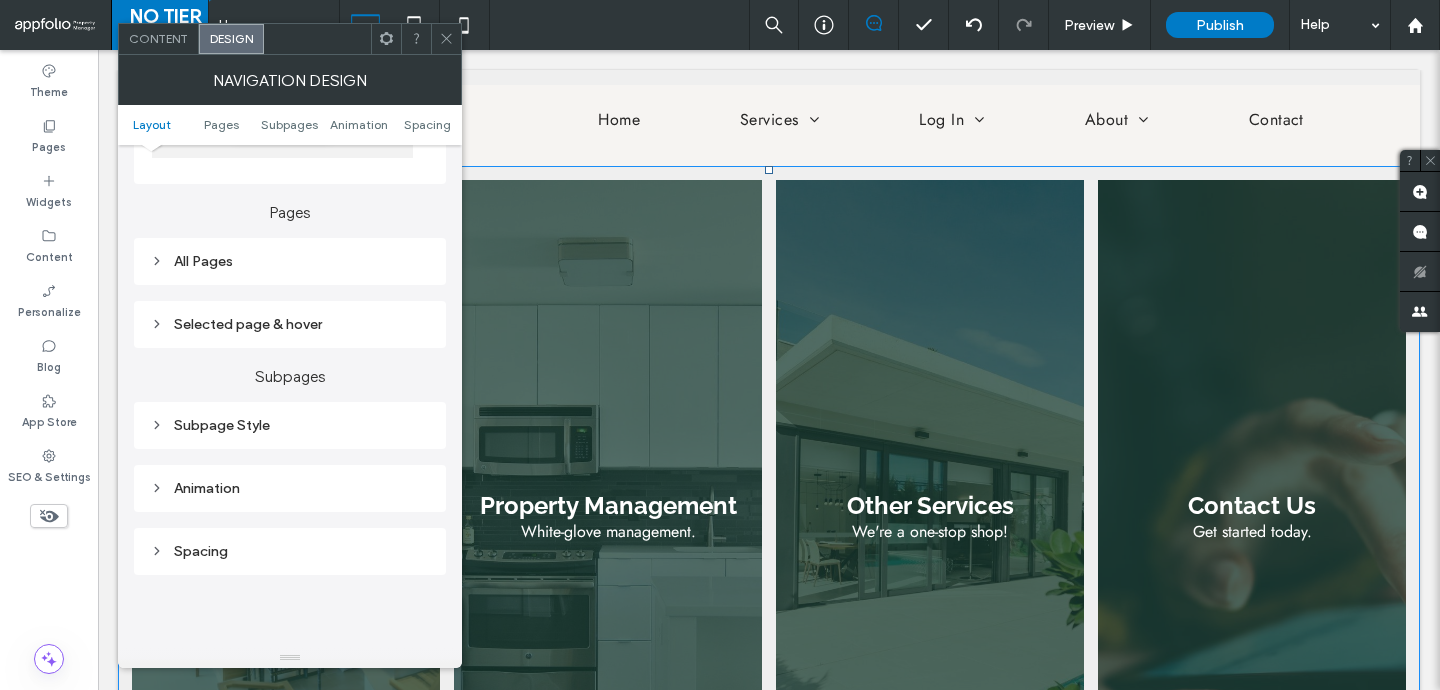 click on "All Pages" at bounding box center [290, 261] 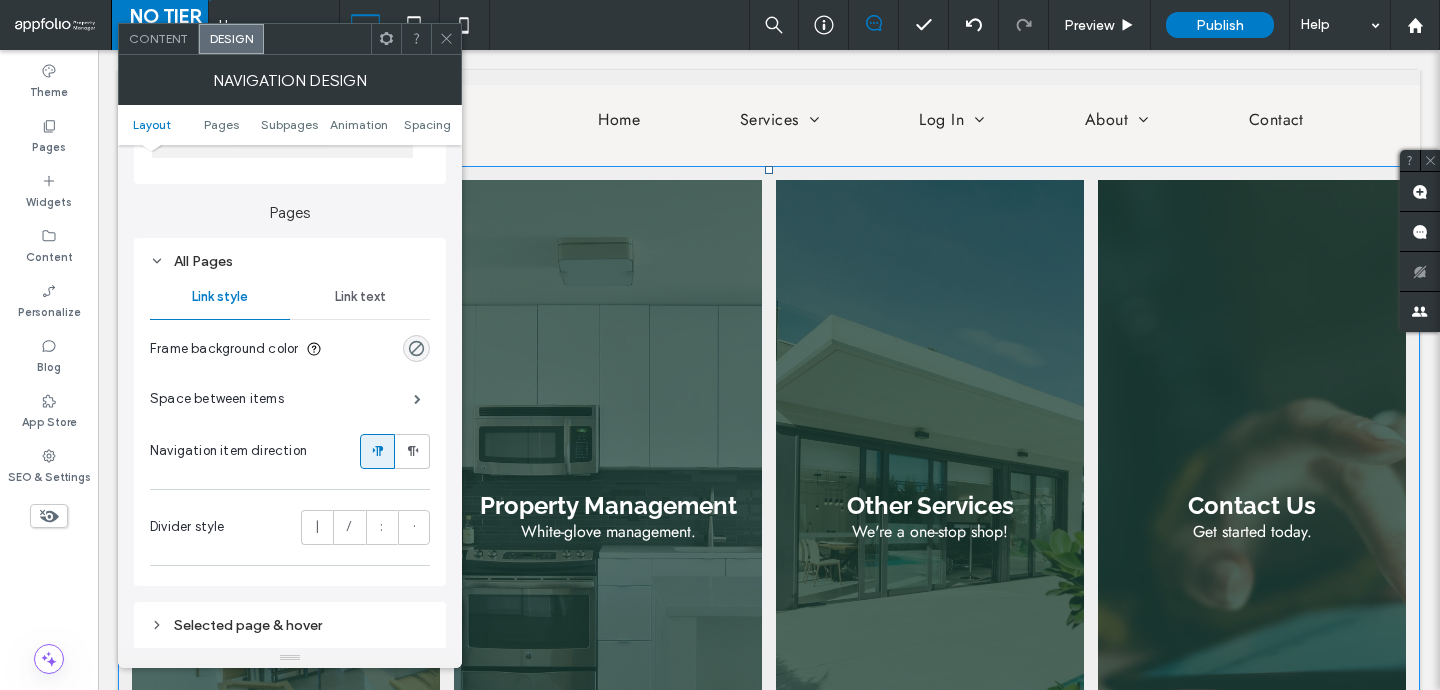 click on "Link text" at bounding box center (360, 297) 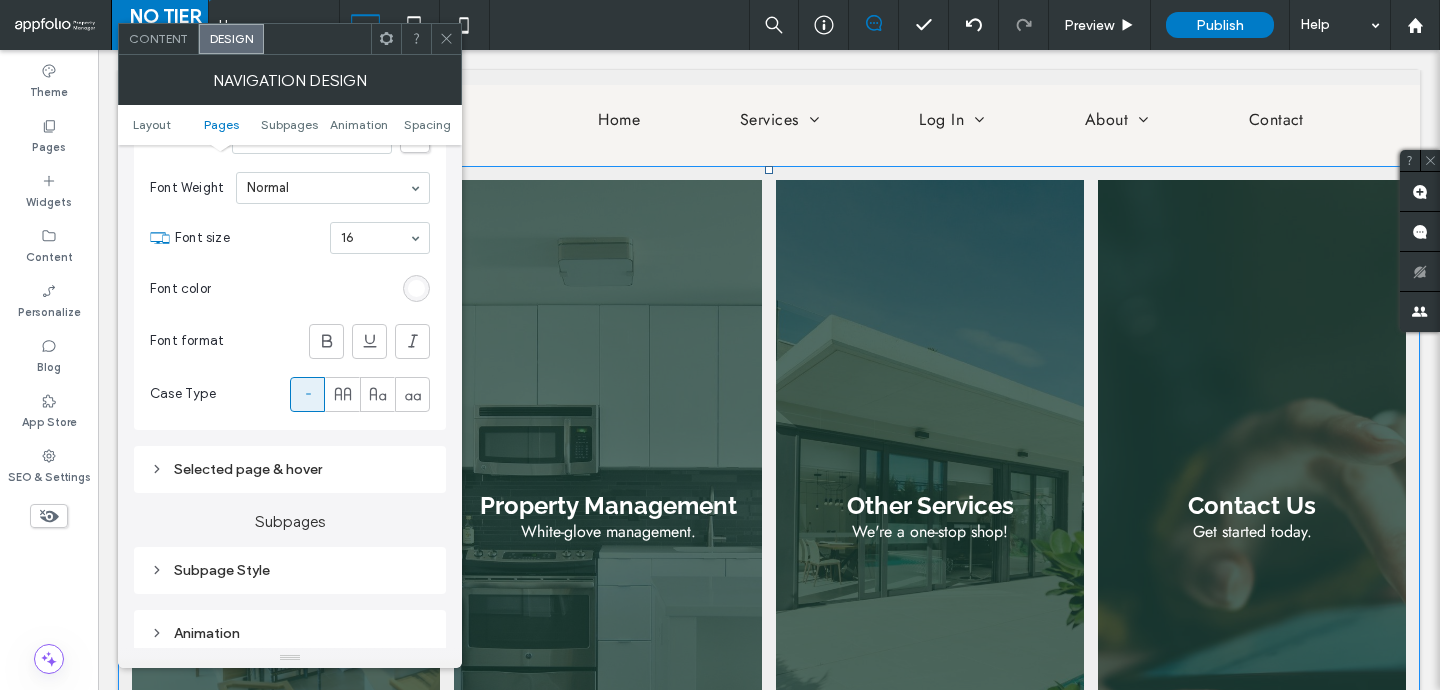 scroll, scrollTop: 649, scrollLeft: 0, axis: vertical 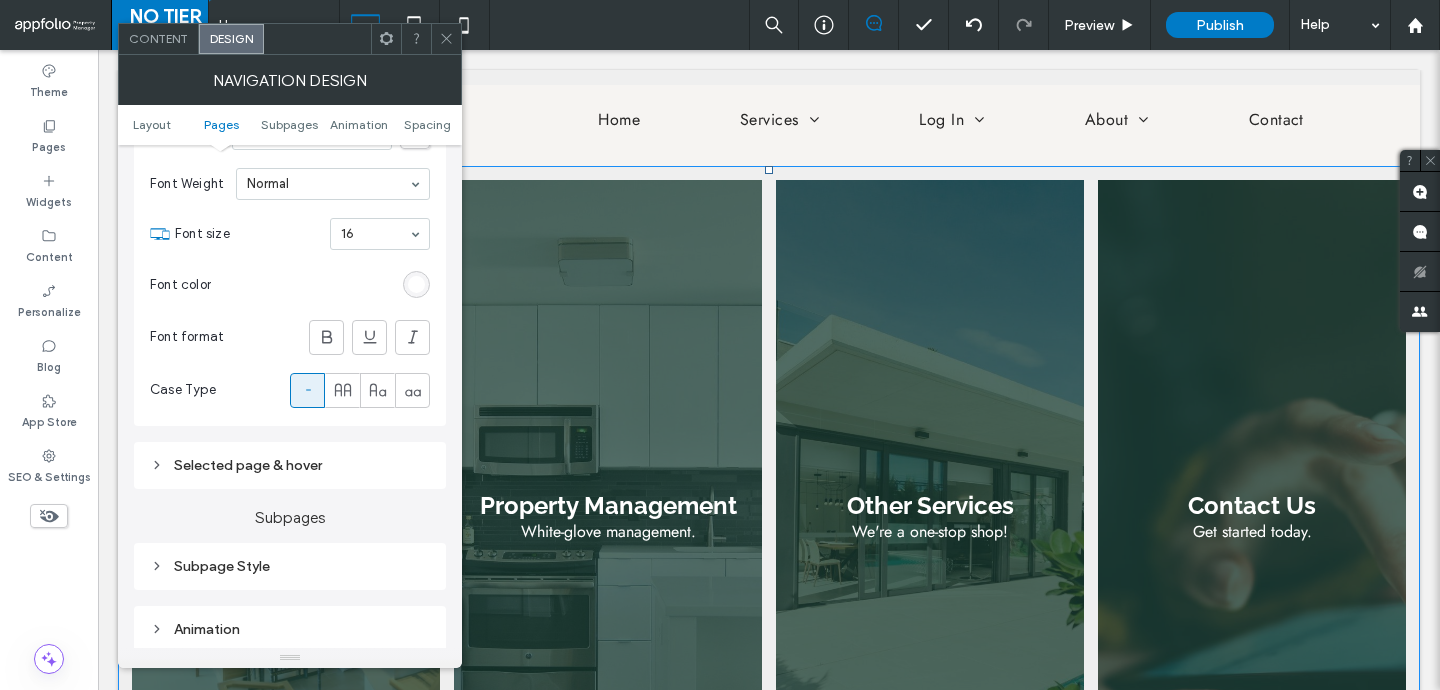 click on "Selected page & hover" at bounding box center [290, 465] 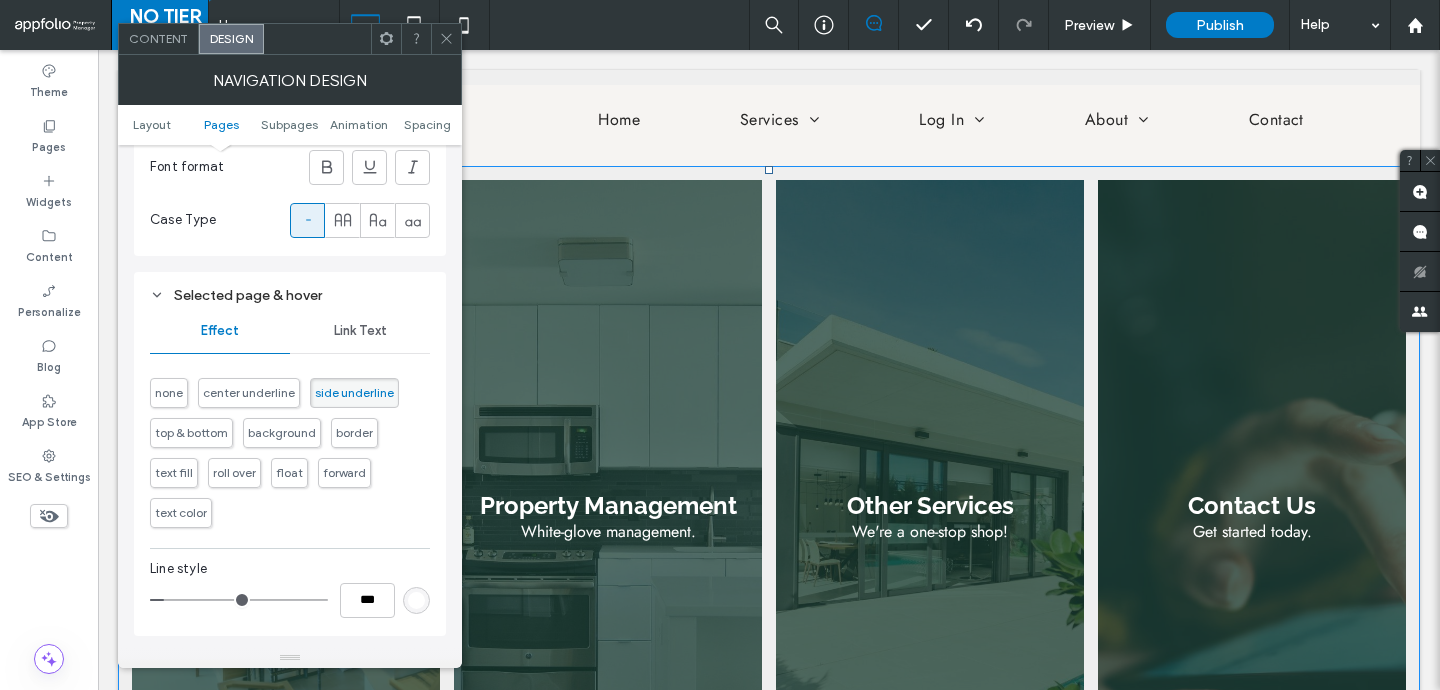 scroll, scrollTop: 841, scrollLeft: 0, axis: vertical 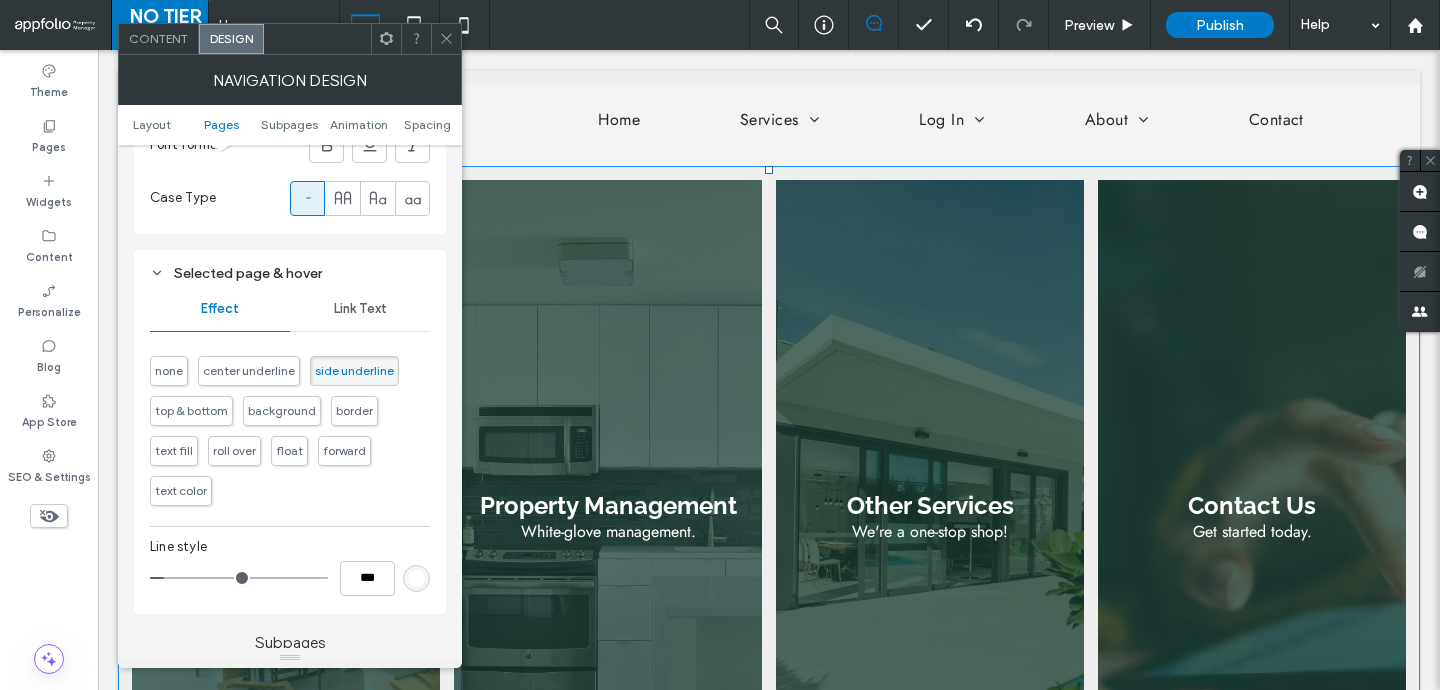 click on "none" at bounding box center [169, 370] 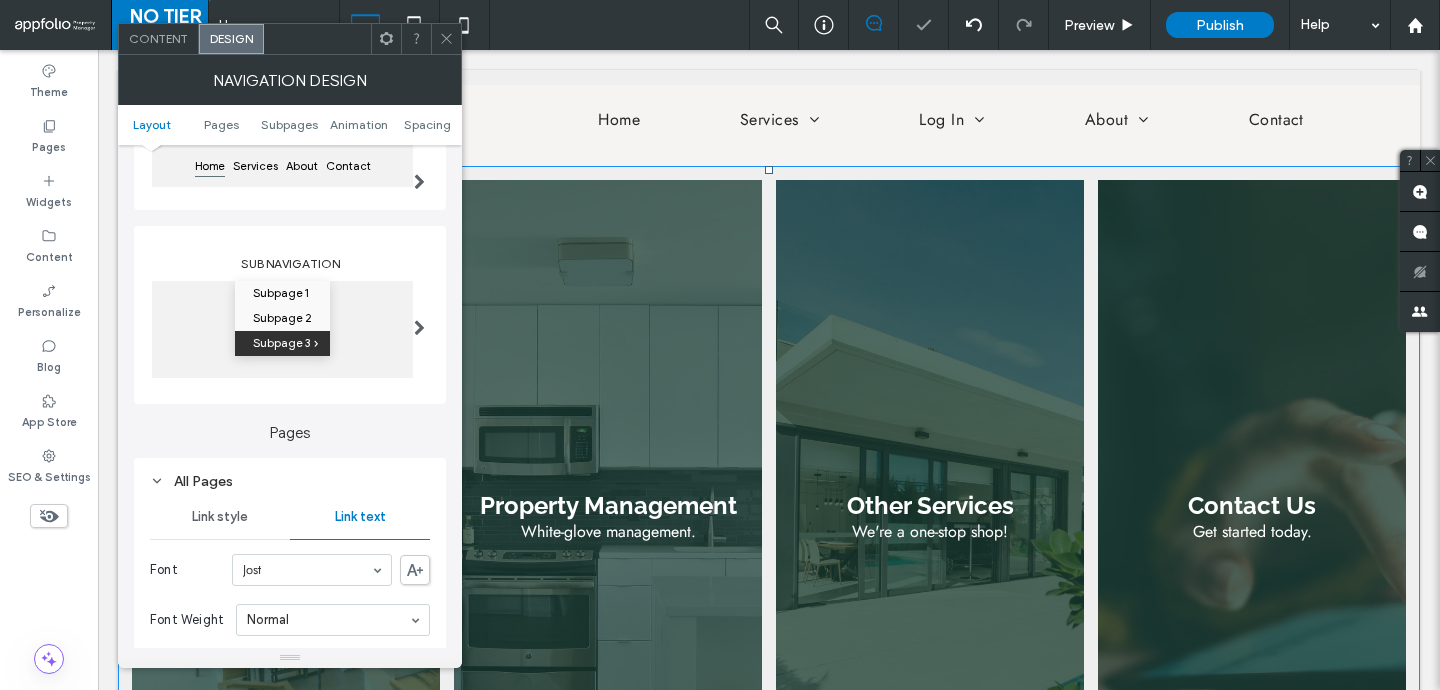 scroll, scrollTop: 180, scrollLeft: 0, axis: vertical 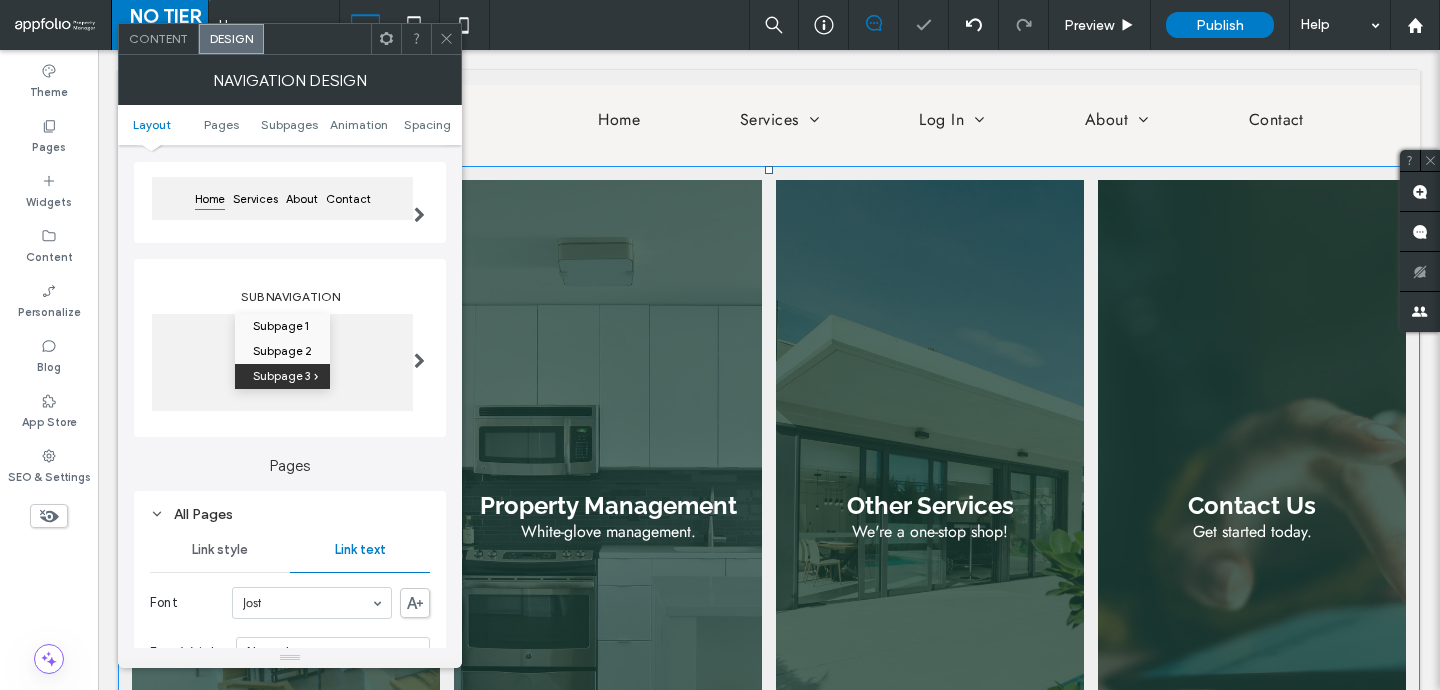 click on "Link style" at bounding box center (220, 550) 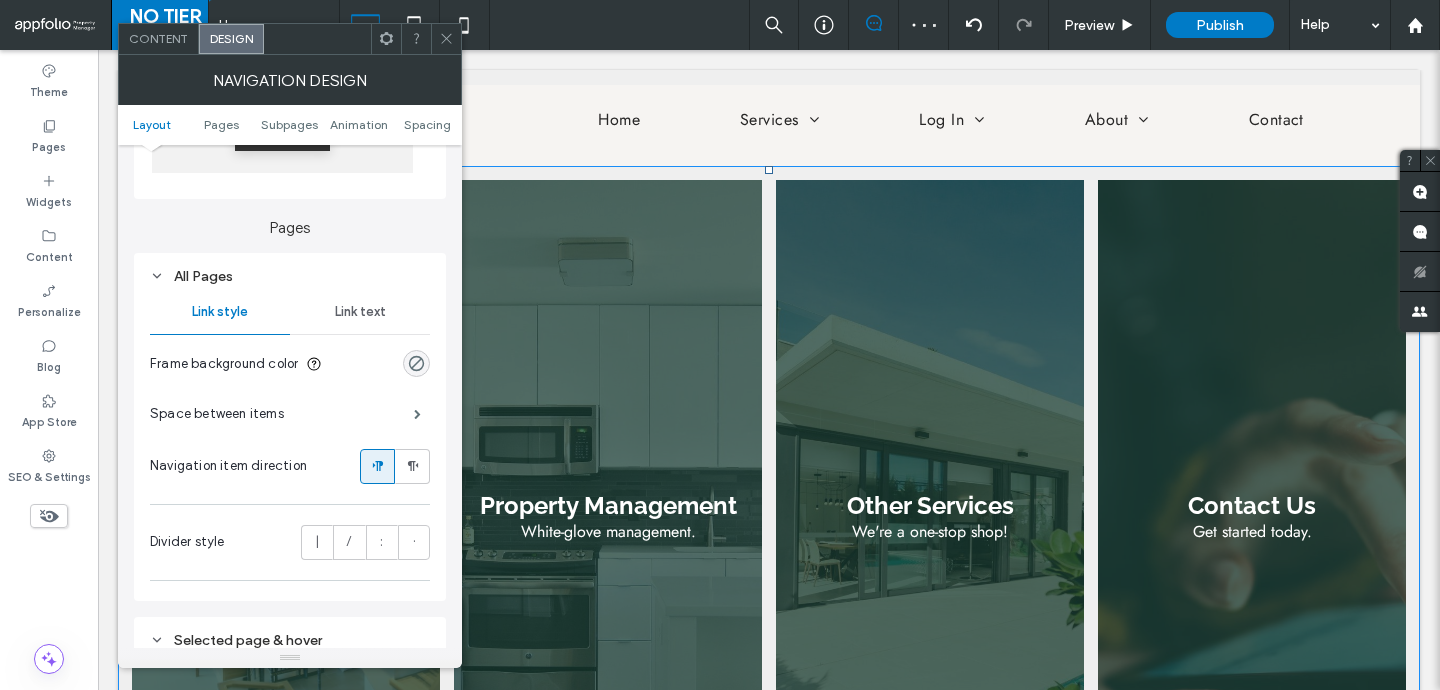 scroll, scrollTop: 461, scrollLeft: 0, axis: vertical 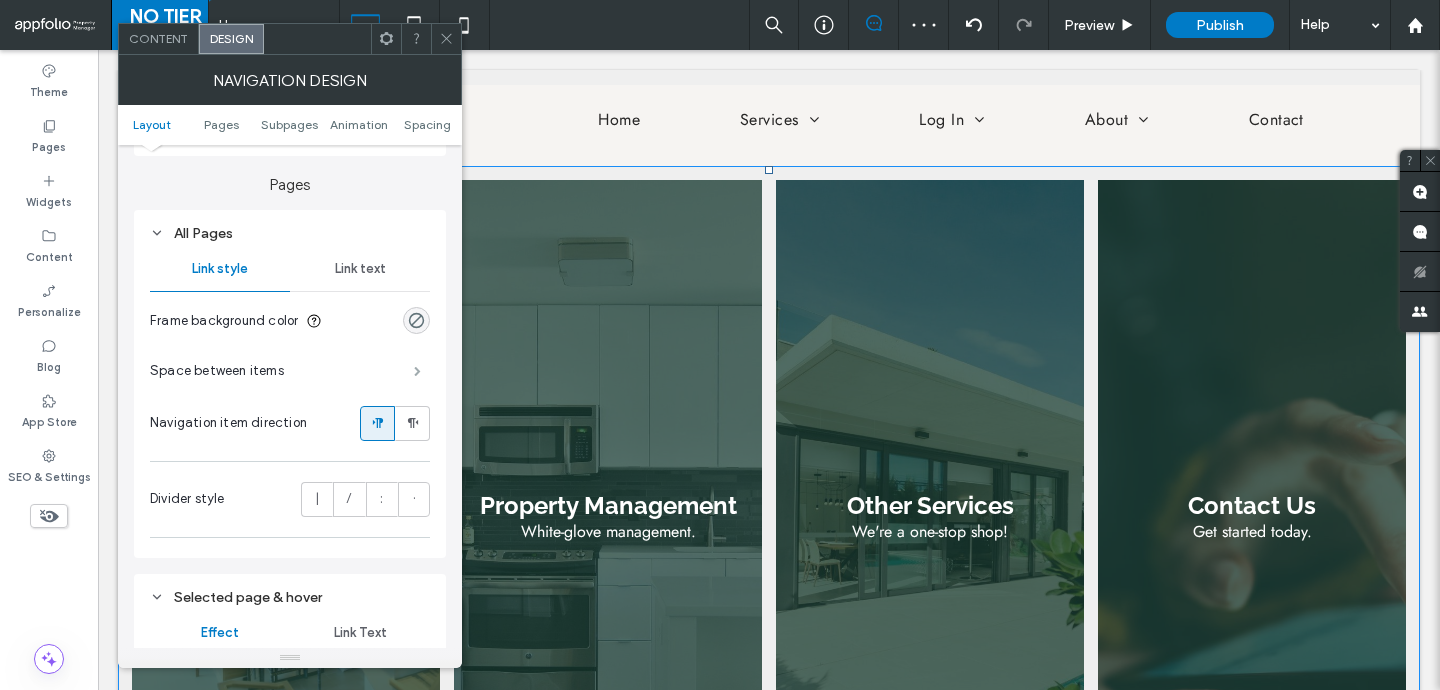 click at bounding box center [417, 371] 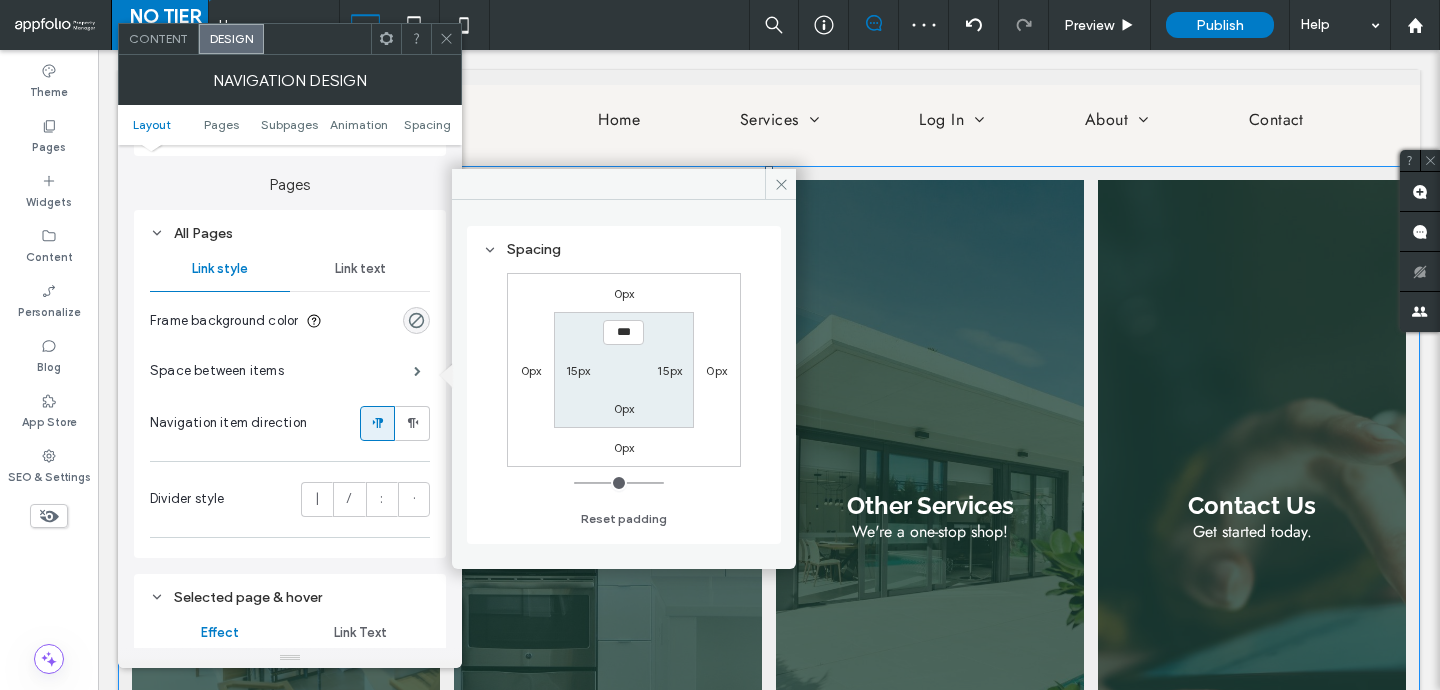 click on "15px" at bounding box center [669, 370] 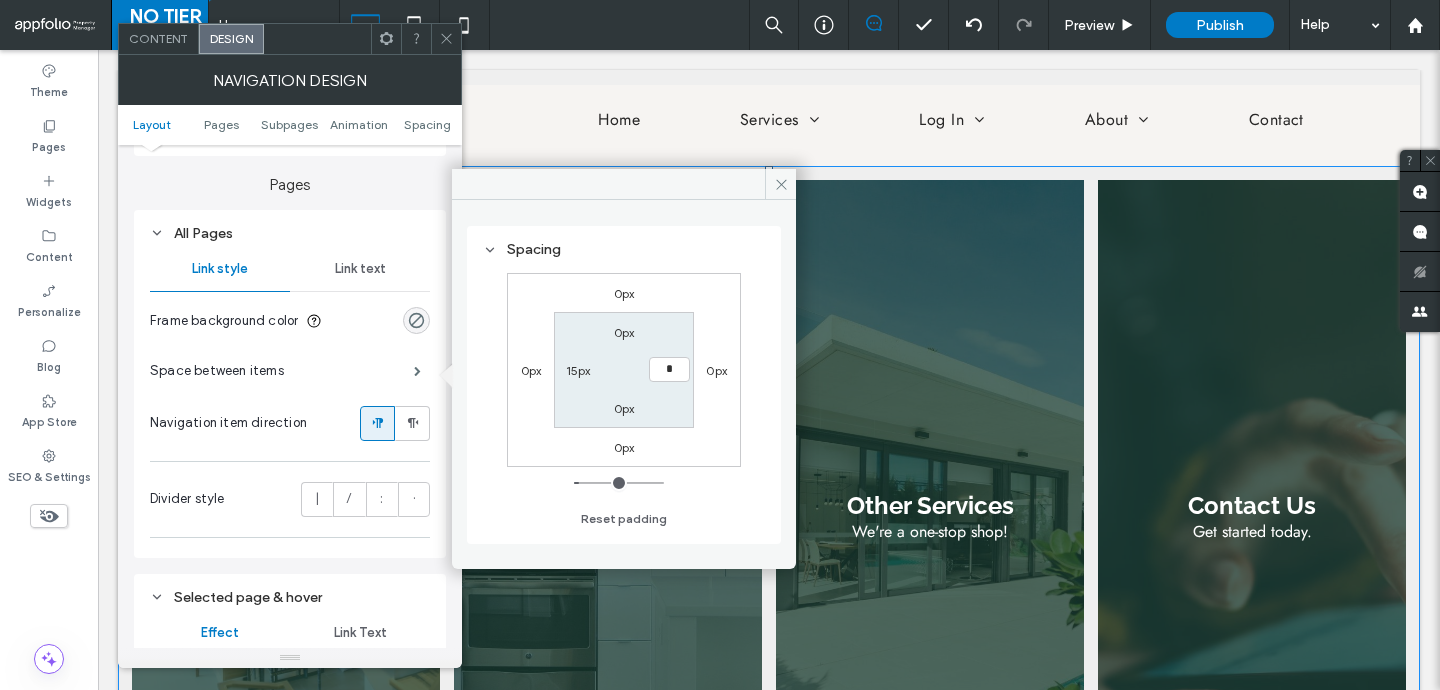 type on "**" 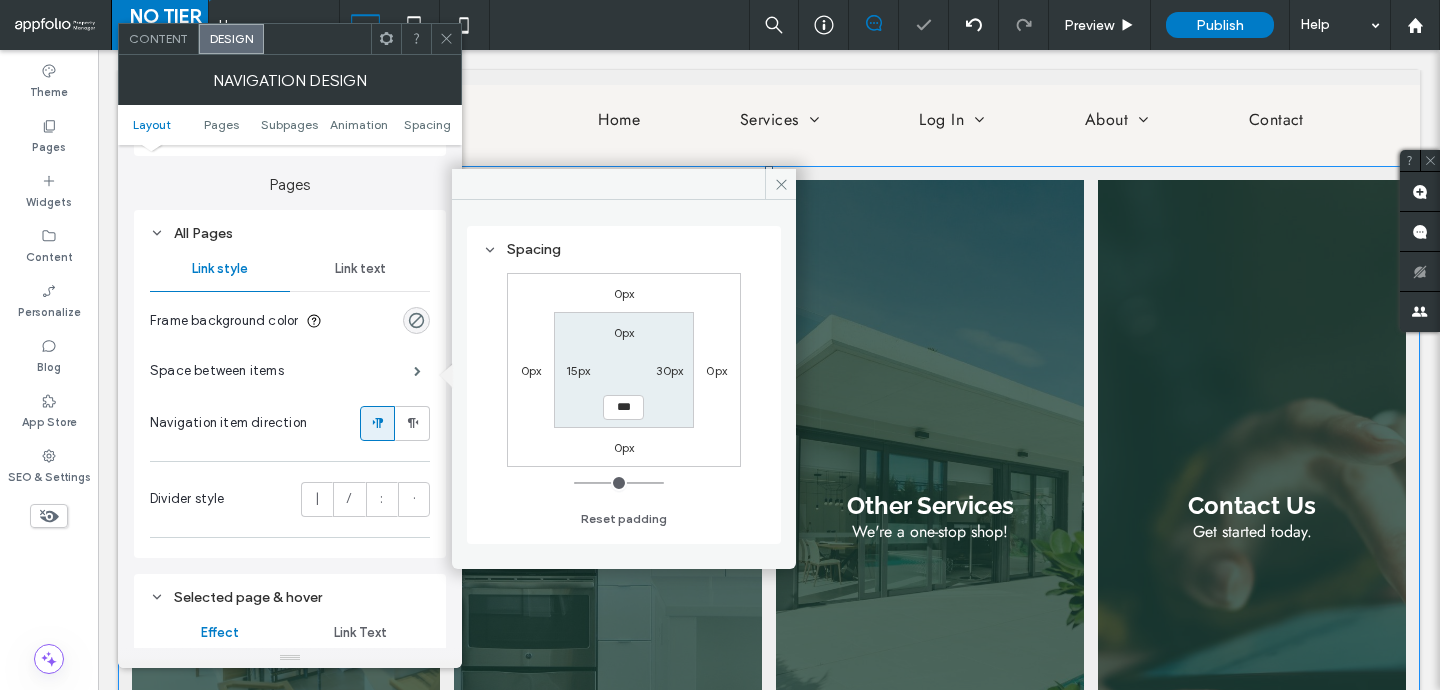 type on "**" 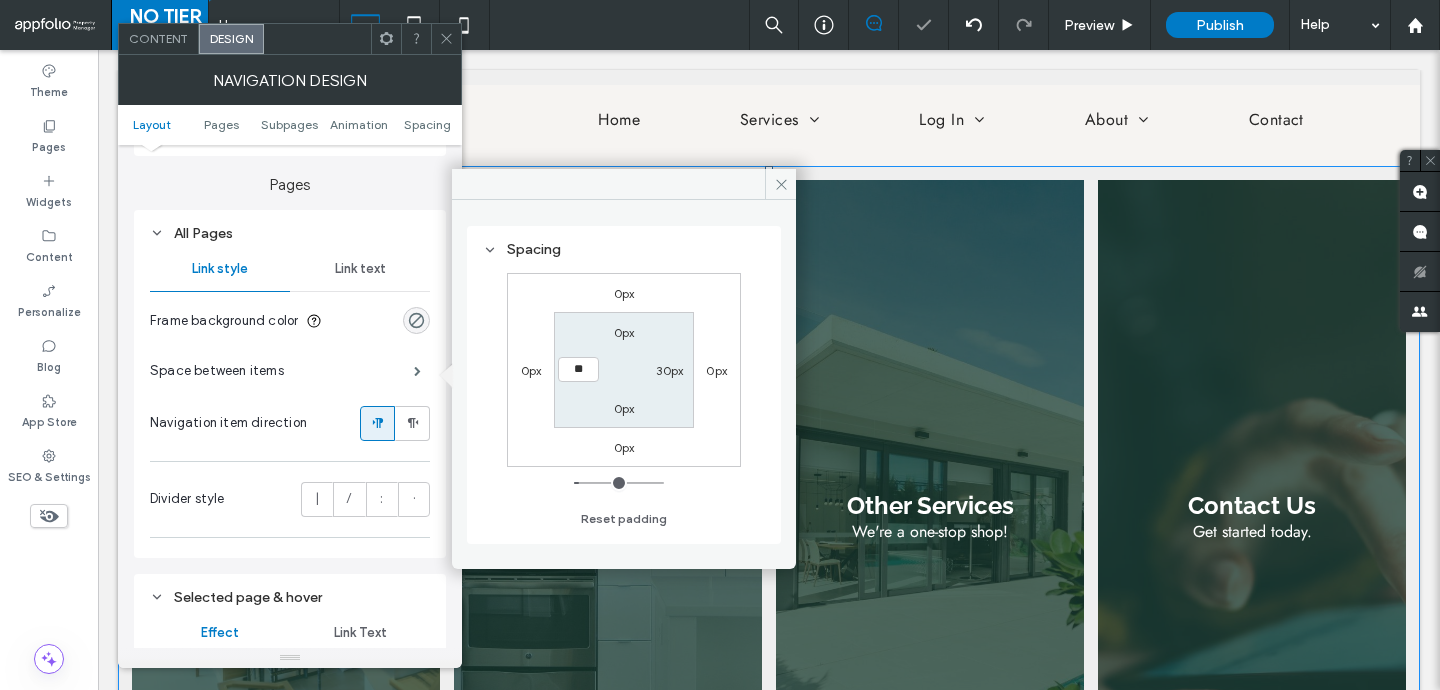 type on "**" 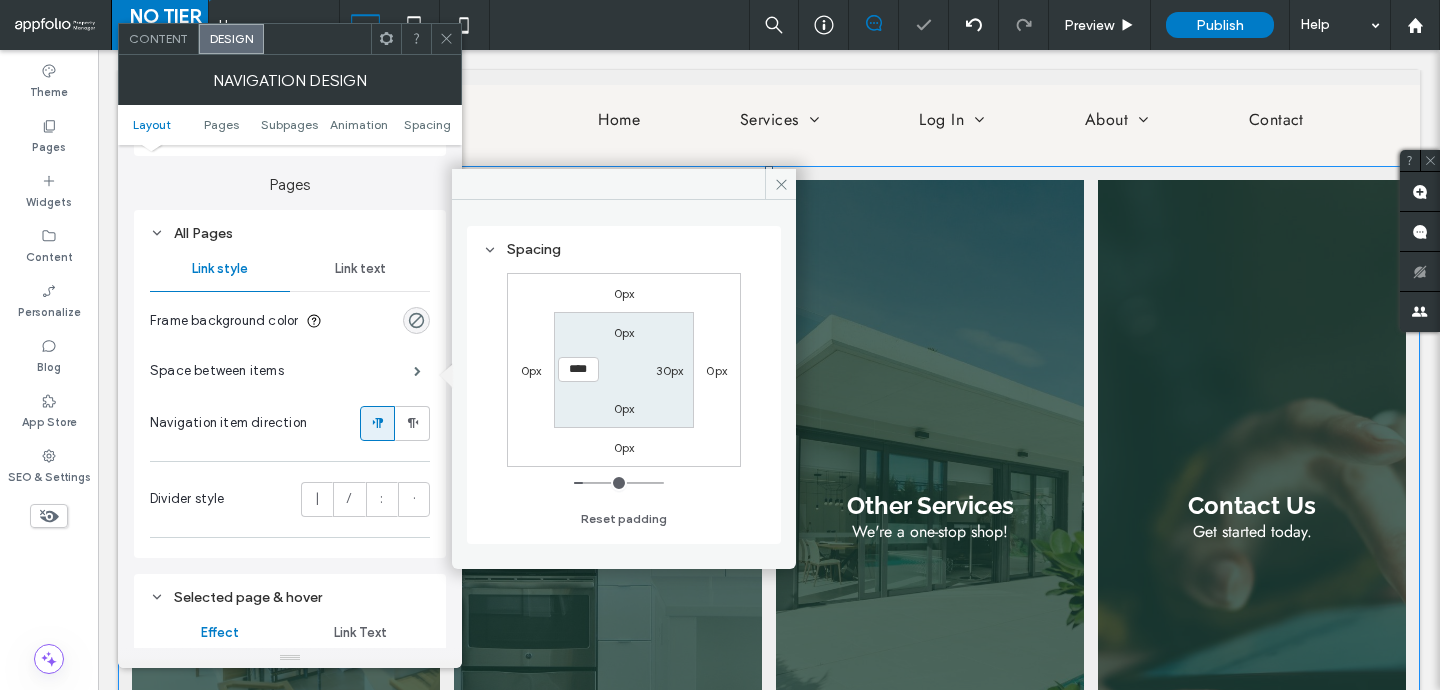 click 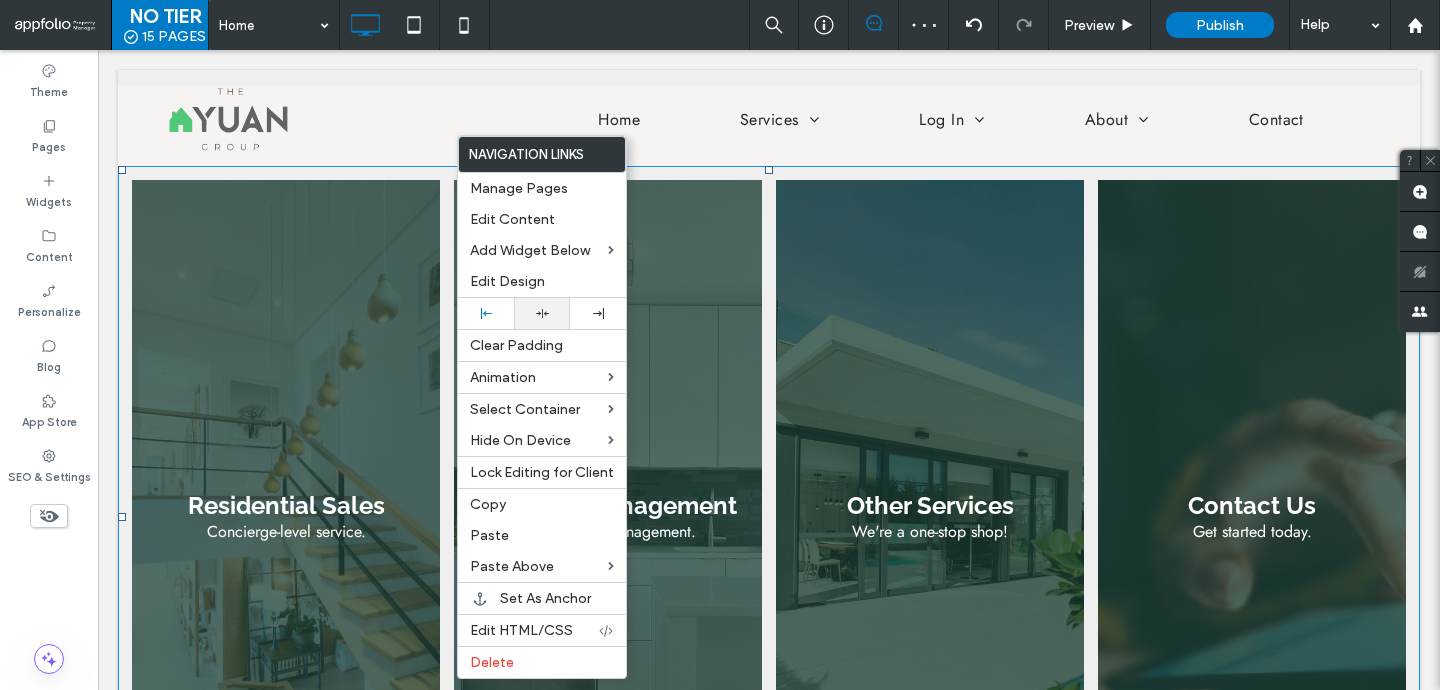 click at bounding box center (542, 313) 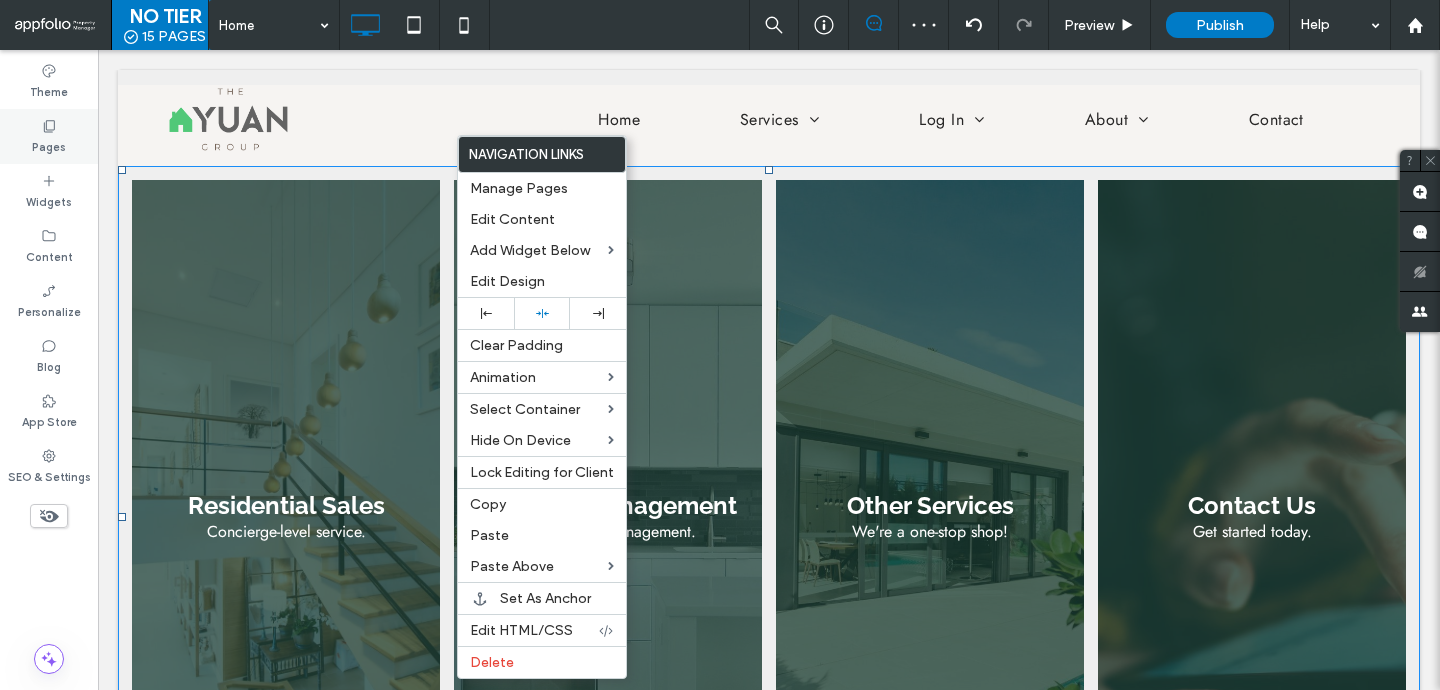 click 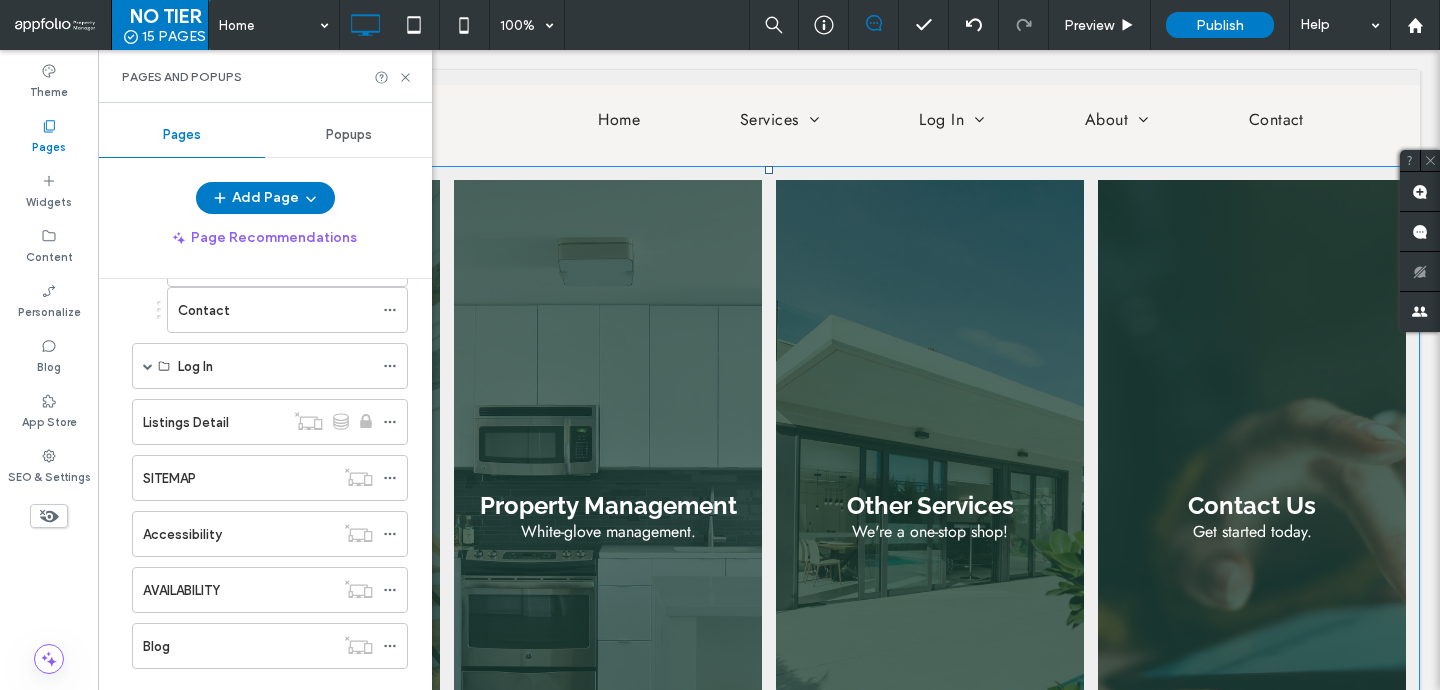 scroll, scrollTop: 259, scrollLeft: 0, axis: vertical 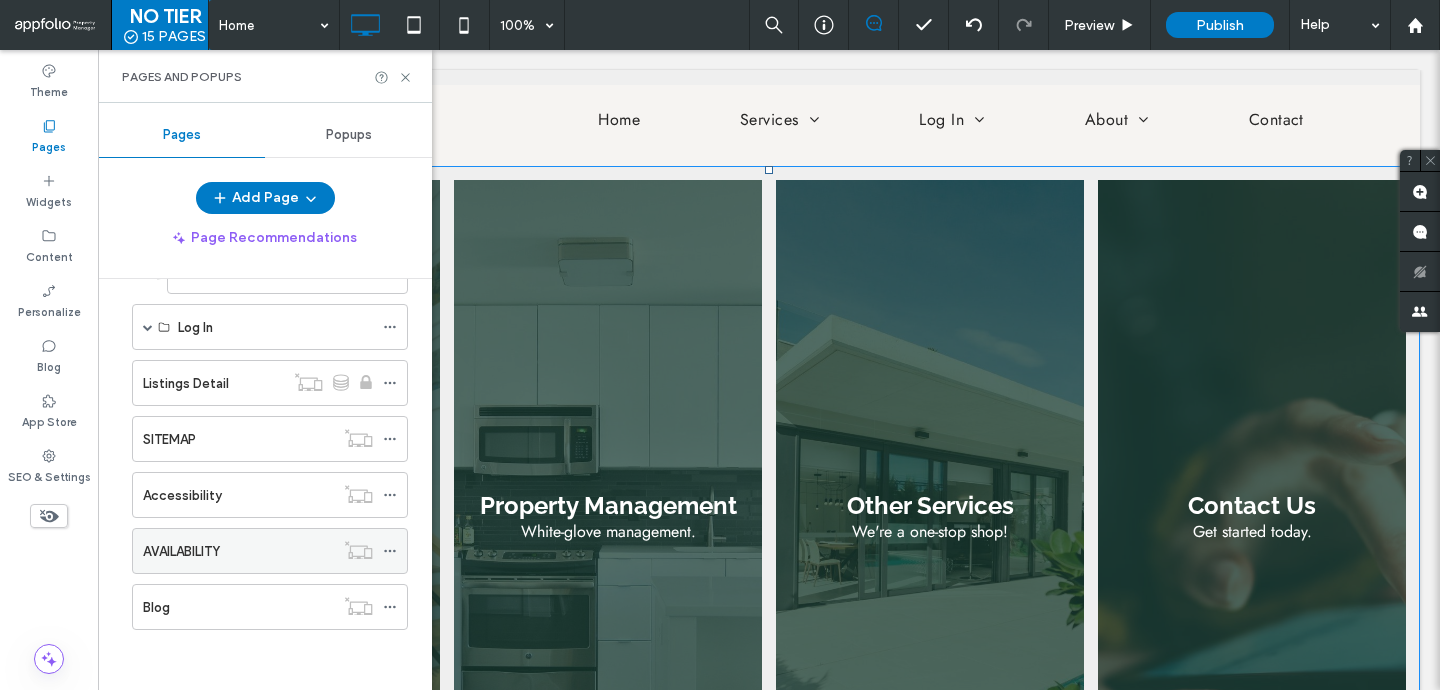 click 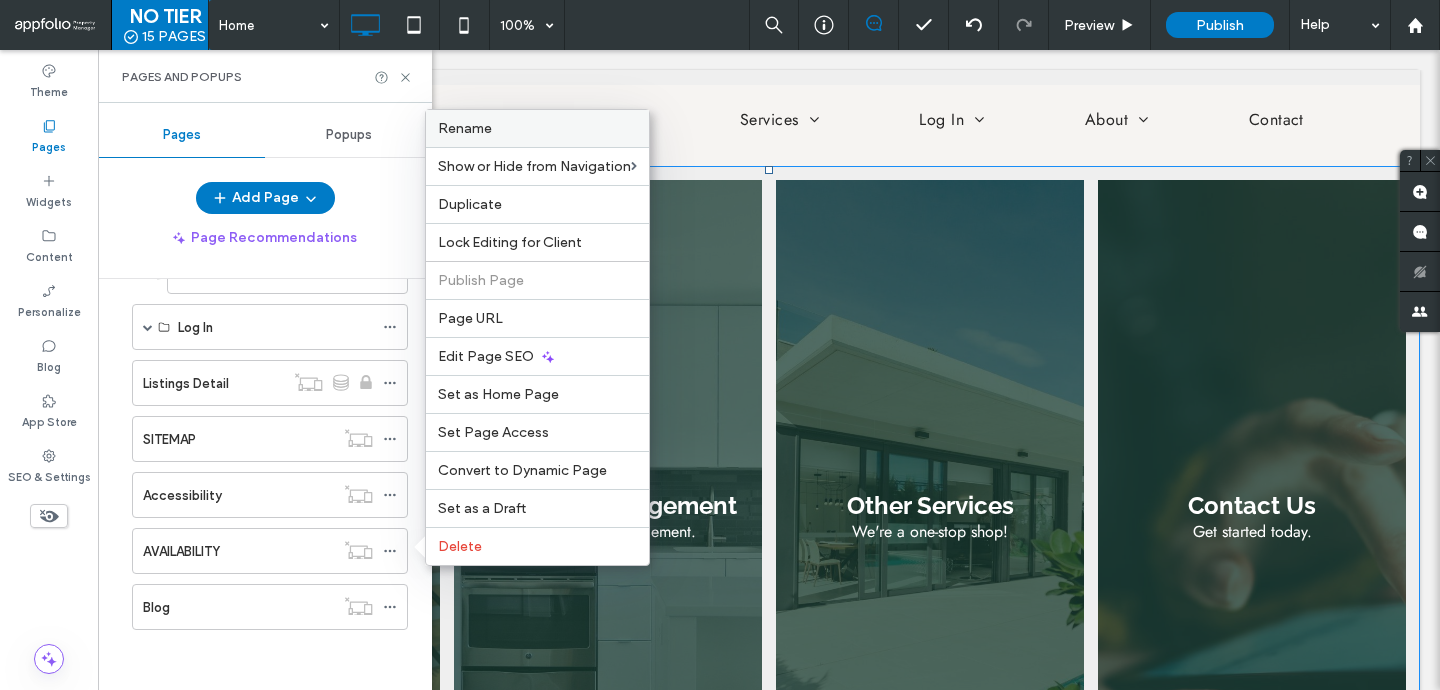 click on "Rename" at bounding box center [537, 128] 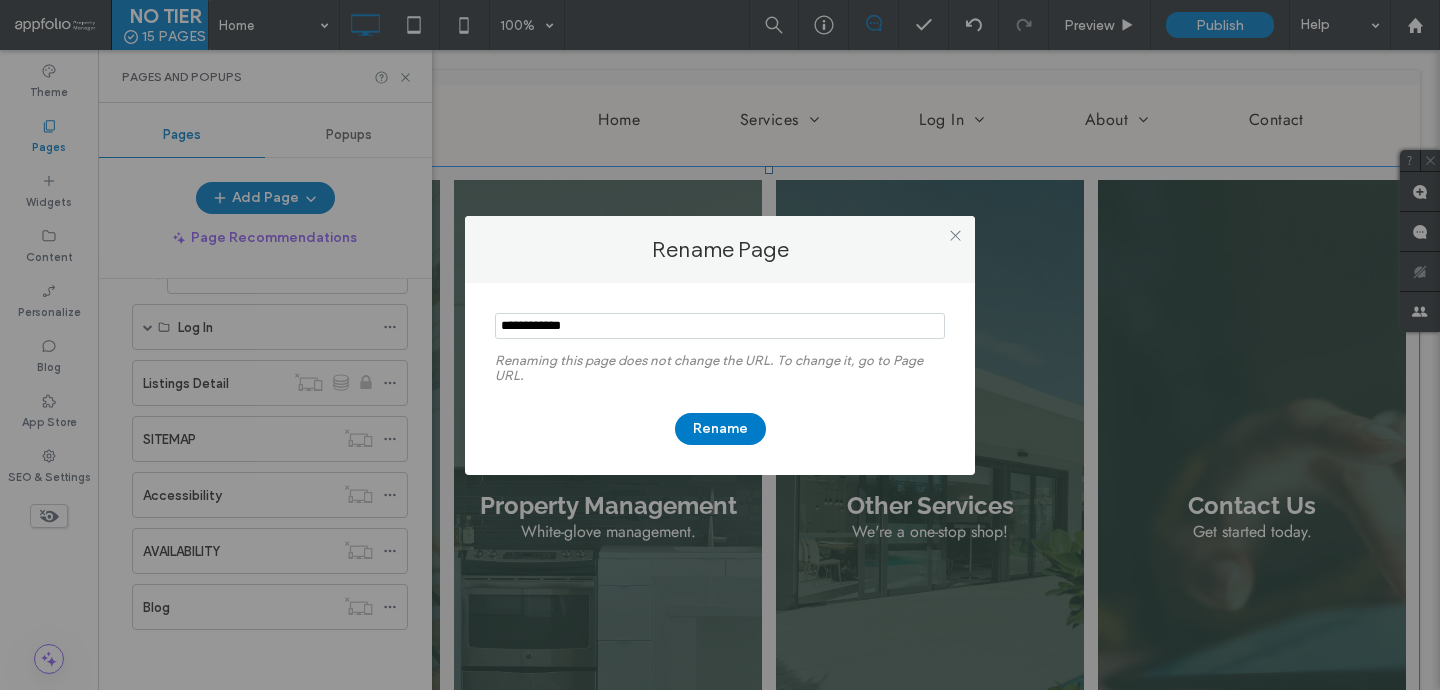 type on "**********" 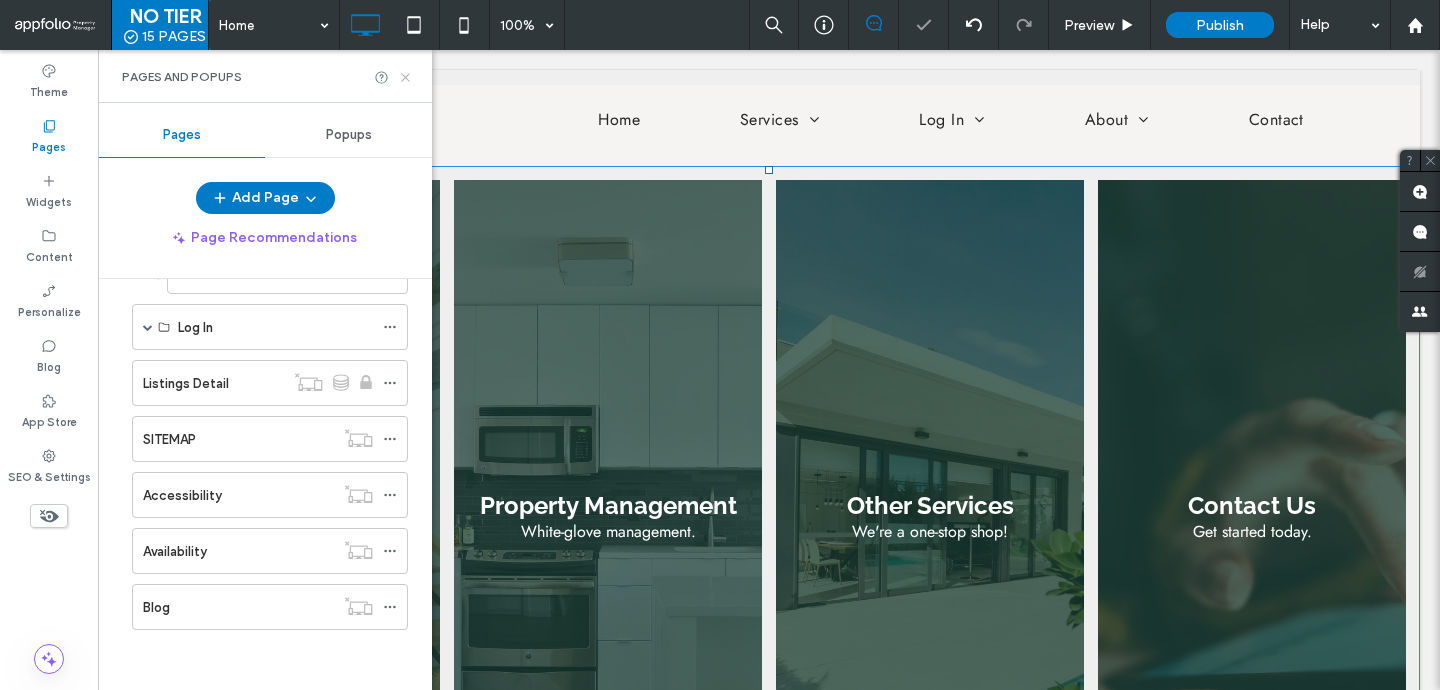 click 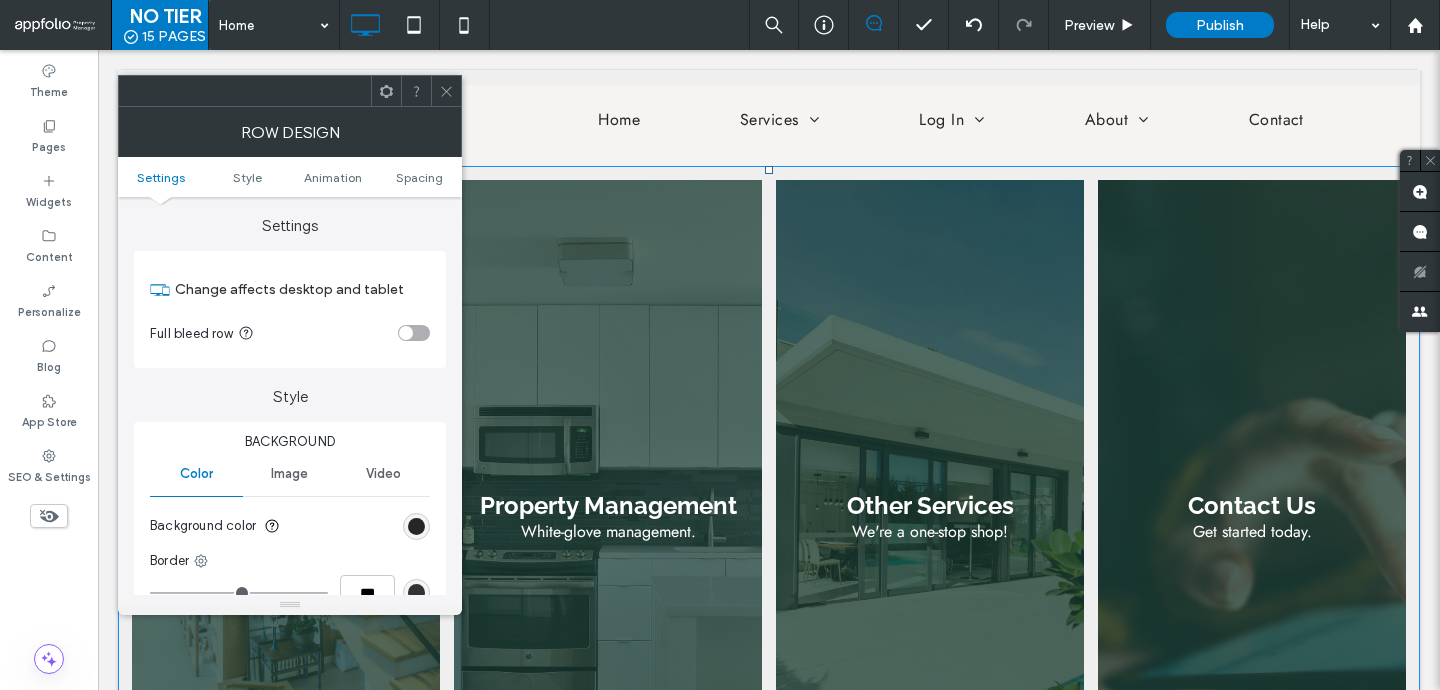 click on "Settings Style Animation Spacing" at bounding box center (290, 177) 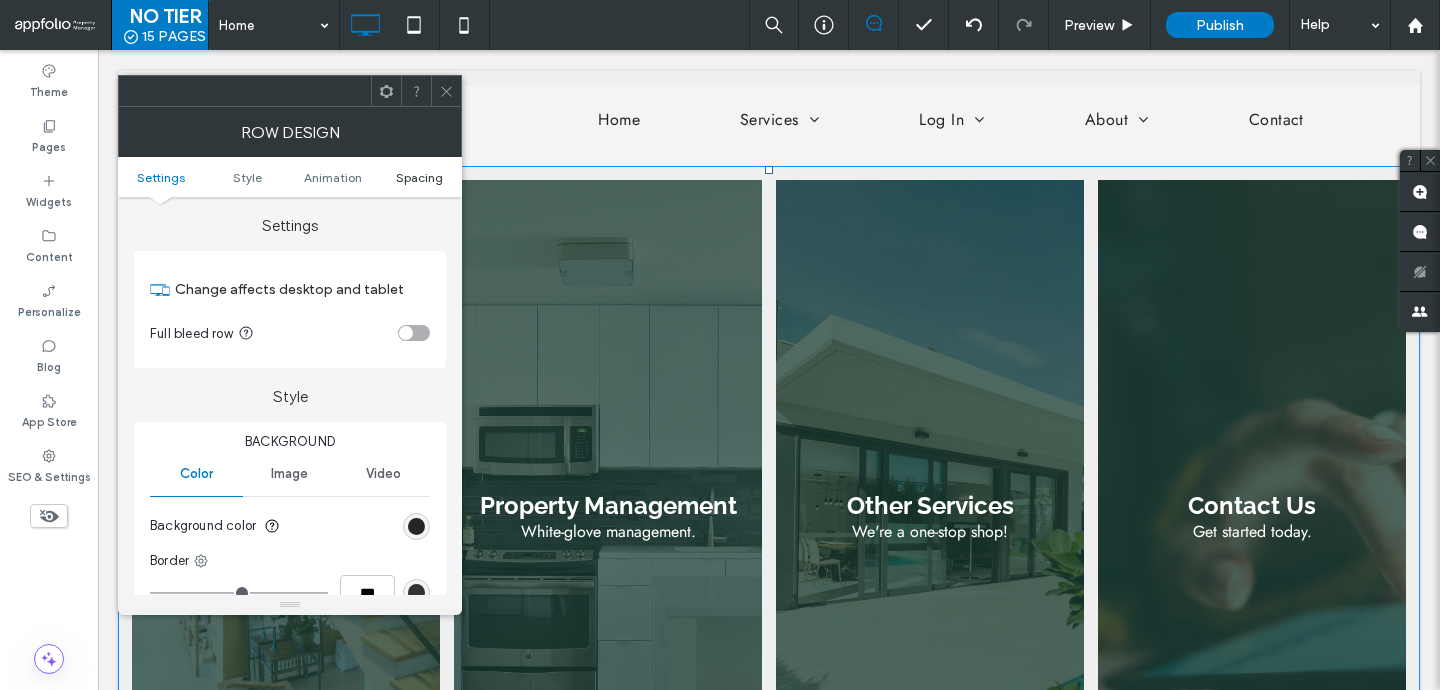 click on "Spacing" at bounding box center [419, 177] 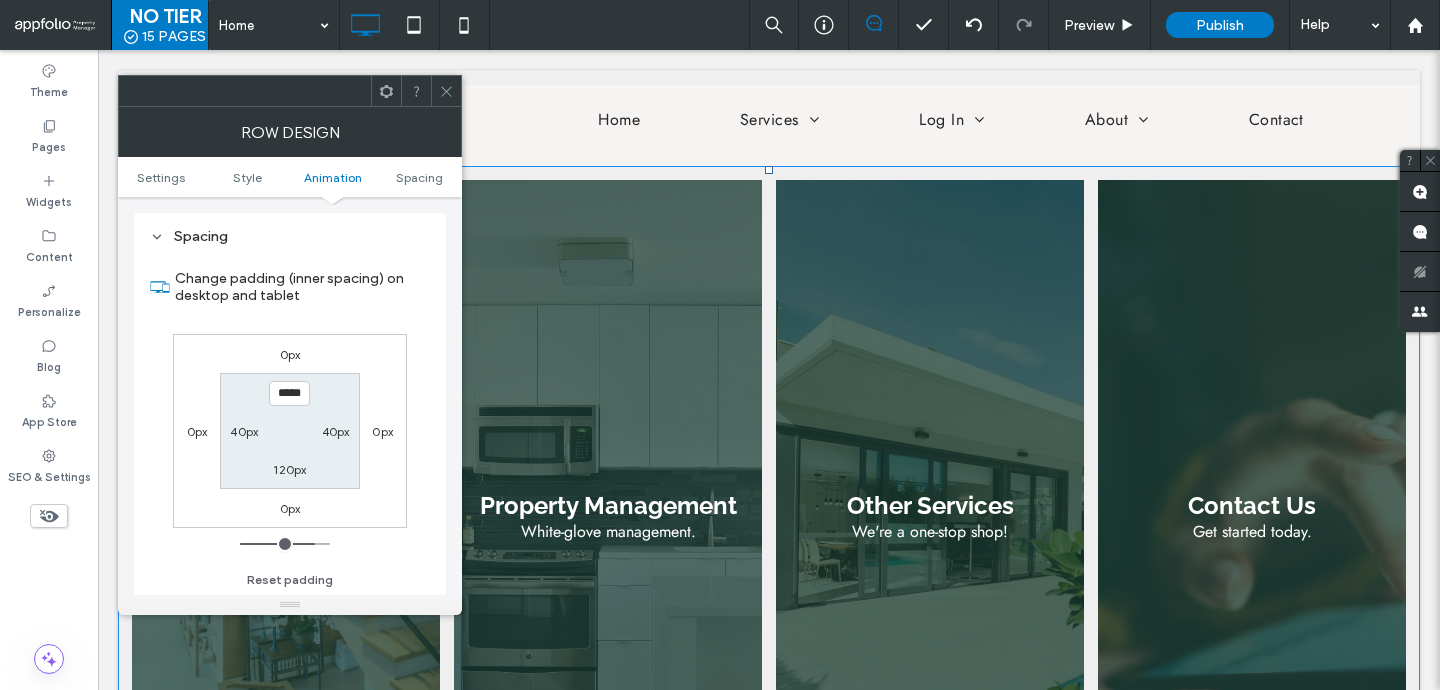 scroll, scrollTop: 566, scrollLeft: 0, axis: vertical 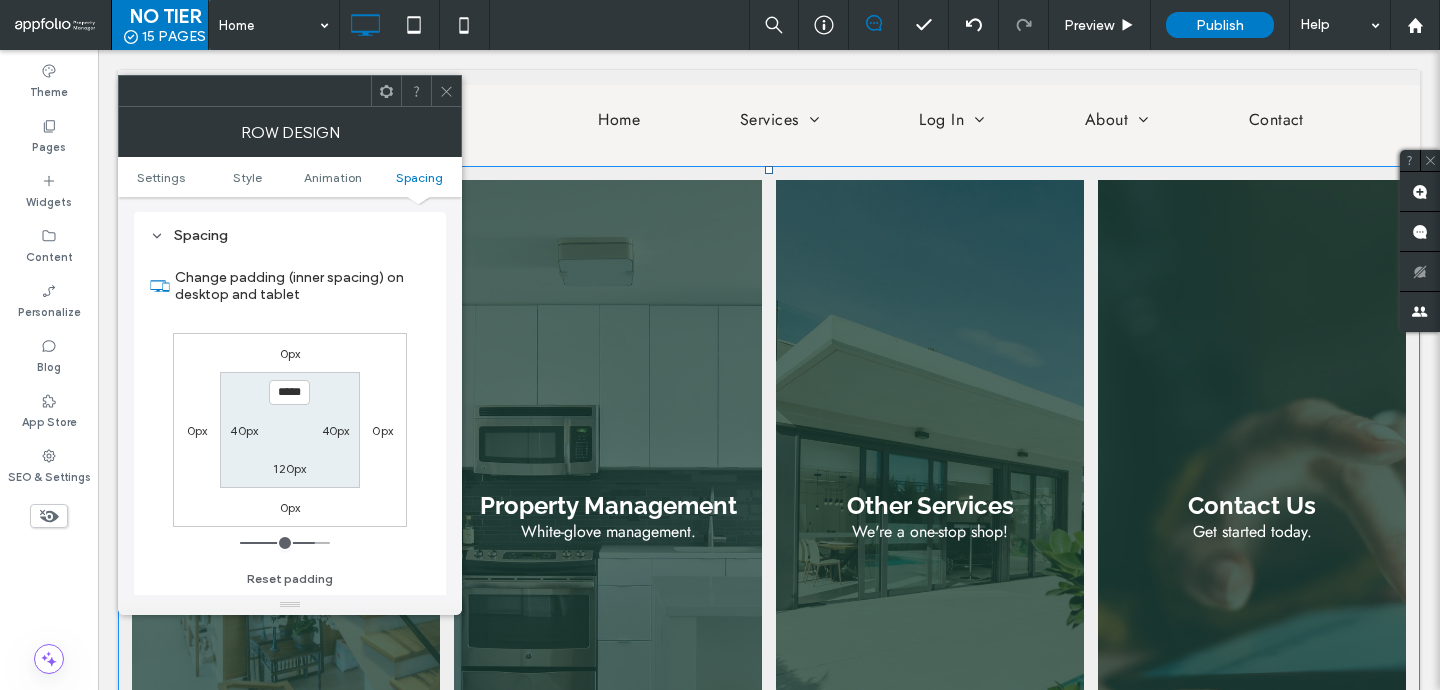 click at bounding box center (446, 91) 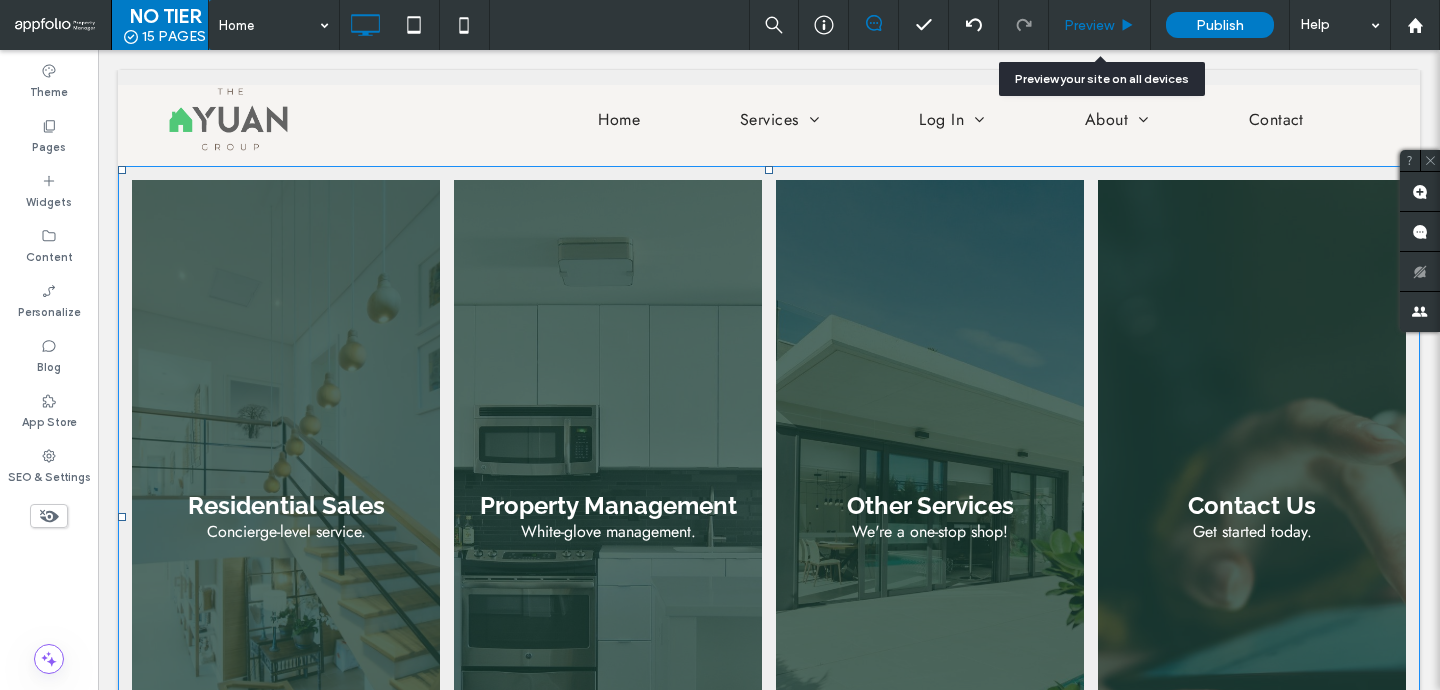 click on "Preview" at bounding box center [1089, 25] 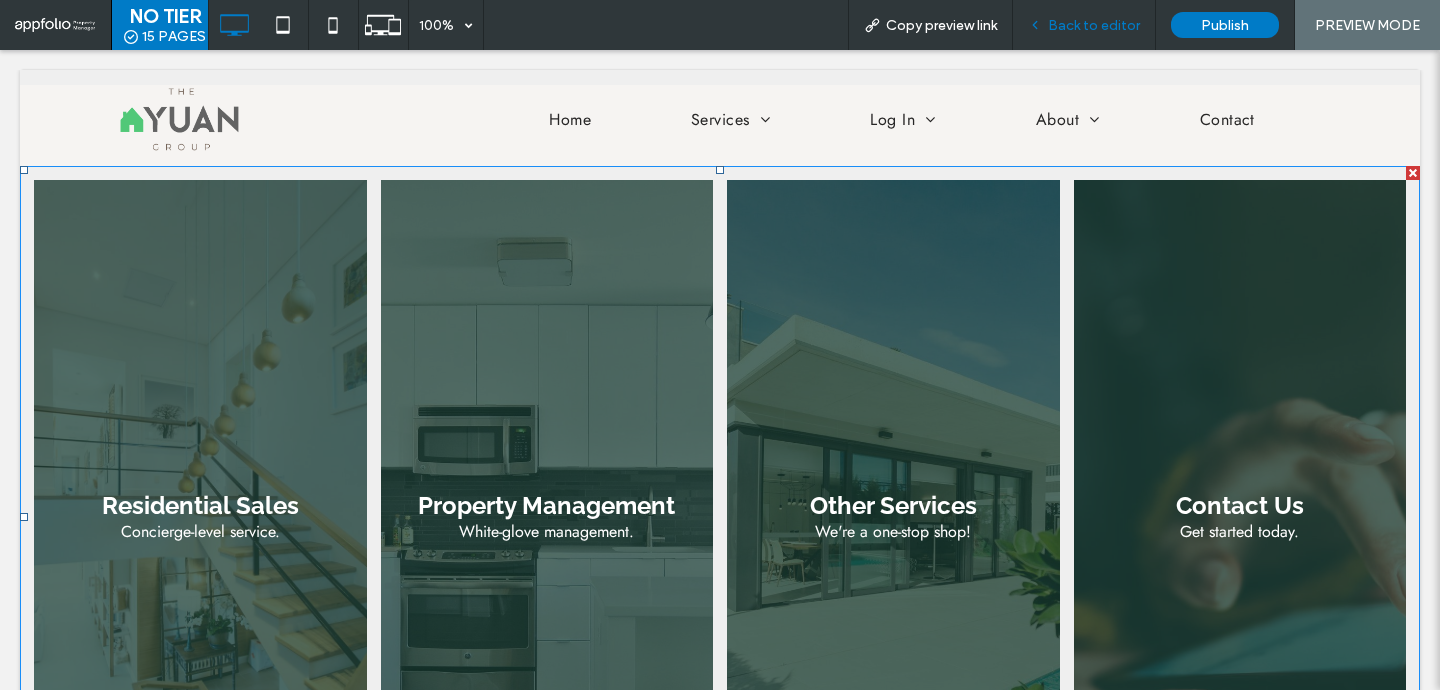 click on "Back to editor" at bounding box center [1094, 25] 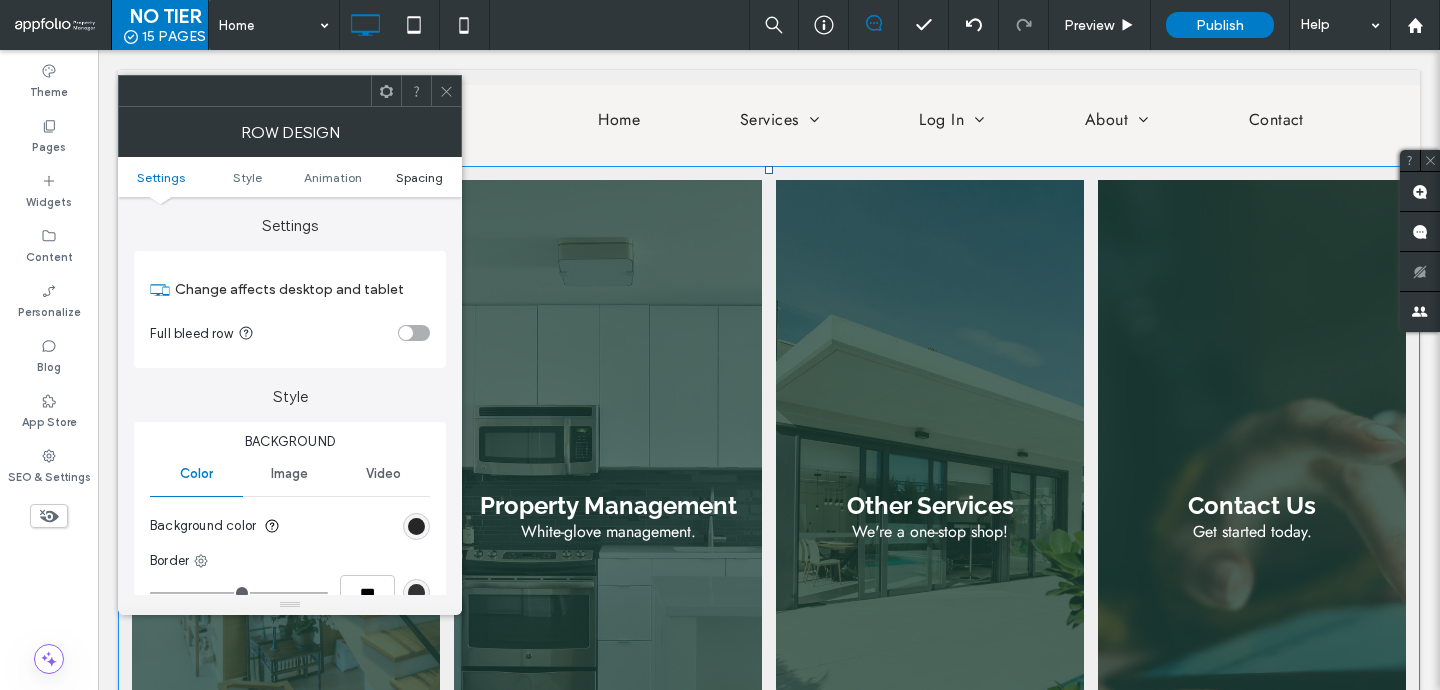 click on "Spacing" at bounding box center [419, 177] 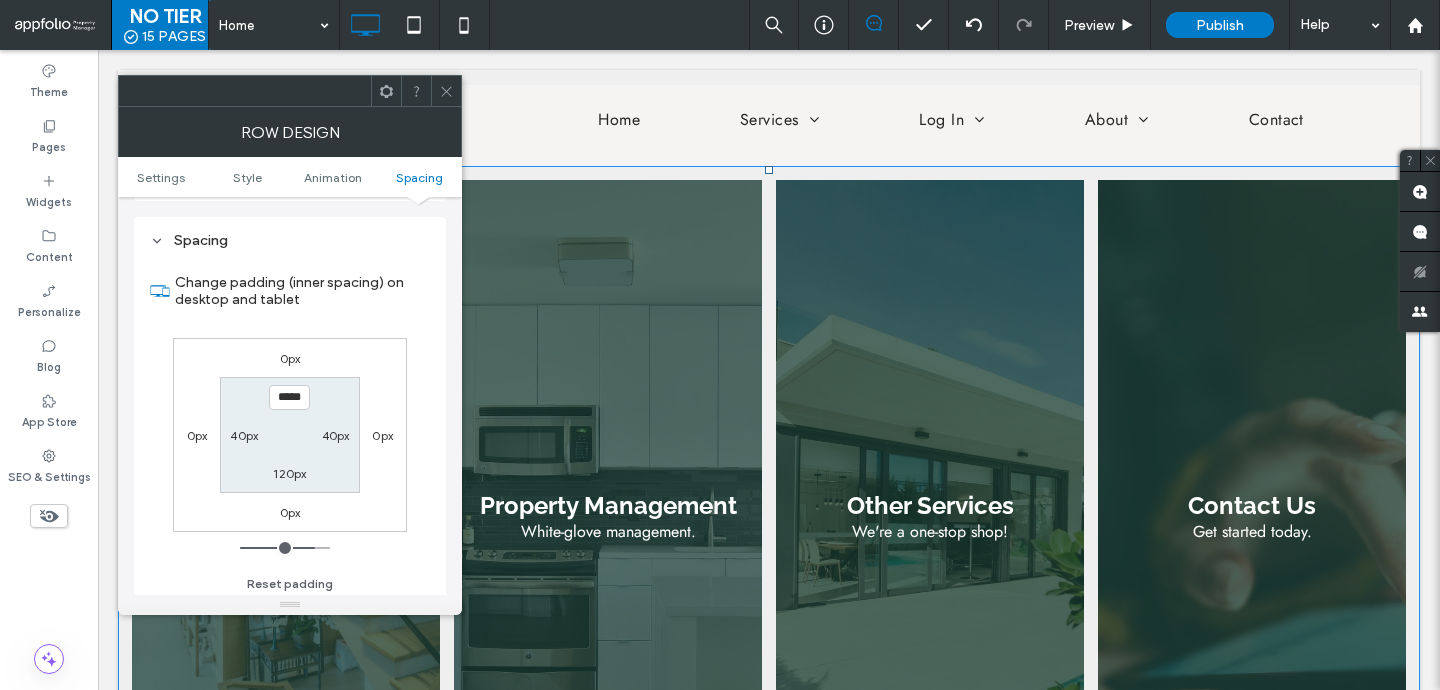 scroll, scrollTop: 566, scrollLeft: 0, axis: vertical 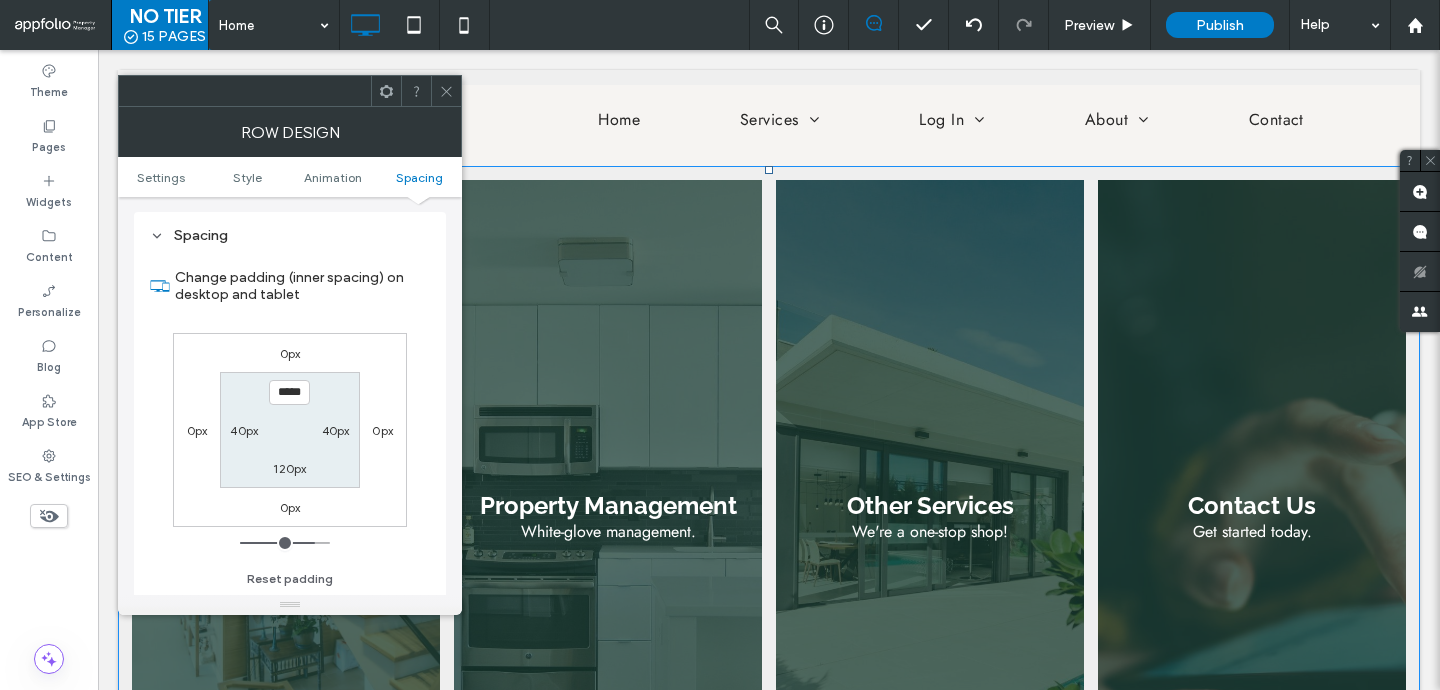 click on "120px" at bounding box center [289, 468] 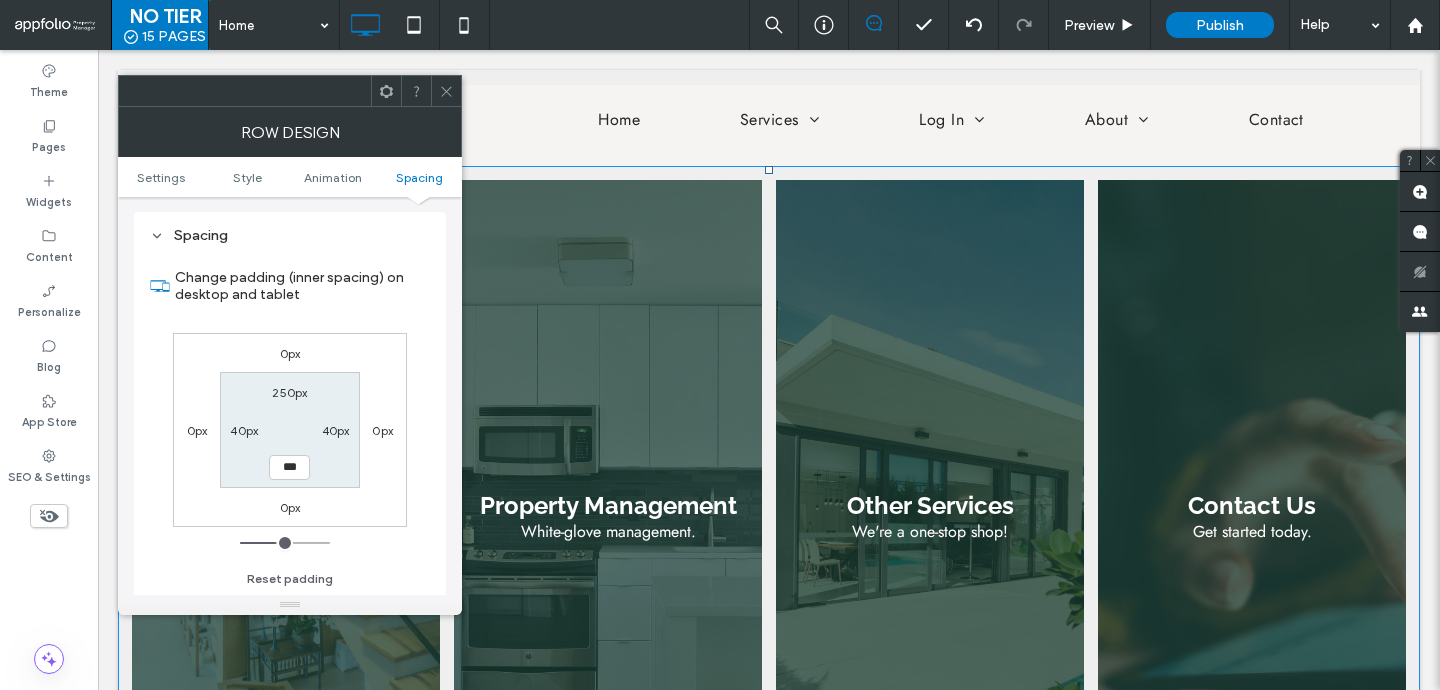 type on "***" 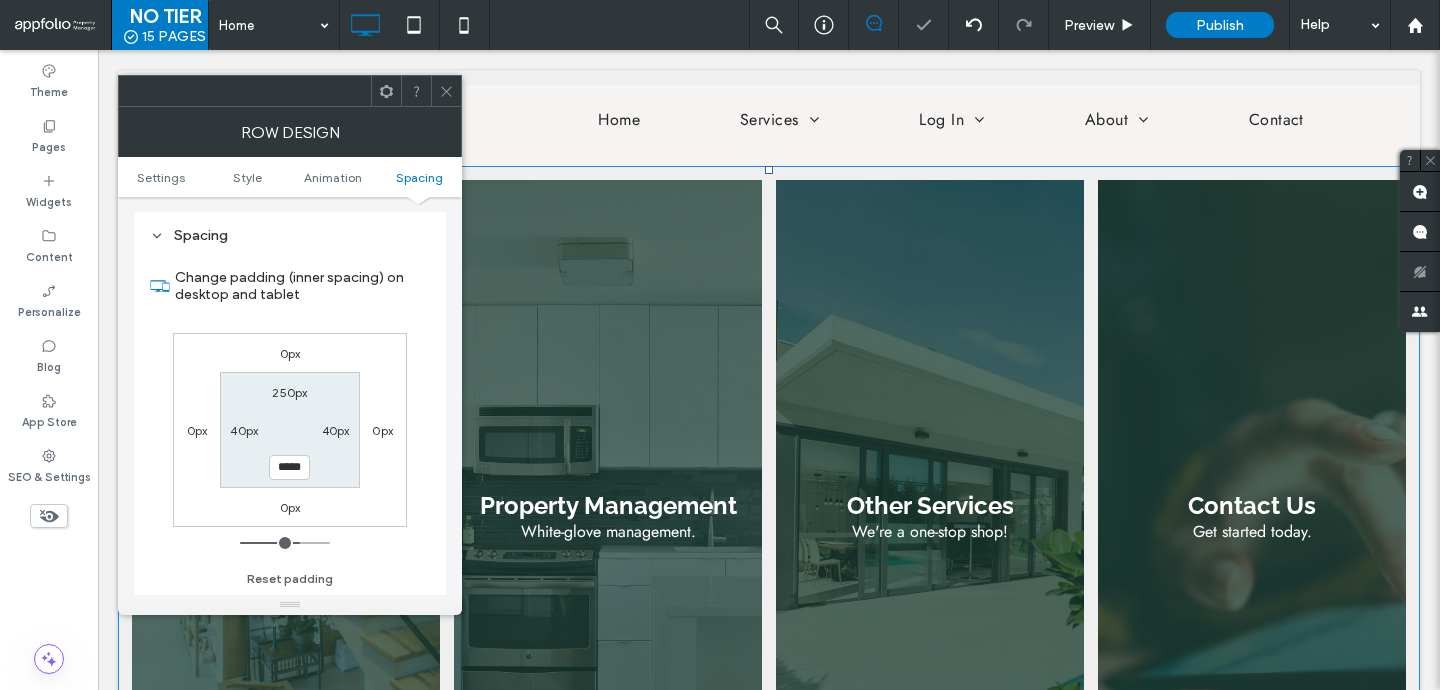click at bounding box center (446, 91) 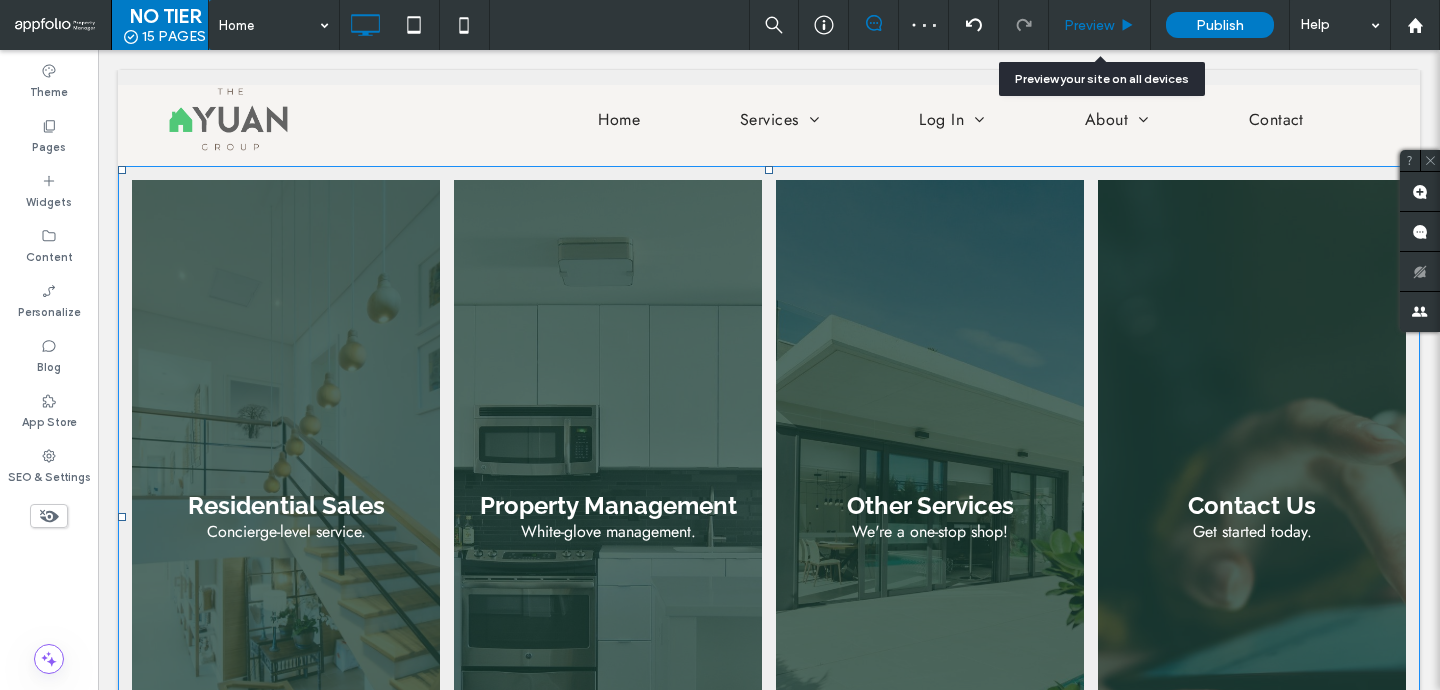 click on "Preview" at bounding box center (1089, 25) 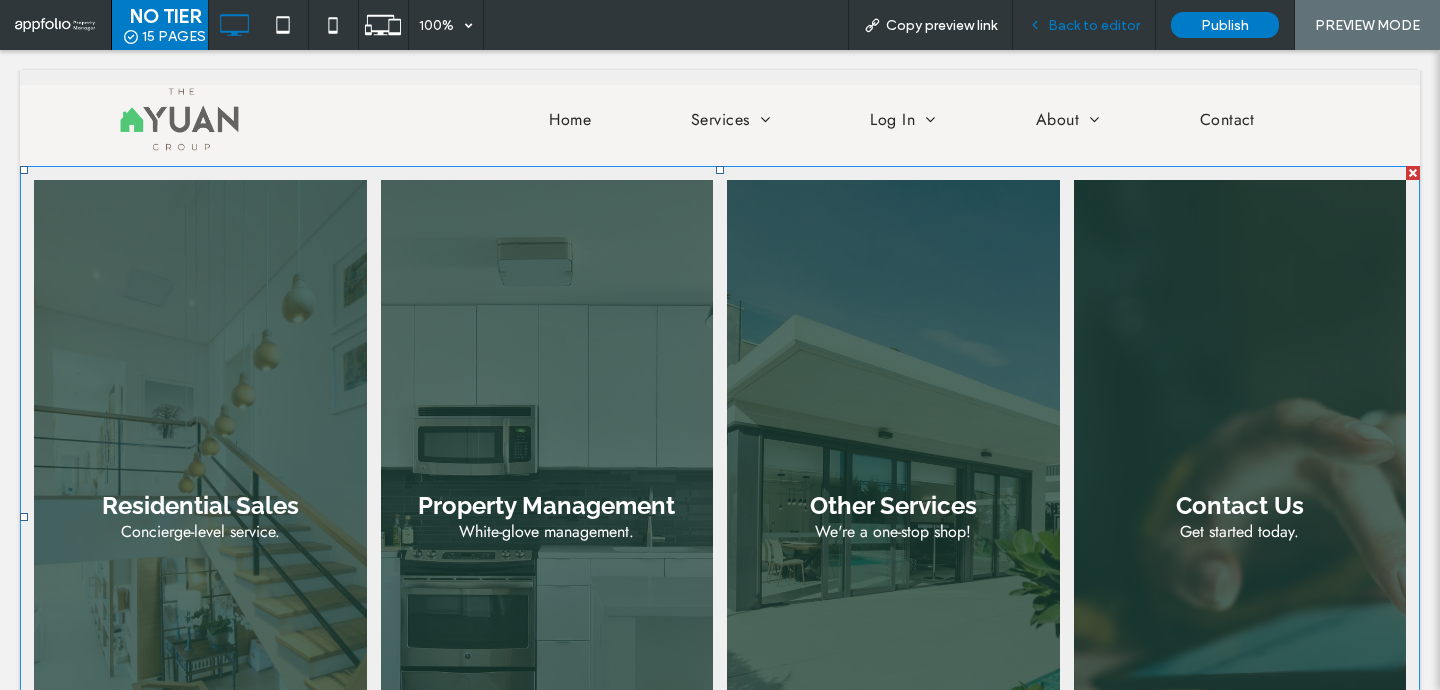 click on "Back to editor" at bounding box center (1094, 25) 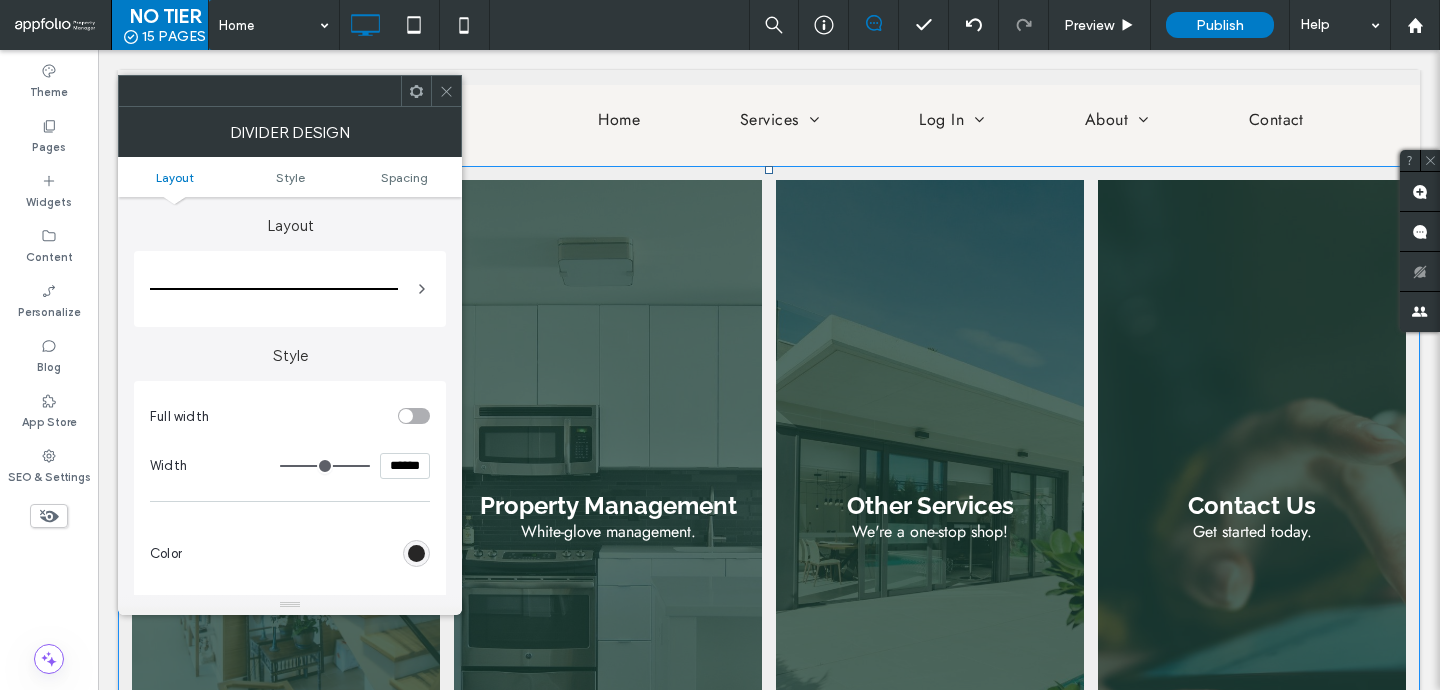 click at bounding box center (416, 553) 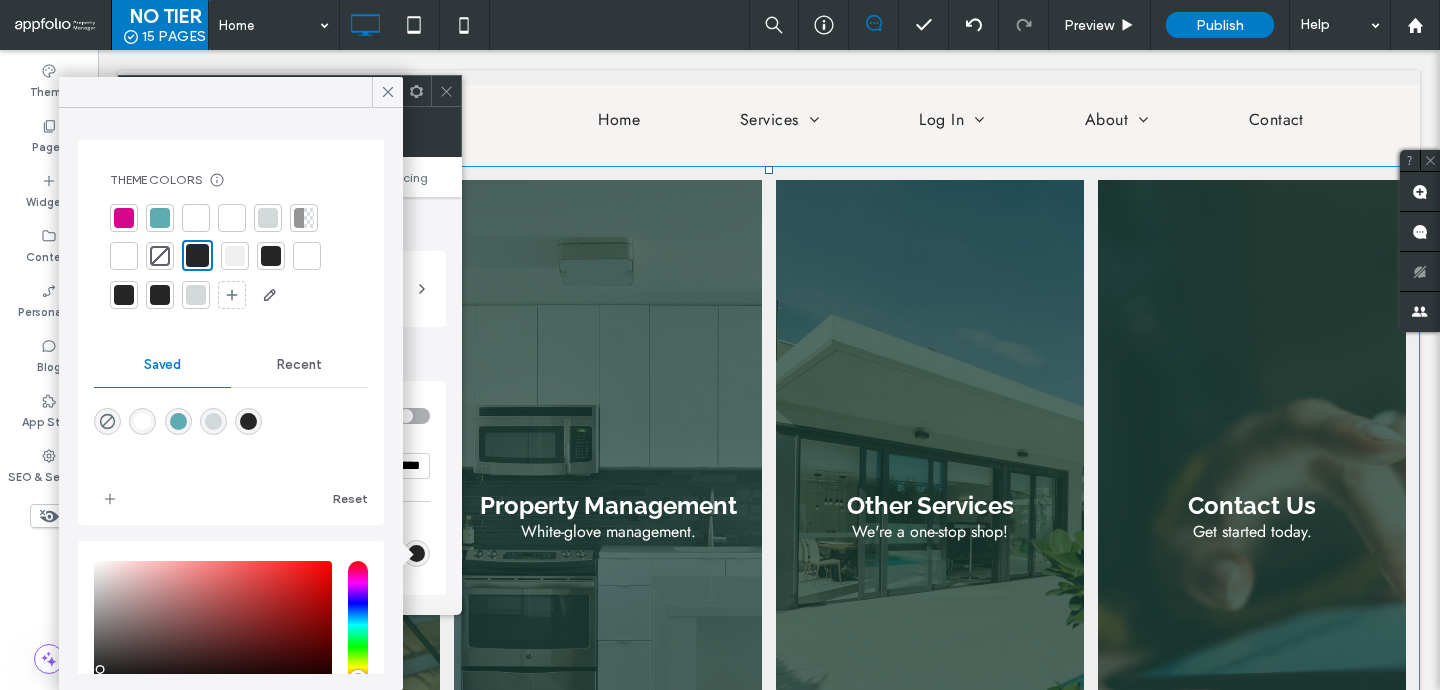 click at bounding box center [160, 218] 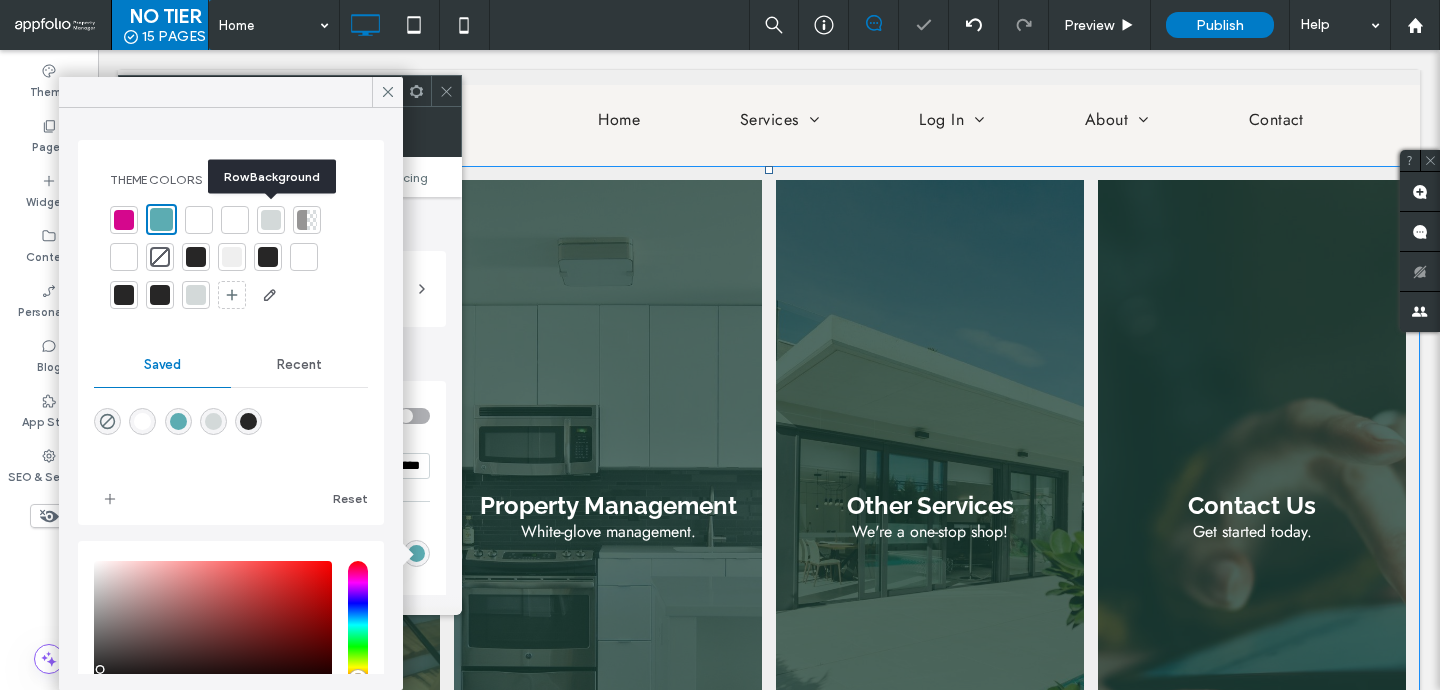 click at bounding box center [271, 220] 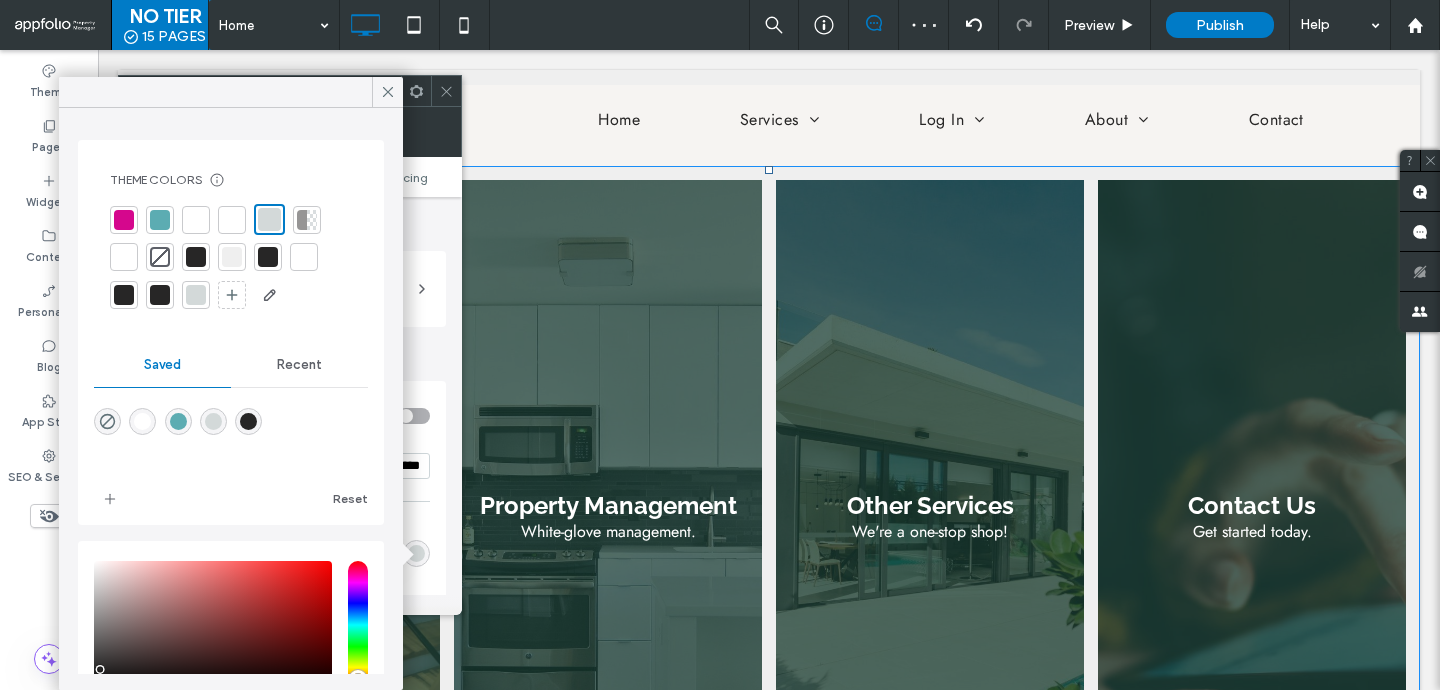 click at bounding box center [160, 220] 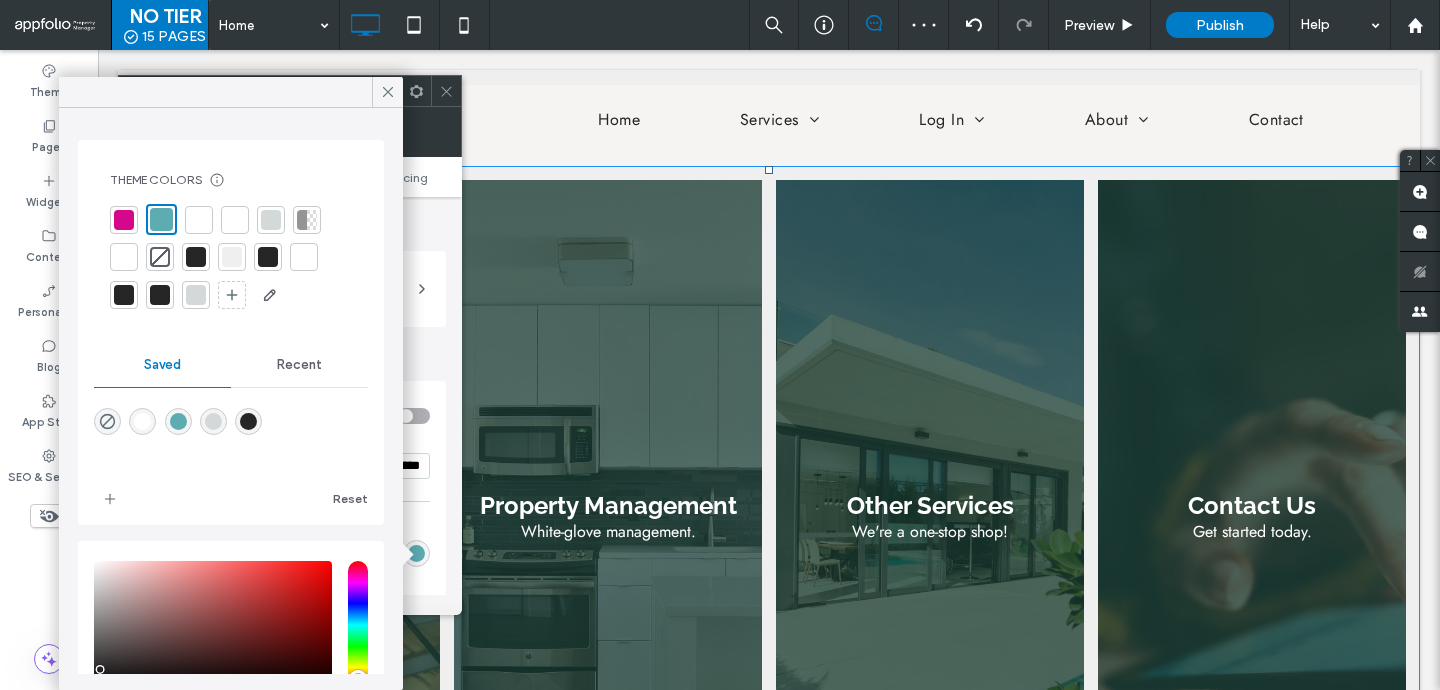 click 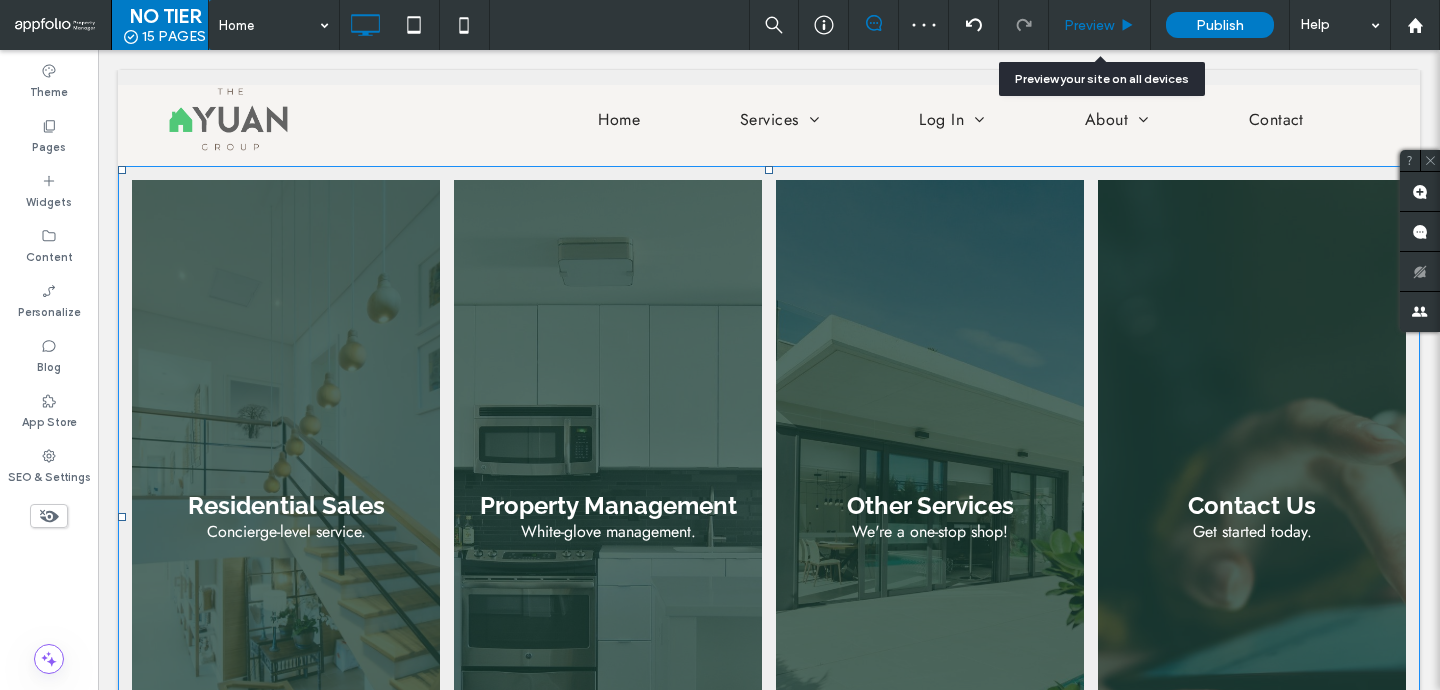 click on "Preview" at bounding box center (1089, 25) 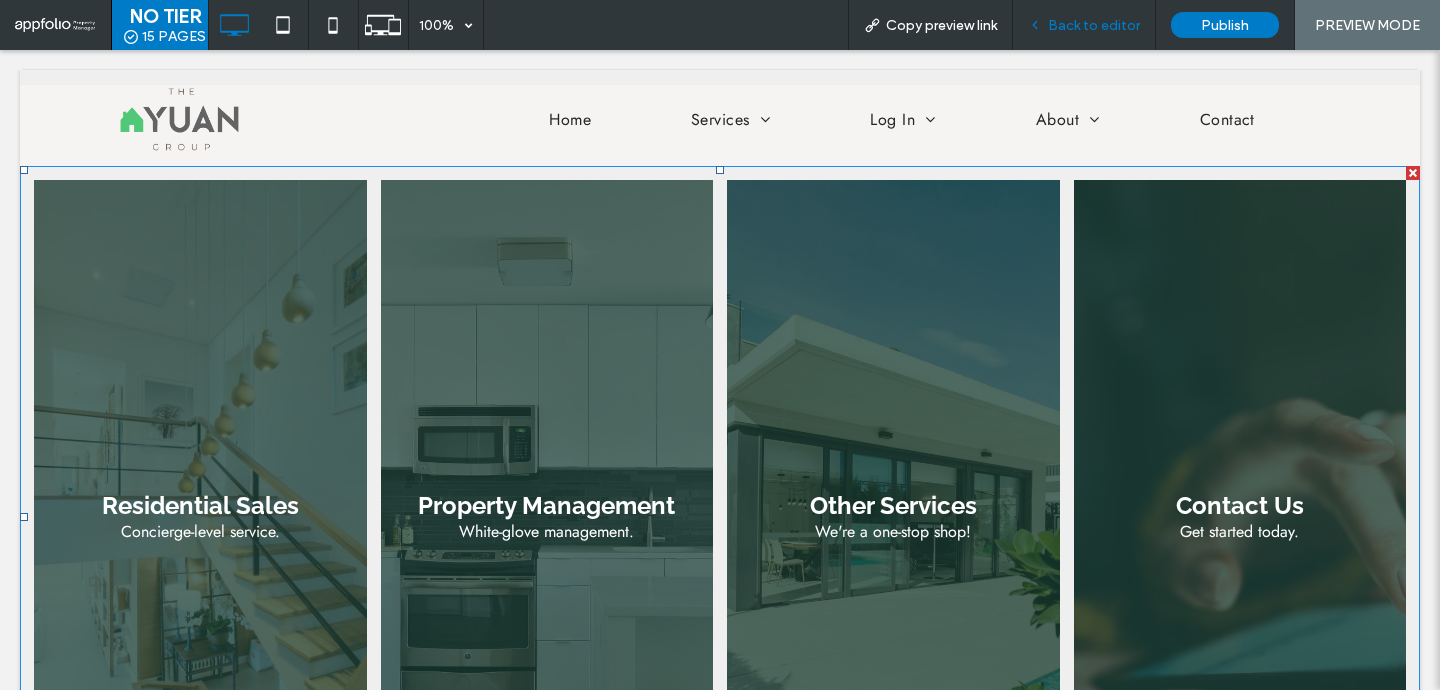 click on "Back to editor" at bounding box center (1084, 25) 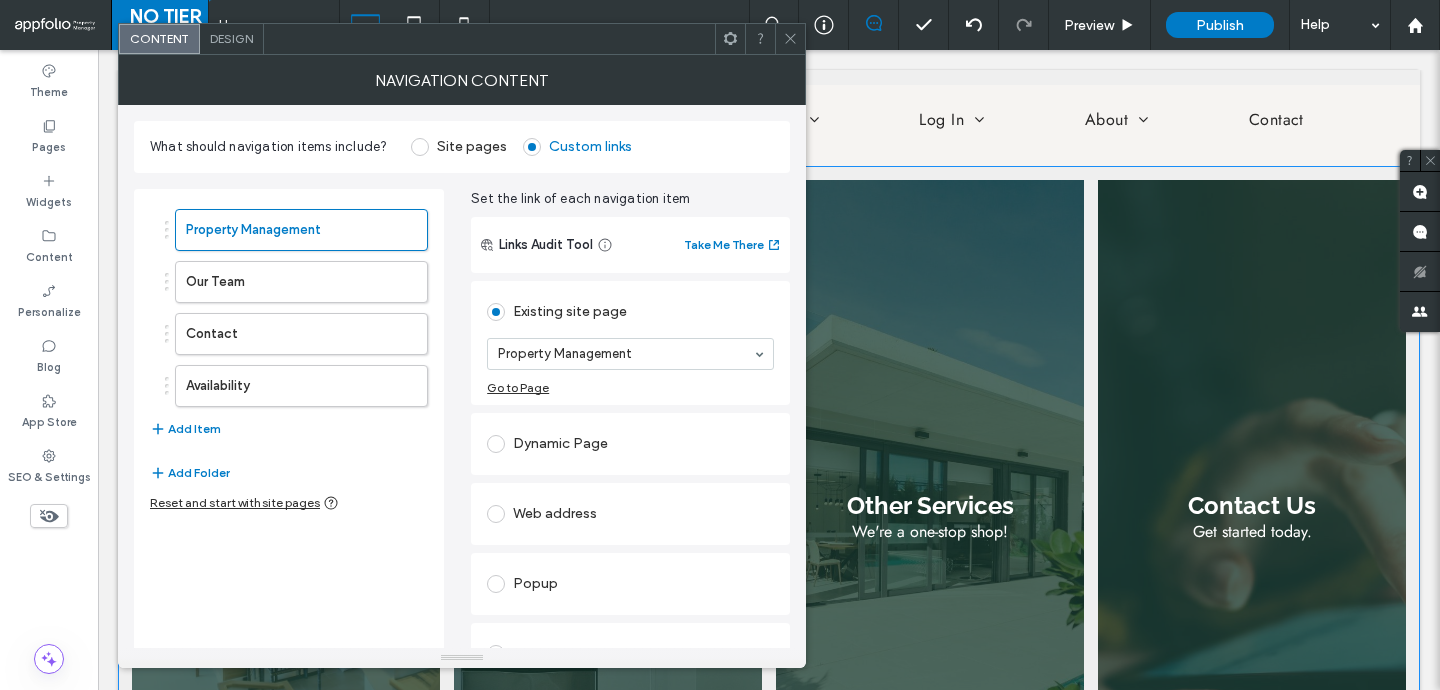 click on "Design" at bounding box center (231, 38) 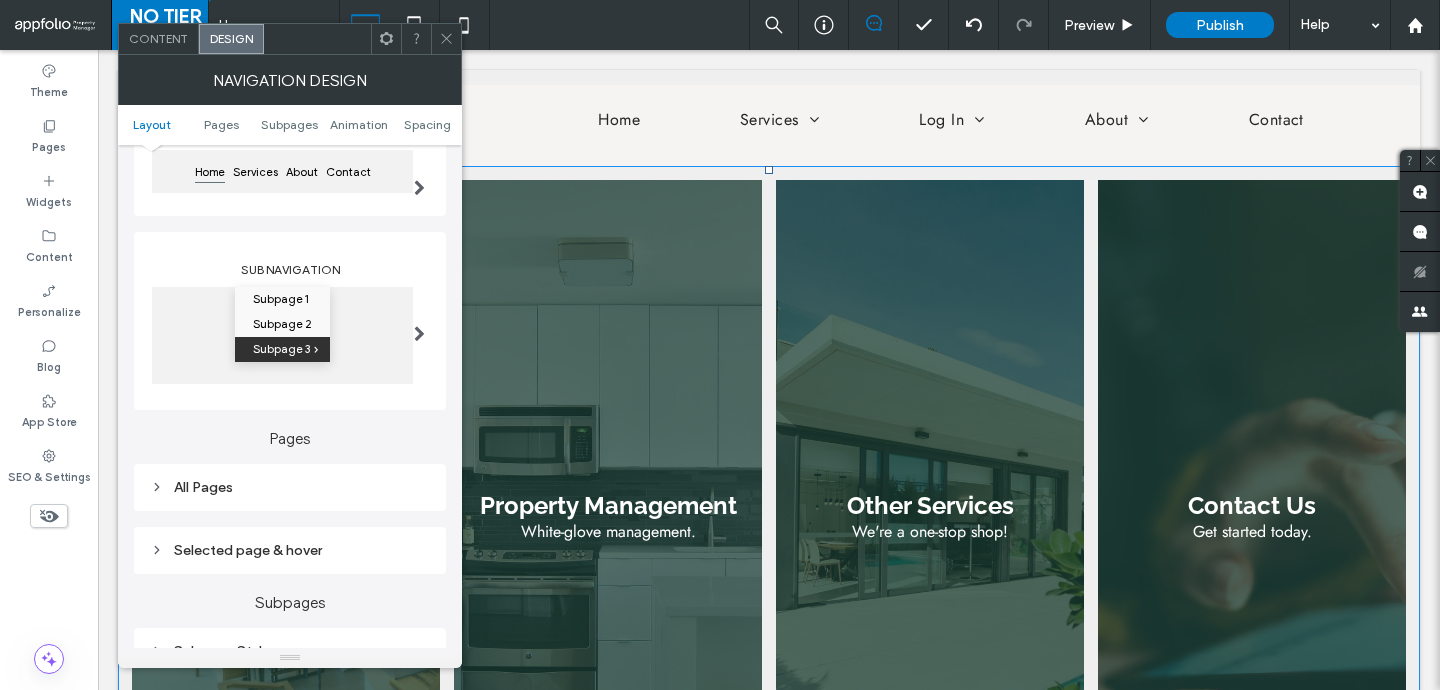 scroll, scrollTop: 291, scrollLeft: 0, axis: vertical 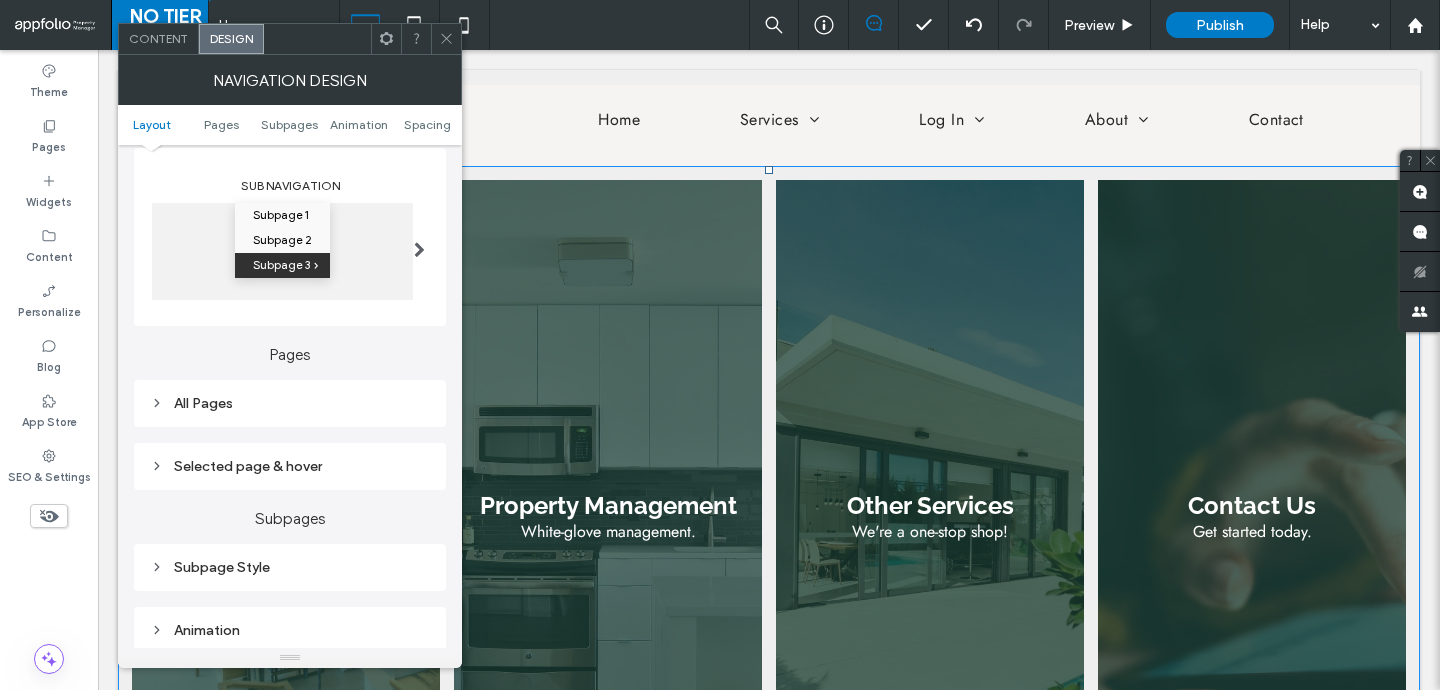 click on "All Pages" at bounding box center (290, 403) 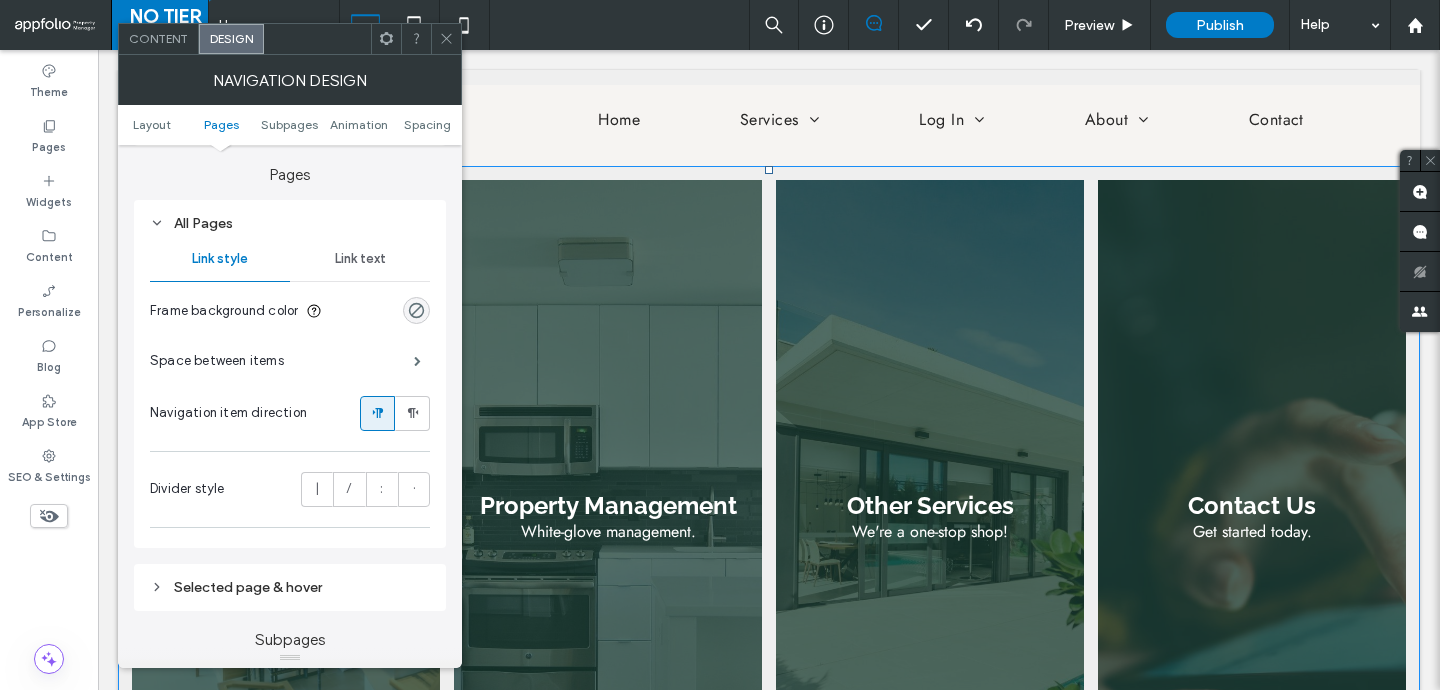 scroll, scrollTop: 480, scrollLeft: 0, axis: vertical 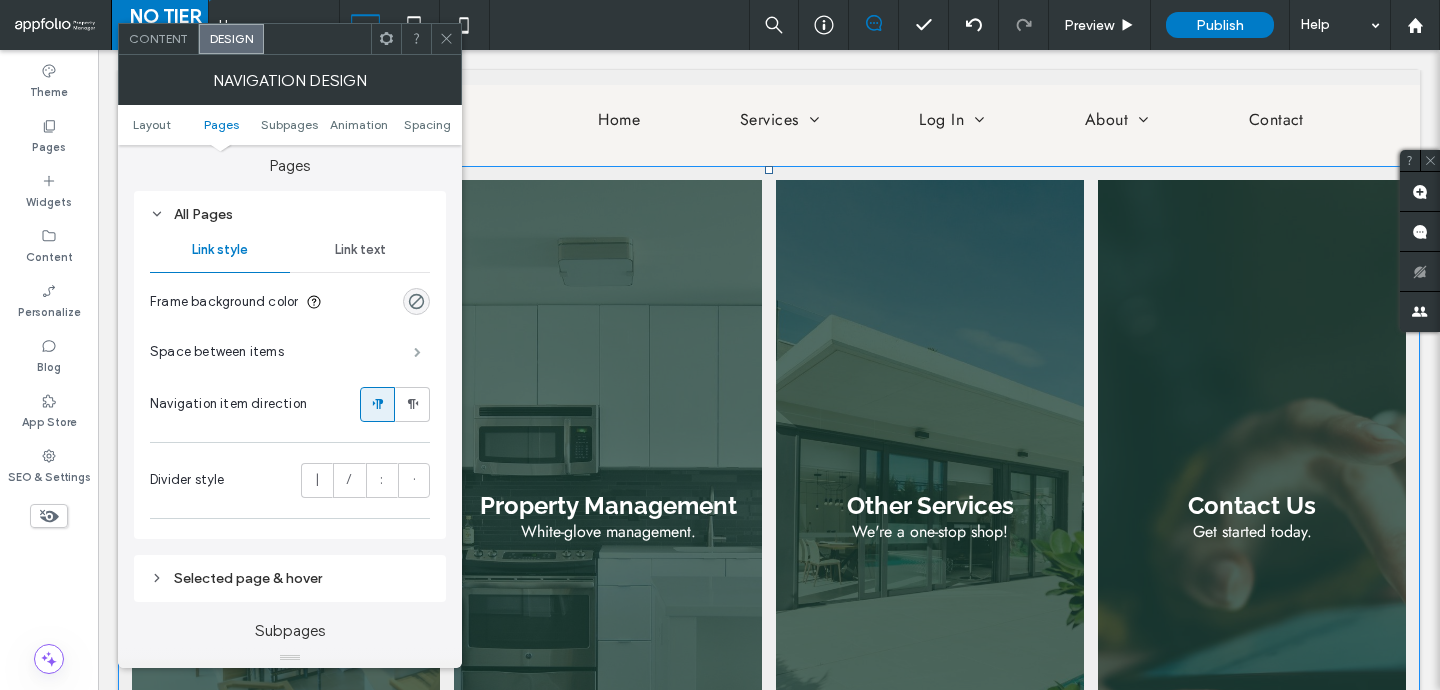 click at bounding box center [417, 352] 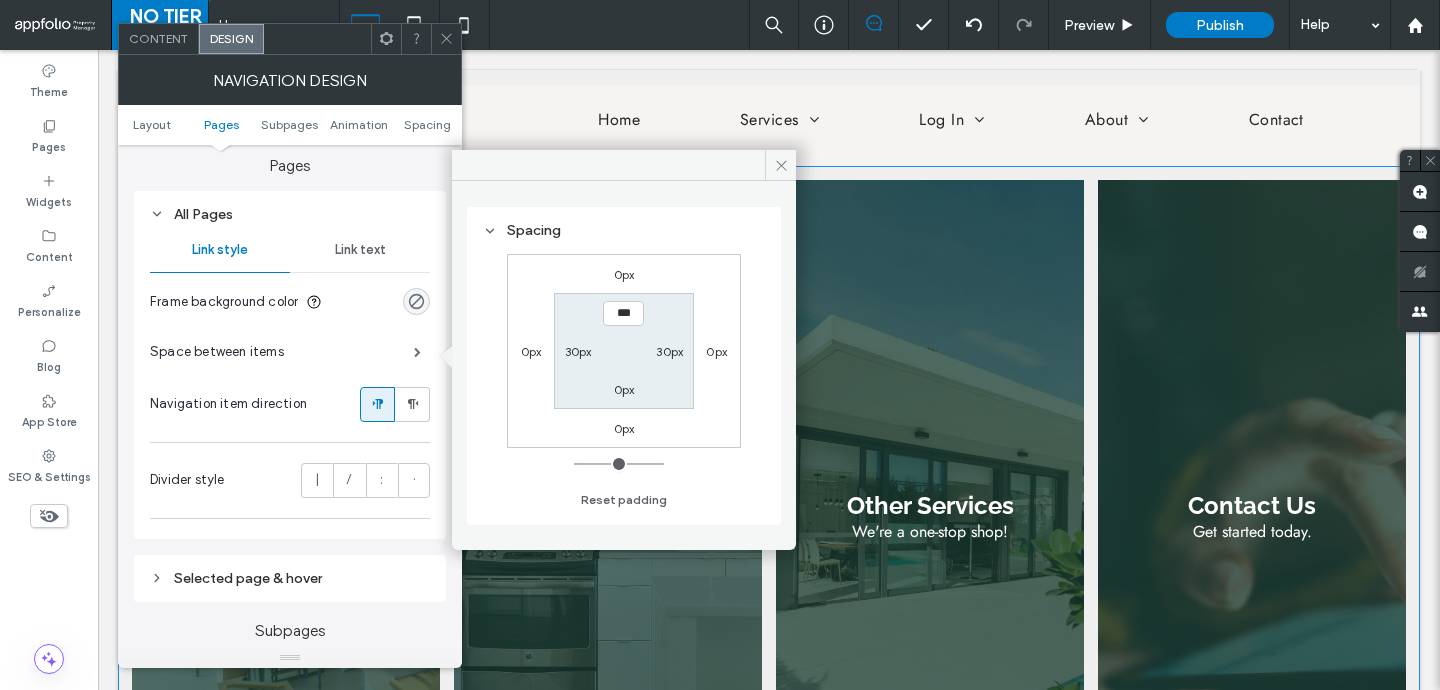 click on "30px" at bounding box center [669, 351] 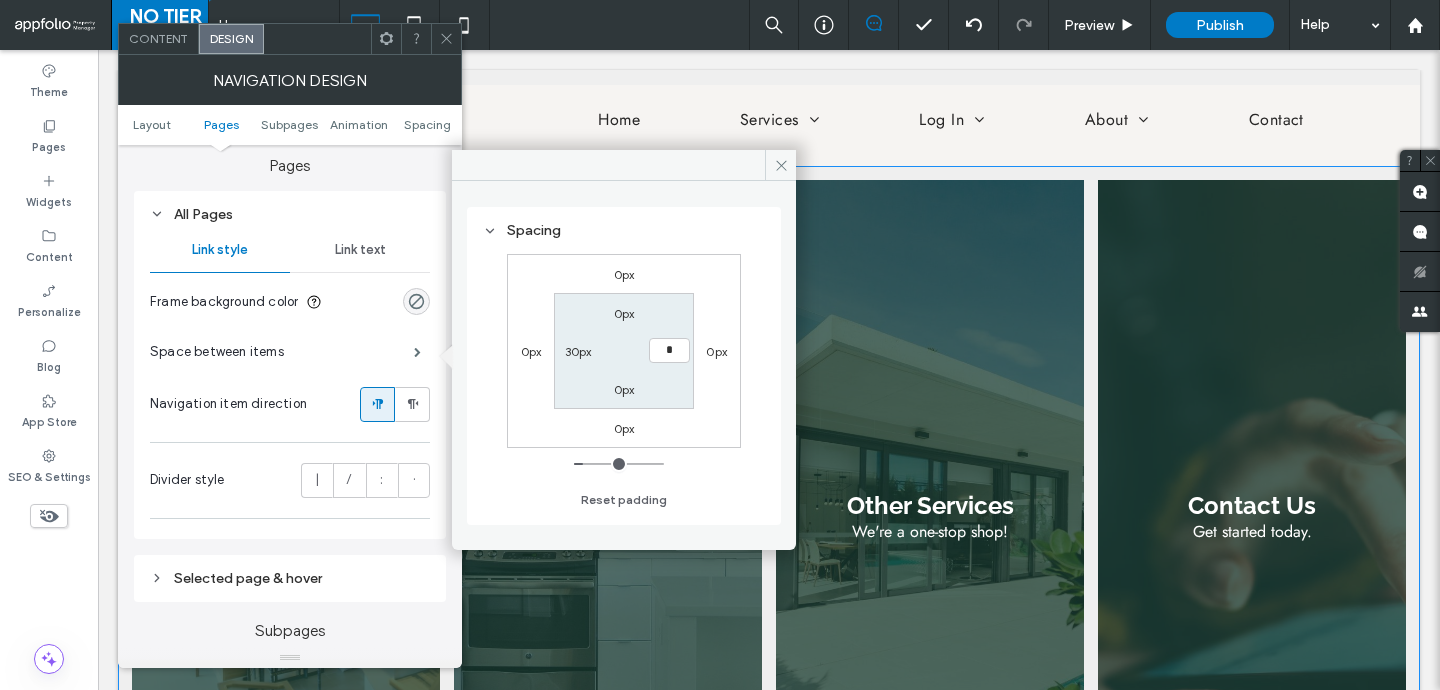 type on "**" 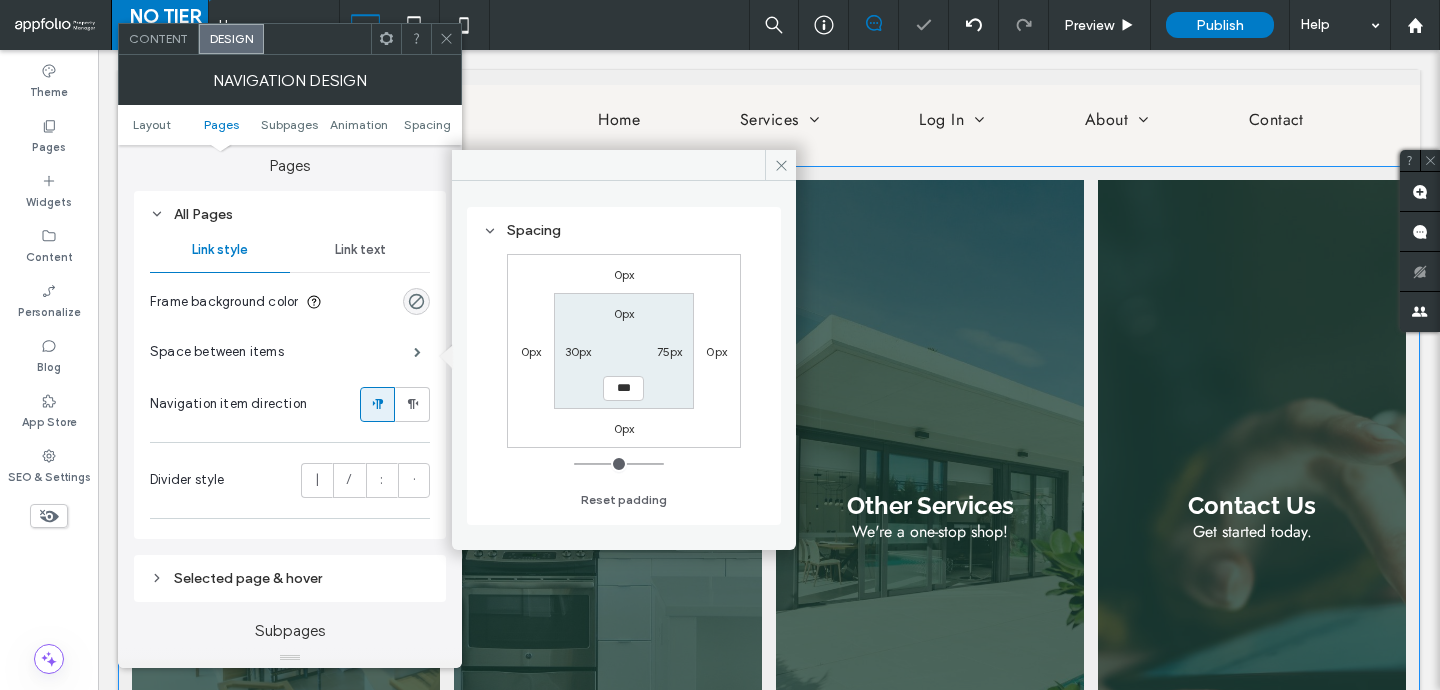 type on "**" 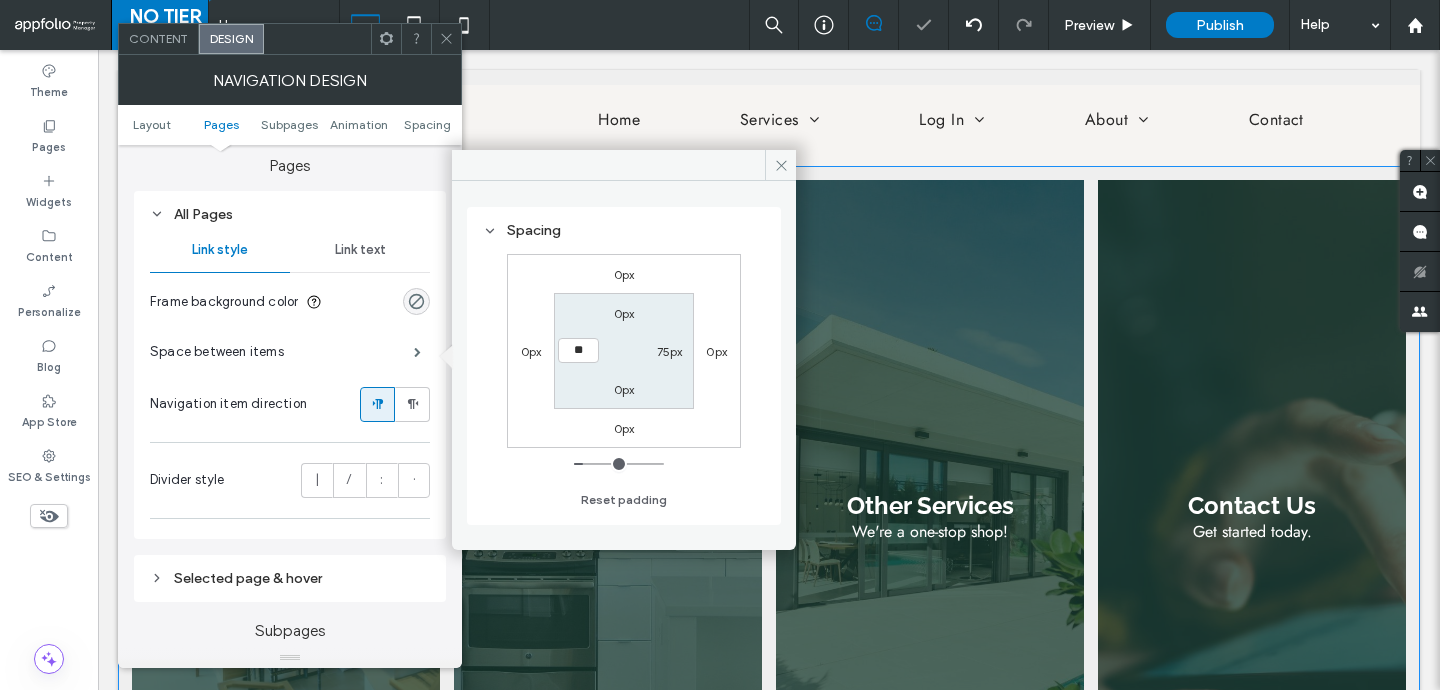 type on "**" 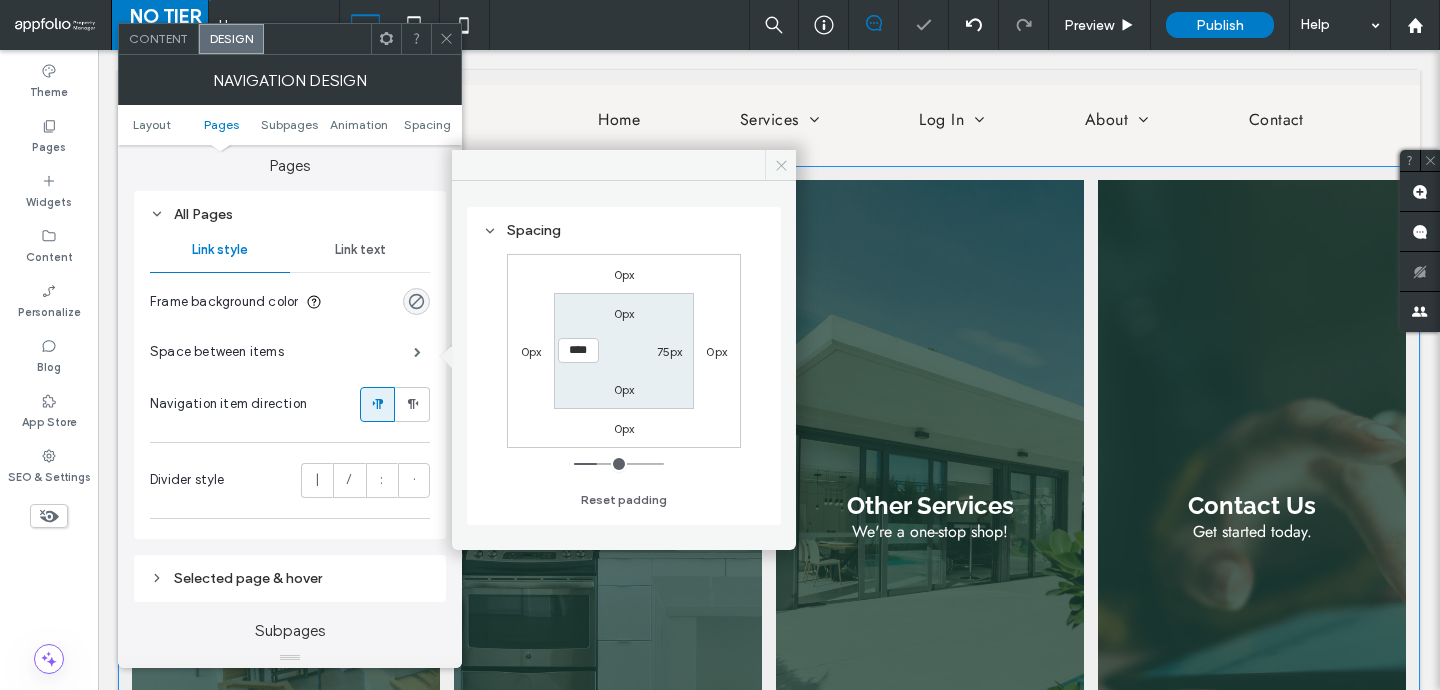 click 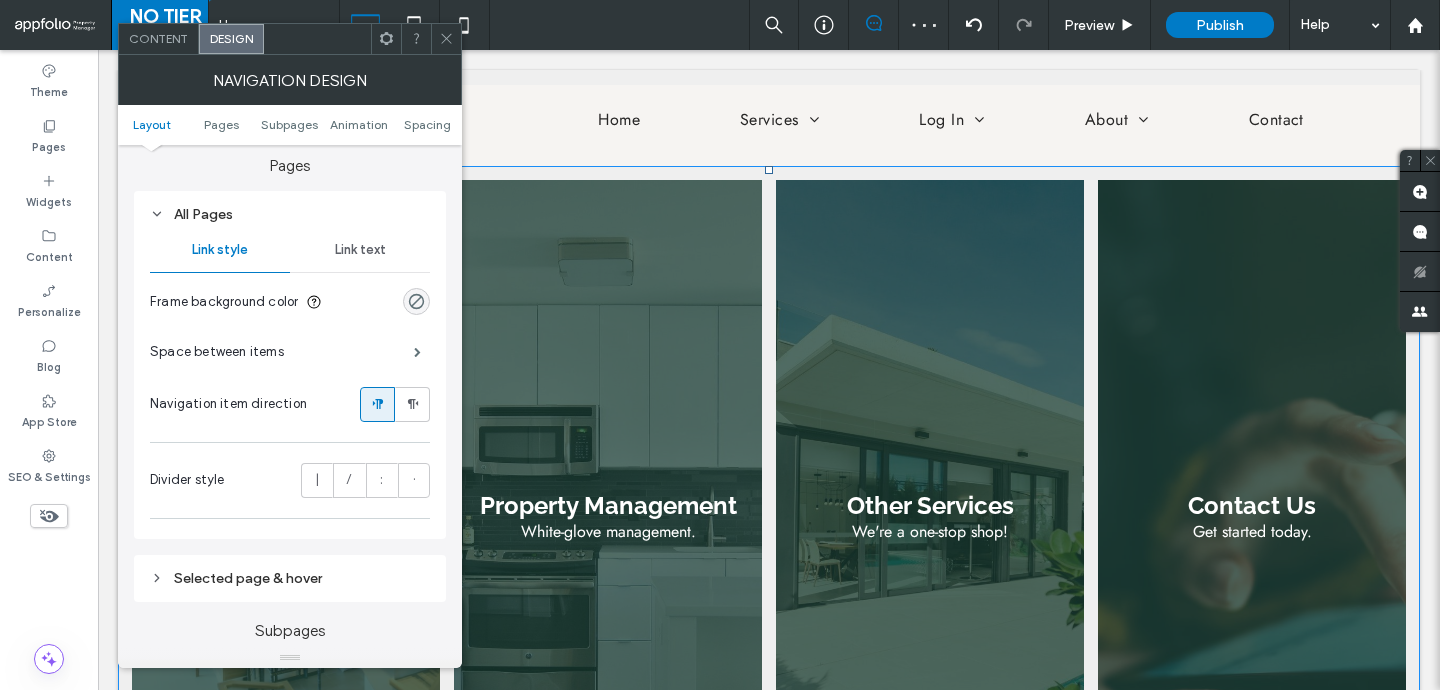 scroll, scrollTop: 446, scrollLeft: 0, axis: vertical 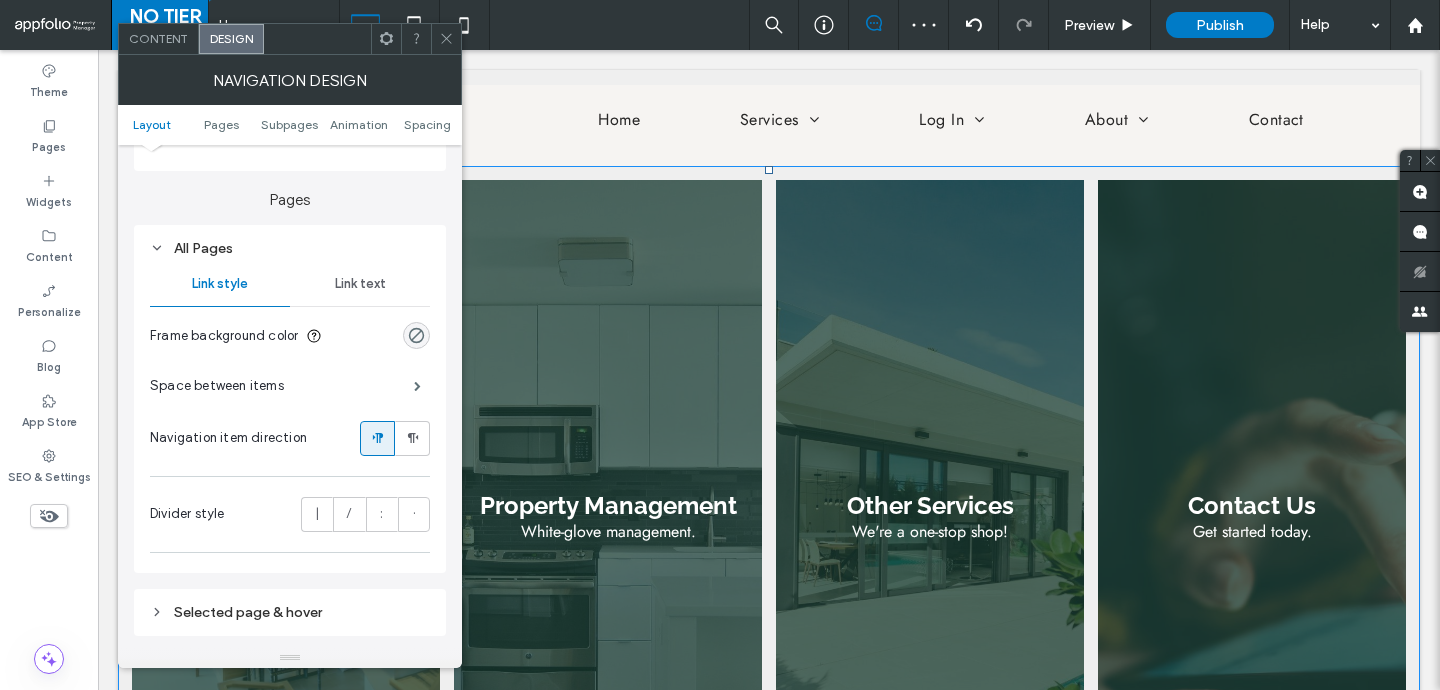 click on "Link text" at bounding box center (360, 284) 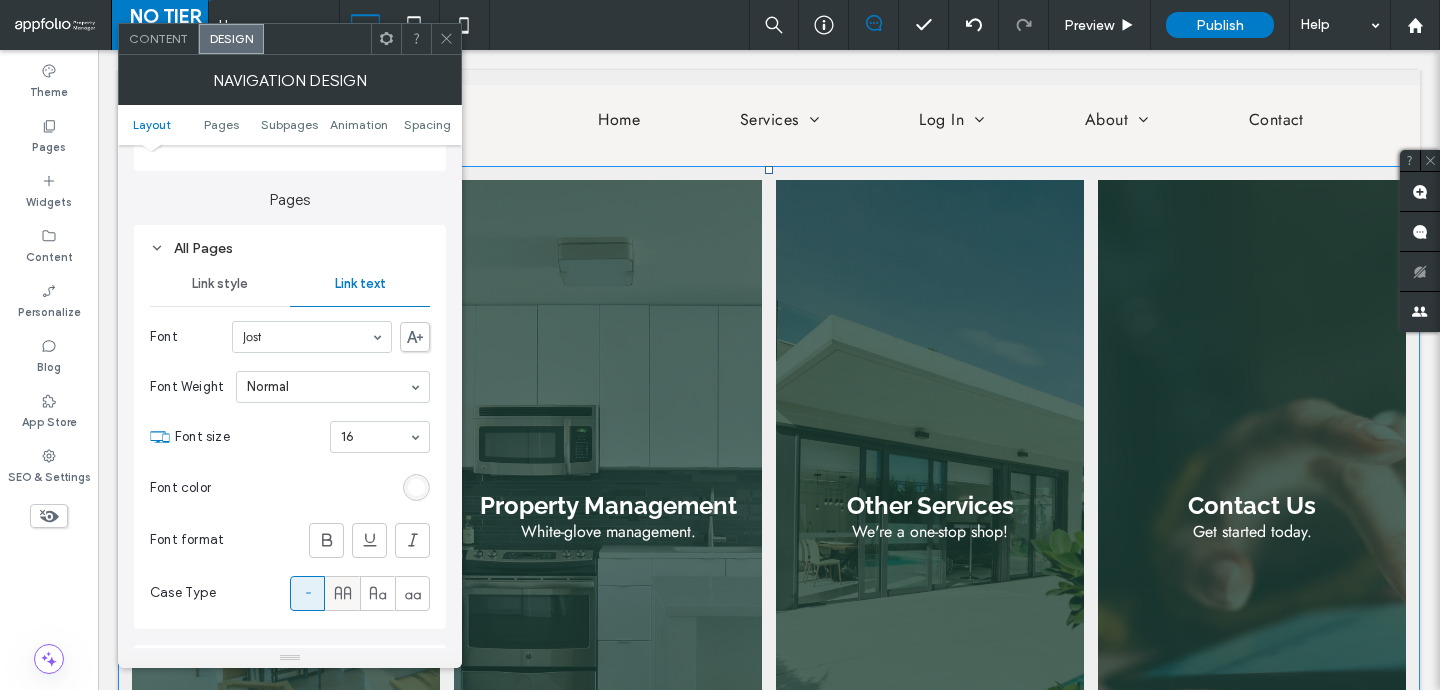 click 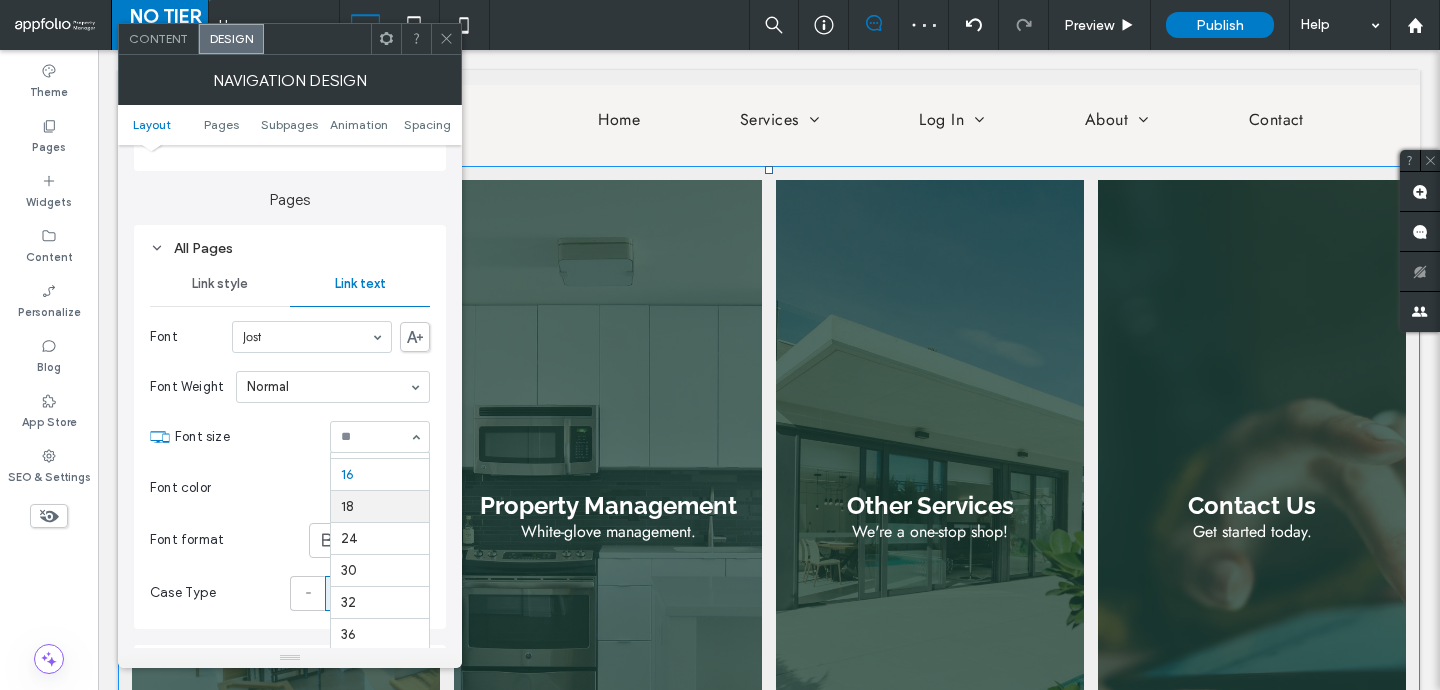 scroll, scrollTop: 145, scrollLeft: 0, axis: vertical 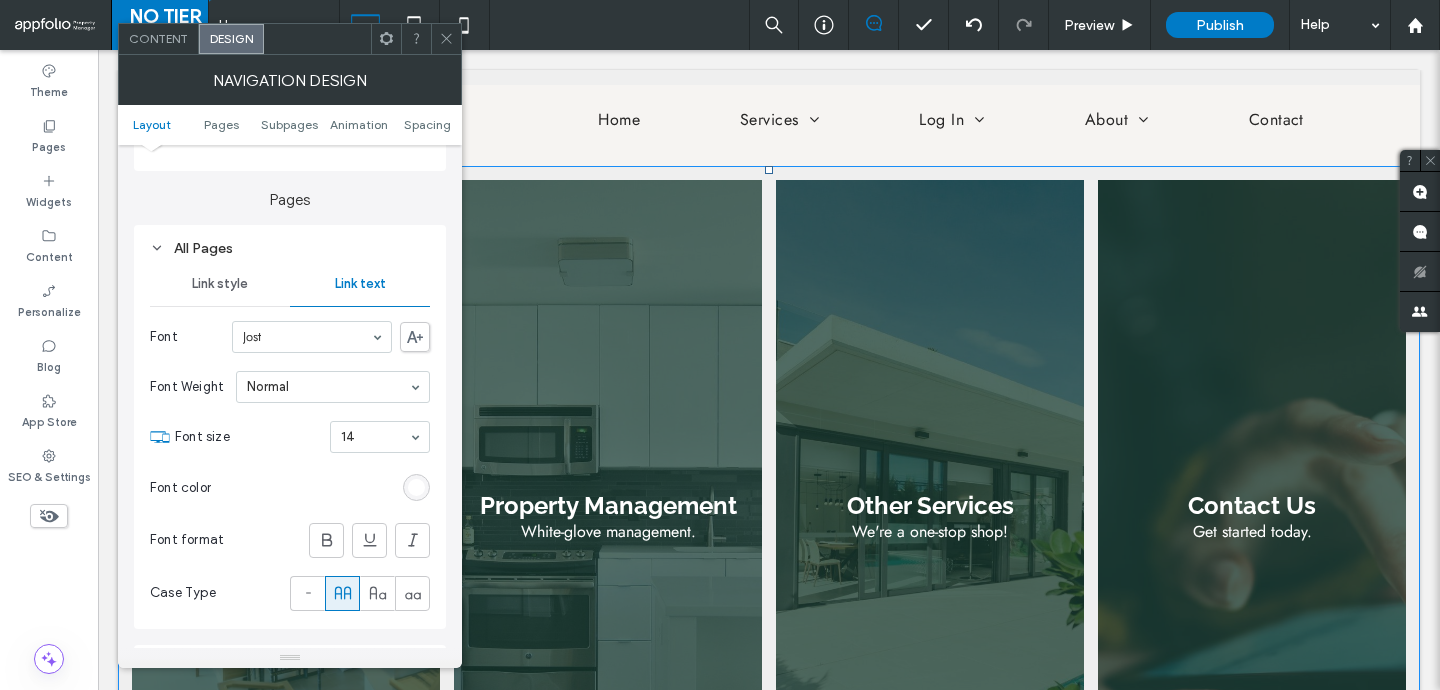click on "Link style" at bounding box center [220, 284] 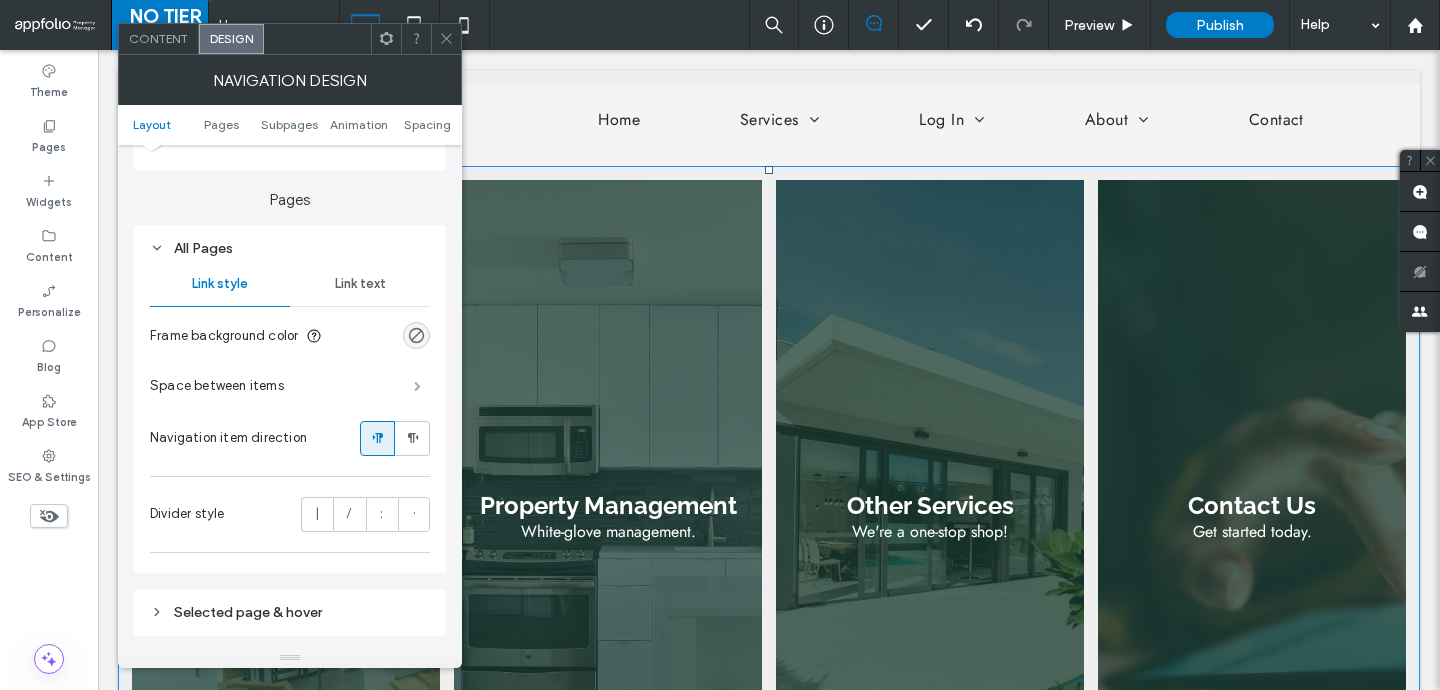 click at bounding box center (417, 386) 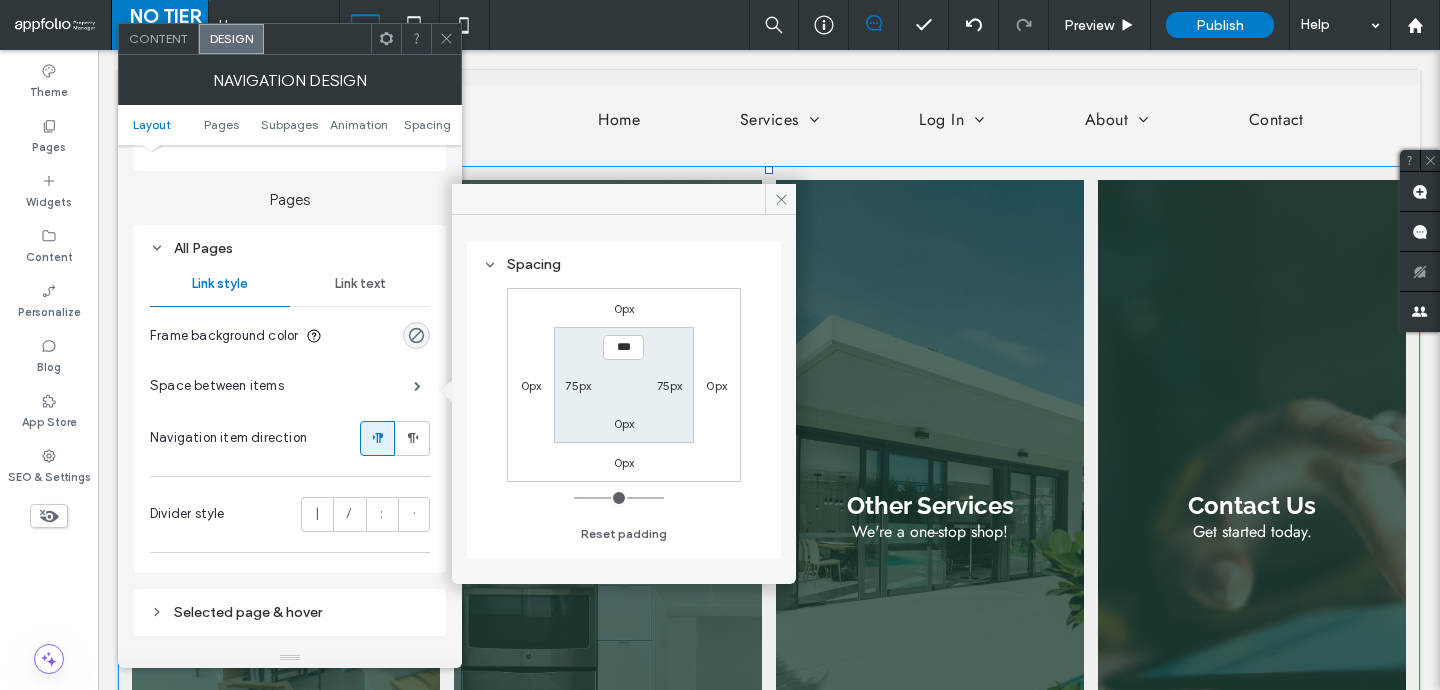 click on "75px" at bounding box center [670, 385] 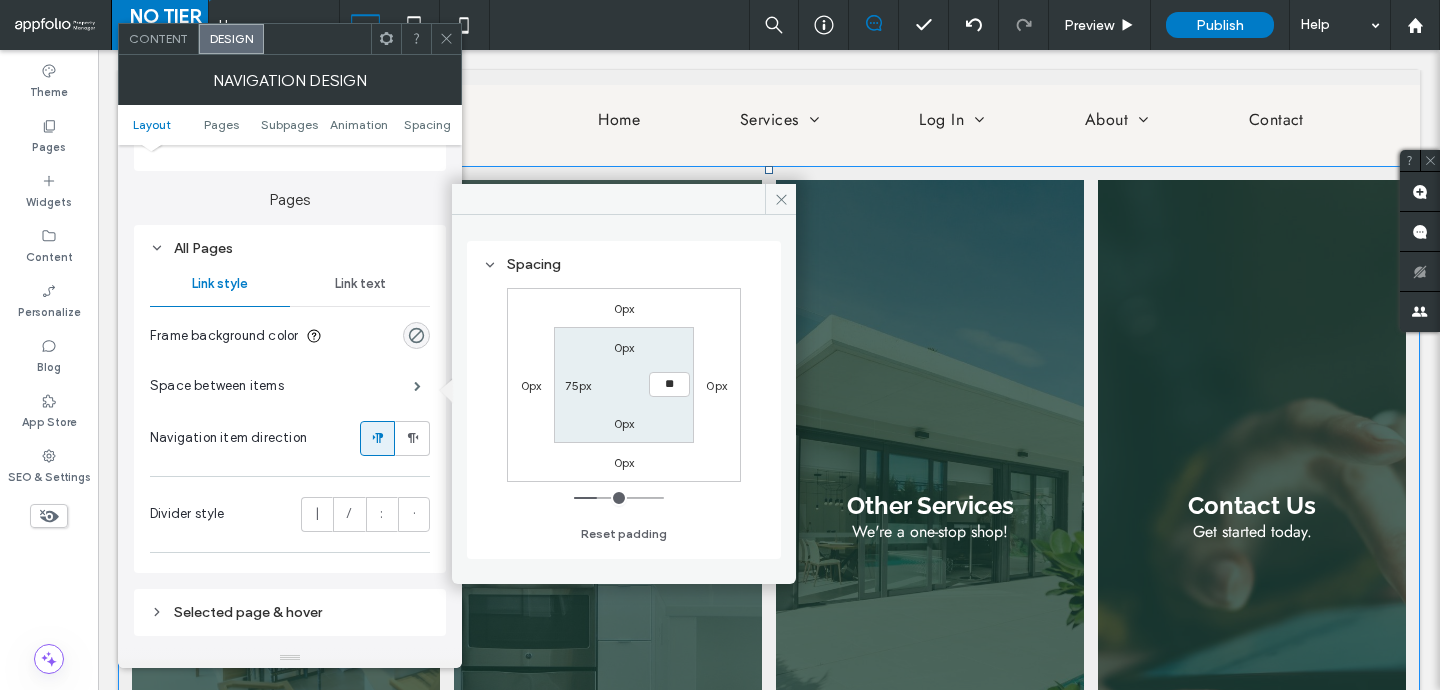 type on "***" 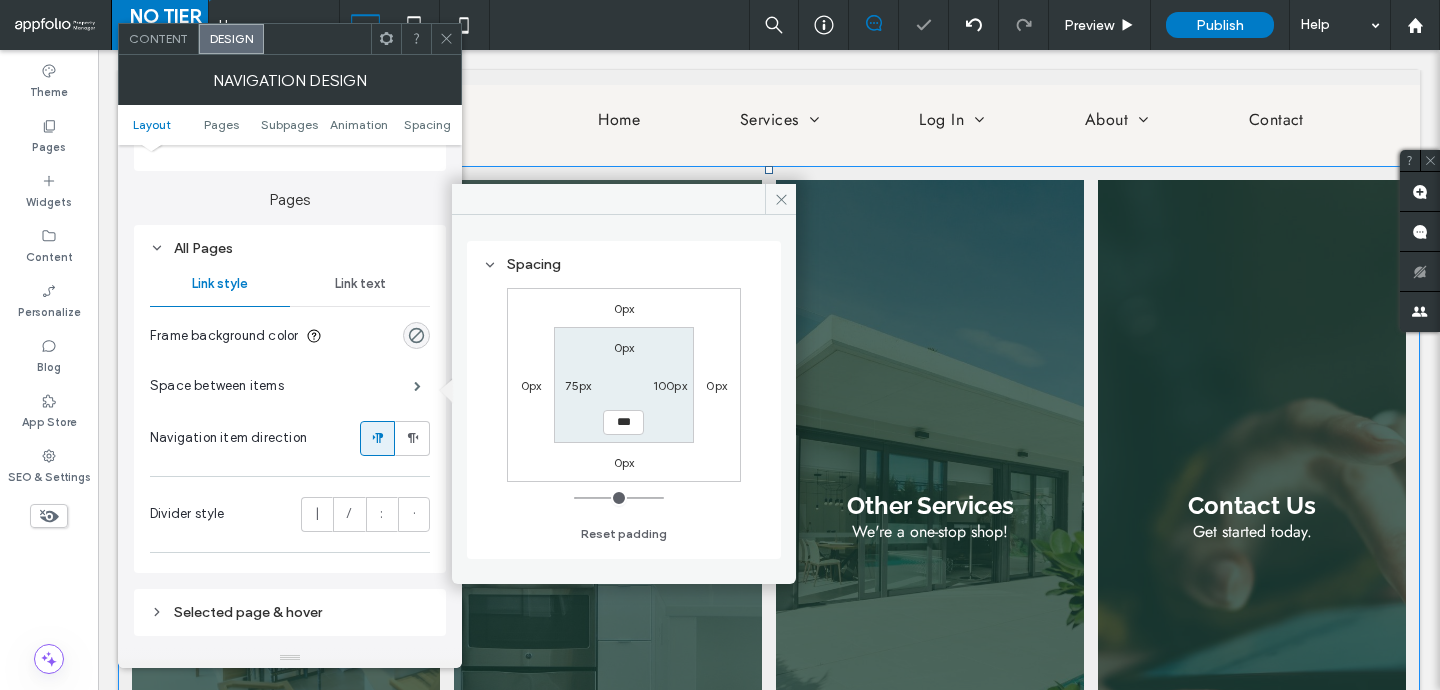 type on "**" 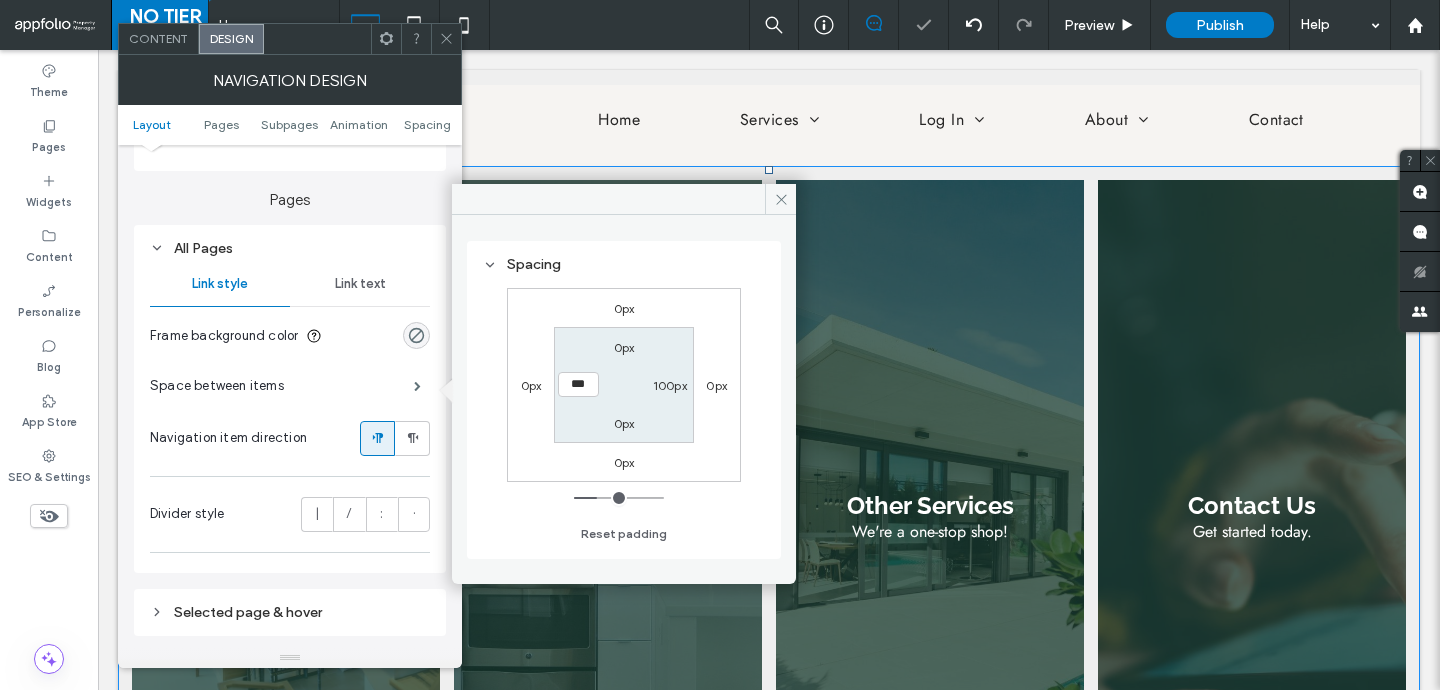 type on "***" 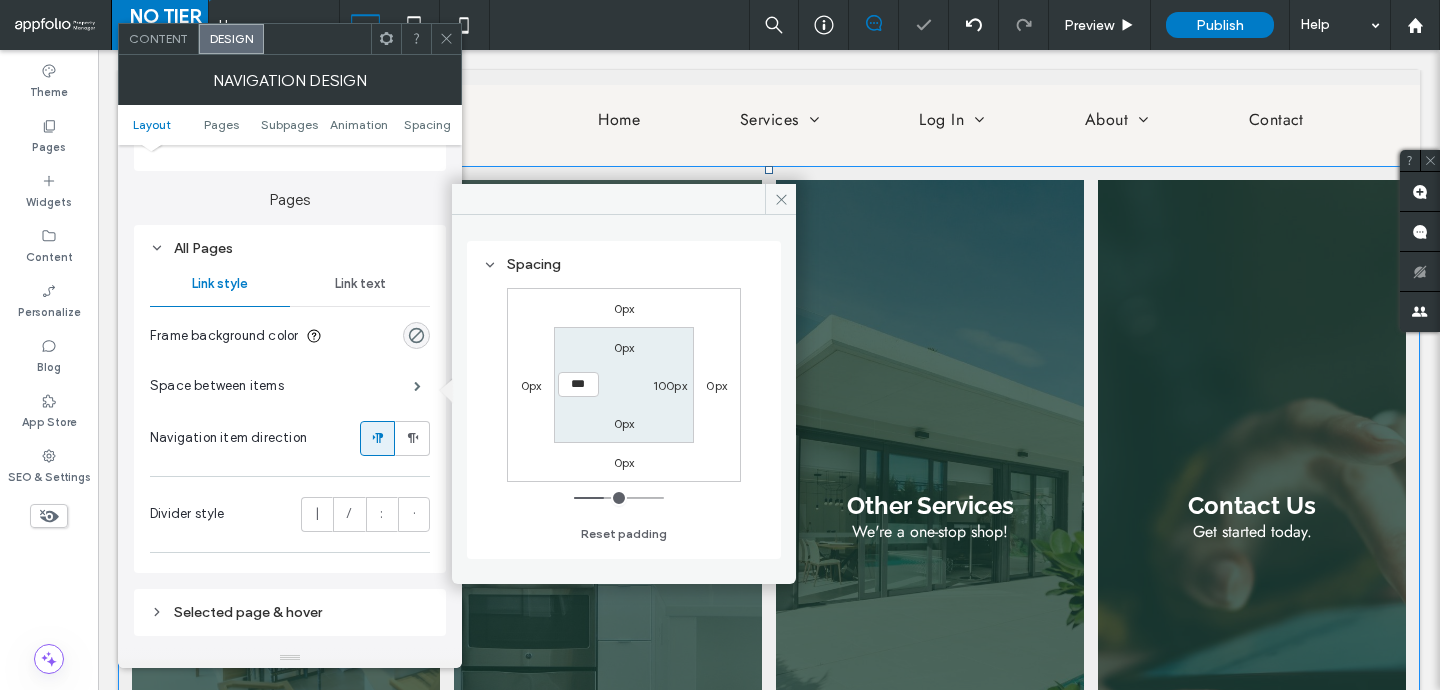 type on "***" 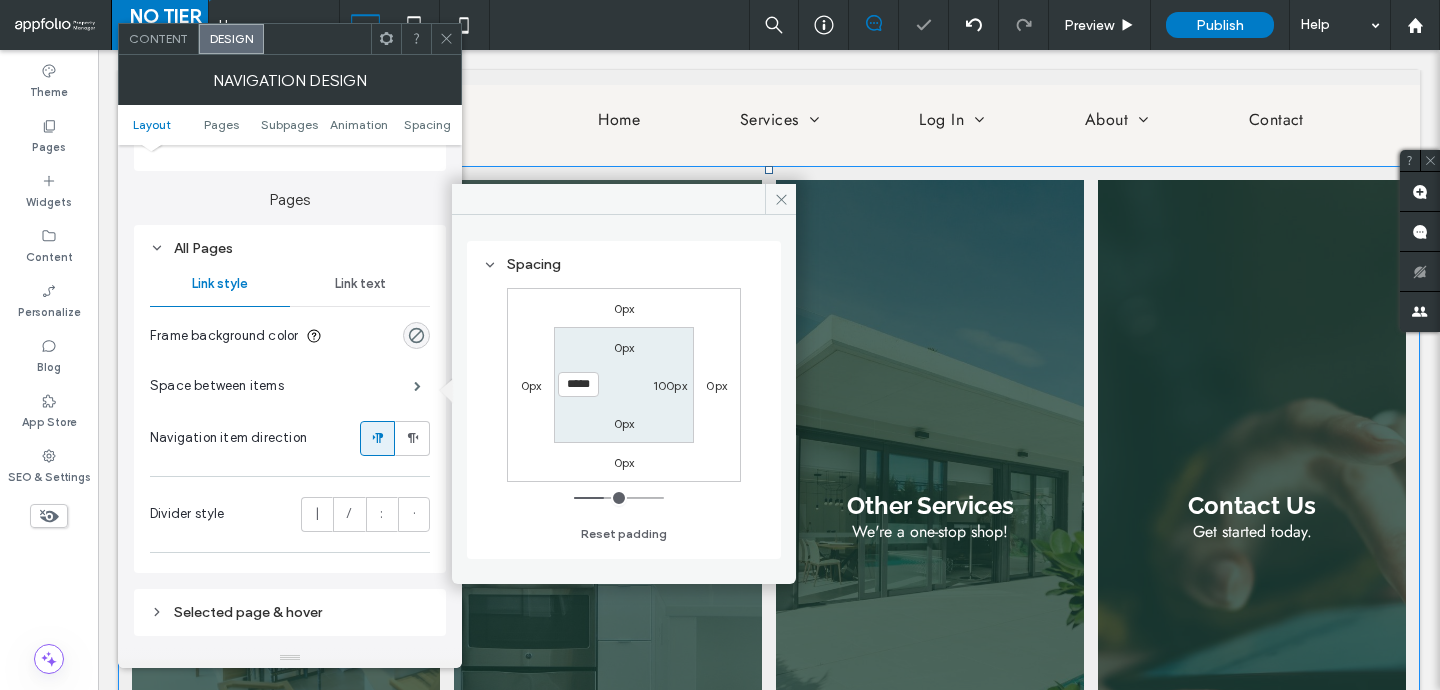 click 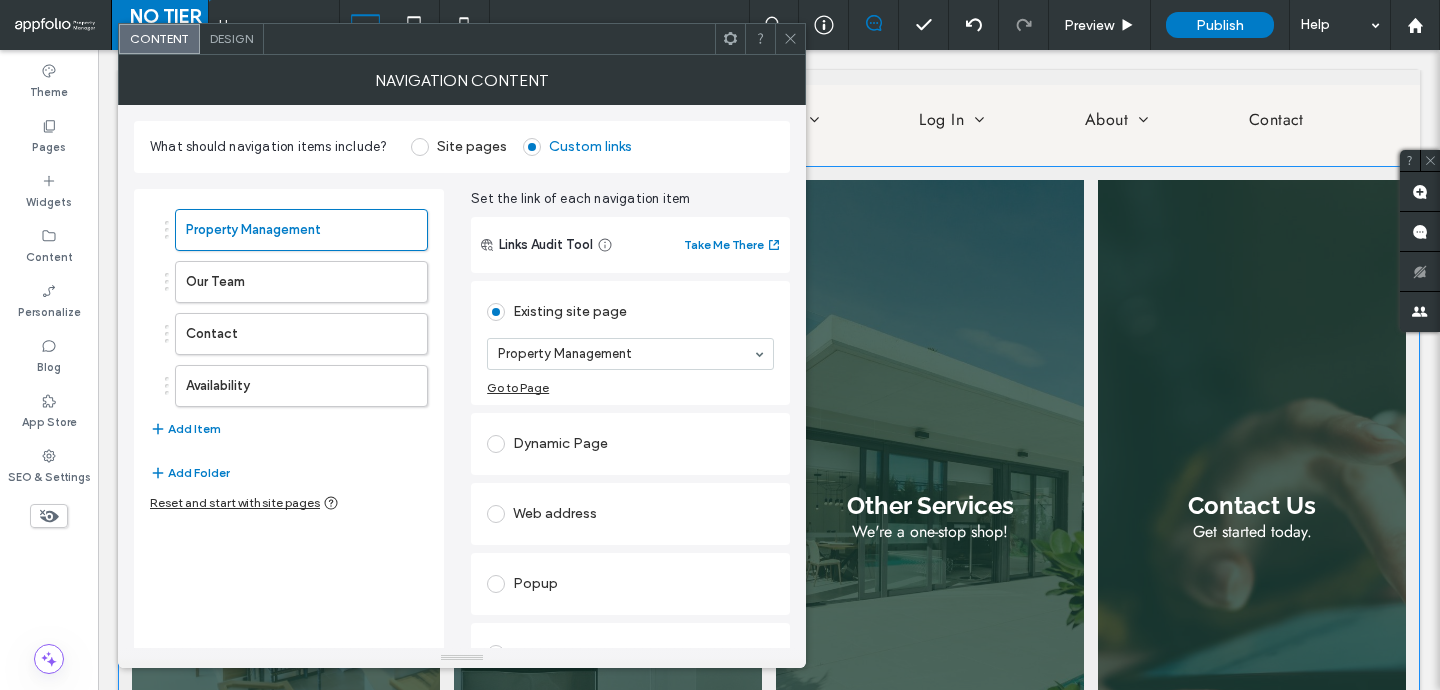 click at bounding box center (790, 39) 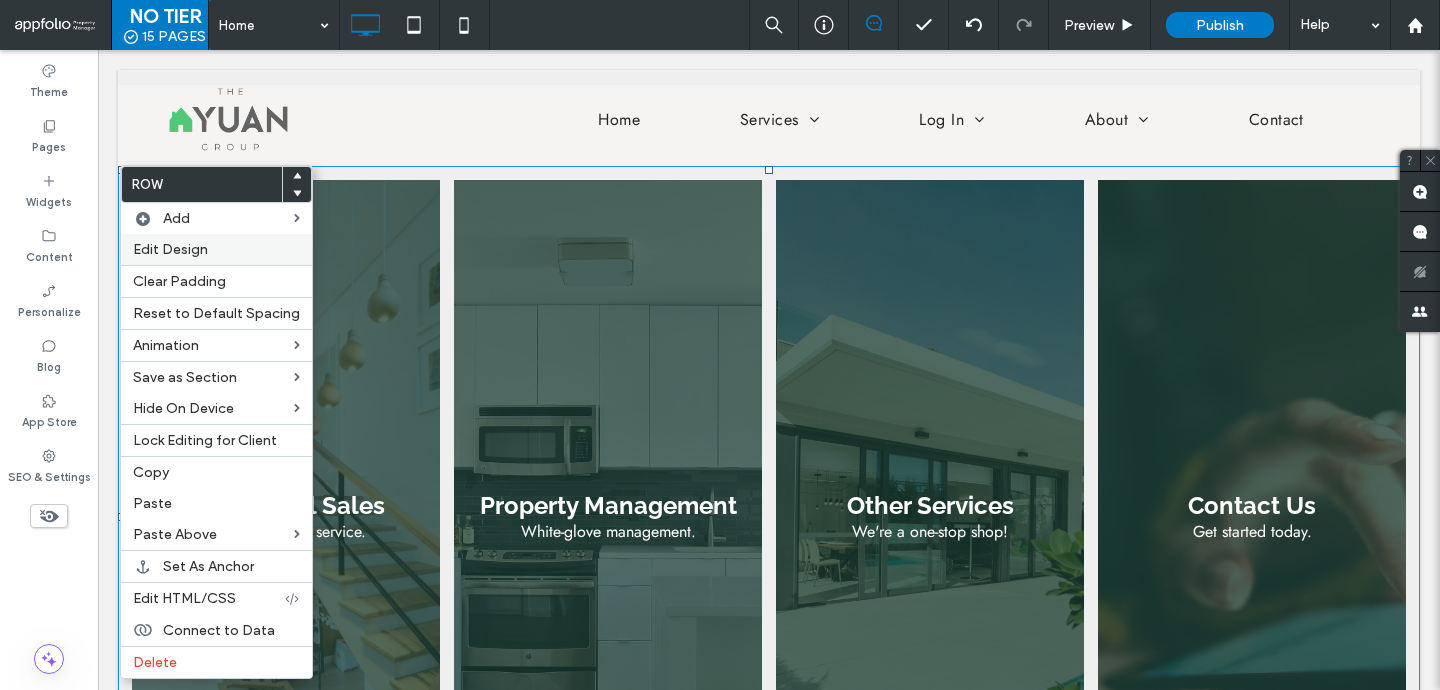 click on "Edit Design" at bounding box center [170, 249] 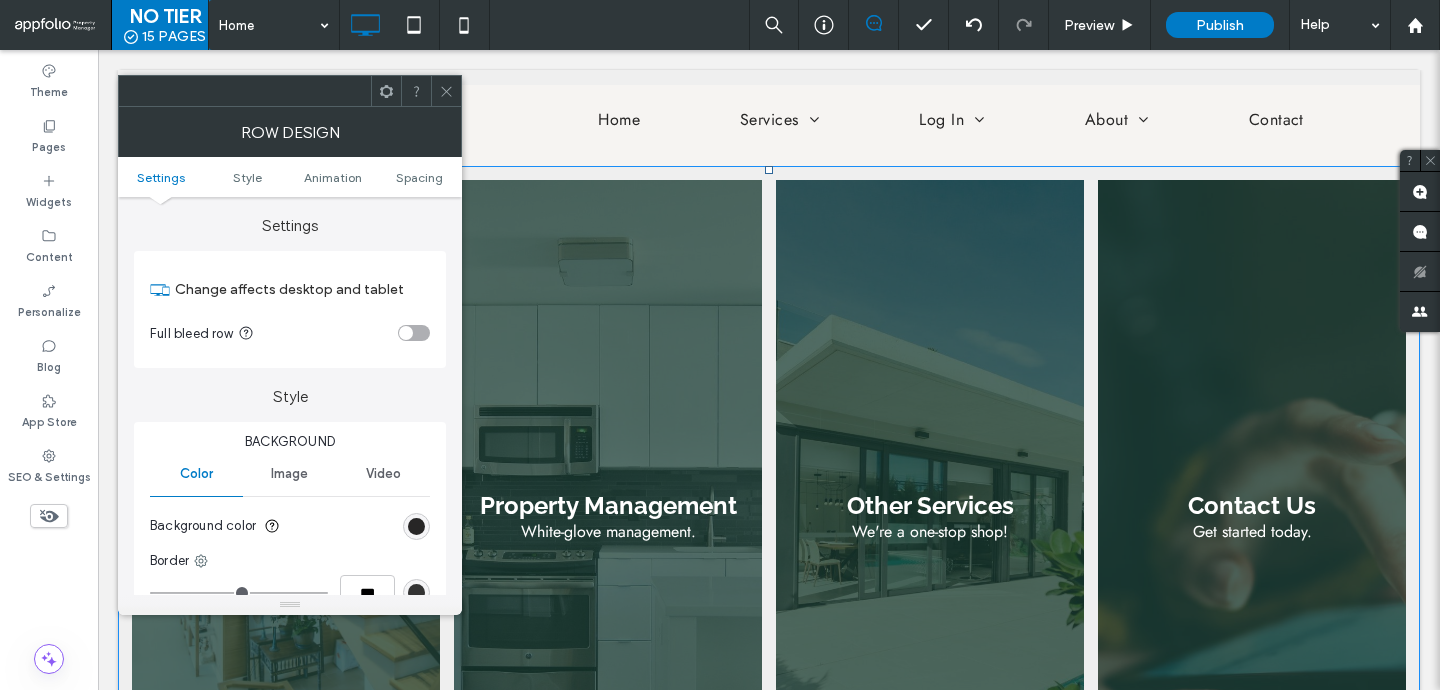 click at bounding box center [406, 333] 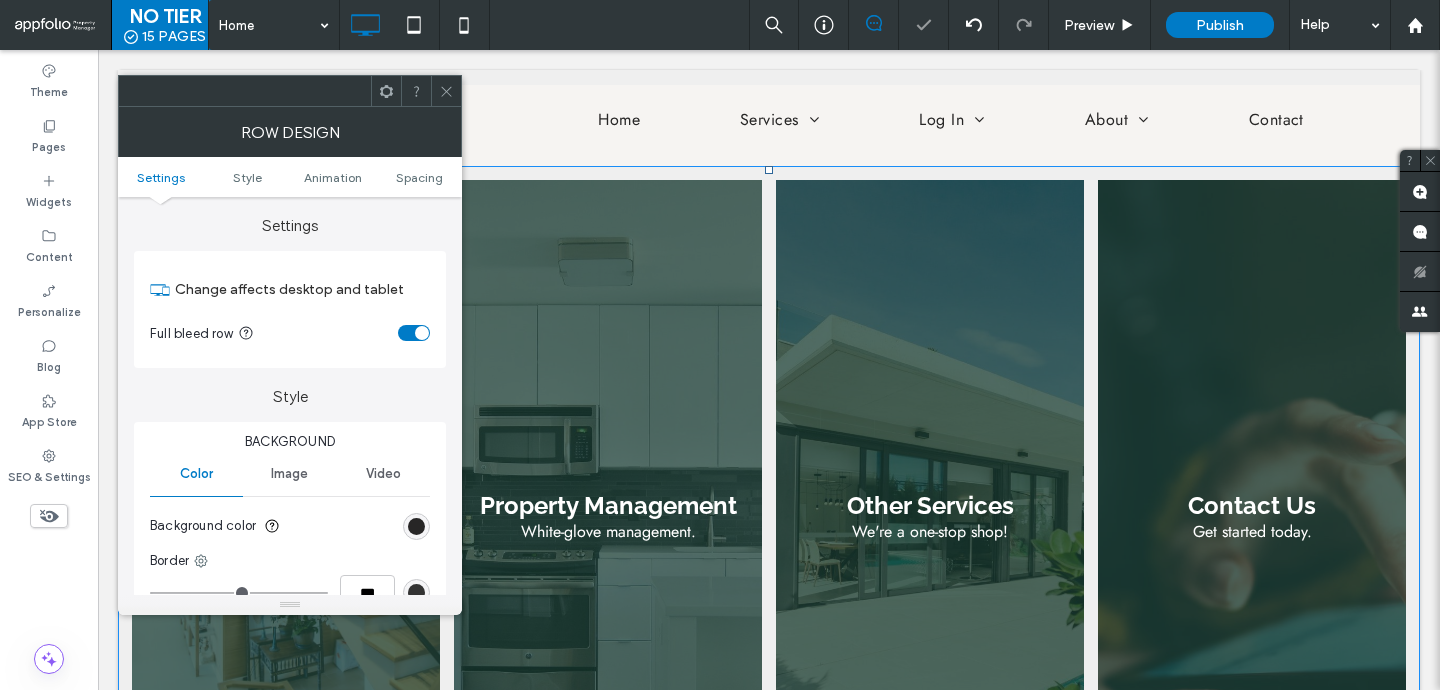 click at bounding box center [446, 91] 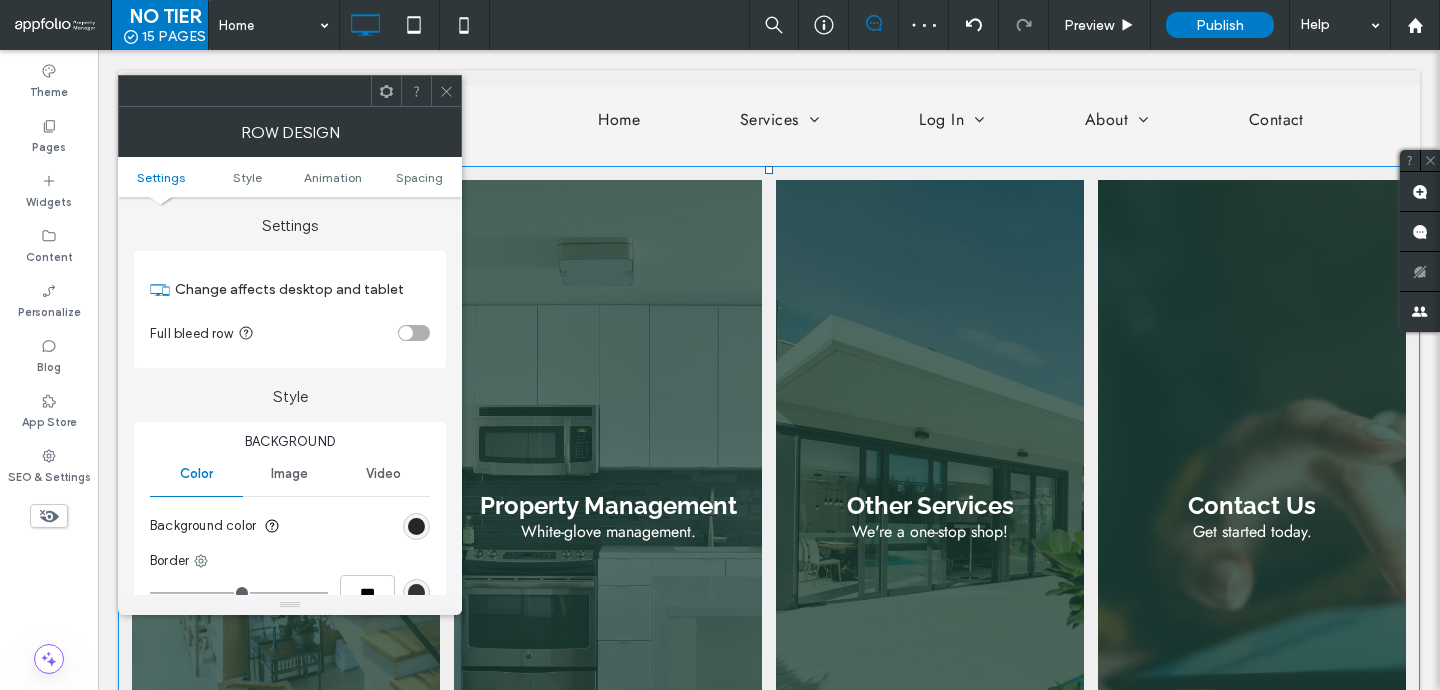 click at bounding box center (414, 333) 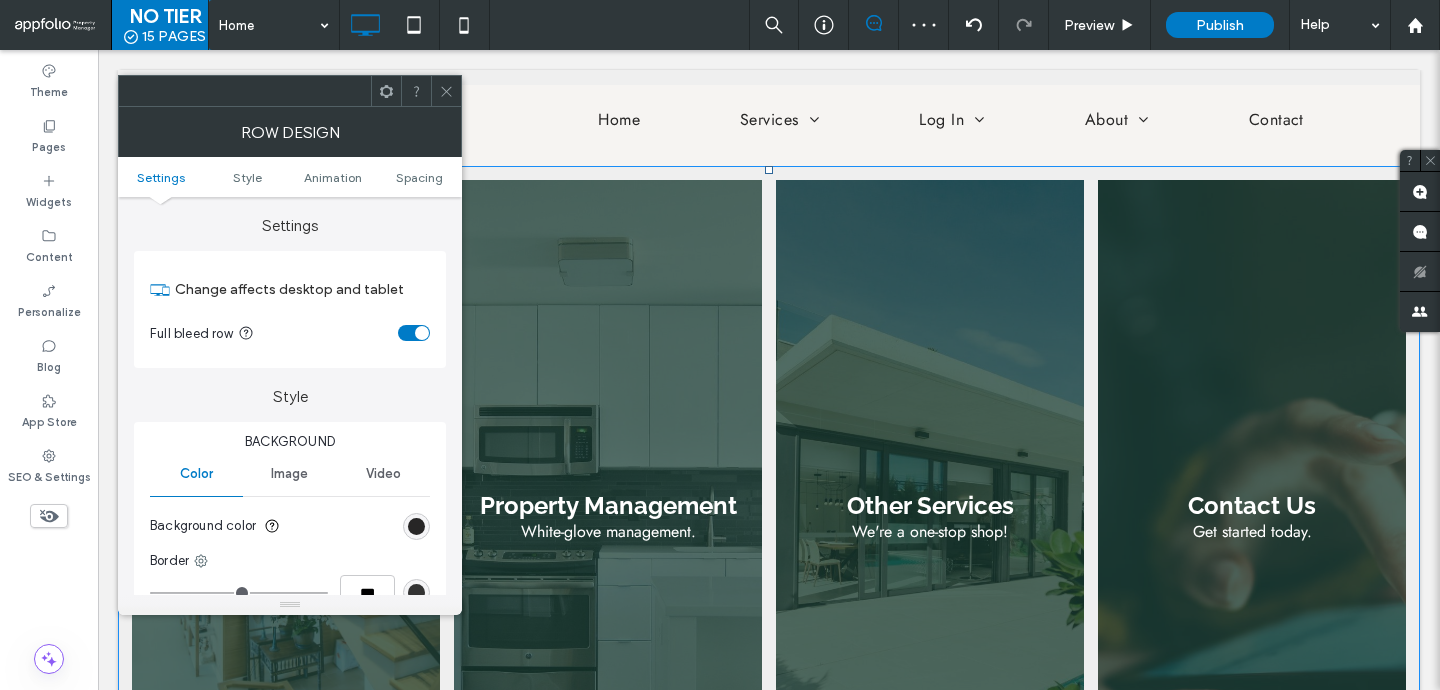 click 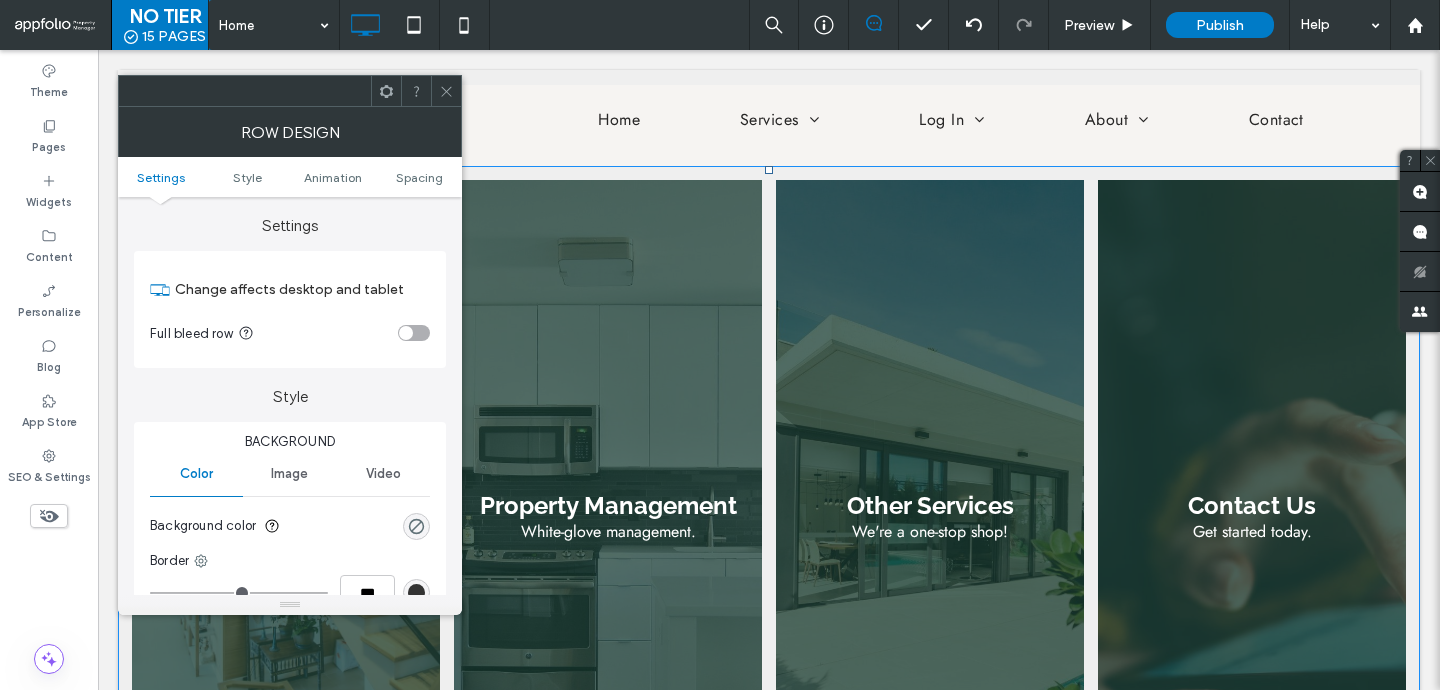 click at bounding box center (414, 333) 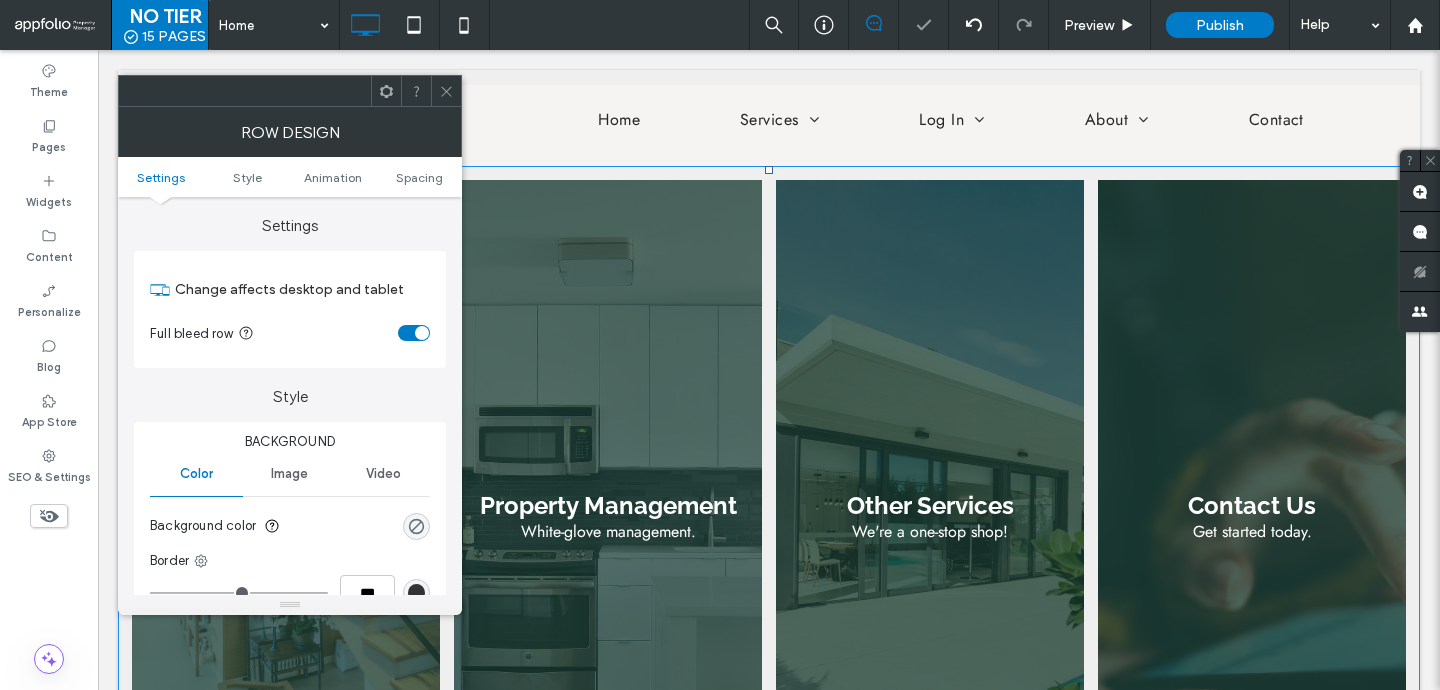 click 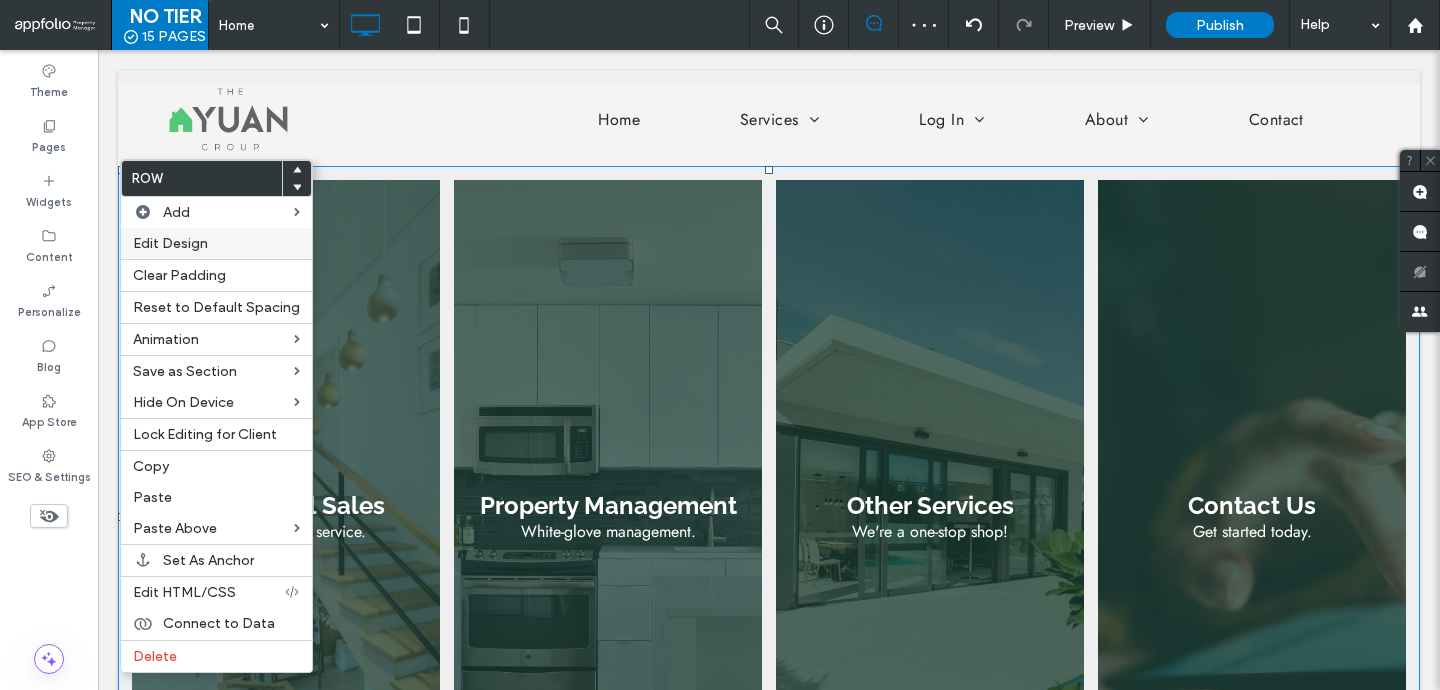 click on "Edit Design" at bounding box center [170, 243] 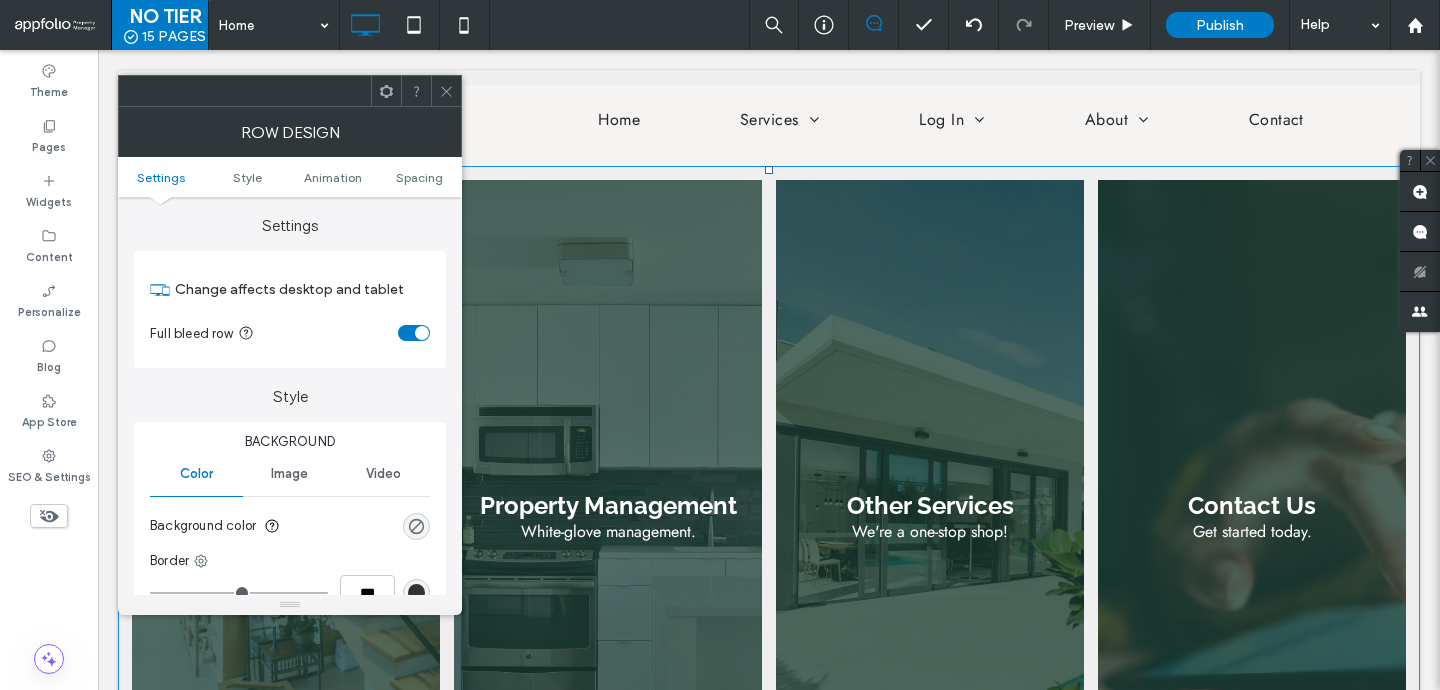 click 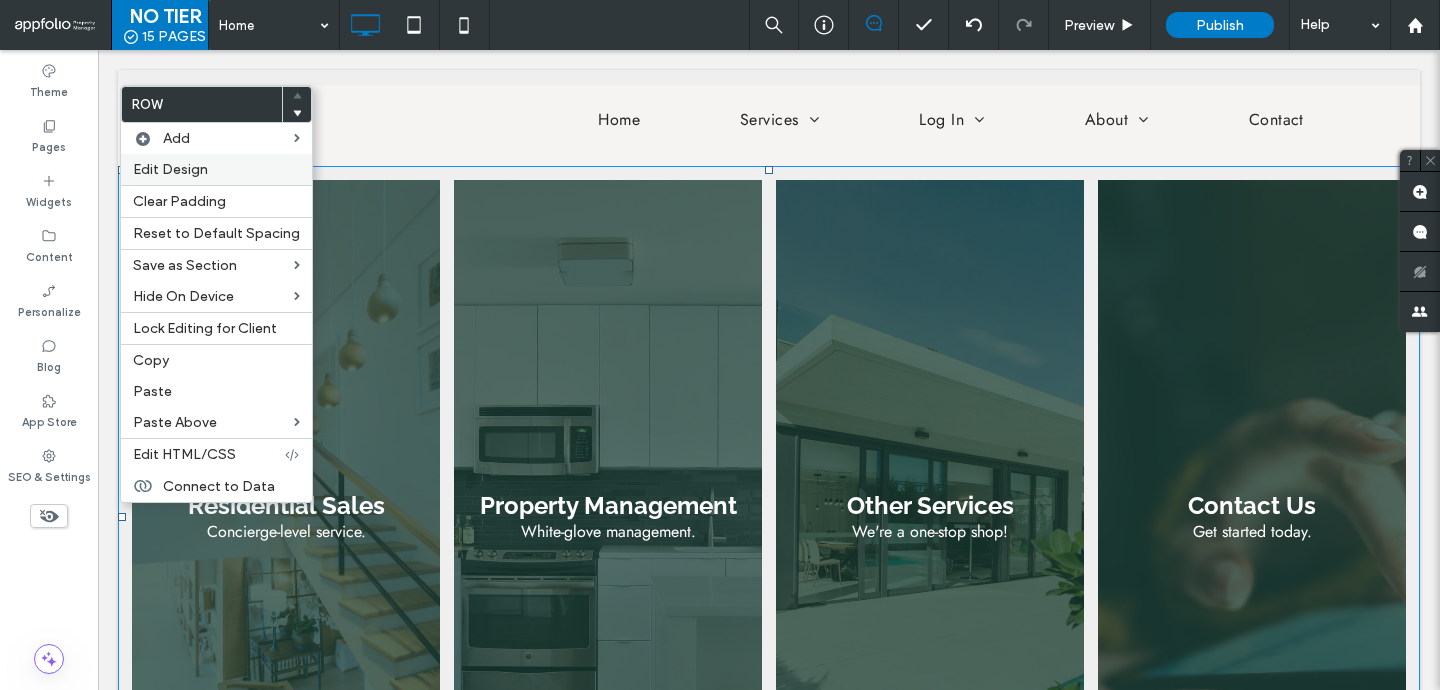 click on "Edit Design" at bounding box center [216, 169] 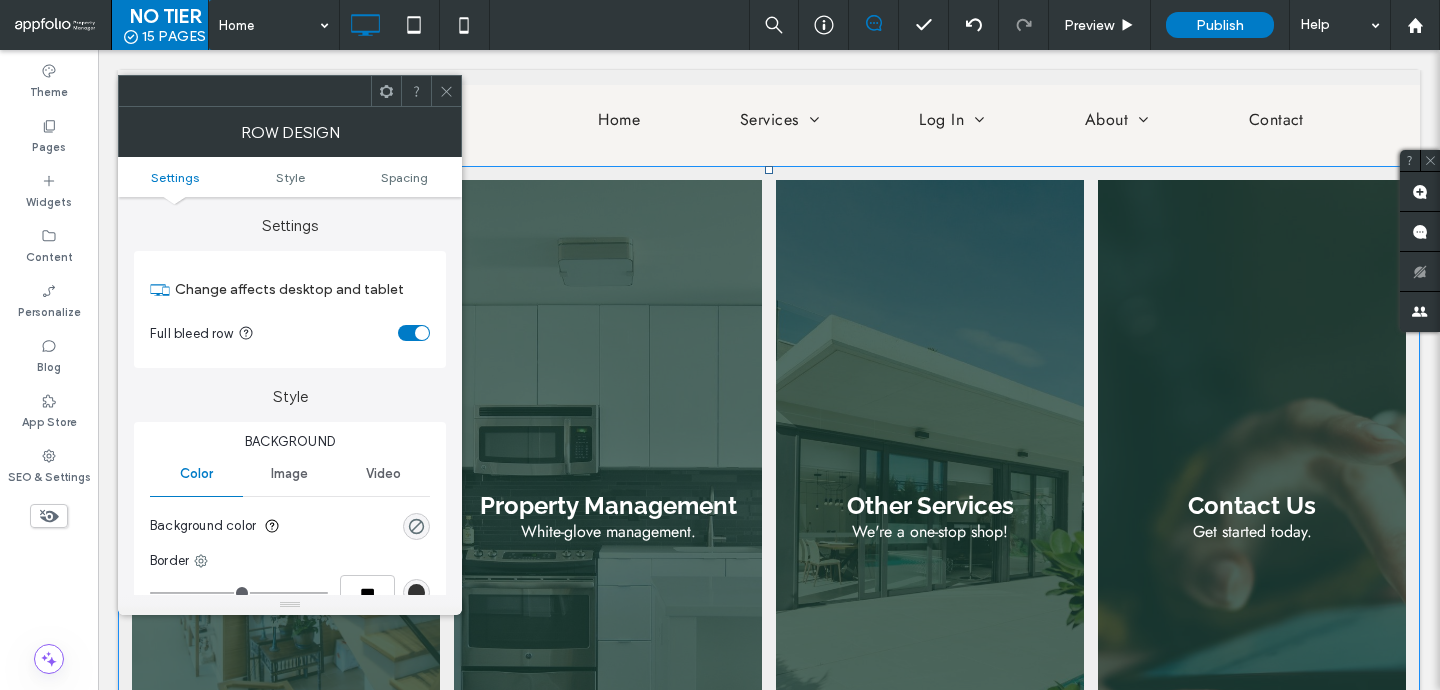 click at bounding box center (446, 91) 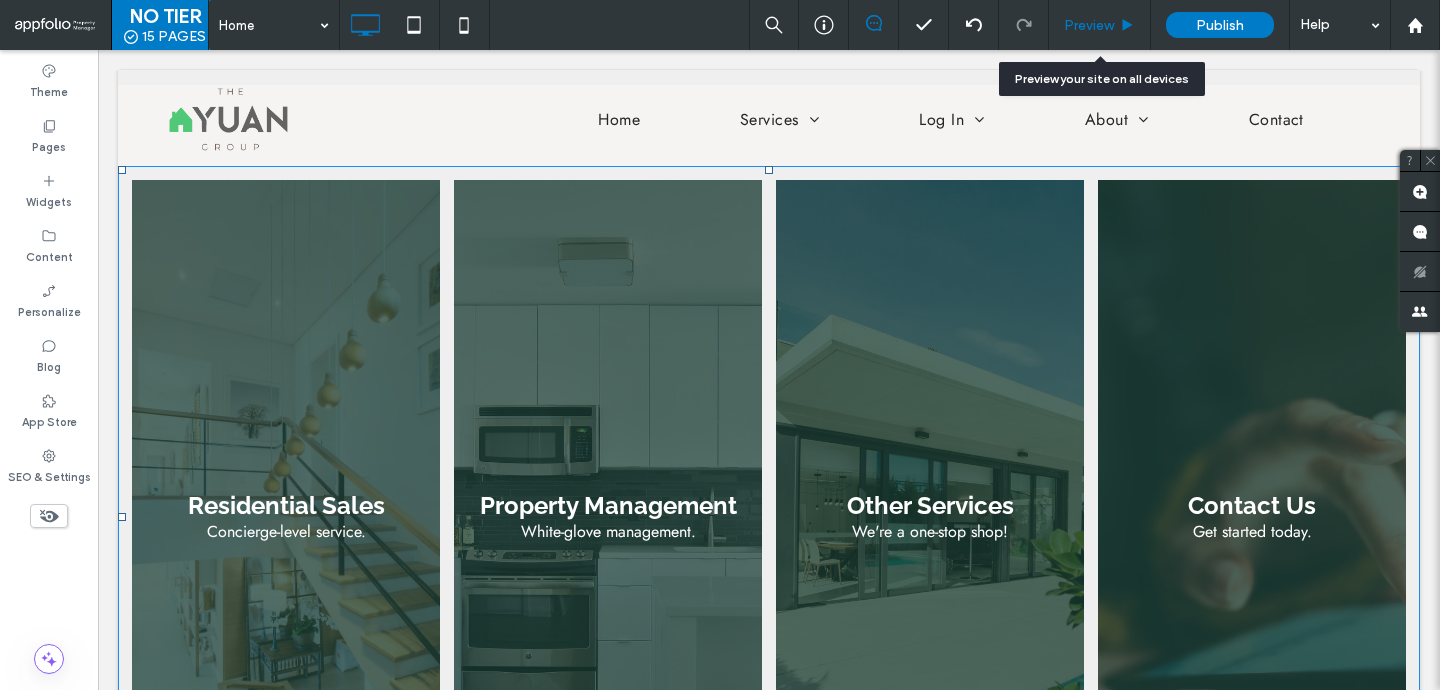 click on "Preview" at bounding box center (1100, 25) 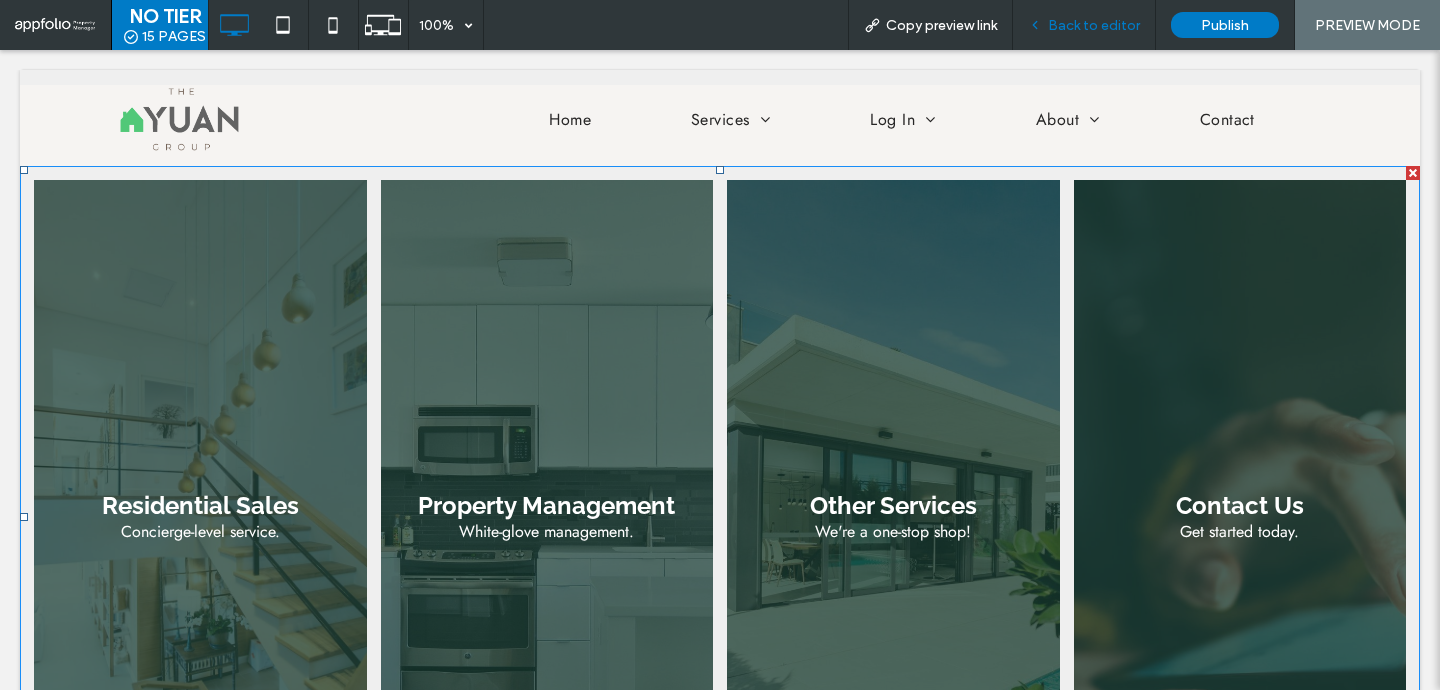 click on "Back to editor" at bounding box center [1094, 25] 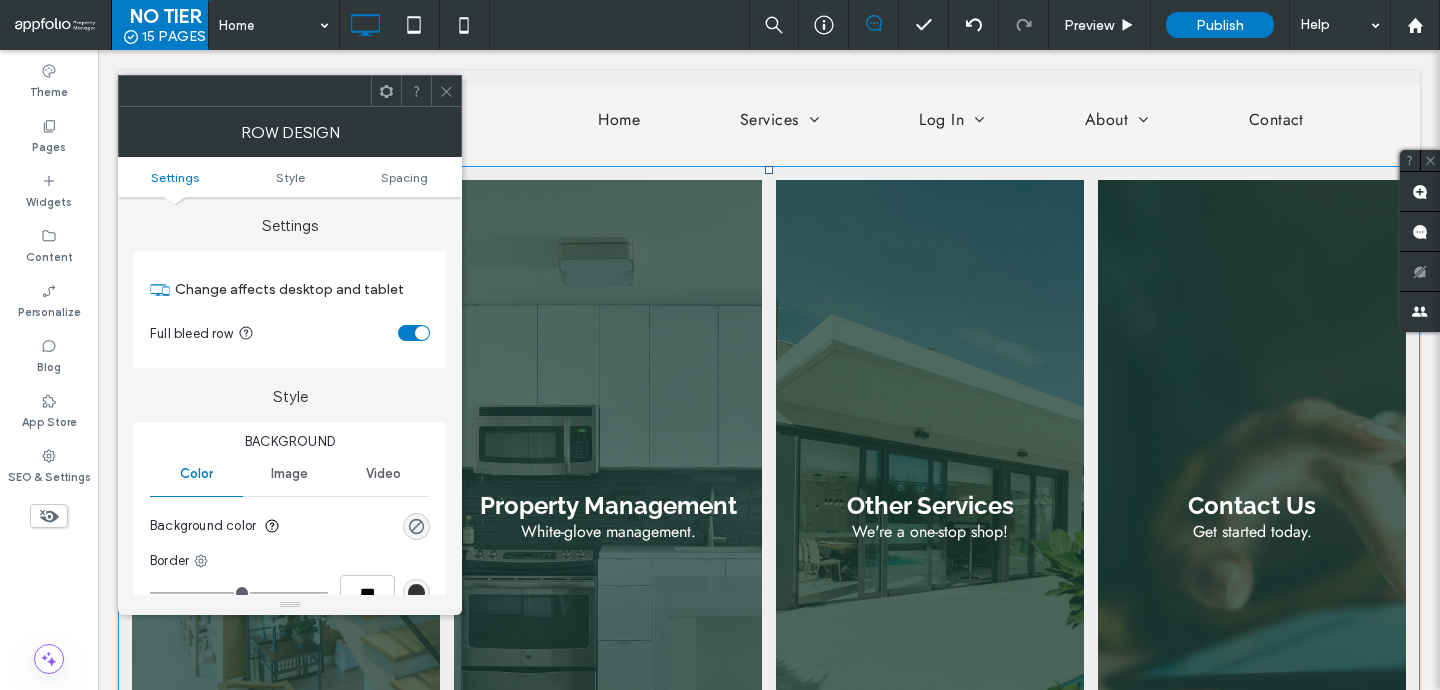 click 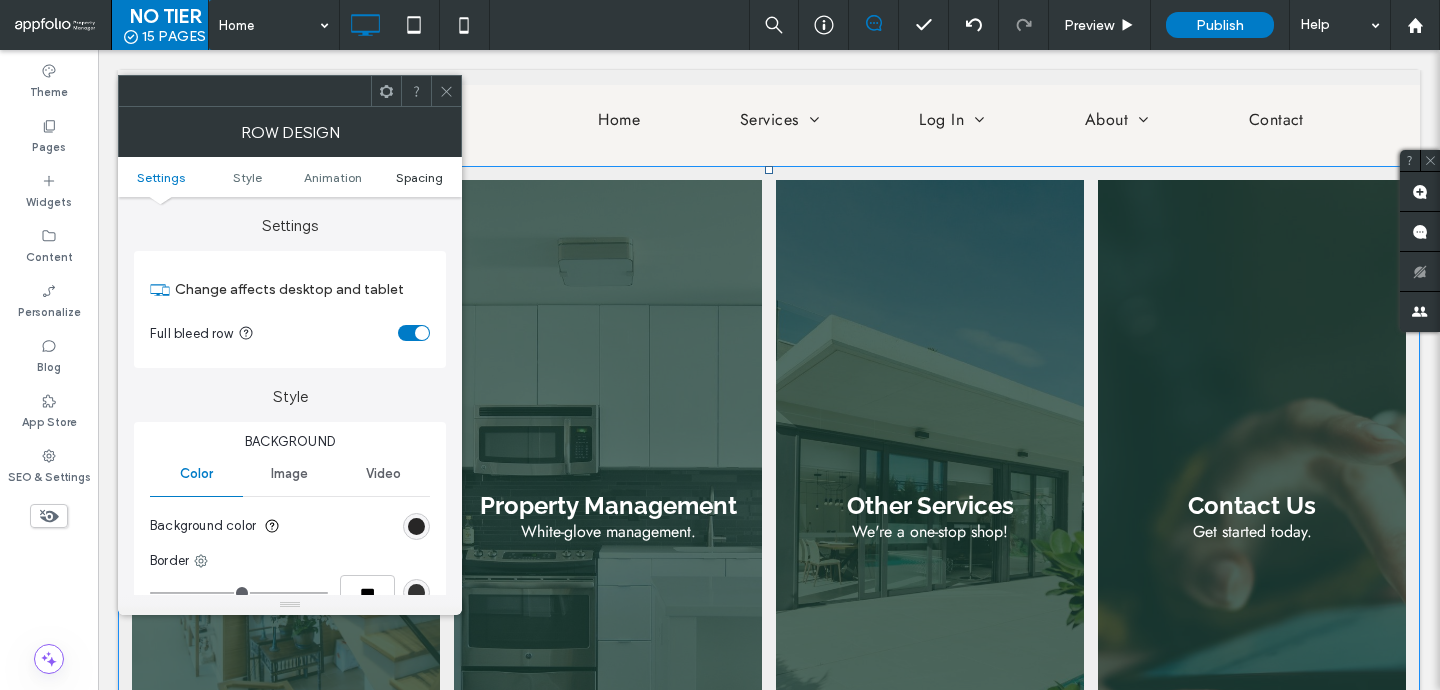 click on "Spacing" at bounding box center (419, 177) 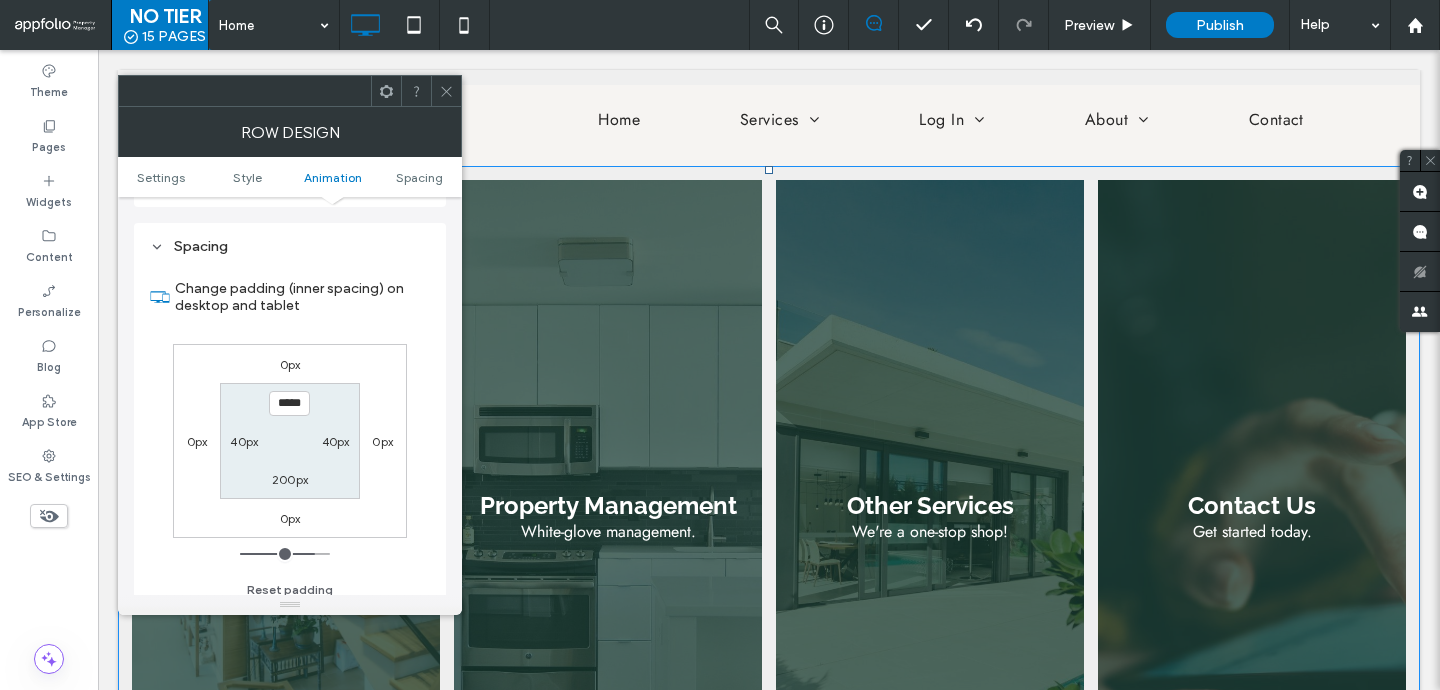 scroll, scrollTop: 566, scrollLeft: 0, axis: vertical 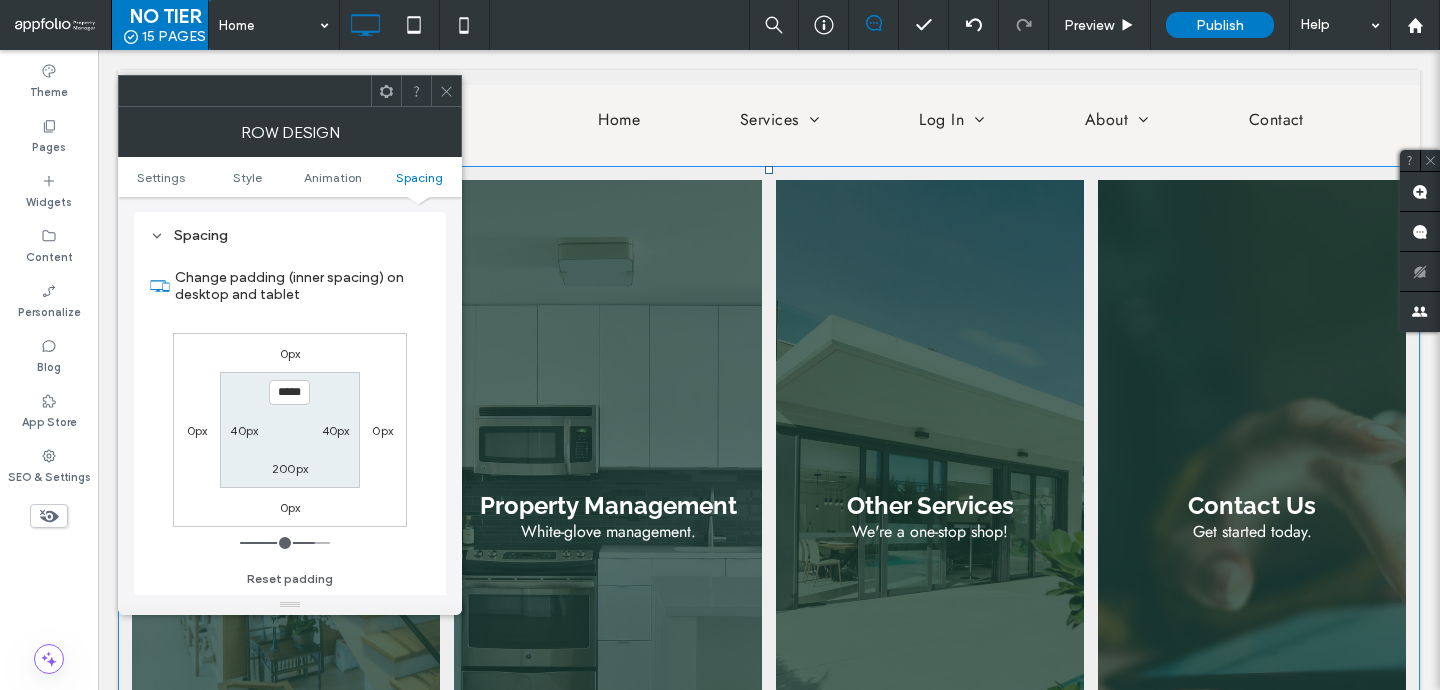 click on "40px" at bounding box center (244, 430) 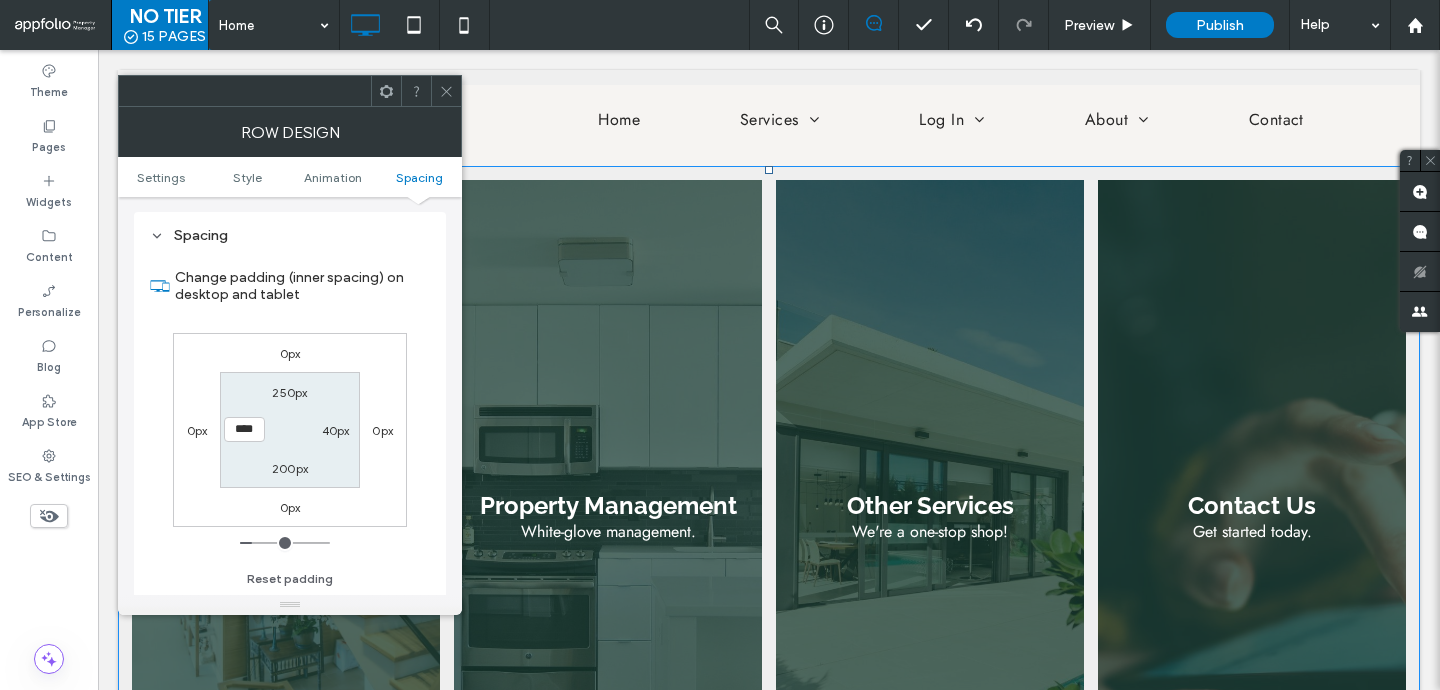 click on "40px" at bounding box center [336, 430] 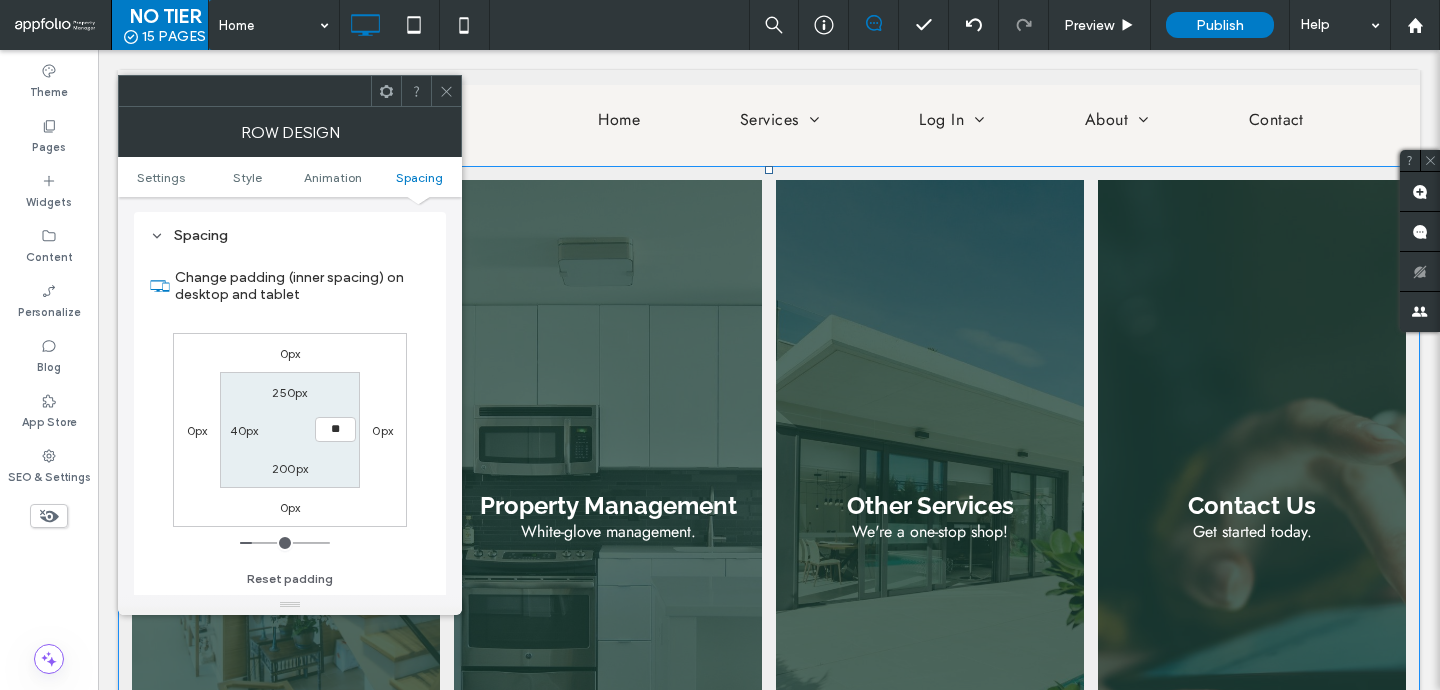 type on "***" 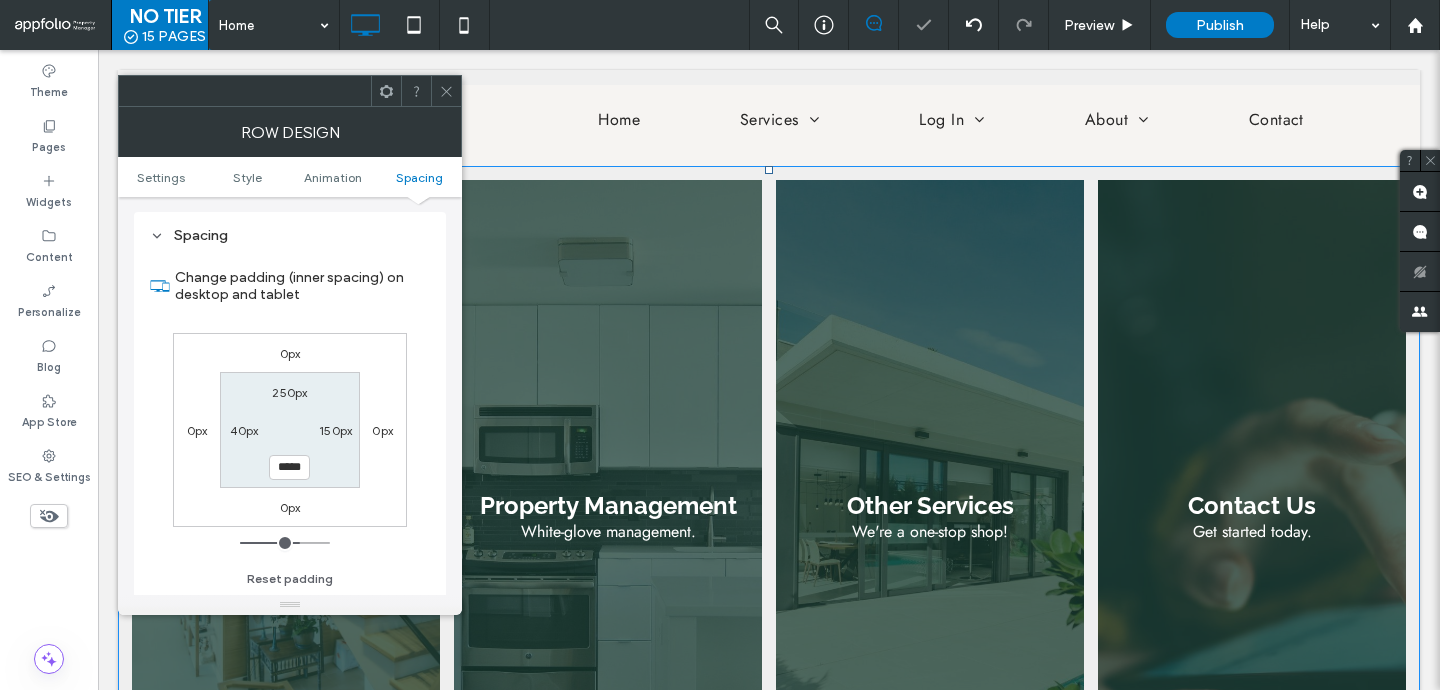 type on "**" 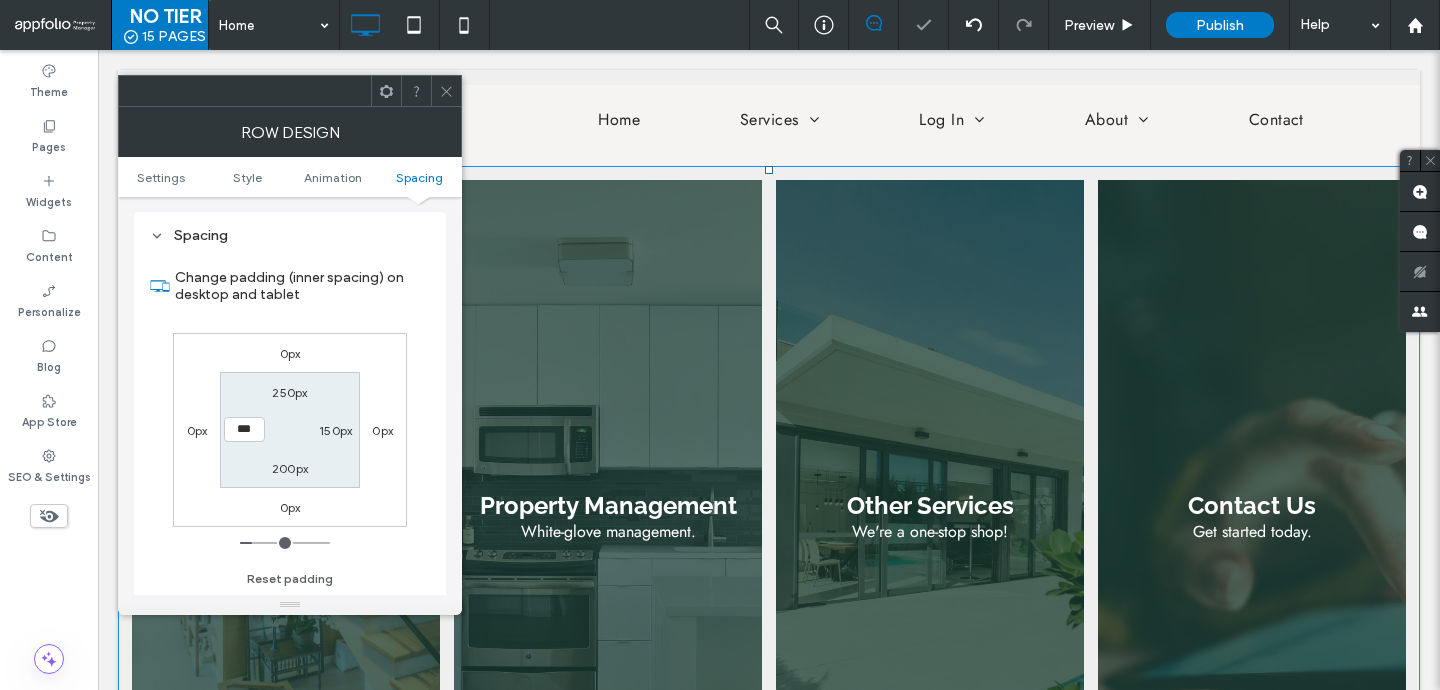 type on "***" 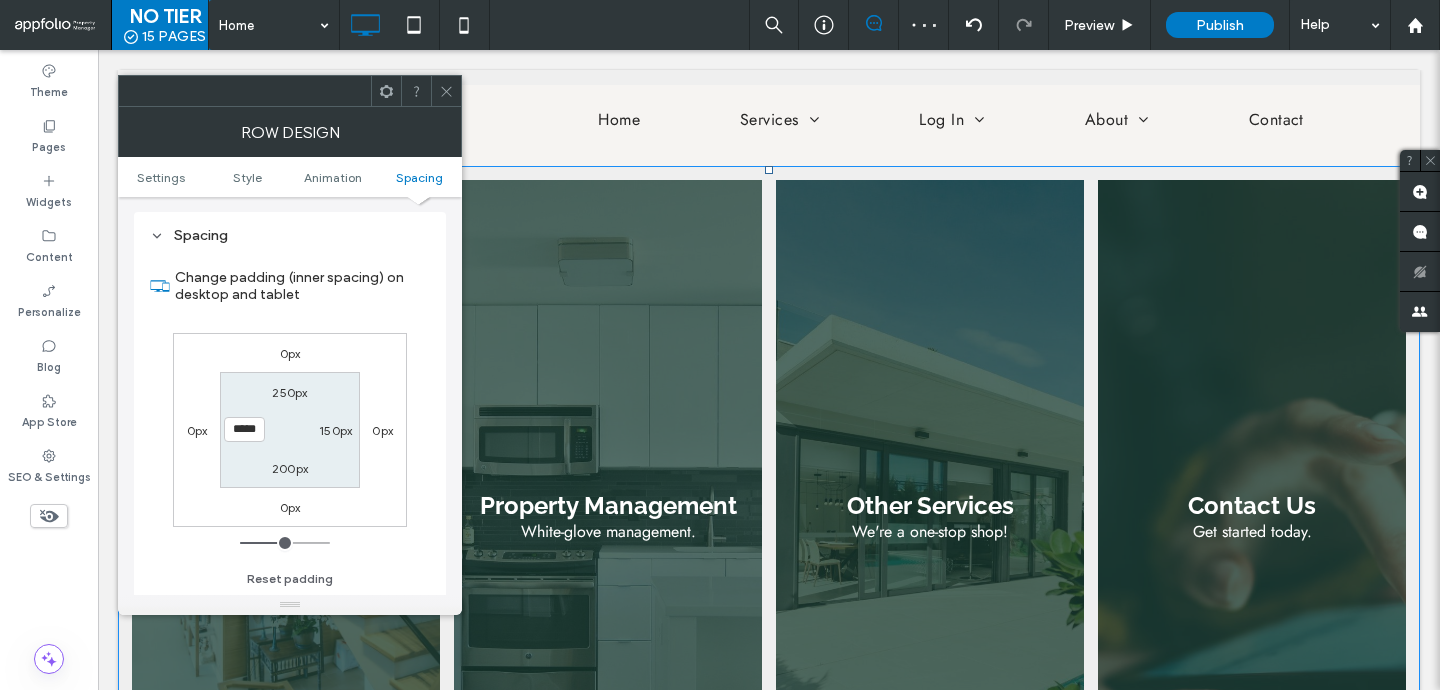 click 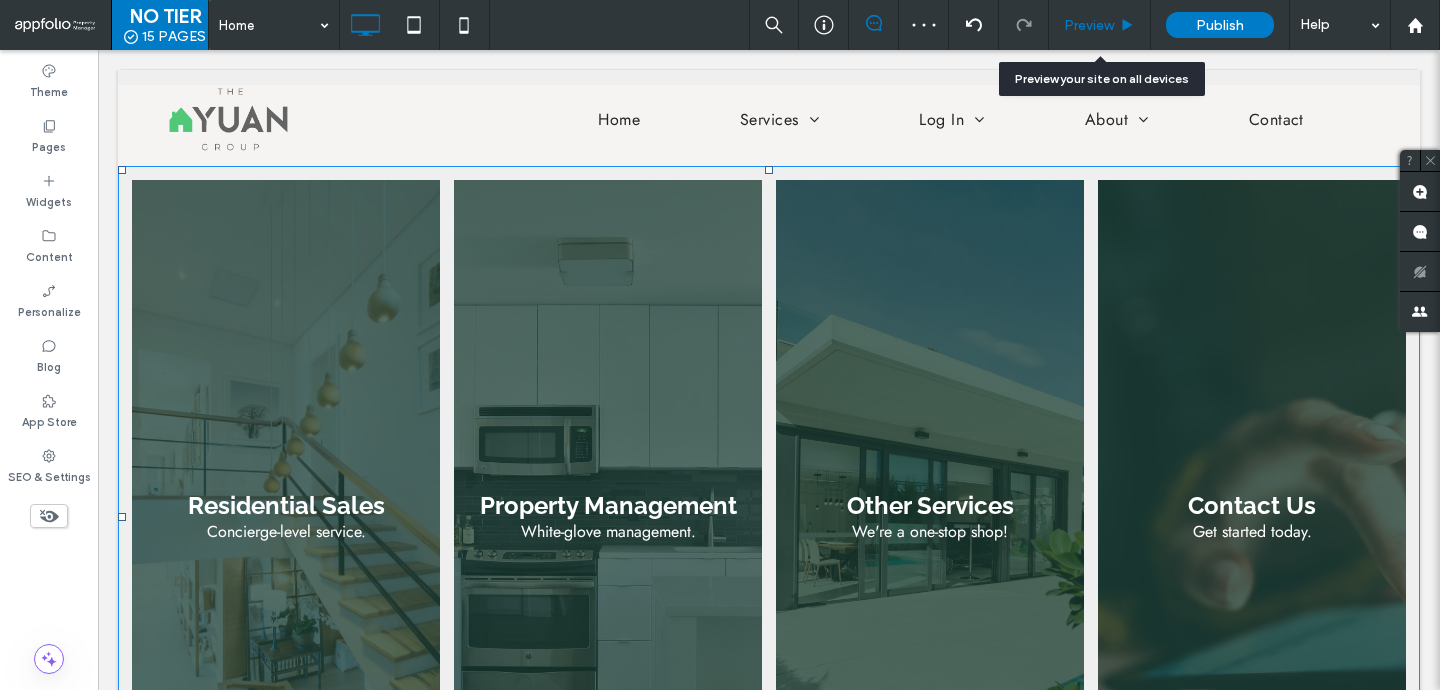 click on "Preview" at bounding box center (1100, 25) 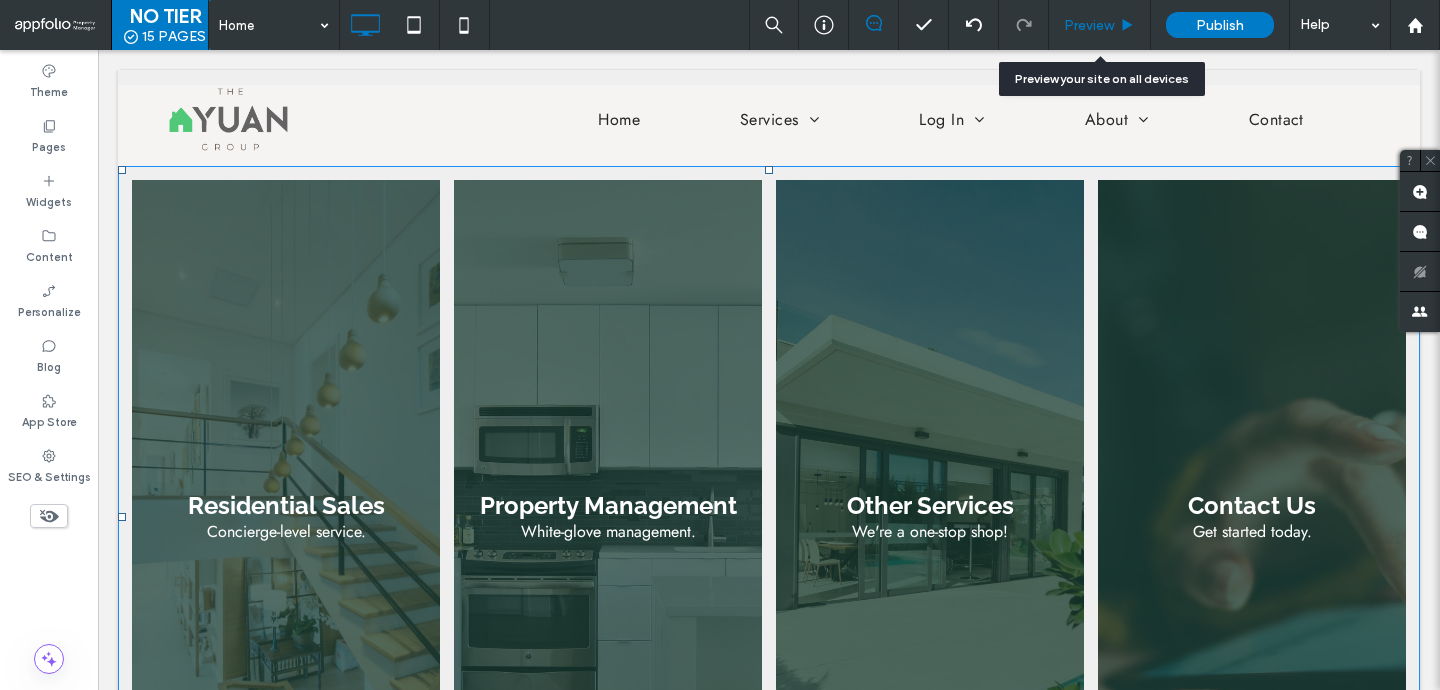 click on "Preview" at bounding box center (1089, 25) 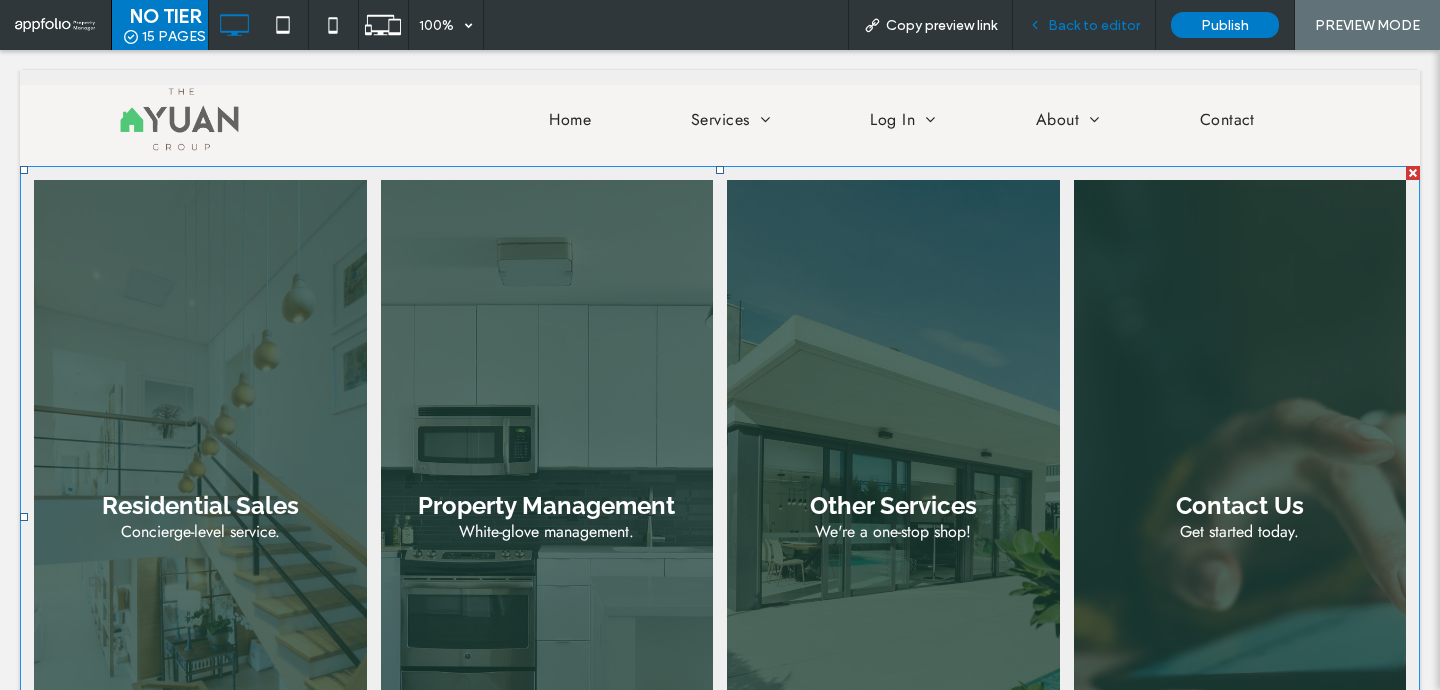 click on "Back to editor" at bounding box center (1094, 25) 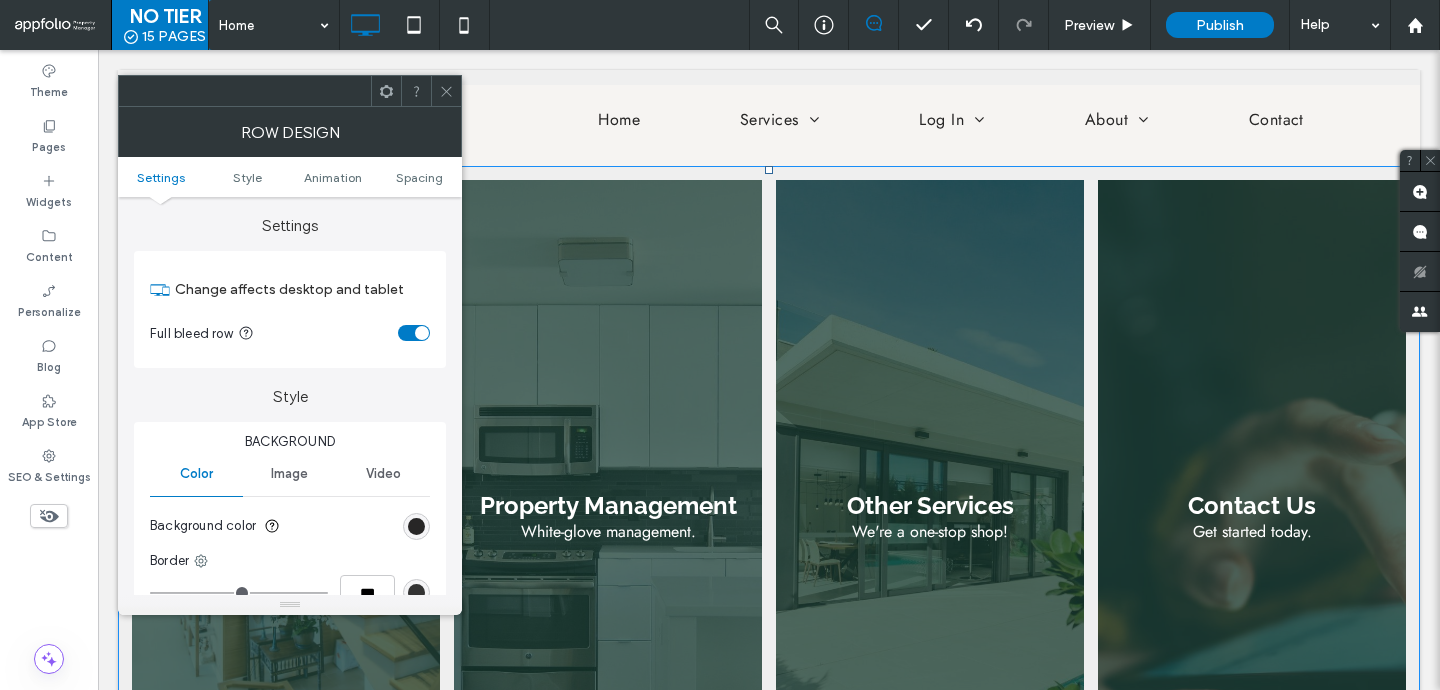 click at bounding box center (414, 333) 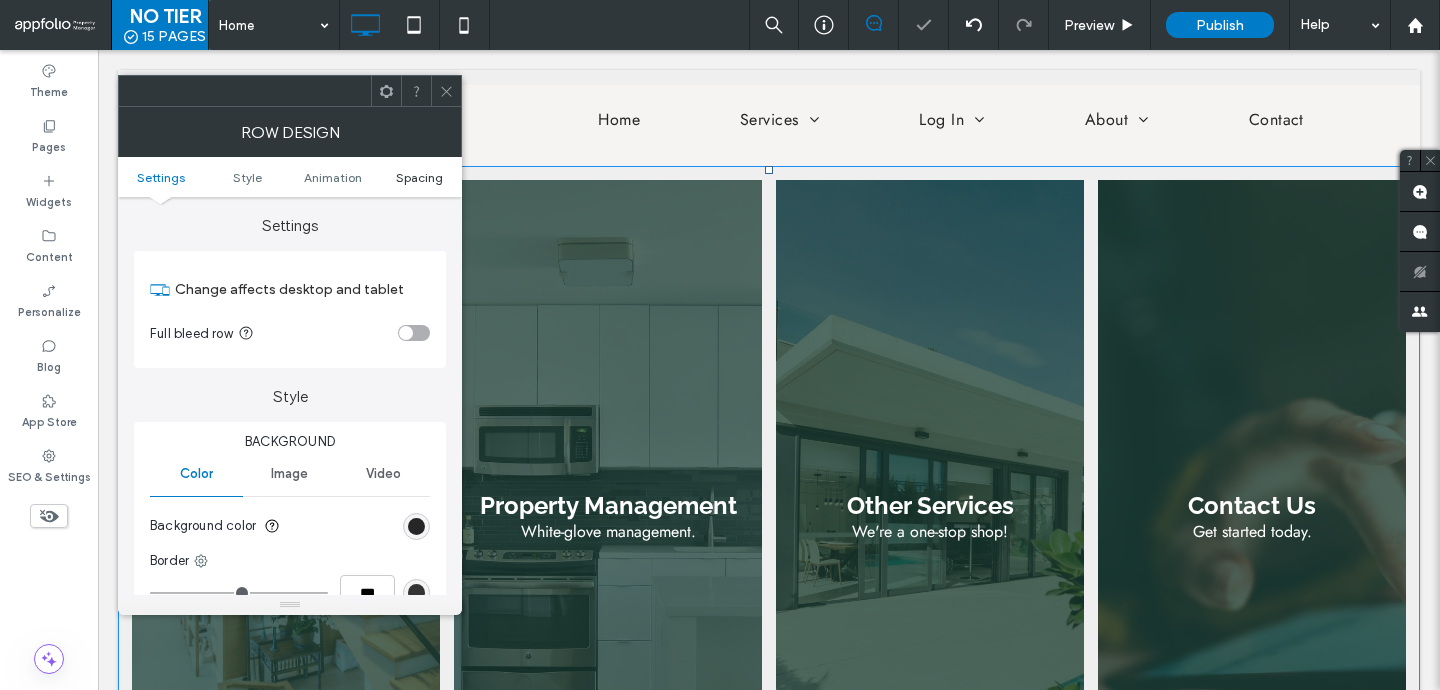 click on "Spacing" at bounding box center [419, 177] 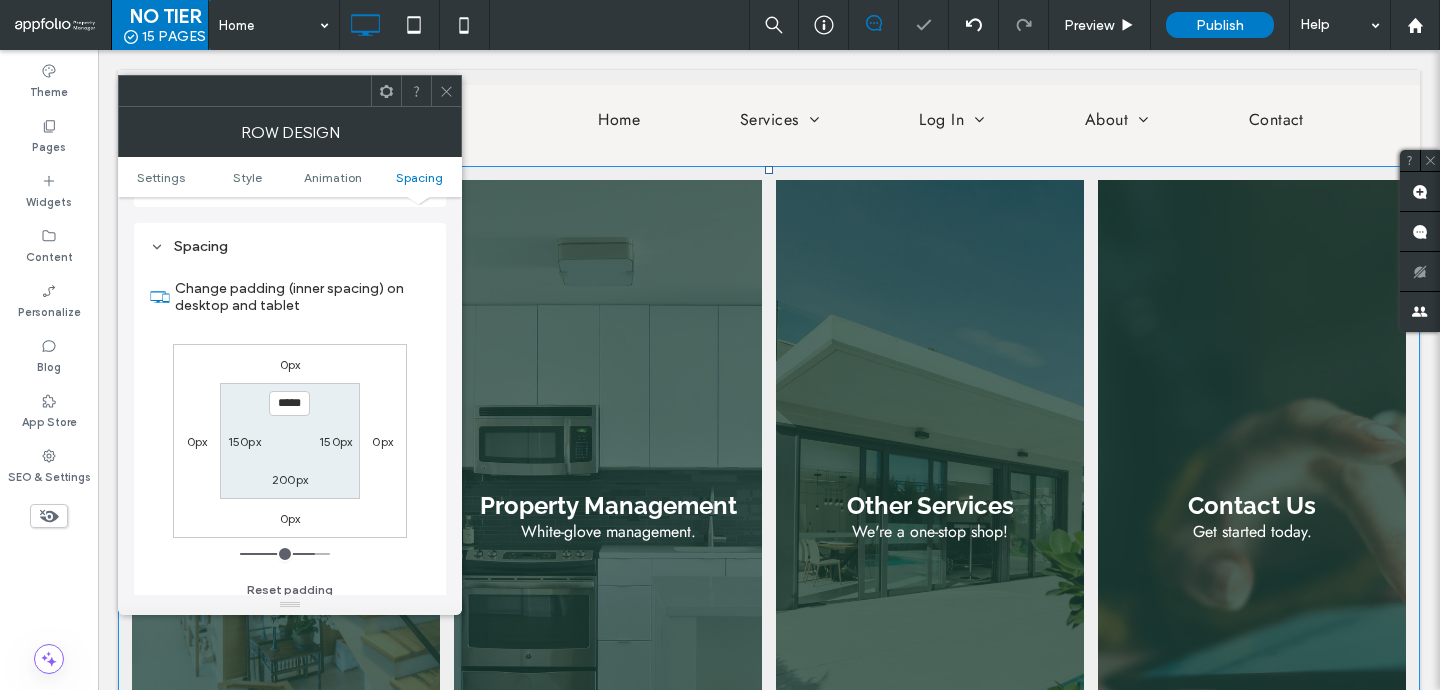 scroll, scrollTop: 566, scrollLeft: 0, axis: vertical 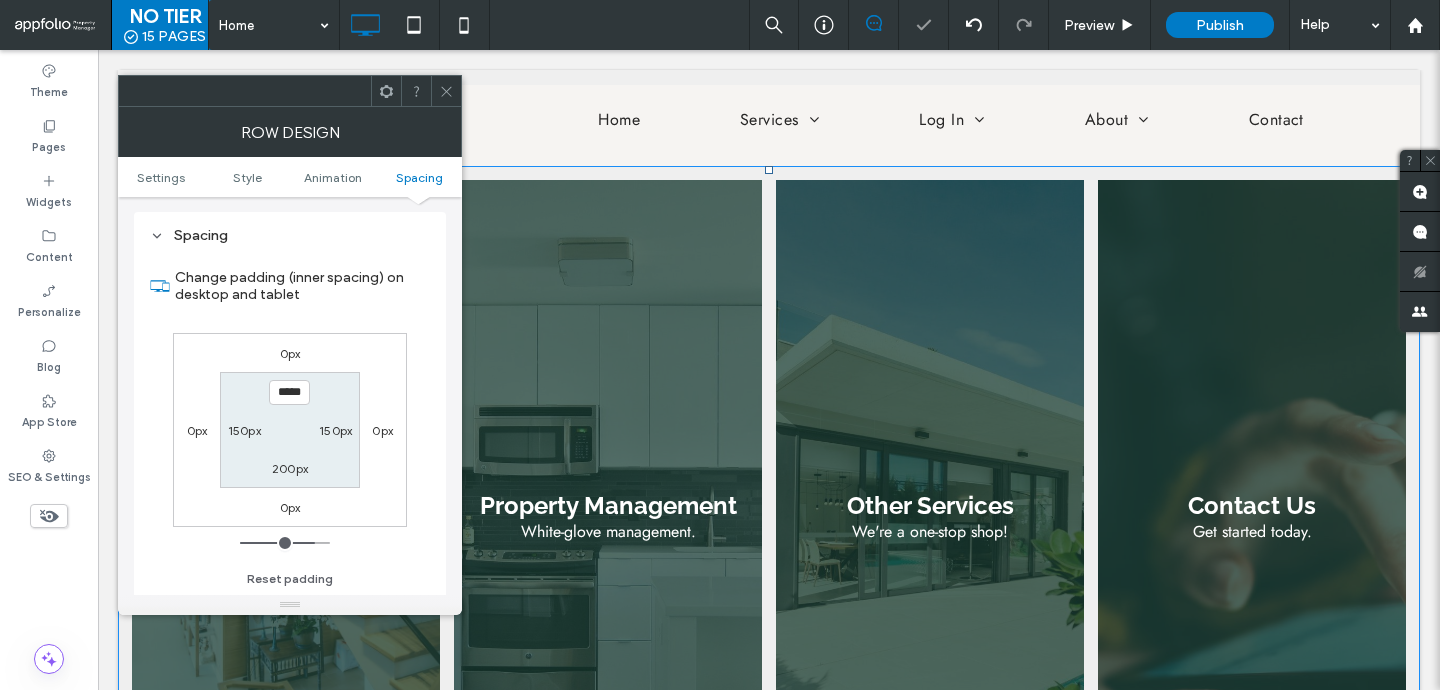 click on "150px" at bounding box center (335, 430) 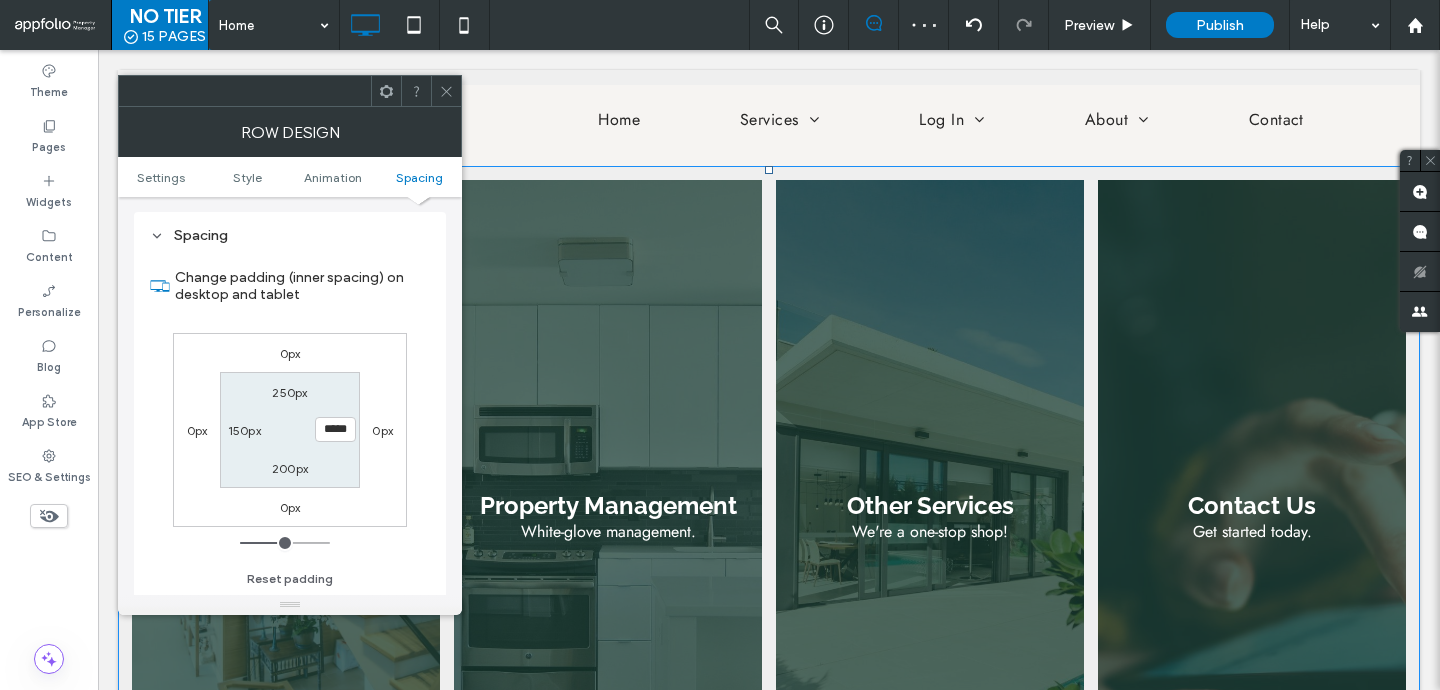 type on "*" 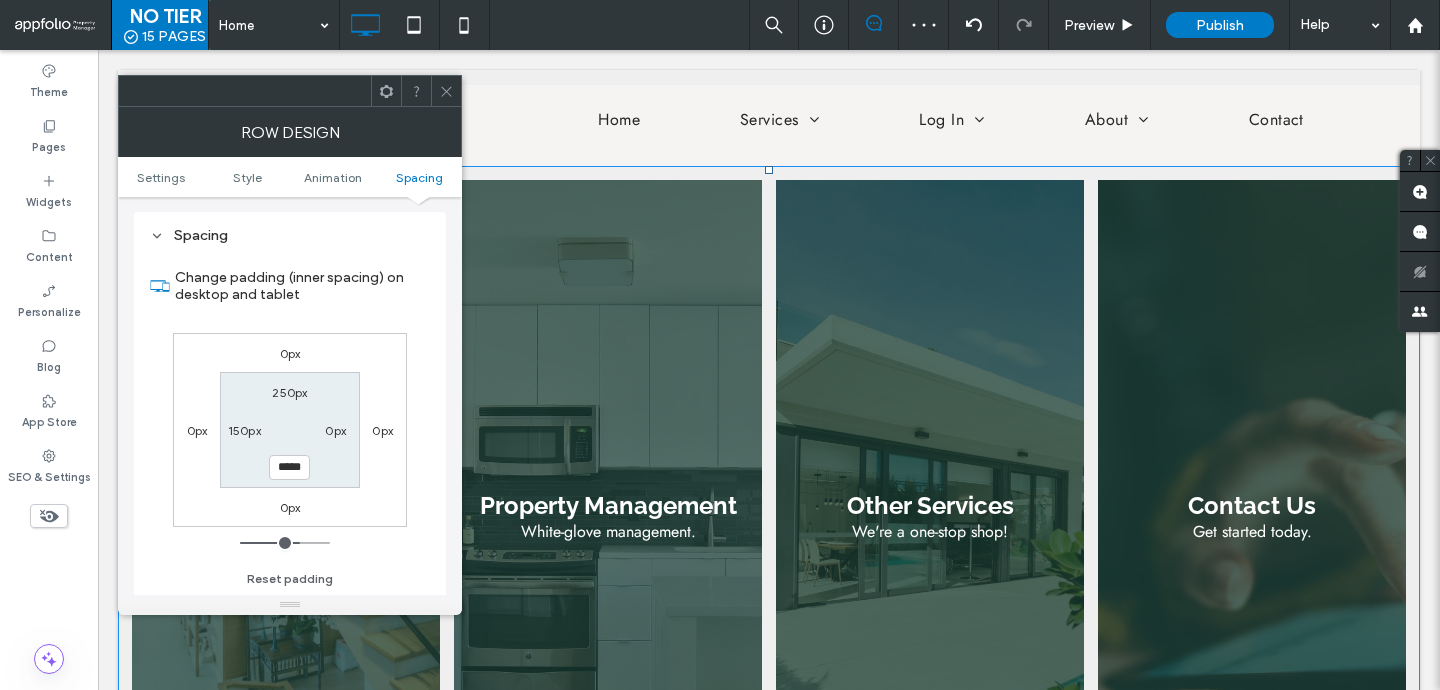 type on "***" 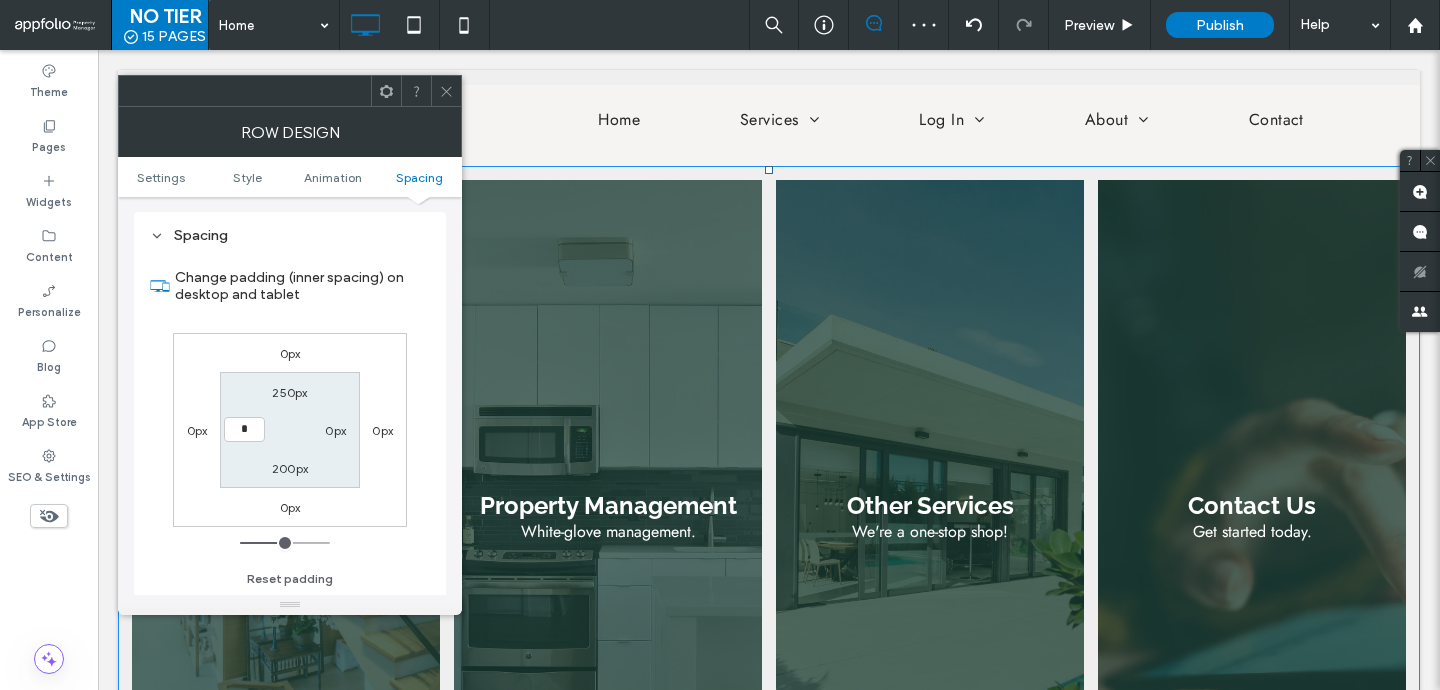 type on "*" 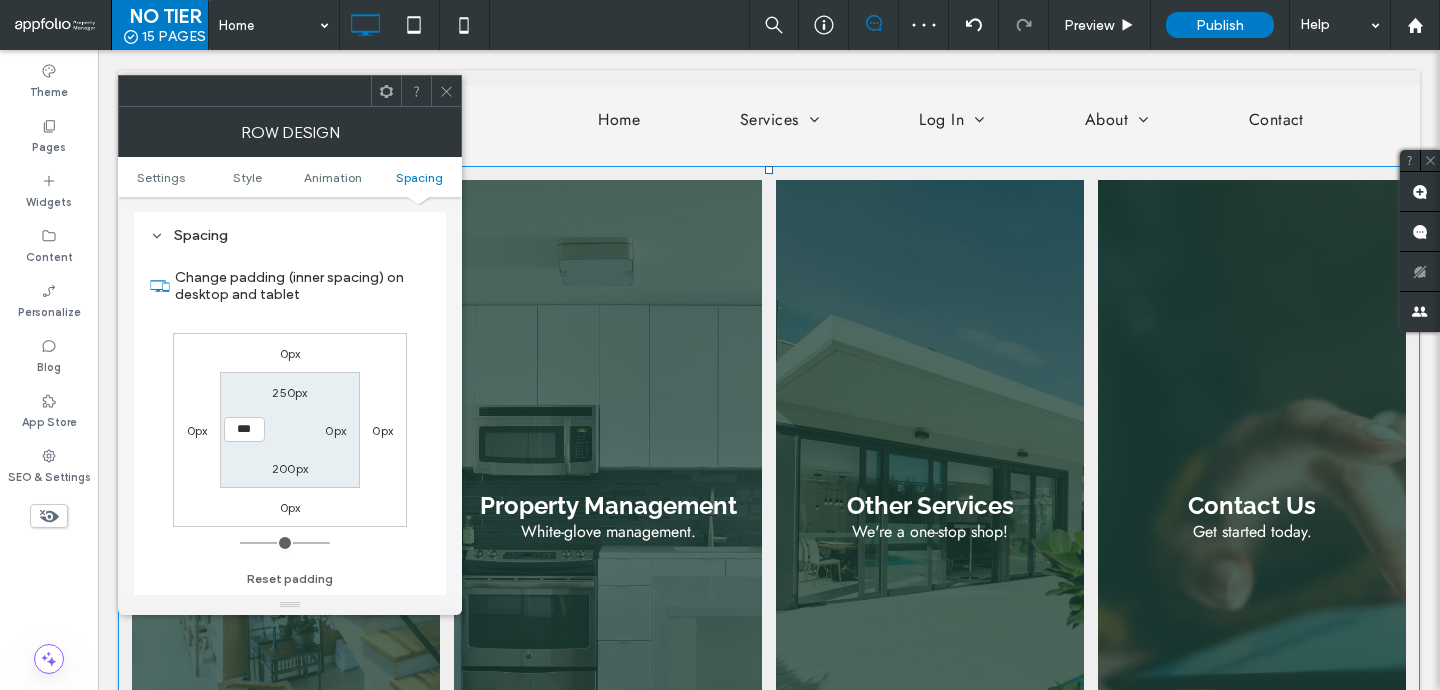 click 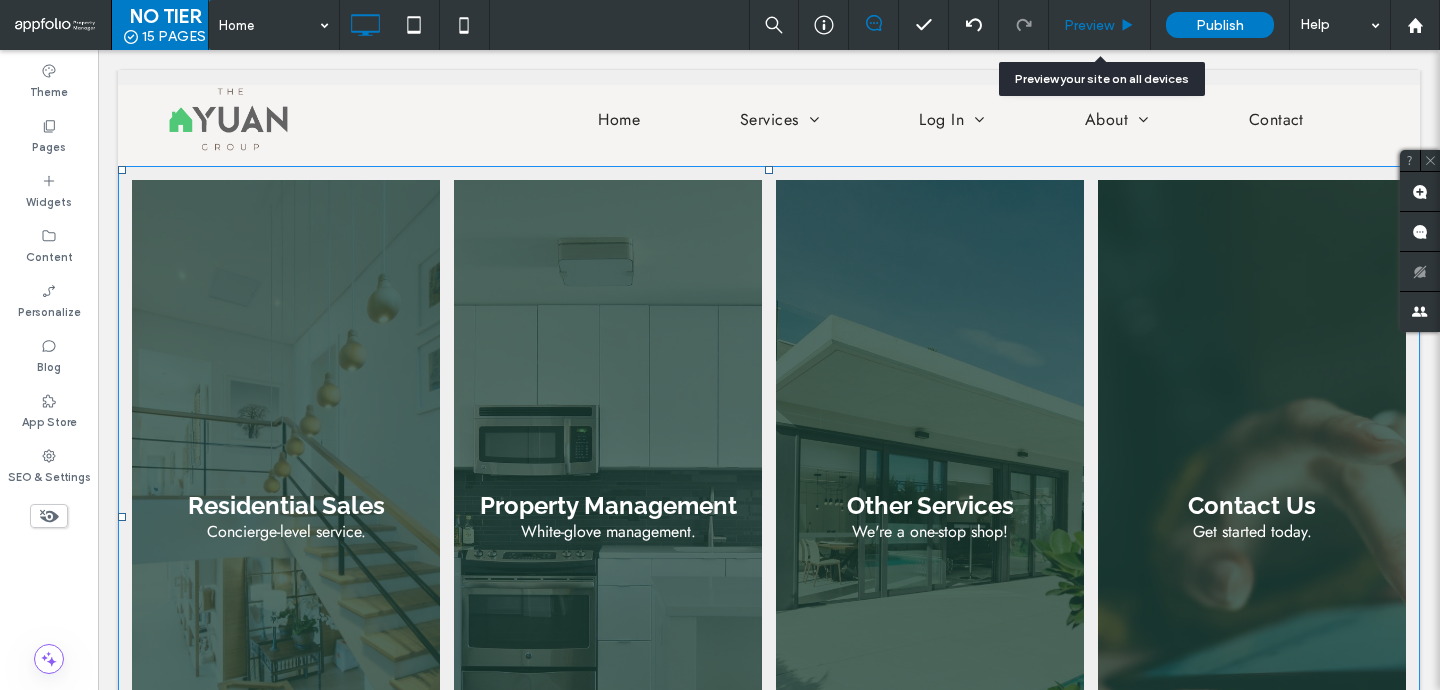 click on "Preview" at bounding box center (1089, 25) 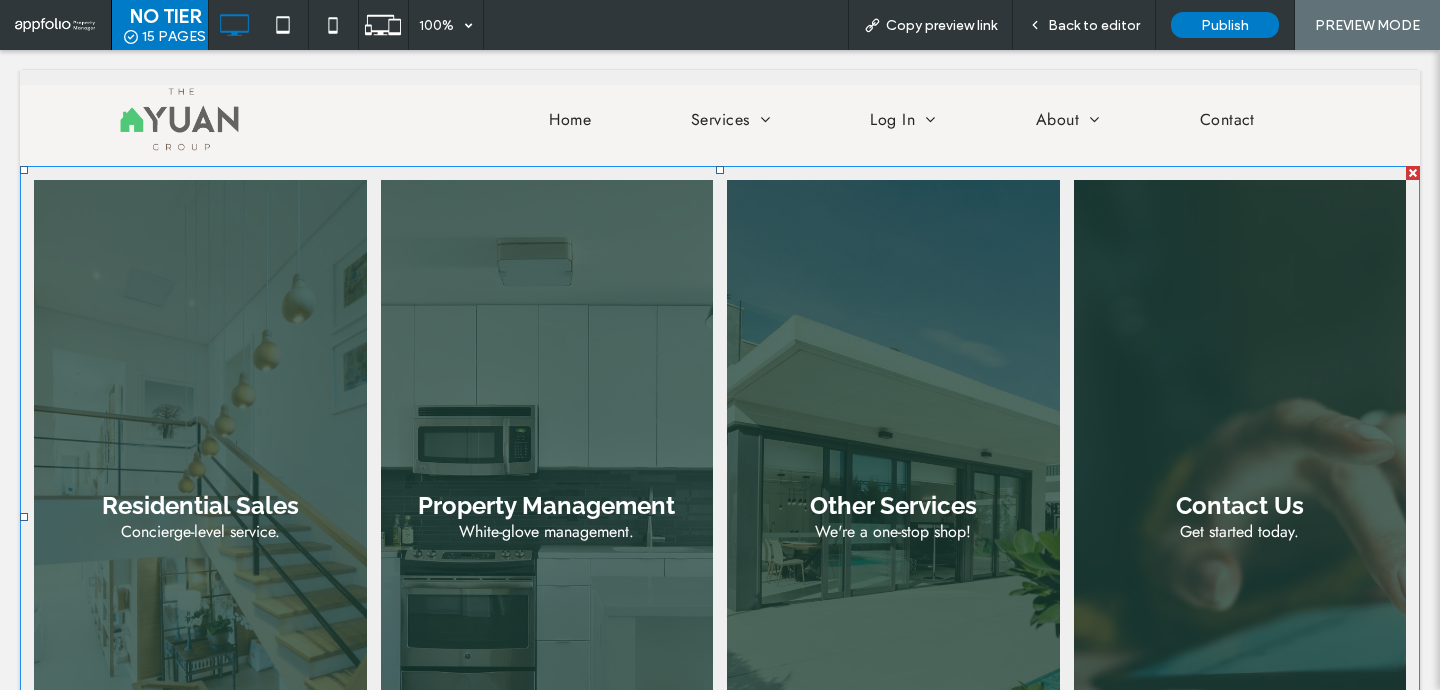 click on "Back to editor" at bounding box center [1094, 25] 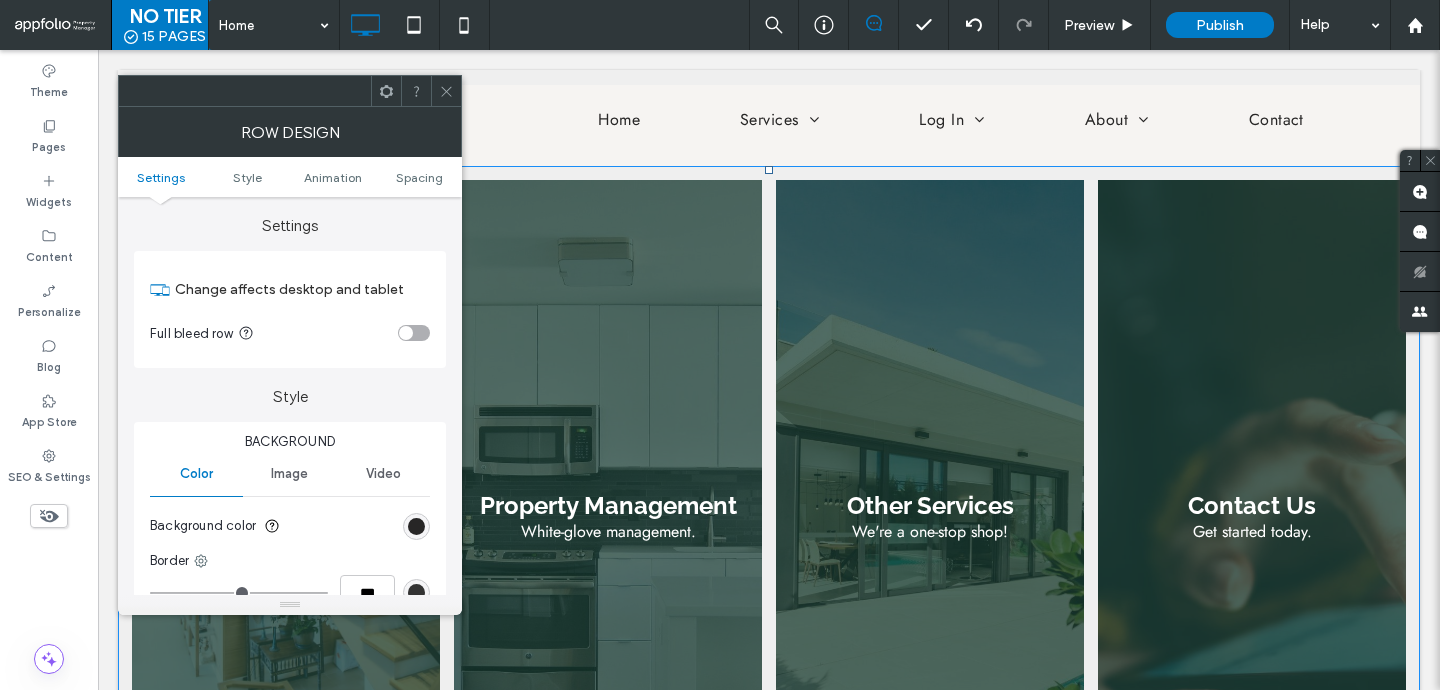 click at bounding box center (414, 333) 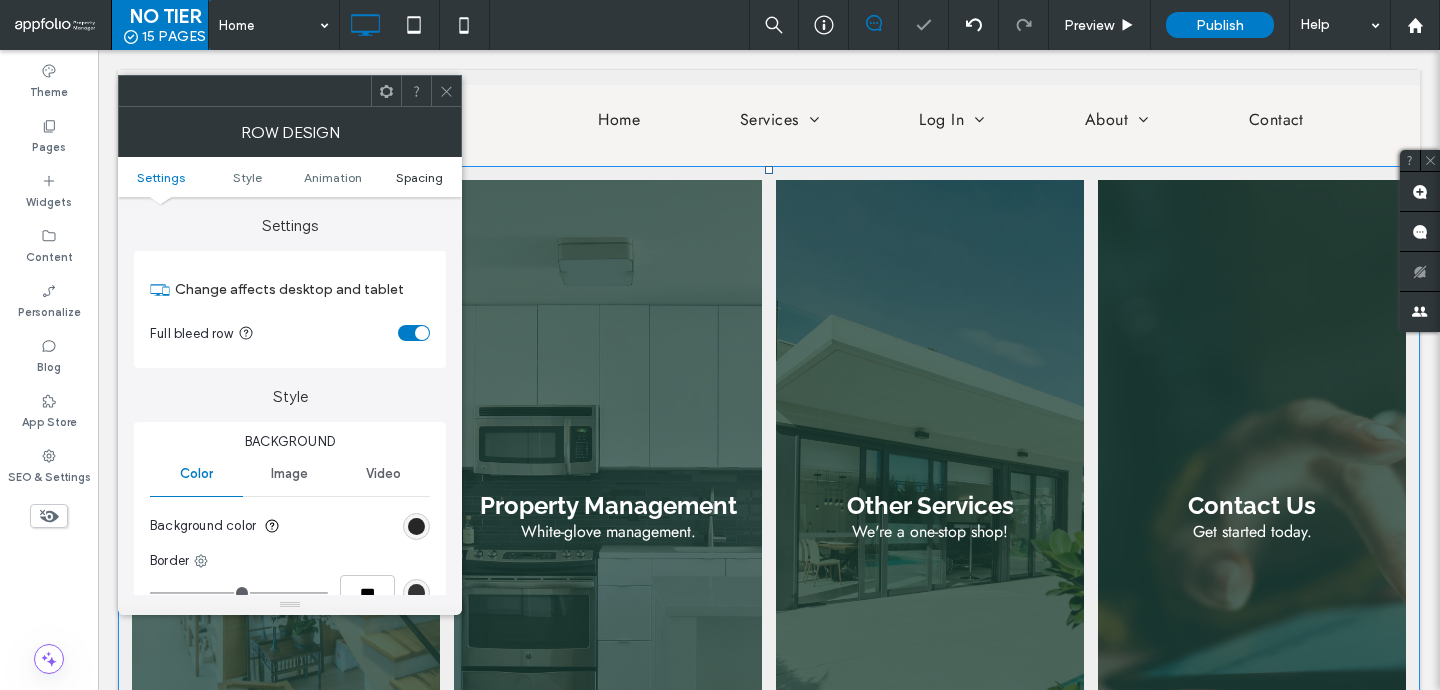click on "Spacing" at bounding box center (419, 177) 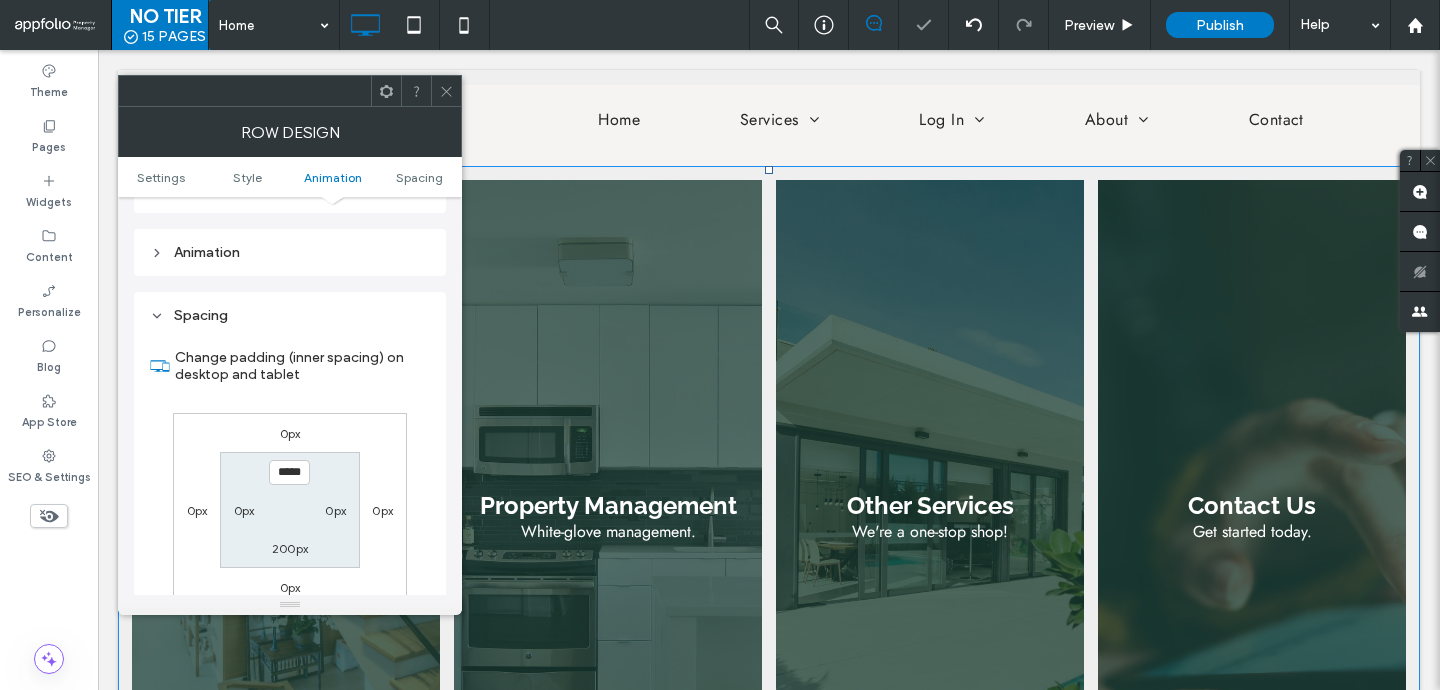 scroll, scrollTop: 566, scrollLeft: 0, axis: vertical 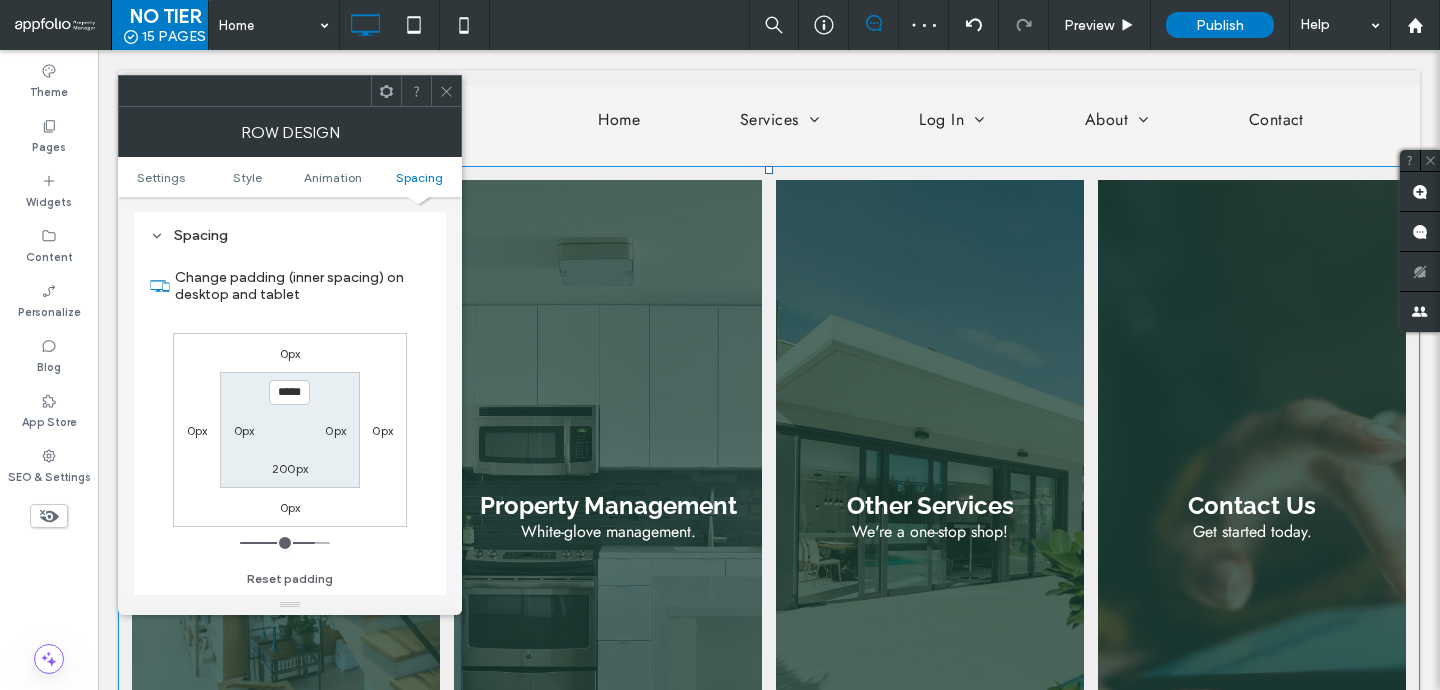 click on "***** 0px 200px 0px" at bounding box center [289, 429] 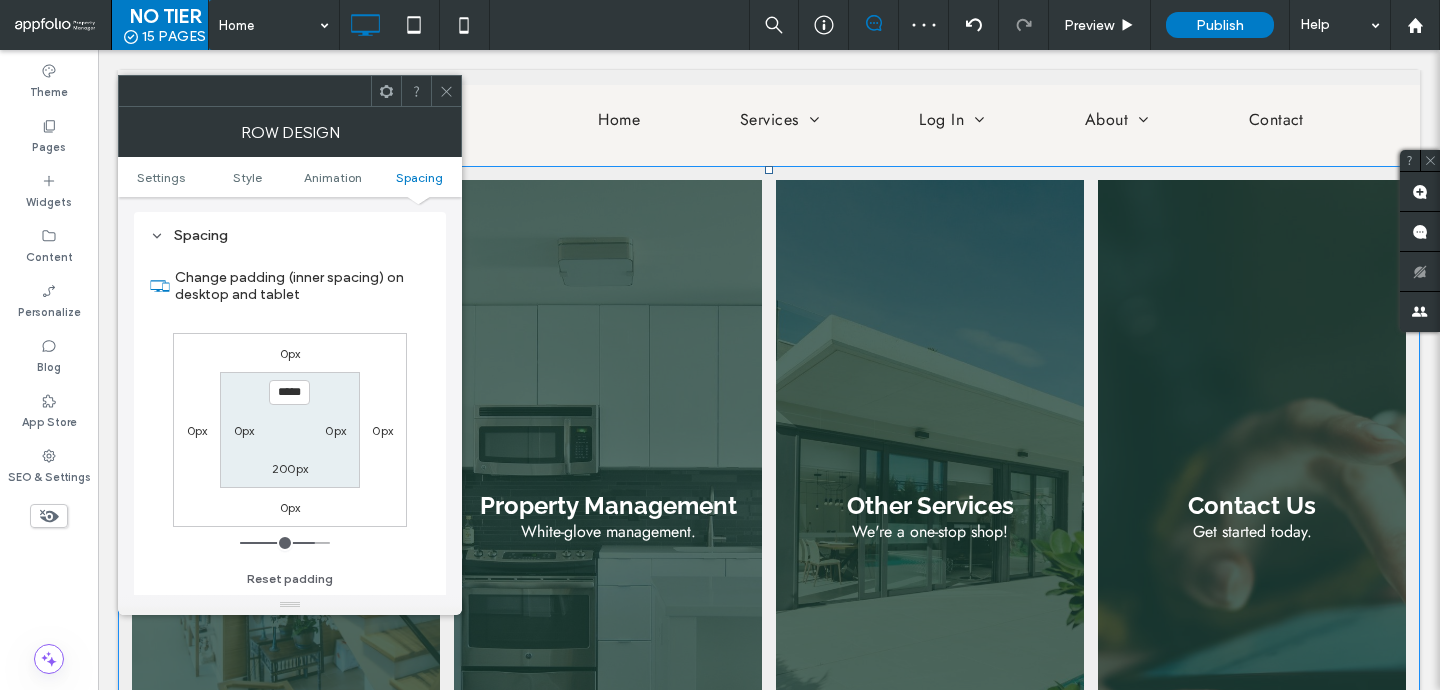 click on "0px" at bounding box center [335, 430] 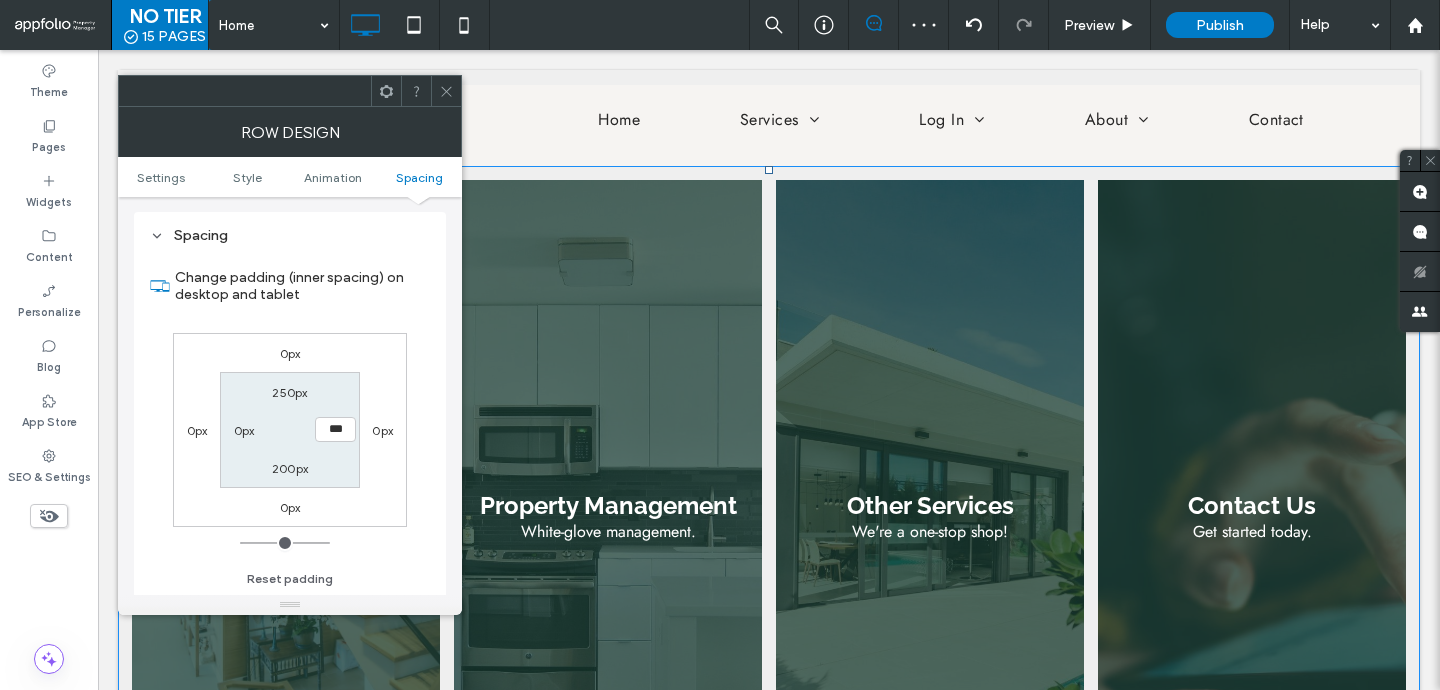 type on "*" 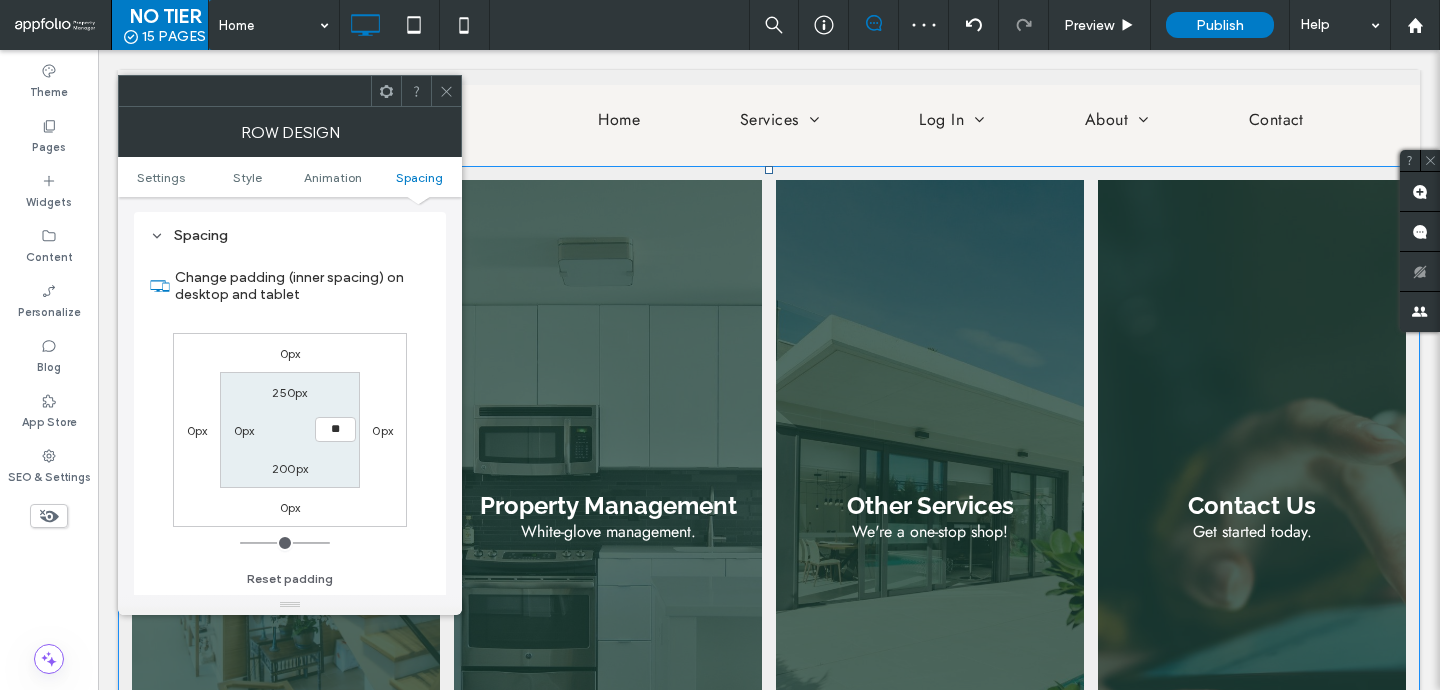 type on "***" 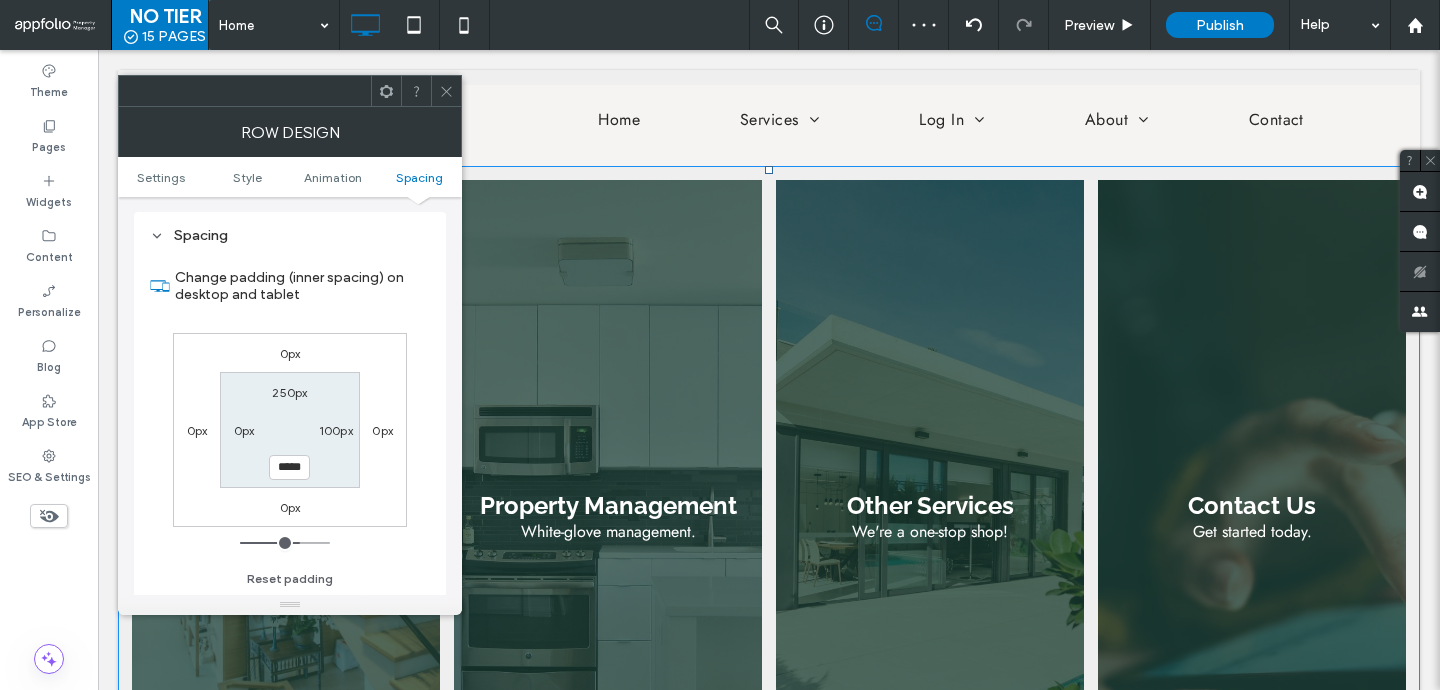 type on "*" 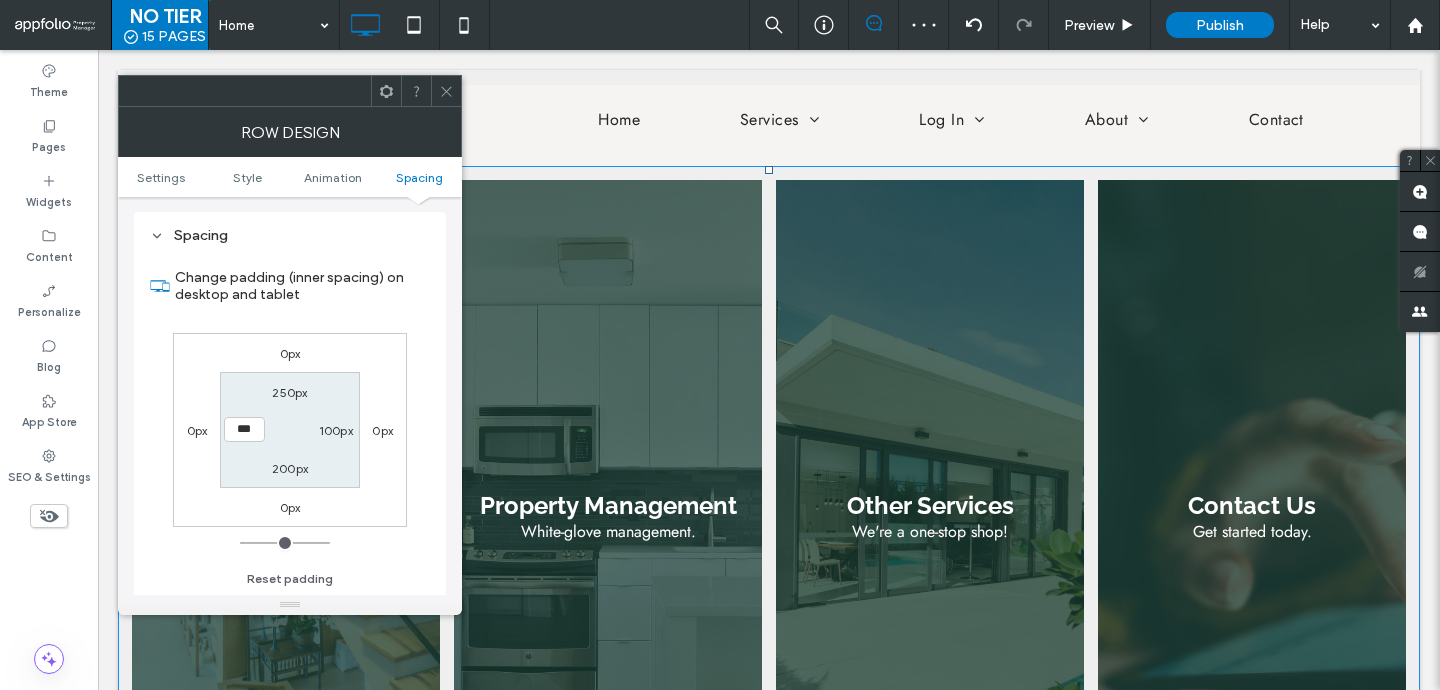 type on "***" 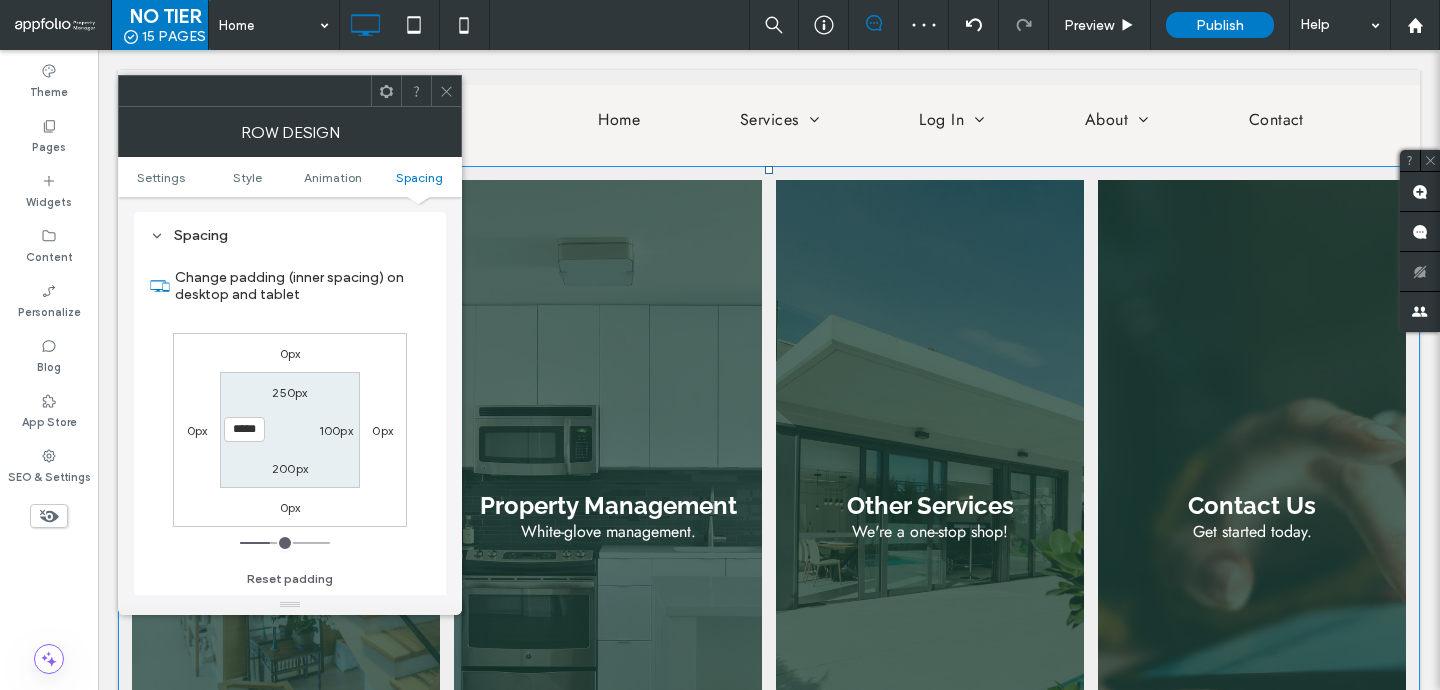 click at bounding box center [446, 91] 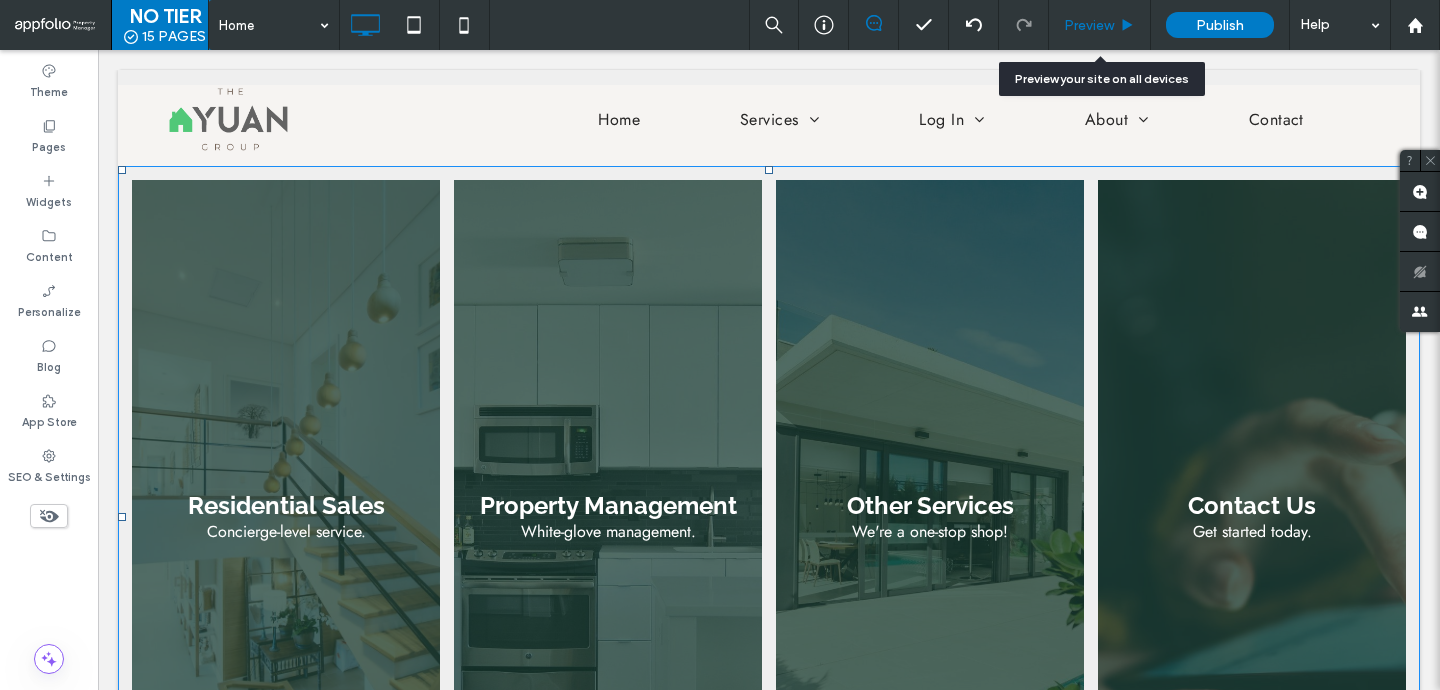 click 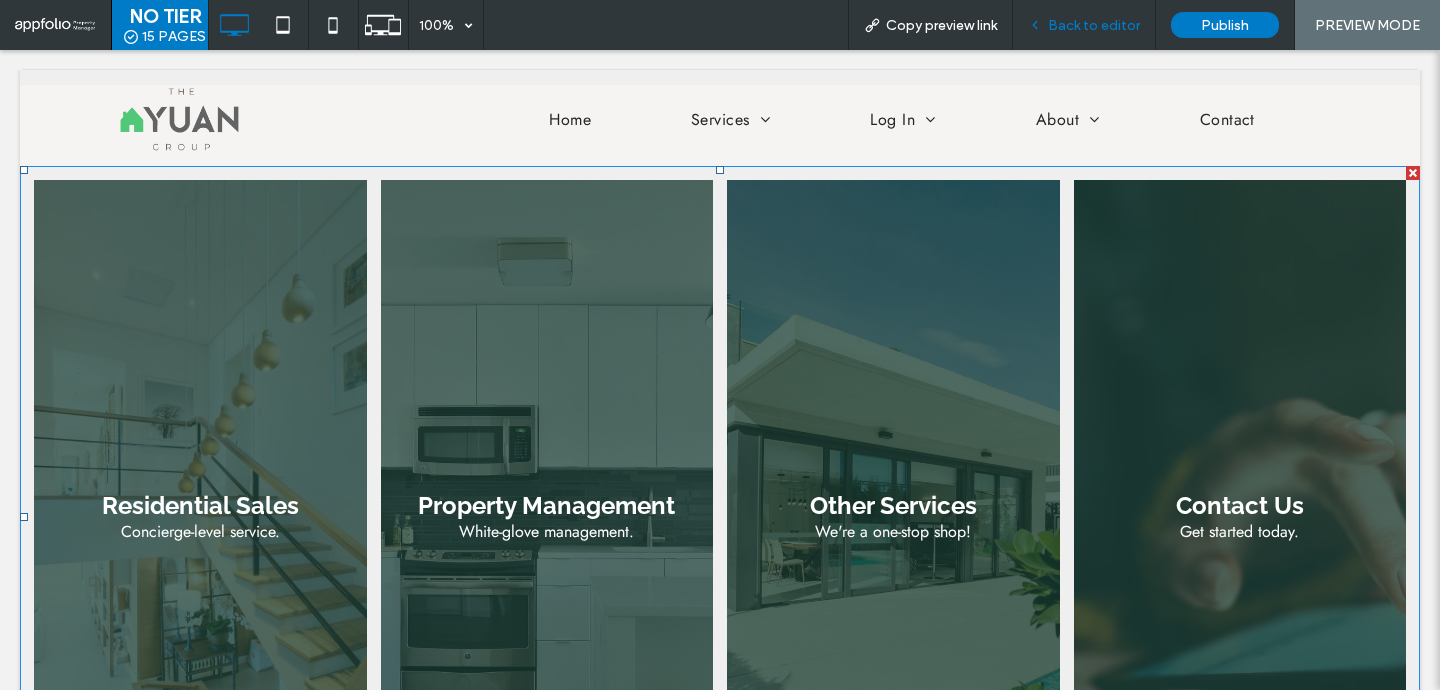 click on "Back to editor" at bounding box center [1094, 25] 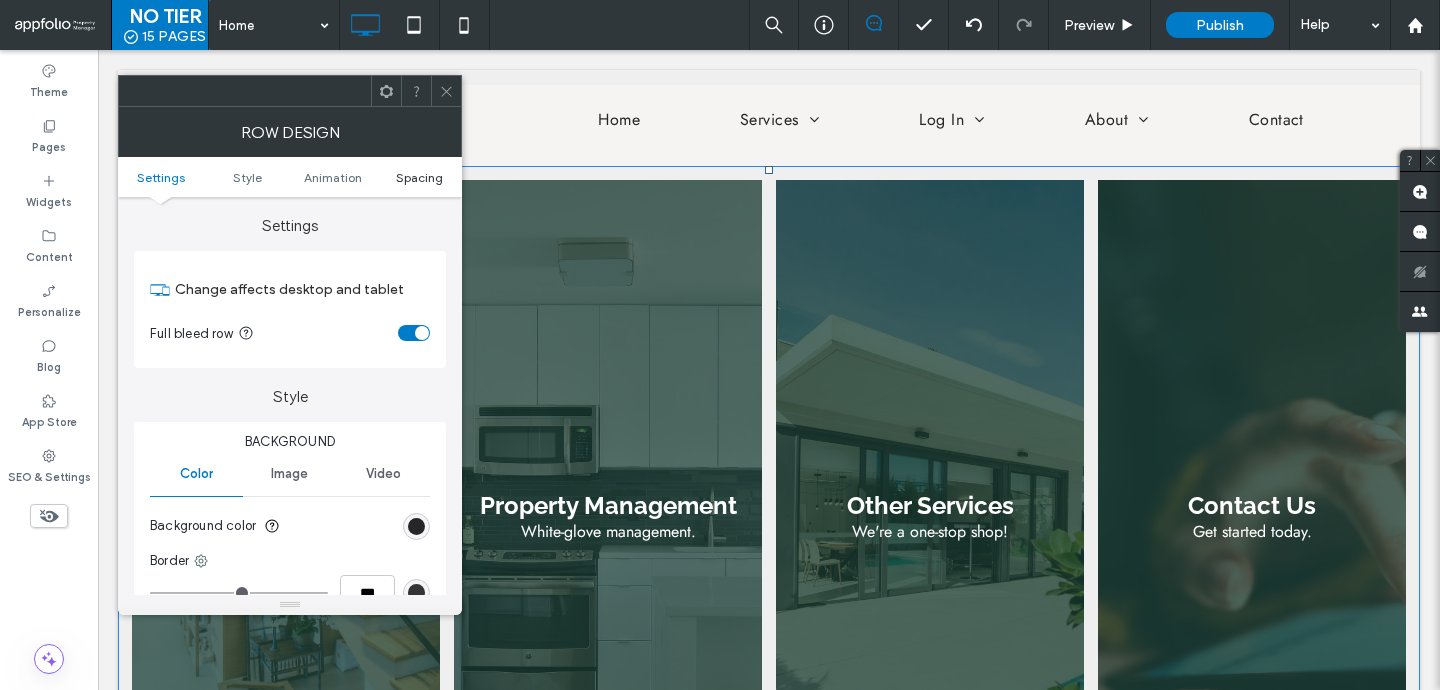 click on "Spacing" at bounding box center (419, 177) 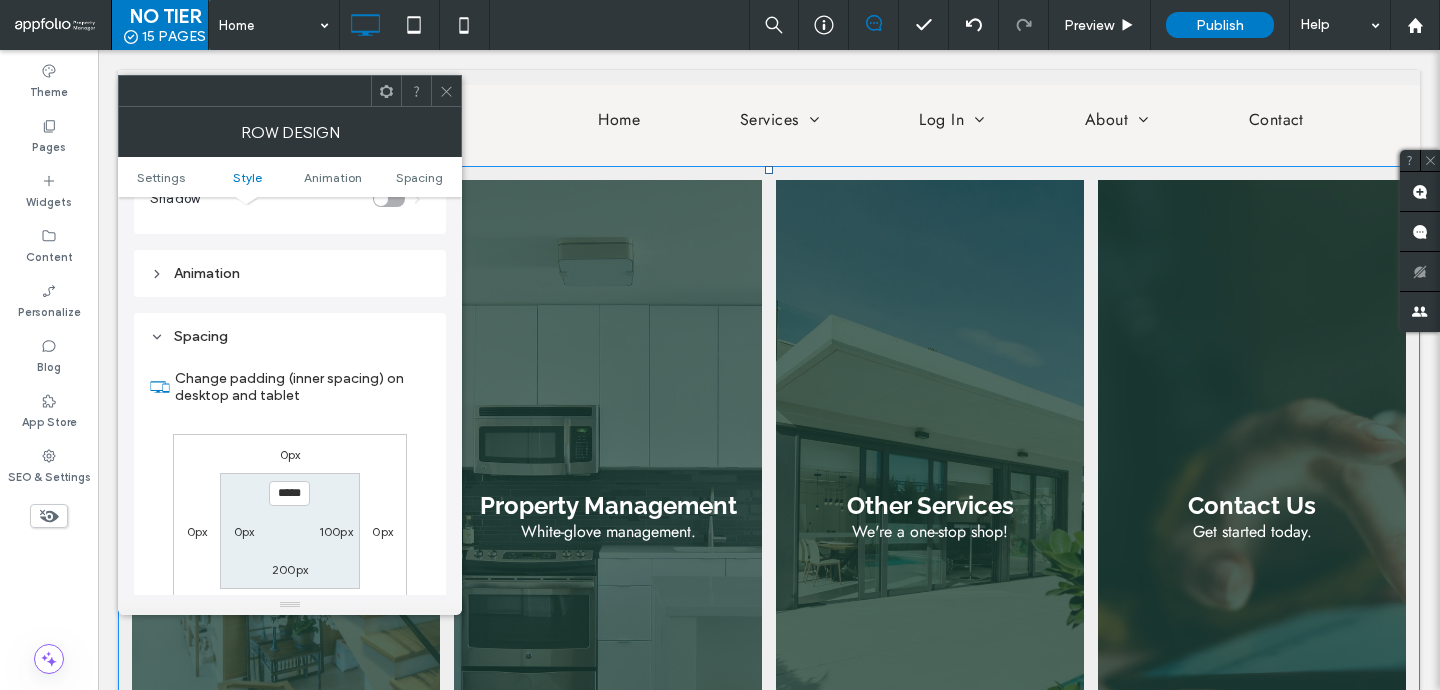 scroll, scrollTop: 566, scrollLeft: 0, axis: vertical 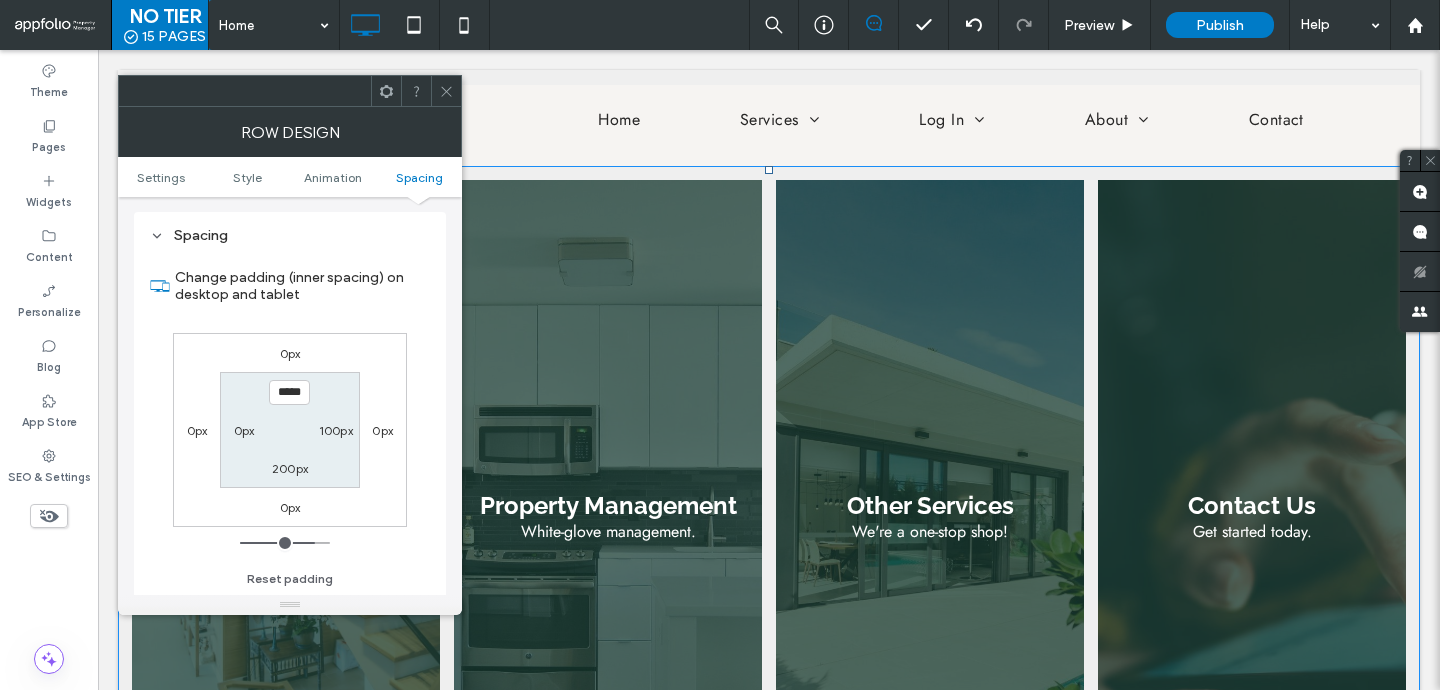 click on "0px" at bounding box center [244, 430] 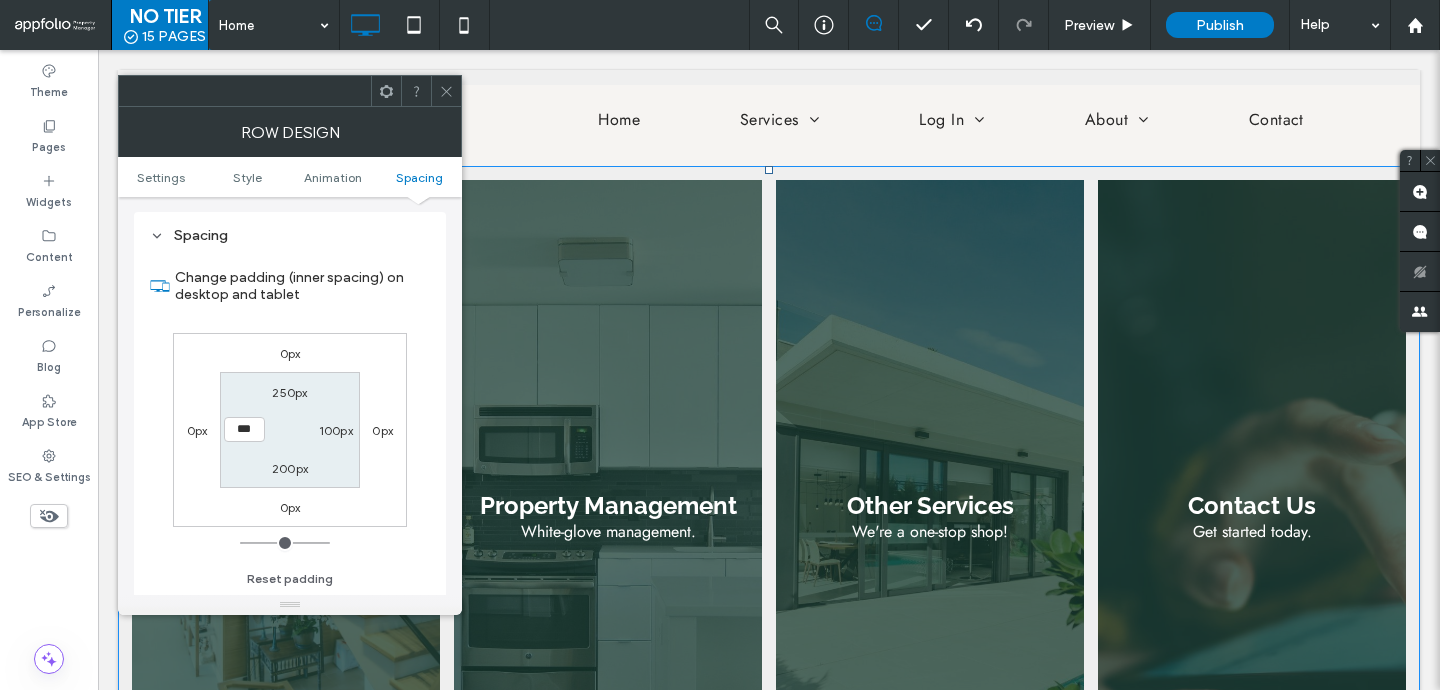 type on "***" 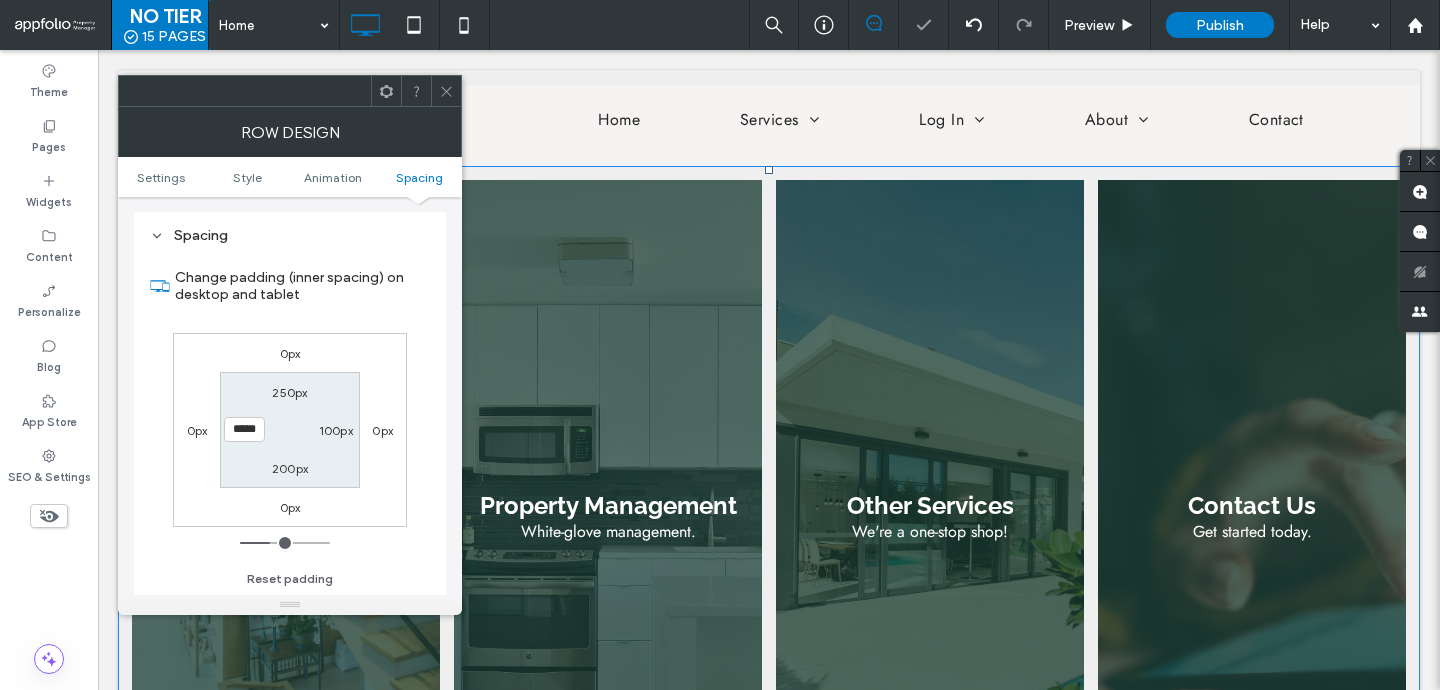 click 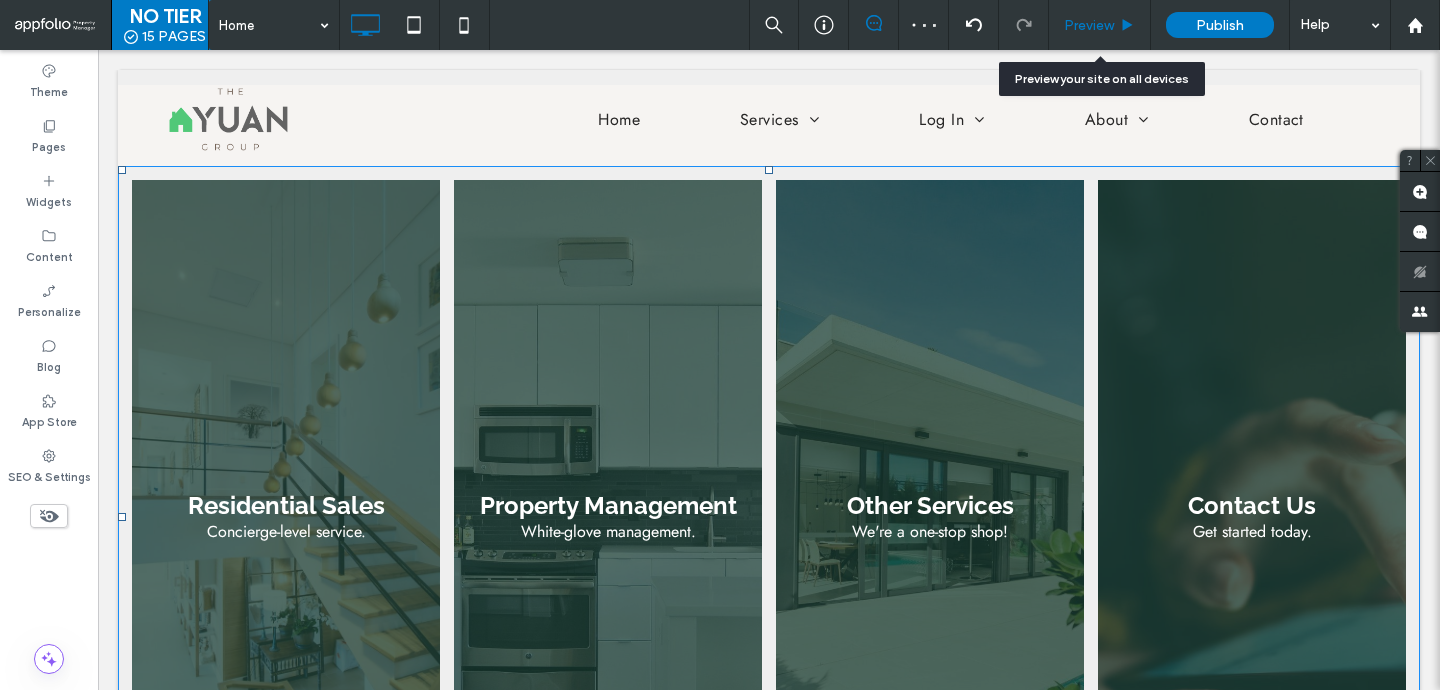 click on "Preview" at bounding box center (1100, 25) 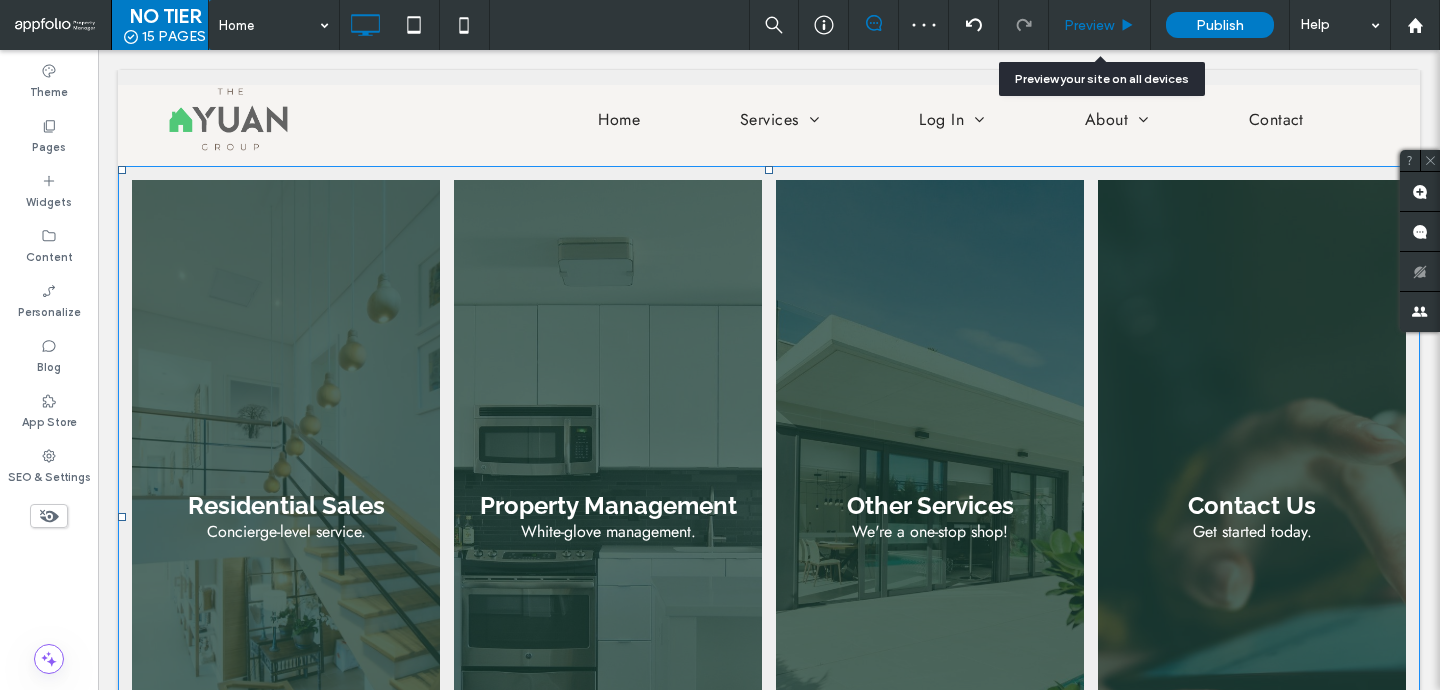 click on "Preview" at bounding box center [1100, 25] 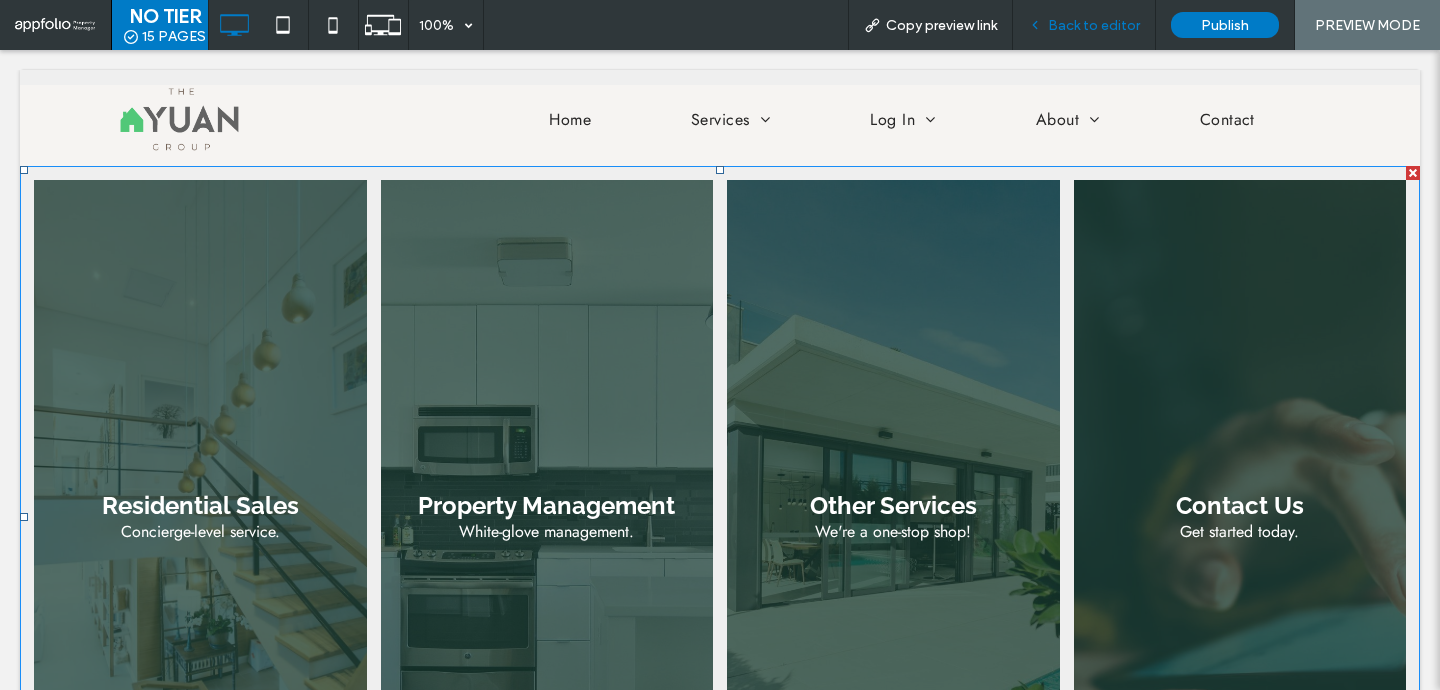 click on "Back to editor" at bounding box center [1084, 25] 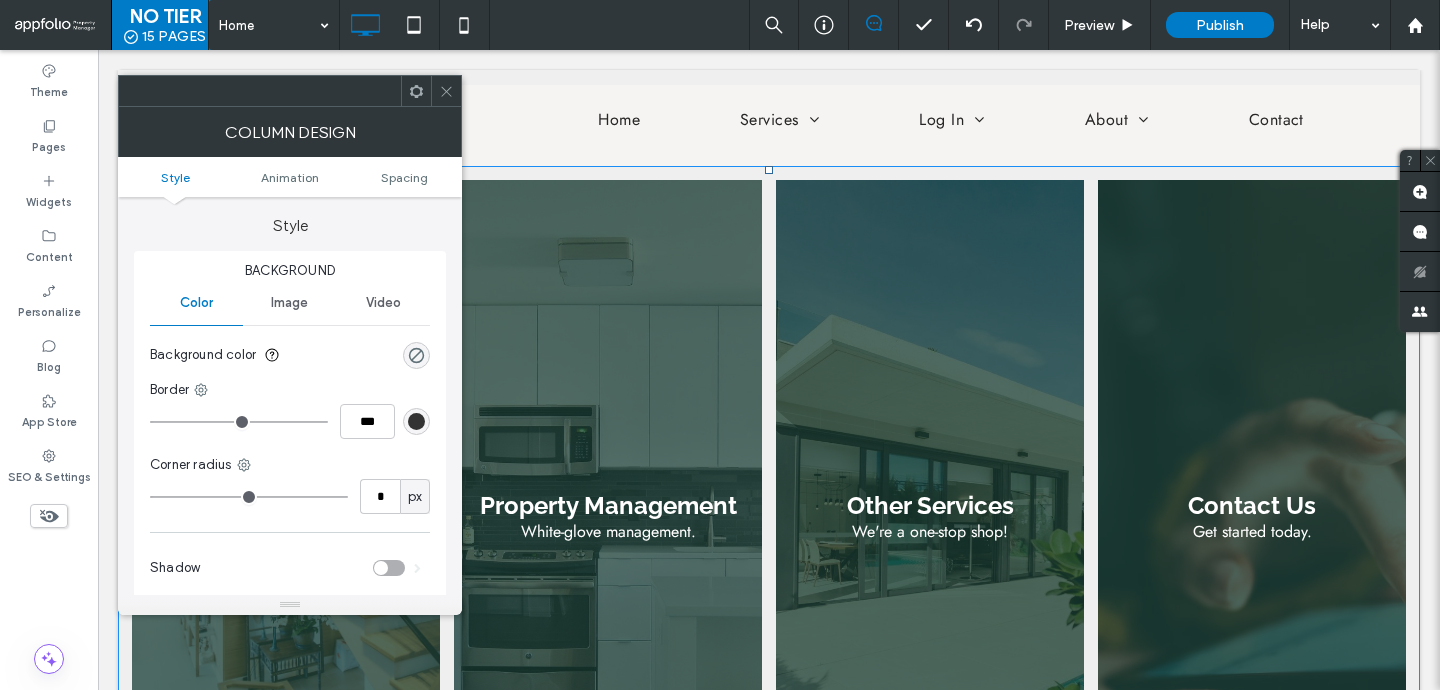 click 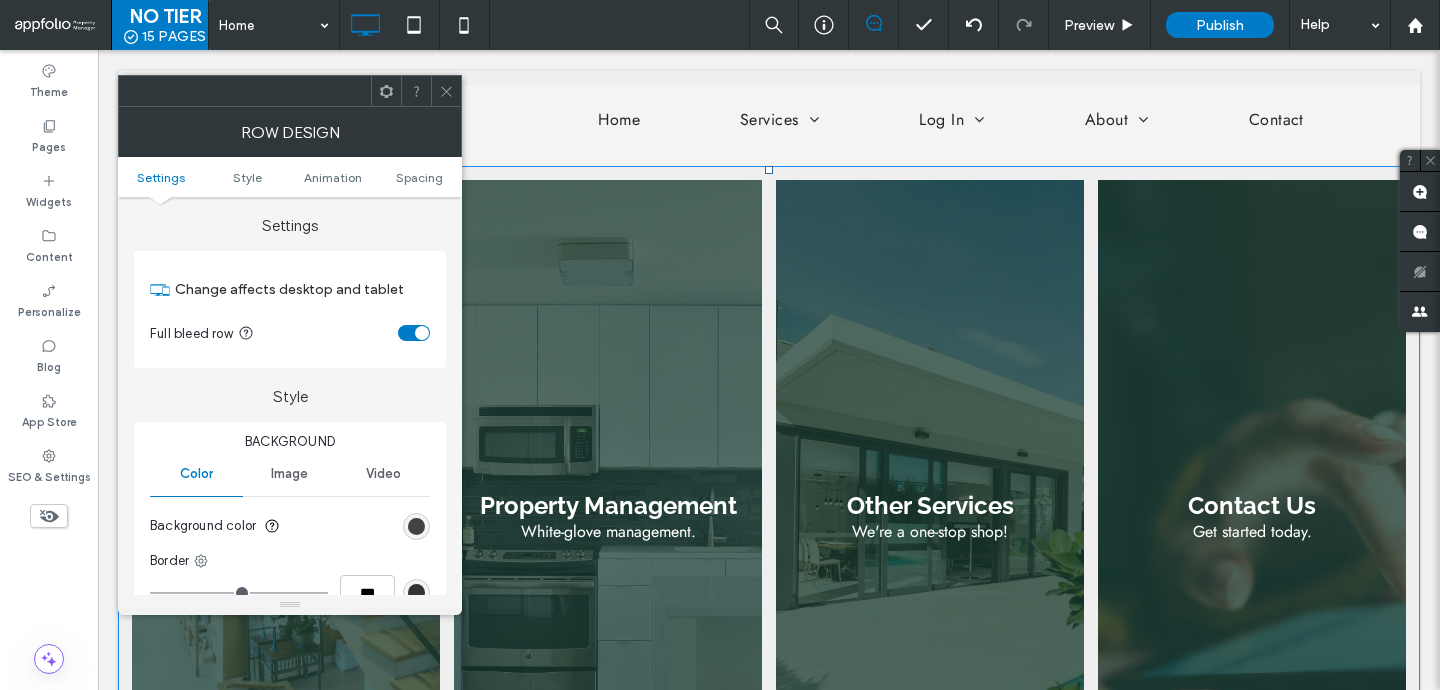 click at bounding box center (416, 526) 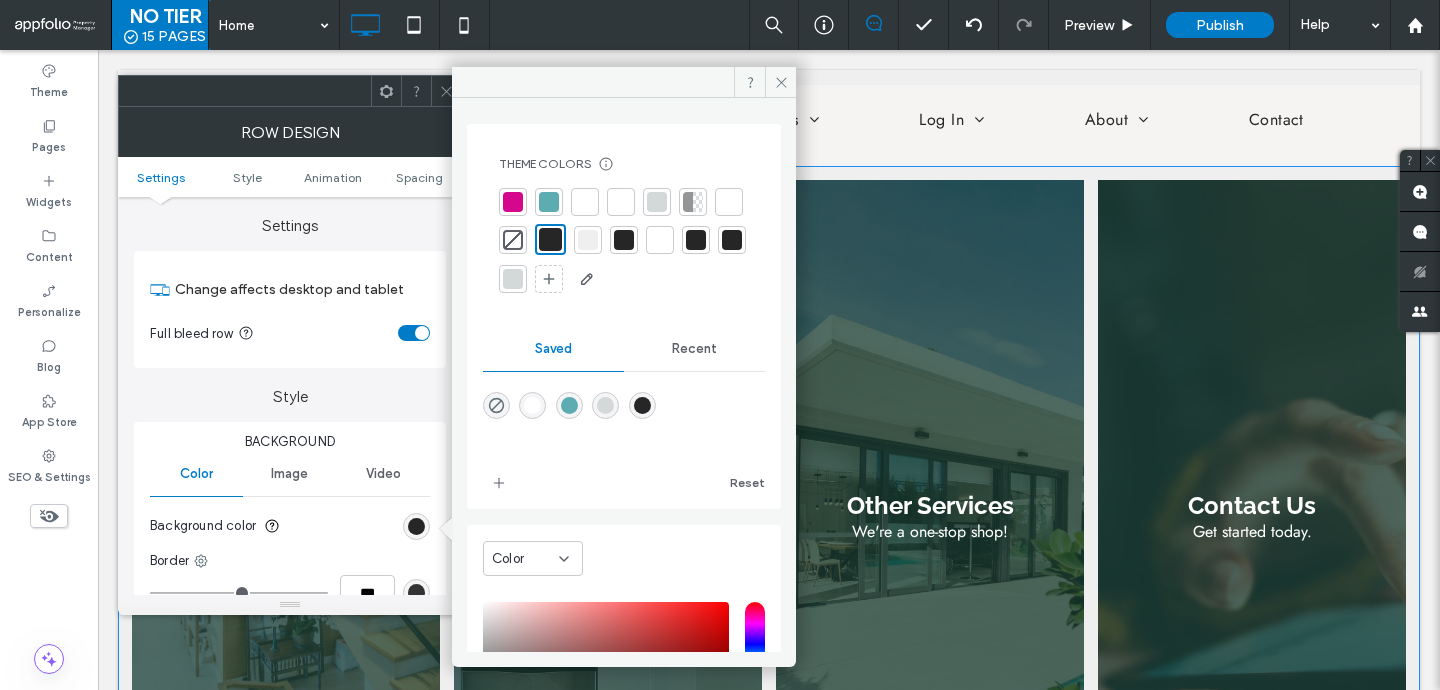 click at bounding box center (513, 279) 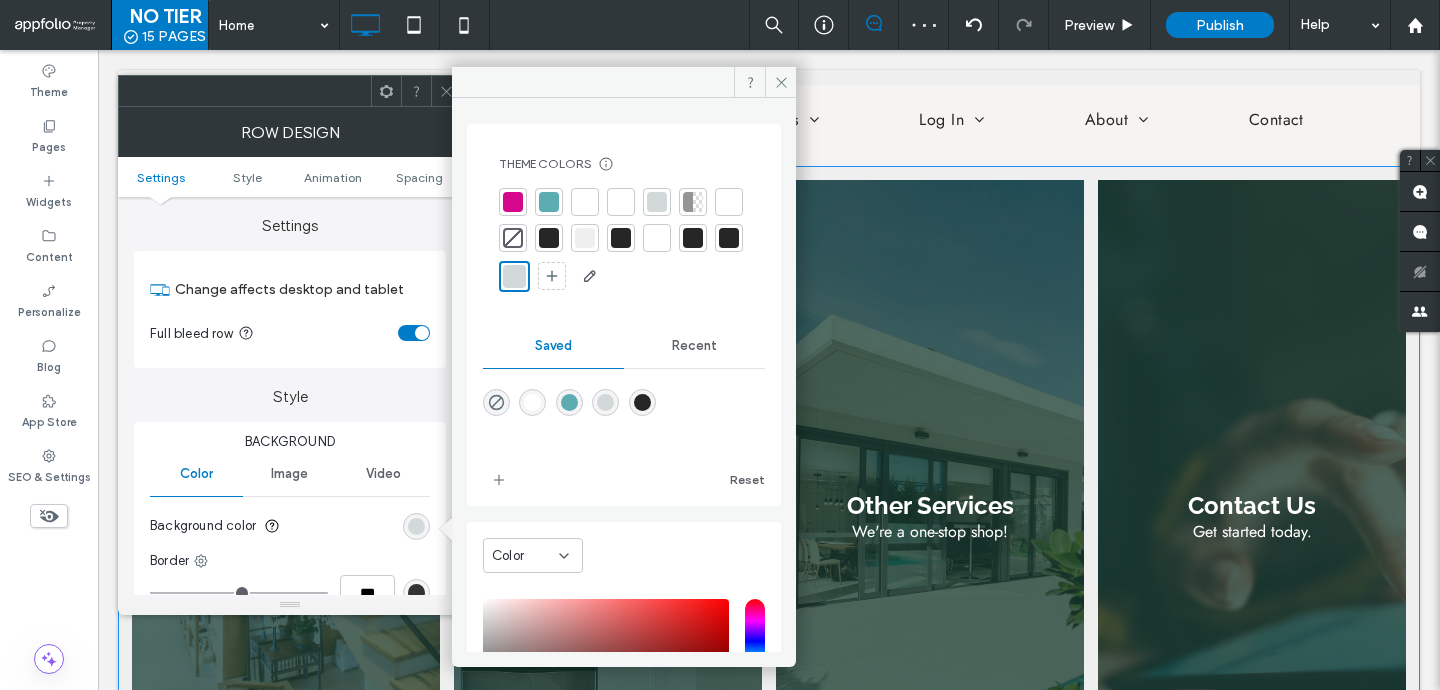 click at bounding box center (657, 238) 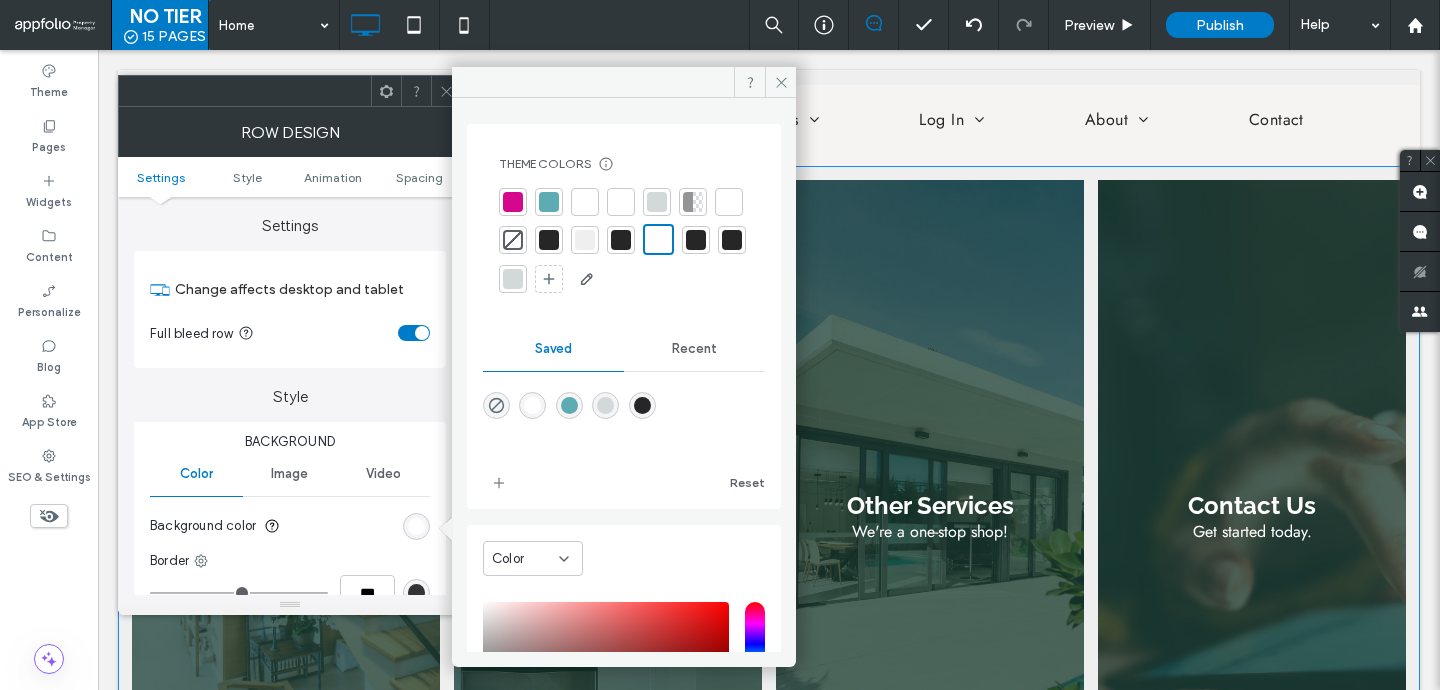 click at bounding box center (513, 279) 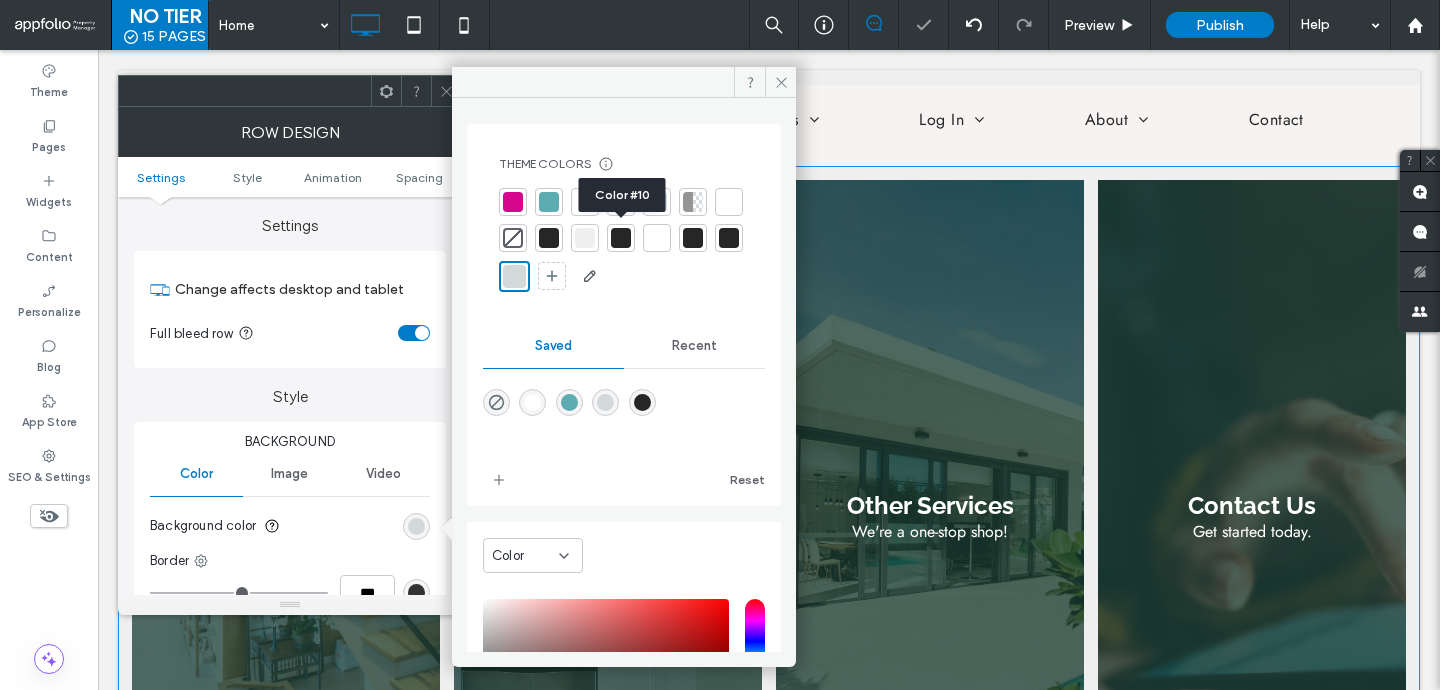 click at bounding box center (585, 238) 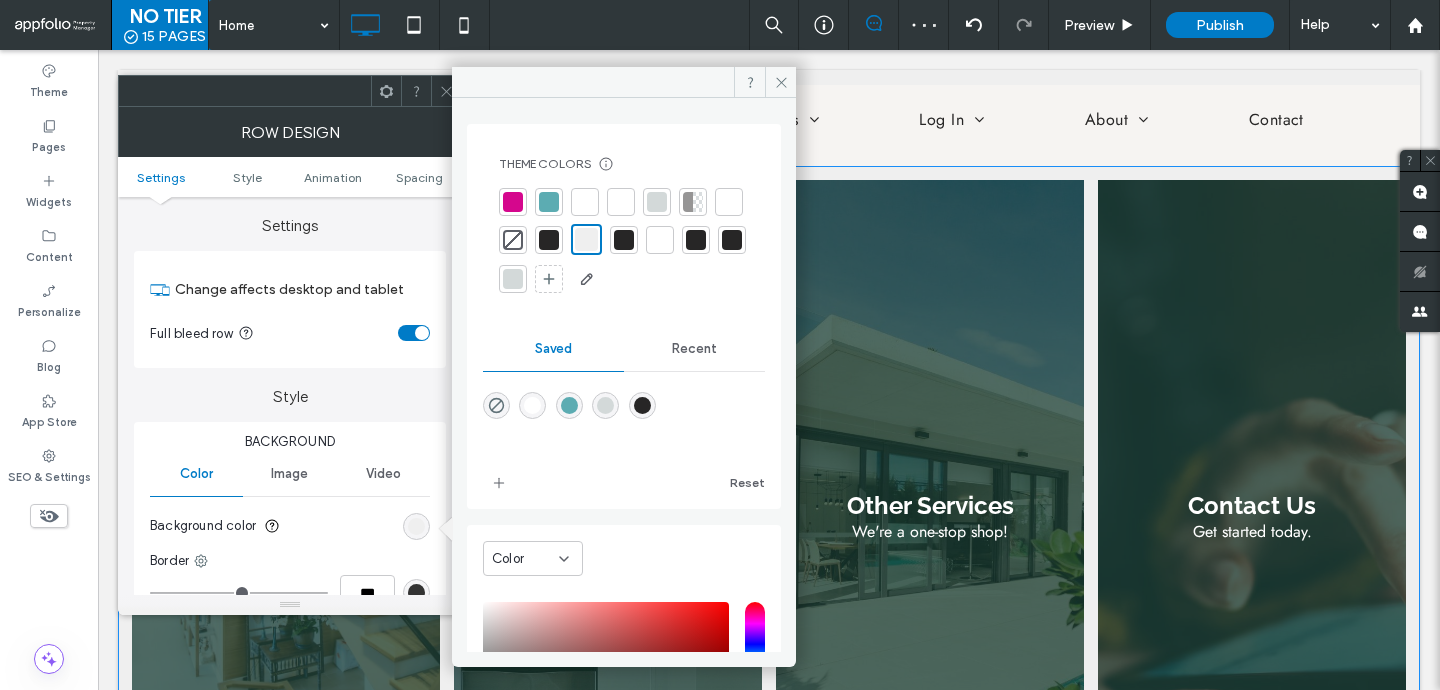 click at bounding box center [549, 202] 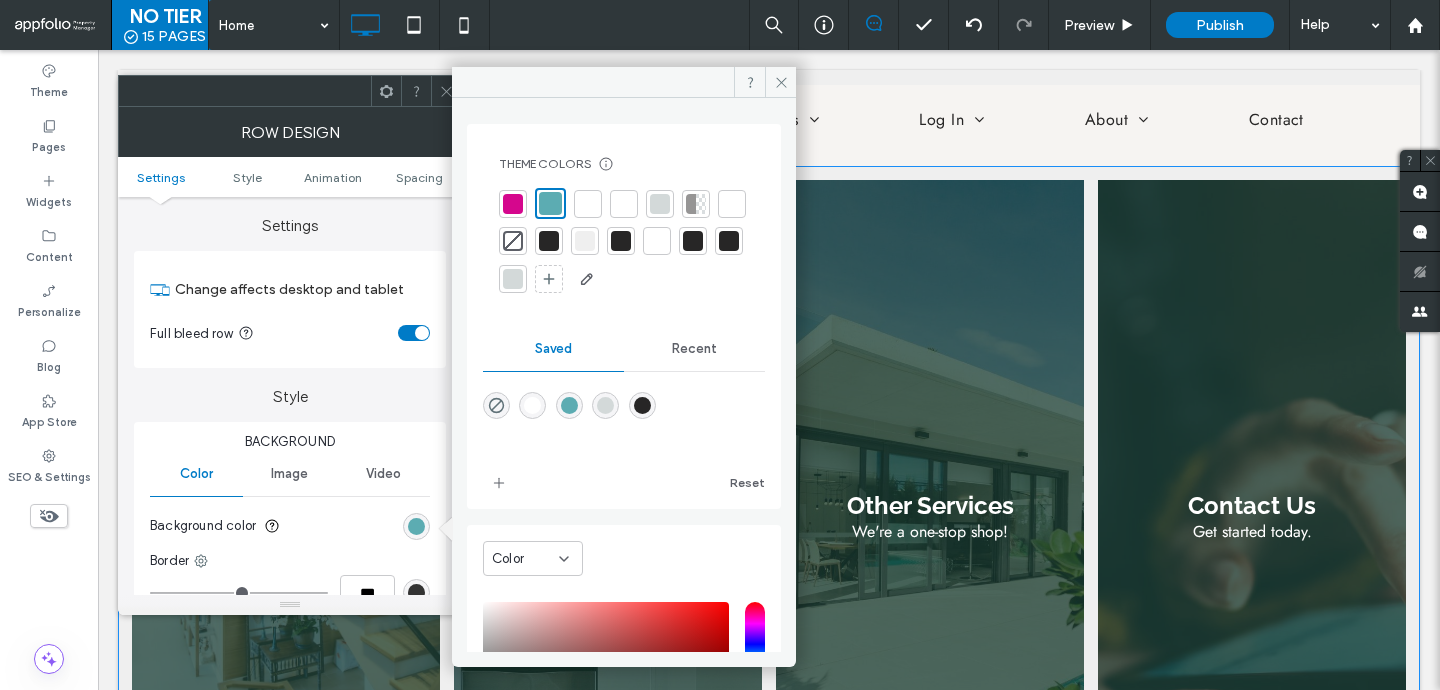 click at bounding box center [549, 241] 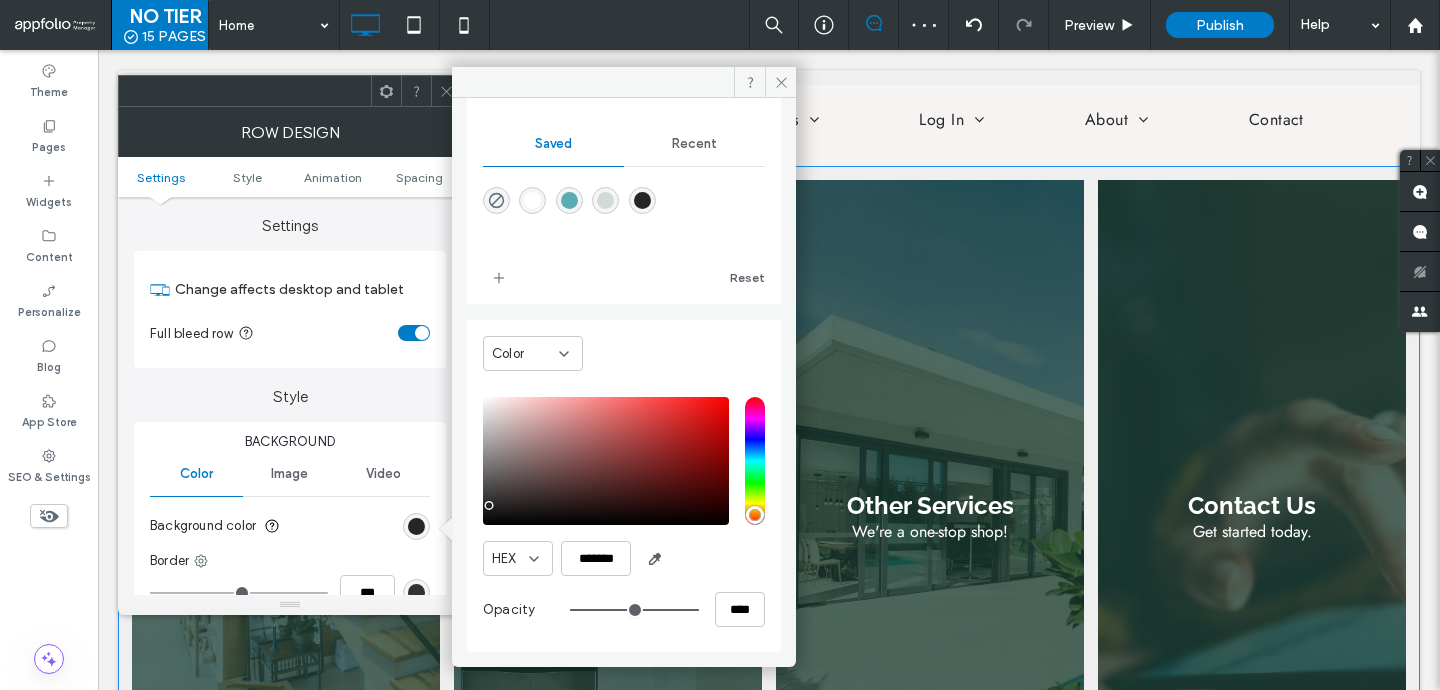 scroll, scrollTop: 202, scrollLeft: 0, axis: vertical 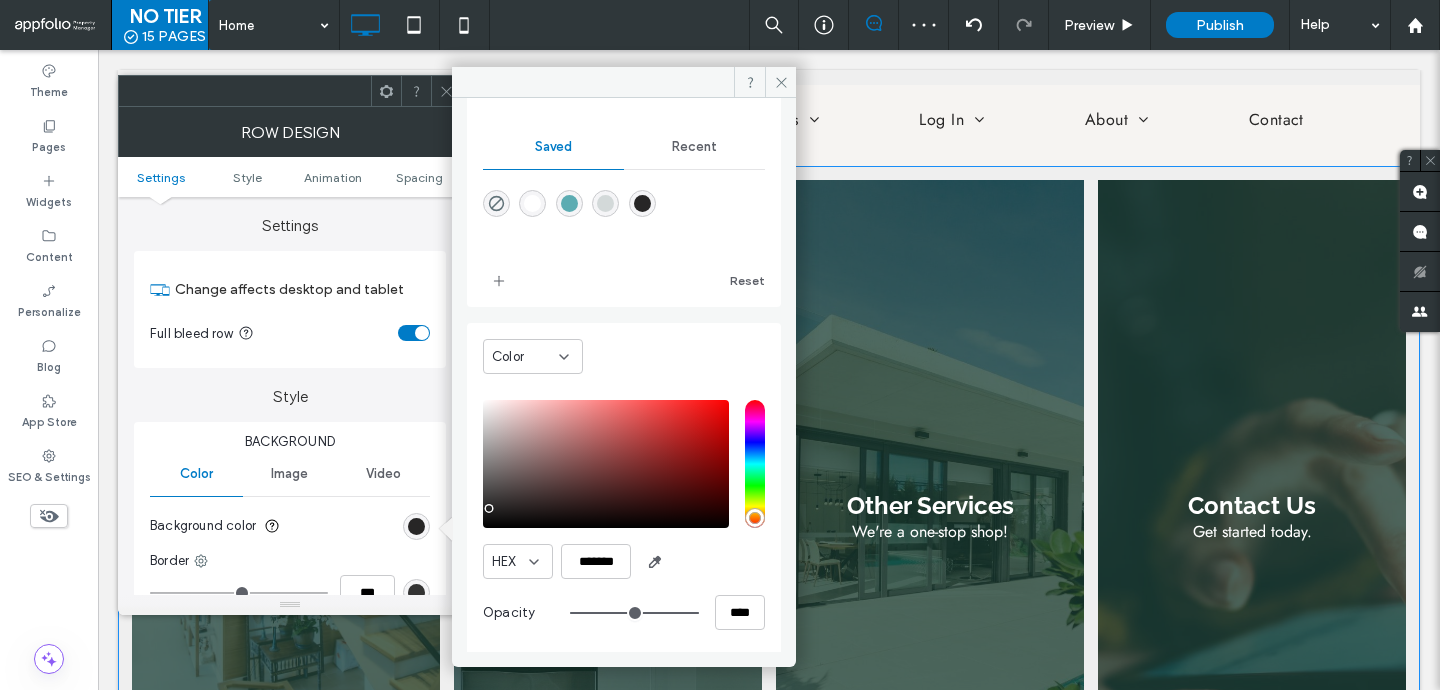 click at bounding box center [606, 464] 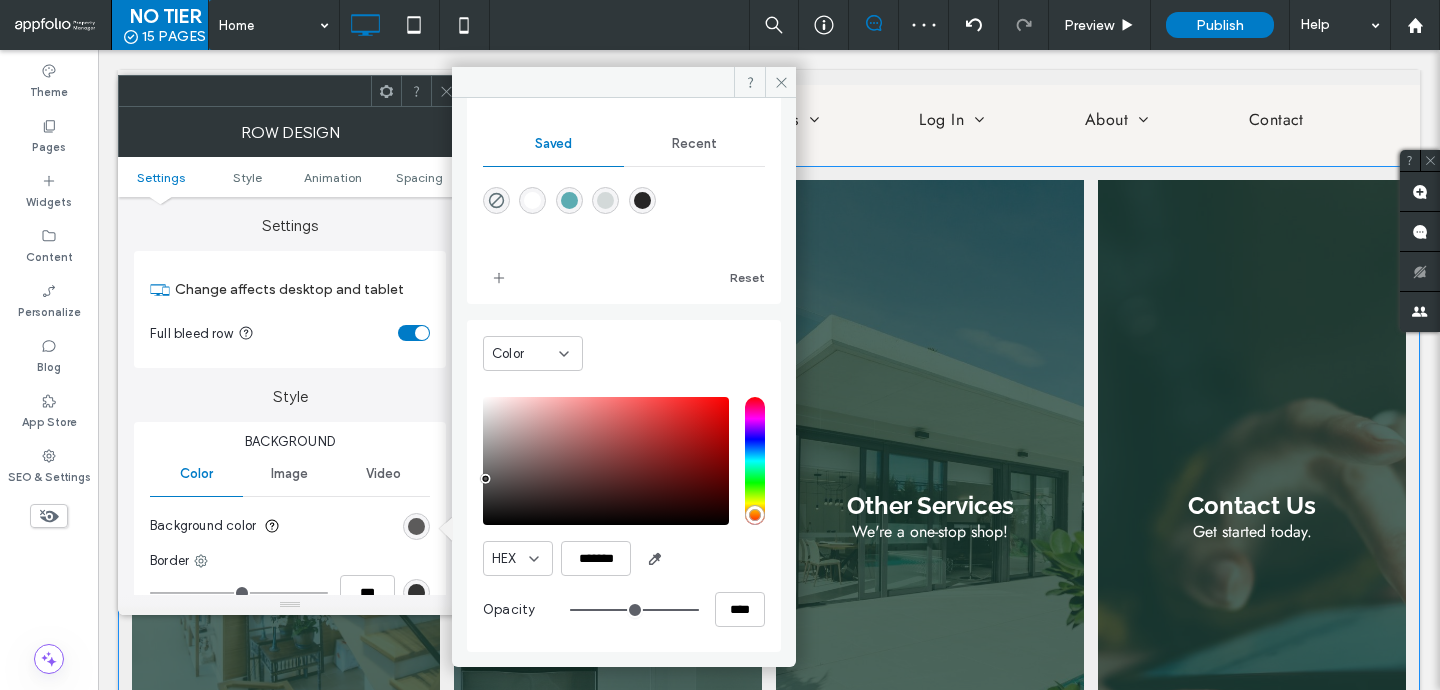 type on "*******" 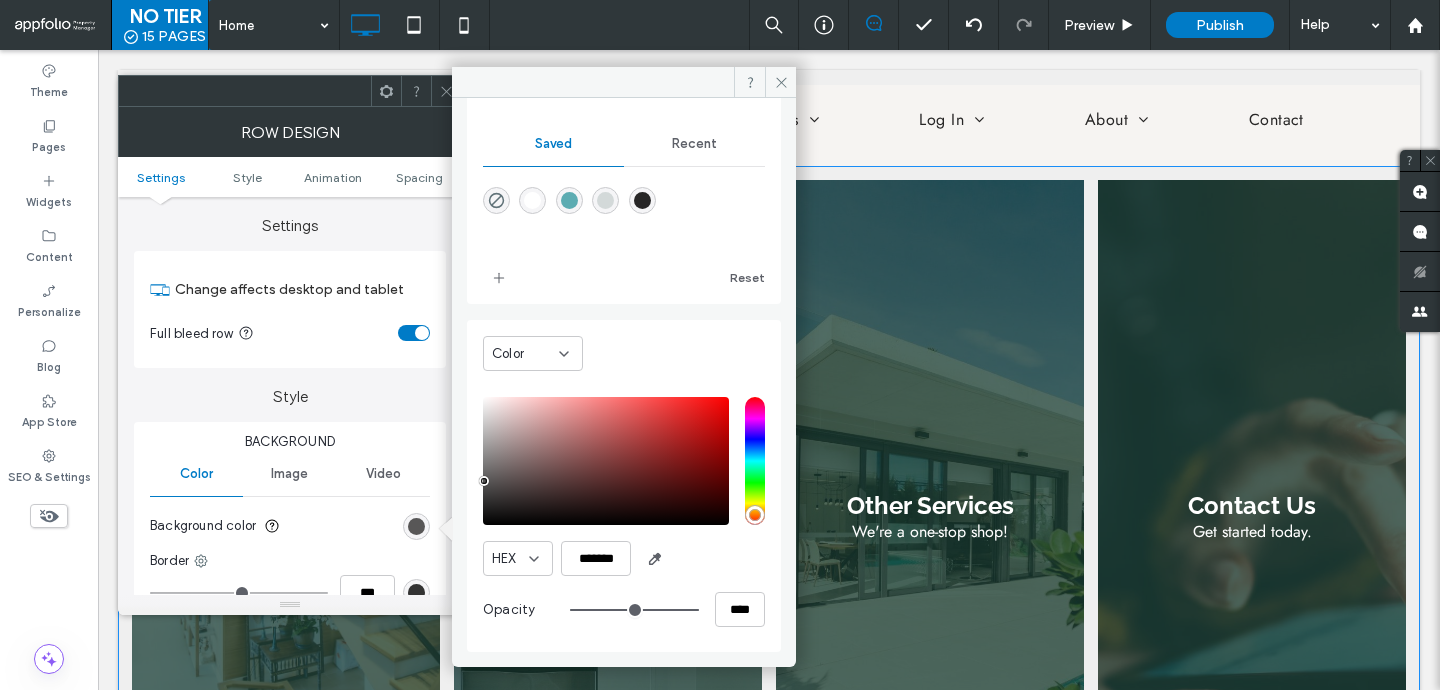 click at bounding box center [484, 481] 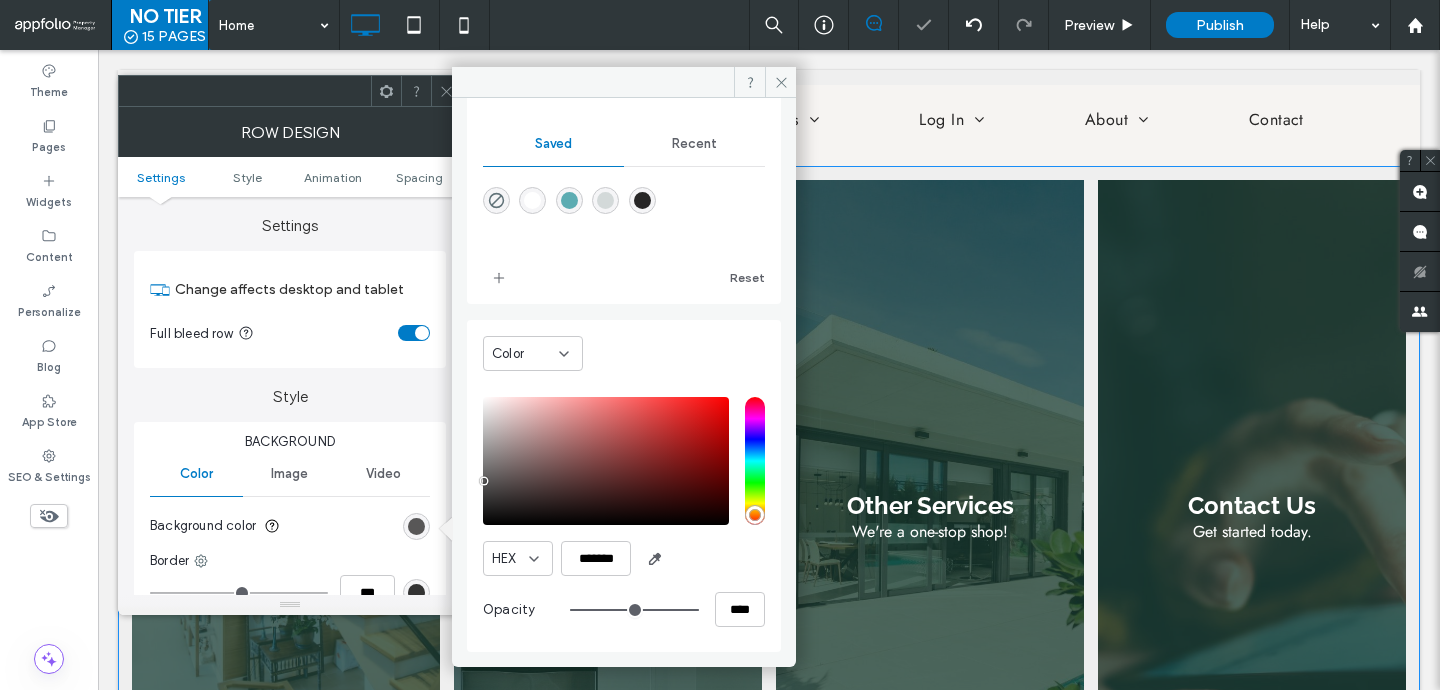 click at bounding box center (624, 82) 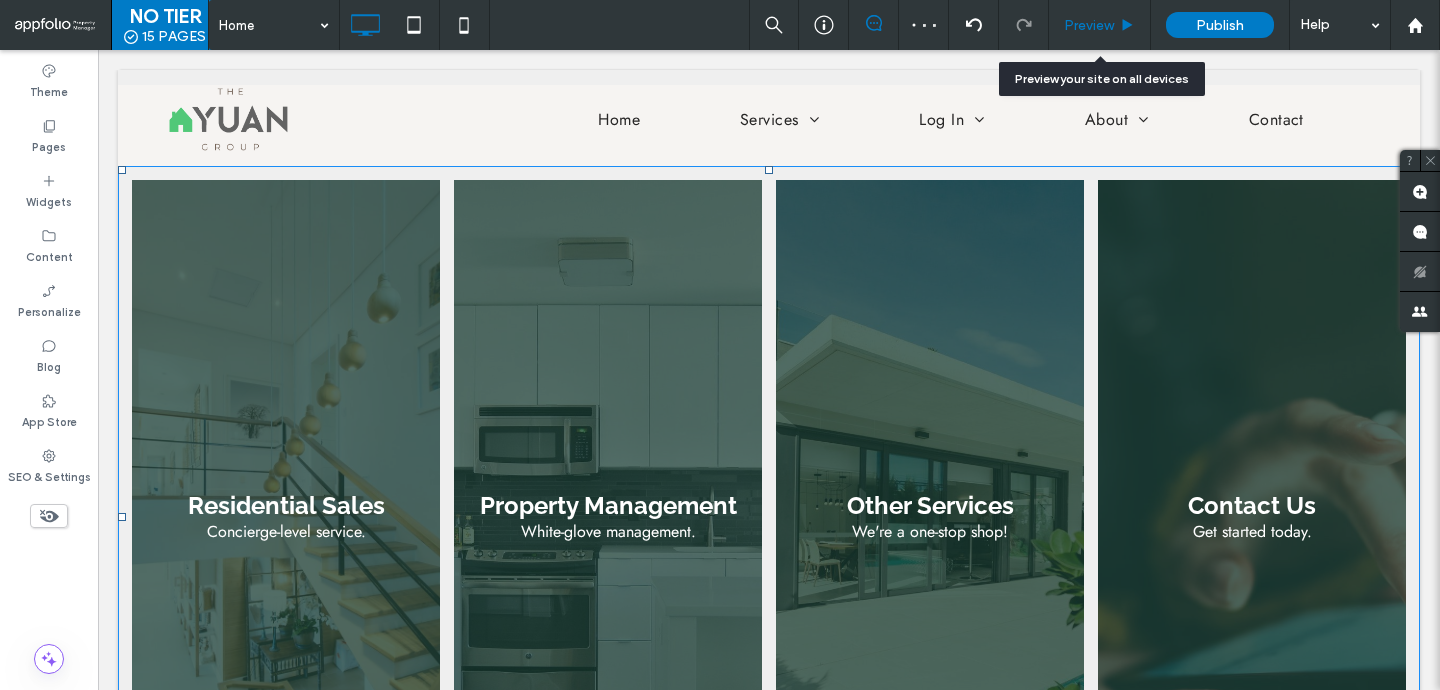 click on "Preview" at bounding box center [1089, 25] 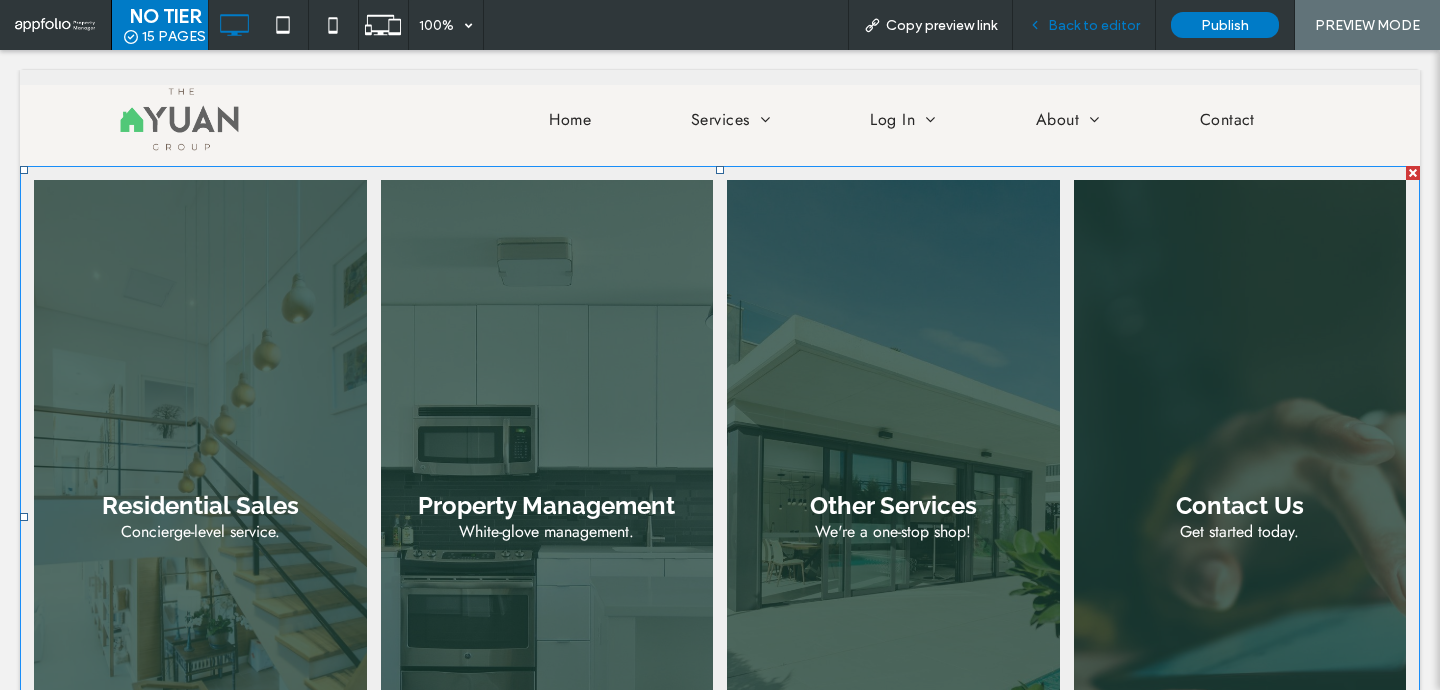 click on "Back to editor" at bounding box center (1094, 25) 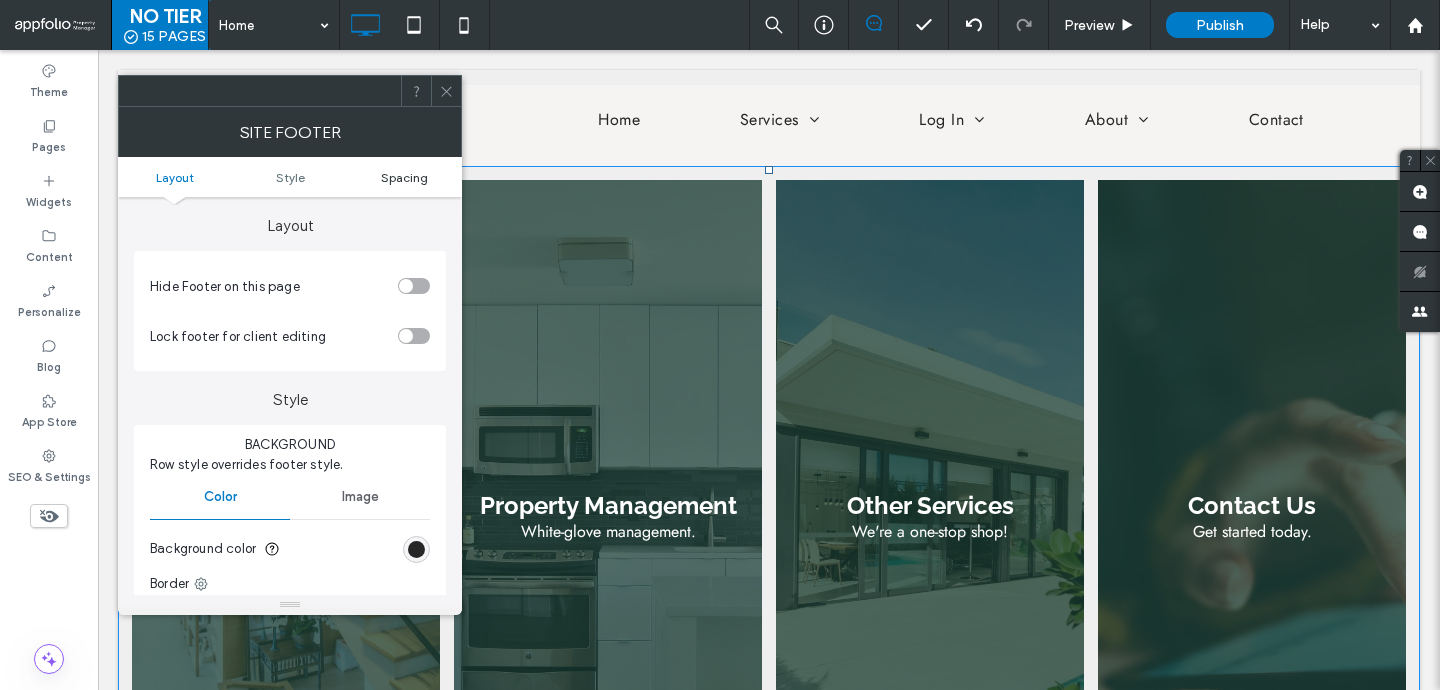 click on "Spacing" at bounding box center (404, 177) 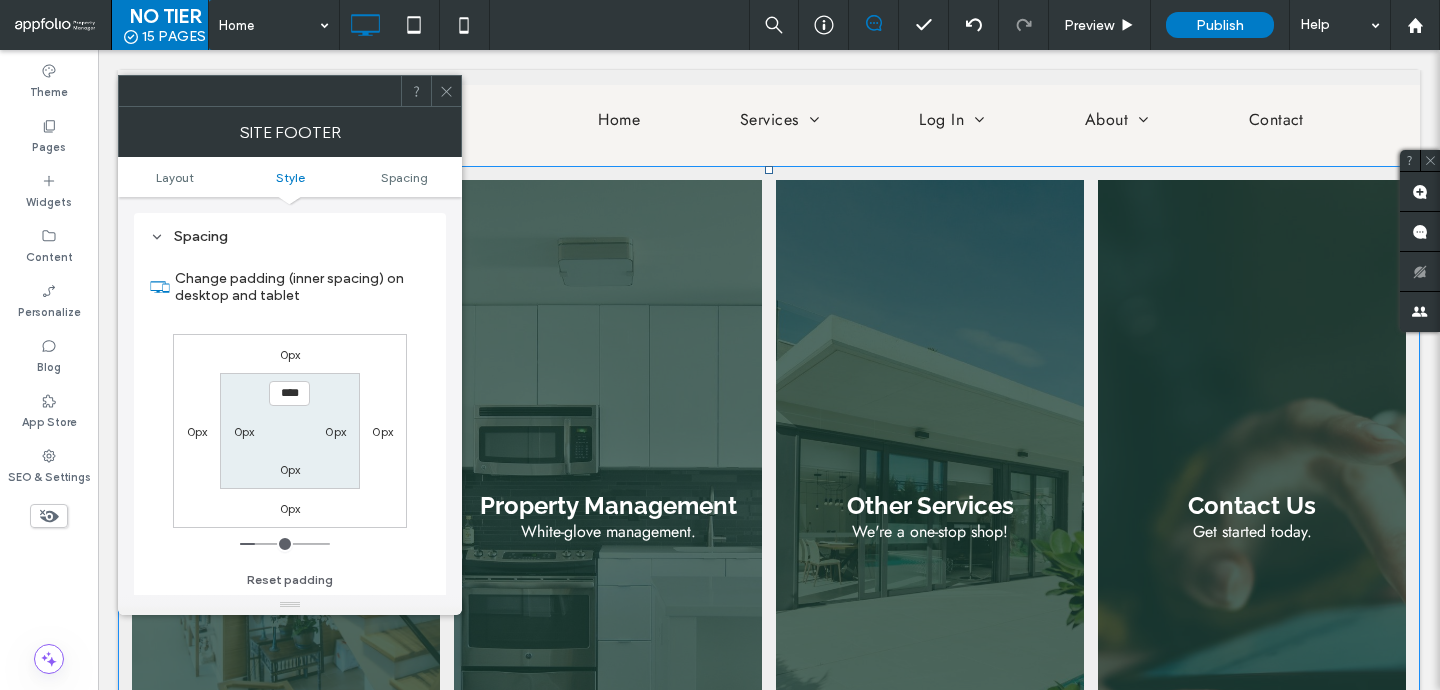 scroll, scrollTop: 455, scrollLeft: 0, axis: vertical 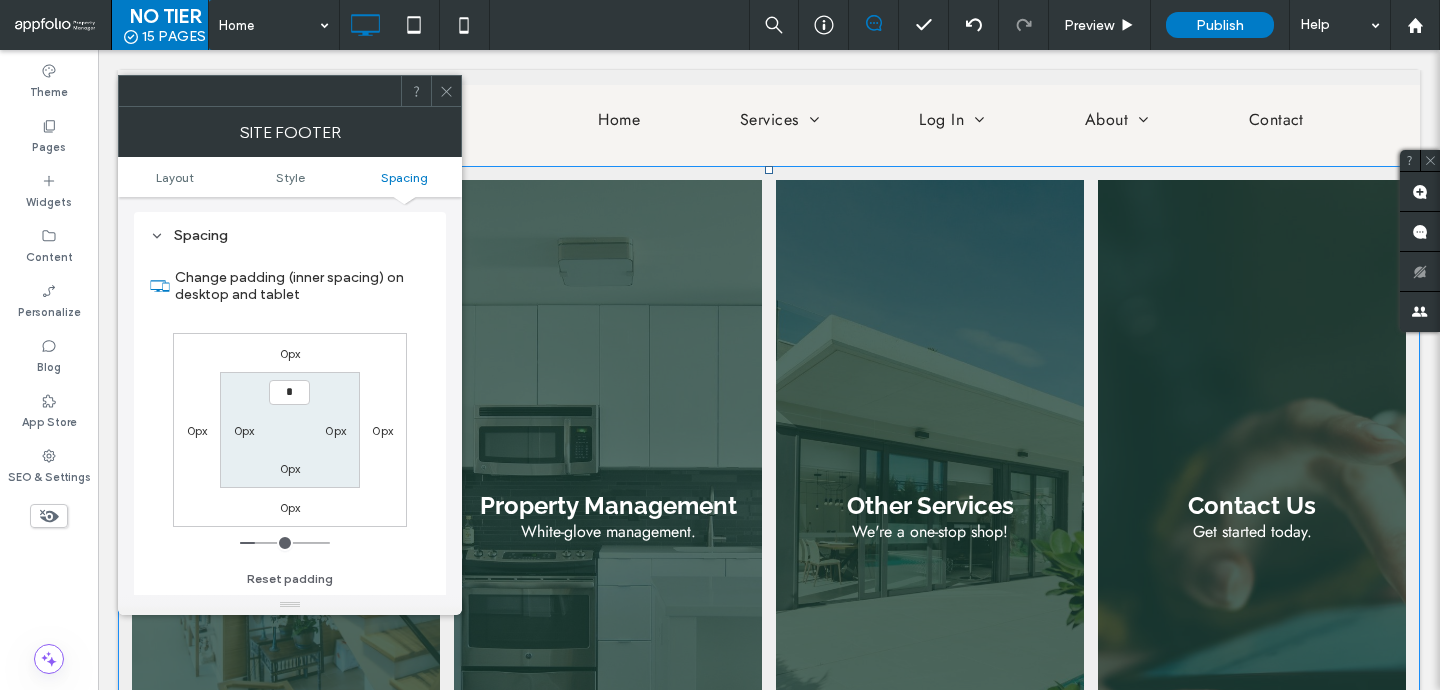 type on "***" 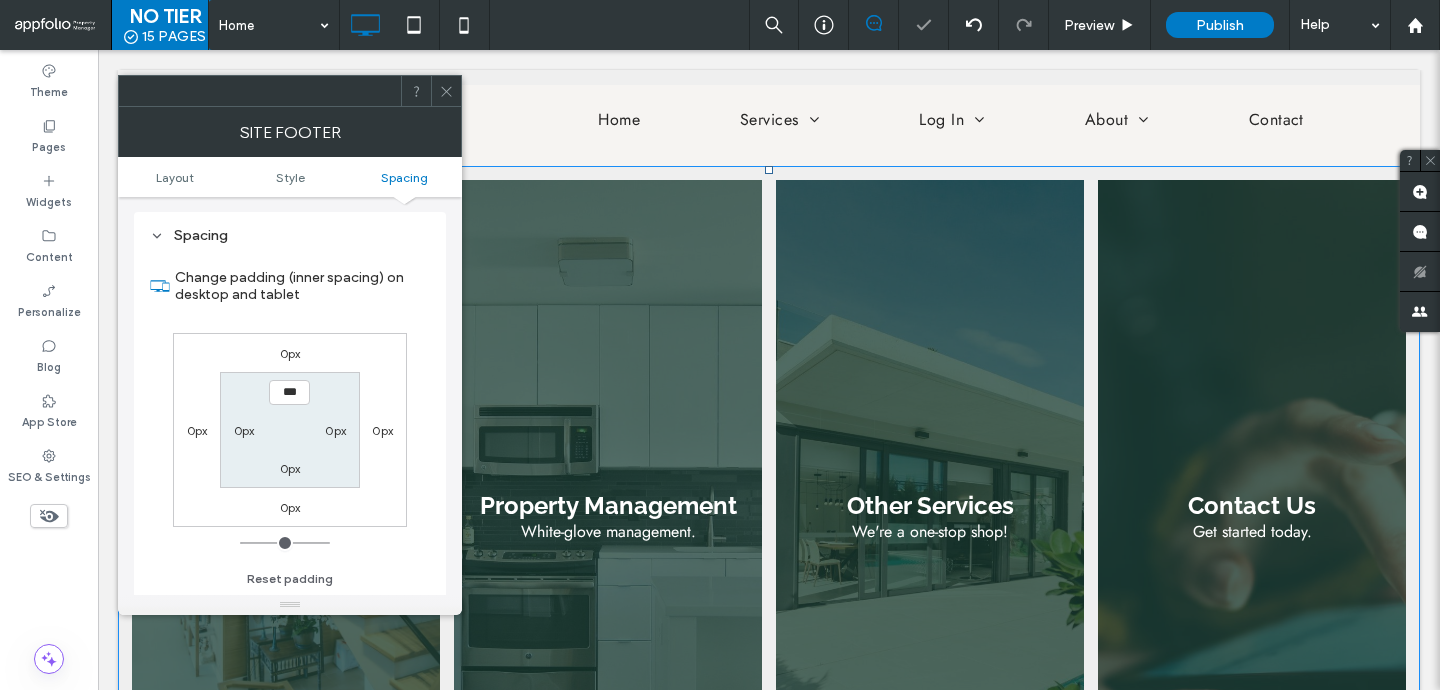 click at bounding box center (446, 91) 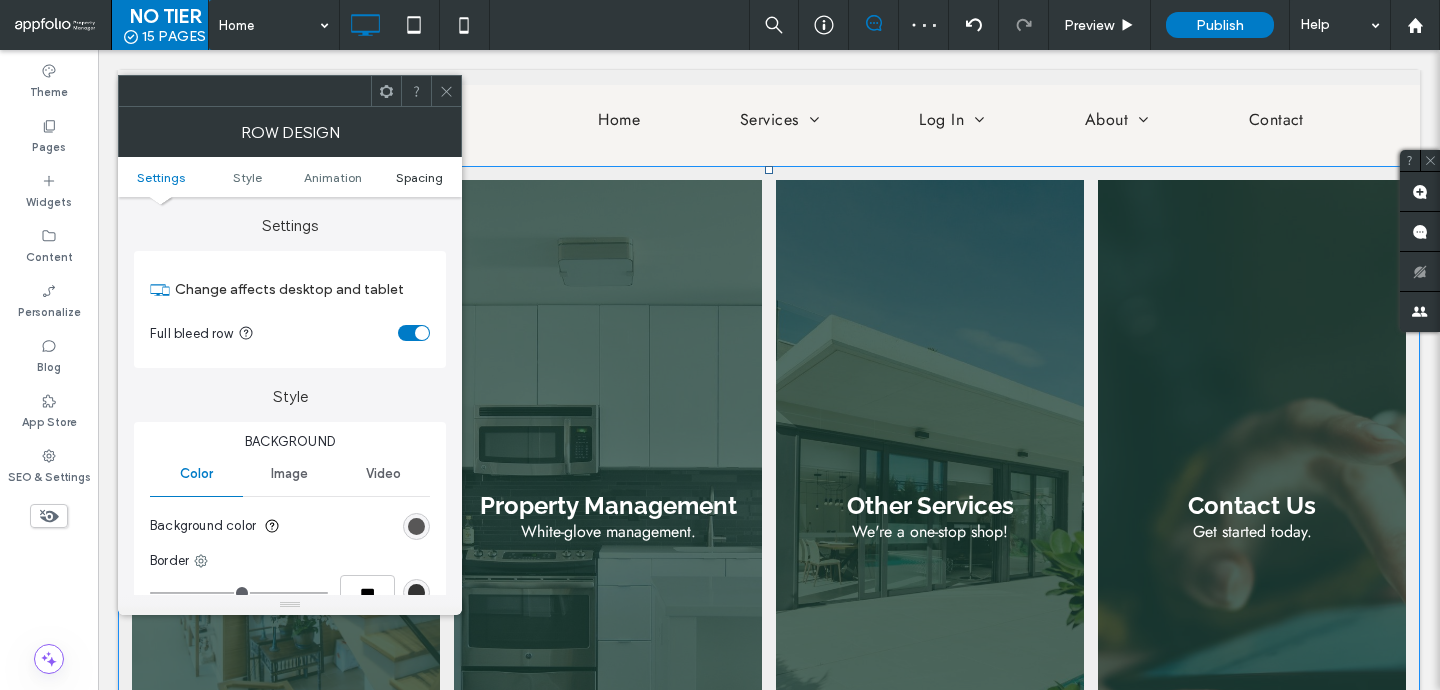 click on "Spacing" at bounding box center (419, 177) 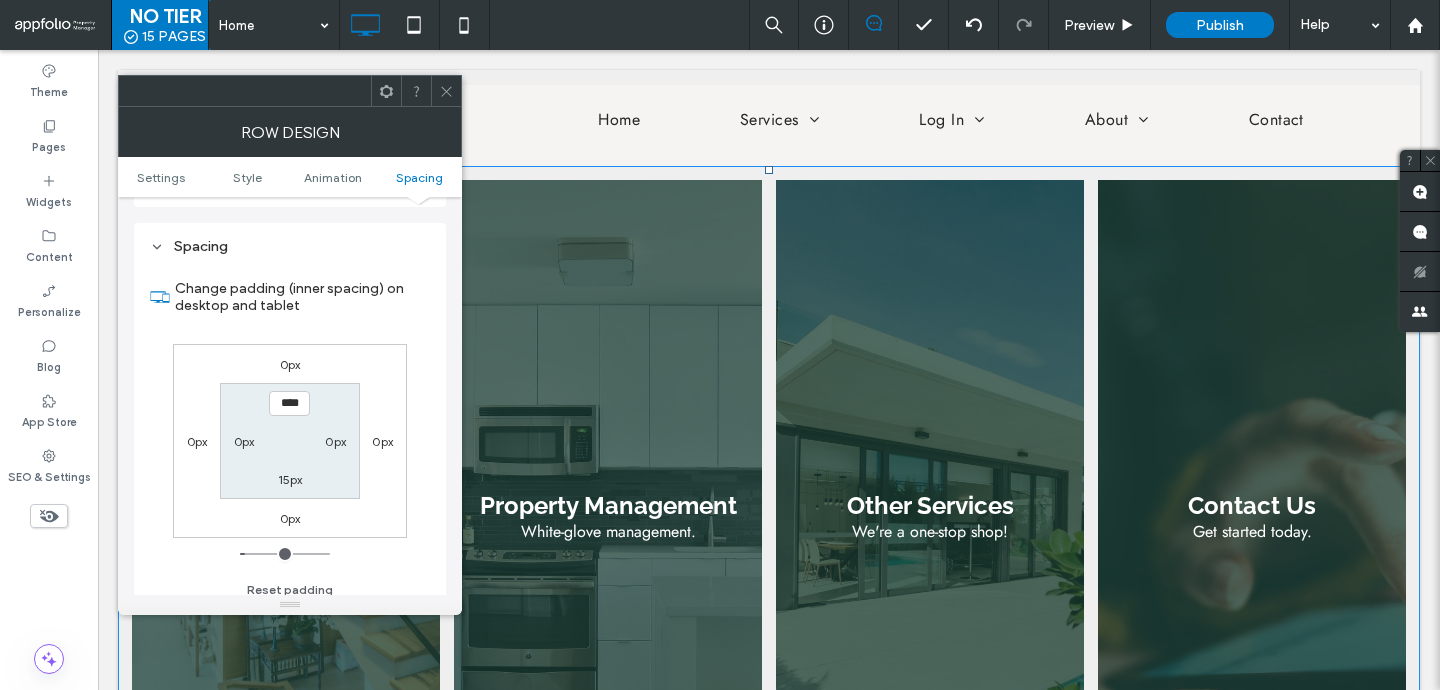 scroll, scrollTop: 566, scrollLeft: 0, axis: vertical 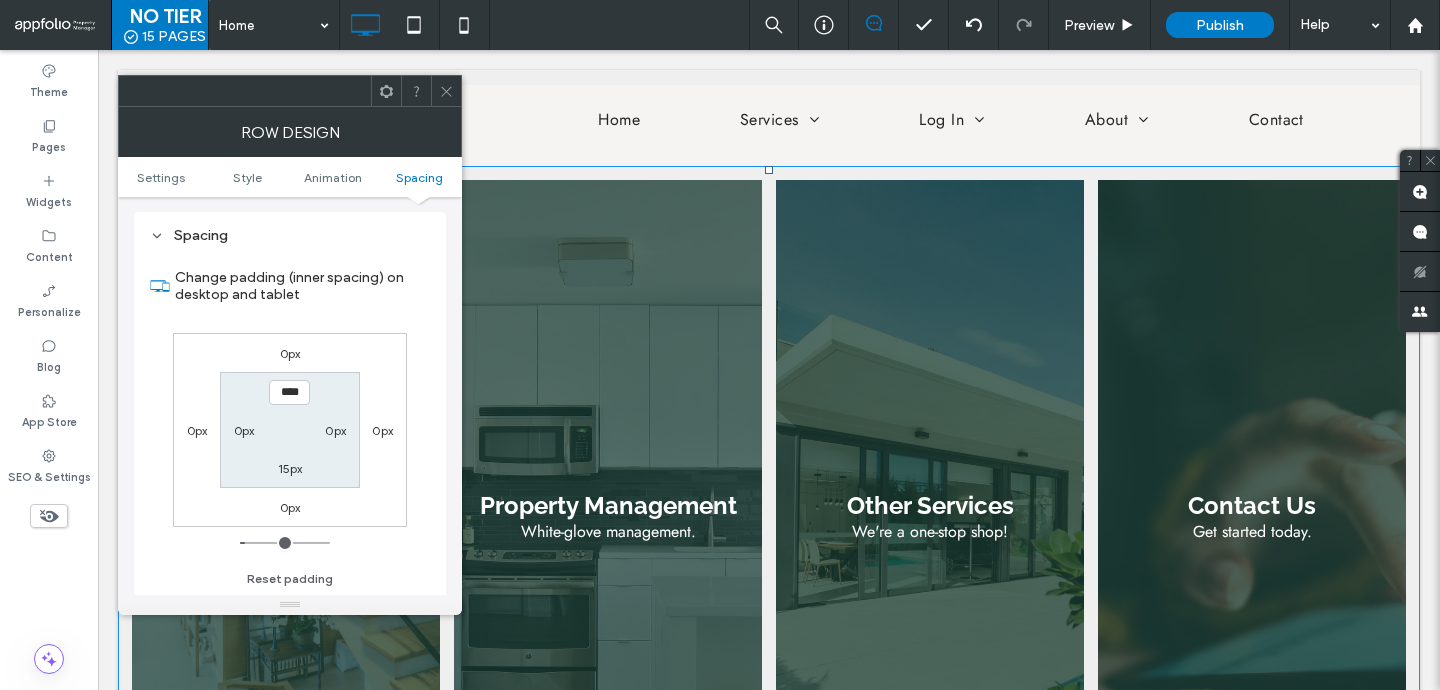 click on "15px" at bounding box center [290, 468] 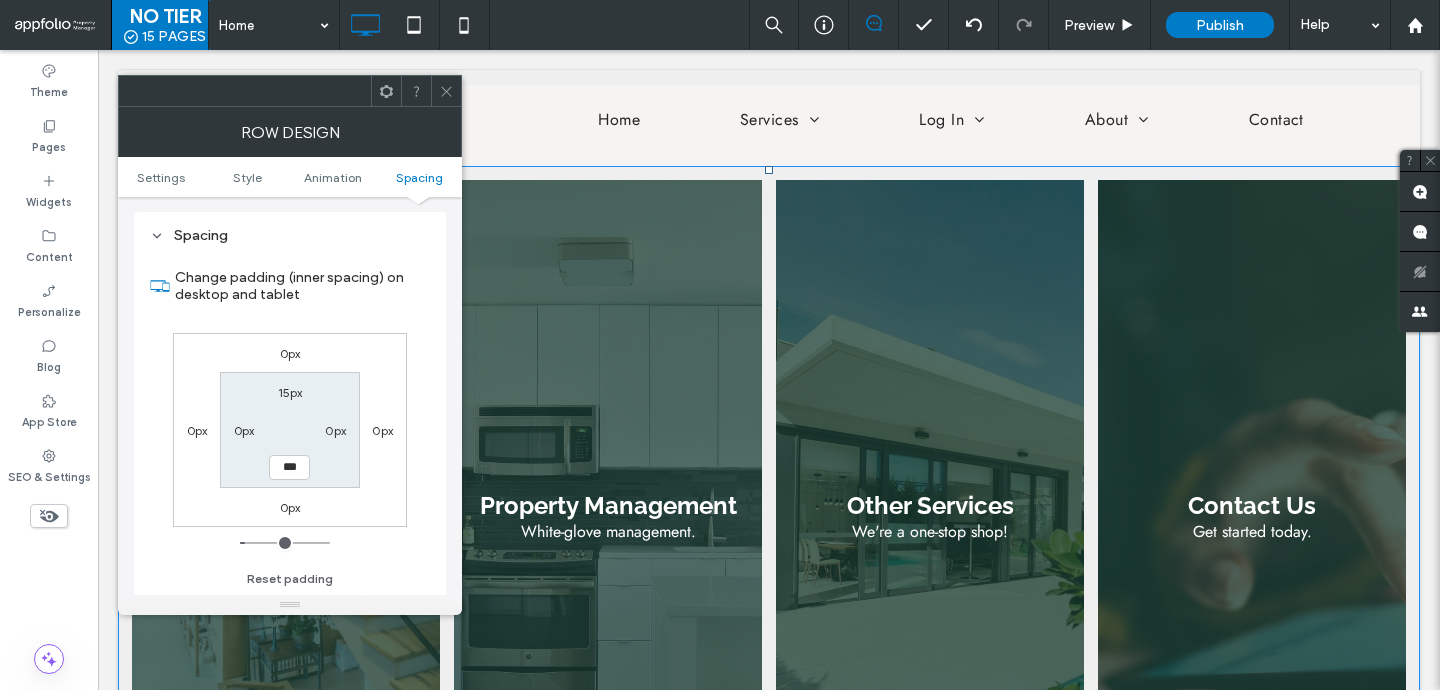 type on "***" 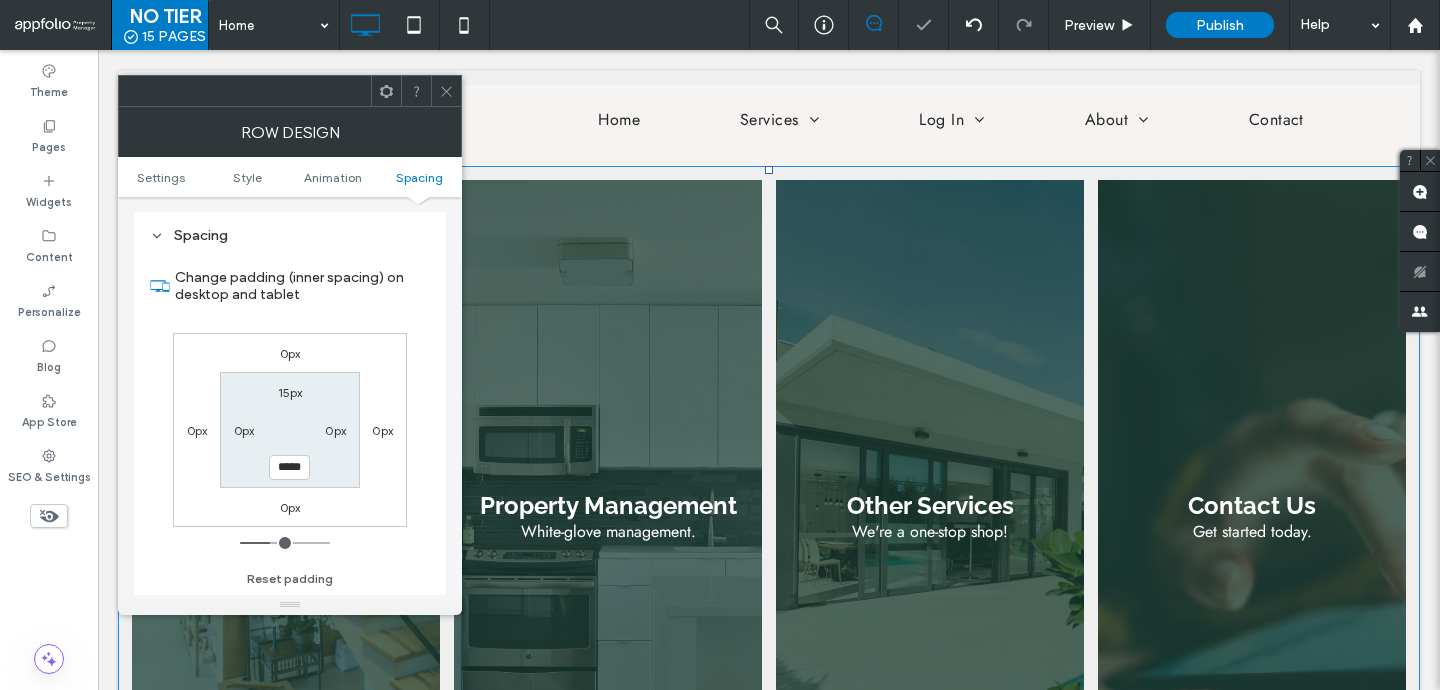 click at bounding box center [446, 91] 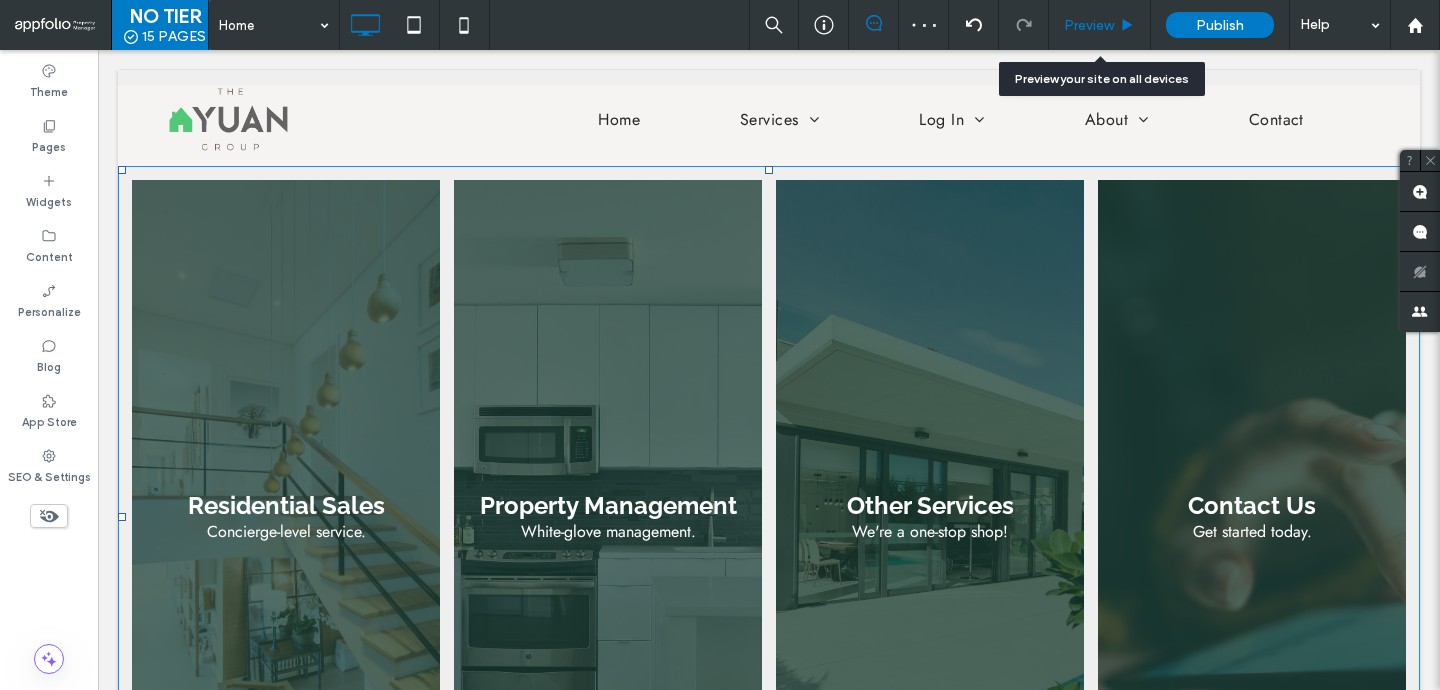 click on "Preview" at bounding box center [1100, 25] 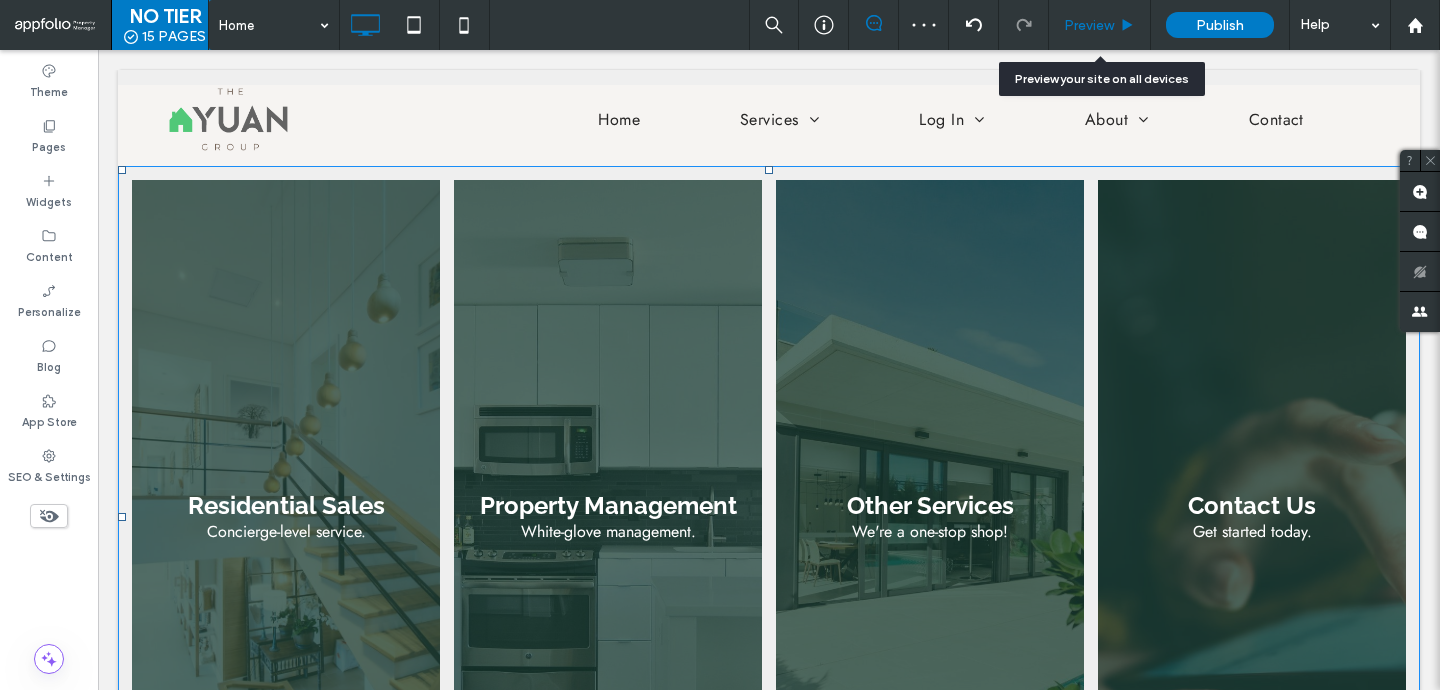click on "Preview" at bounding box center [1089, 25] 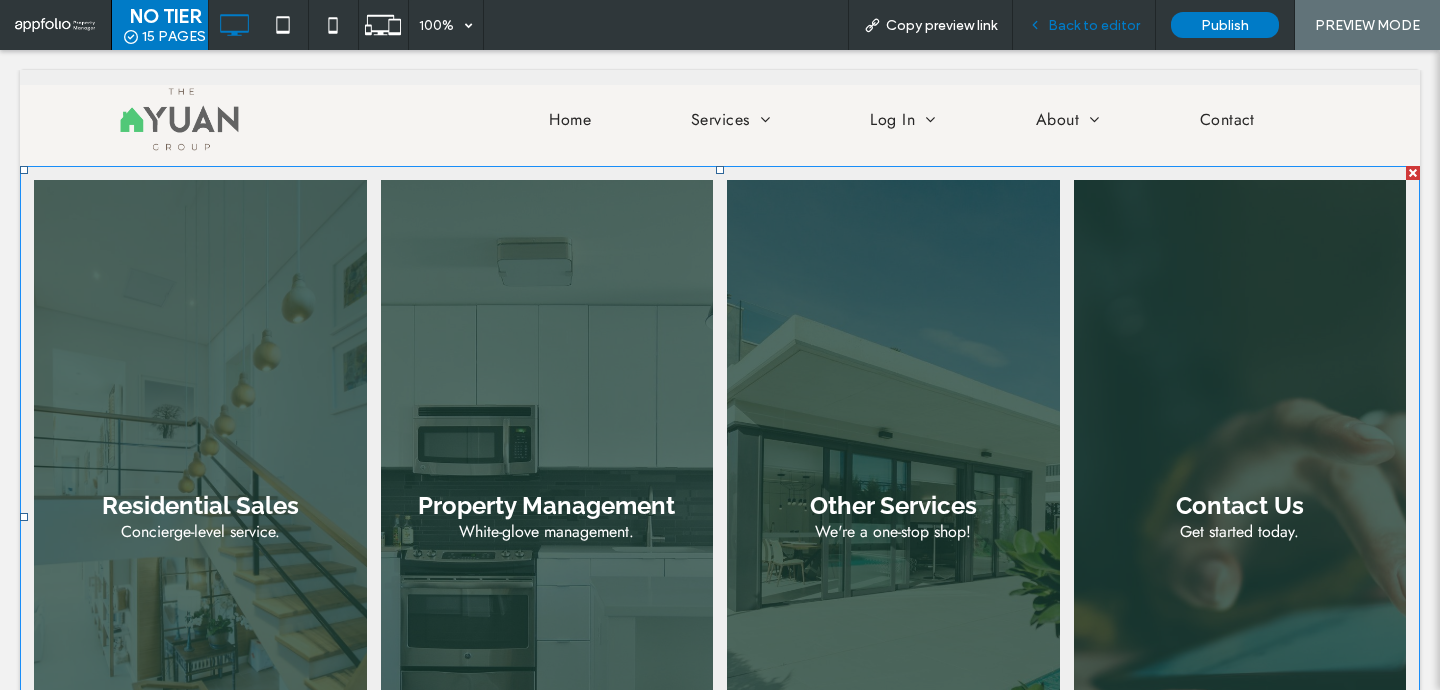 click on "Back to editor" at bounding box center [1094, 25] 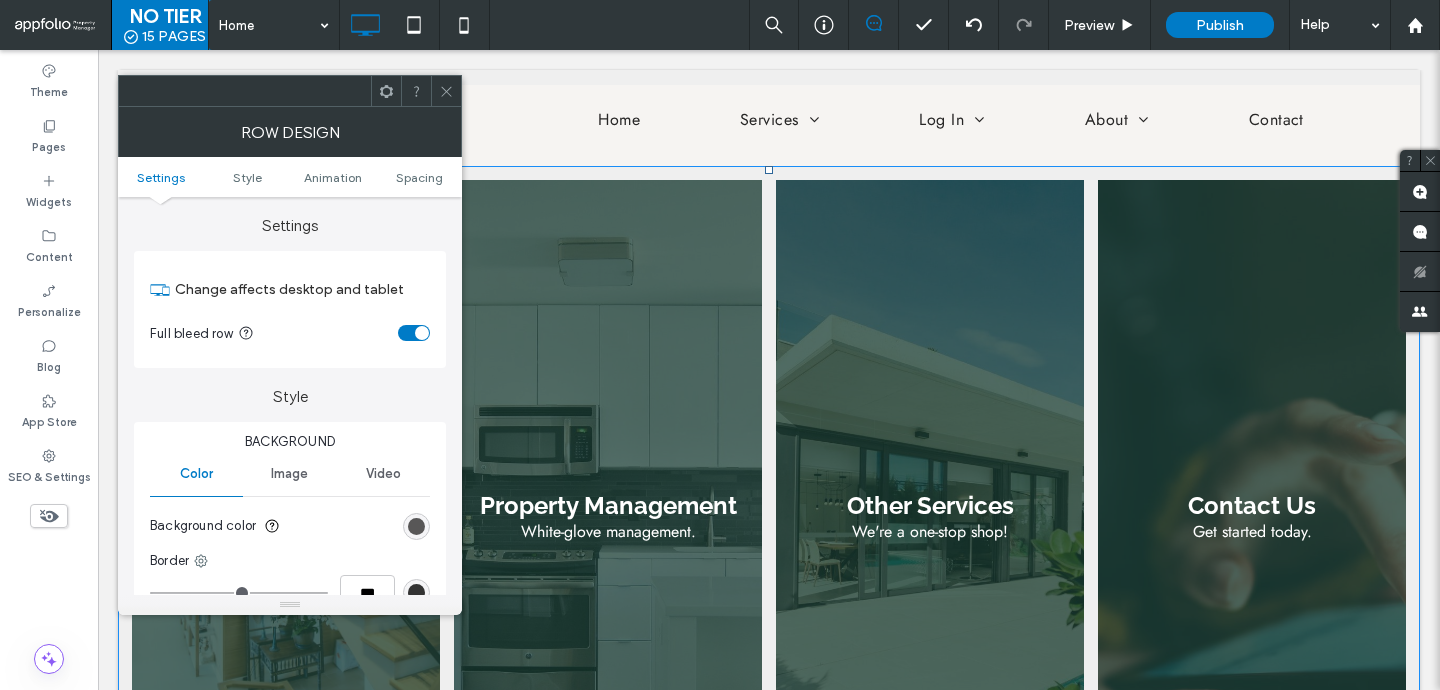 click at bounding box center (416, 526) 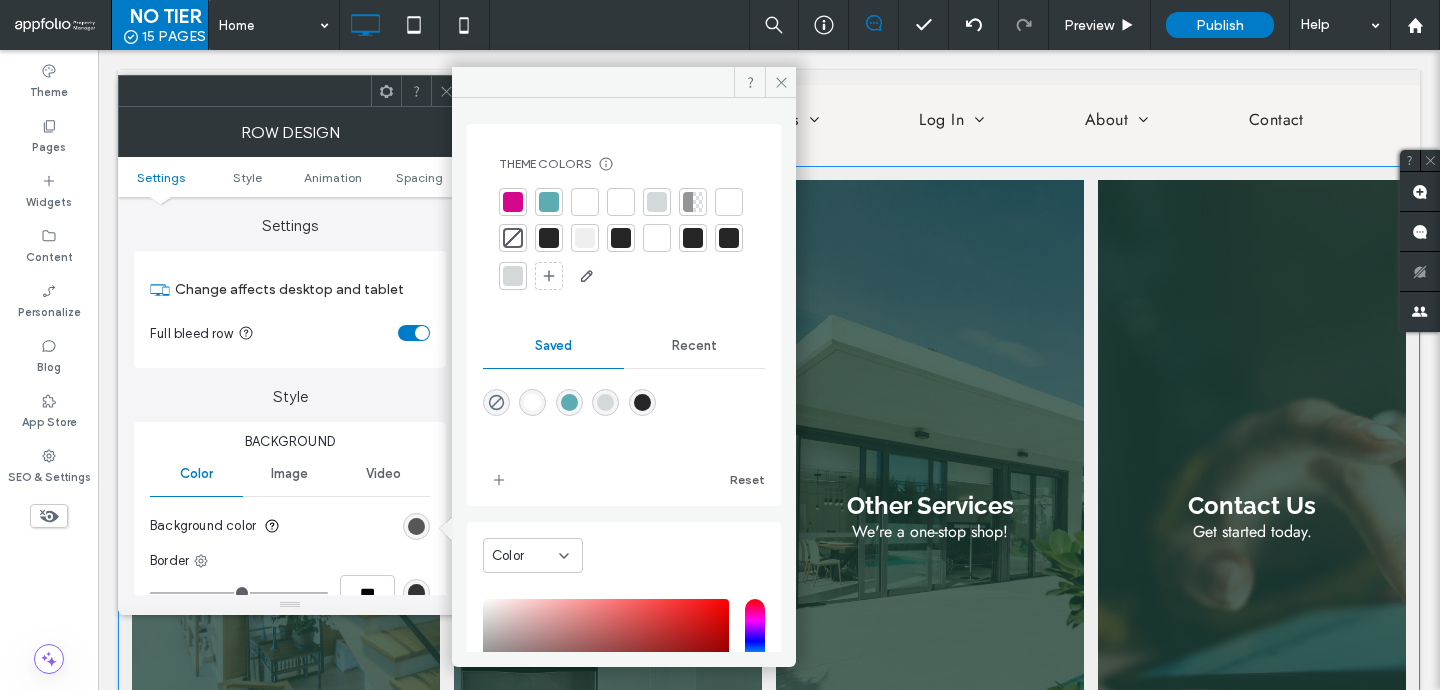 click at bounding box center (693, 238) 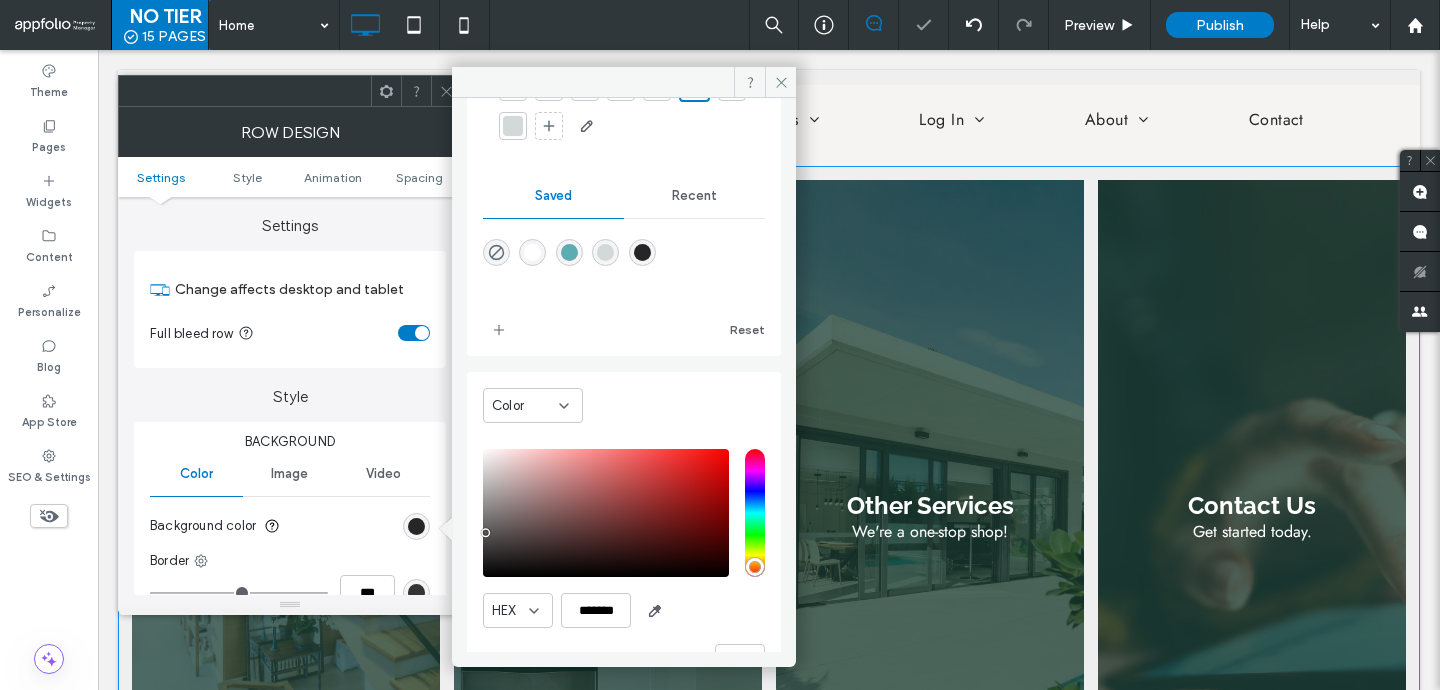 scroll, scrollTop: 202, scrollLeft: 0, axis: vertical 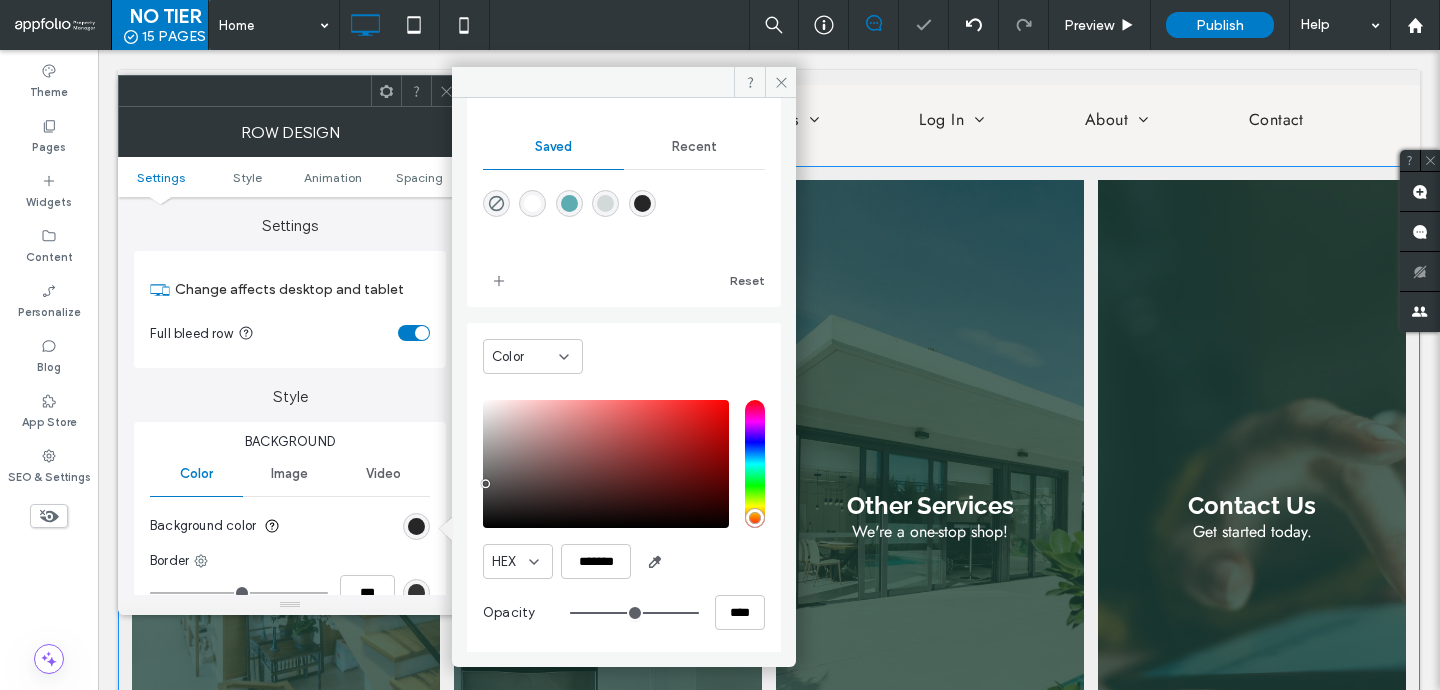 type on "*******" 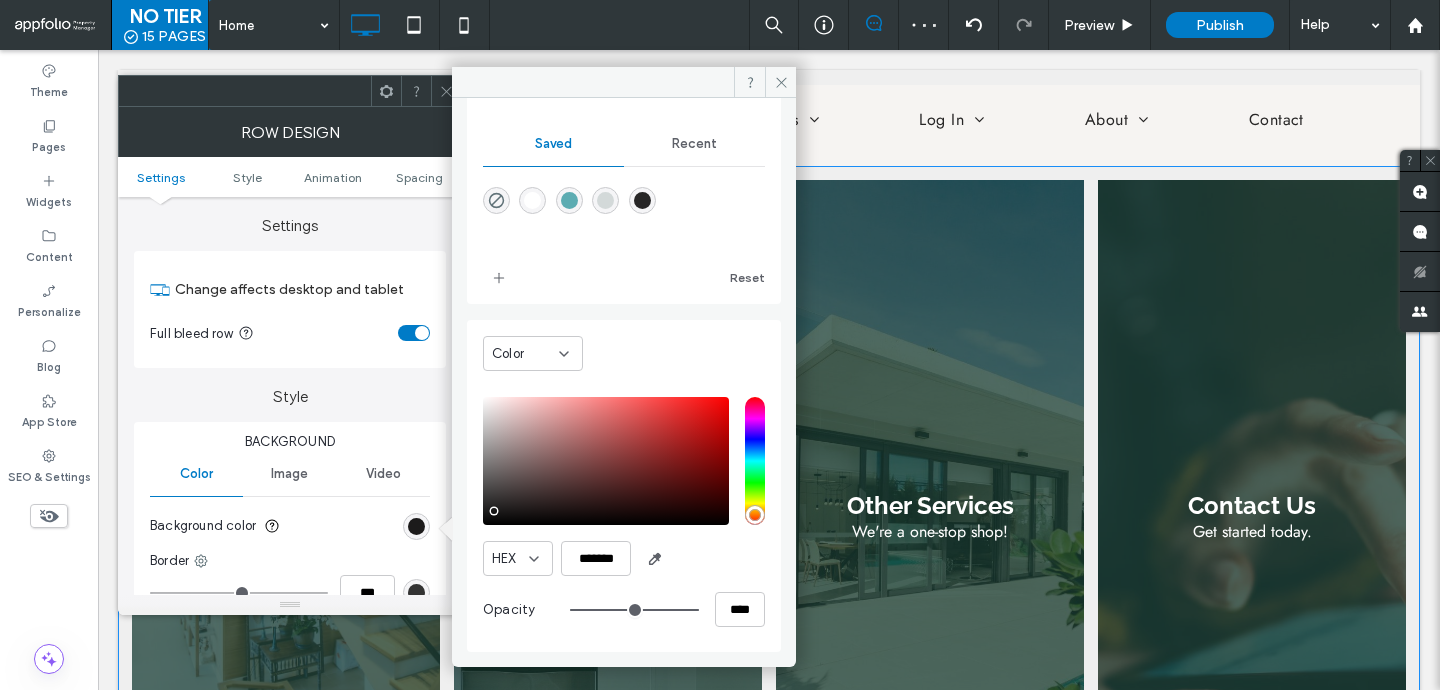 click 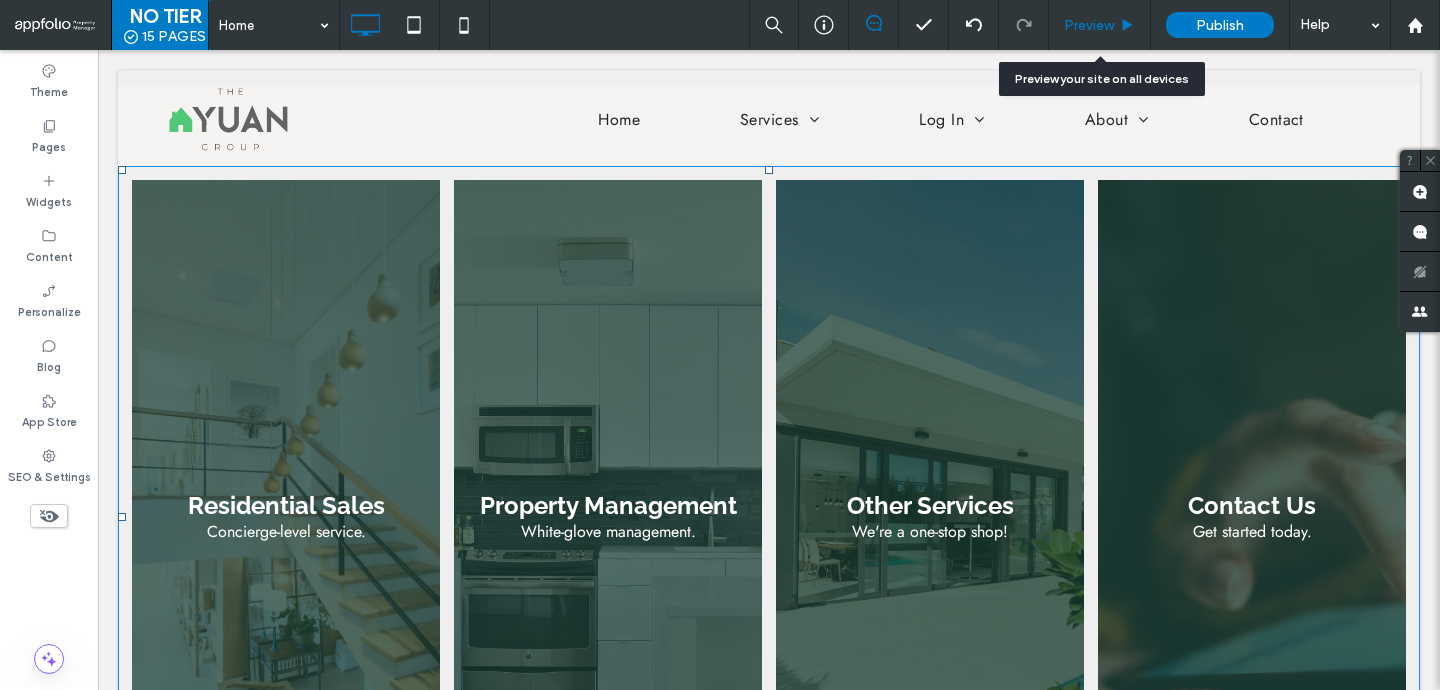 click on "Preview" at bounding box center [1089, 25] 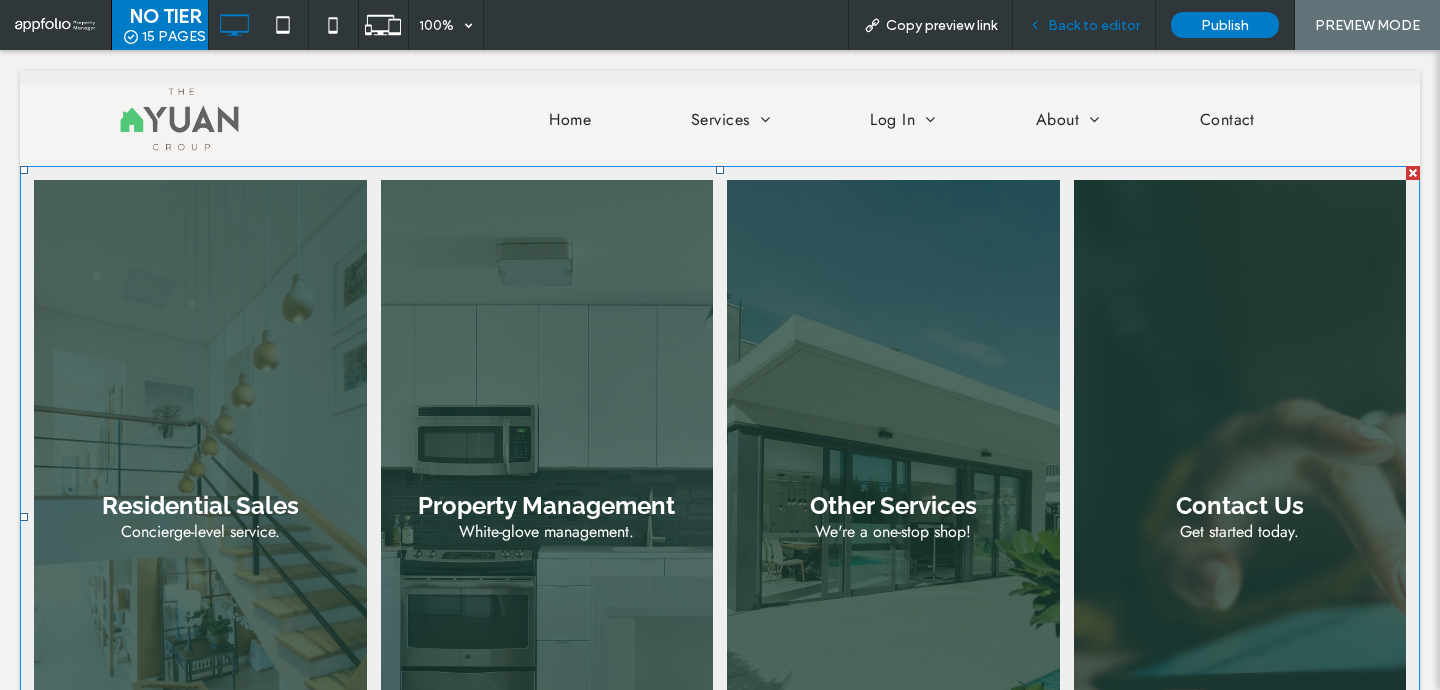 click on "Back to editor" at bounding box center (1084, 25) 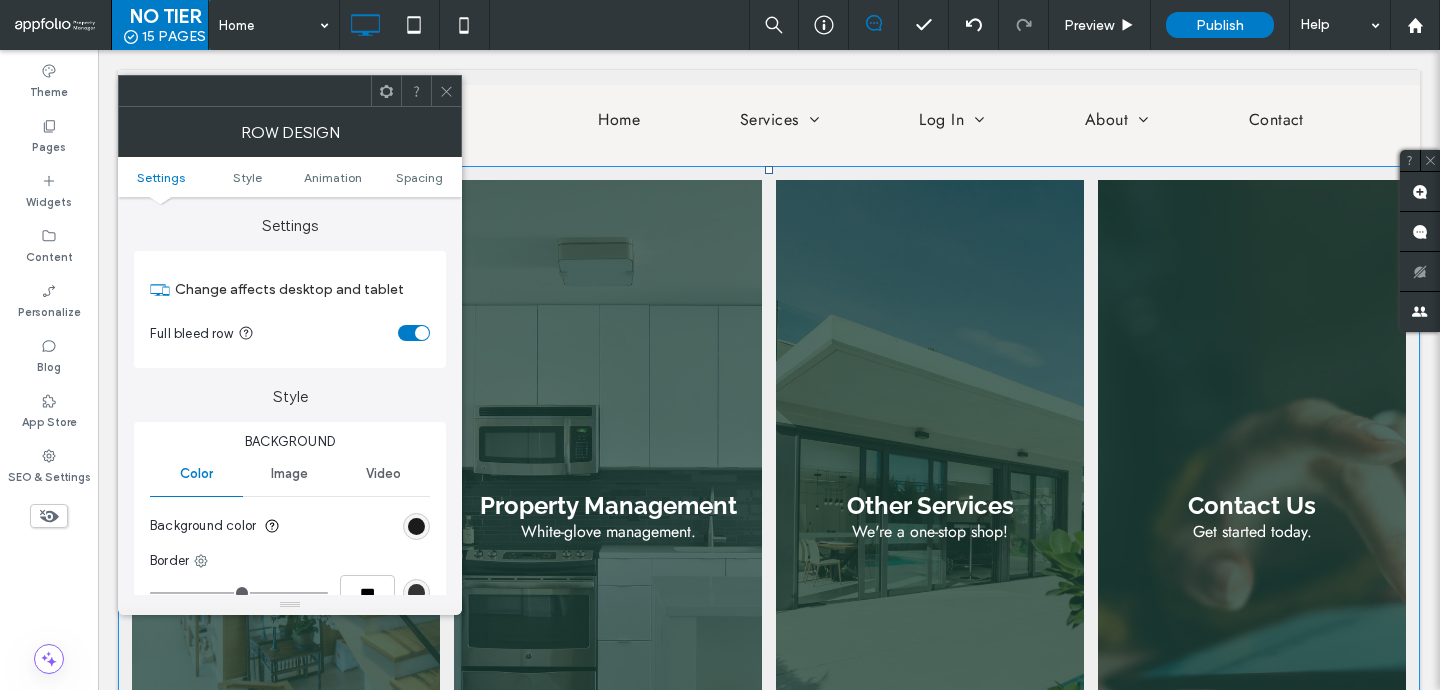 click on "Settings Style Animation Spacing" at bounding box center (290, 177) 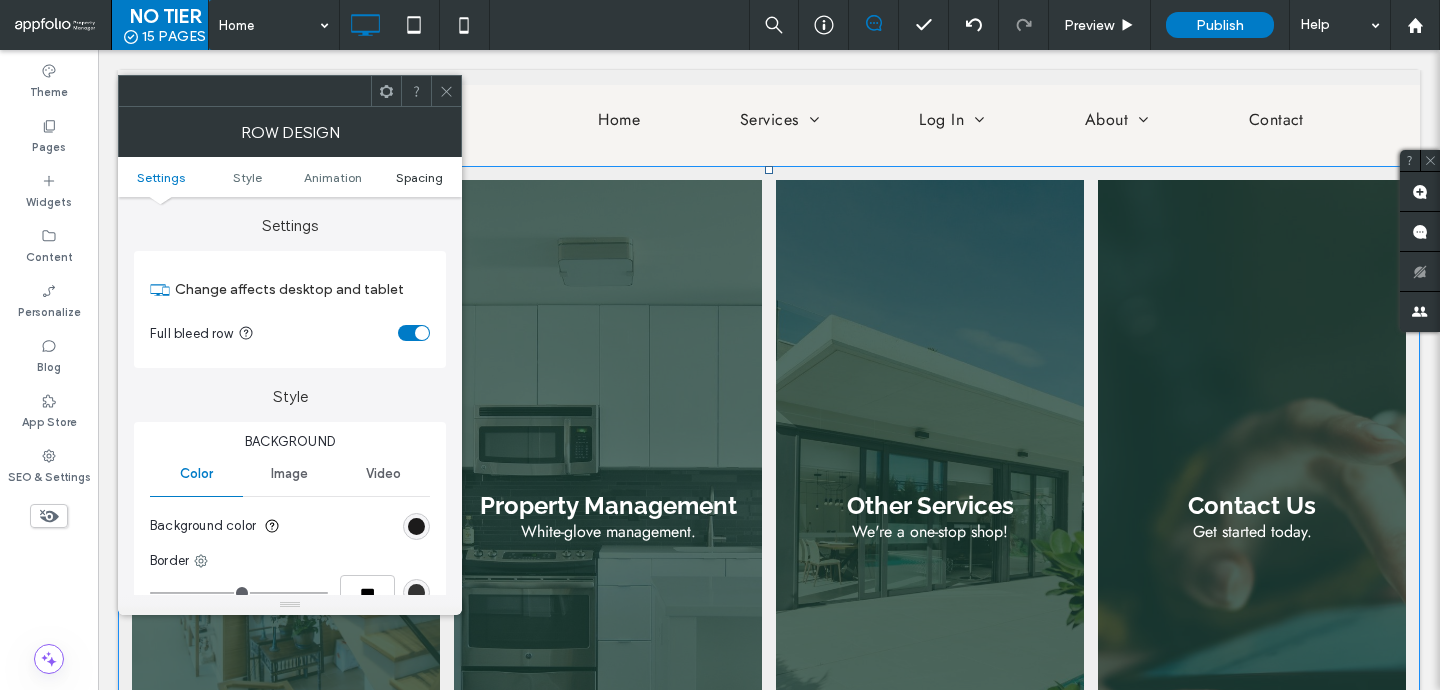 click on "Spacing" at bounding box center (419, 177) 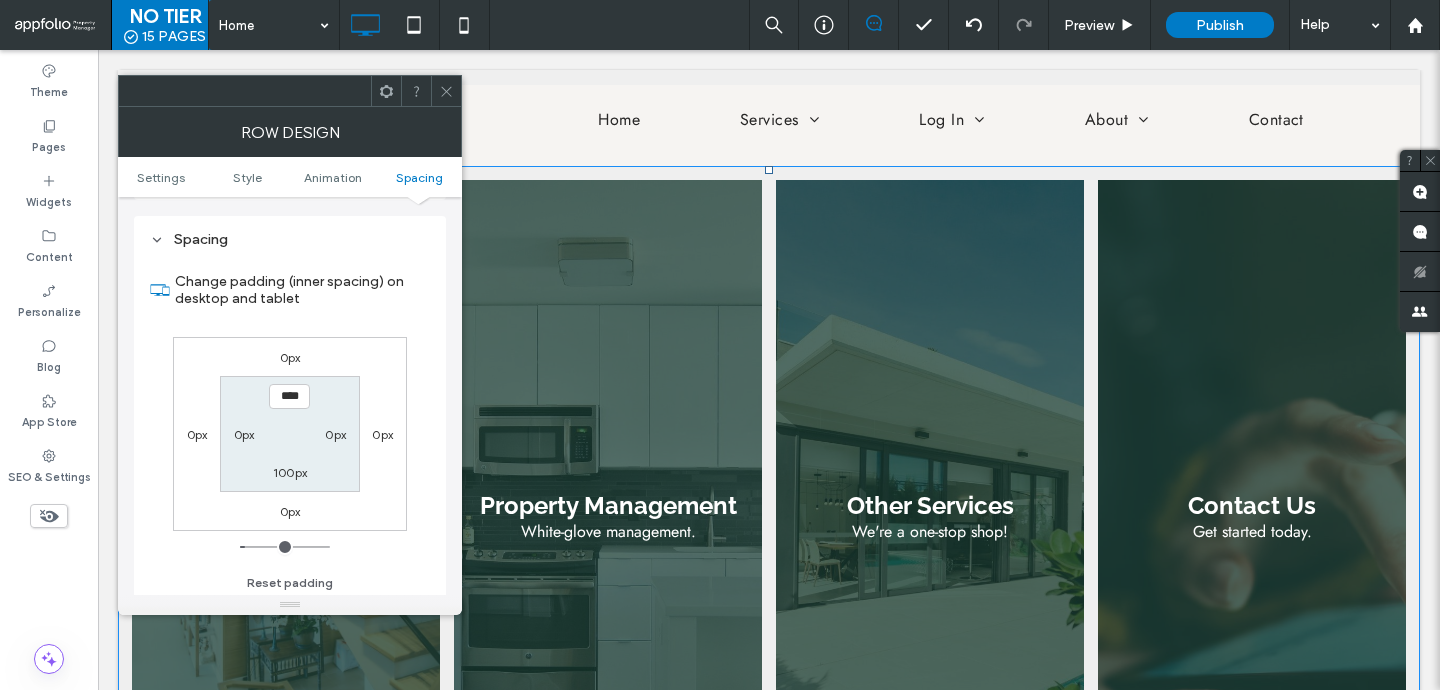 scroll, scrollTop: 566, scrollLeft: 0, axis: vertical 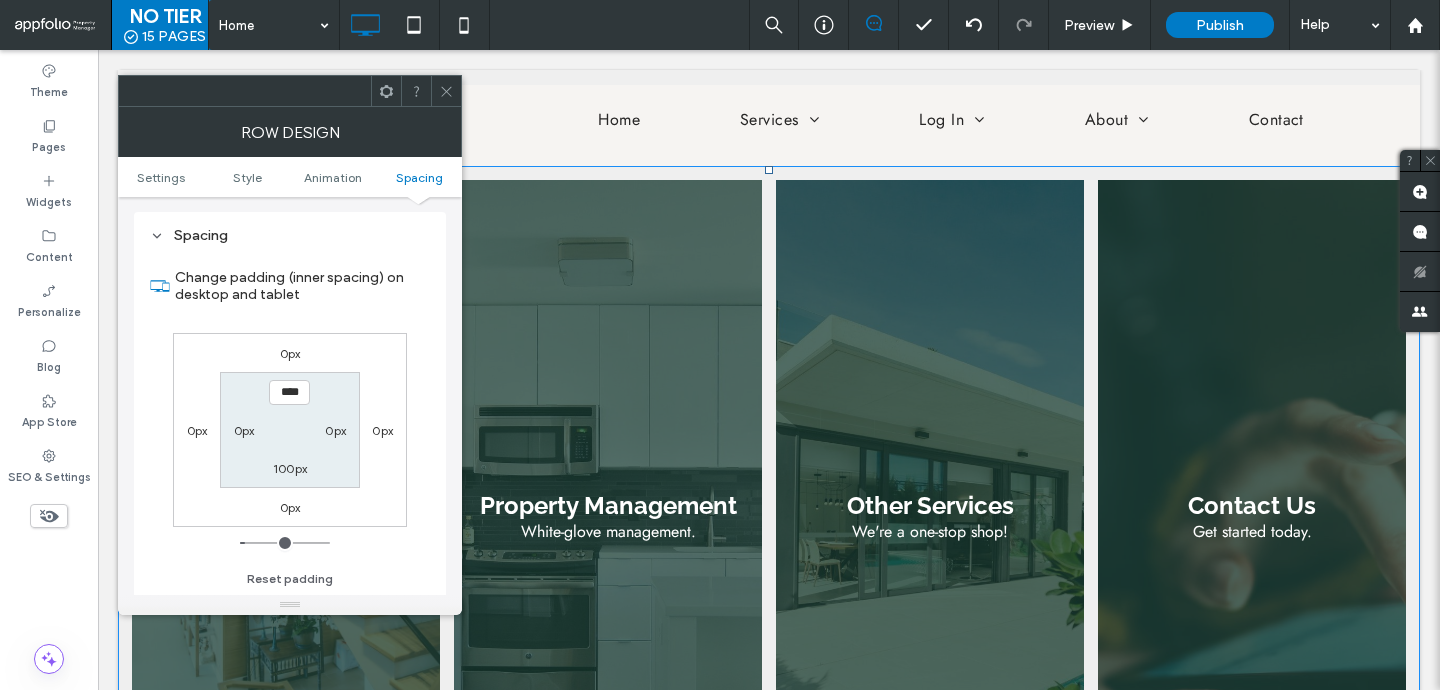 click on "100px" at bounding box center (290, 468) 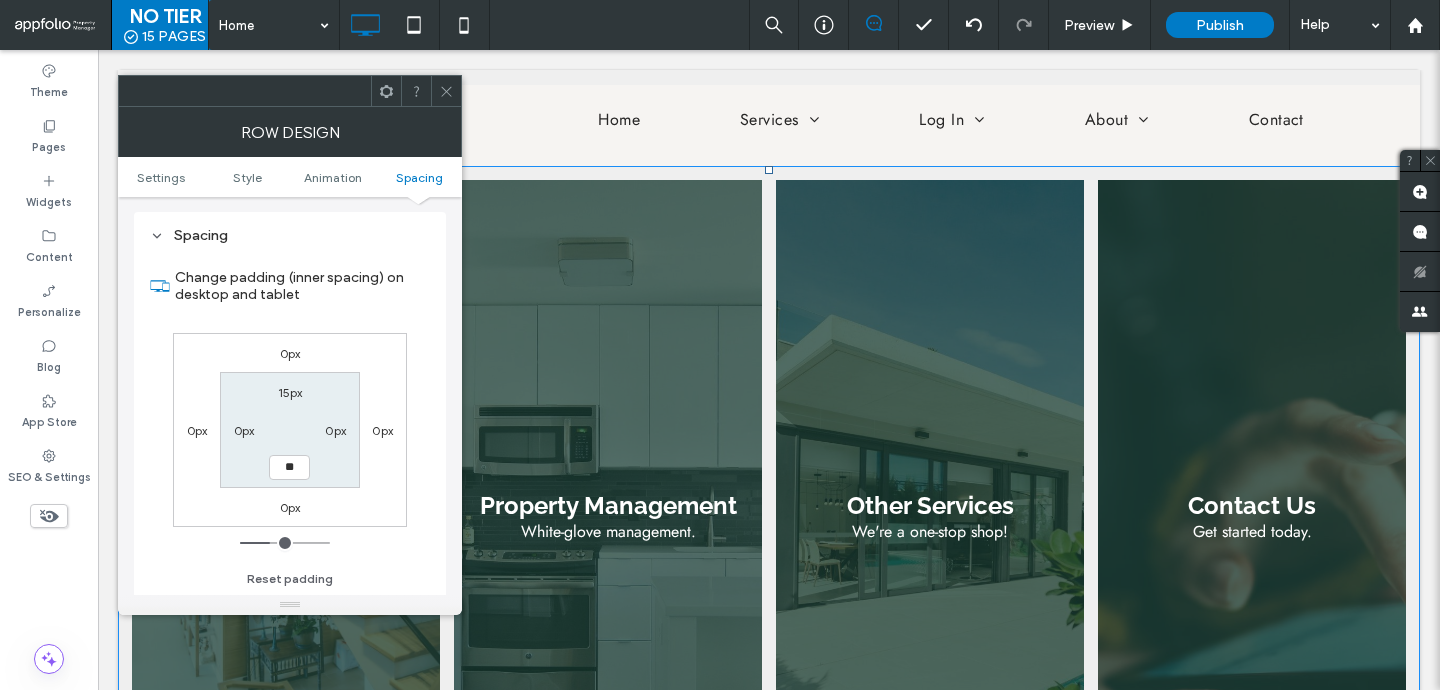 type on "**" 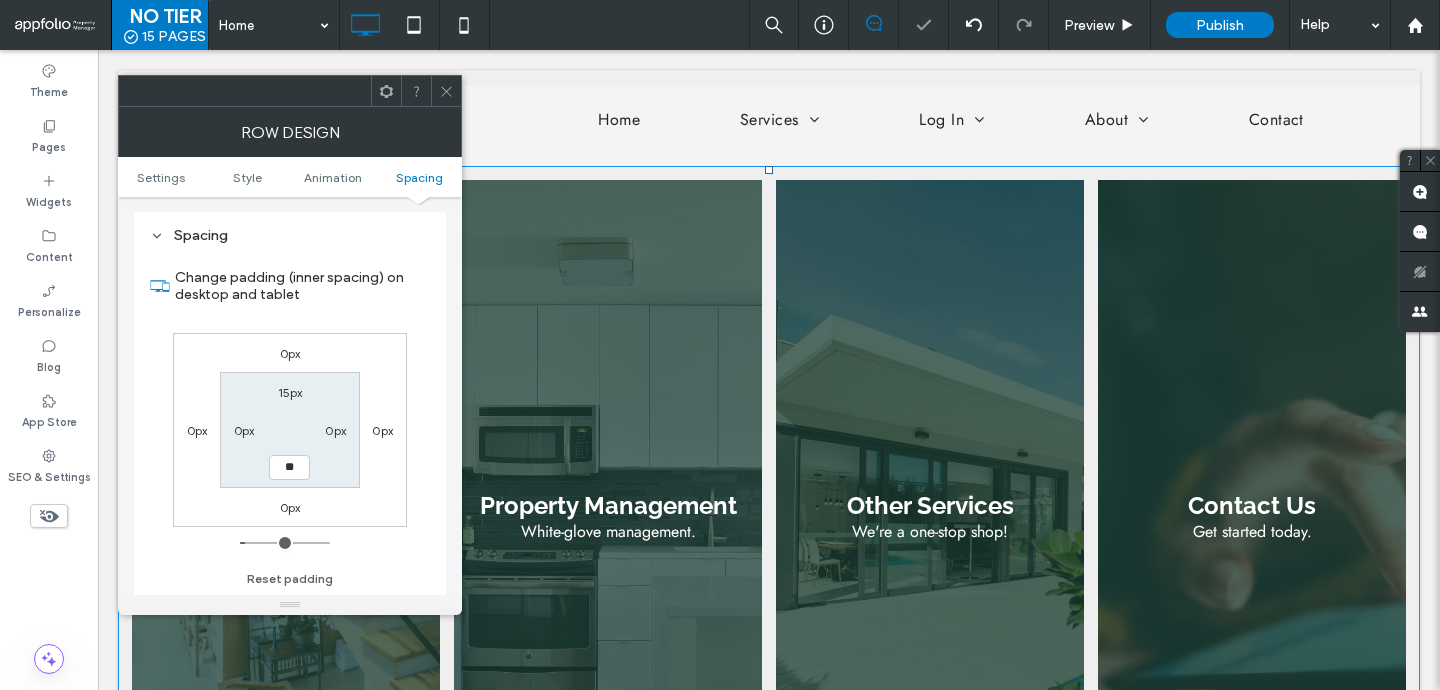 type on "**" 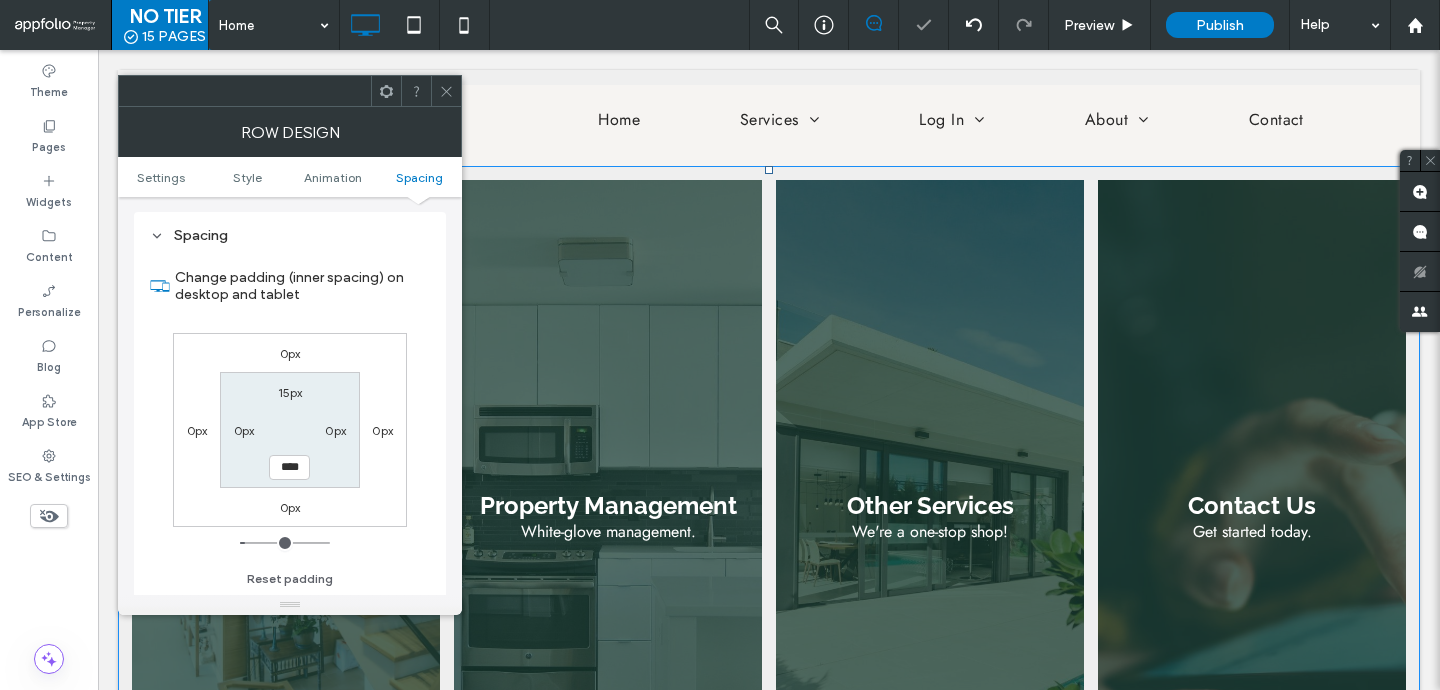 click on "15px" at bounding box center [290, 392] 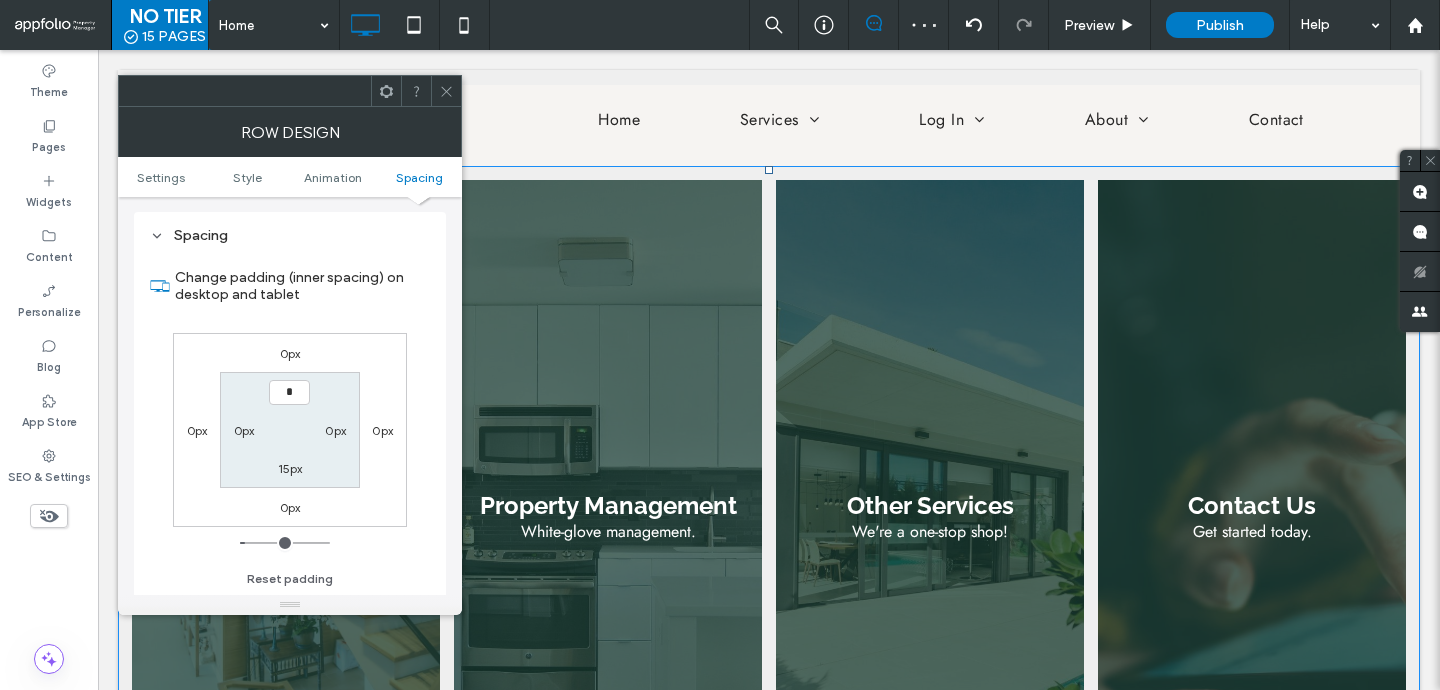 type on "**" 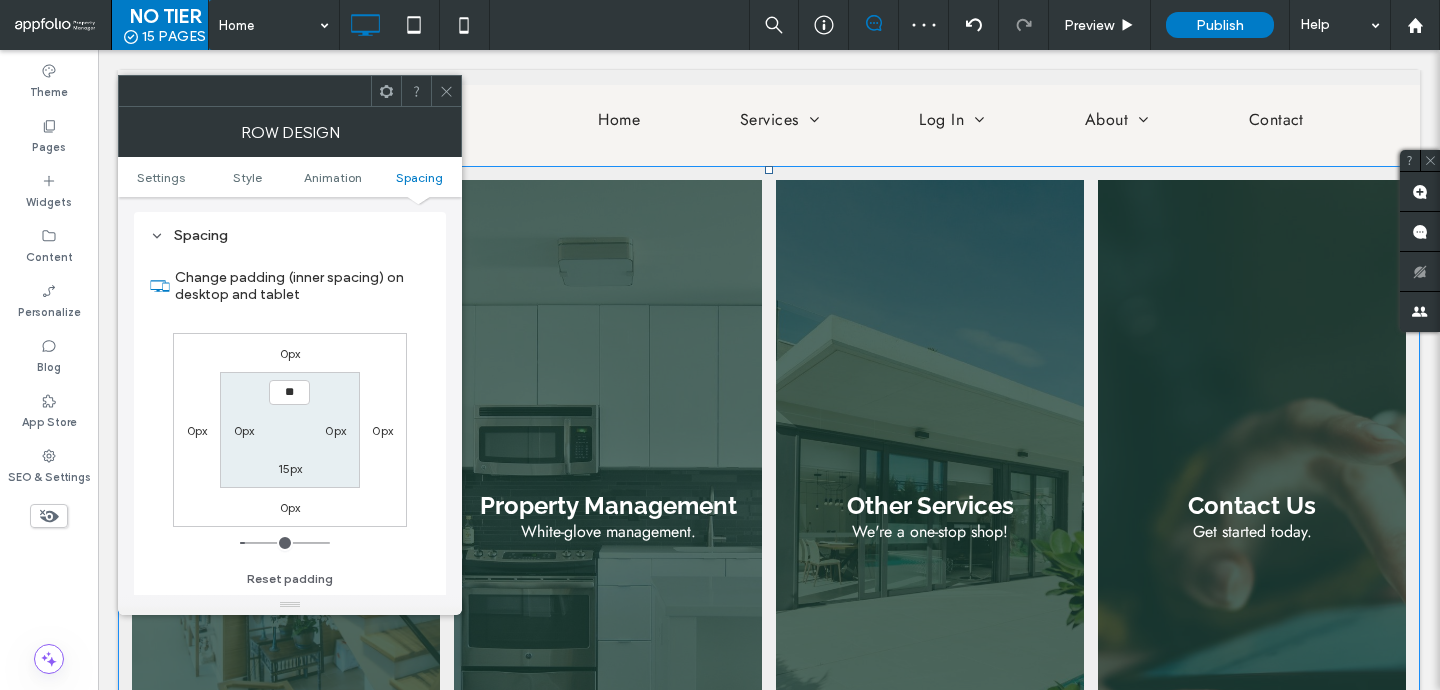 type on "**" 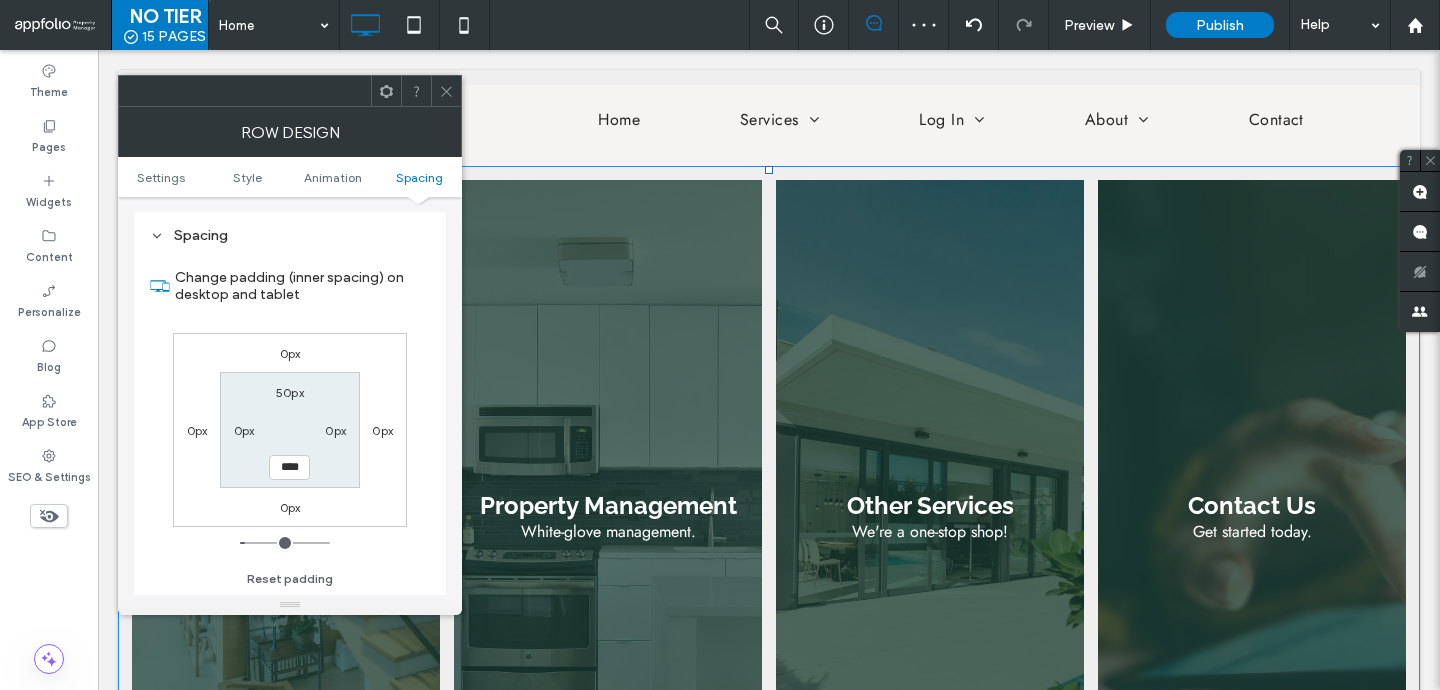 type on "*" 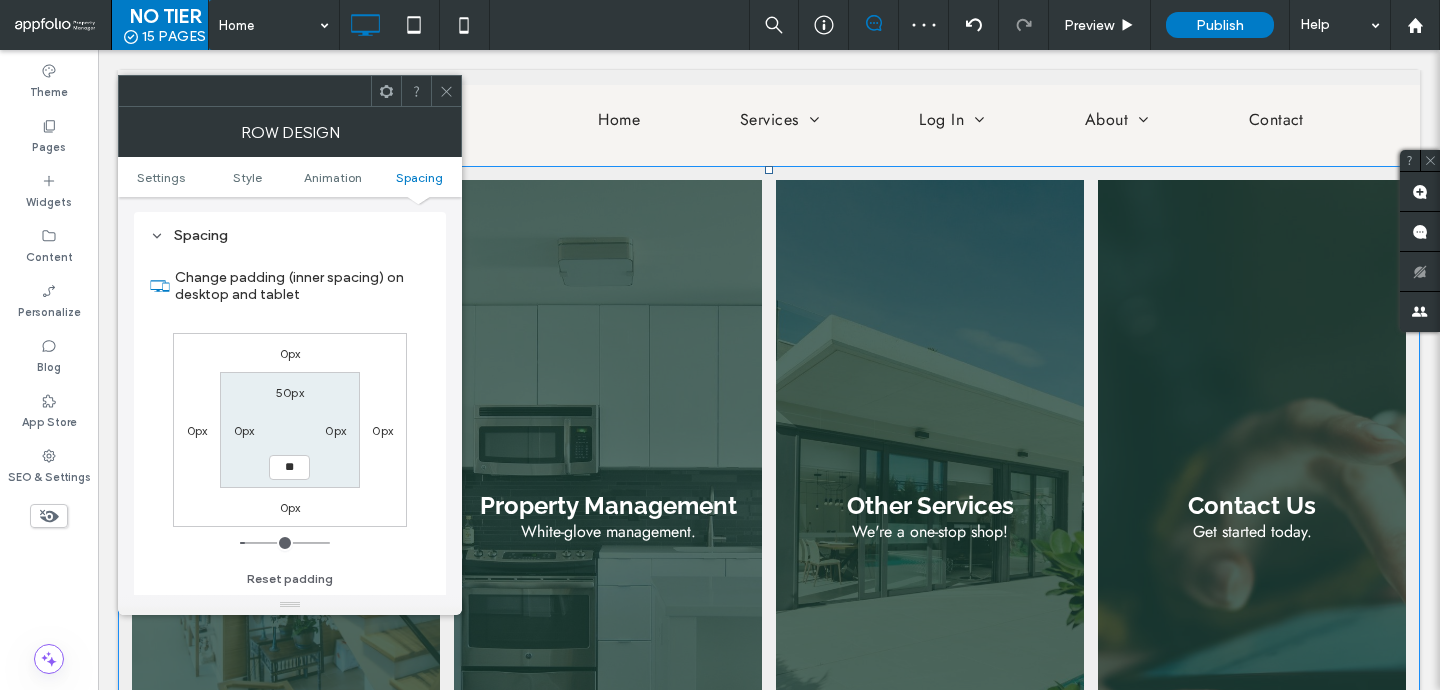 type on "**" 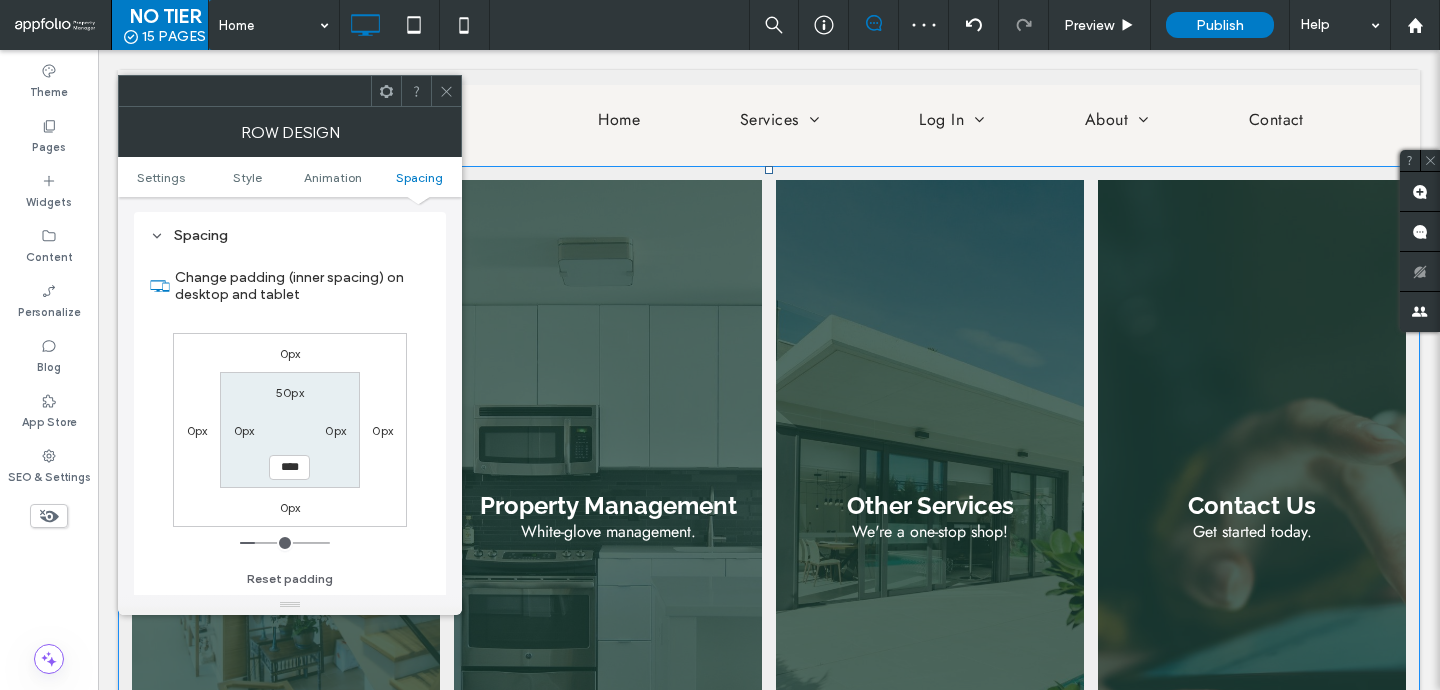 click on "50px 0px **** 0px" at bounding box center [289, 429] 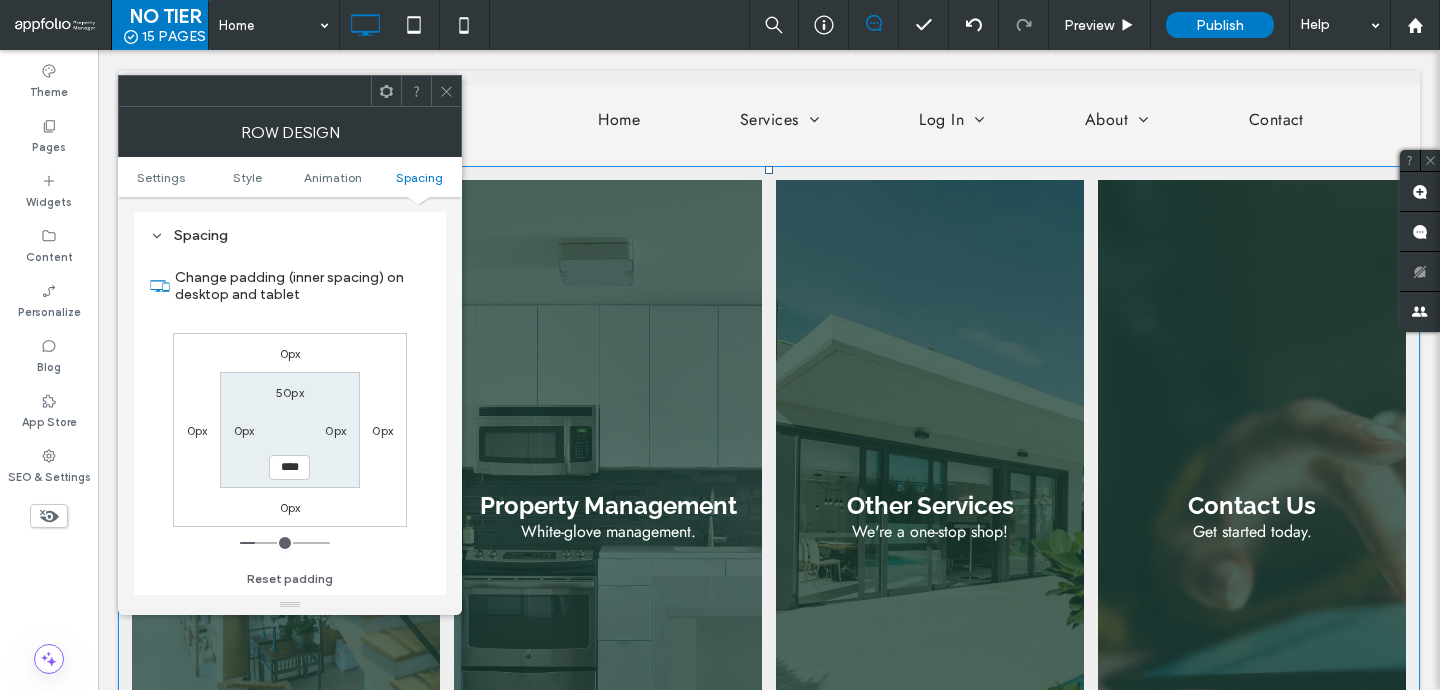 click on "50px" at bounding box center [290, 392] 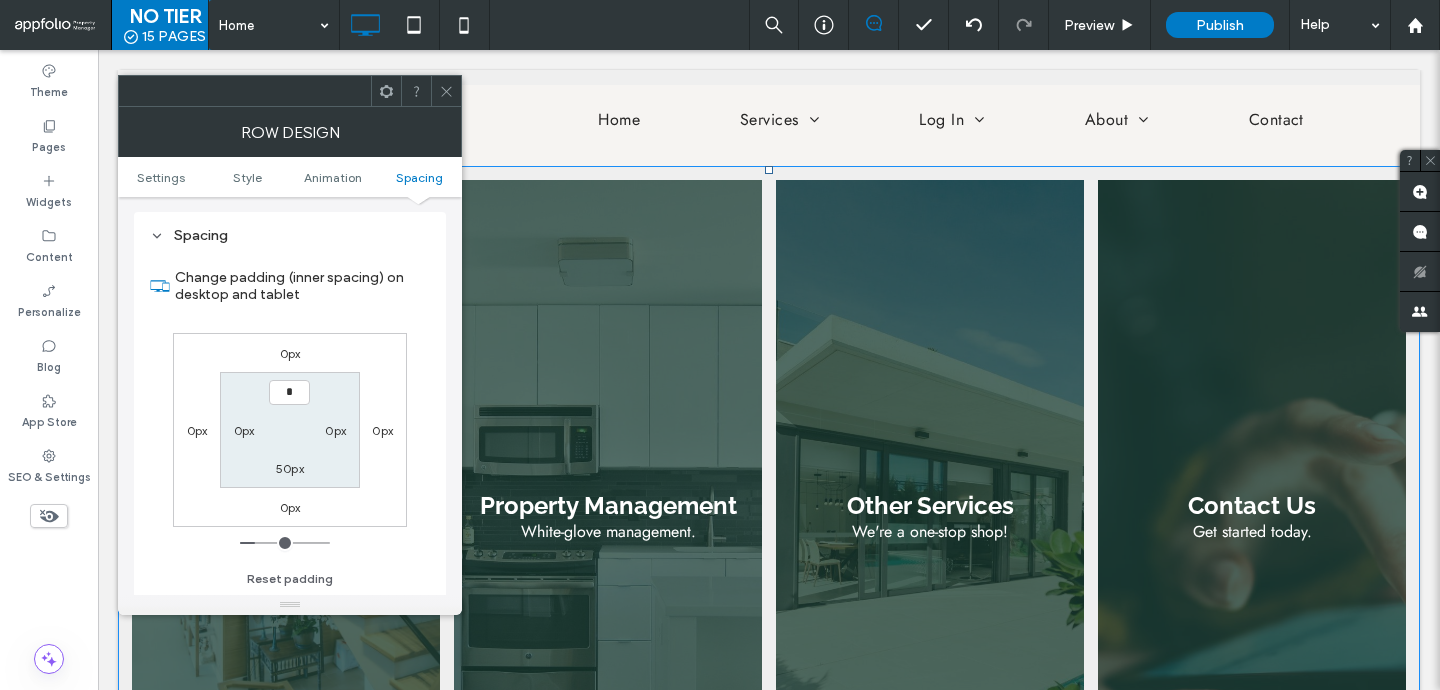 type on "**" 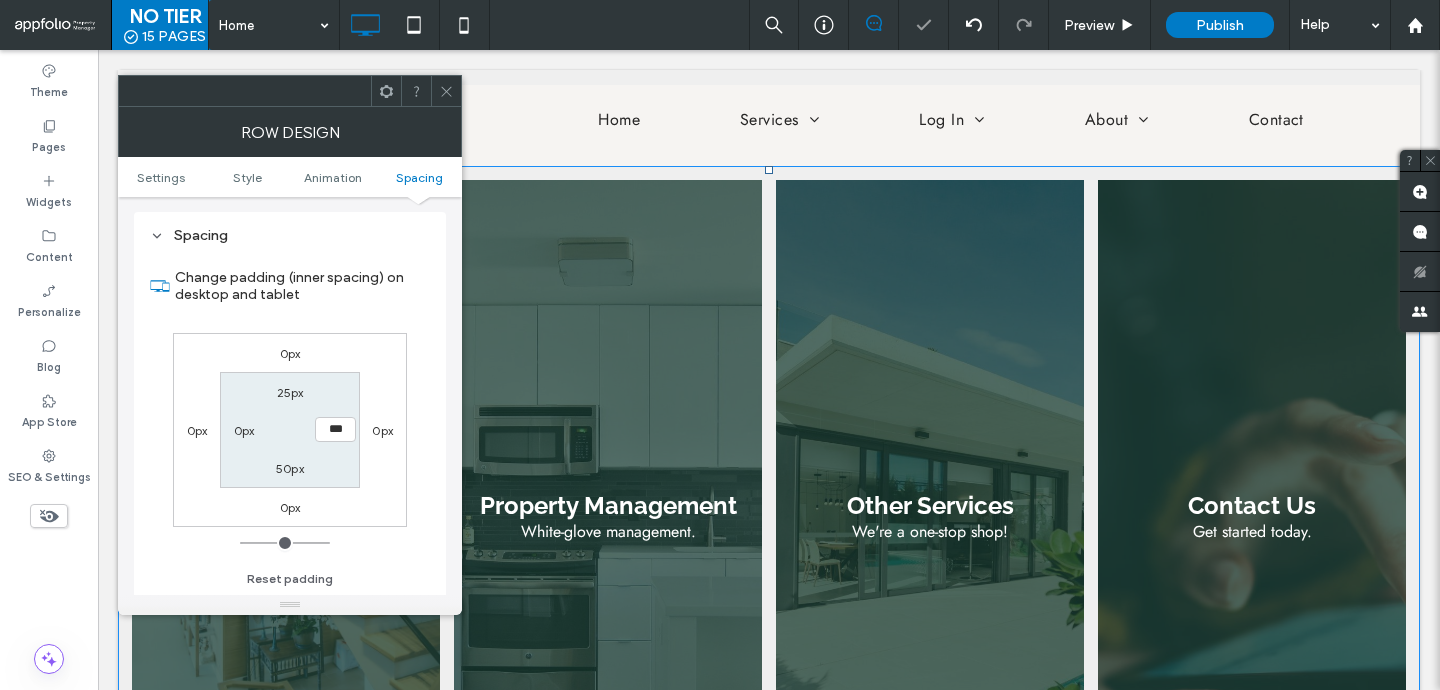 type on "**" 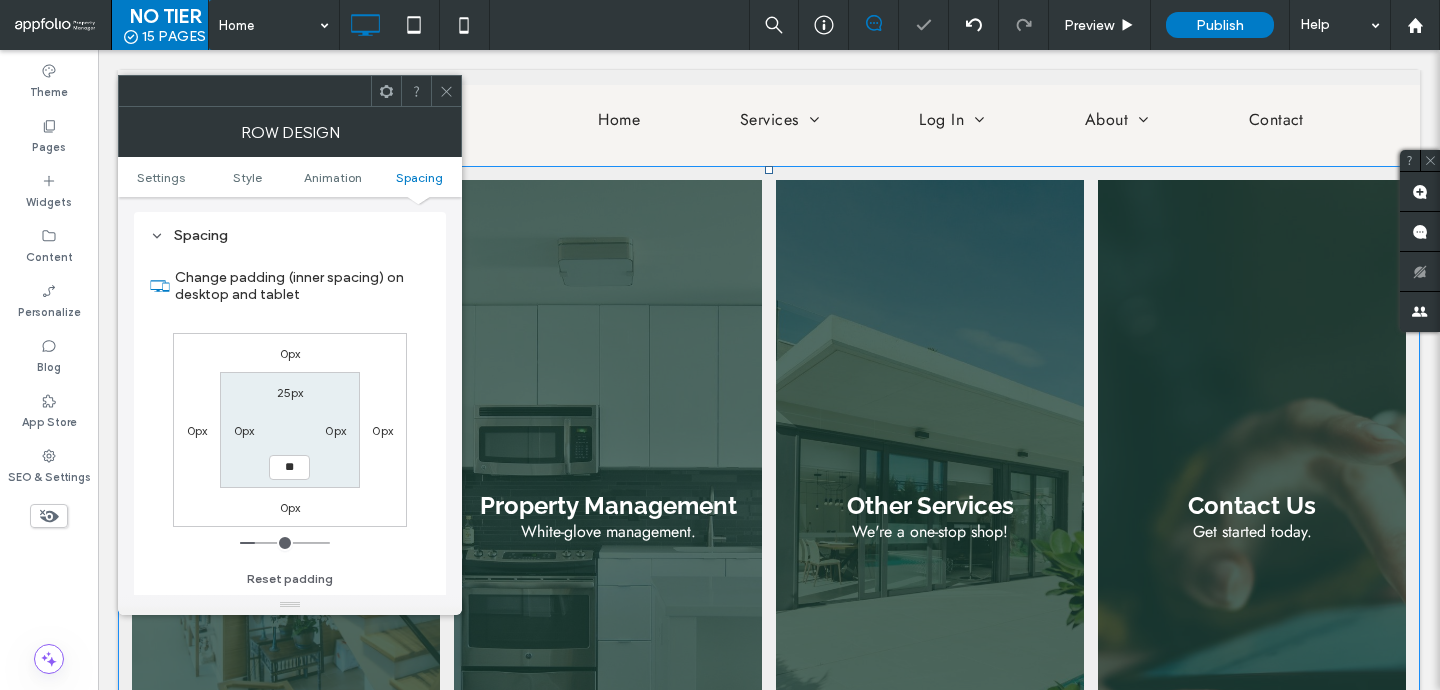 type on "**" 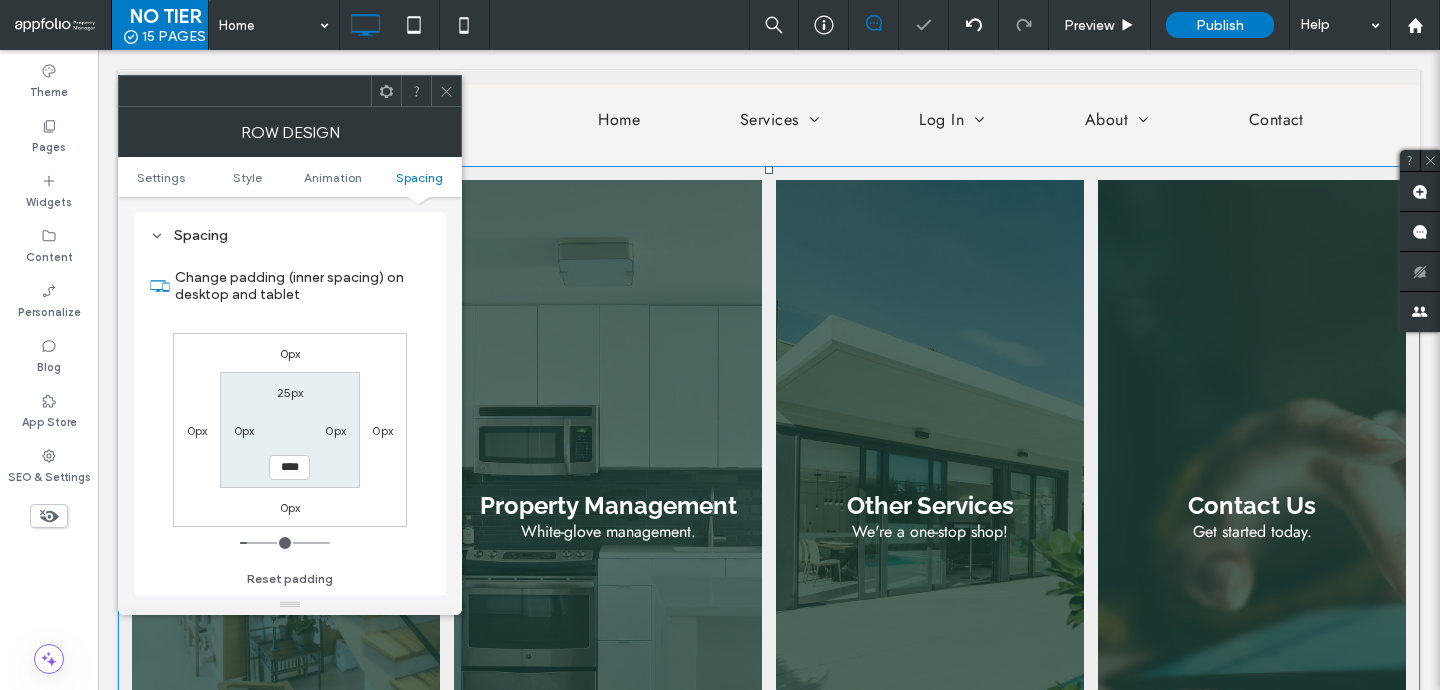 click at bounding box center [446, 91] 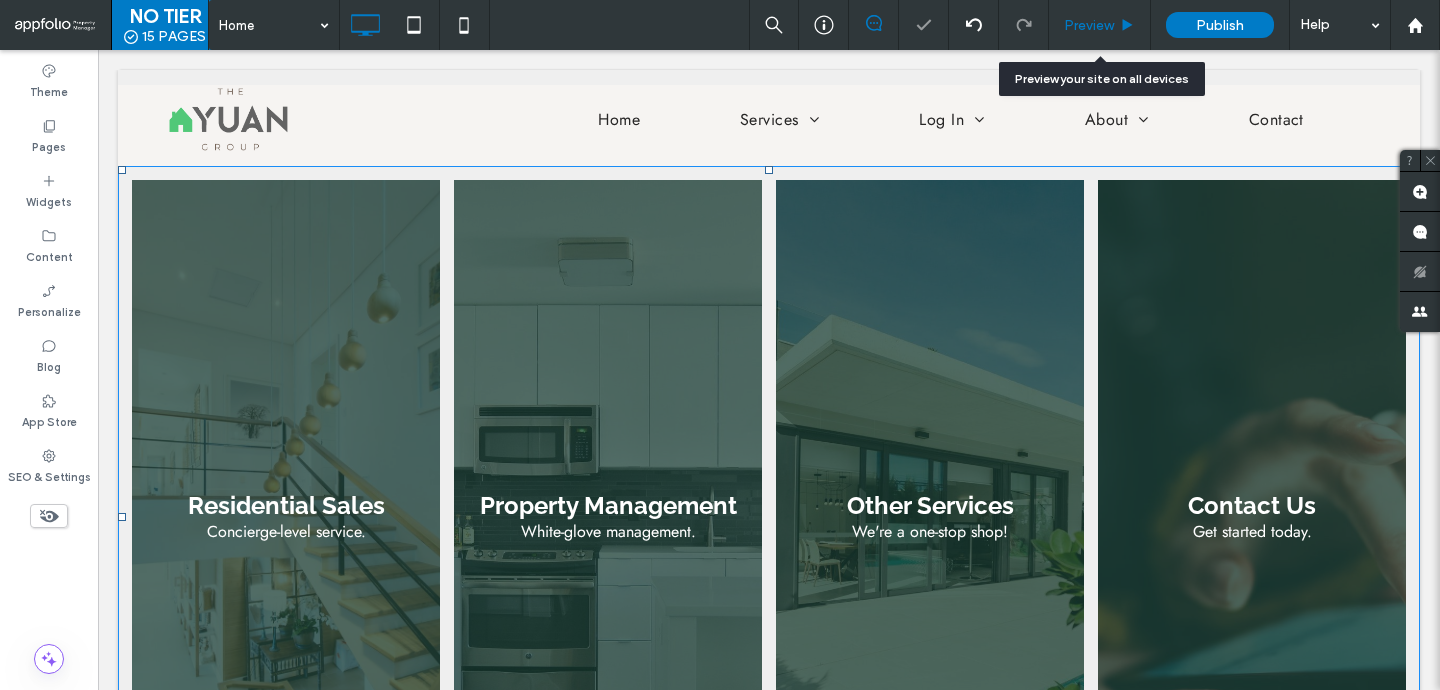 click on "Preview" at bounding box center [1100, 25] 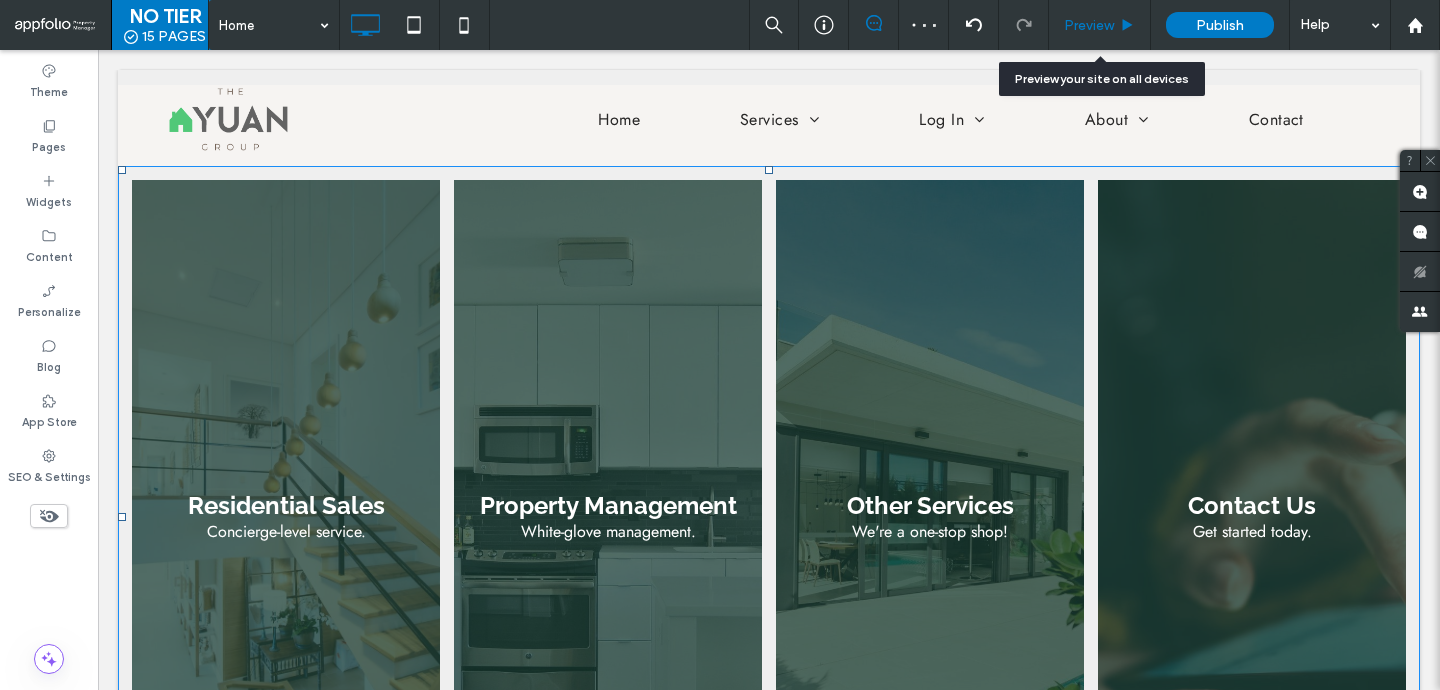 click on "Preview" at bounding box center [1100, 25] 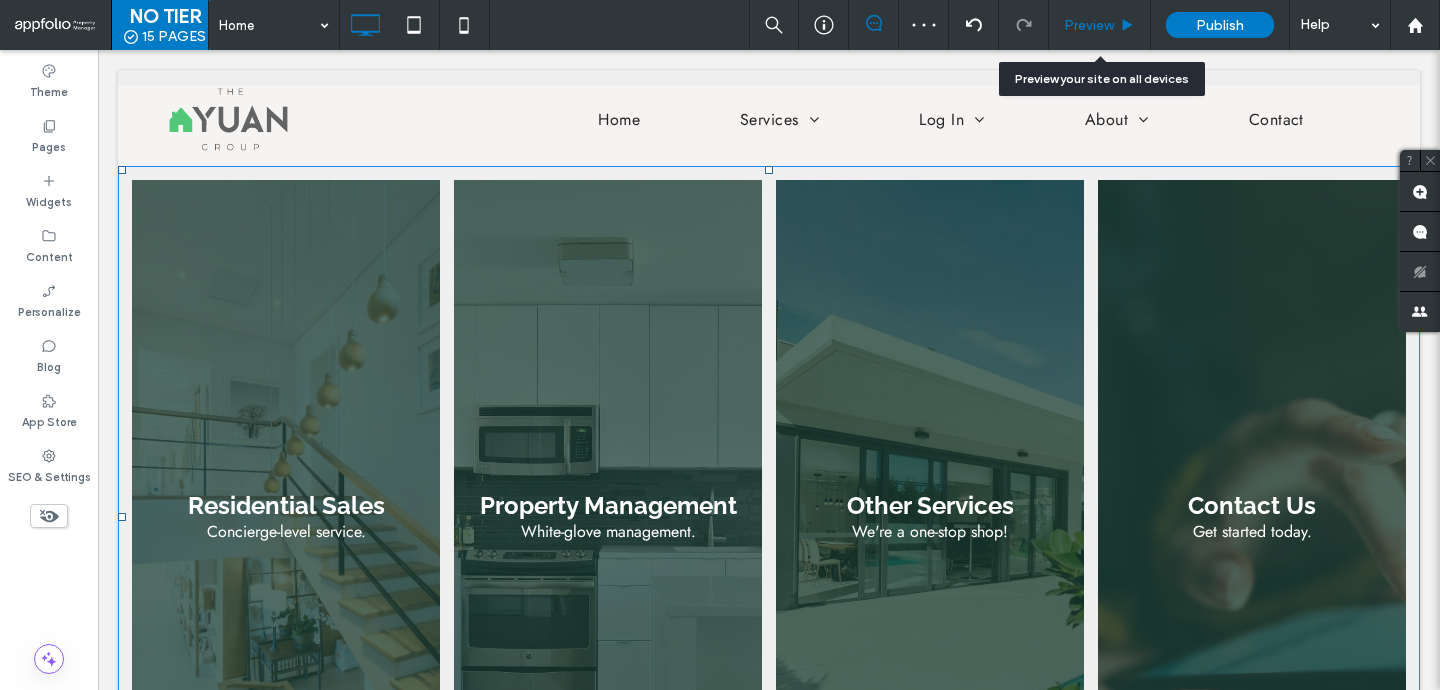 click on "Preview" at bounding box center (1100, 25) 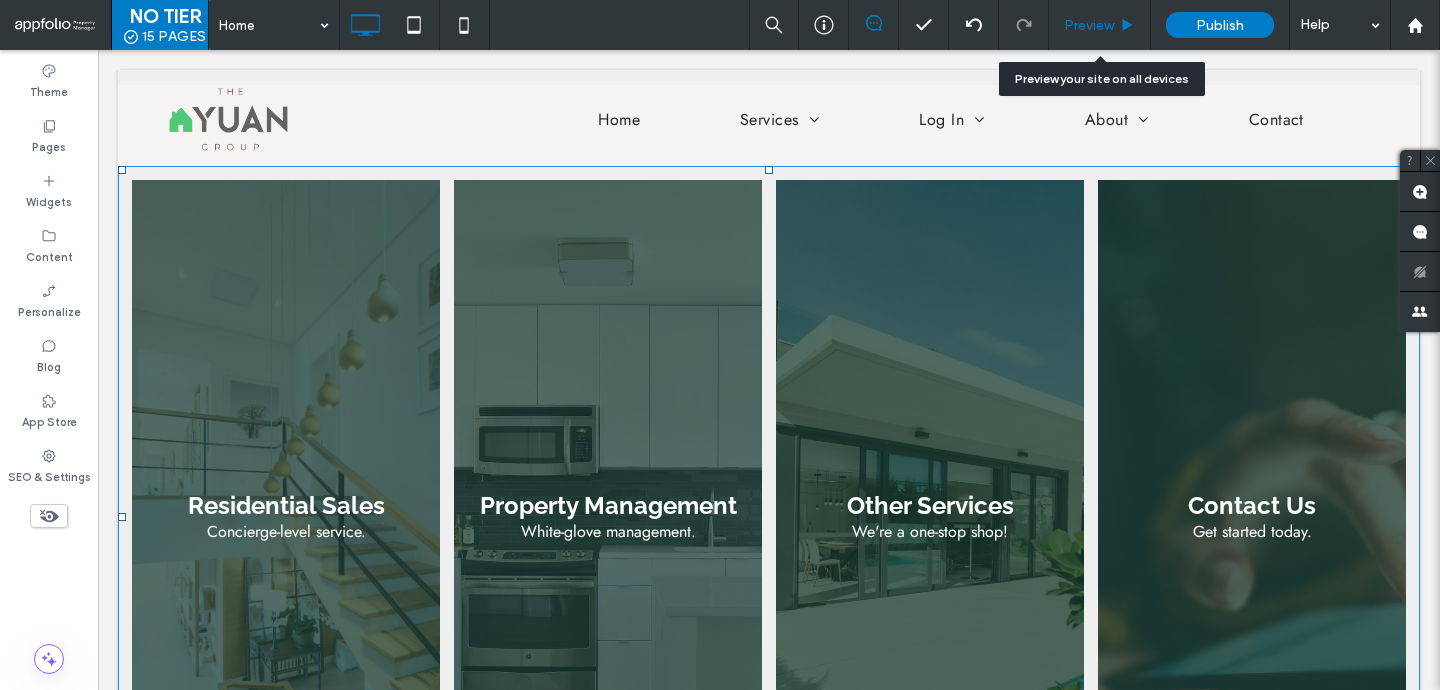 click on "Preview" at bounding box center (1089, 25) 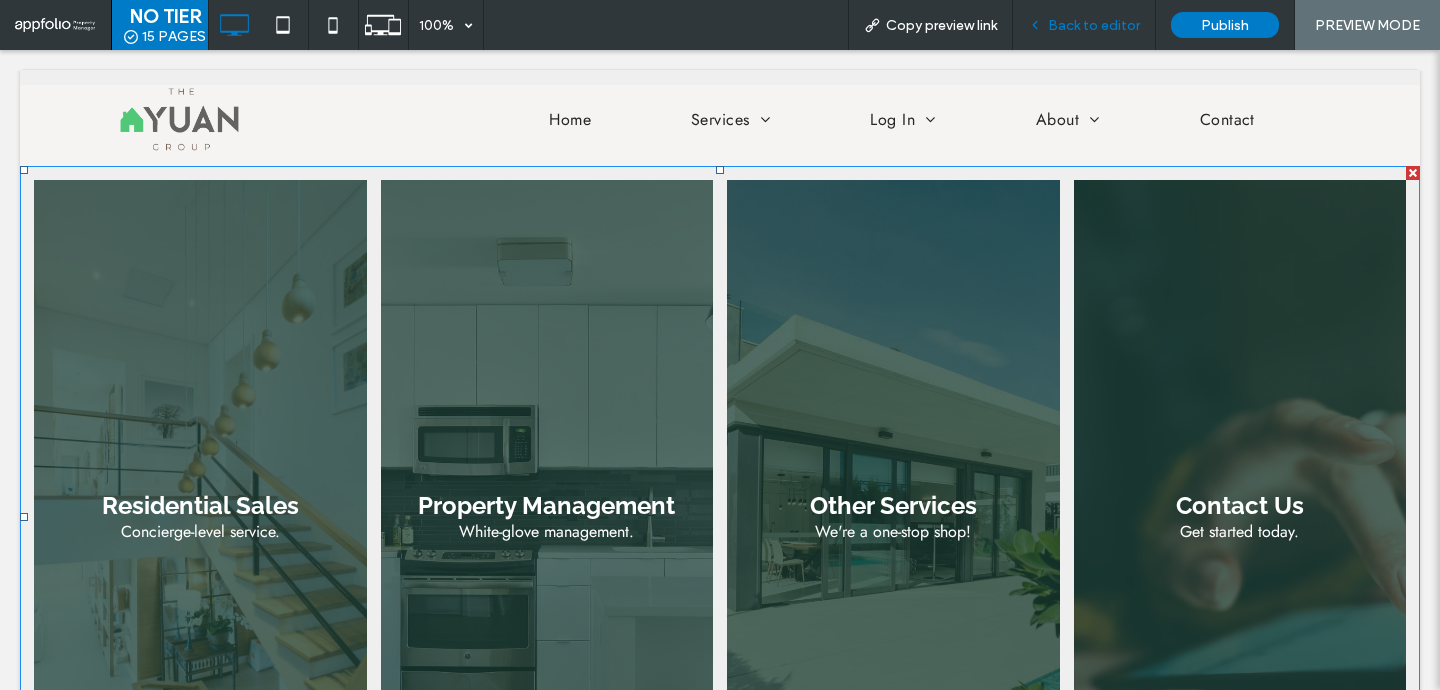 click on "Back to editor" at bounding box center [1084, 25] 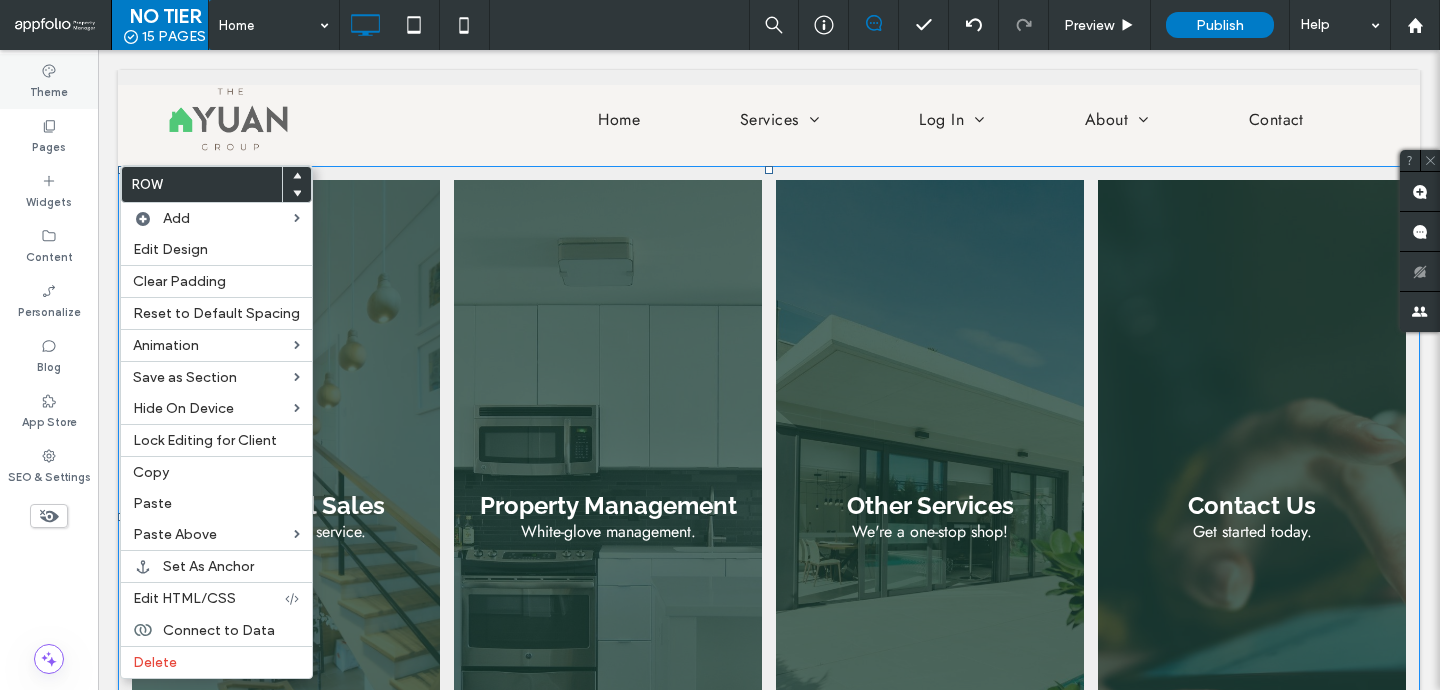 click 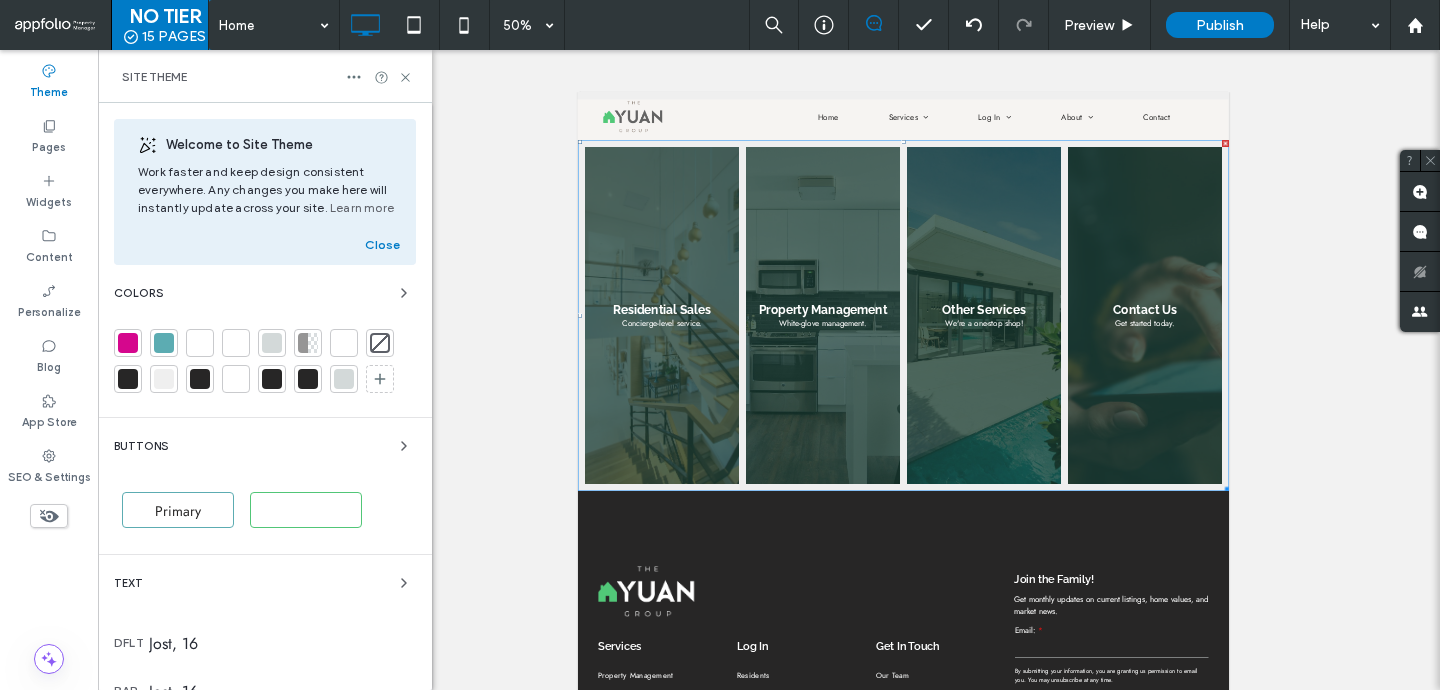 click at bounding box center [272, 379] 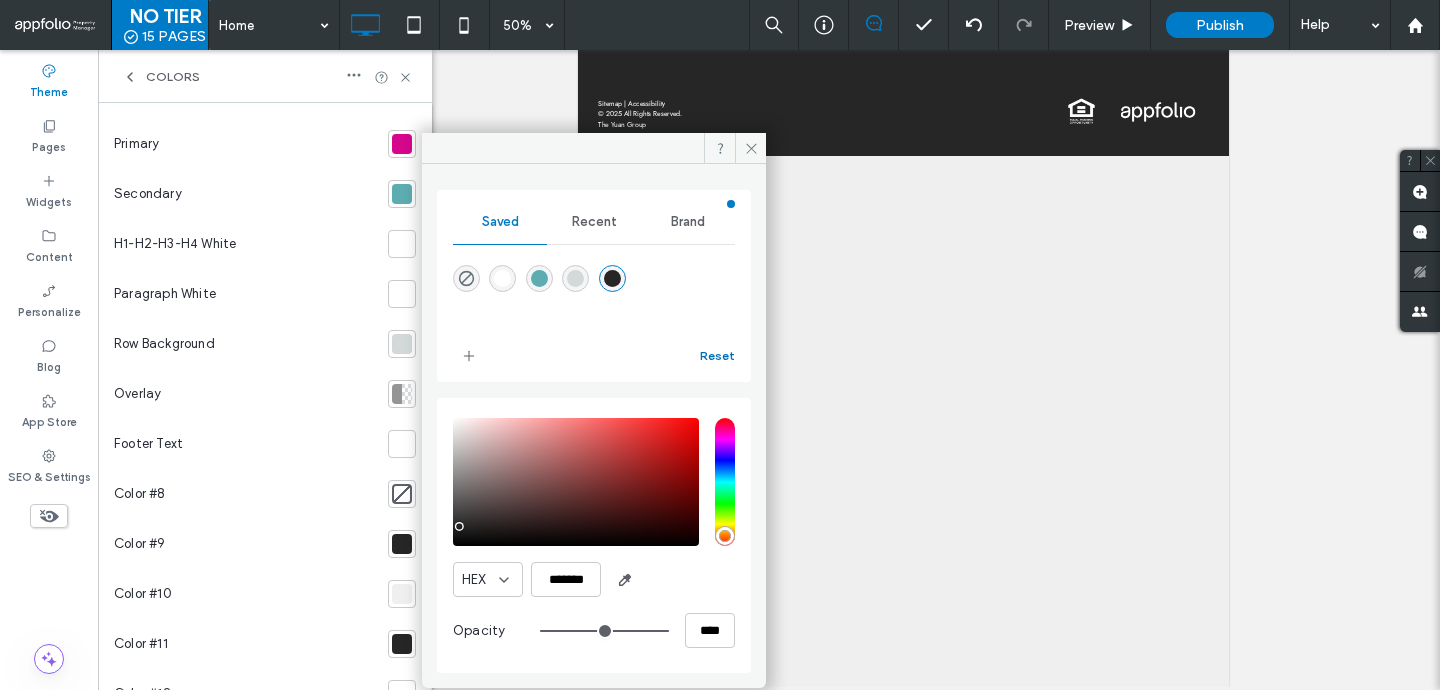 scroll, scrollTop: 722, scrollLeft: 0, axis: vertical 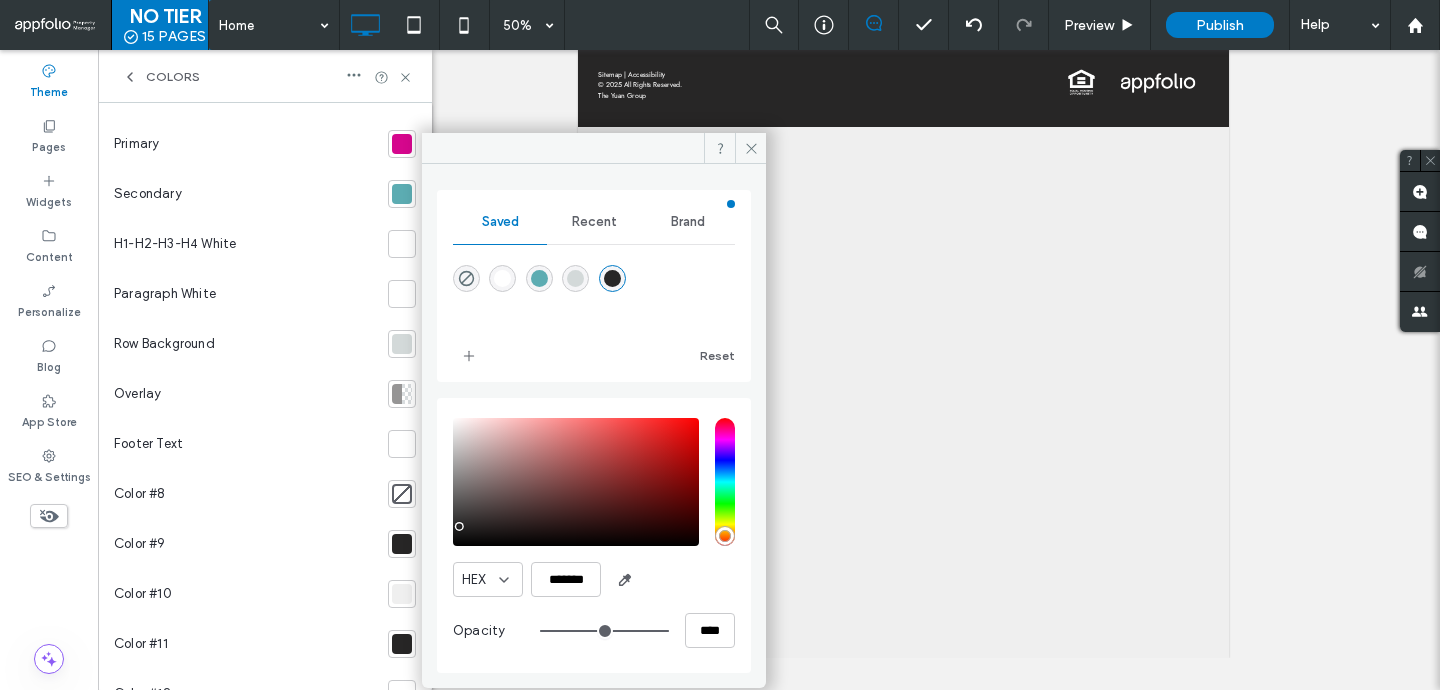 click on "Recent" at bounding box center (594, 222) 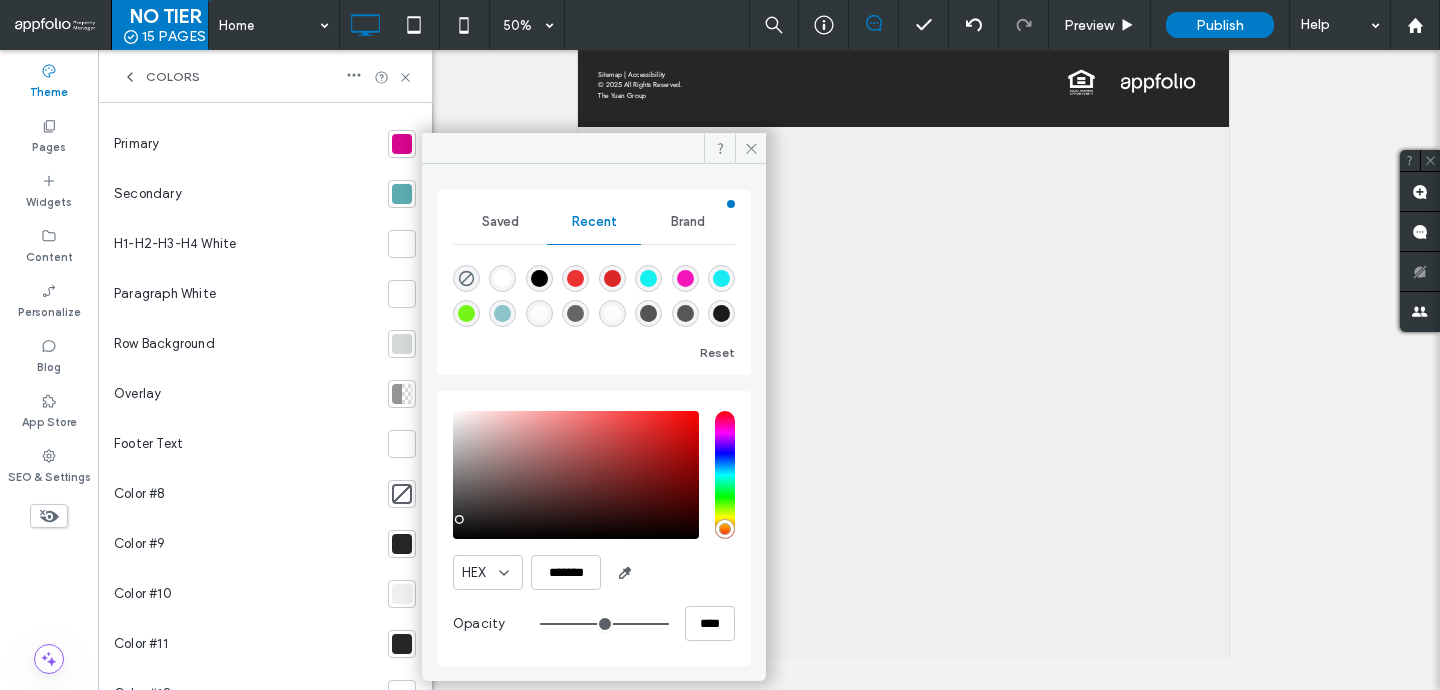 click at bounding box center [721, 313] 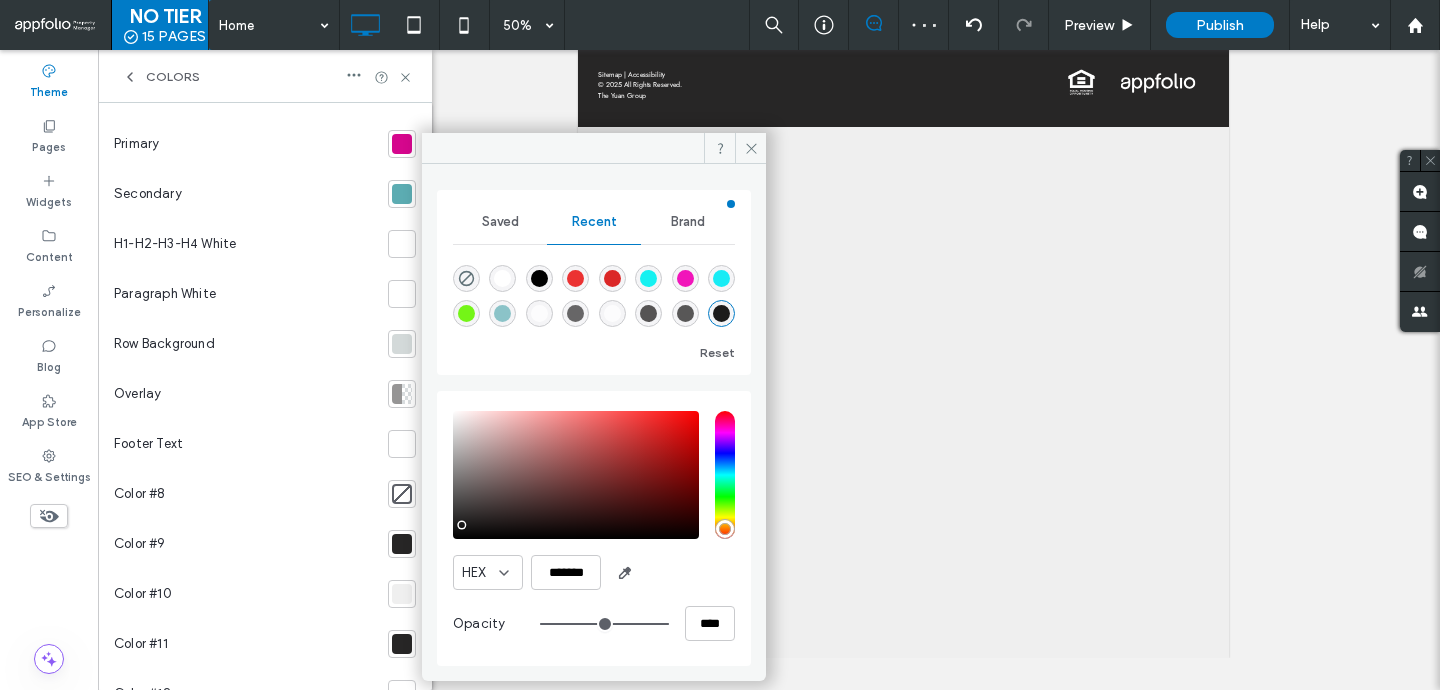 click on "Saved" at bounding box center [500, 222] 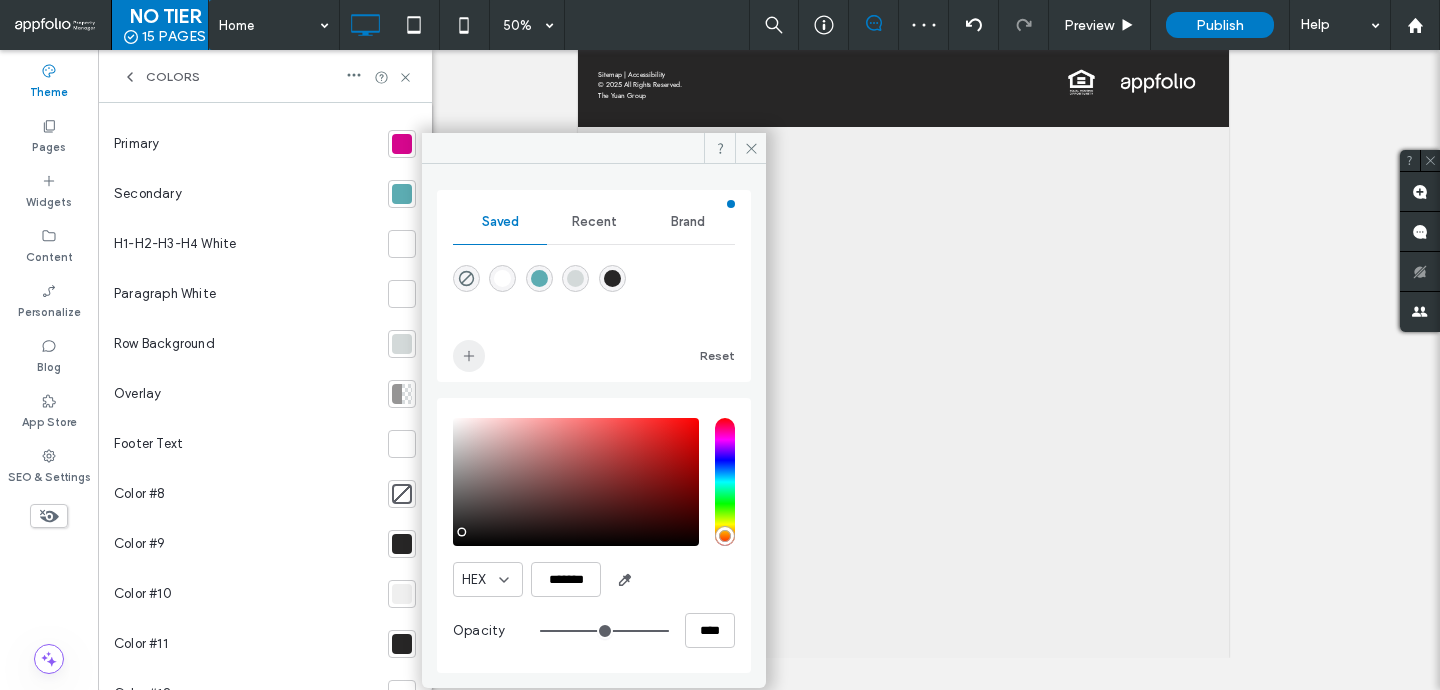 click 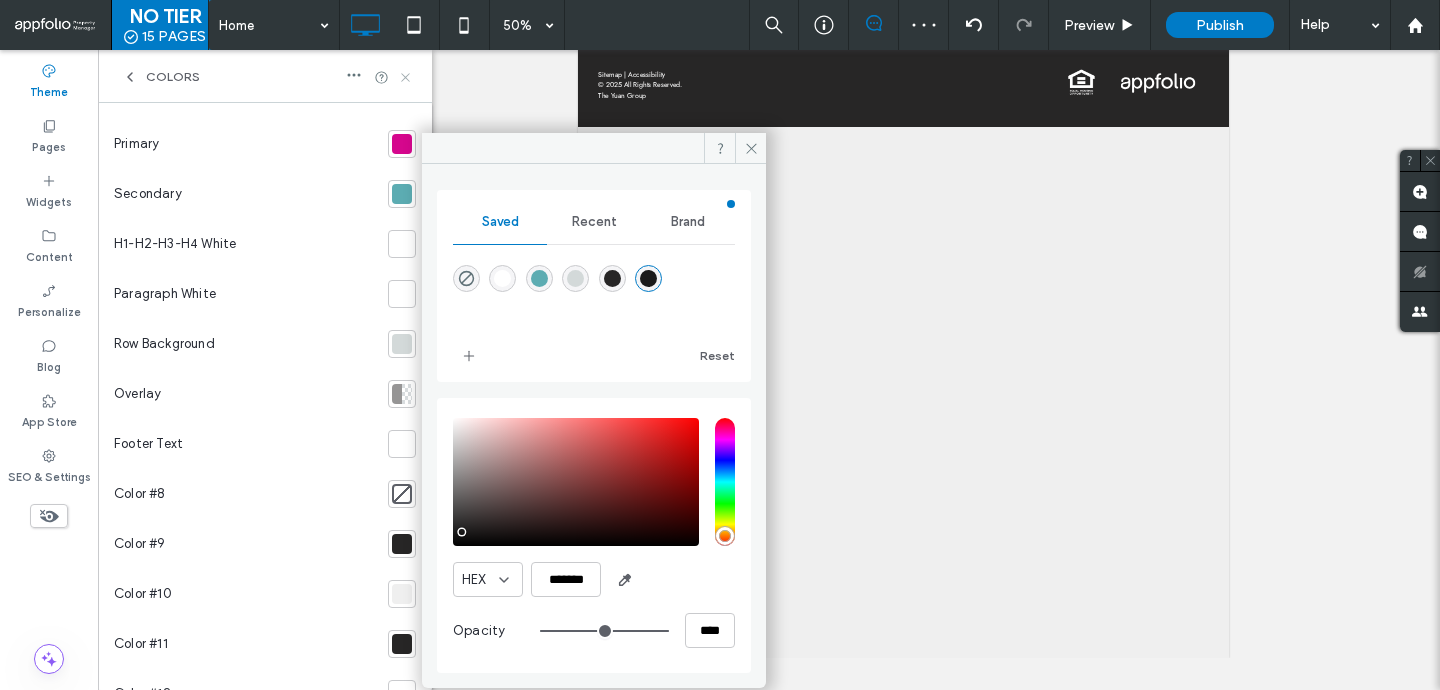 click 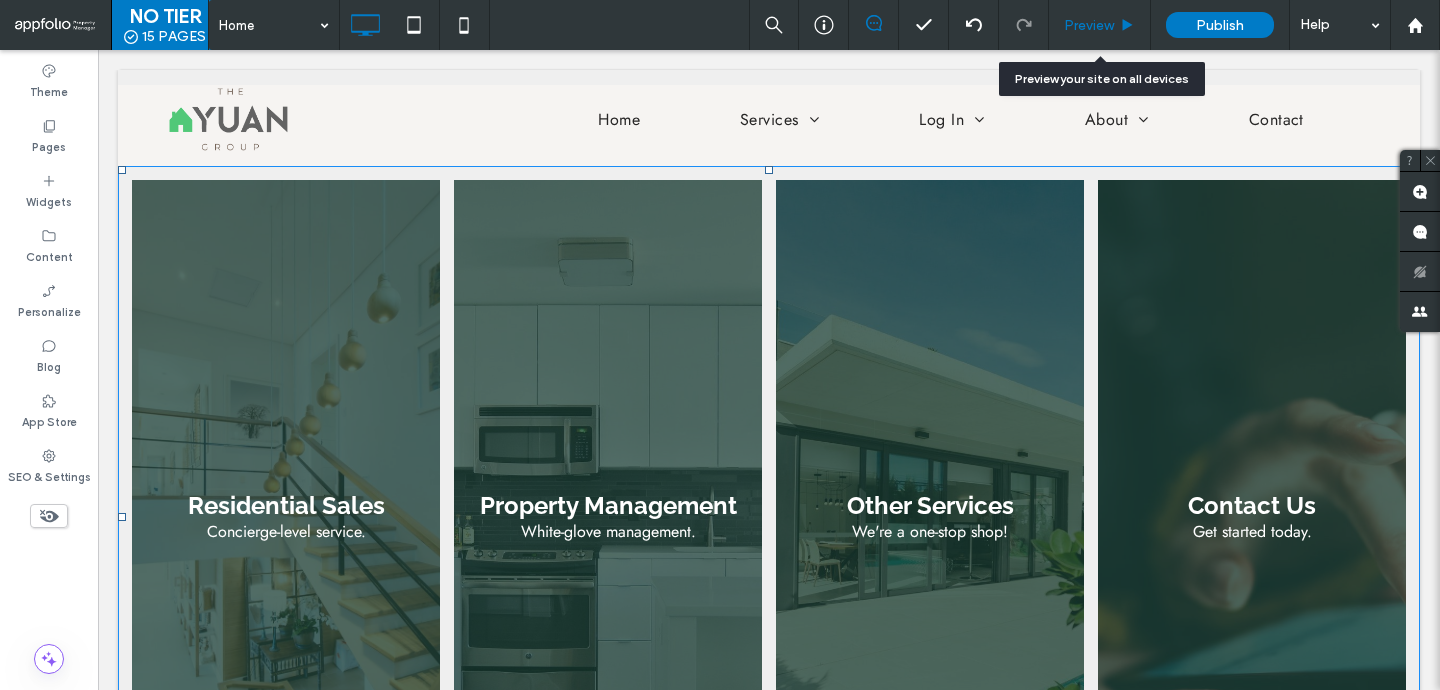 click on "Preview" at bounding box center [1089, 25] 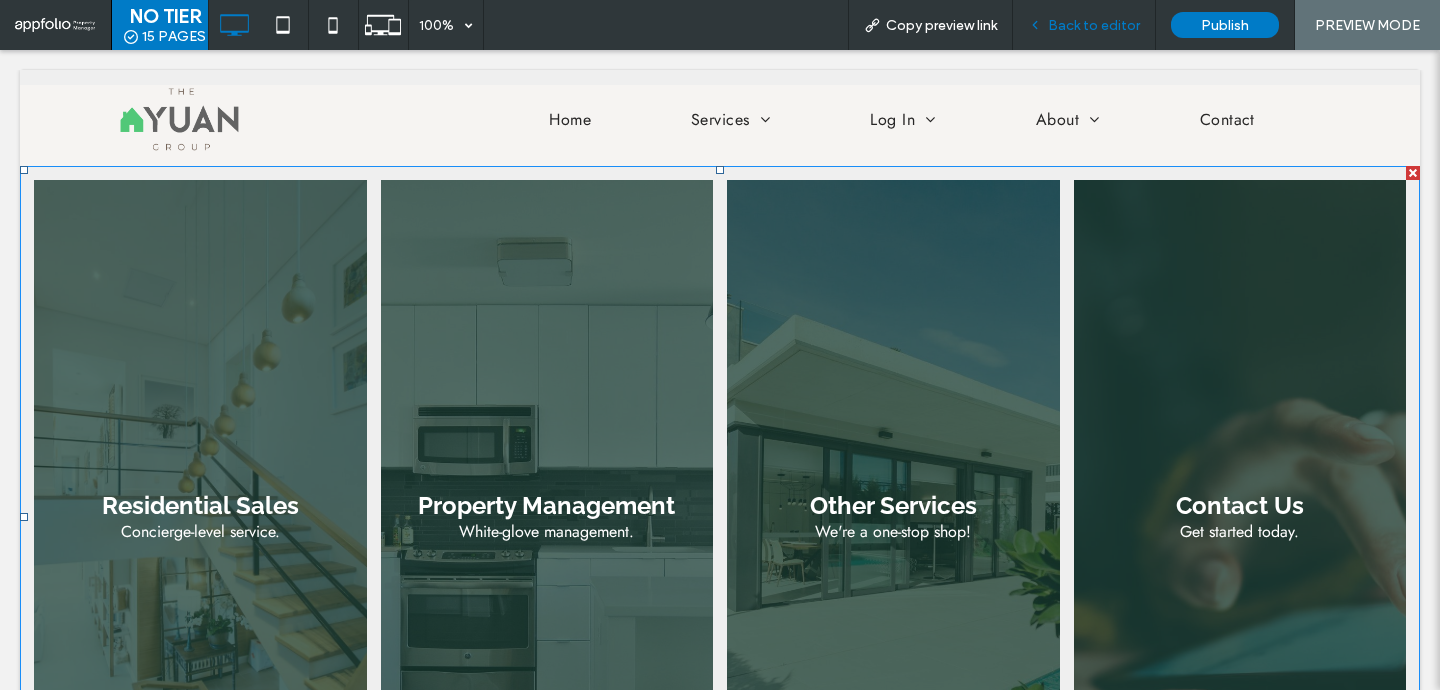 click on "Back to editor" at bounding box center (1094, 25) 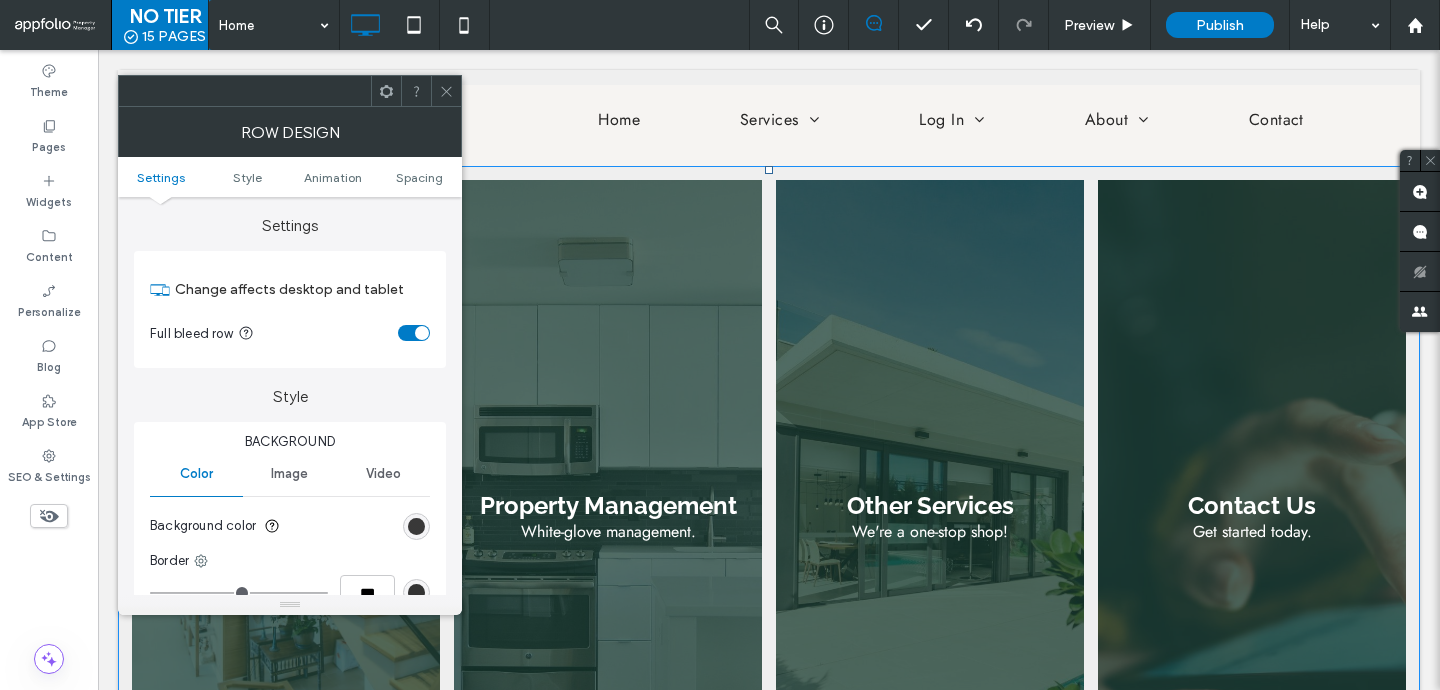 click at bounding box center [416, 526] 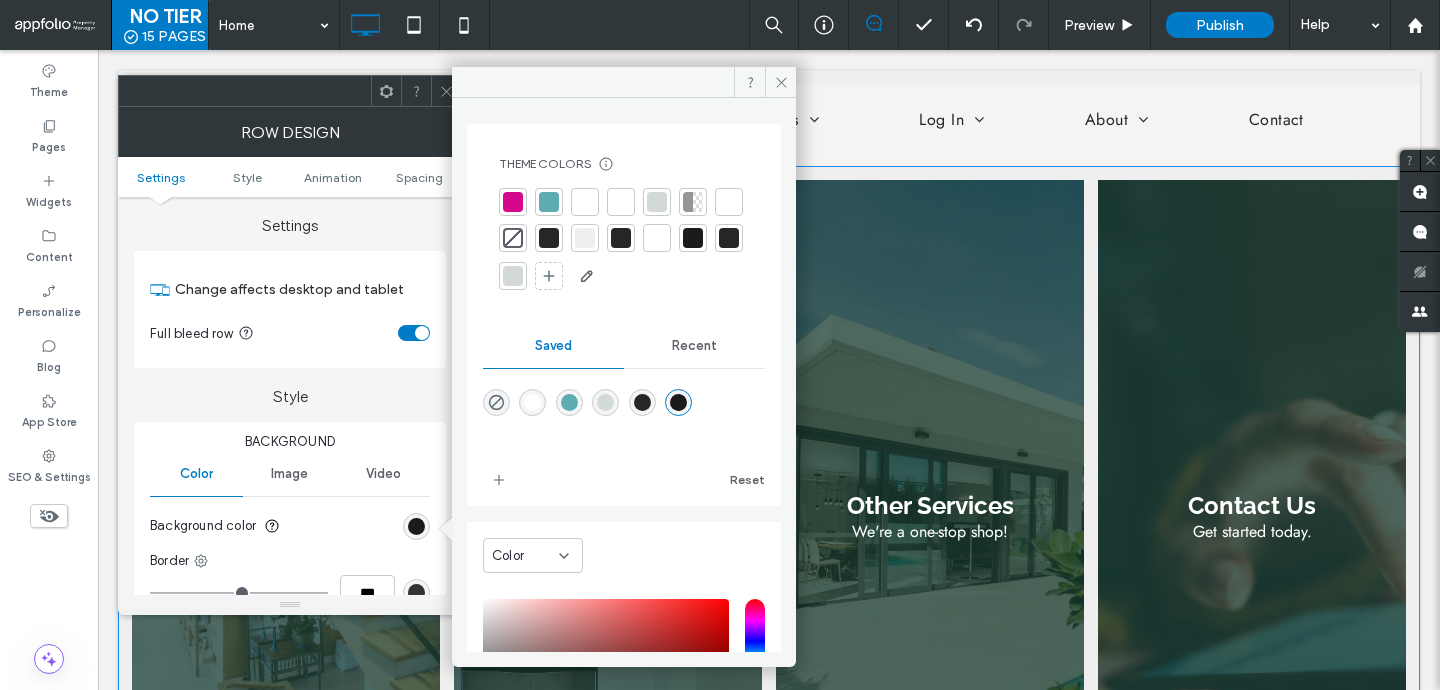 click at bounding box center (549, 238) 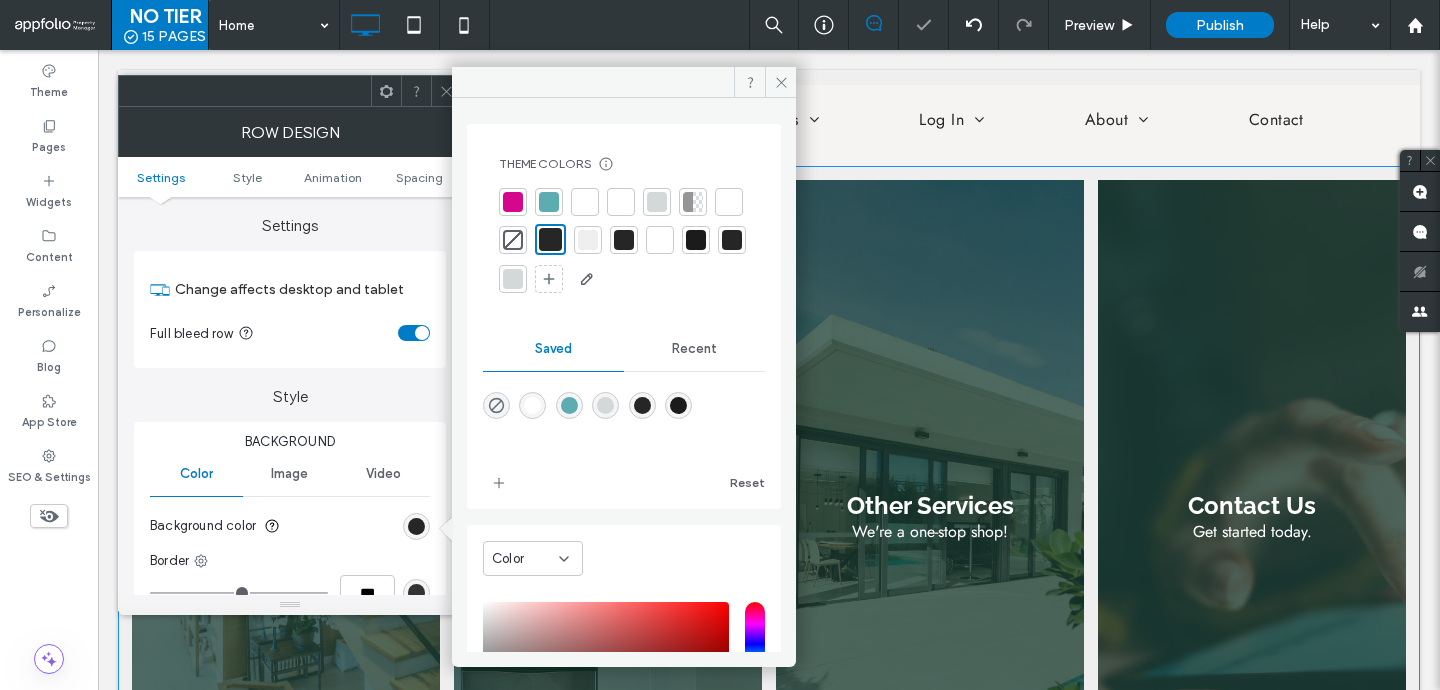 click 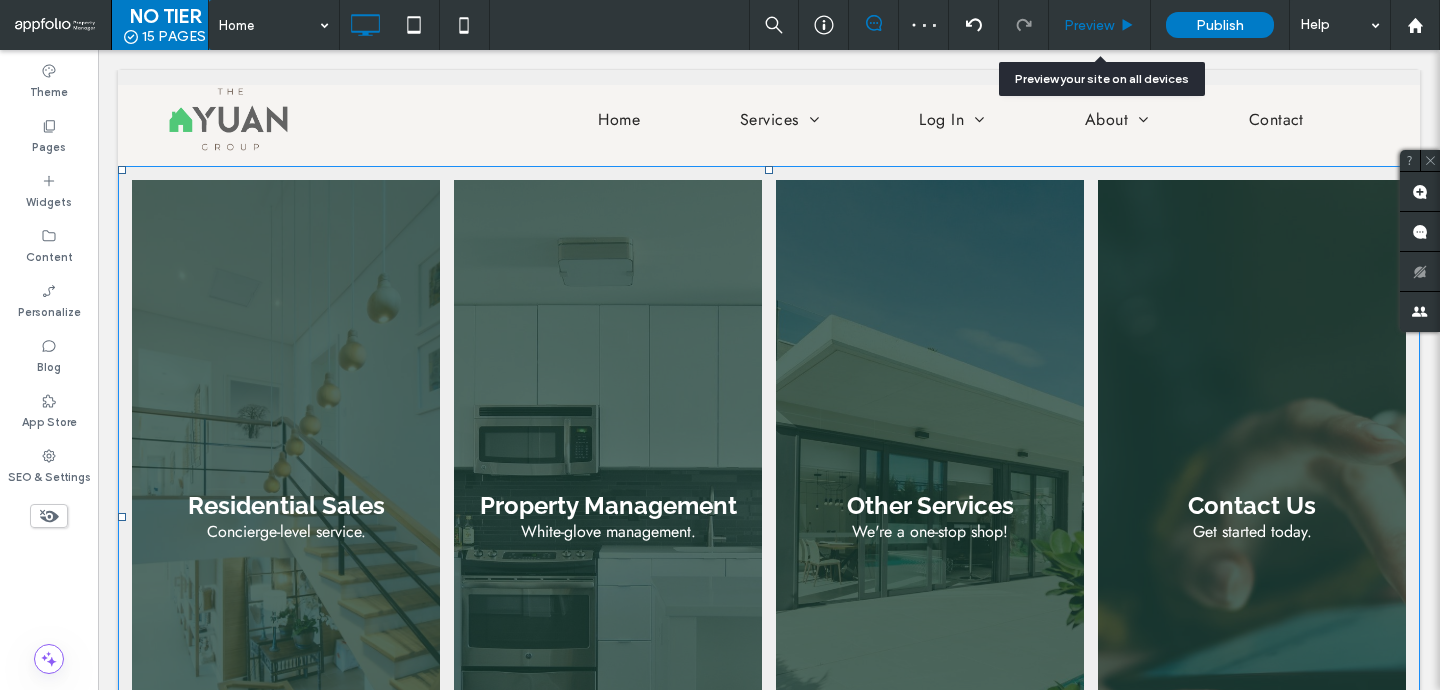 click on "Preview" at bounding box center [1099, 25] 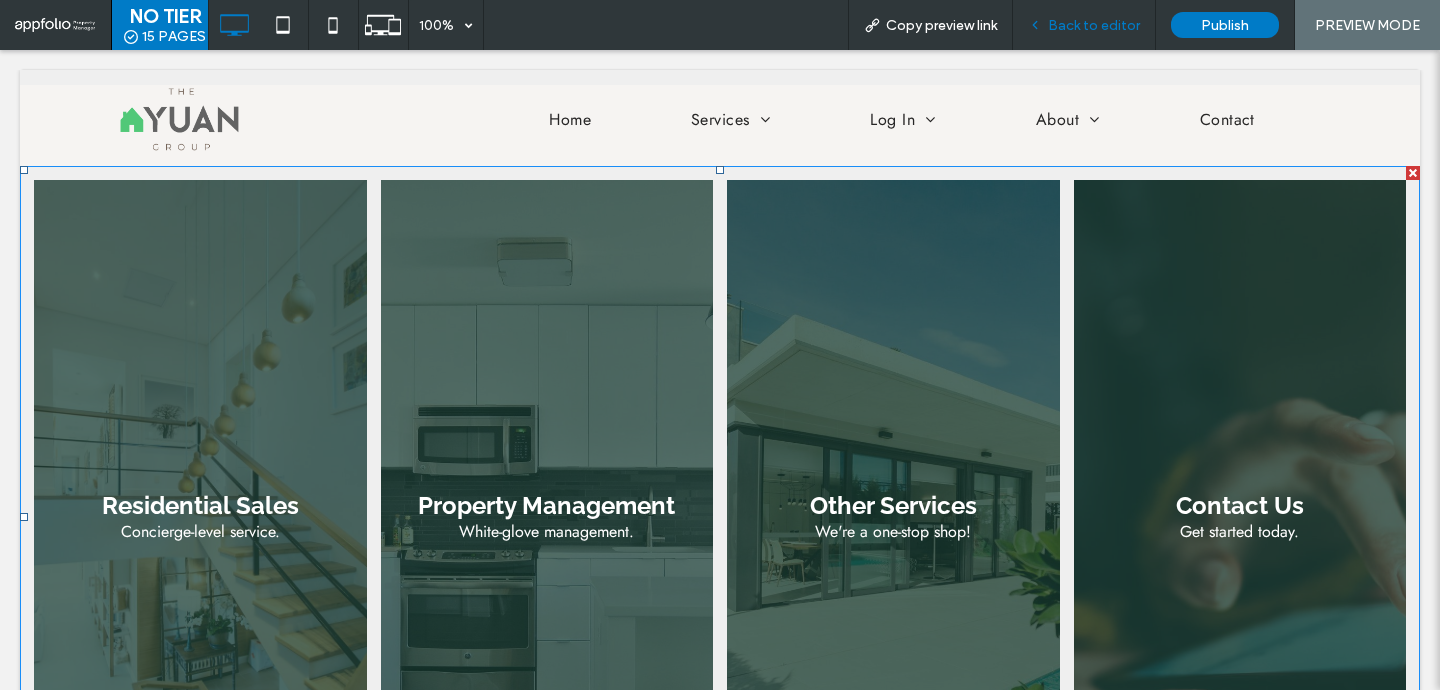 click on "Back to editor" at bounding box center [1094, 25] 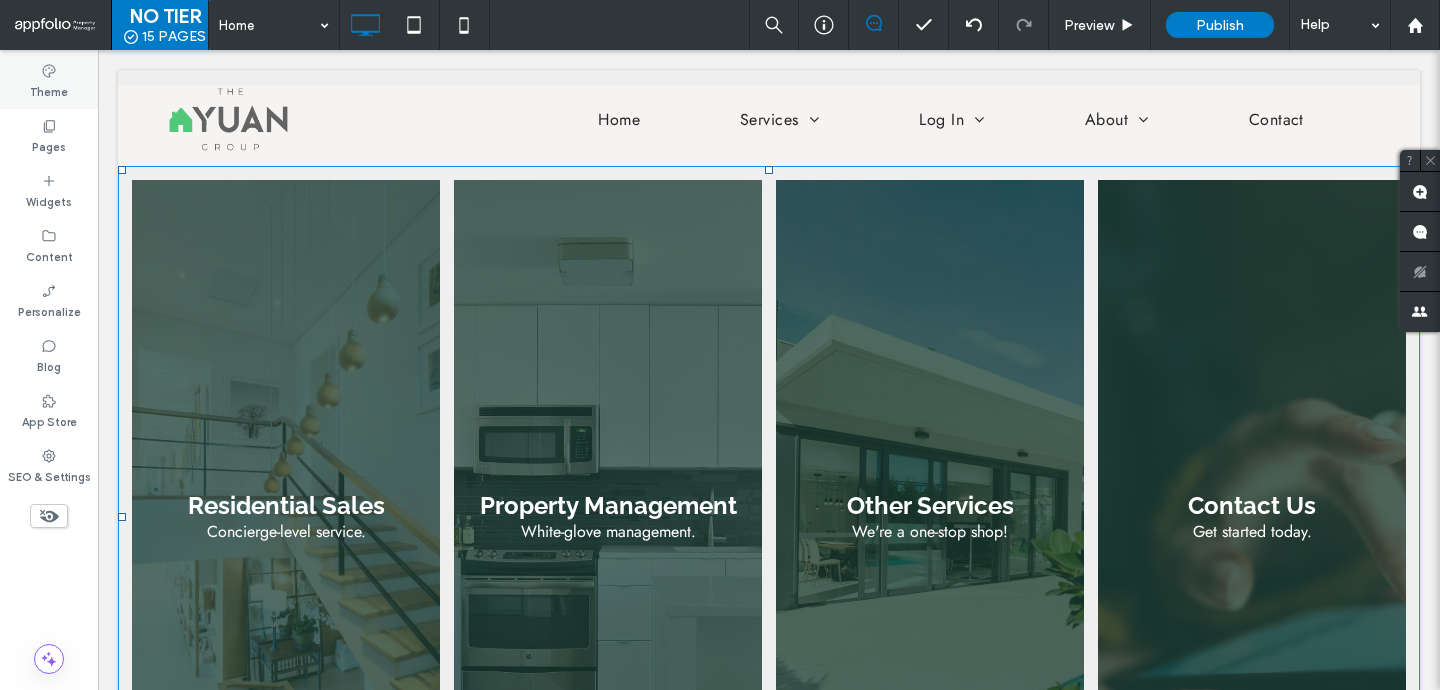 click on "Theme" at bounding box center (49, 81) 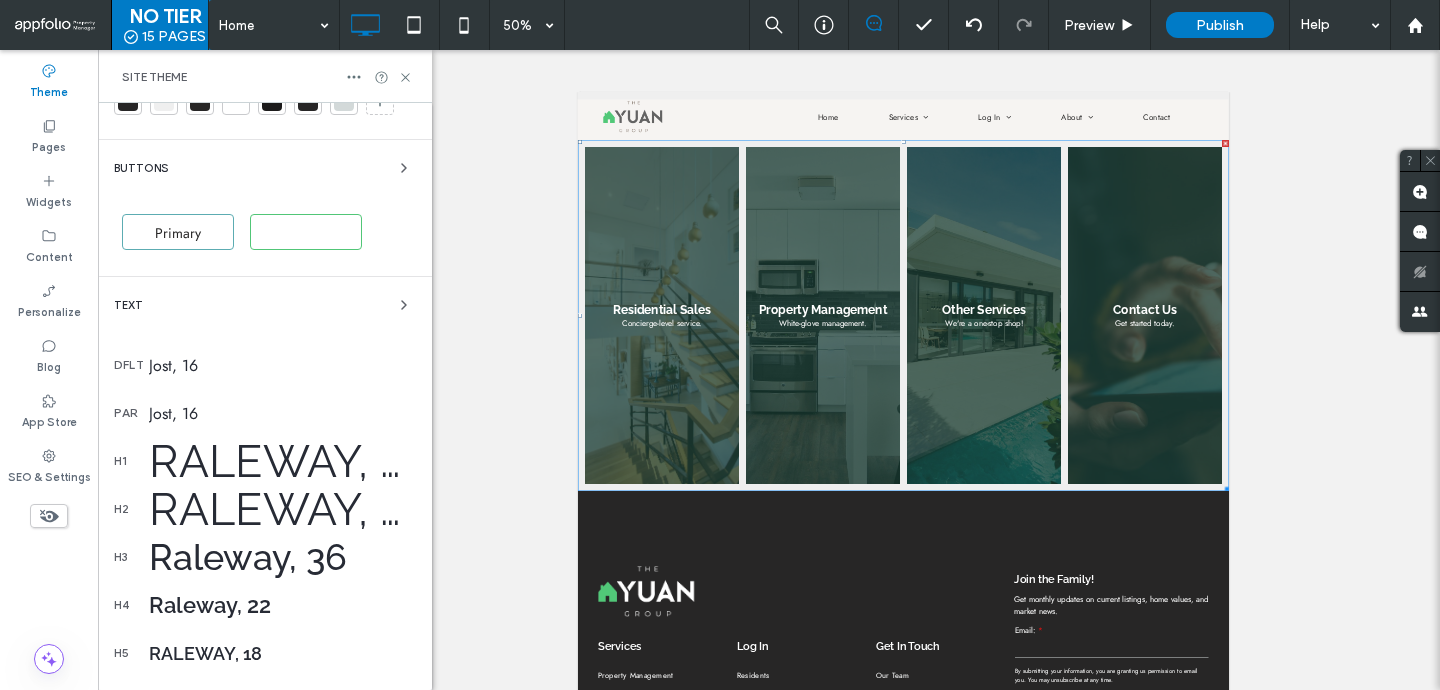 scroll, scrollTop: 558, scrollLeft: 0, axis: vertical 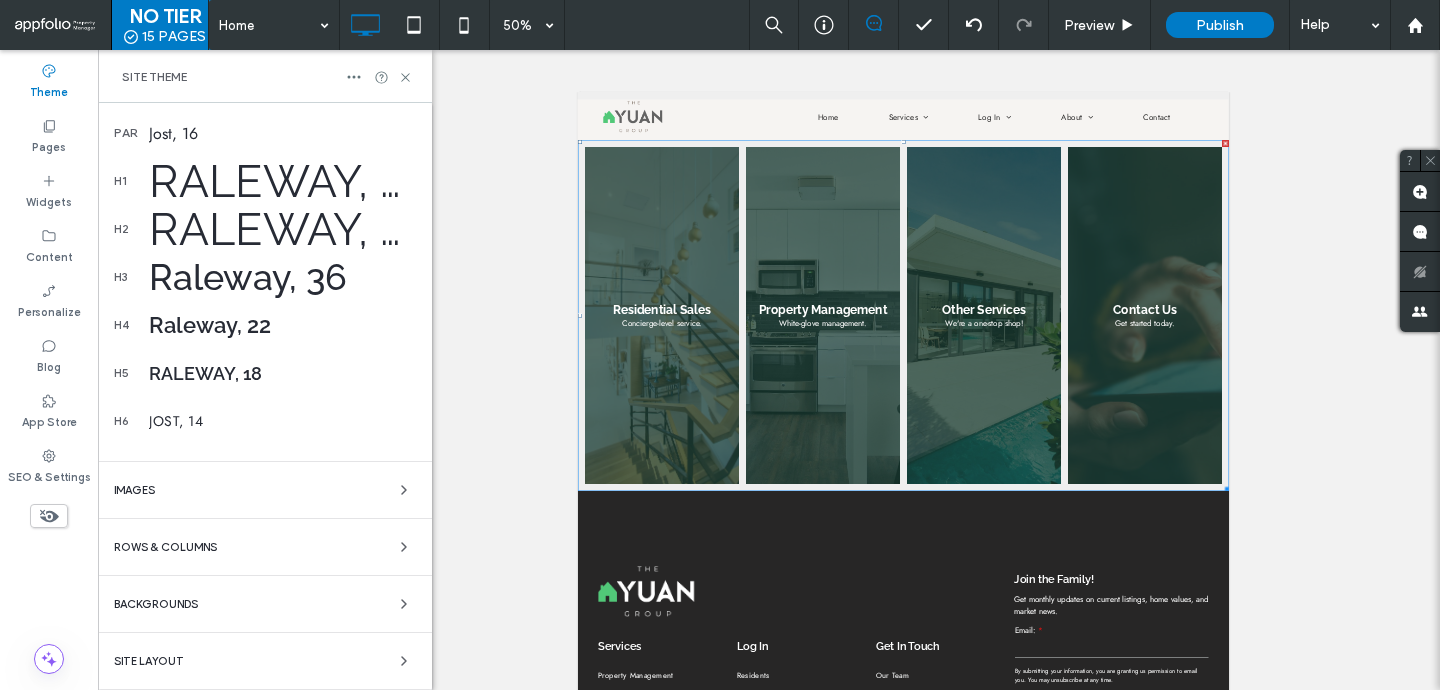 click on "Raleway, 72" at bounding box center (282, 181) 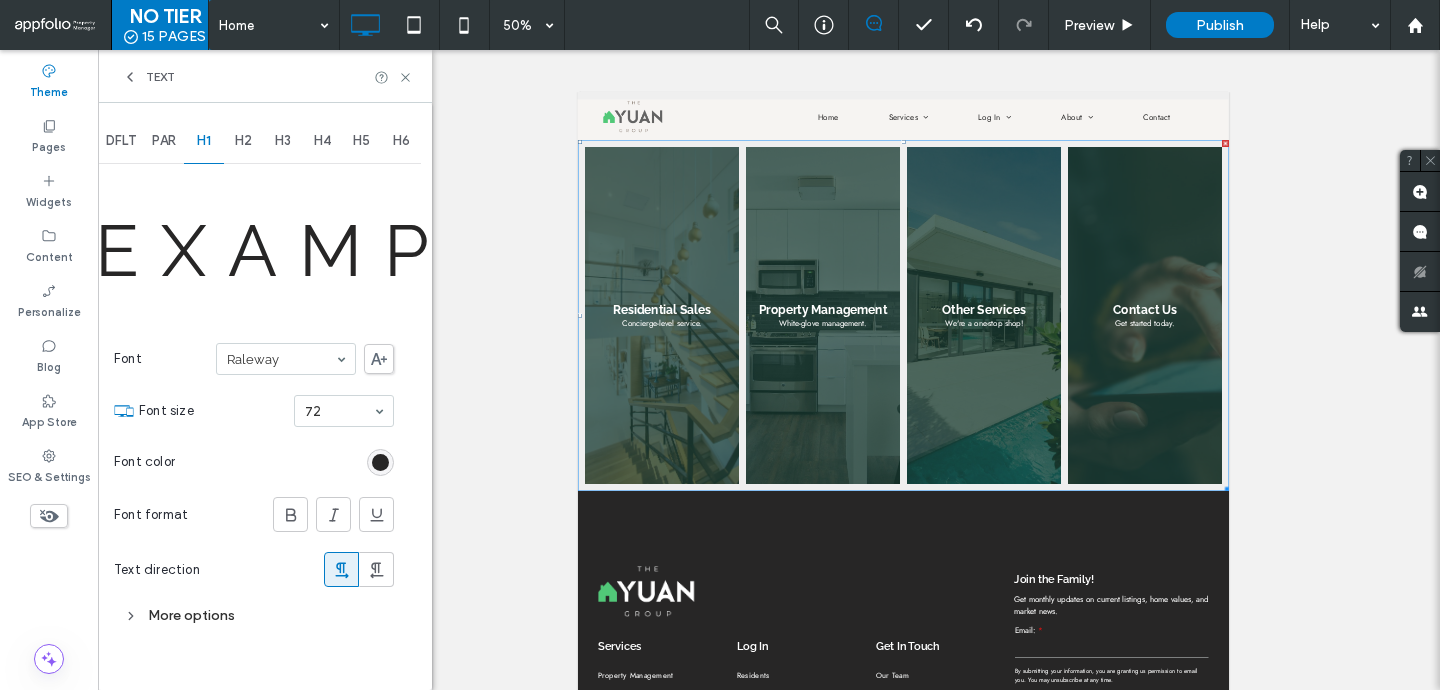 scroll, scrollTop: 0, scrollLeft: 0, axis: both 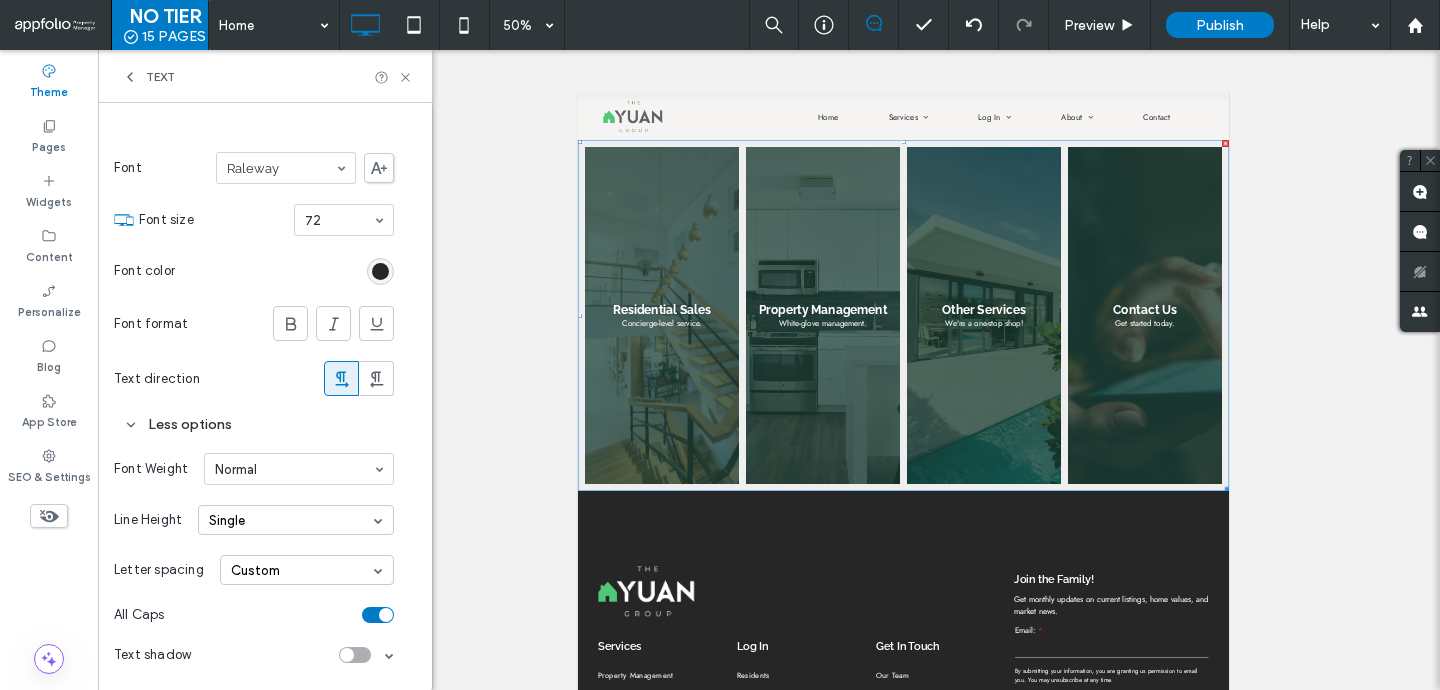 click on "Custom" at bounding box center (307, 570) 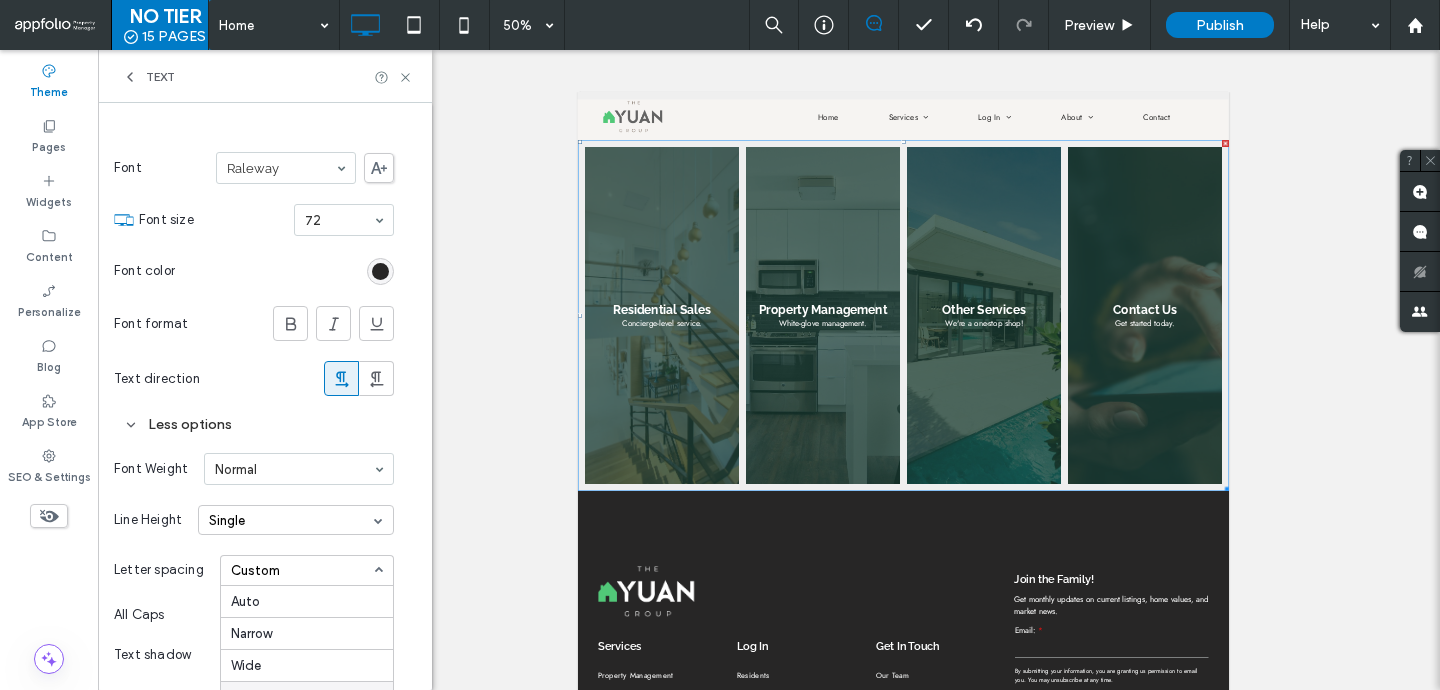 scroll, scrollTop: 253, scrollLeft: 0, axis: vertical 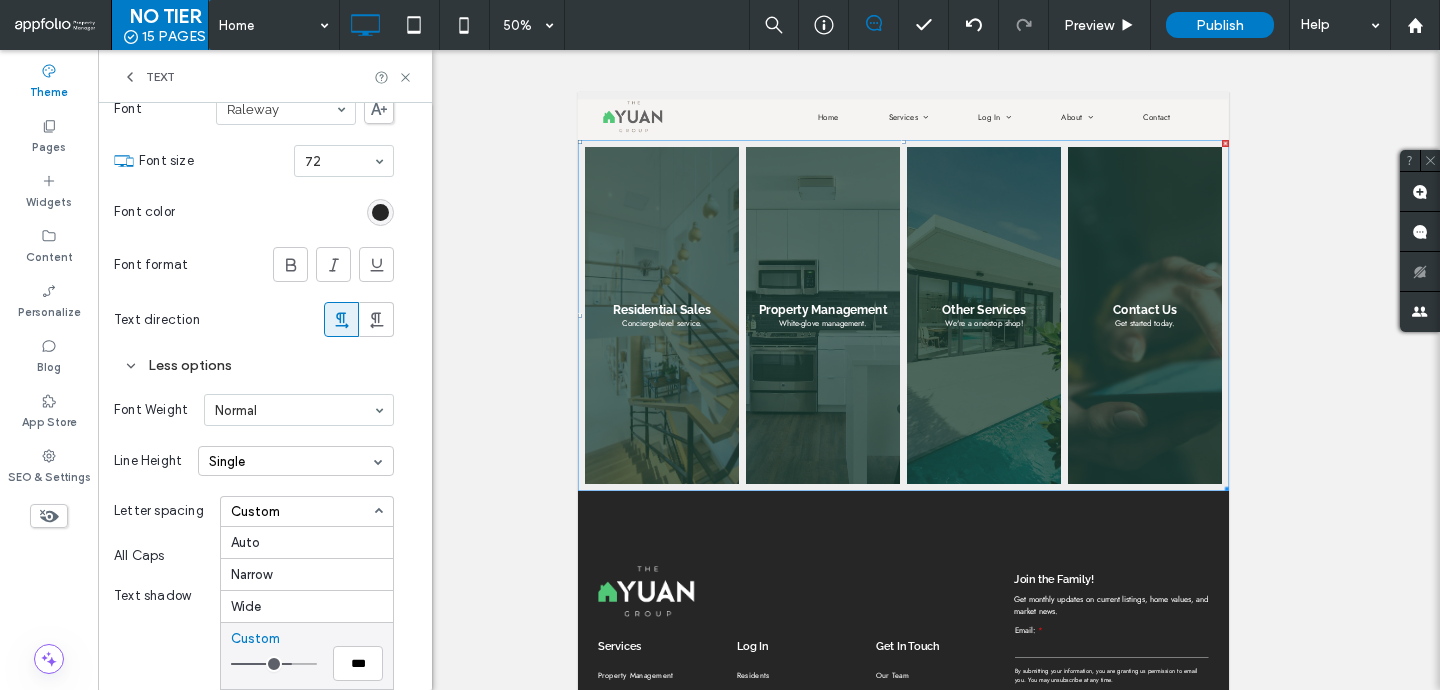 type on "***" 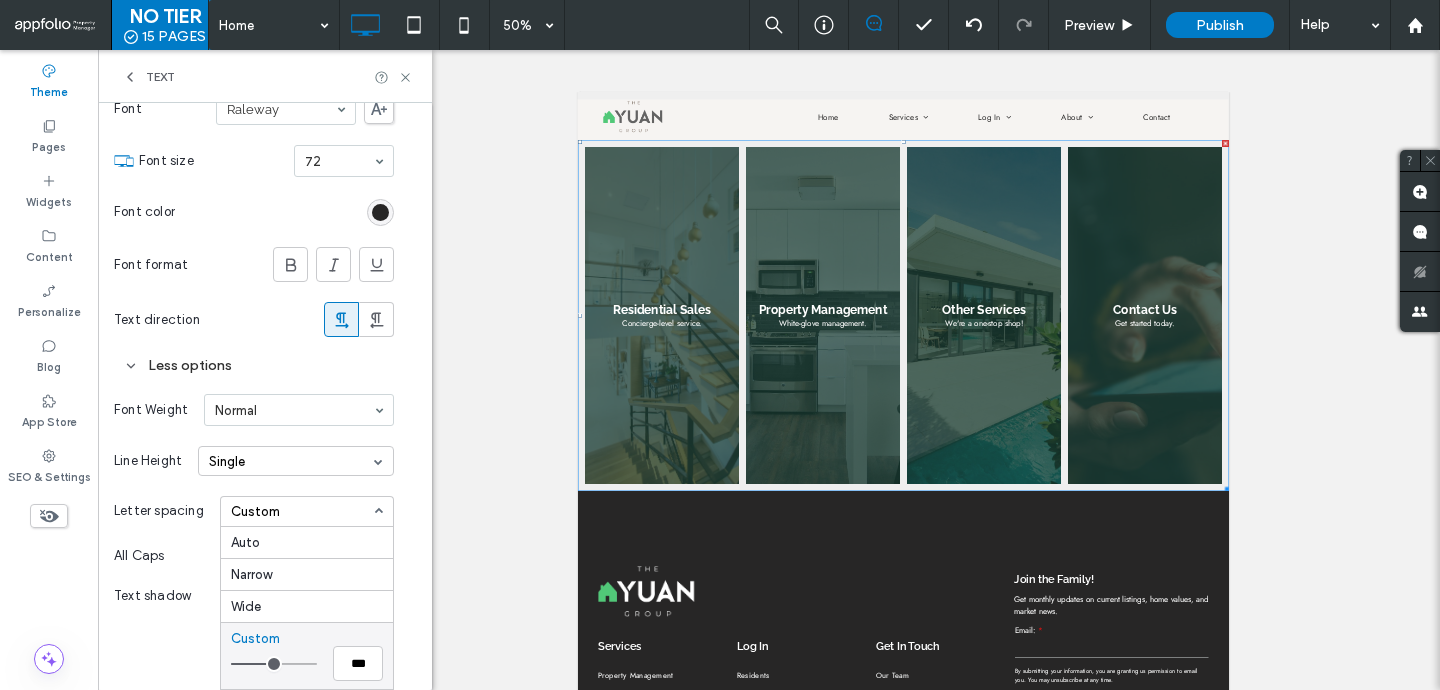 type on "***" 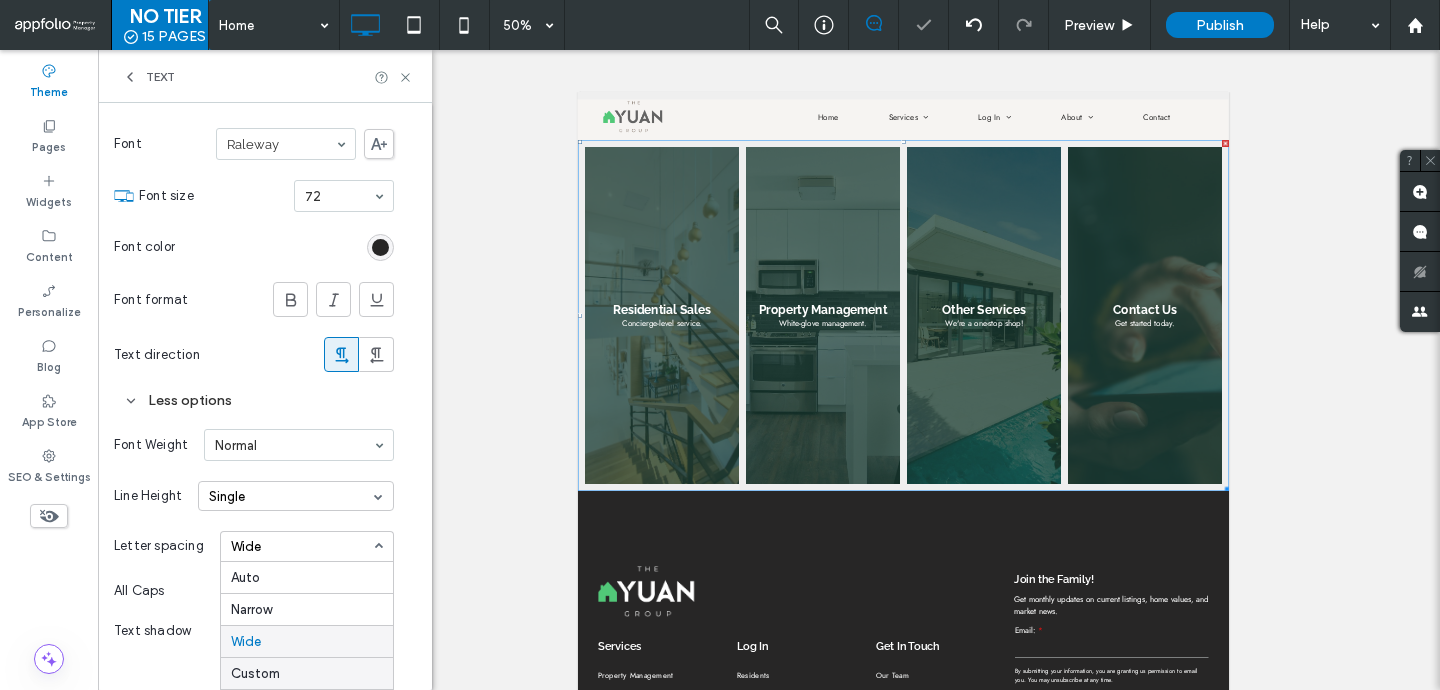 click on "Custom" at bounding box center (307, 673) 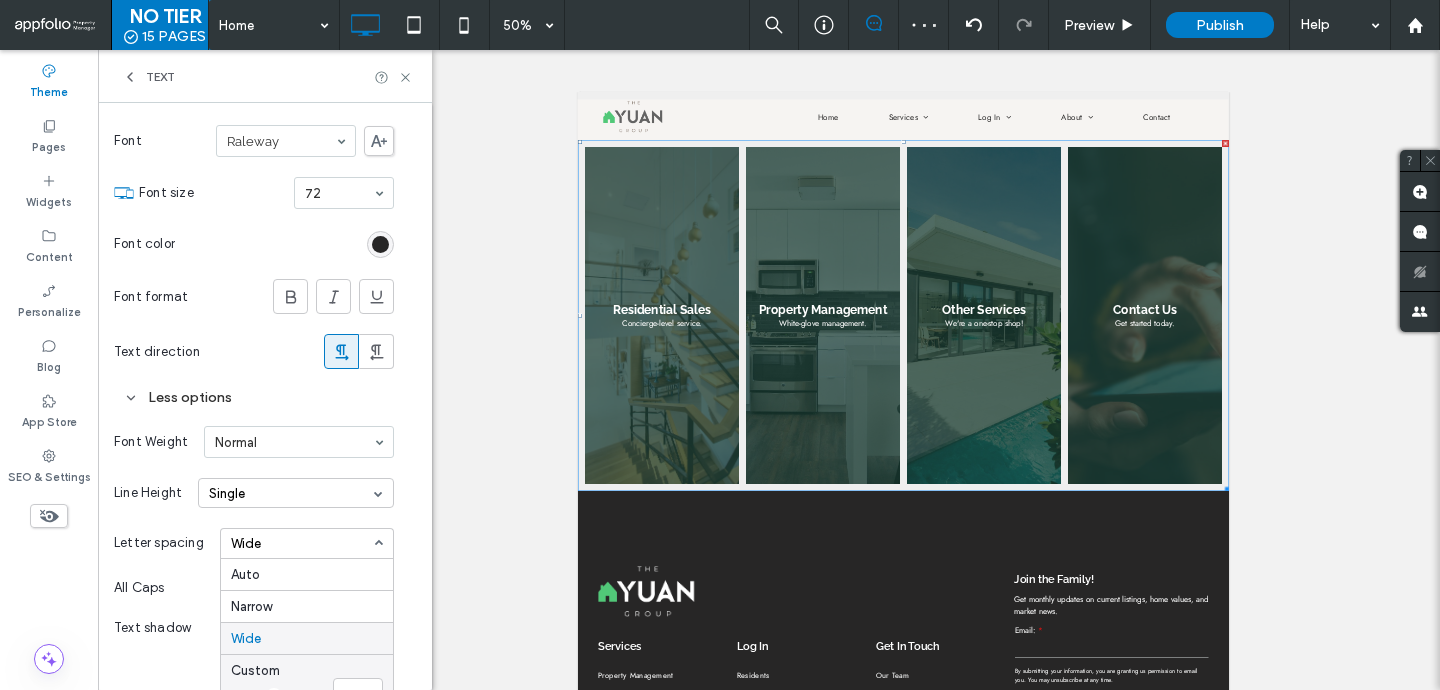 scroll, scrollTop: 253, scrollLeft: 0, axis: vertical 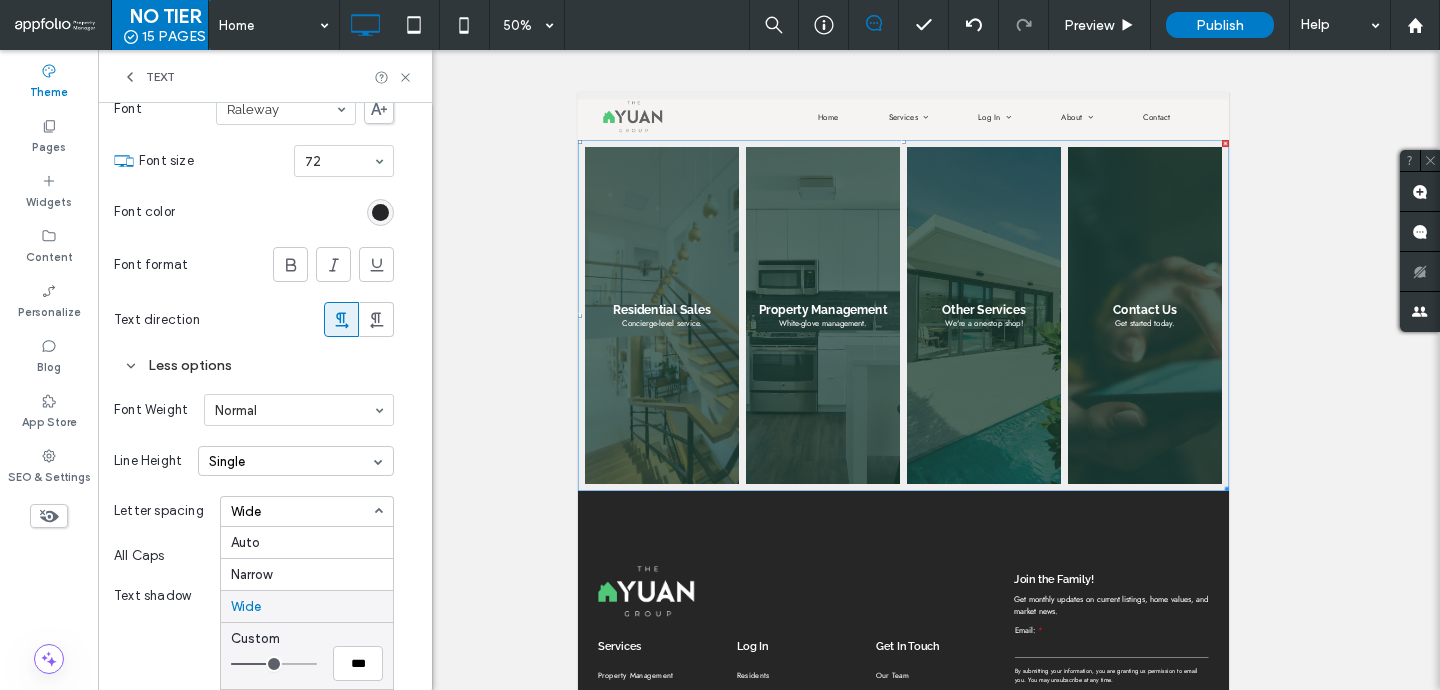 type on "***" 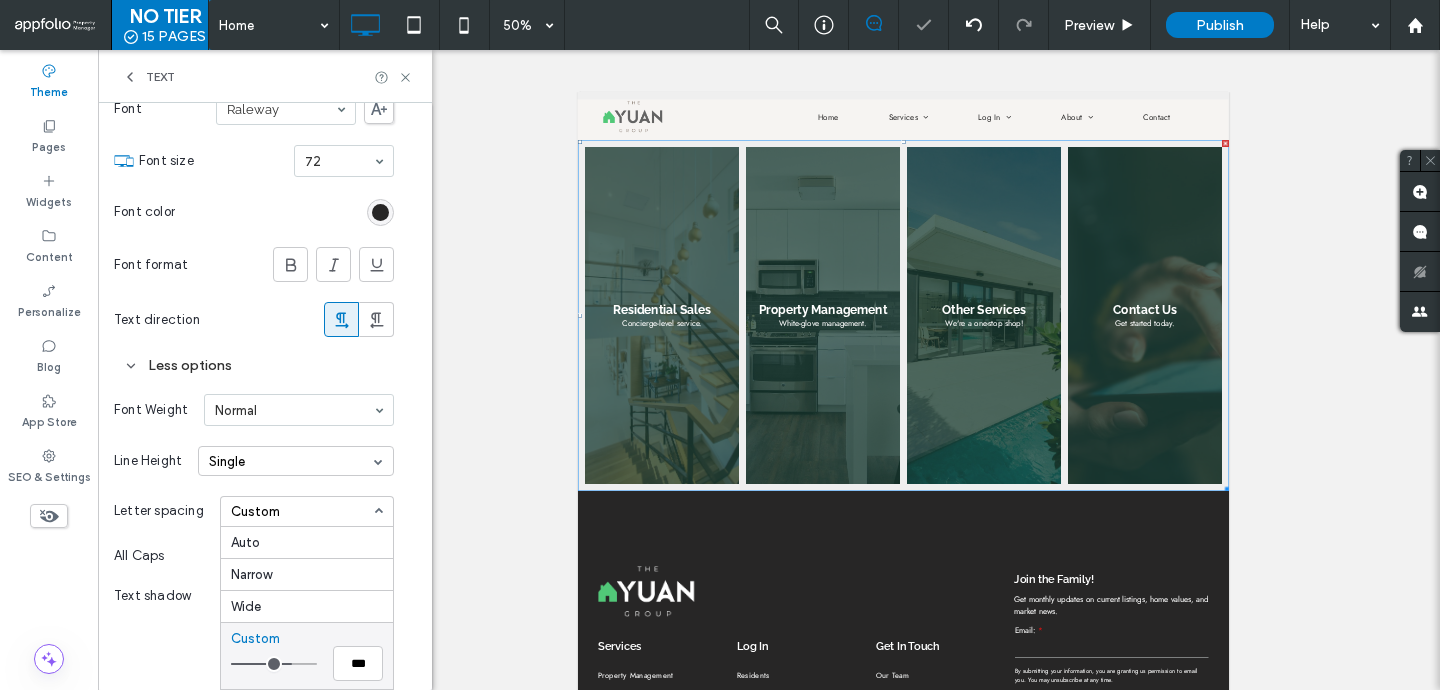 click at bounding box center (274, 664) 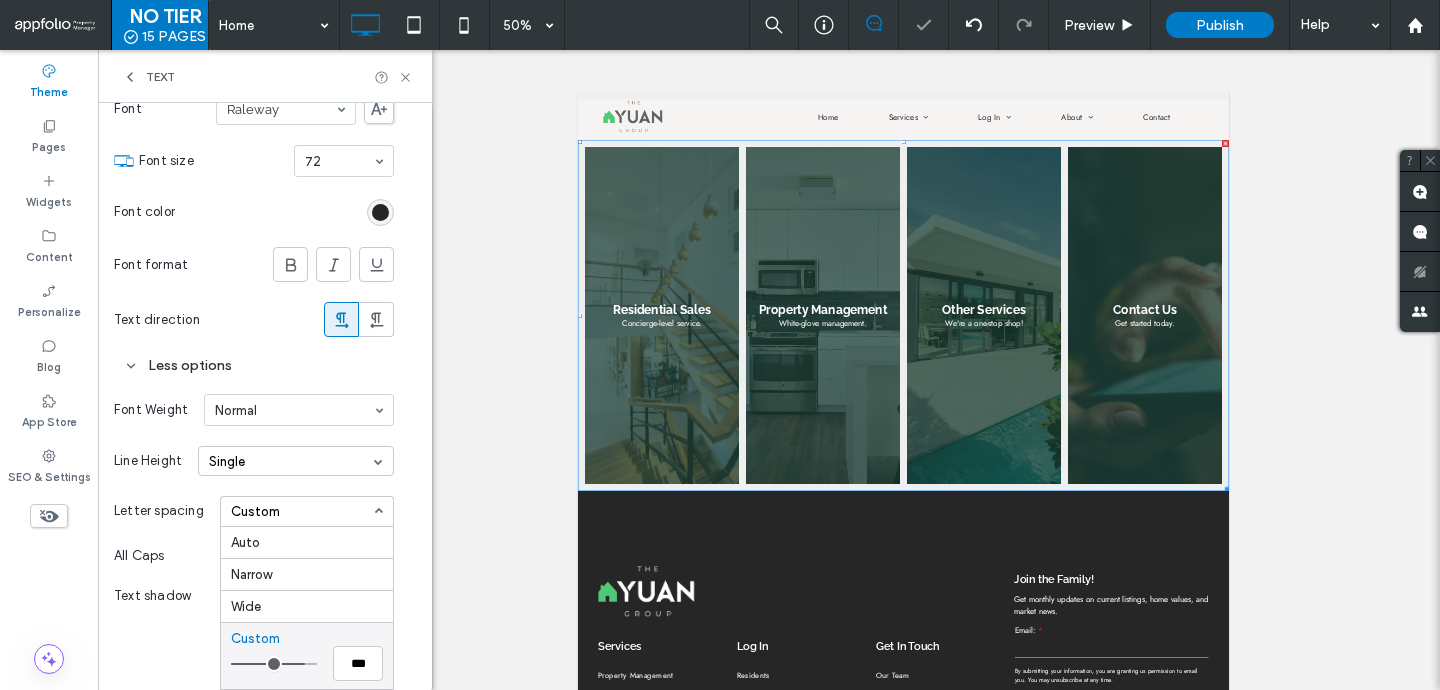 click at bounding box center [274, 664] 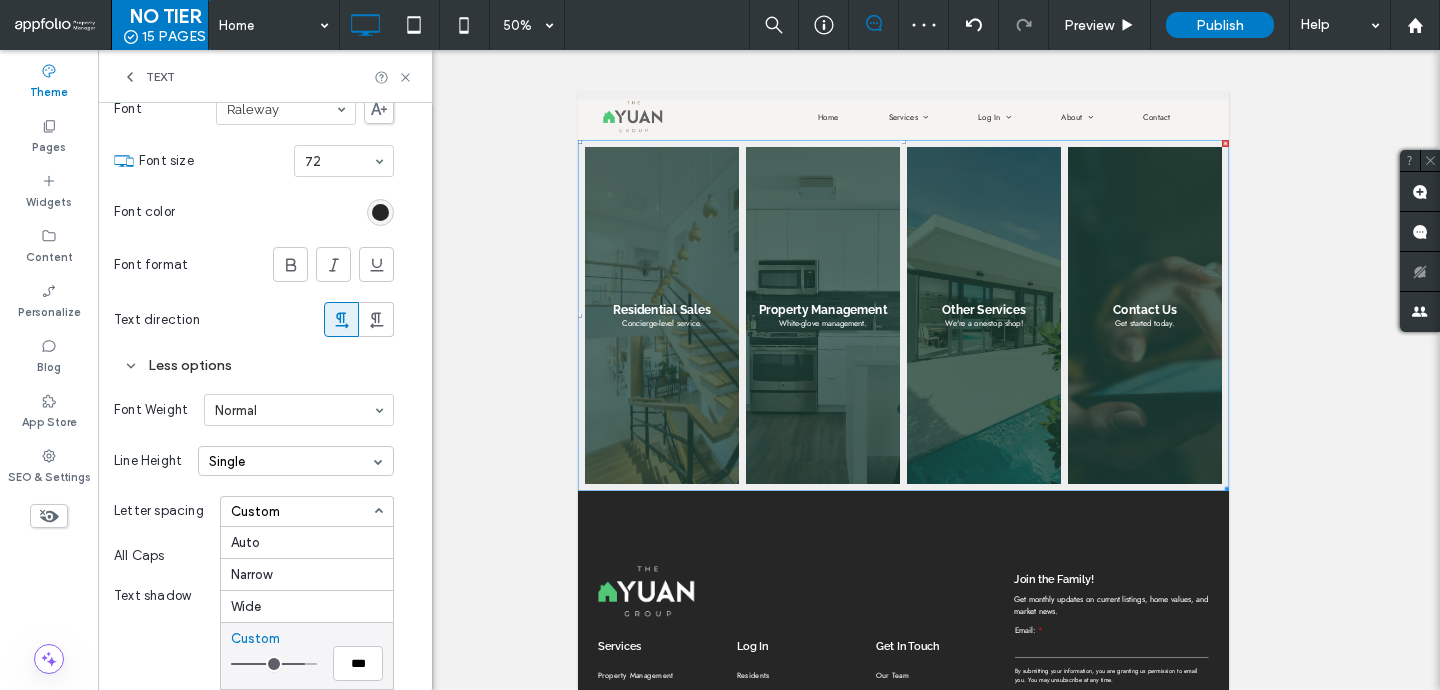 click at bounding box center [274, 664] 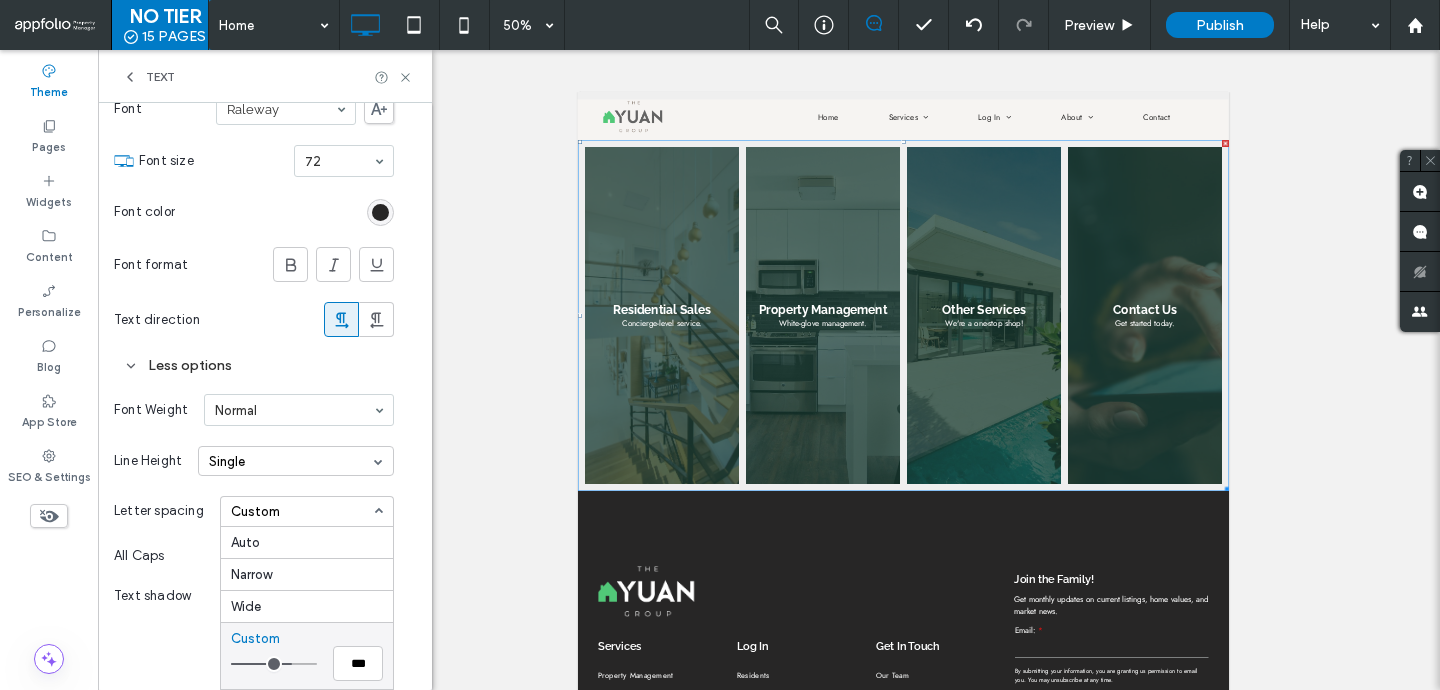 type on "***" 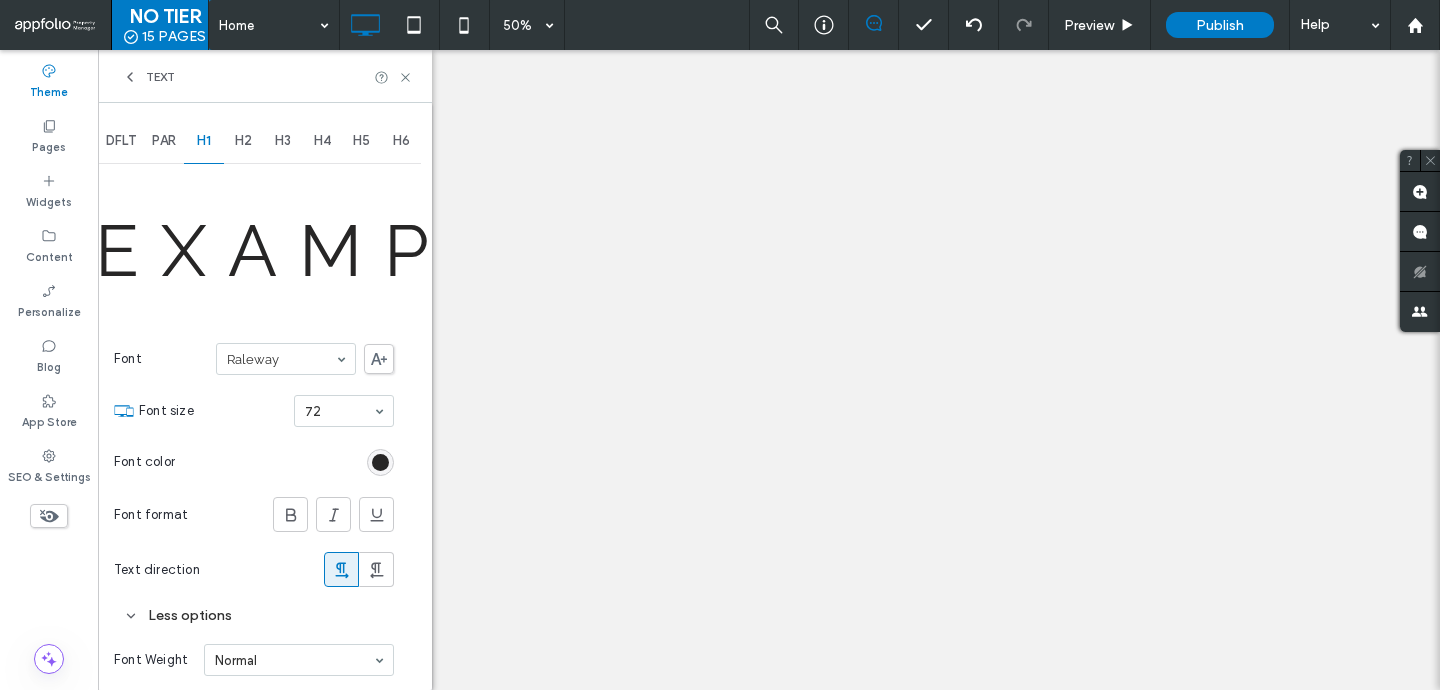 scroll, scrollTop: 0, scrollLeft: 0, axis: both 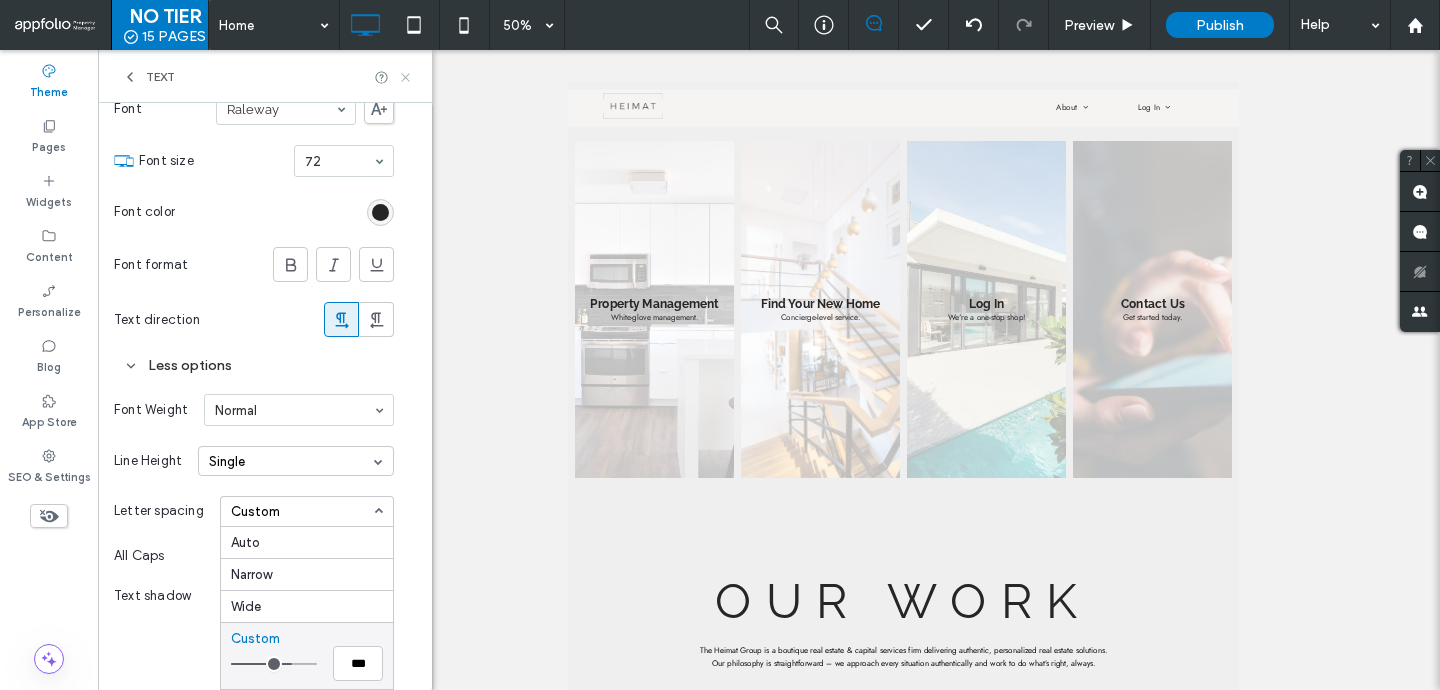 click 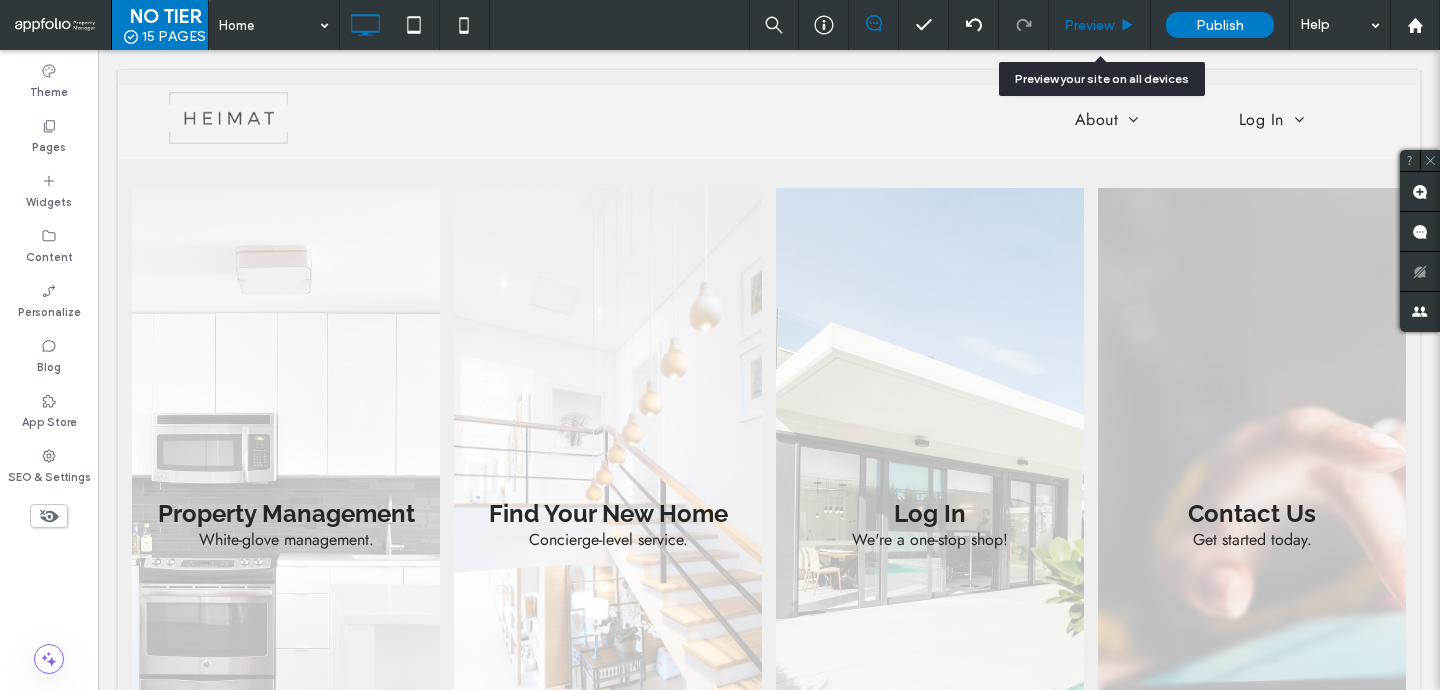 click on "Preview" at bounding box center (1089, 25) 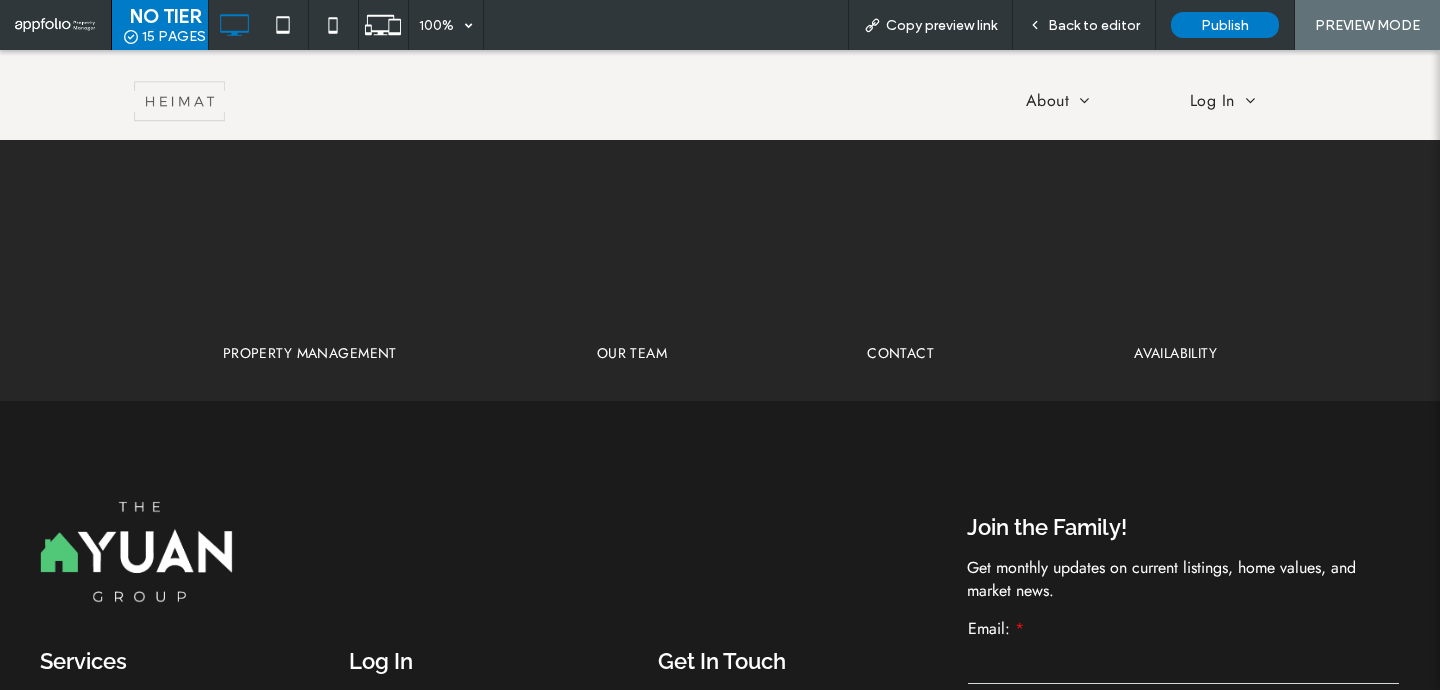 scroll, scrollTop: 1871, scrollLeft: 0, axis: vertical 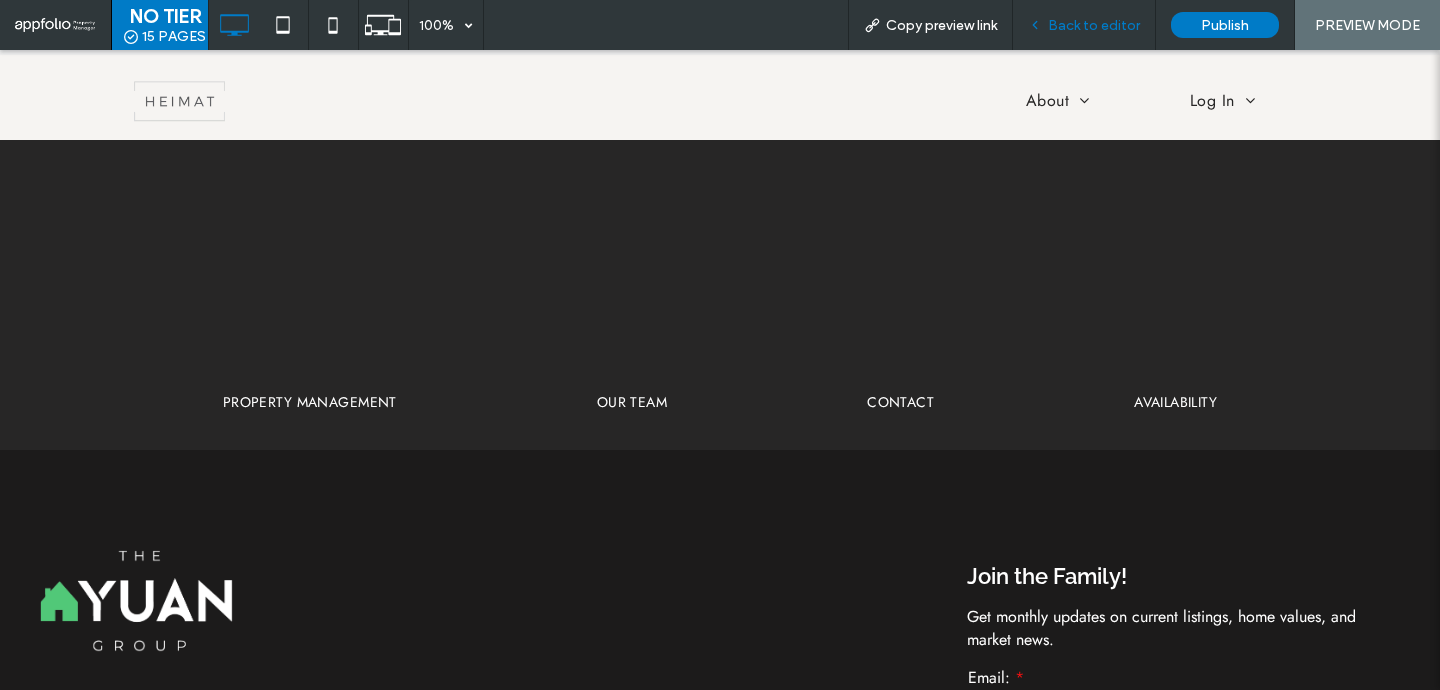 click on "Back to editor" at bounding box center (1094, 25) 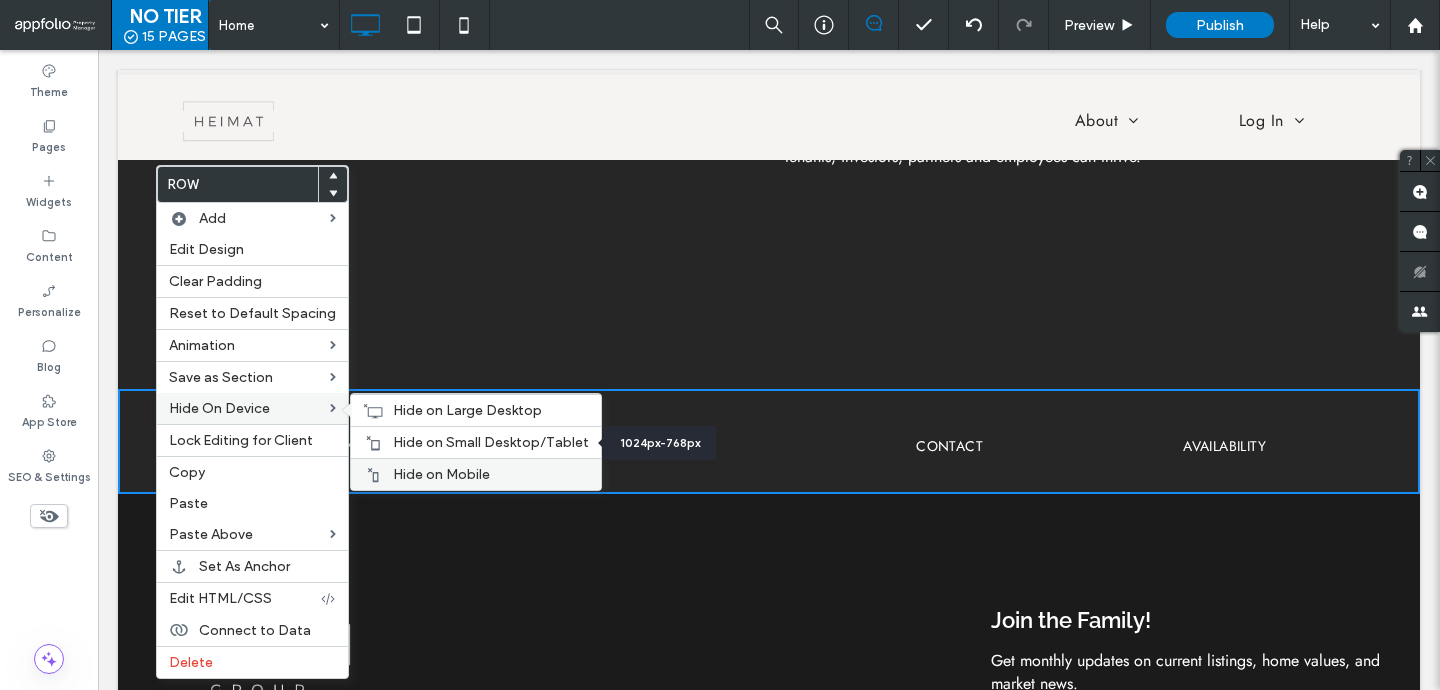 click on "Hide on Mobile" at bounding box center [441, 474] 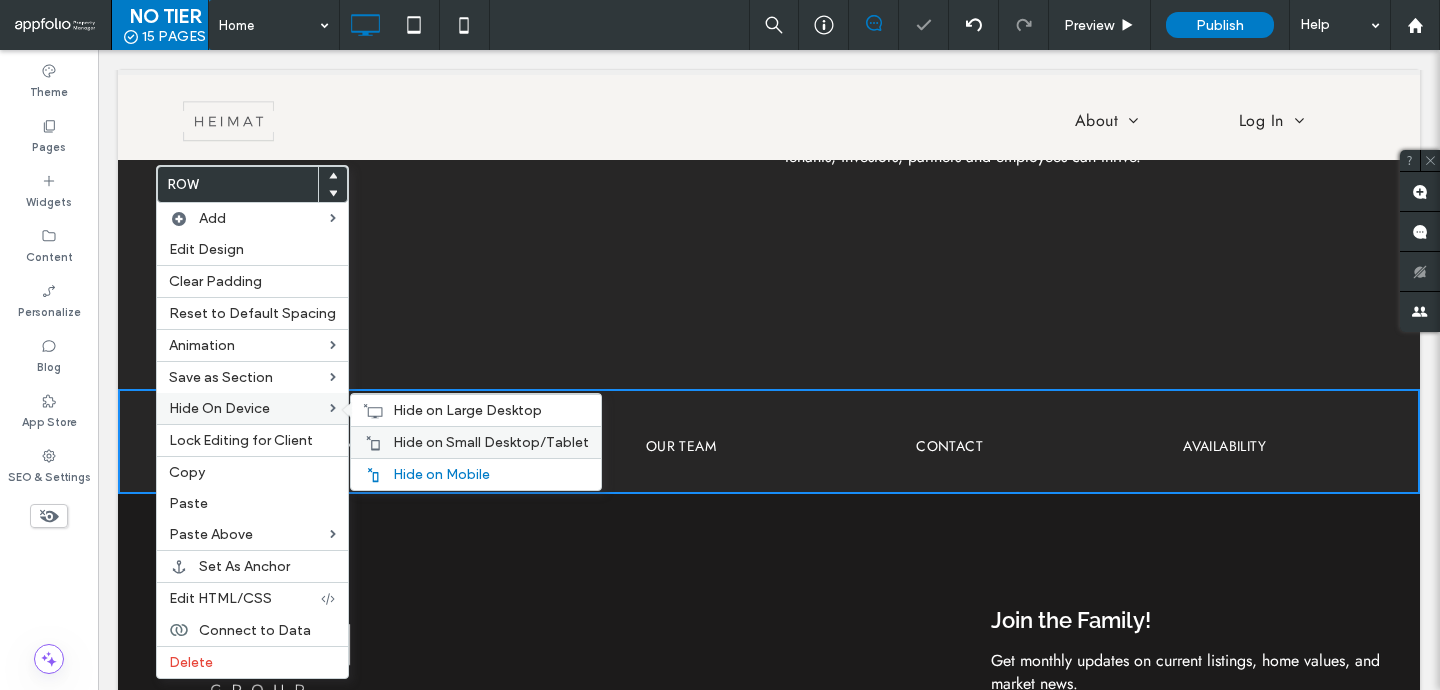 click on "Hide on Small Desktop/Tablet" at bounding box center [491, 442] 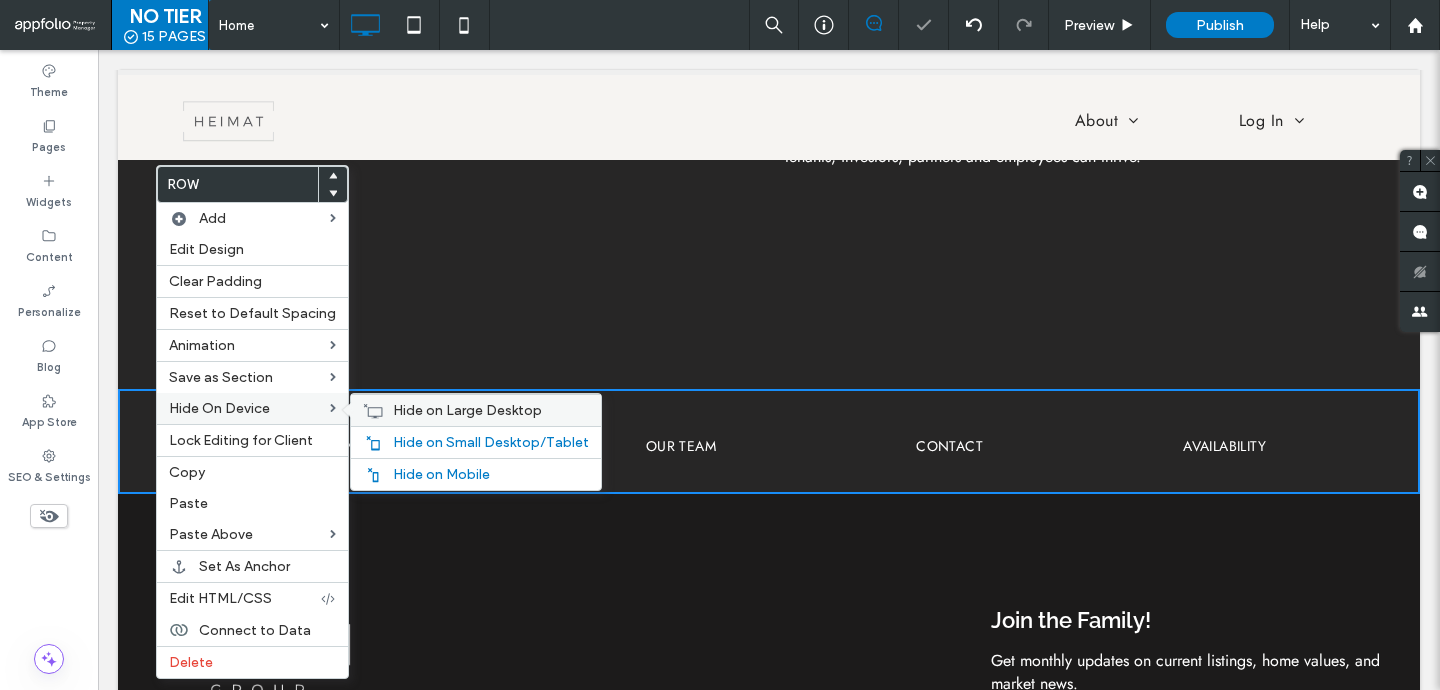 click on "Hide on Large Desktop" at bounding box center (467, 410) 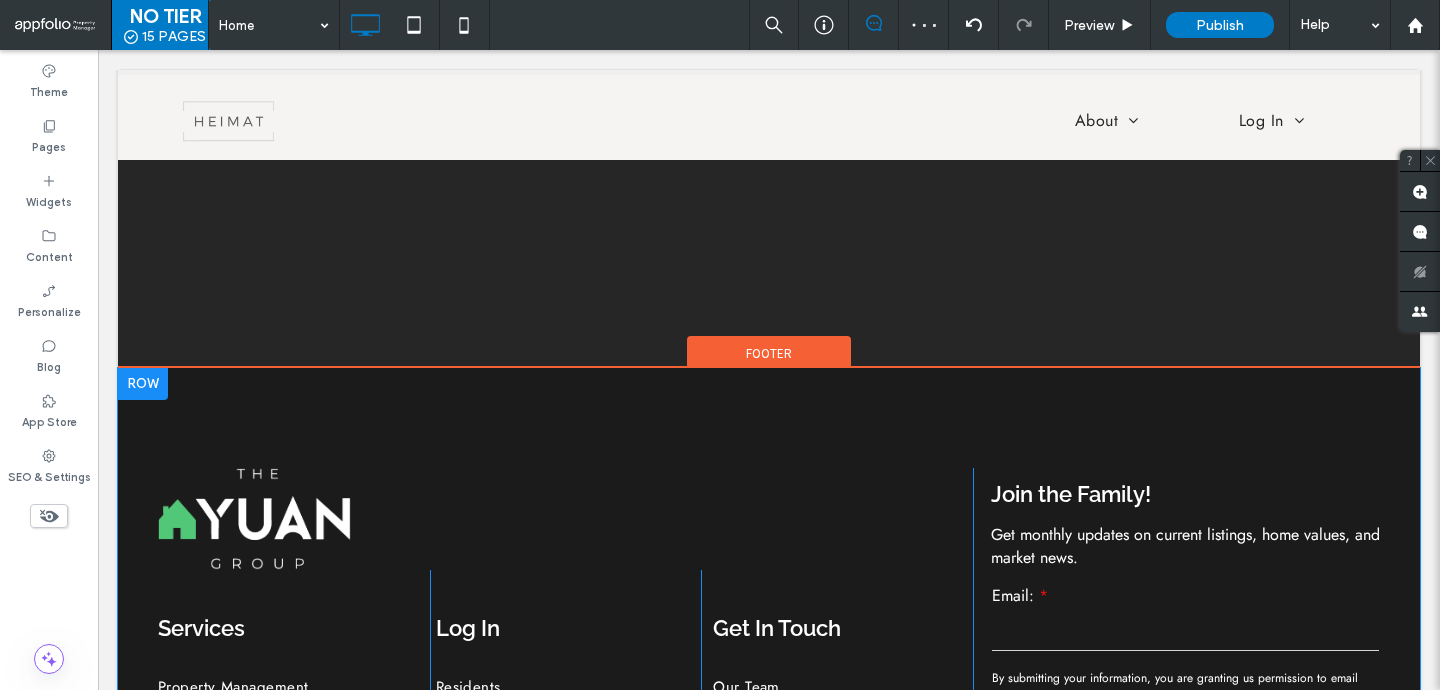 scroll, scrollTop: 1985, scrollLeft: 0, axis: vertical 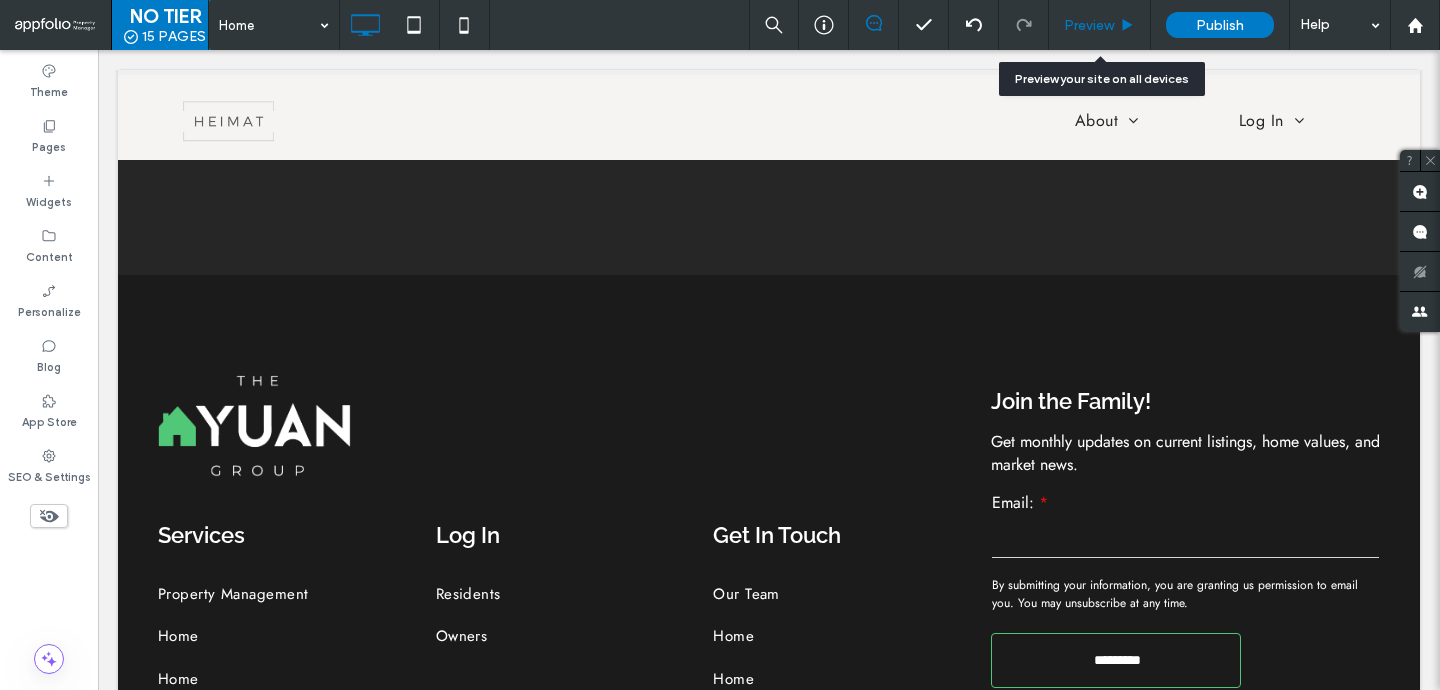 click on "Preview" at bounding box center (1089, 25) 